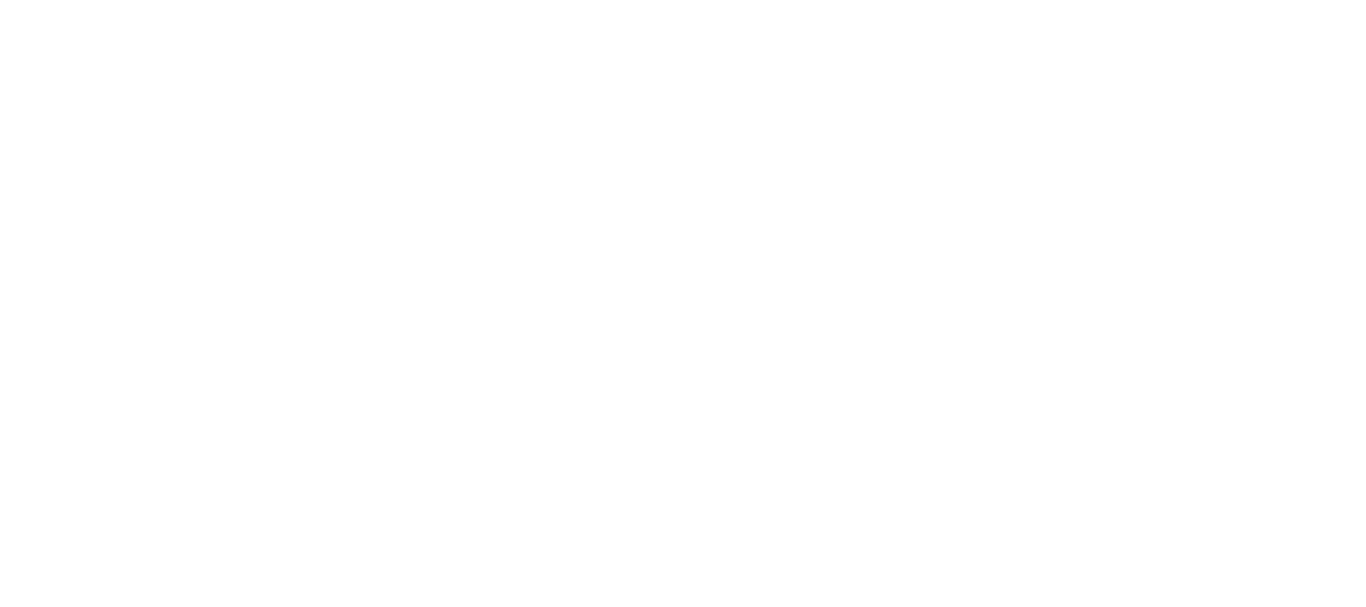 scroll, scrollTop: 0, scrollLeft: 0, axis: both 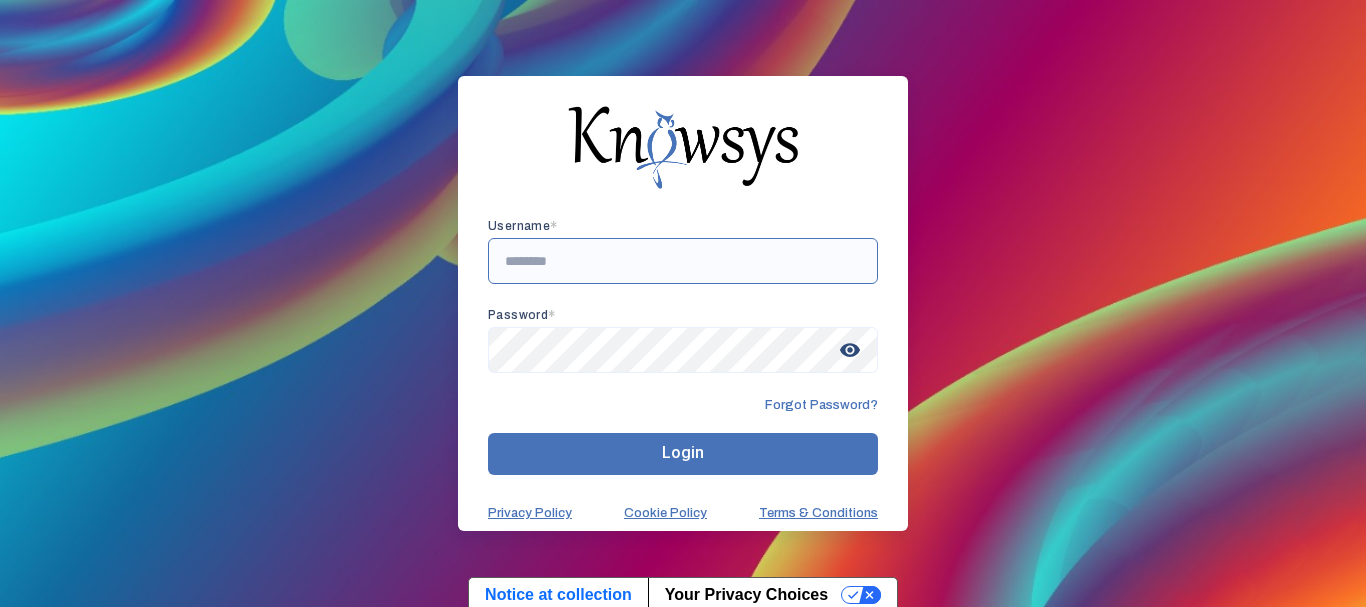 click at bounding box center (683, 261) 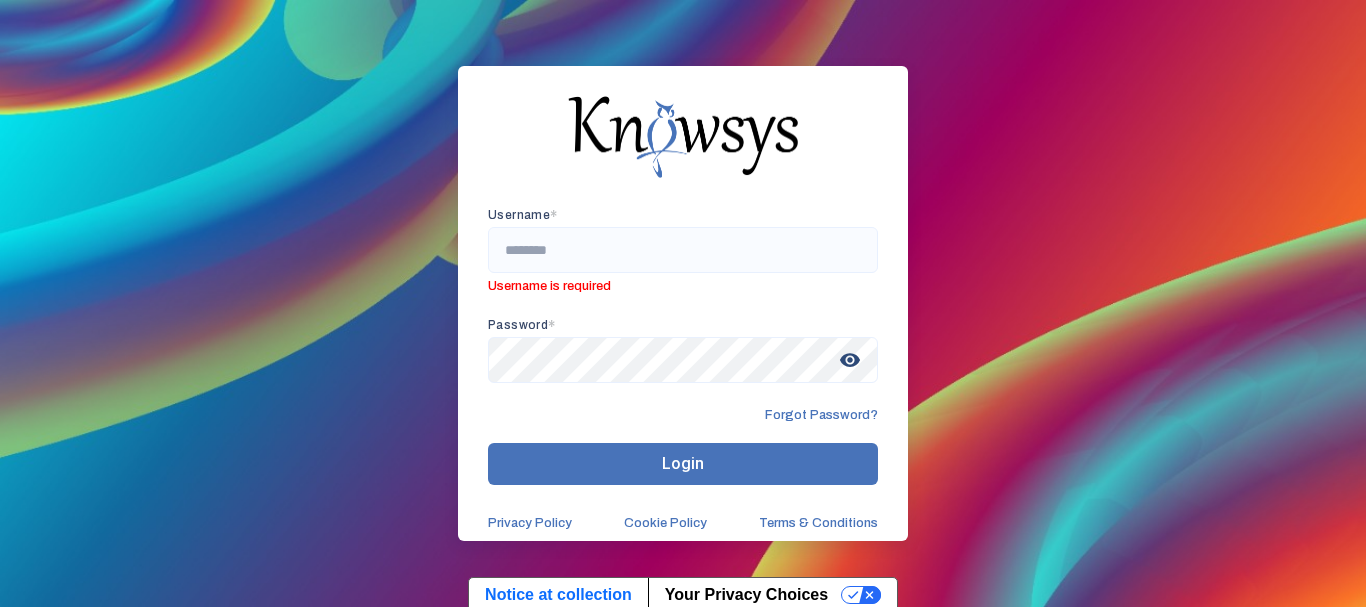 click on "Terms & Conditions" at bounding box center [818, 523] 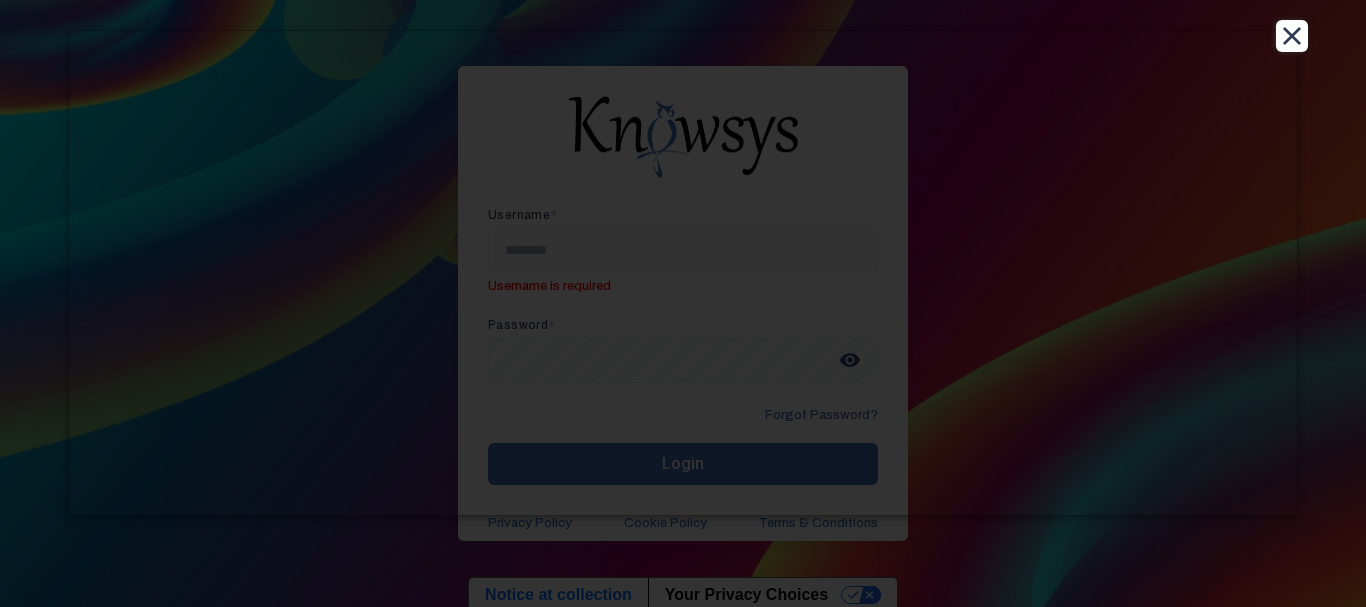 click at bounding box center (1292, 36) 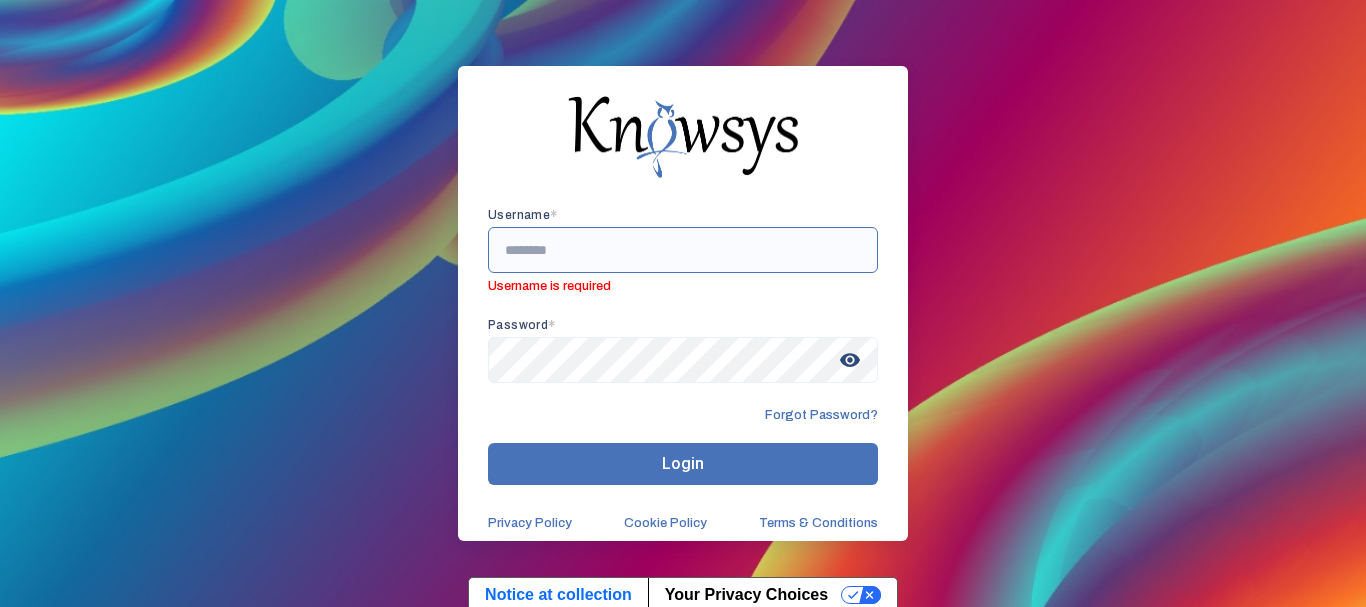 click at bounding box center [683, 250] 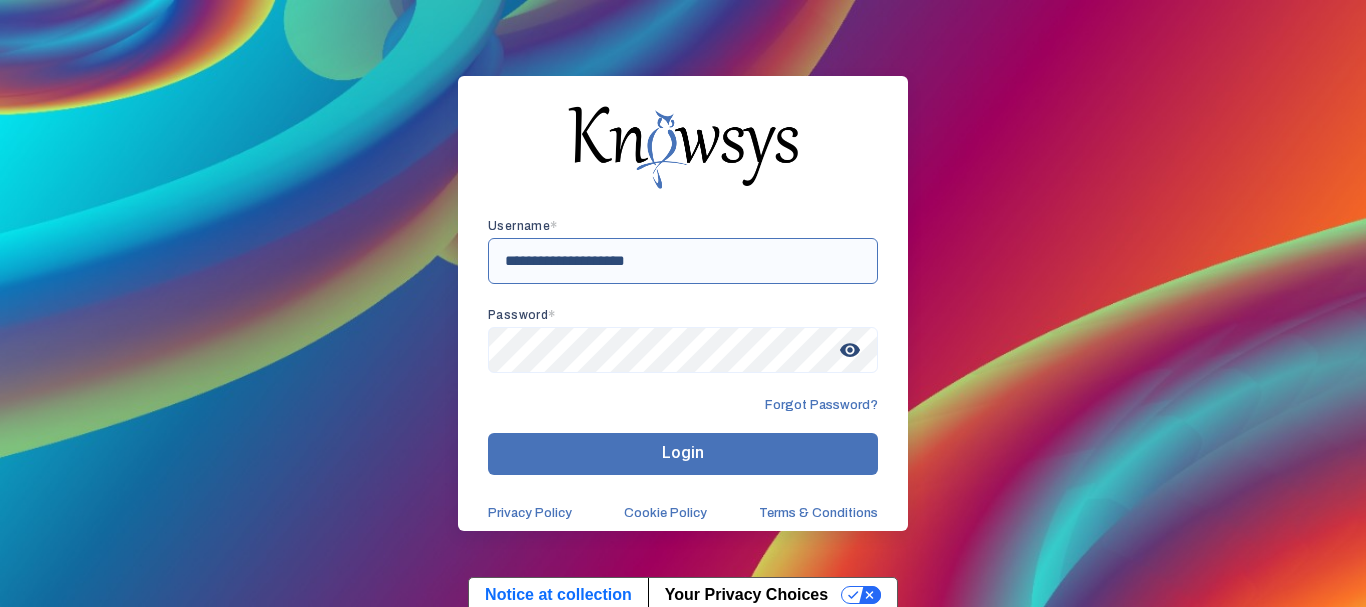 type on "**********" 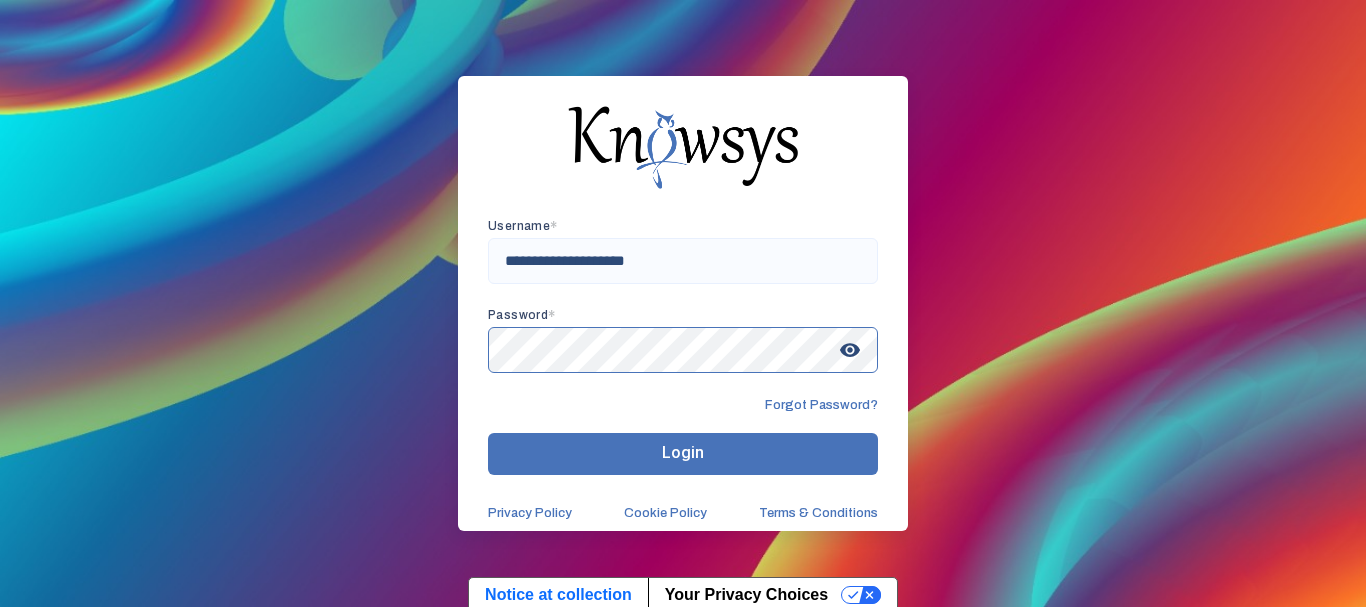 click on "Login" at bounding box center [683, 454] 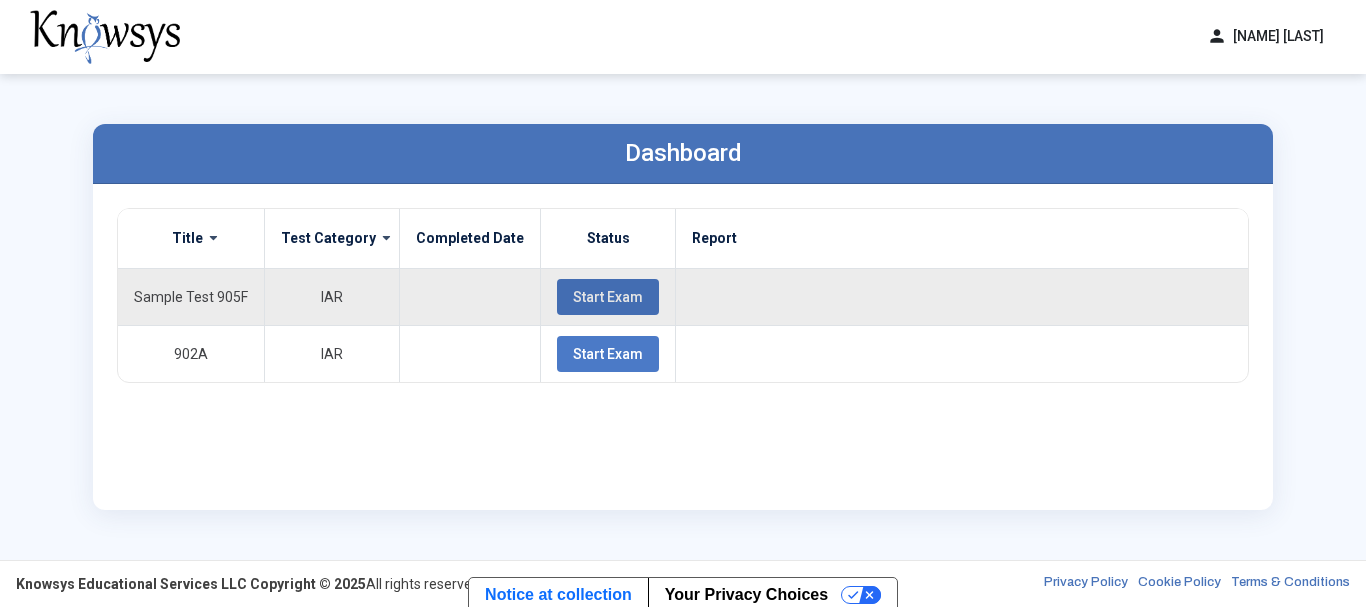 click on "Start Exam" at bounding box center [608, 297] 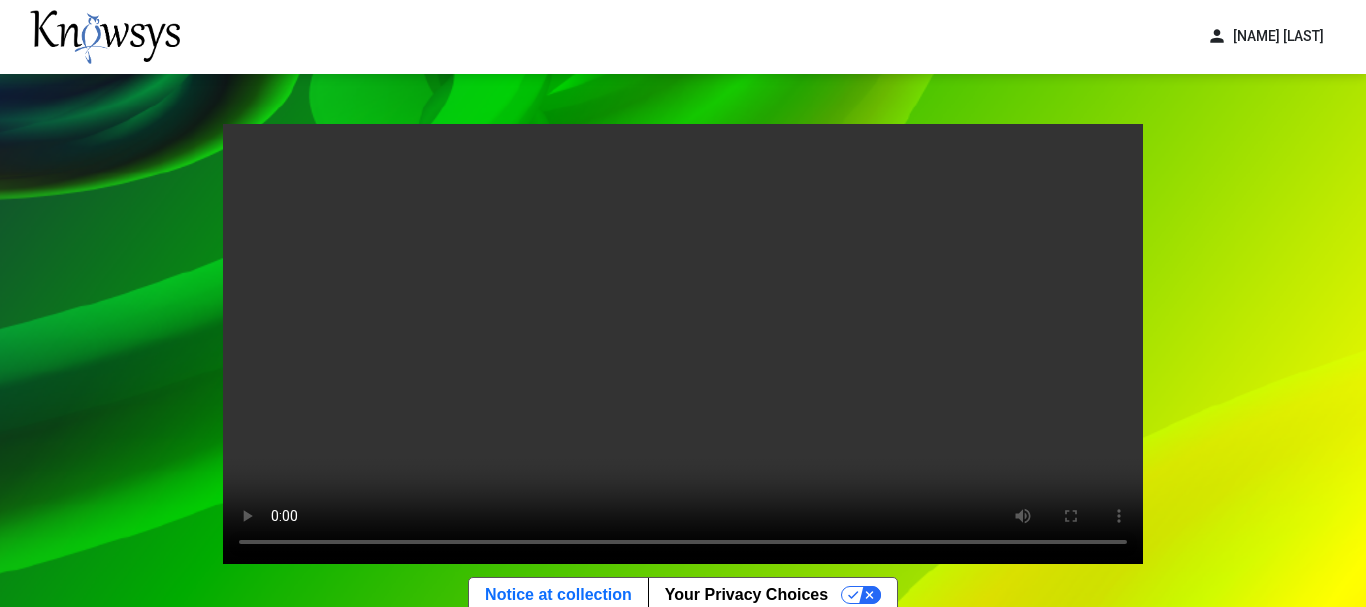 type 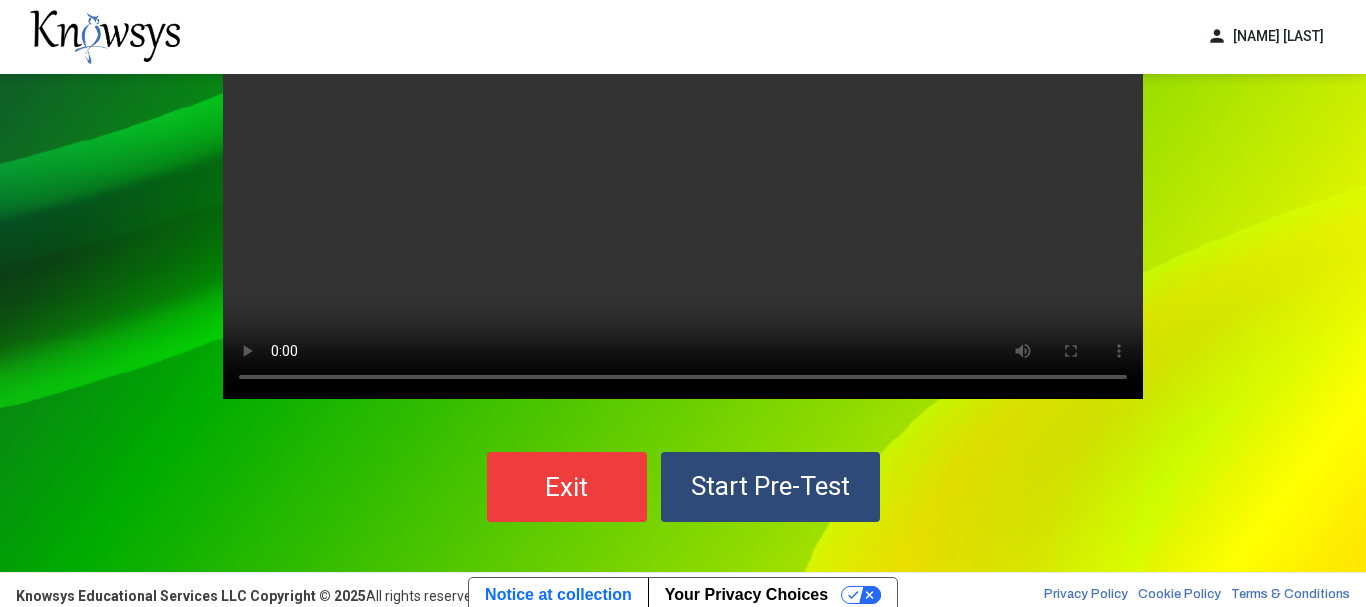 scroll, scrollTop: 178, scrollLeft: 0, axis: vertical 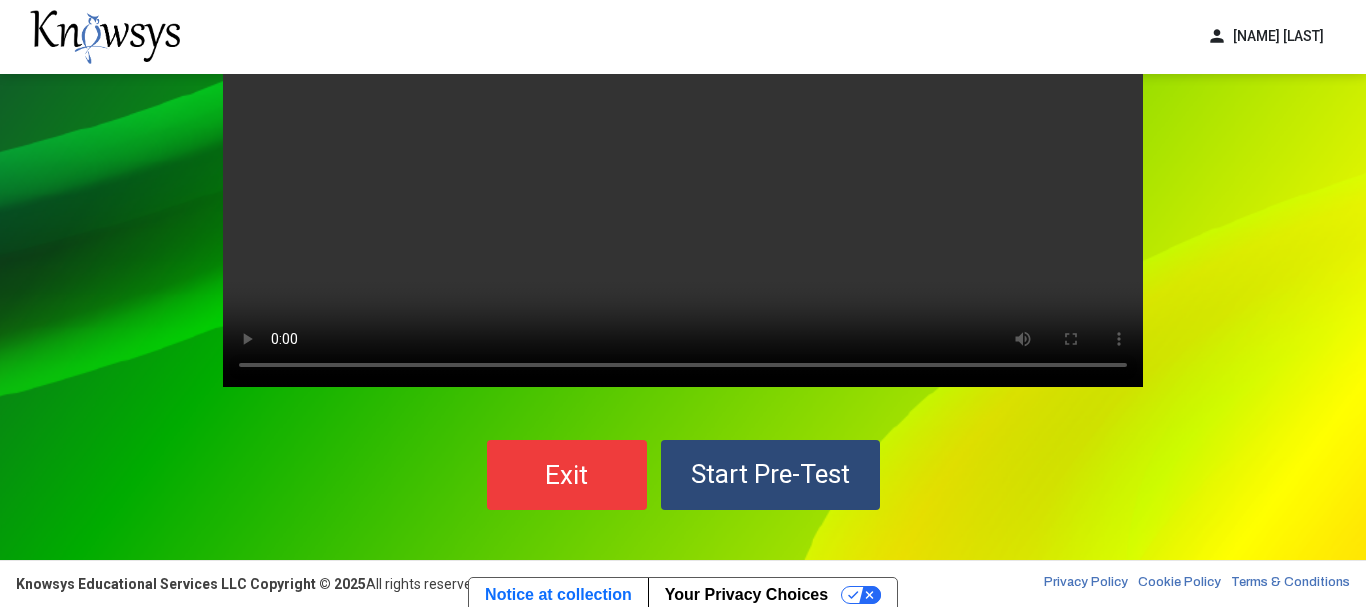 click on "Start Pre-Test" at bounding box center [770, 474] 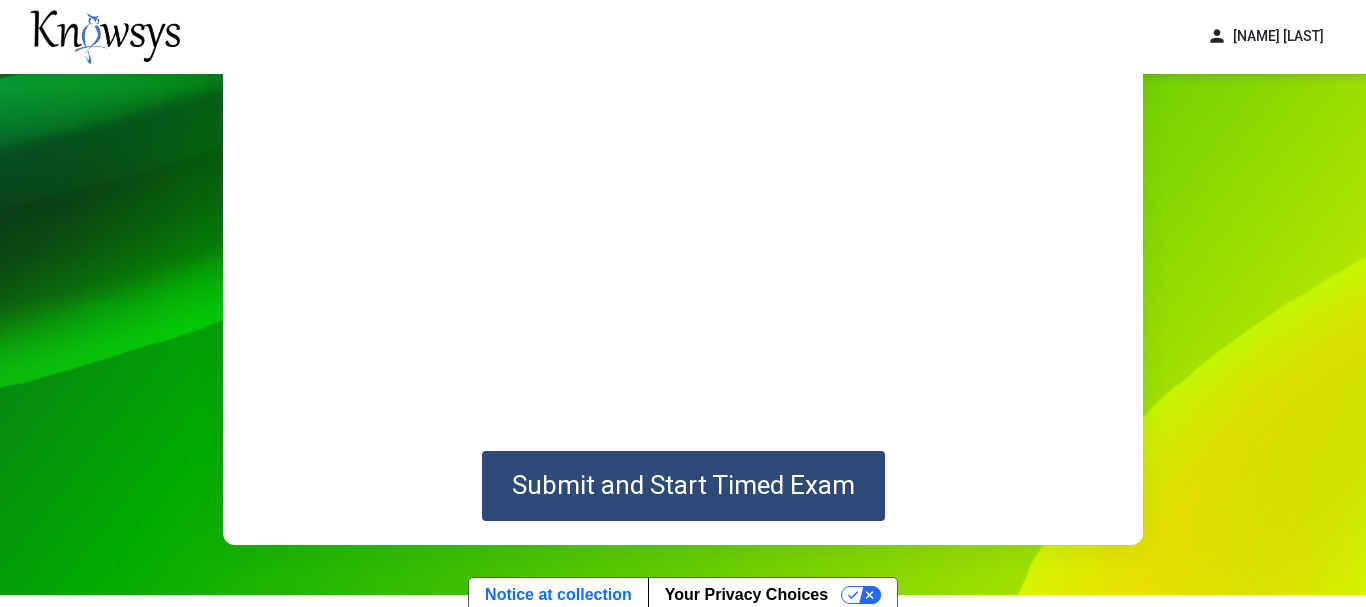 scroll, scrollTop: 354, scrollLeft: 0, axis: vertical 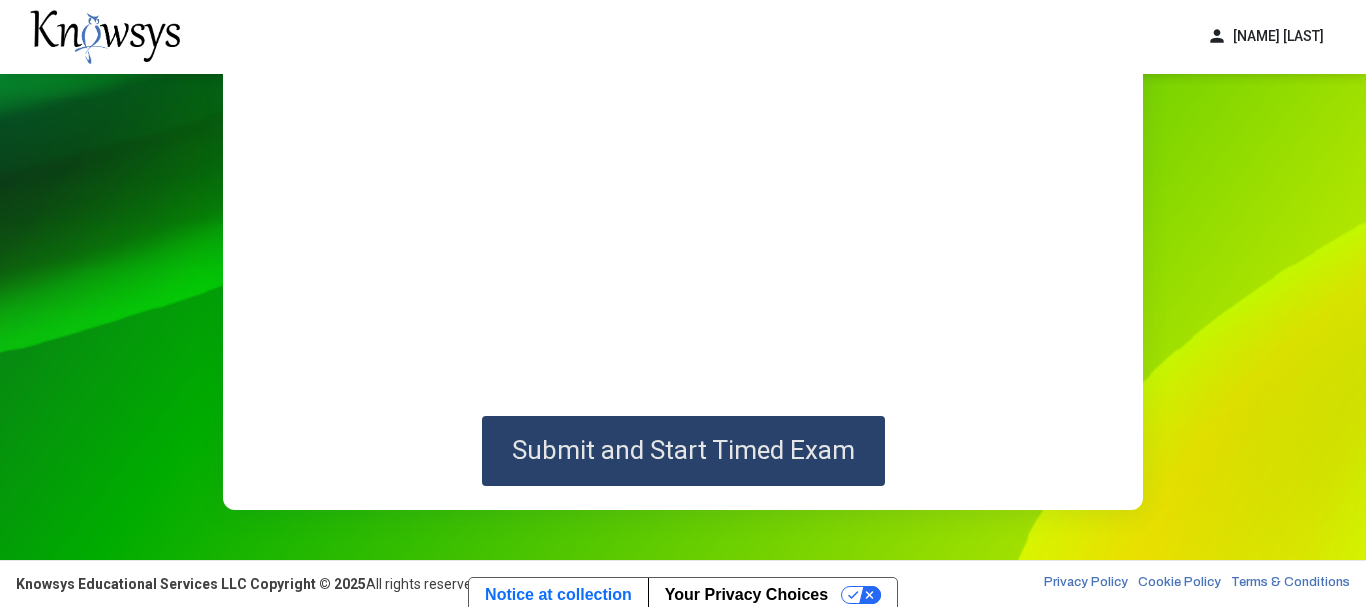 click on "Submit and Start Timed Exam" at bounding box center (683, 450) 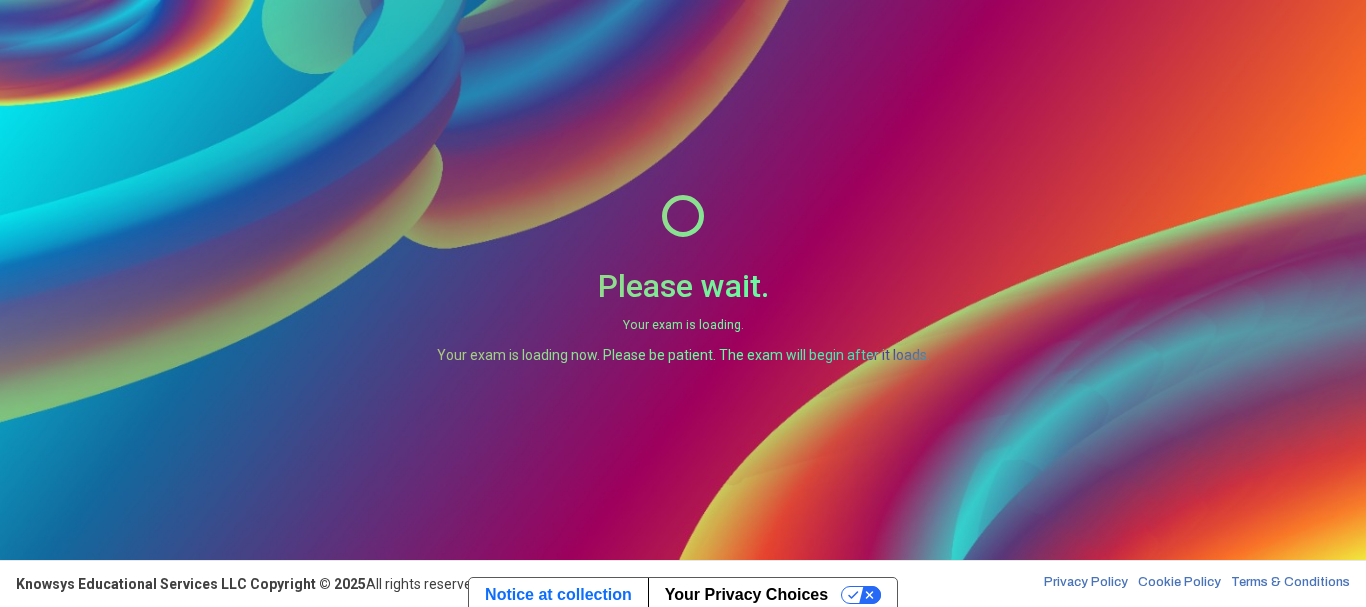 scroll, scrollTop: 0, scrollLeft: 0, axis: both 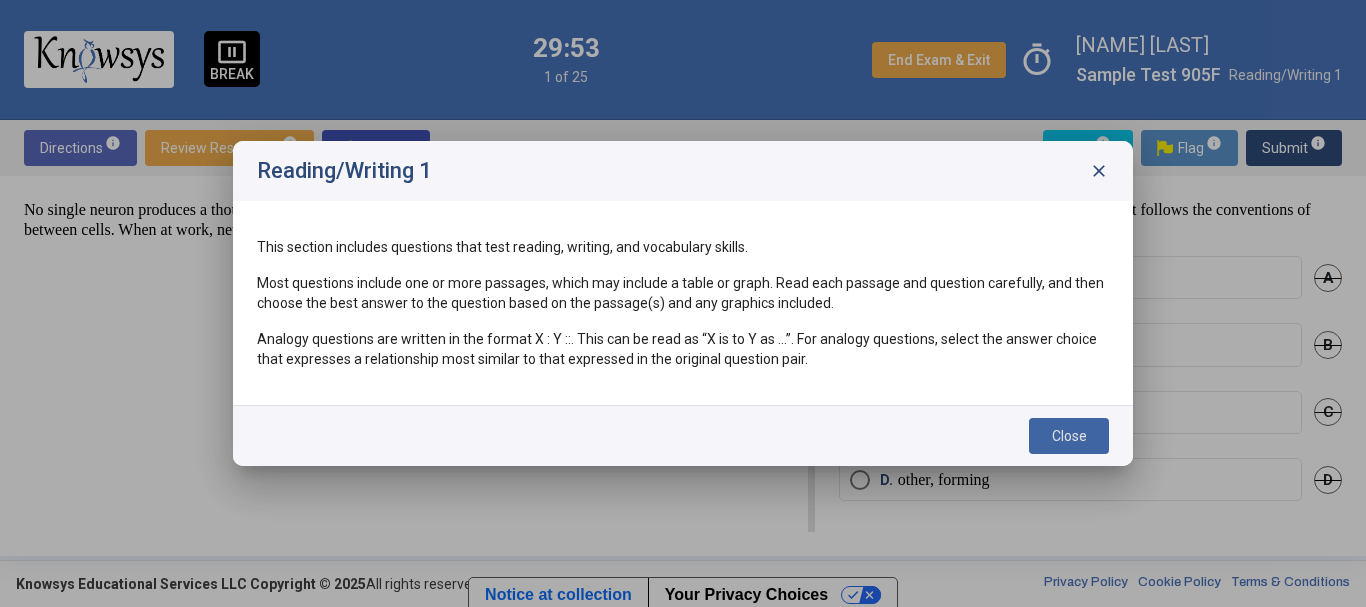 click on "Close" at bounding box center (1069, 436) 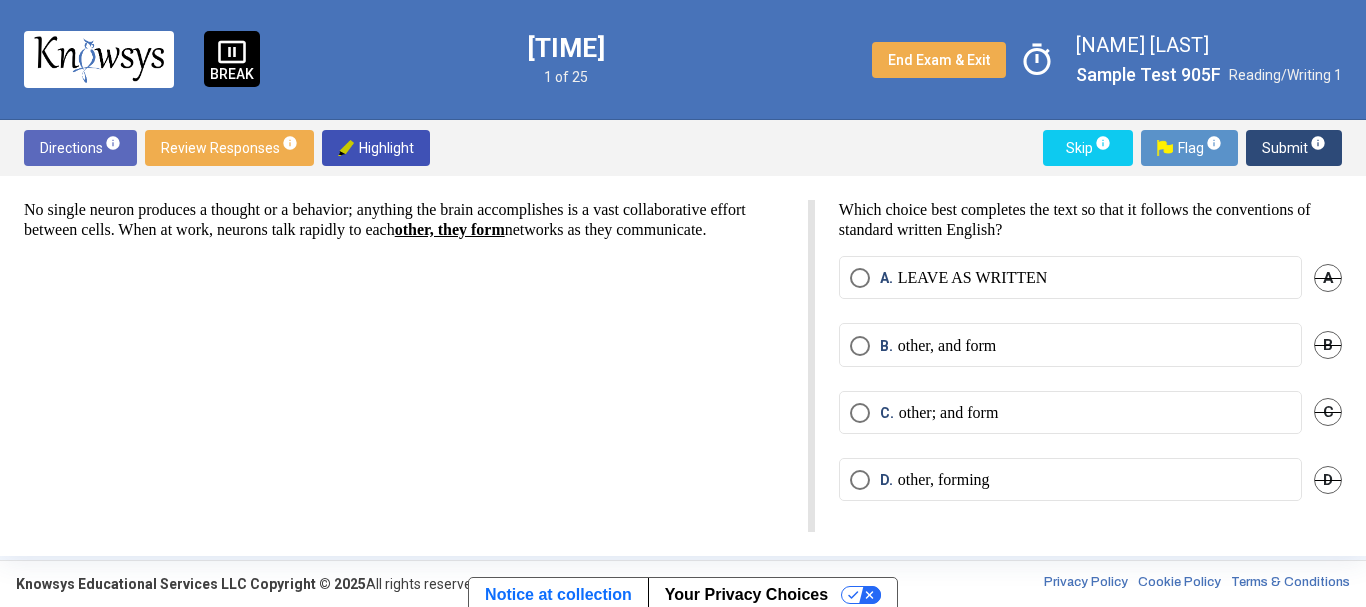 click on "LEAVE AS WRITTEN" at bounding box center (973, 278) 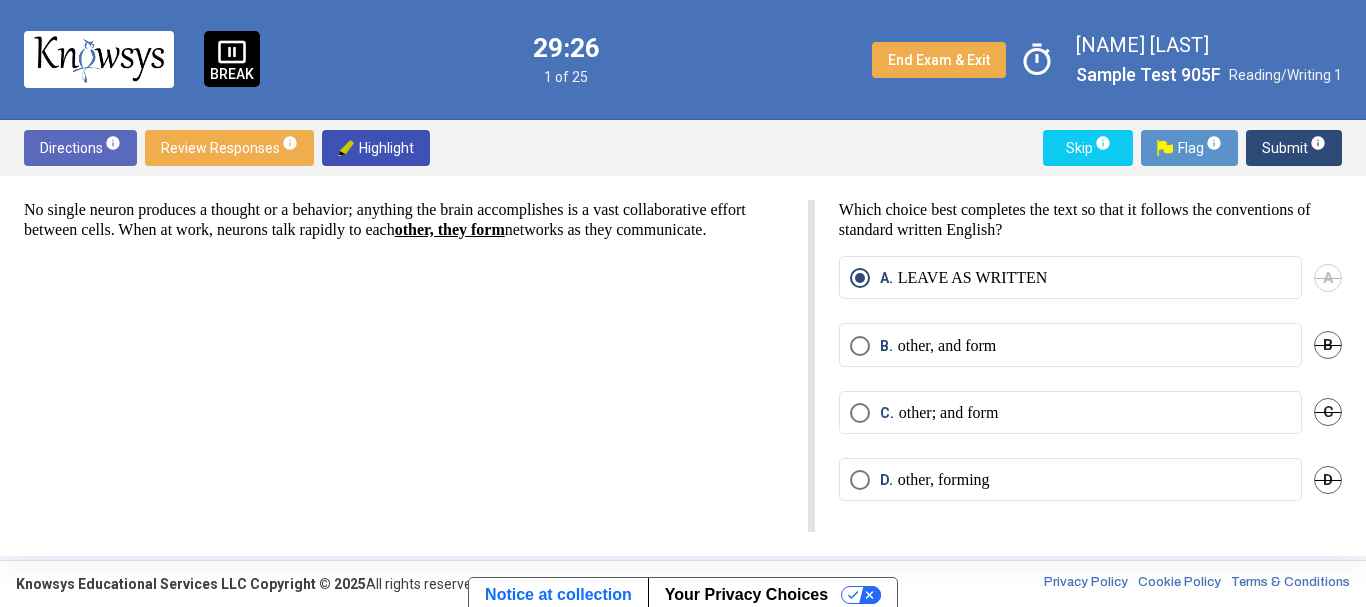 click on "Submit  info" at bounding box center (1294, 148) 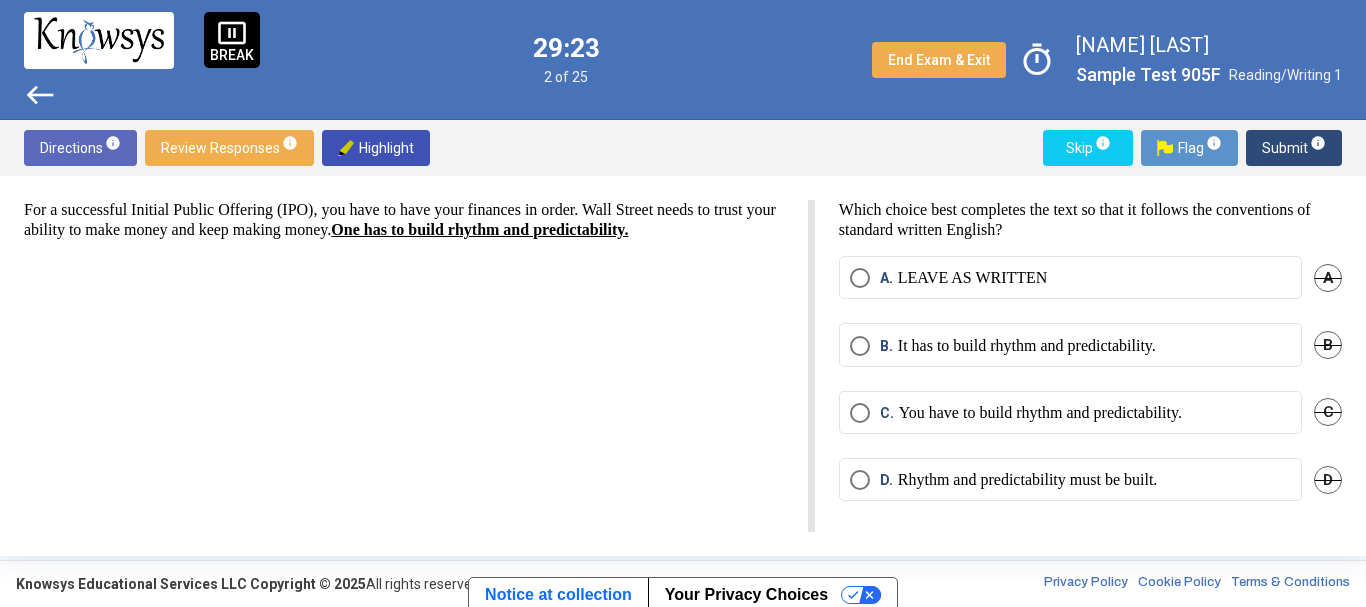click on "west" at bounding box center [40, 95] 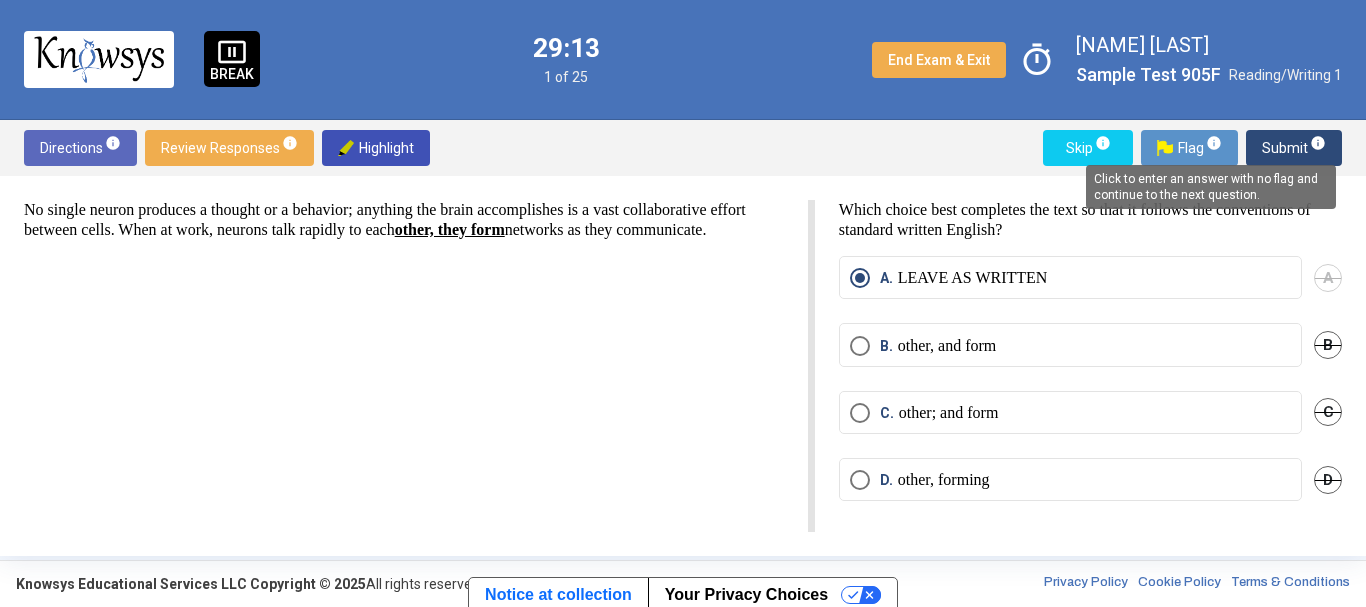 click on "info" at bounding box center [1318, 143] 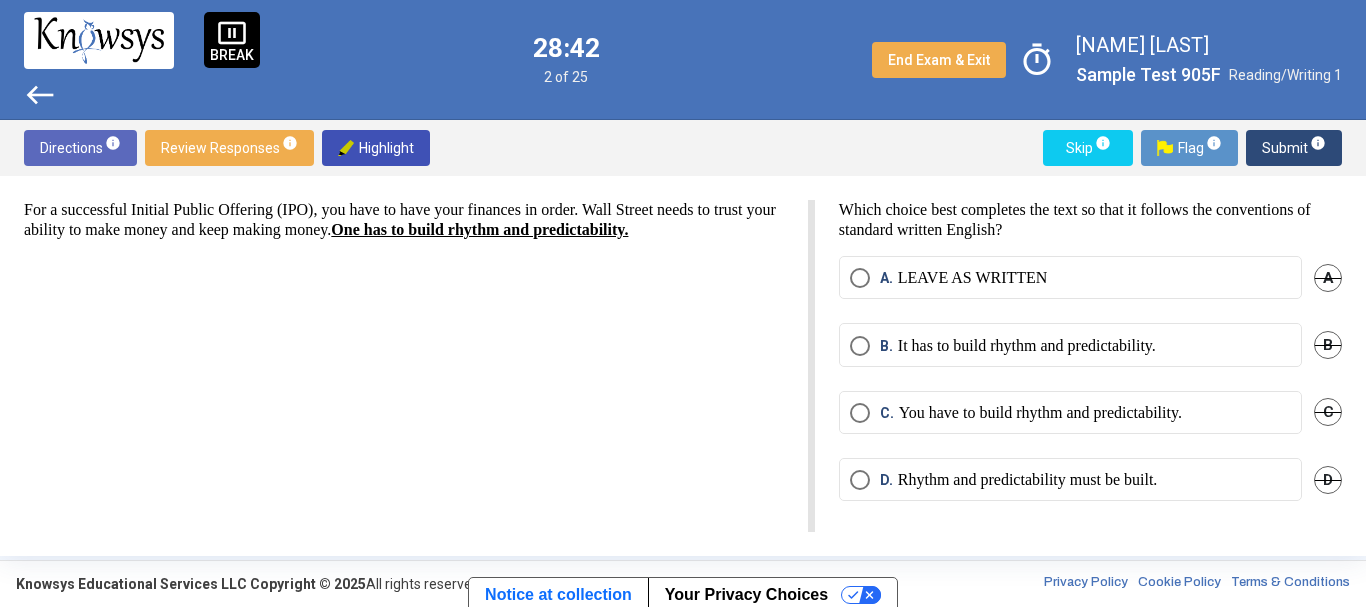 click on "A.  LEAVE AS WRITTEN" at bounding box center [1070, 278] 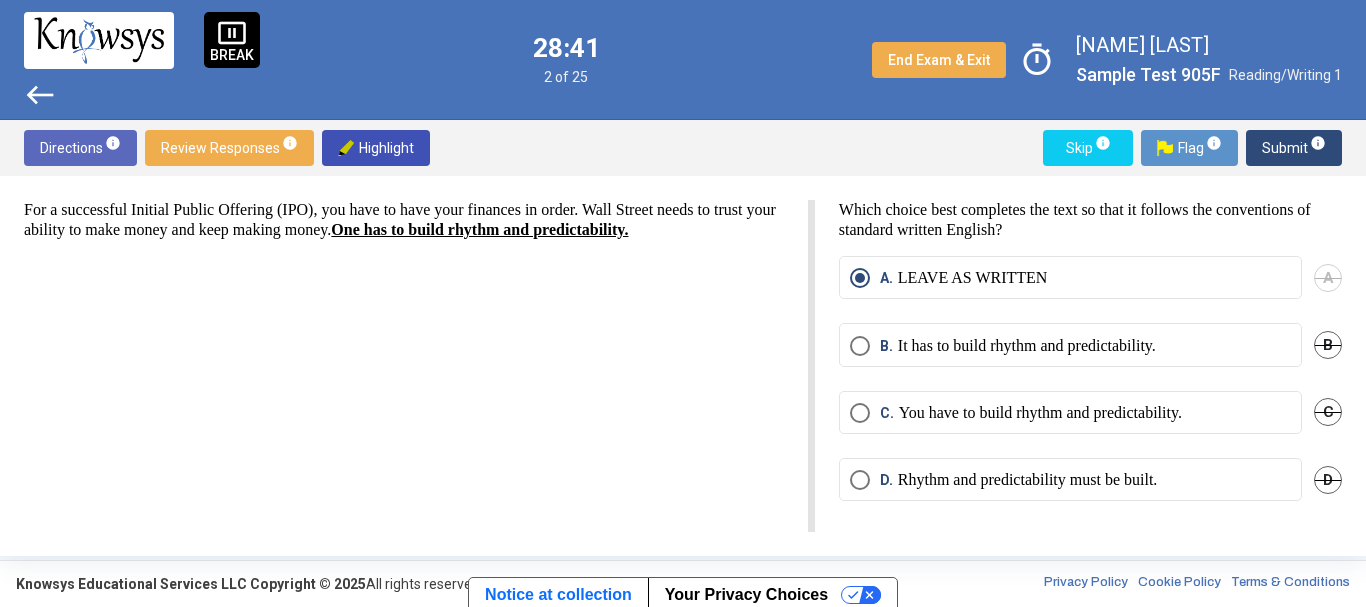 click on "Submit  info" at bounding box center [1294, 148] 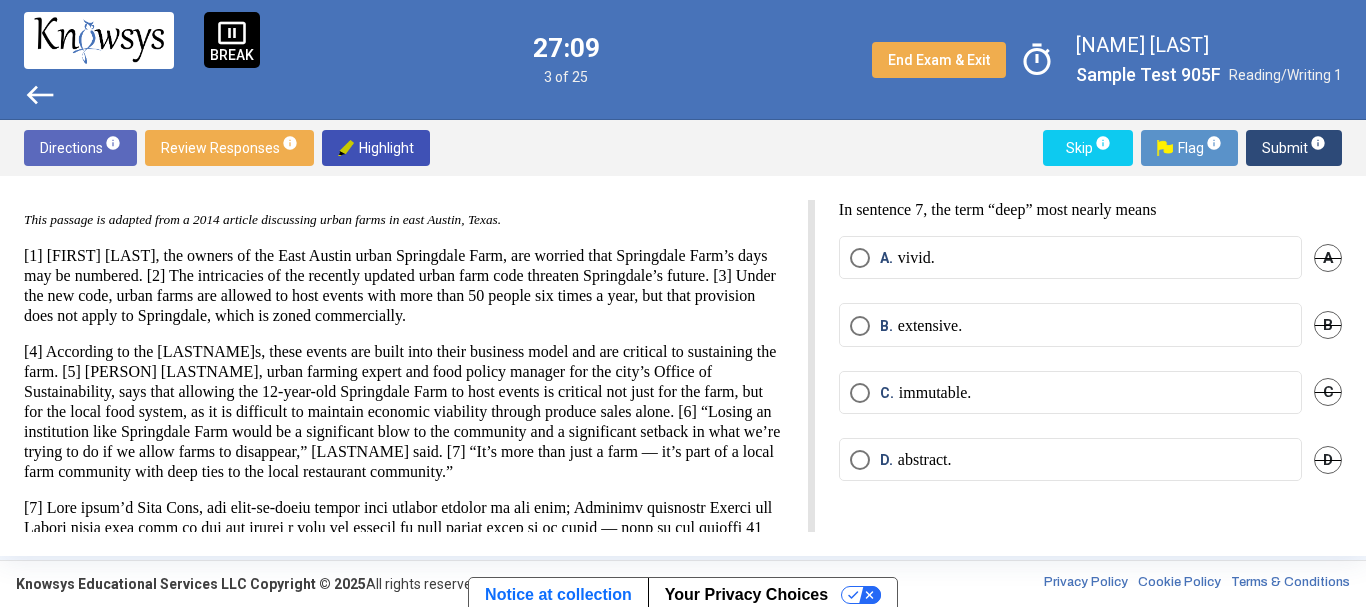 scroll, scrollTop: 33, scrollLeft: 0, axis: vertical 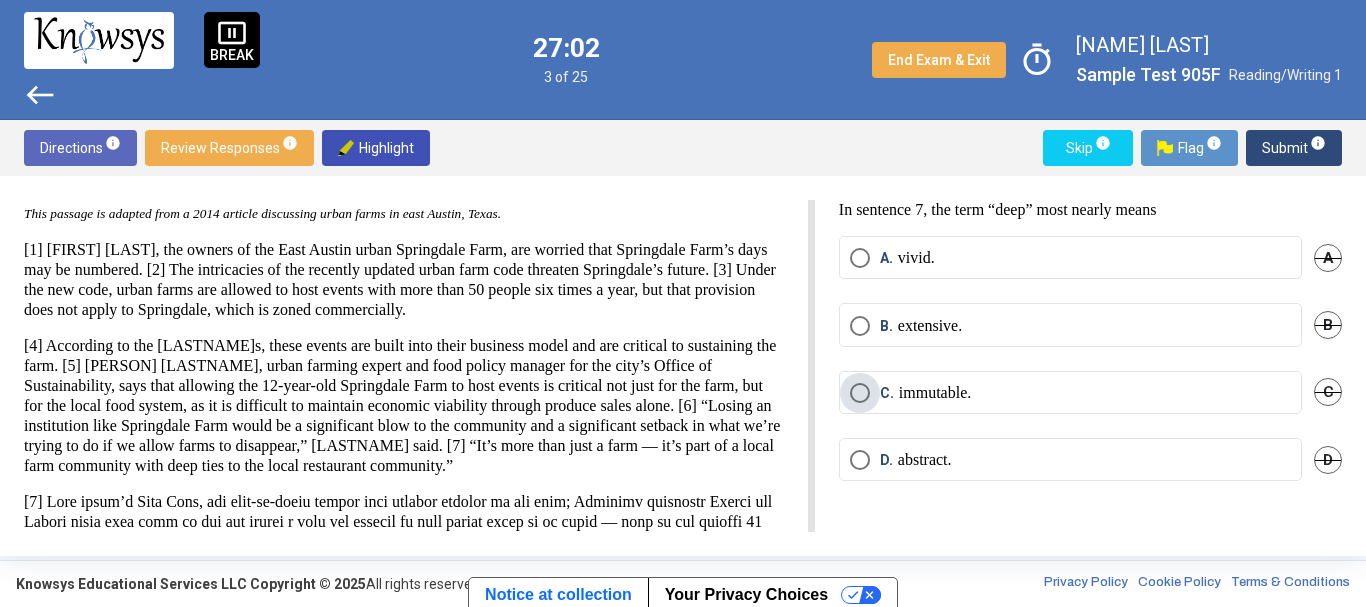 click on "immutable." at bounding box center [935, 393] 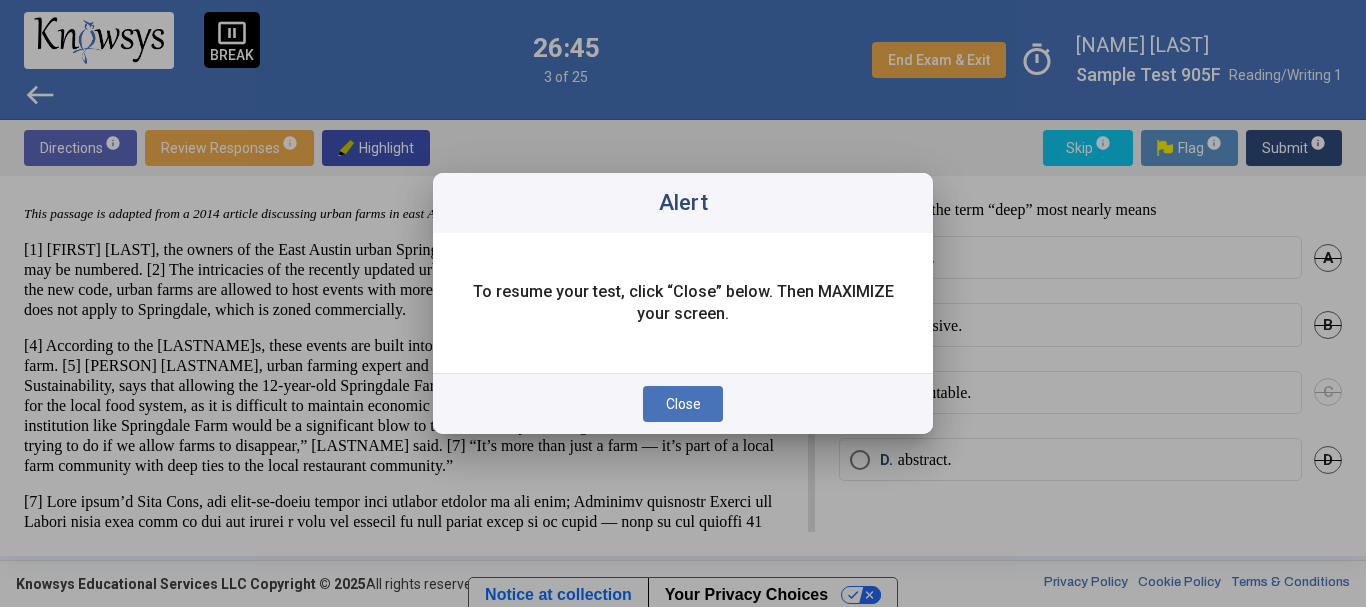 click on "Close" at bounding box center [683, 404] 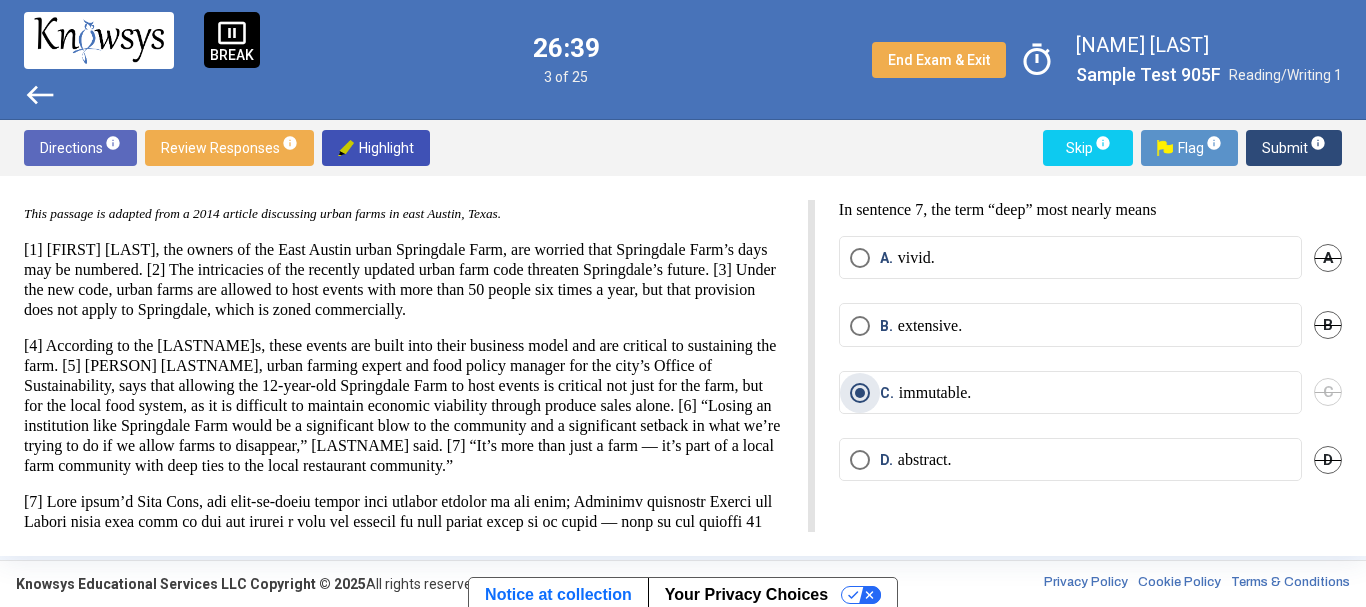 click on "B.    extensive." at bounding box center [1070, 324] 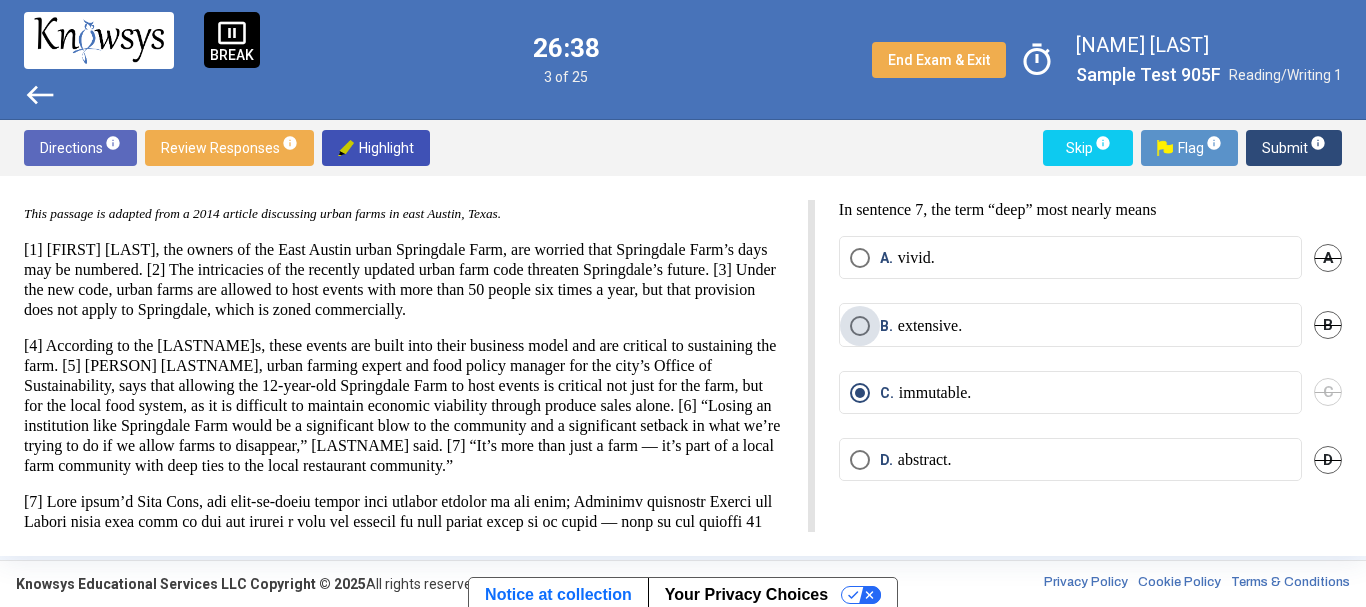 click on "B.    extensive." at bounding box center [1070, 326] 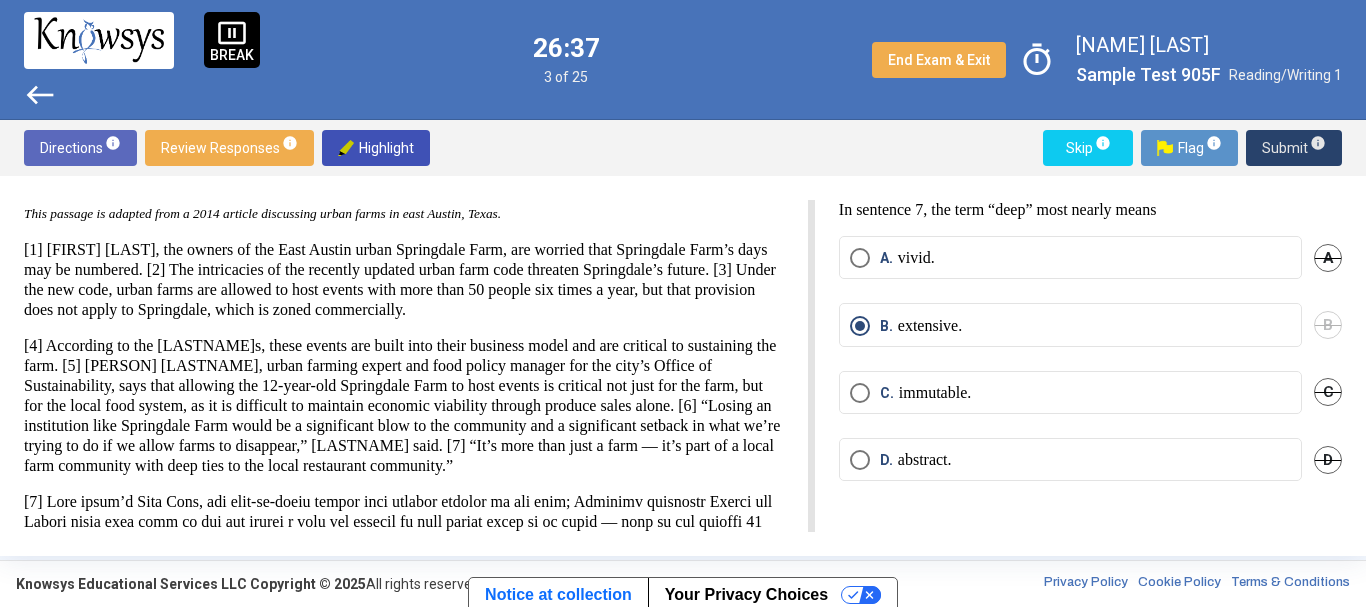 click on "Submit  info" at bounding box center (1294, 148) 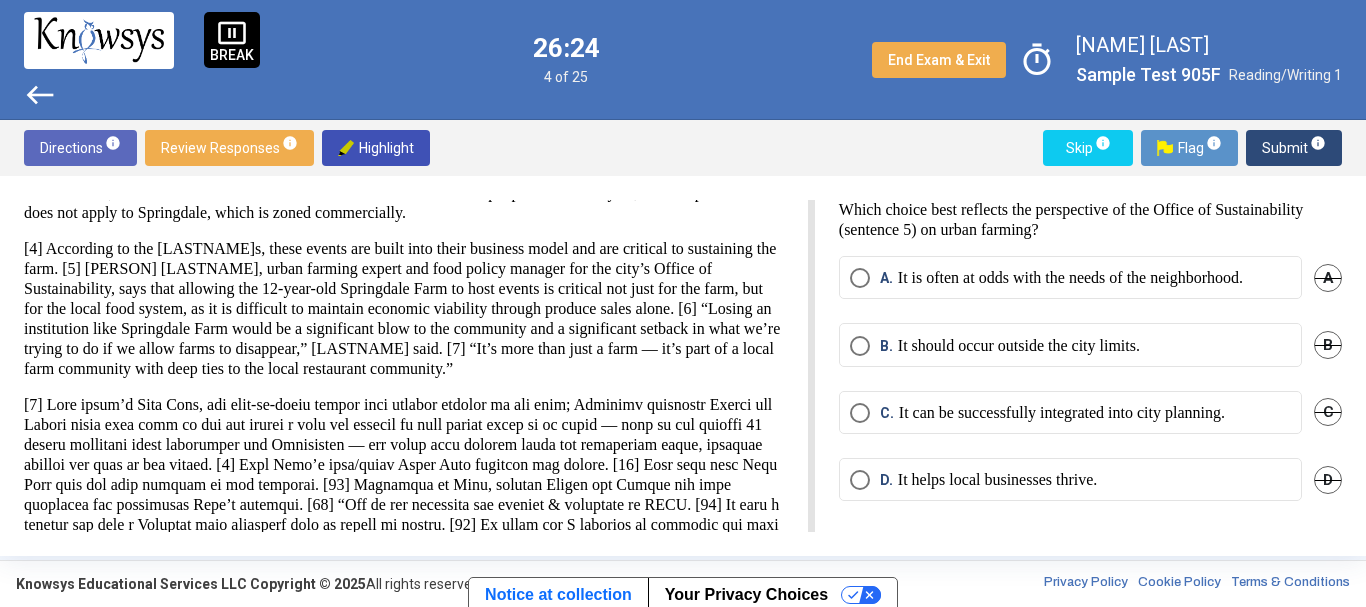 scroll, scrollTop: 133, scrollLeft: 0, axis: vertical 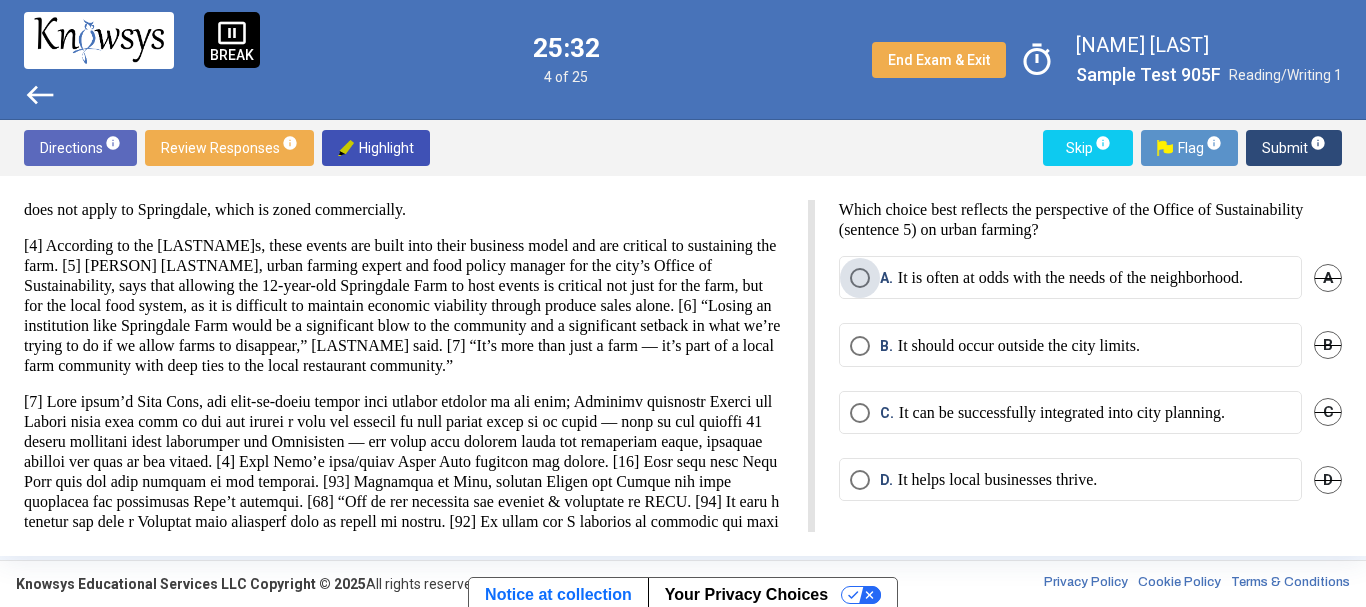 click on "It is often at odds with the needs of the neighborhood." at bounding box center [1070, 278] 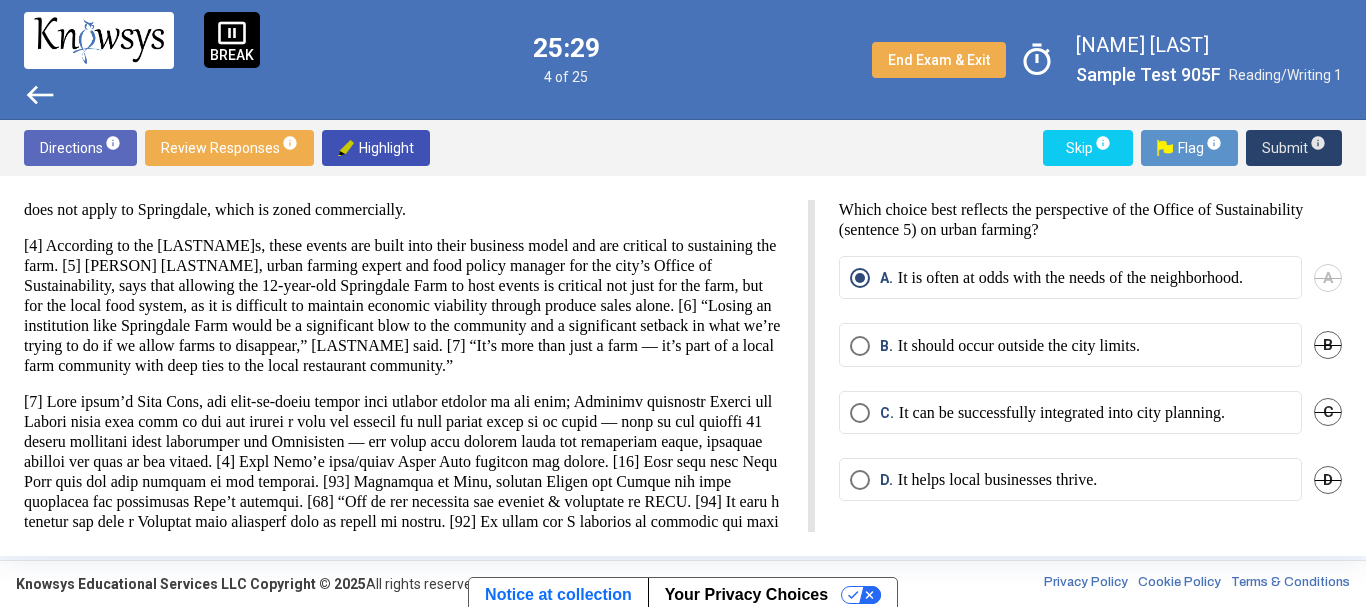 click on "Submit  info" at bounding box center [1294, 148] 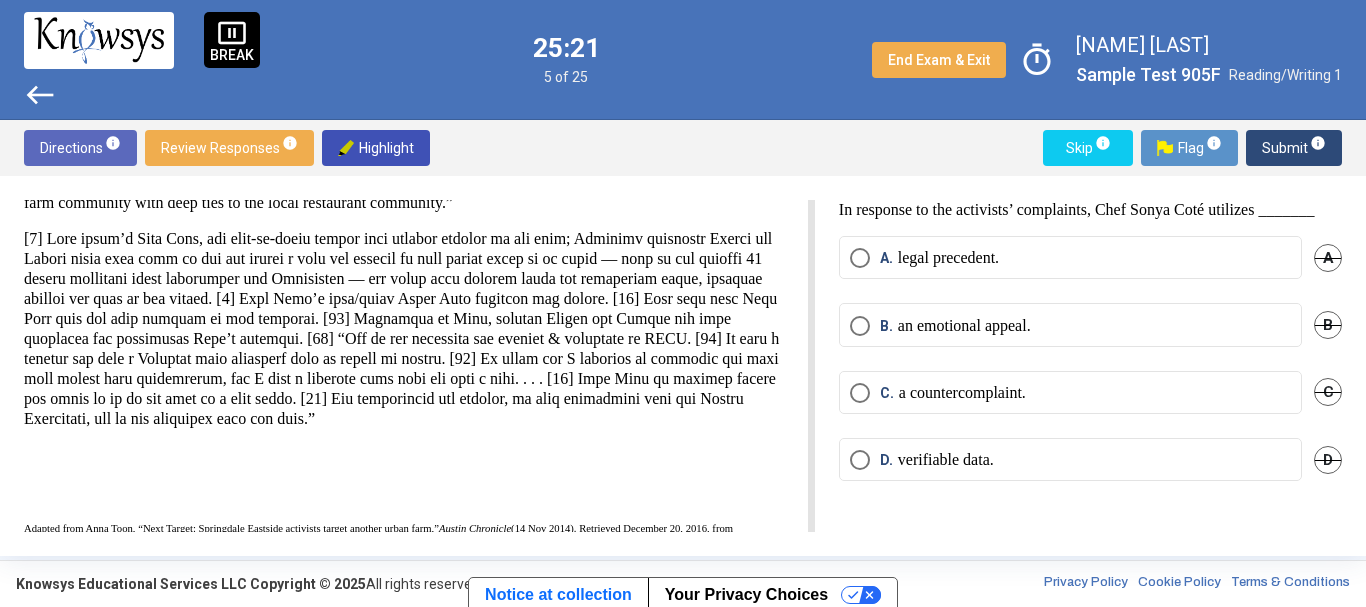 scroll, scrollTop: 281, scrollLeft: 0, axis: vertical 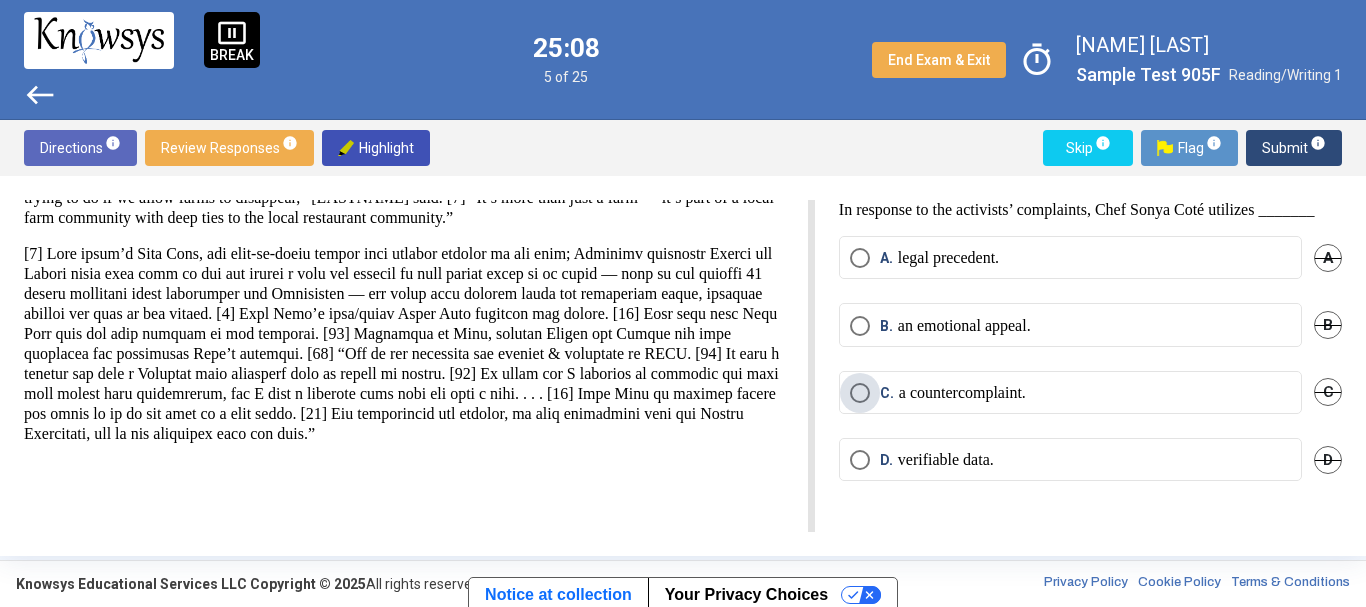 click on "C. a countercomplaint." at bounding box center [1070, 393] 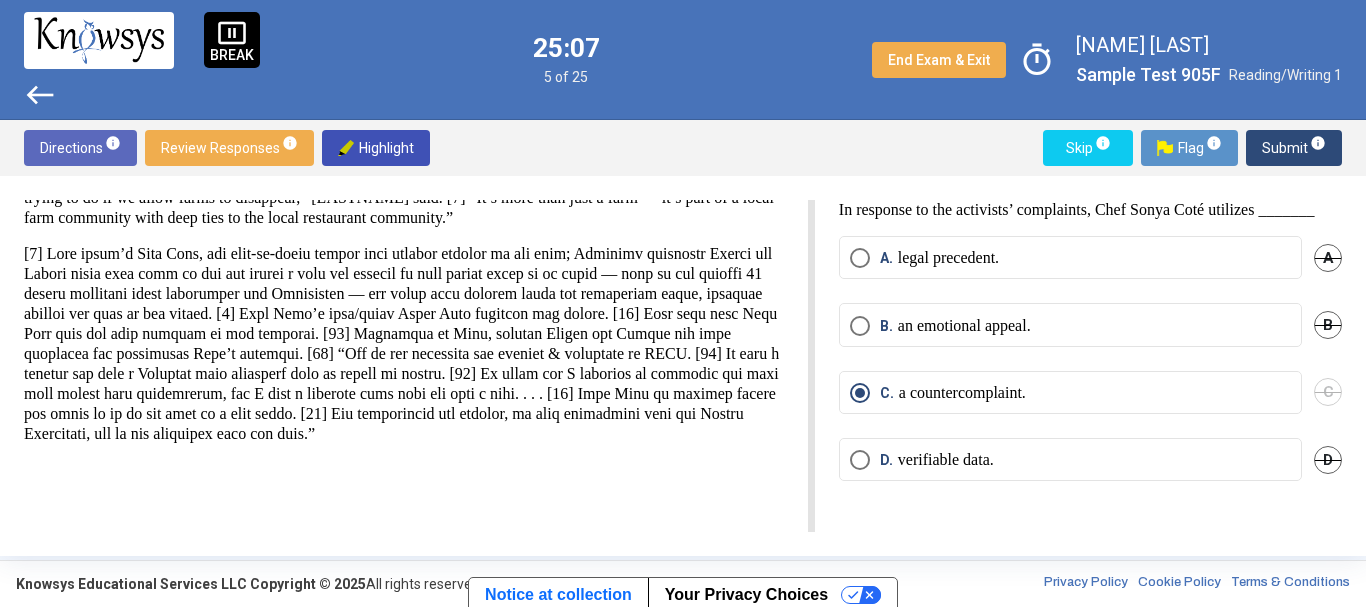 click on "D.    verifiable data." at bounding box center [1070, 460] 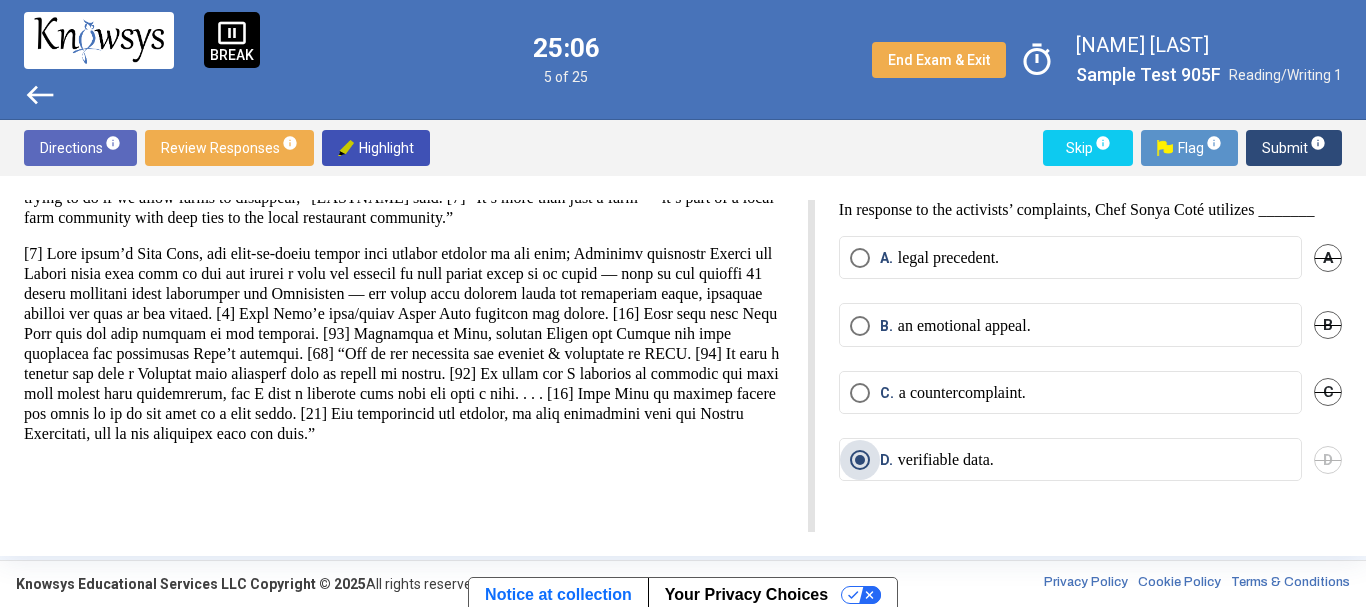 click on "D.    verifiable data." at bounding box center (1070, 460) 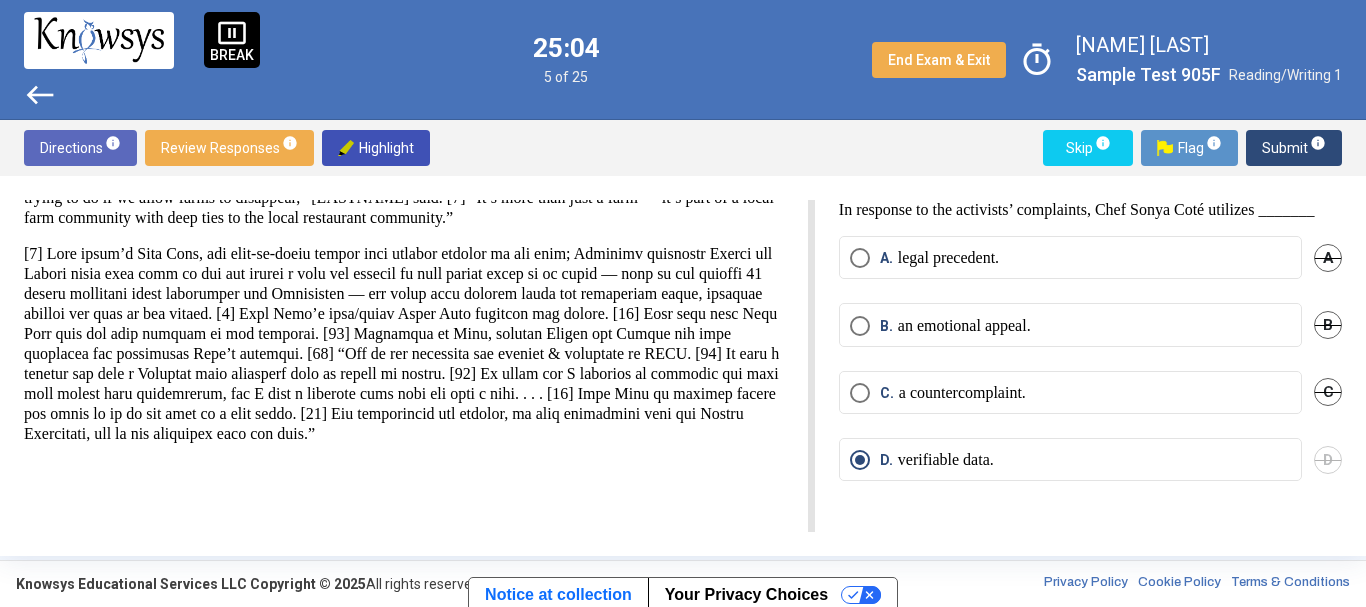 click on "There are 3 questions associated with the following passage.
This passage is adapted from a 2014 article discussing urban farms in east Austin, Texas.
[1] [PERSON] and [PERSON] [LASTNAME], the owners of the East Austin urban Springdale Farm, are worried that Springdale Farm’s days may be numbered. [2] The intricacies of the recently updated urban farm code threaten Springdale’s future. [3] Under the new code, urban farms are allowed to host events with more than 50 people six times a year, but that provision does not apply to Springdale, which is zoned commercially.
Adapted from [PERSON] [LASTNAME], “Next Target: Springdale Eastside activists target another urban farm,”  Austin Chronicle  (14 Nov 2014). Retrieved December 20, 2016, from http://www.austinchronicle.com/news/2014­11­14/next­target­springdale/. In response to the activists’ complaints, Chef [PERSON] [LASTNAME] utilizes _______   A.  legal precedent.   A   B.    an emotional appeal.   B   C.    a countercomplaint.   C   D.    D" at bounding box center (683, 366) 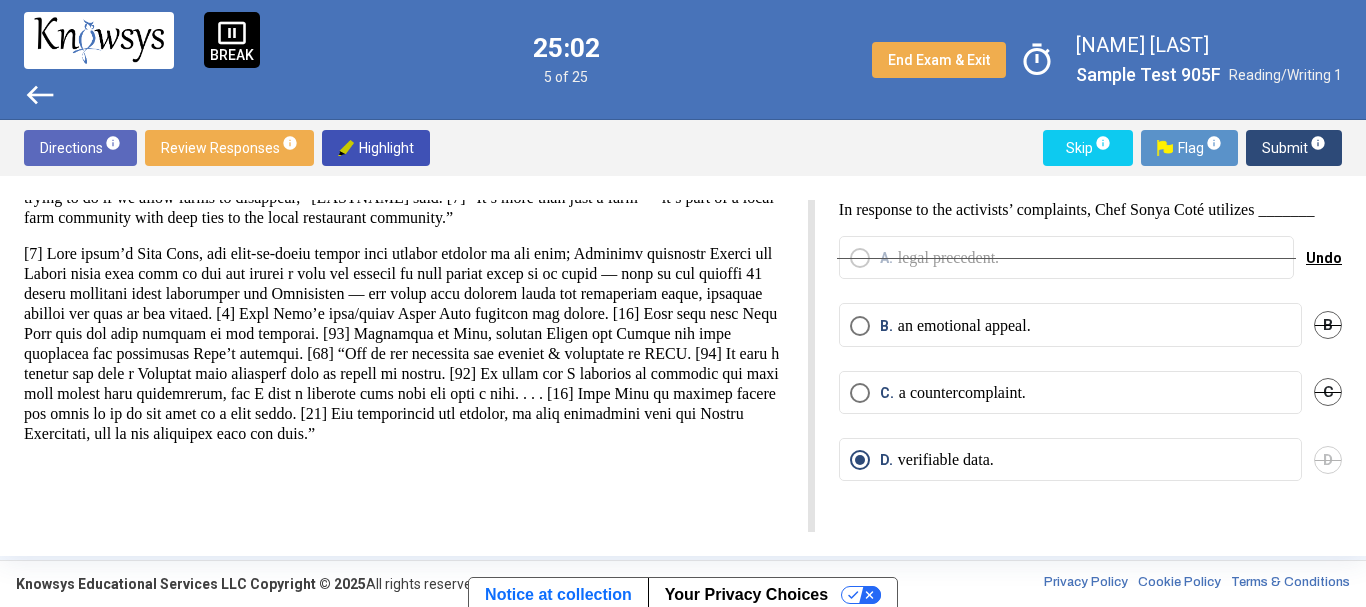 click on "Submit  info" at bounding box center [1294, 148] 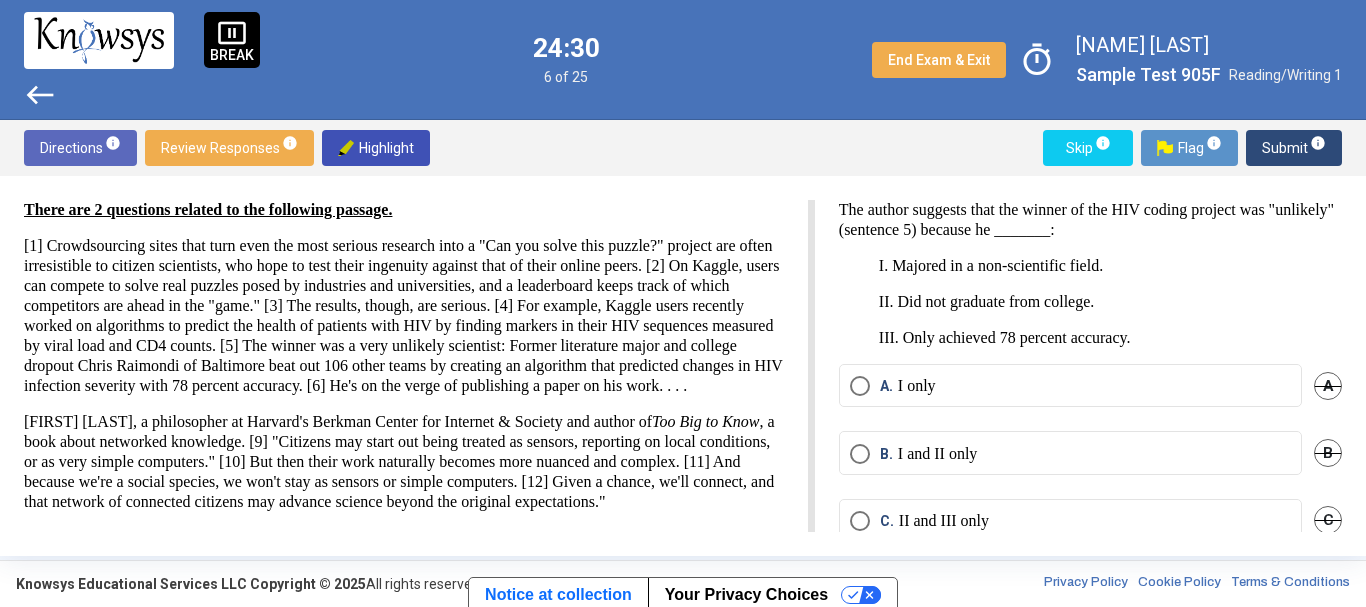 scroll, scrollTop: 76, scrollLeft: 0, axis: vertical 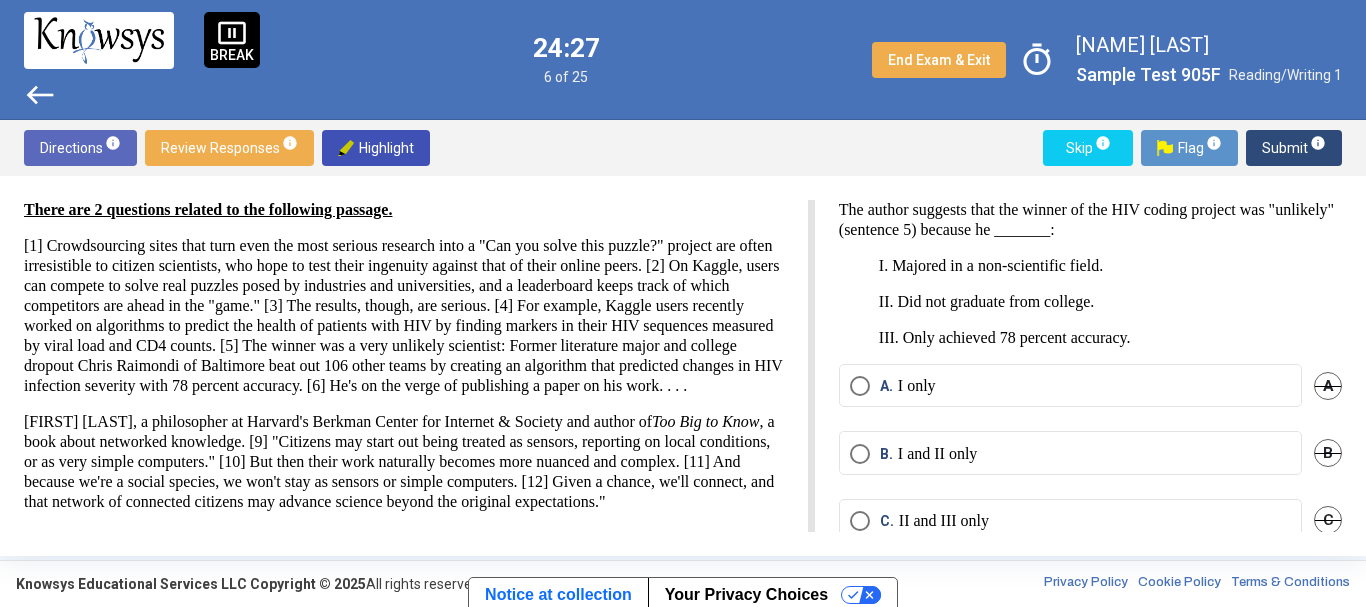 click on "[1] Crowdsourcing sites that turn even the most serious research into a "Can you solve this puzzle?" project are often irresistible to citizen scientists, who hope to test their ingenuity against that of their online peers. [2] On Kaggle, users can compete to solve real puzzles posed by industries and universities, and a leaderboard keeps track of which competitors are ahead in the "game." [3] The results, though, are serious. [4] For example, Kaggle users recently worked on algorithms to predict the health of patients with HIV by finding markers in their HIV sequences measured by viral load and CD4 counts. [5] The winner was a very unlikely scientist: Former literature major and college dropout Chris Raimondi of Baltimore beat out 106 other teams by creating an algorithm that predicted changes in HIV infection severity with 78 percent accuracy. [6] He's on the verge of publishing a paper on his work. . . ." at bounding box center (404, 316) 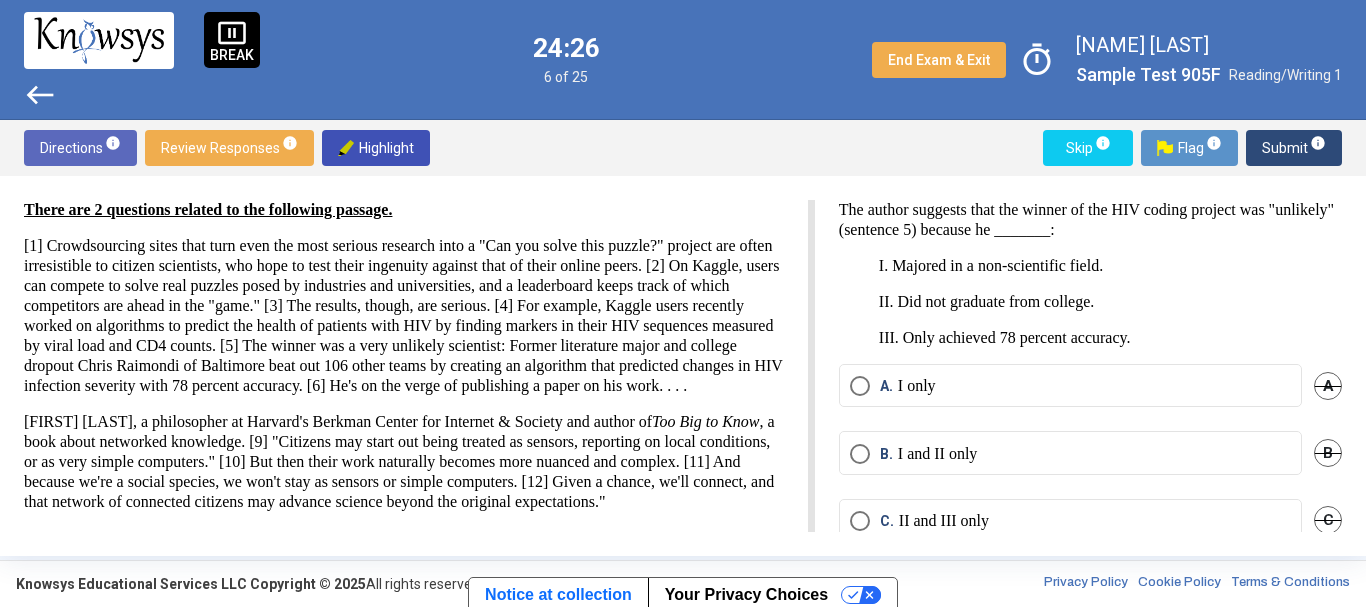 click on "[1] Crowdsourcing sites that turn even the most serious research into a "Can you solve this puzzle?" project are often irresistible to citizen scientists, who hope to test their ingenuity against that of their online peers. [2] On Kaggle, users can compete to solve real puzzles posed by industries and universities, and a leaderboard keeps track of which competitors are ahead in the "game." [3] The results, though, are serious. [4] For example, Kaggle users recently worked on algorithms to predict the health of patients with HIV by finding markers in their HIV sequences measured by viral load and CD4 counts. [5] The winner was a very unlikely scientist: Former literature major and college dropout Chris Raimondi of Baltimore beat out 106 other teams by creating an algorithm that predicted changes in HIV infection severity with 78 percent accuracy. [6] He's on the verge of publishing a paper on his work. . . ." at bounding box center (404, 316) 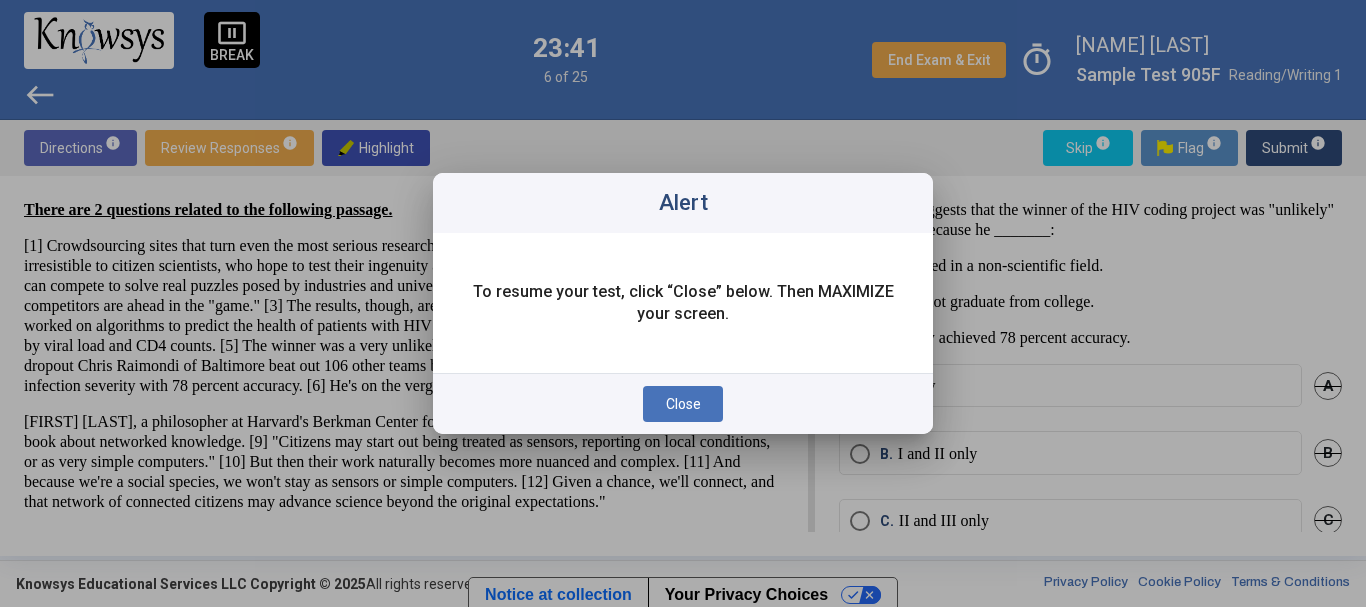 click on "Close" at bounding box center (683, 404) 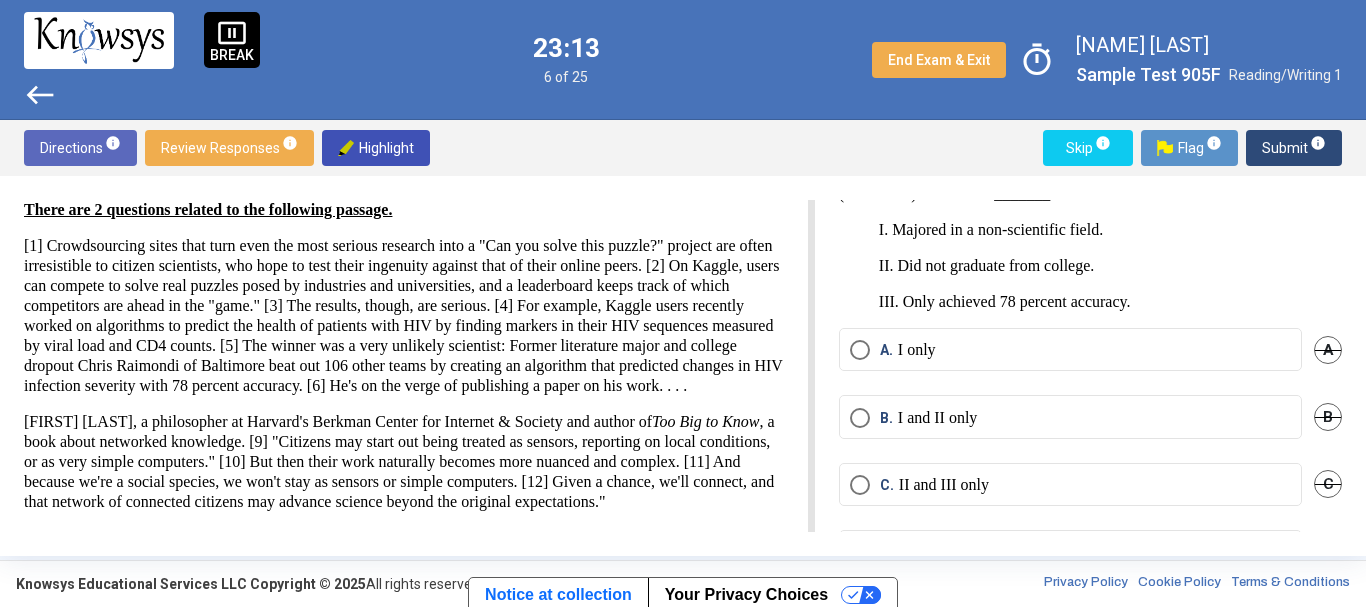 scroll, scrollTop: 0, scrollLeft: 0, axis: both 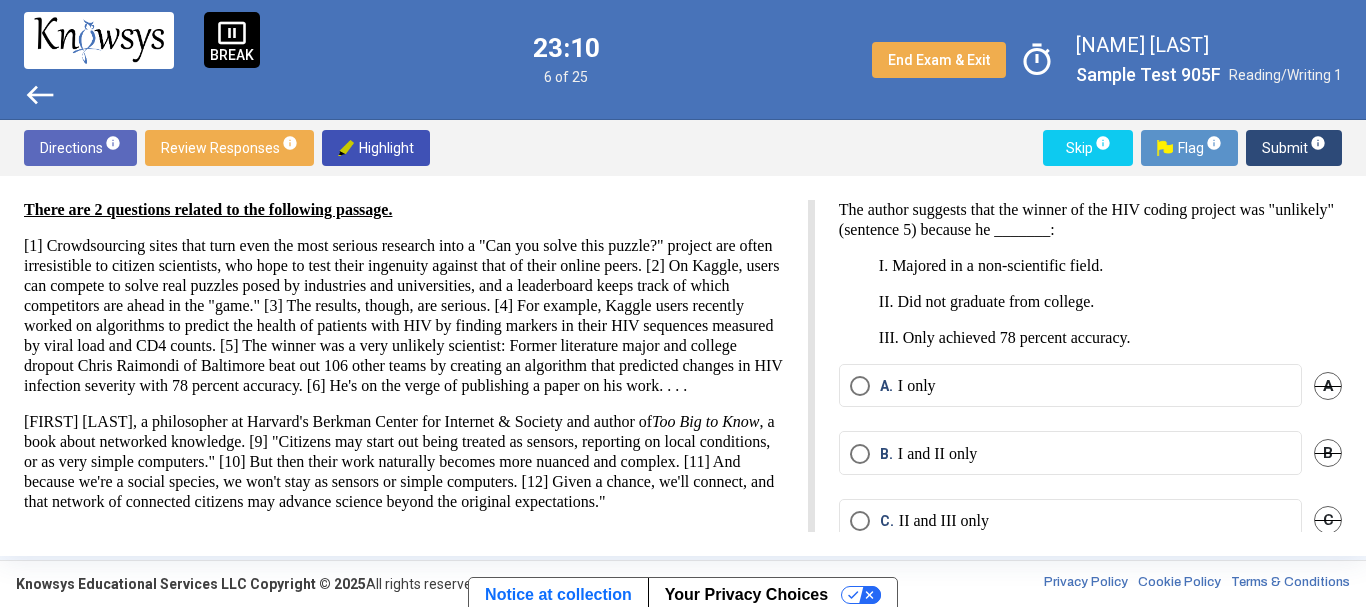 click on "There are [NUMBER] questions related to the following passage.
[1] Crowdsourcing sites that turn even the most serious research into a "Can you solve this puzzle?" project are often irresistible to citizen scientists, who hope to test their ingenuity against that of their online peers. [2] On Kaggle, users can compete to solve real puzzles posed by industries and universities, and a leaderboard keeps track of which competitors are ahead in the "game." [3] The results, though, are serious. [4] For example, Kaggle users recently worked on algorithms to predict the health of patients with HIV by finding markers in their HIV sequences measured by viral load and CD4 counts. [5] The winner was a very unlikely scientist: Former literature major and college dropout Chris Raimondi of Baltimore beat out [NUMBER] other teams by creating an algorithm that predicted changes in HIV infection severity with [NUMBER] percent accuracy. [6] He's on the verge of publishing a paper on his work. . . .
Too Big to Know" at bounding box center (404, 356) 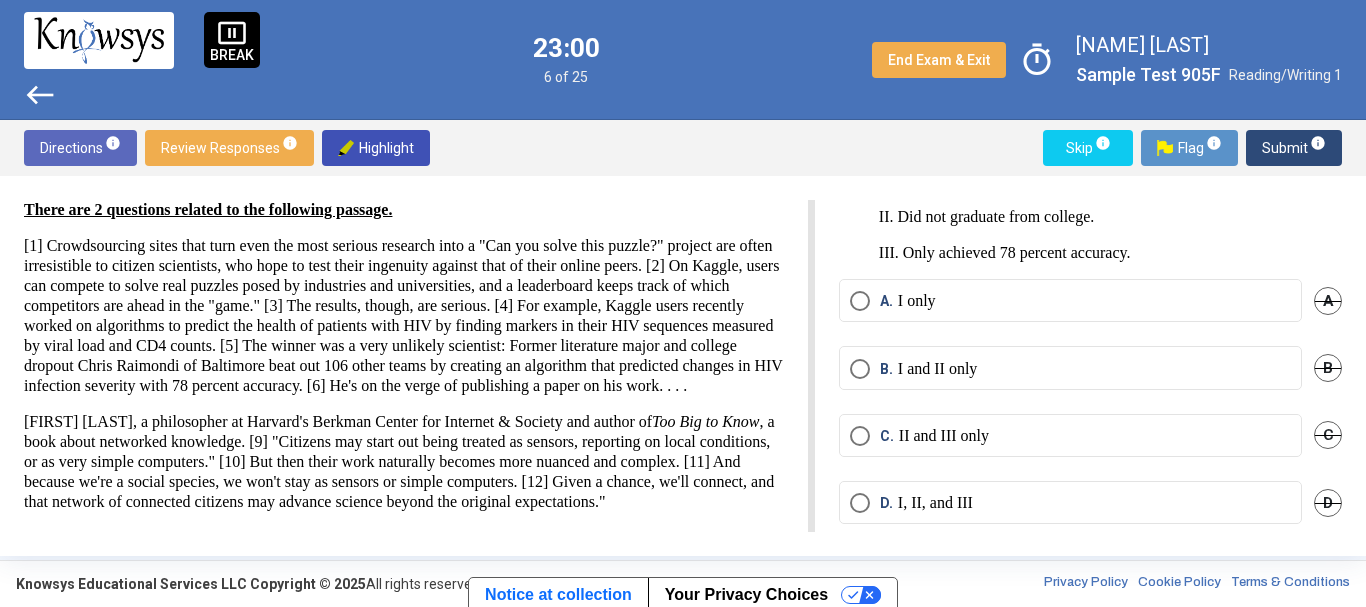 scroll, scrollTop: 97, scrollLeft: 0, axis: vertical 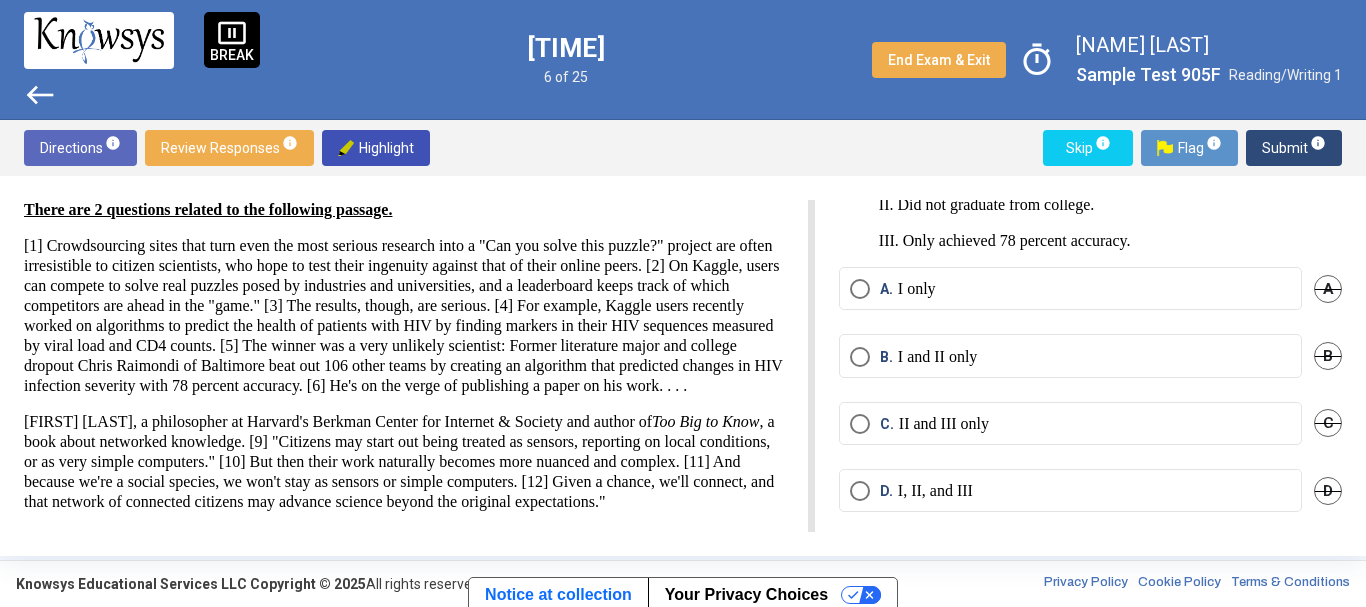 click on "D" at bounding box center [1328, 491] 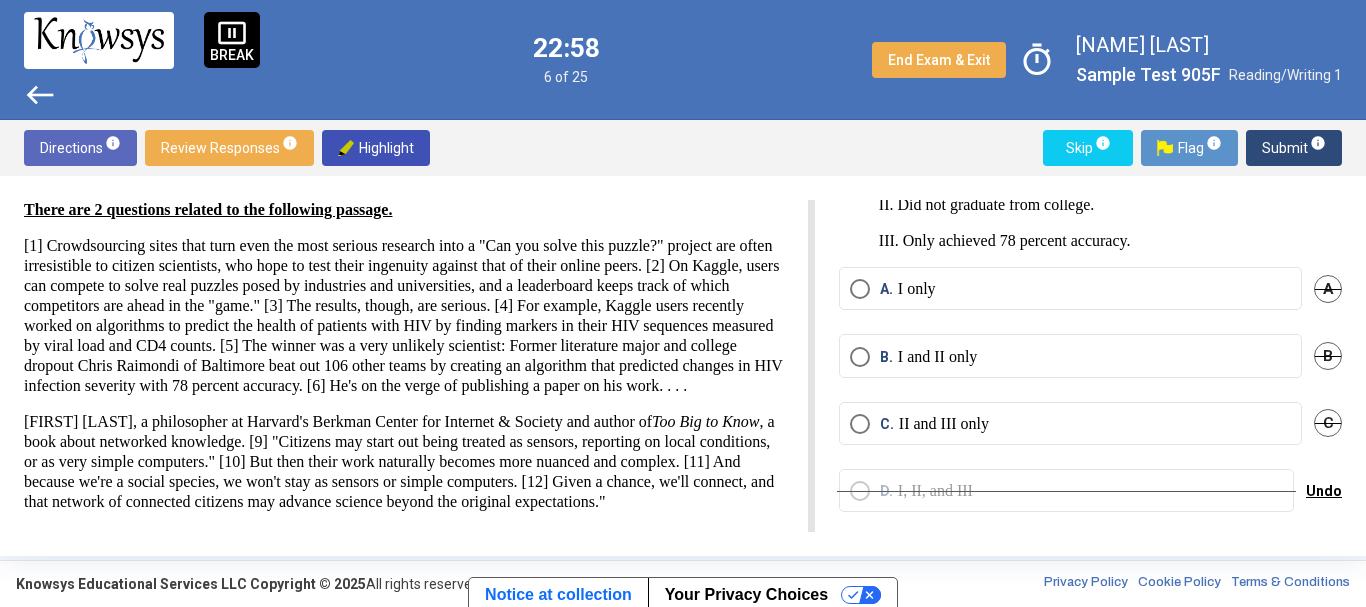 click on "Undo" at bounding box center (1324, 491) 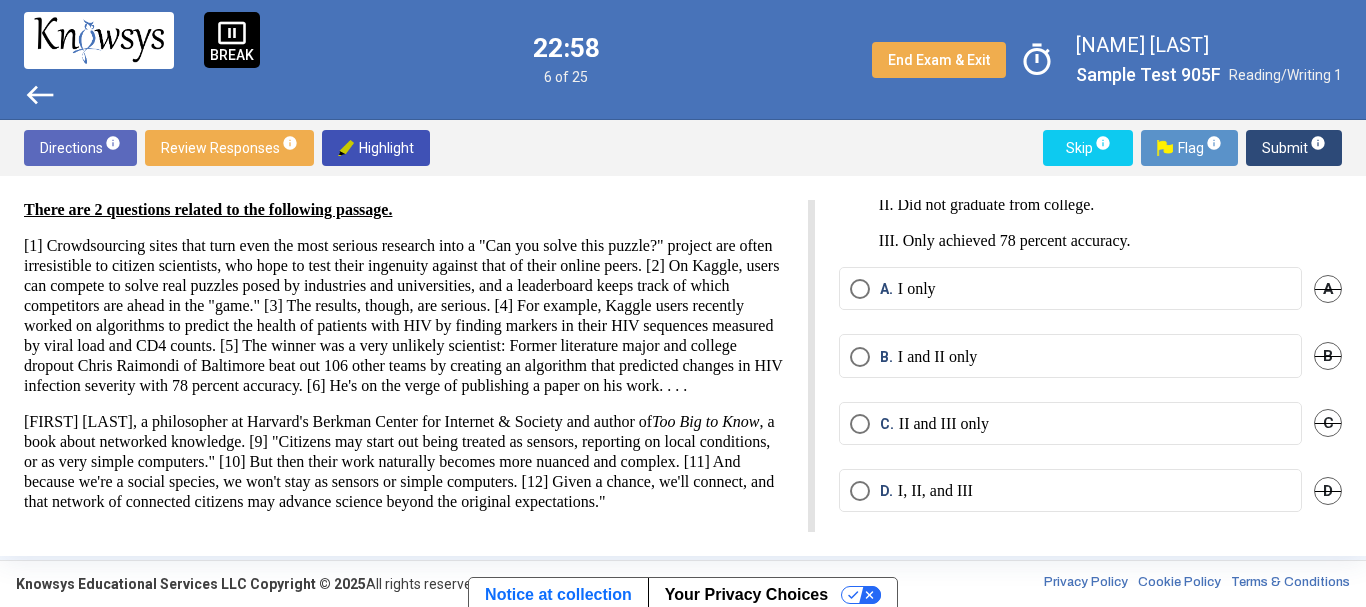 click on "D" at bounding box center [1328, 491] 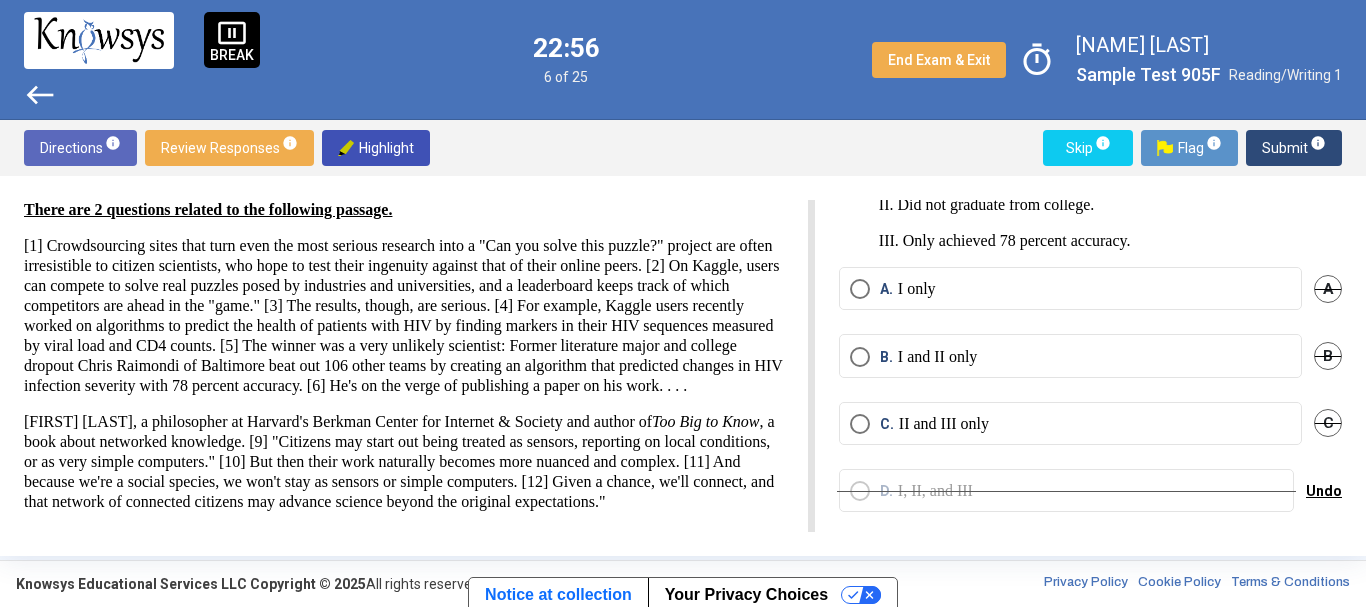 click on "C" at bounding box center [1328, 423] 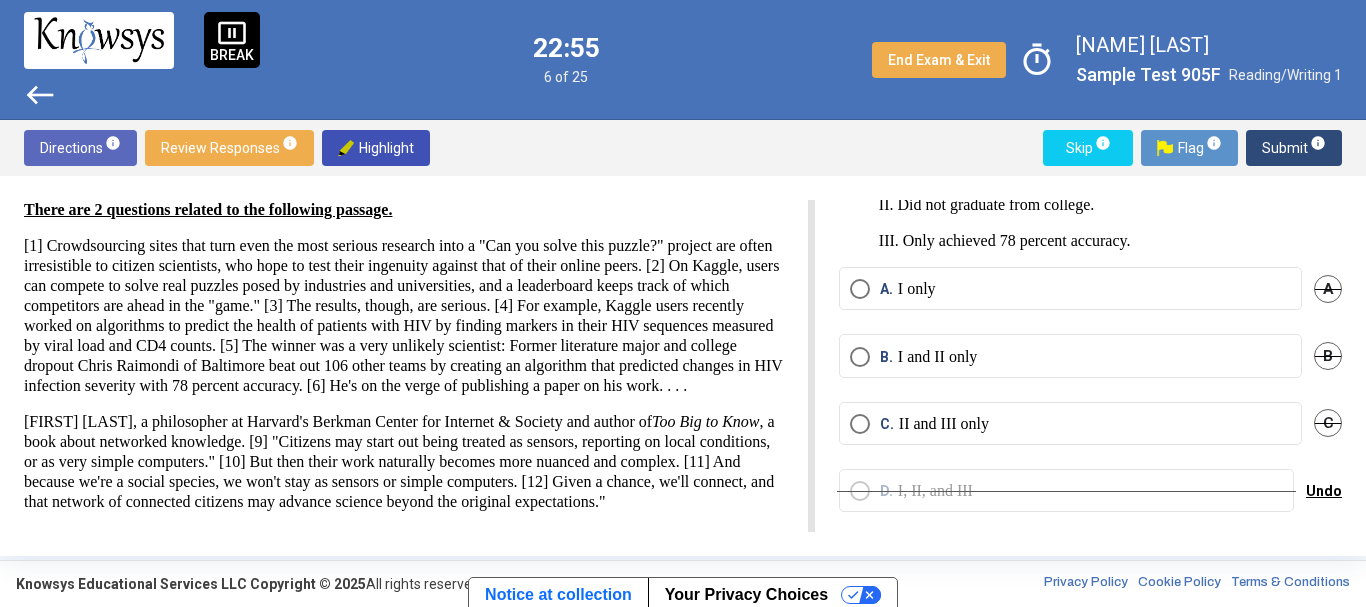 click on "C" at bounding box center [1328, 423] 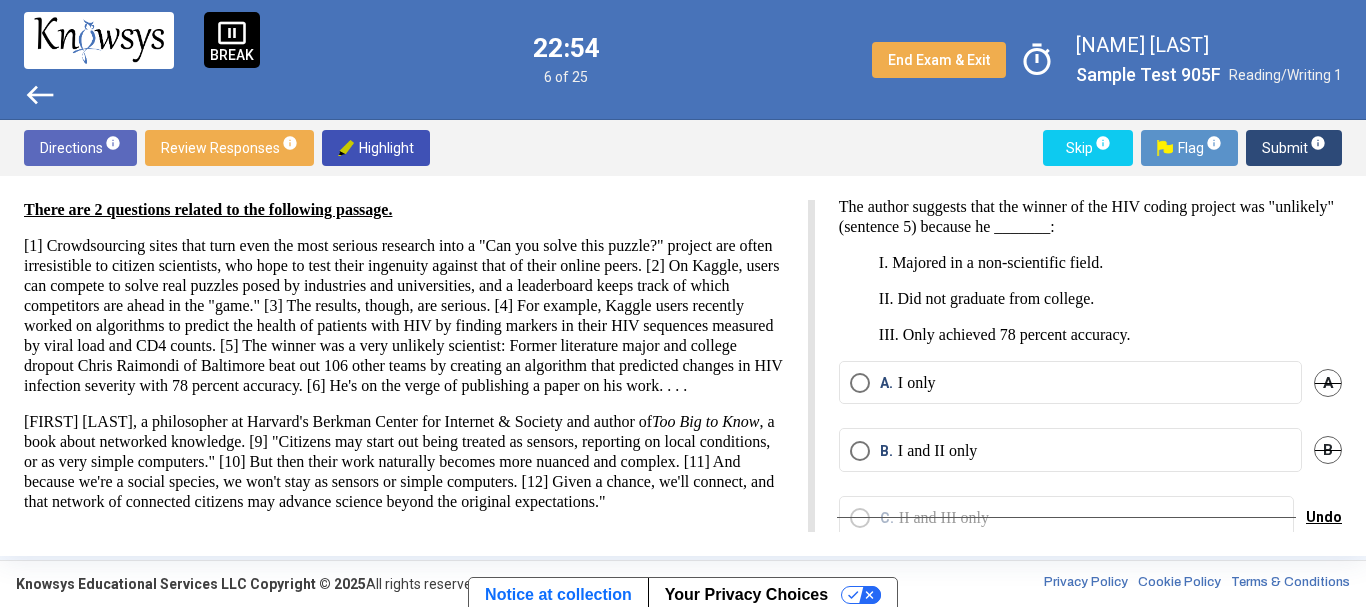 scroll, scrollTop: 0, scrollLeft: 0, axis: both 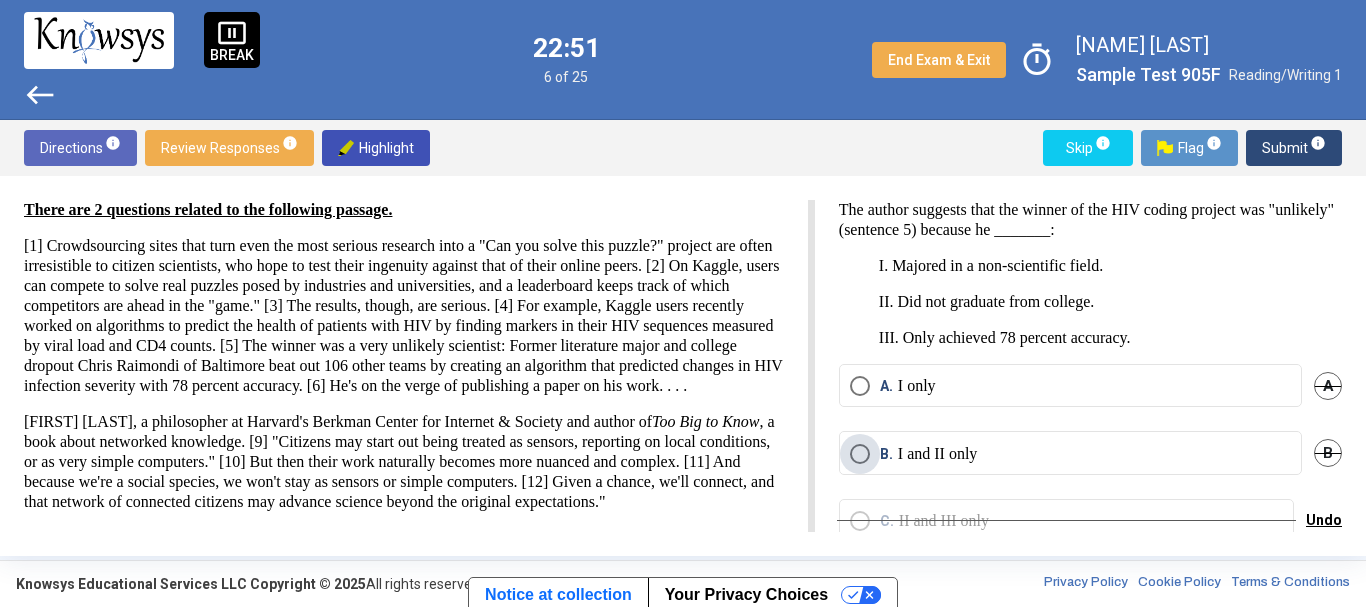 click at bounding box center [860, 454] 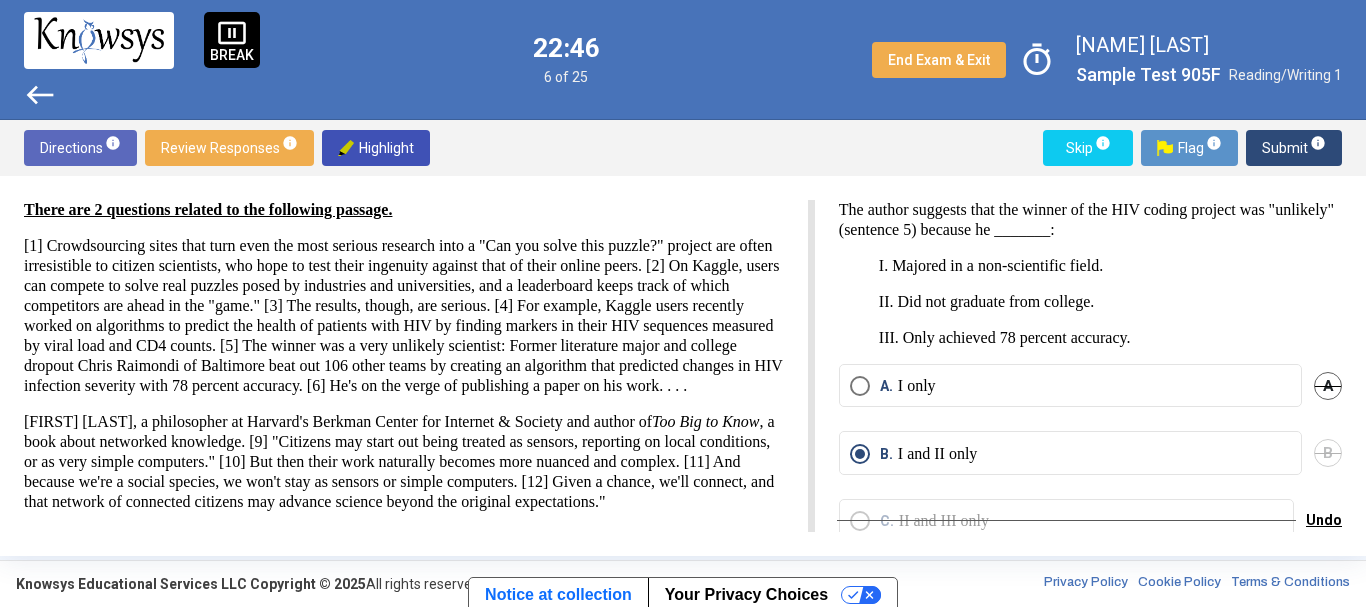 scroll, scrollTop: 0, scrollLeft: 0, axis: both 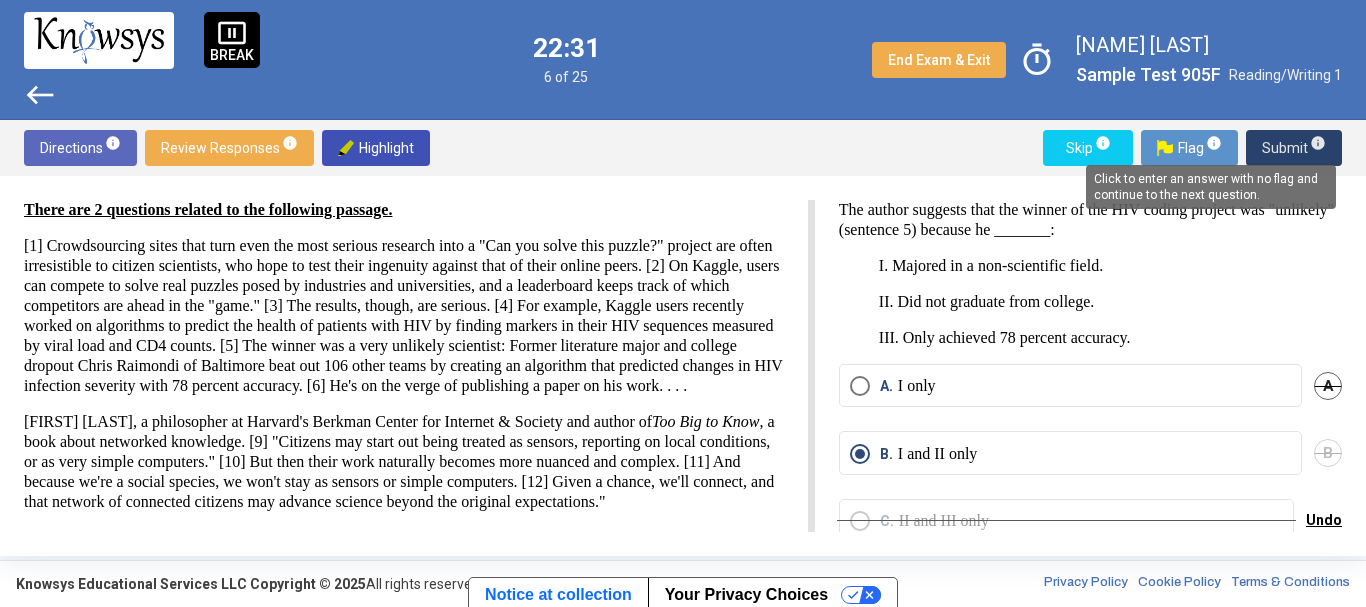 click on "info" at bounding box center [1318, 143] 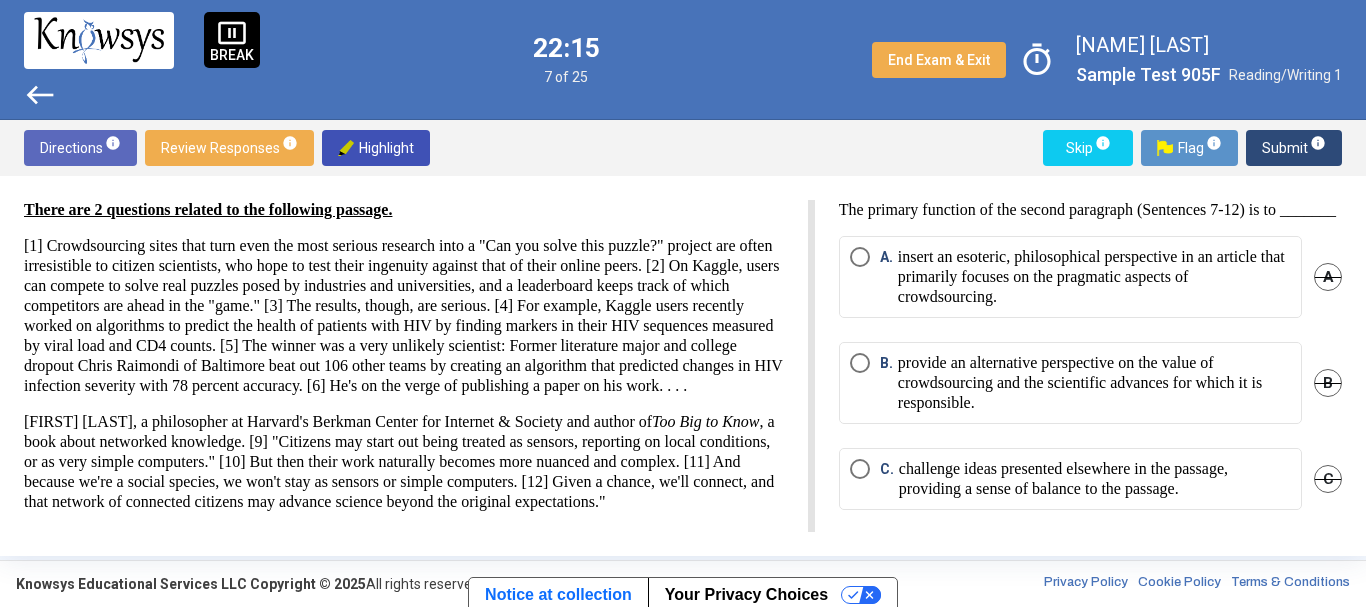 scroll, scrollTop: 76, scrollLeft: 0, axis: vertical 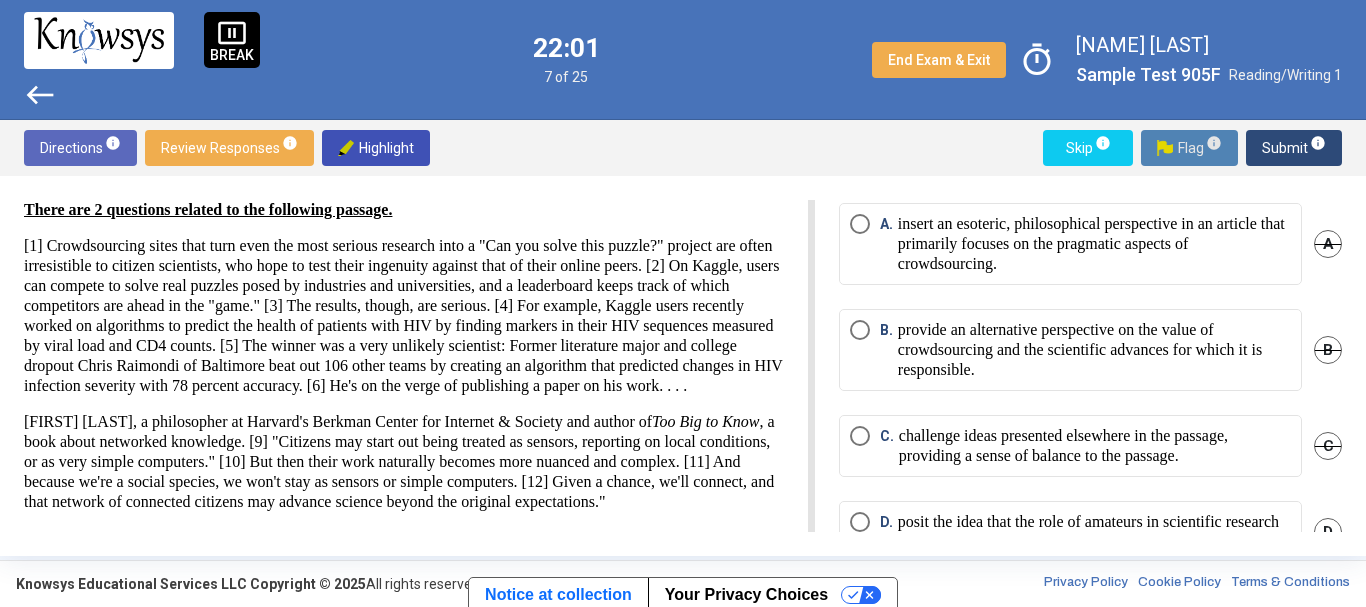 click on "Flag  info" at bounding box center (1189, 148) 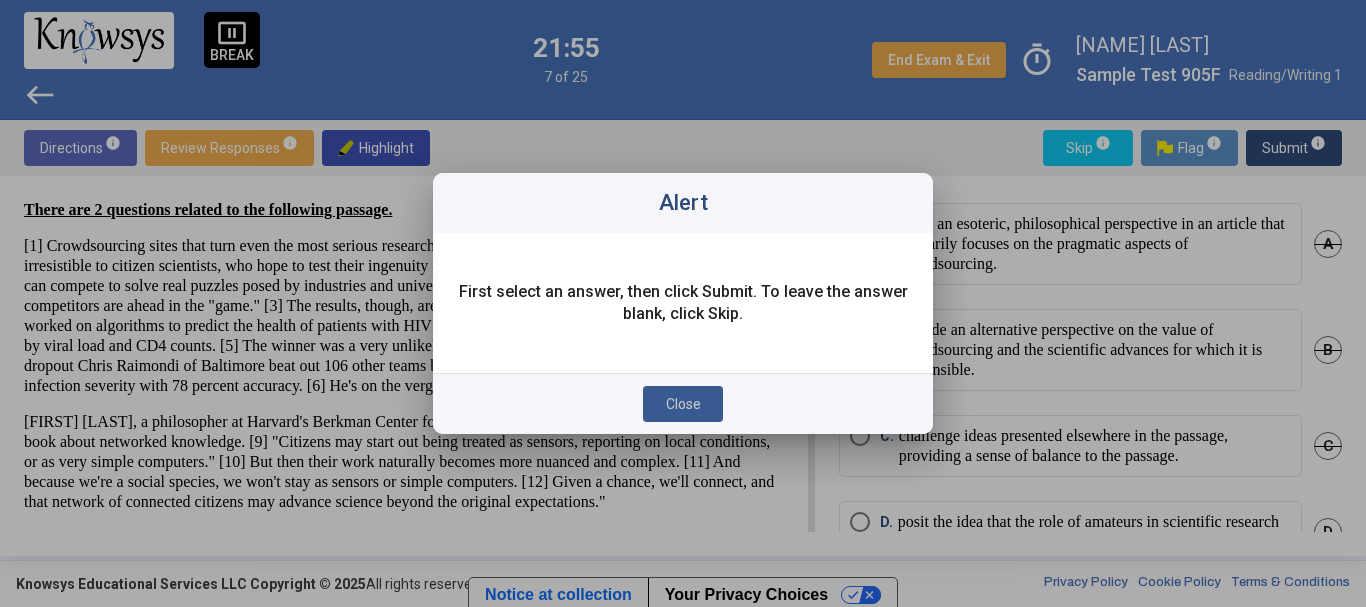 click on "Close" at bounding box center [683, 404] 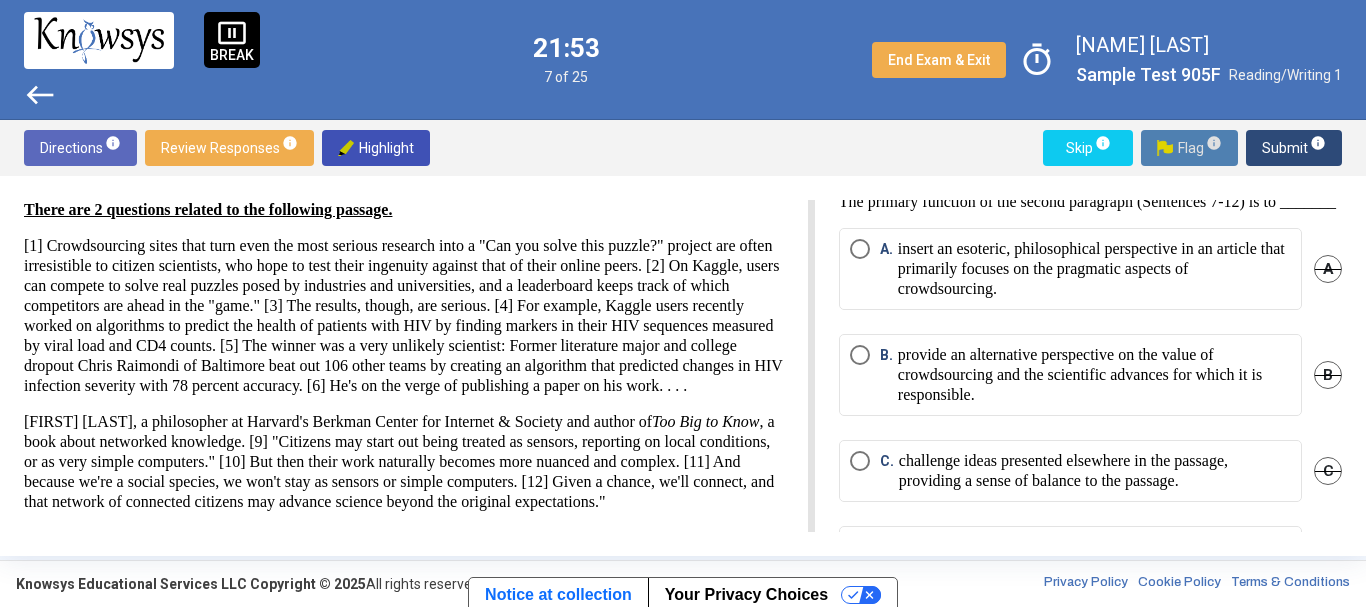scroll, scrollTop: 0, scrollLeft: 0, axis: both 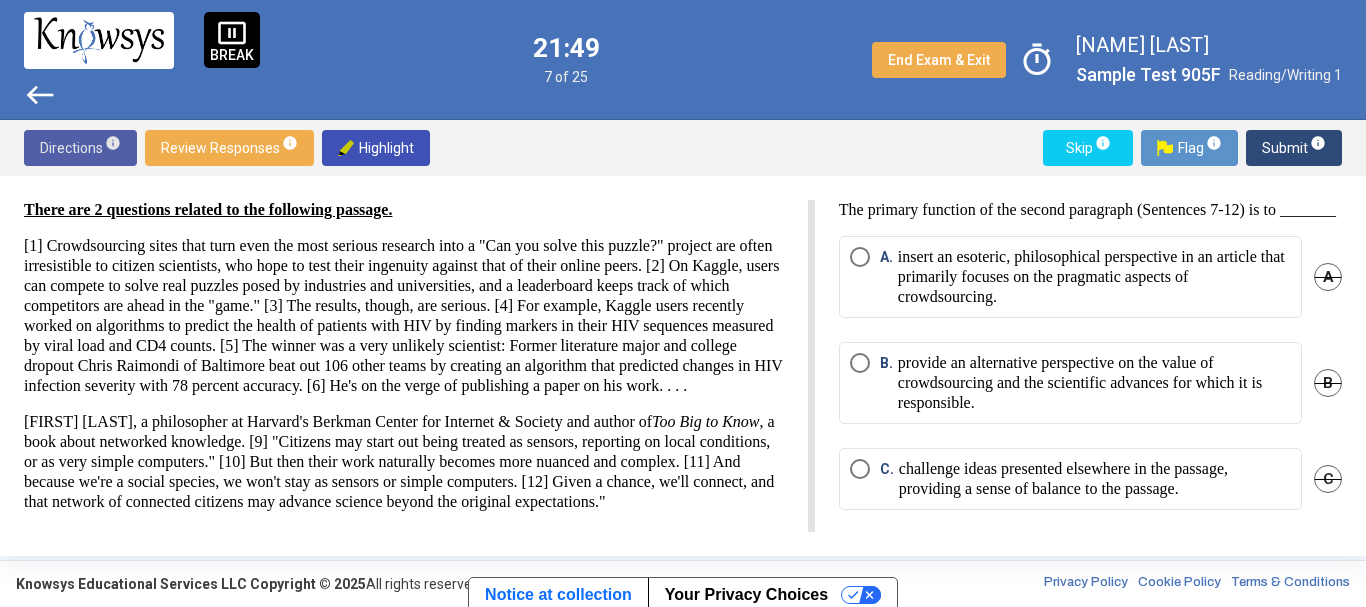 click on "Directions  info" at bounding box center (80, 148) 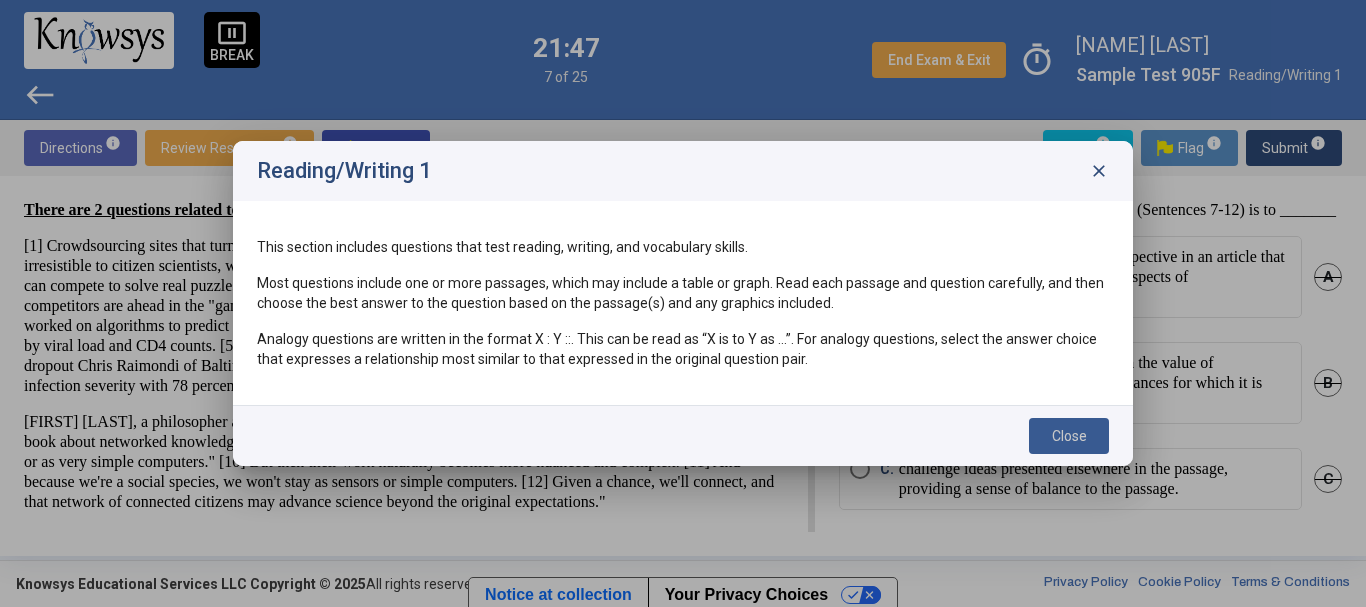 drag, startPoint x: 1090, startPoint y: 426, endPoint x: 1060, endPoint y: 418, distance: 31.04835 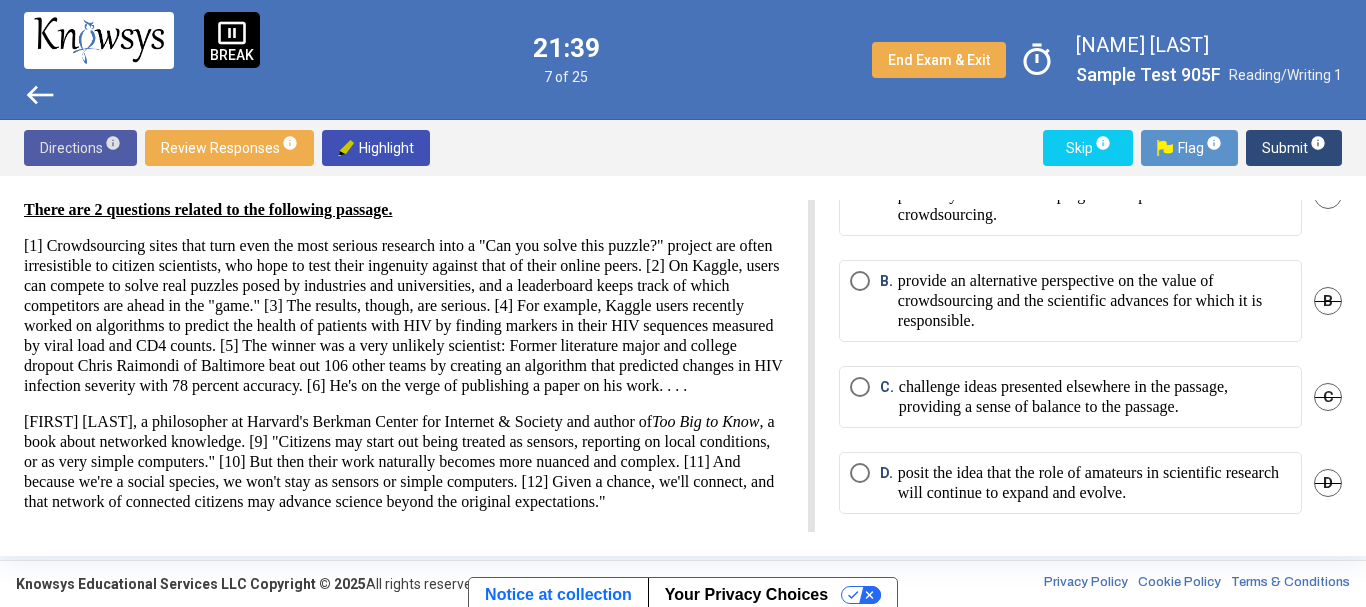 scroll, scrollTop: 75, scrollLeft: 0, axis: vertical 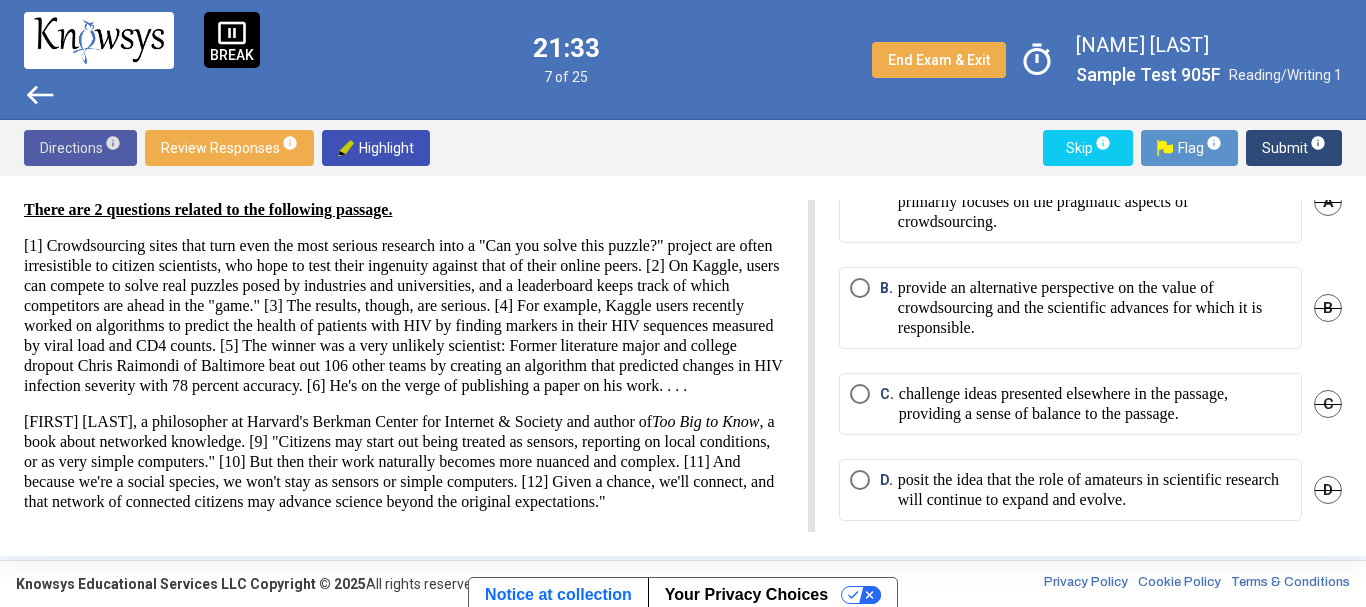 click on "posit the idea that the role of amateurs in scientific research will continue to expand and evolve." at bounding box center [1094, 490] 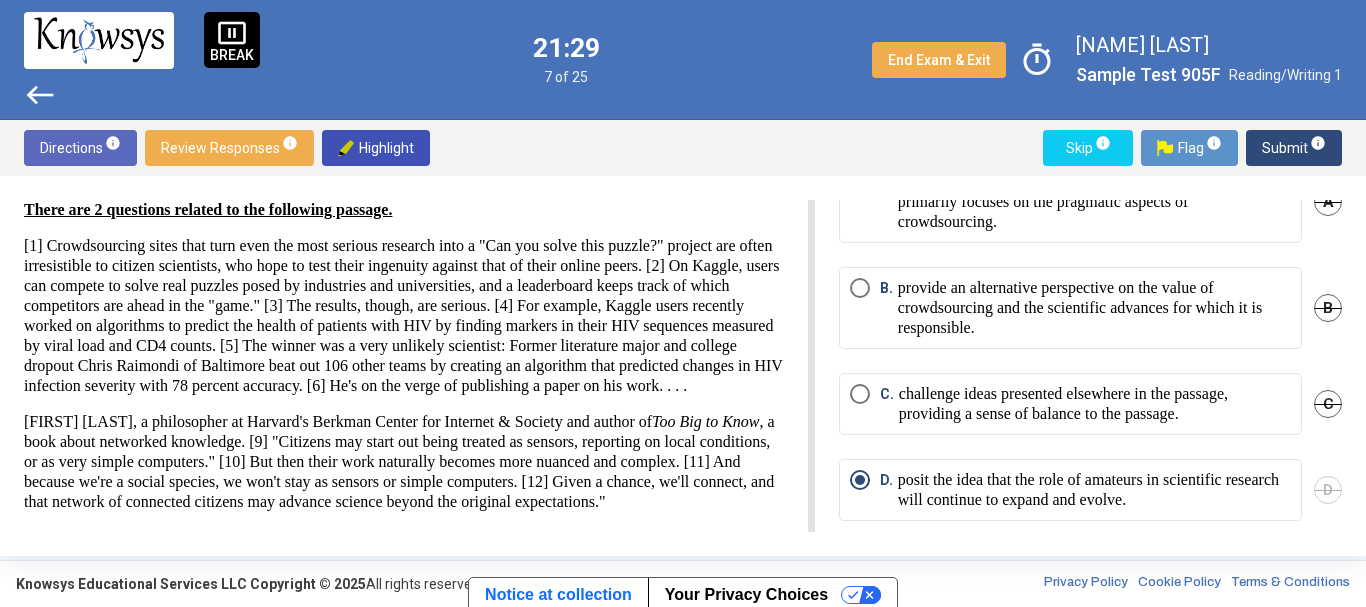 click on "C" at bounding box center (1328, 404) 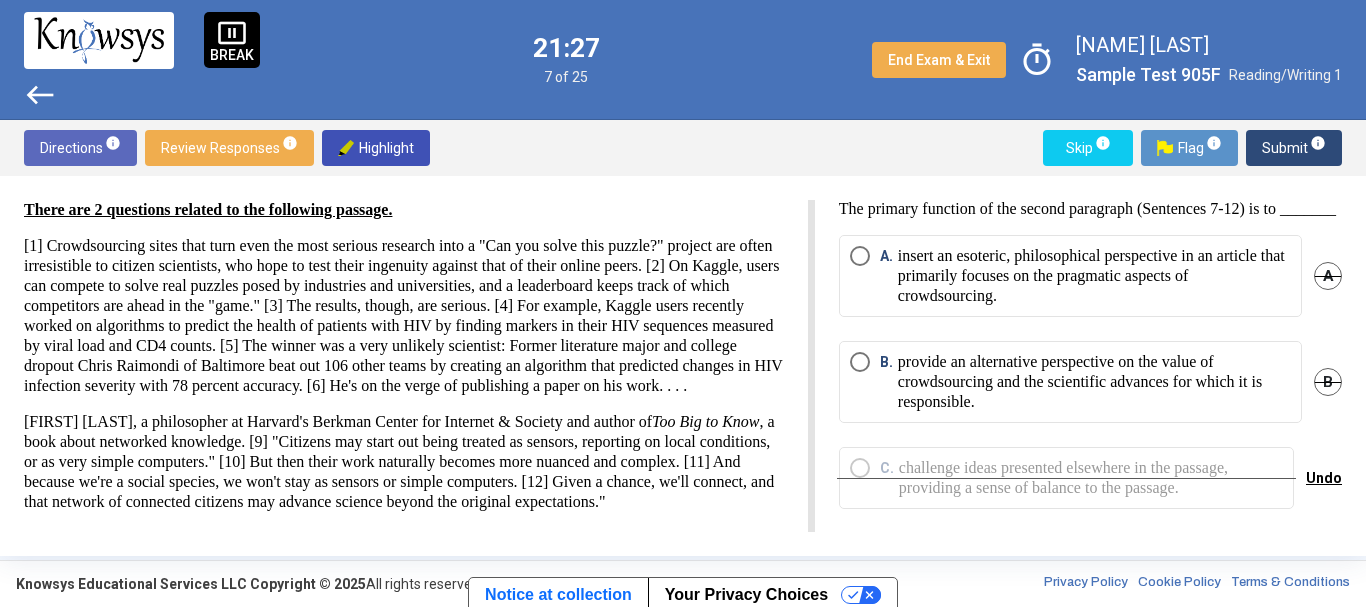 scroll, scrollTop: 0, scrollLeft: 0, axis: both 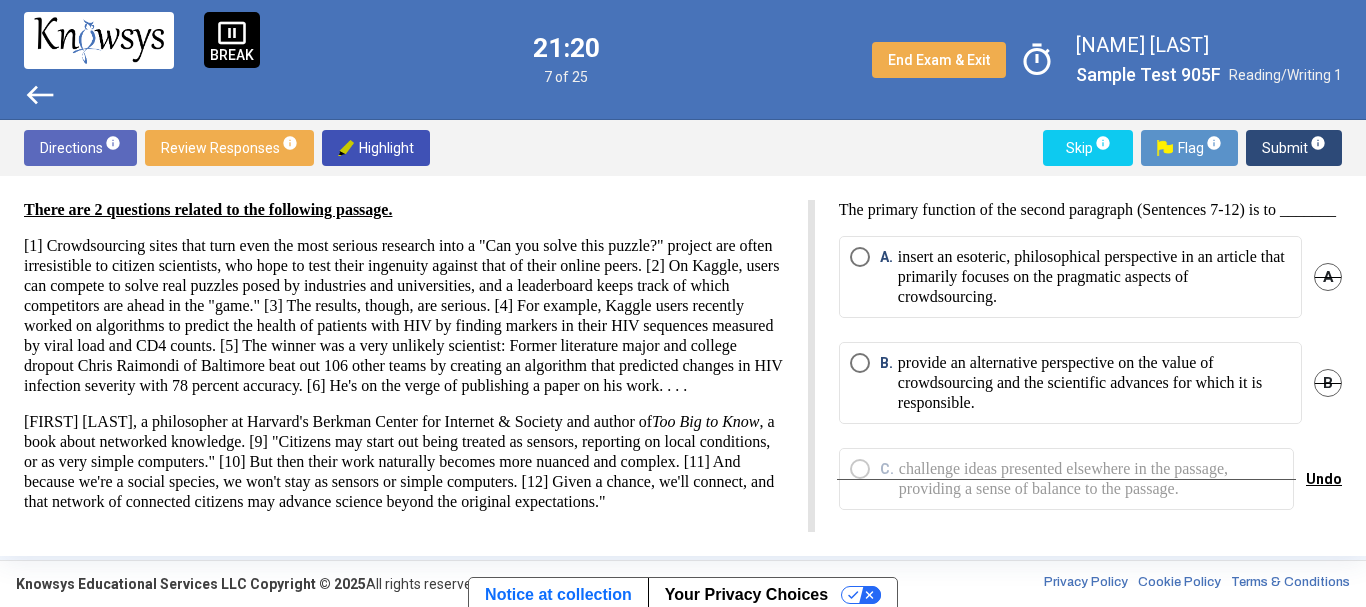 click on "B" at bounding box center [1328, 383] 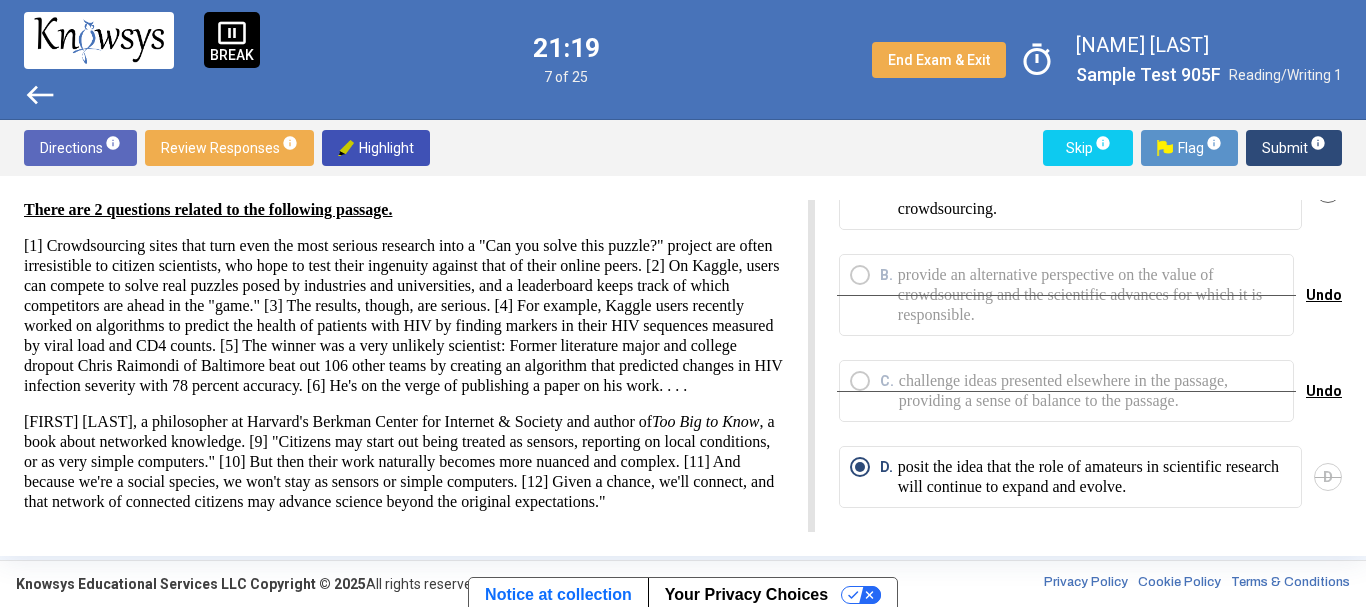 scroll, scrollTop: 108, scrollLeft: 0, axis: vertical 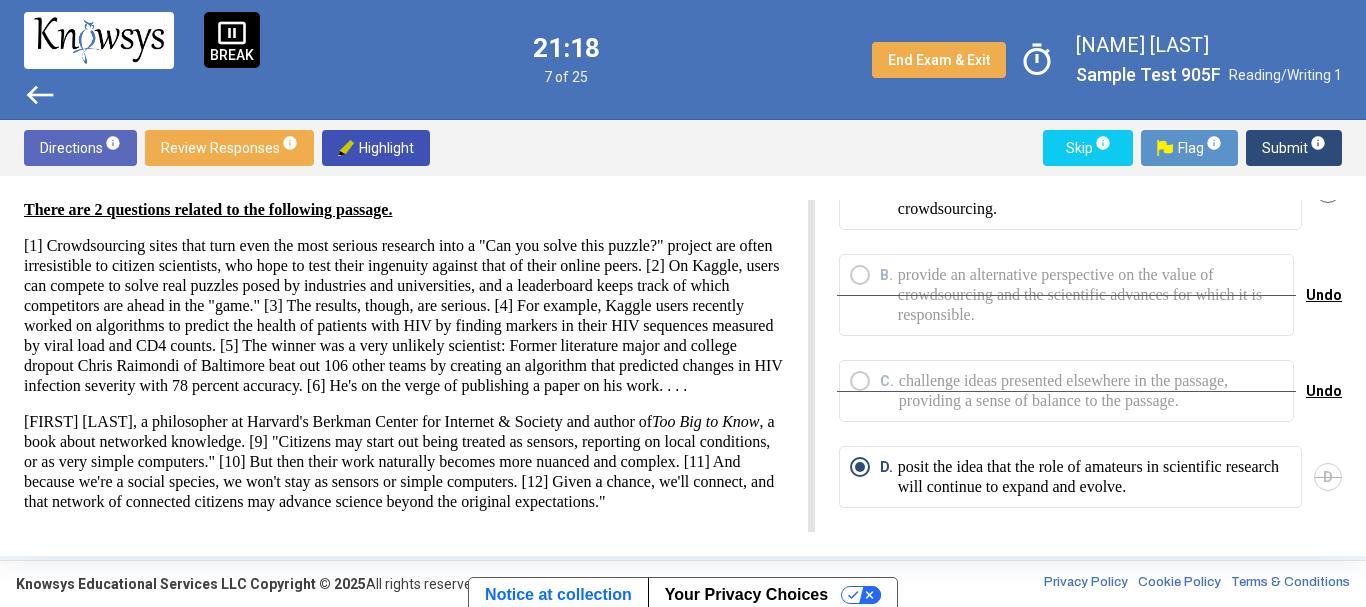 click at bounding box center (1165, 148) 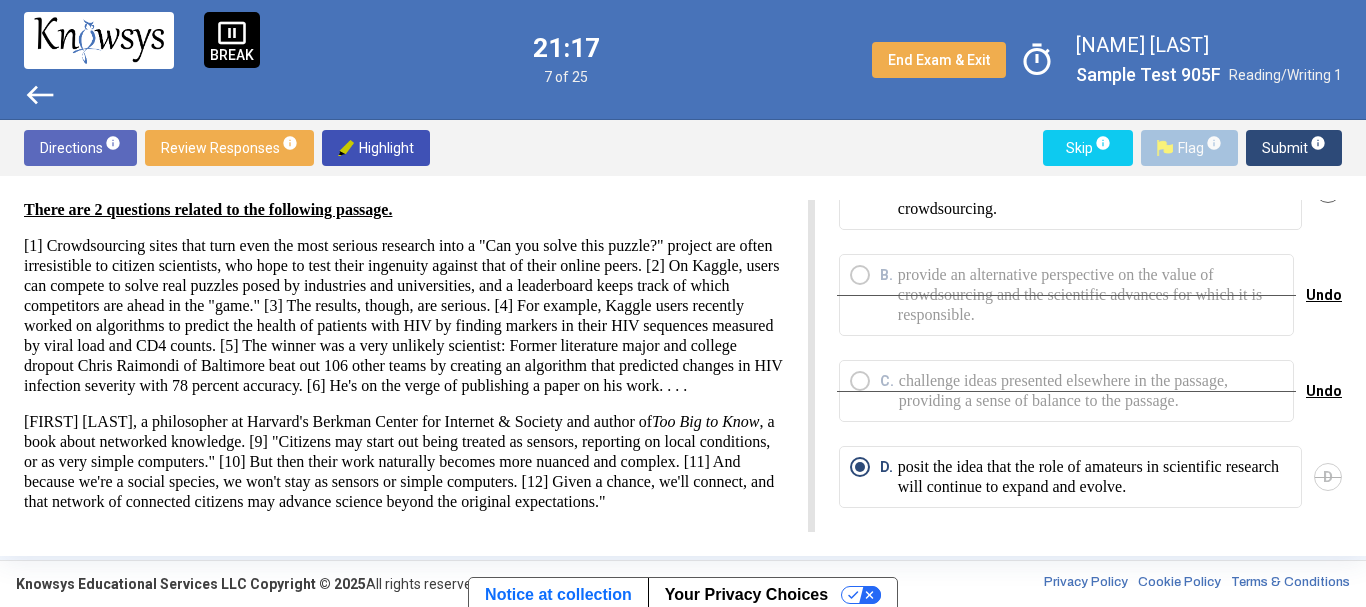 scroll, scrollTop: 88, scrollLeft: 0, axis: vertical 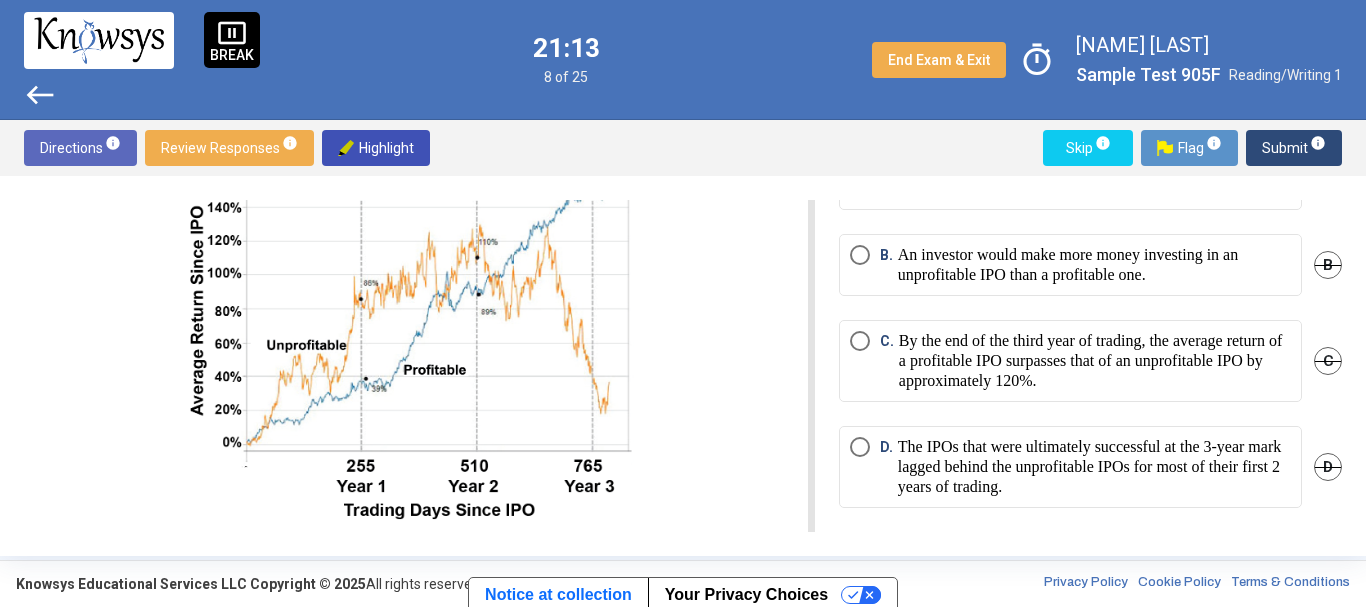 click on "west" at bounding box center (40, 95) 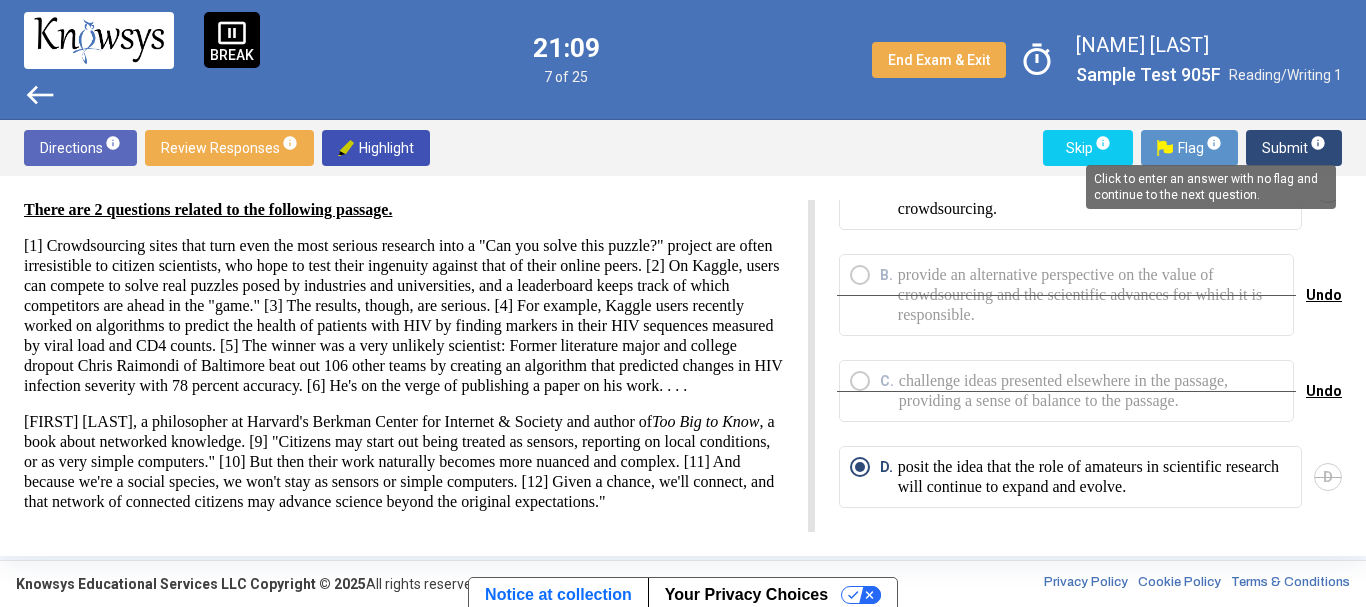 click on "info" at bounding box center (1318, 143) 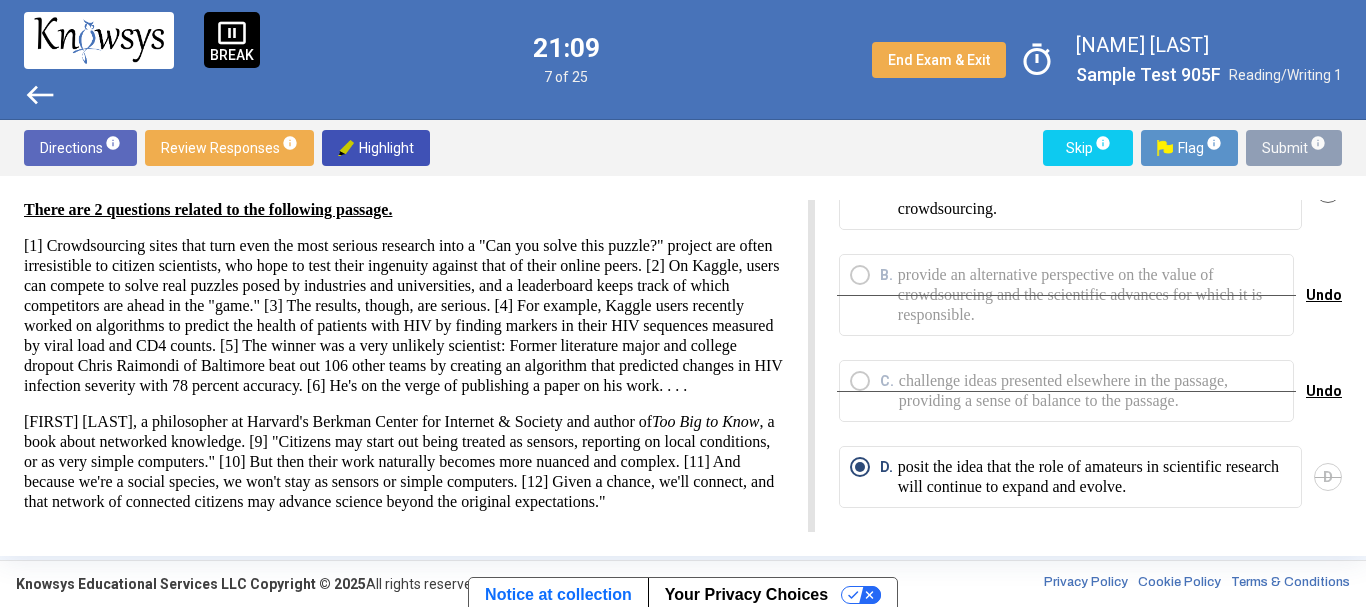 scroll, scrollTop: 88, scrollLeft: 0, axis: vertical 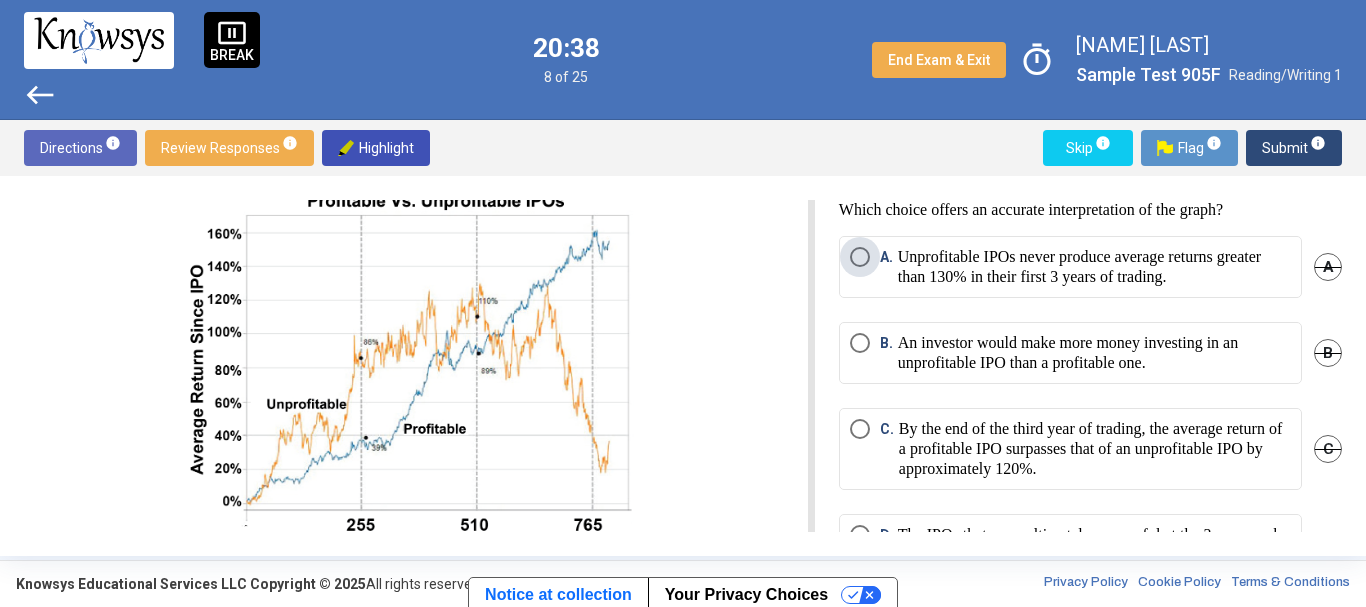 click on "Unprofitable IPOs never produce average returns greater than 130% in their first 3 years of trading." at bounding box center [1094, 267] 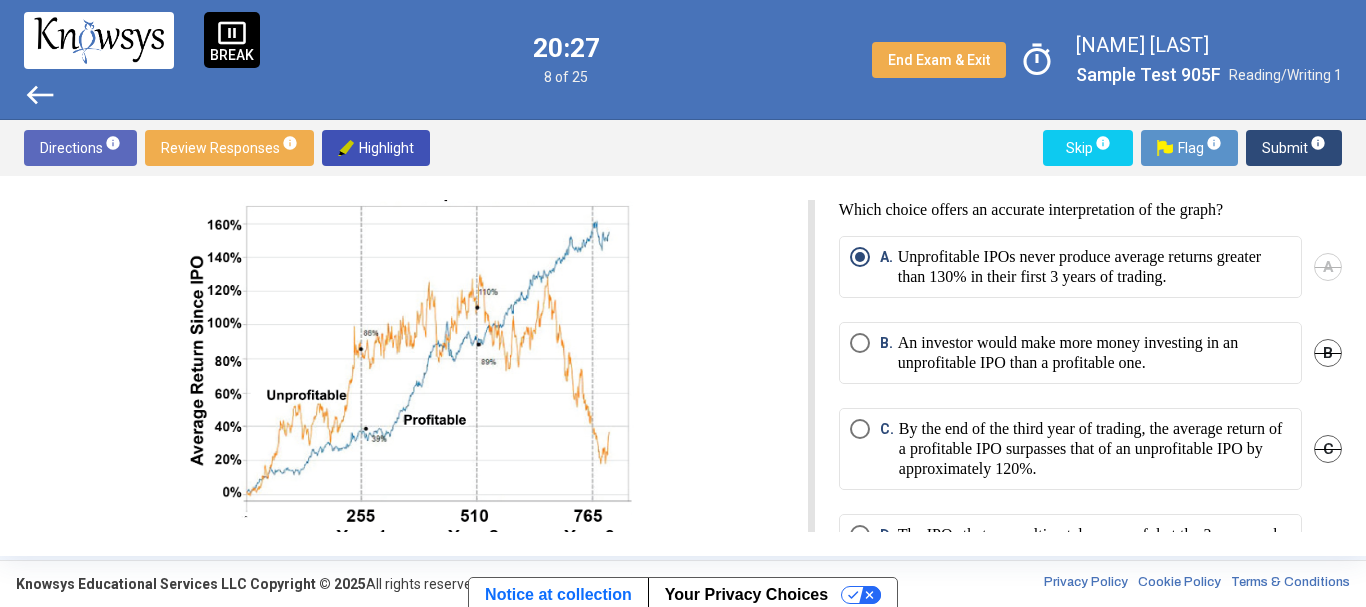 scroll, scrollTop: 33, scrollLeft: 0, axis: vertical 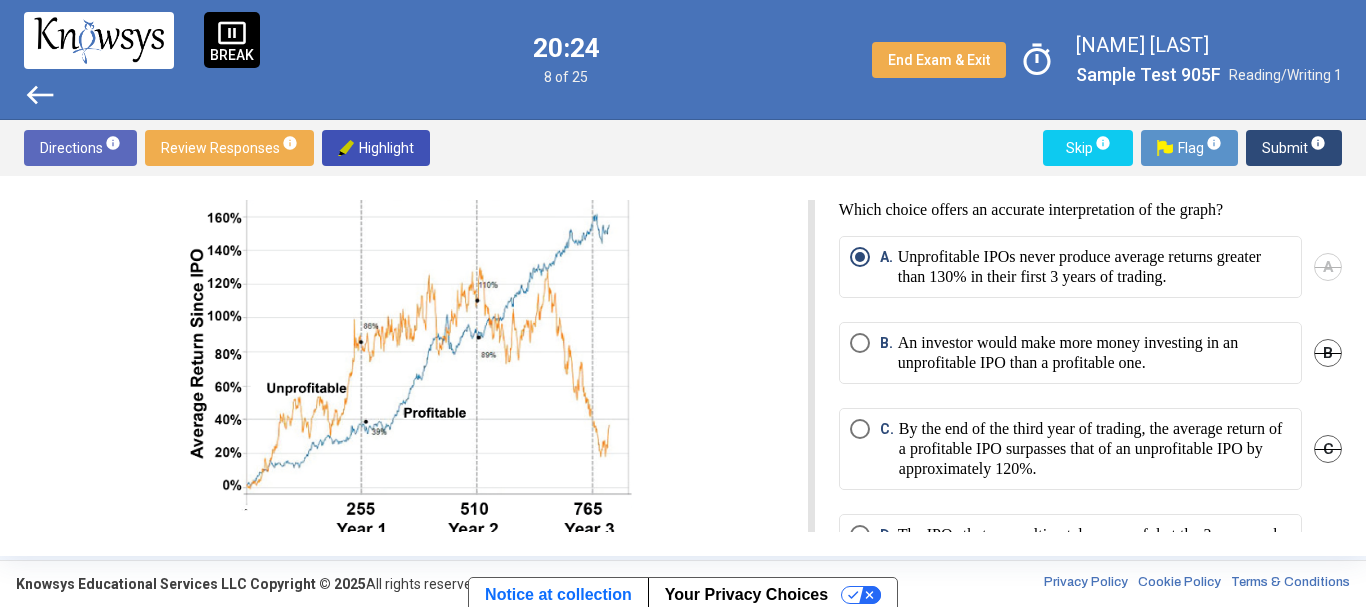 click on "B" at bounding box center [1328, 353] 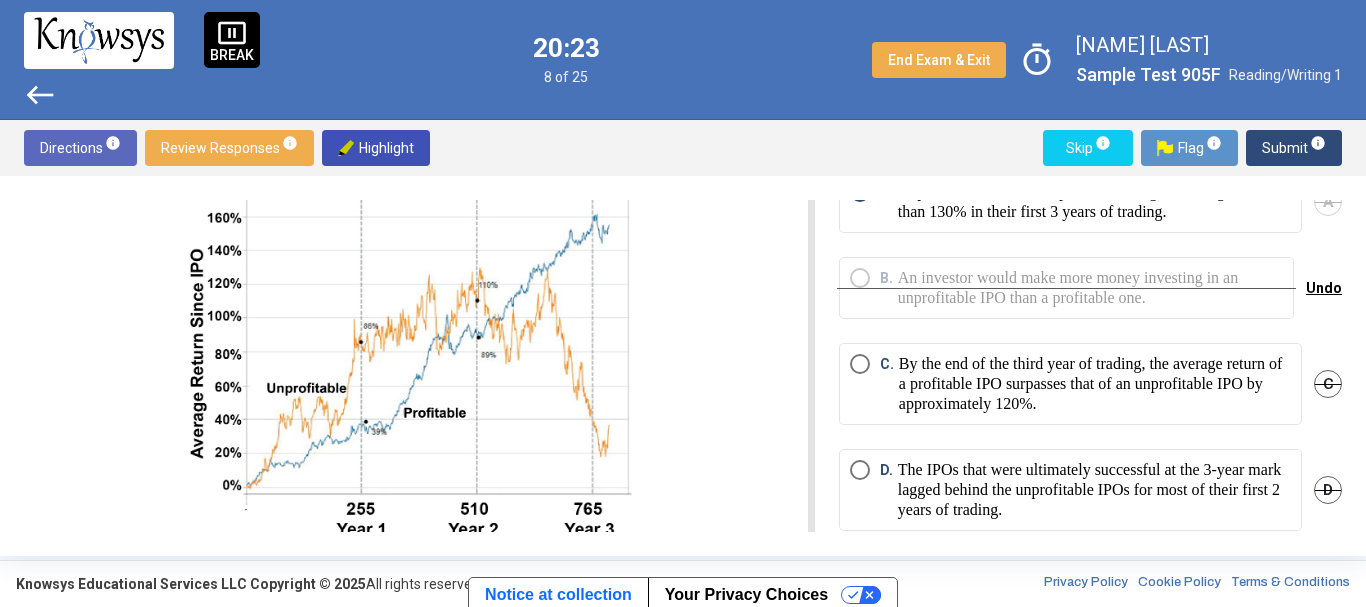 scroll, scrollTop: 67, scrollLeft: 0, axis: vertical 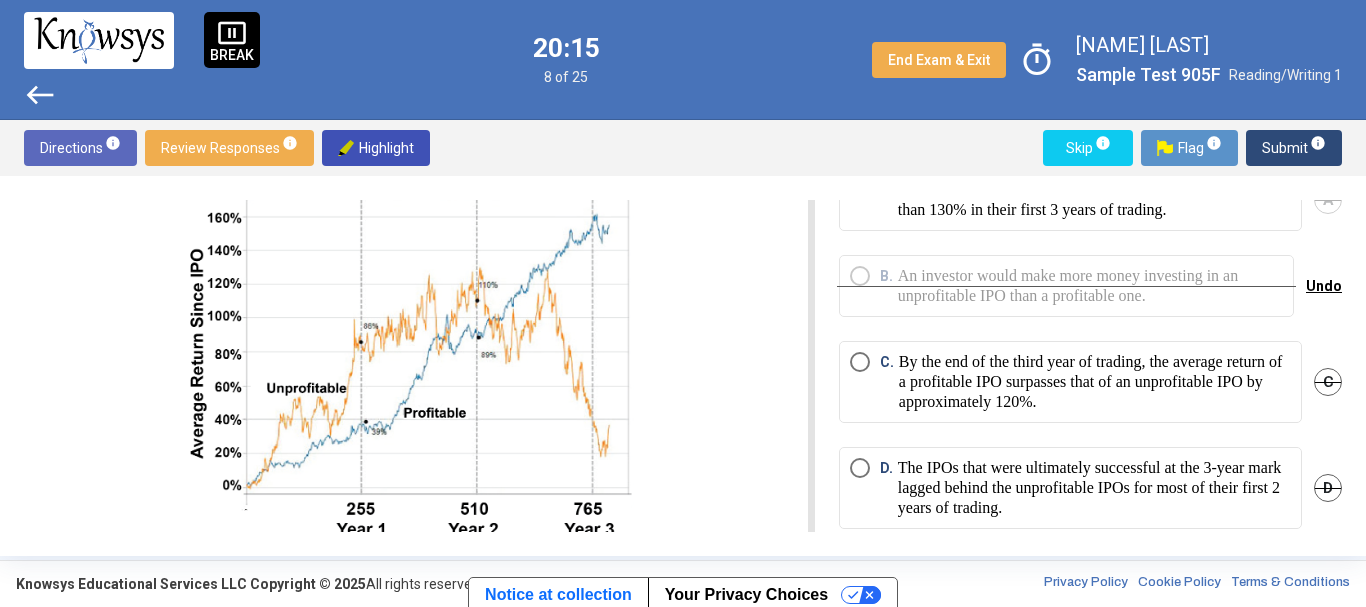 click on "By the end of the third year of trading, the average return of a profitable IPO surpasses that of an unprofitable IPO by approximately 120%." at bounding box center (1095, 382) 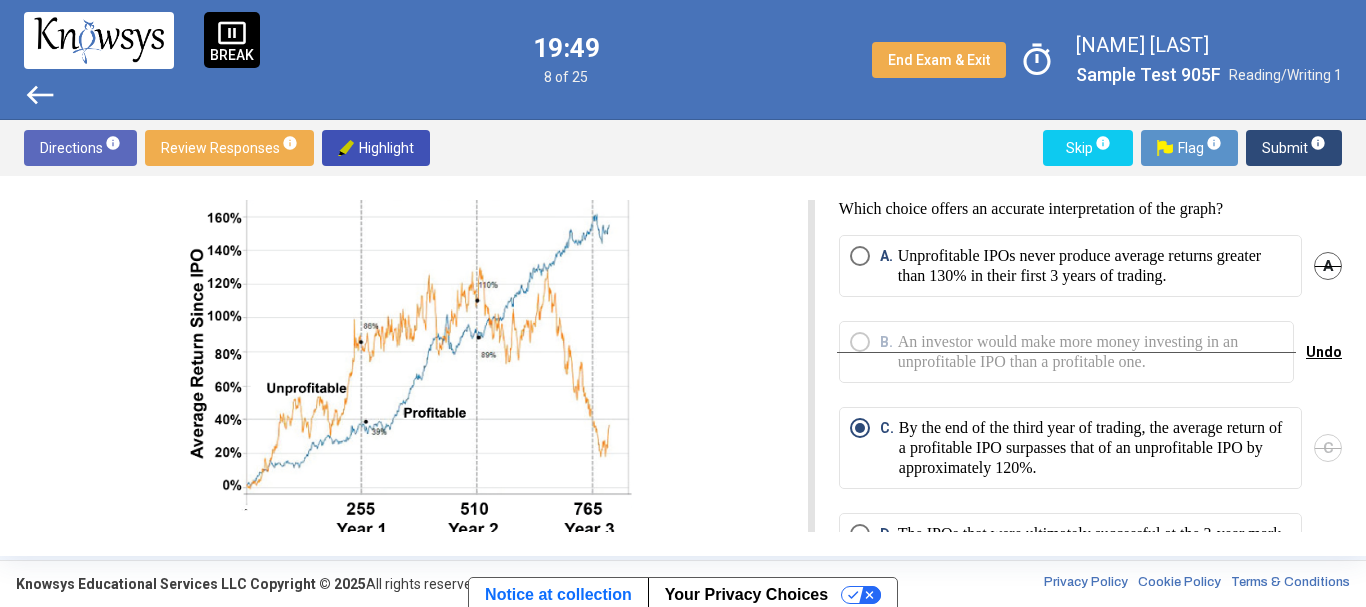 scroll, scrollTop: 0, scrollLeft: 0, axis: both 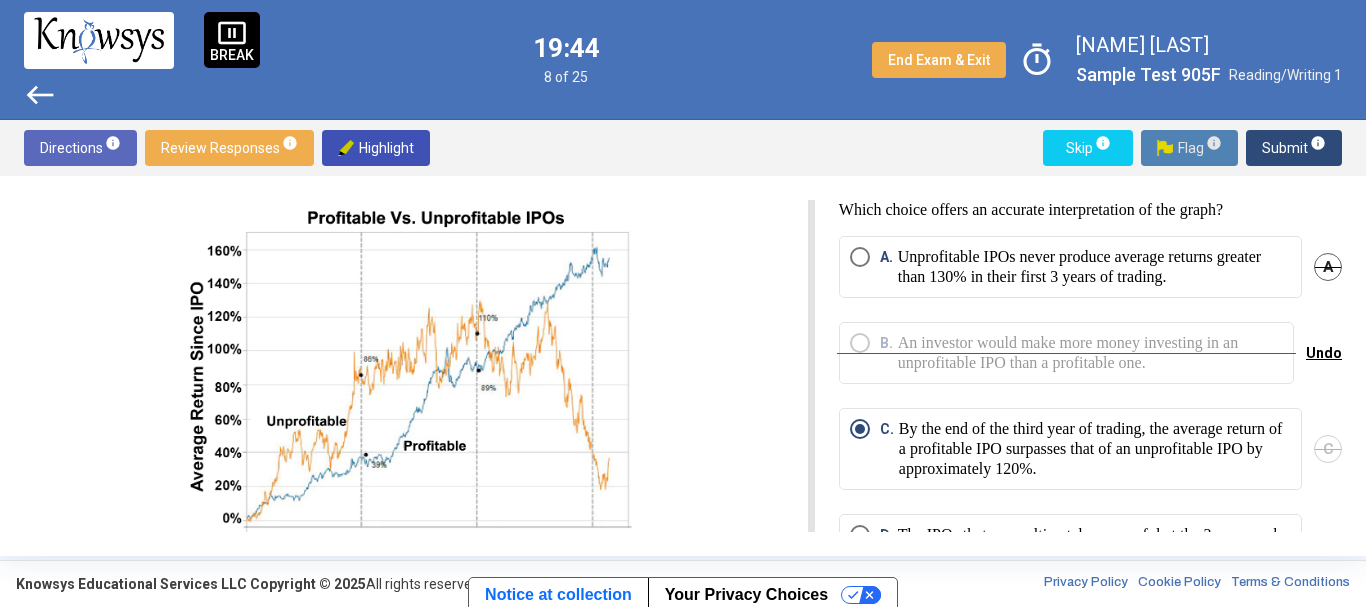 click on "Flag  info" at bounding box center [1189, 148] 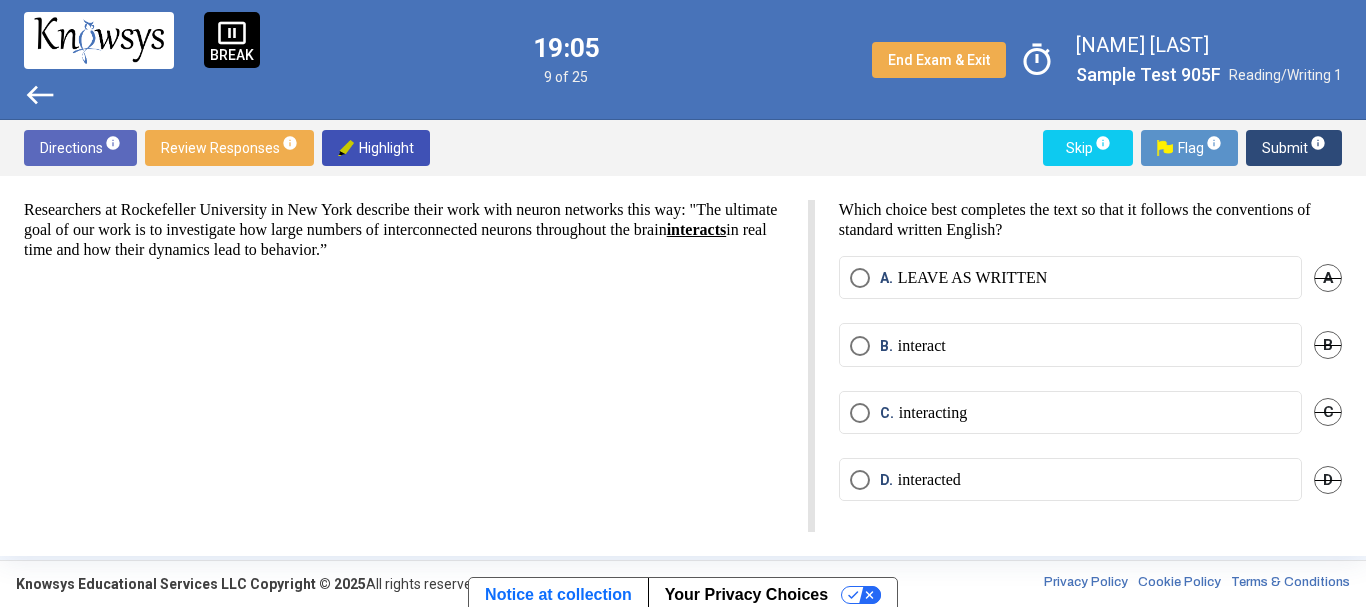 drag, startPoint x: 942, startPoint y: 353, endPoint x: 951, endPoint y: 338, distance: 17.492855 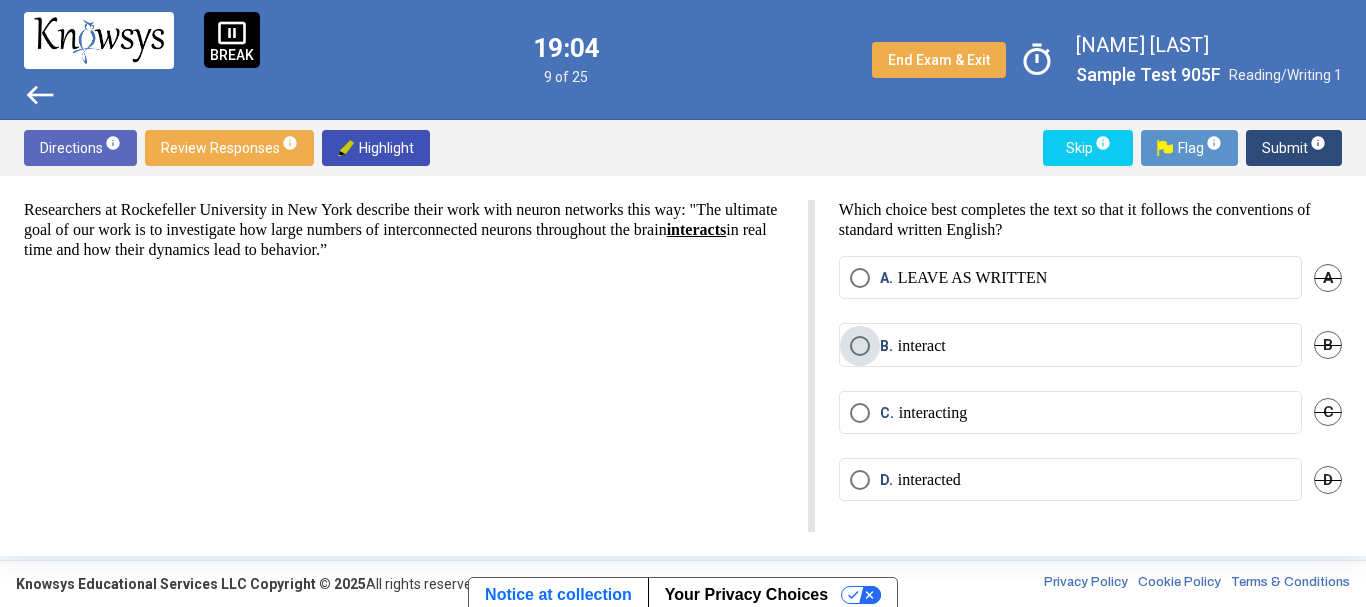 click on "B.    interact" at bounding box center (1070, 346) 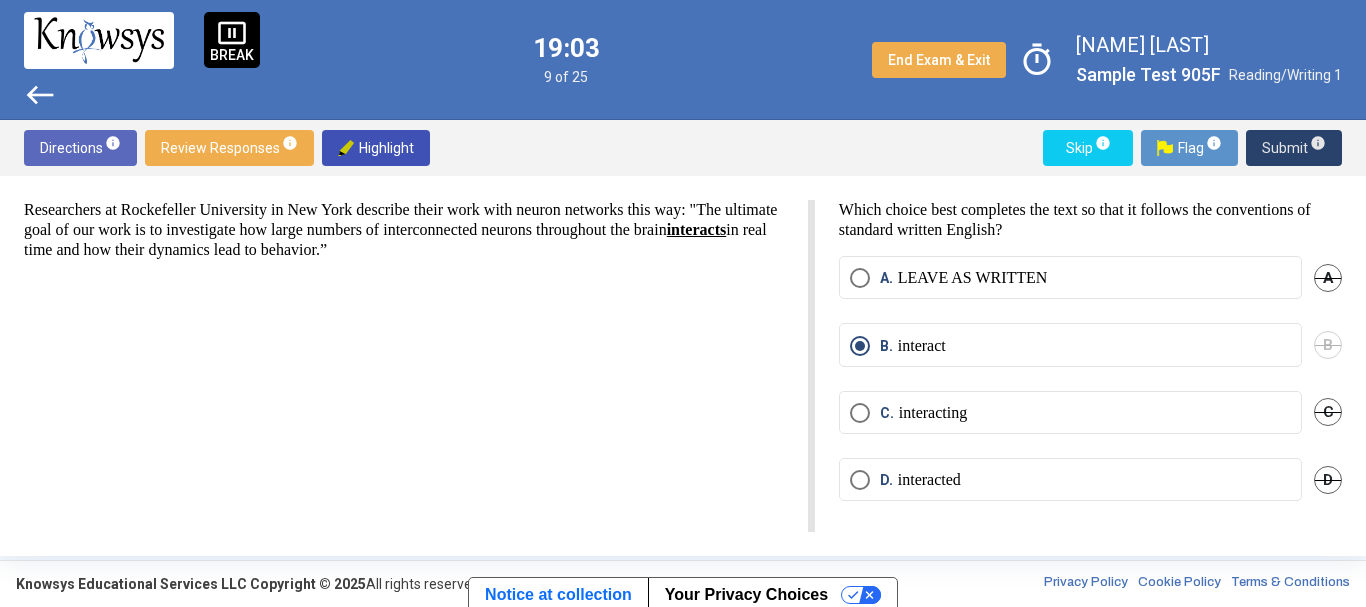 click on "Submit  info" at bounding box center (1294, 148) 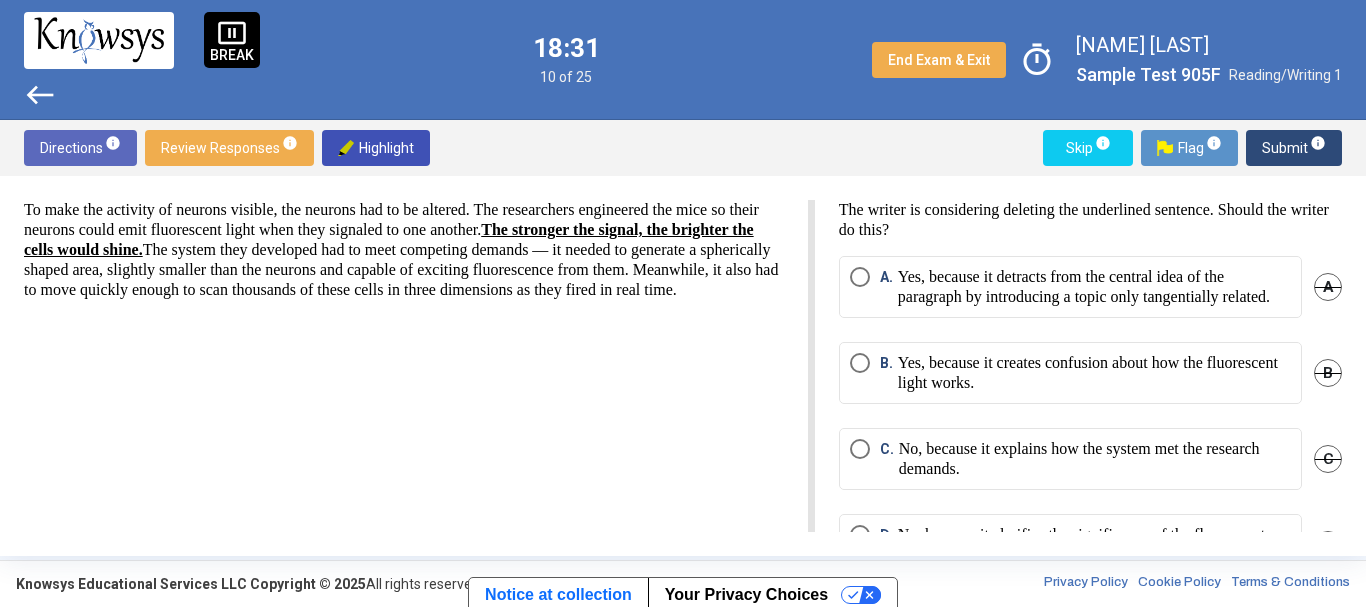click on "A" at bounding box center [1328, 287] 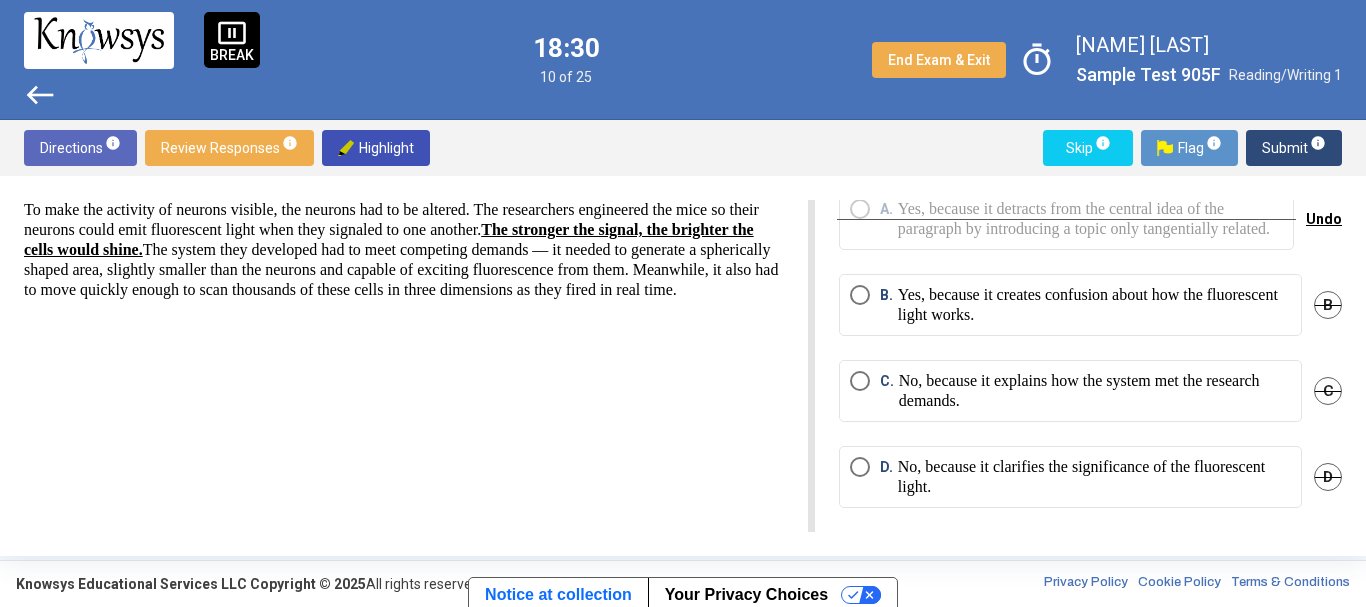 scroll, scrollTop: 88, scrollLeft: 0, axis: vertical 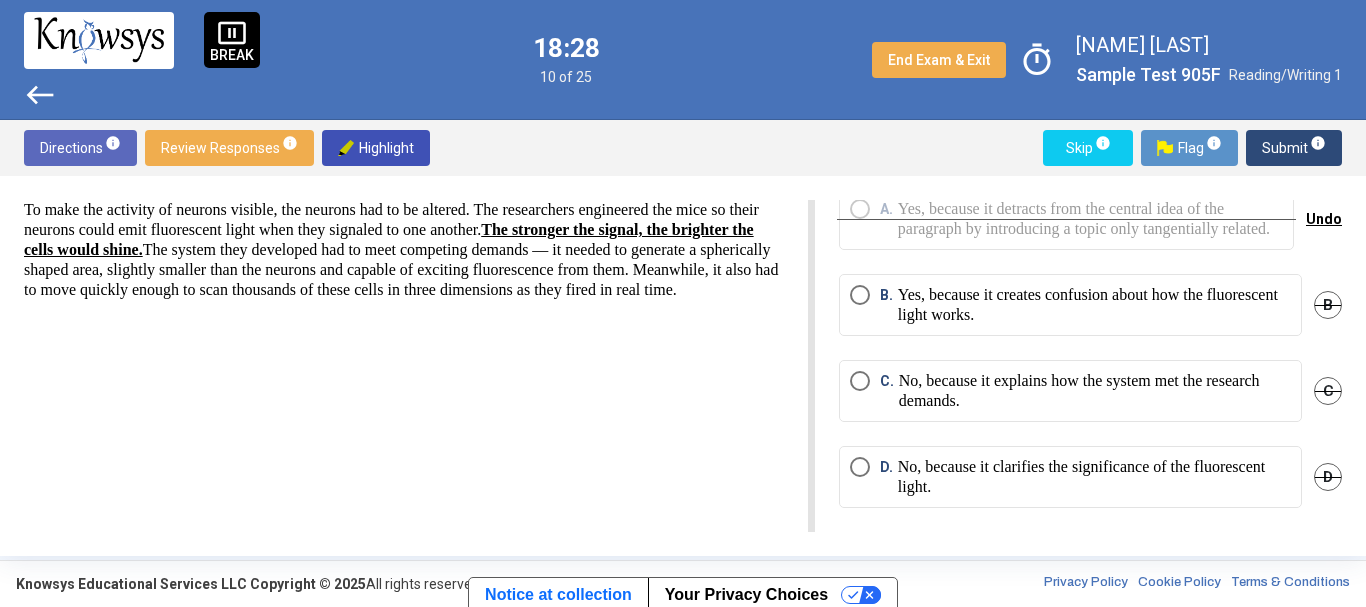 click on "B" at bounding box center [1328, 305] 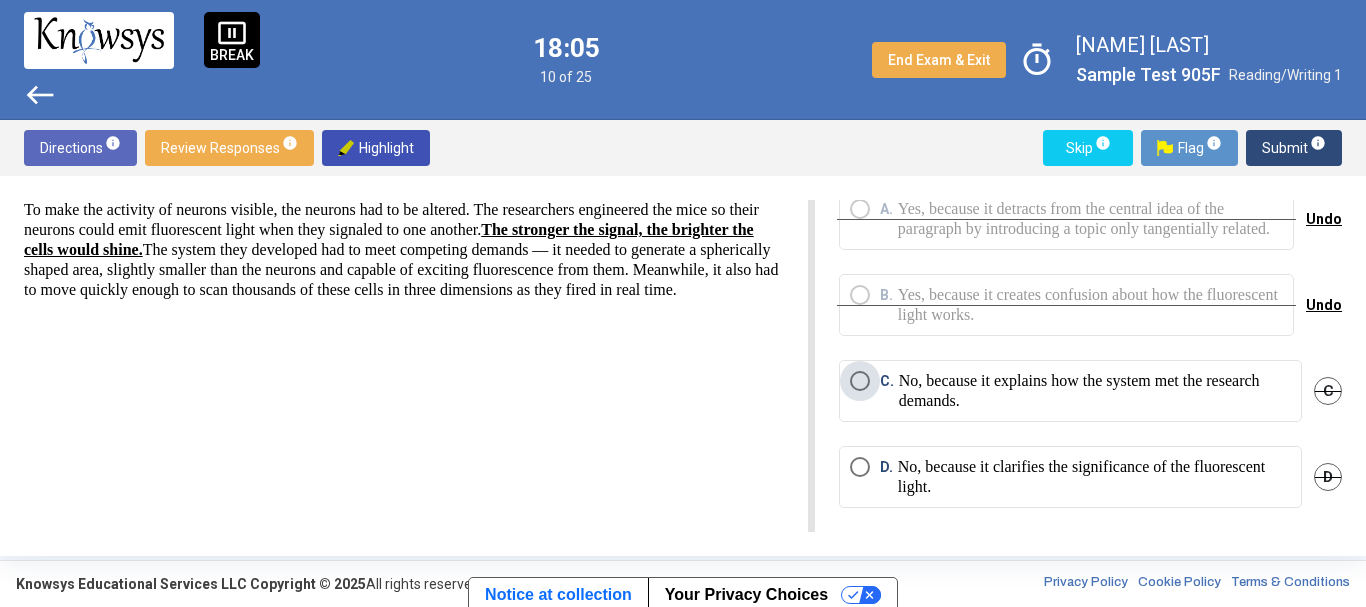 click on "No, because it explains how the system met the research demands." at bounding box center (1095, 391) 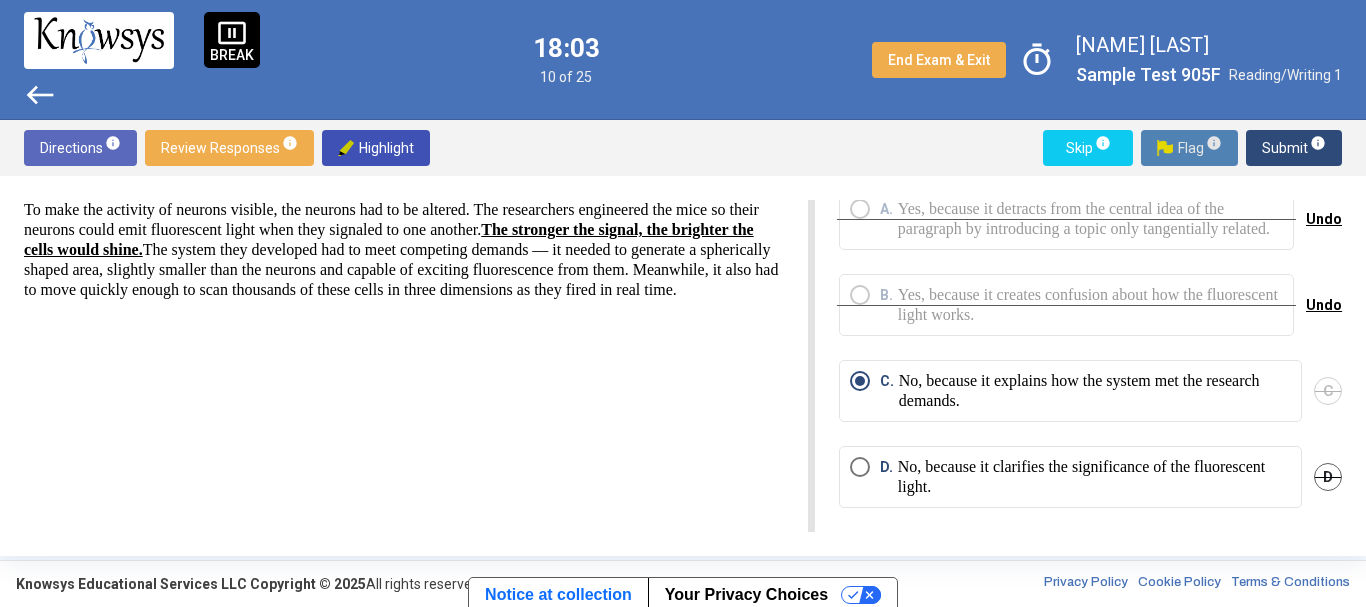 click on "Flag  info" at bounding box center (1189, 148) 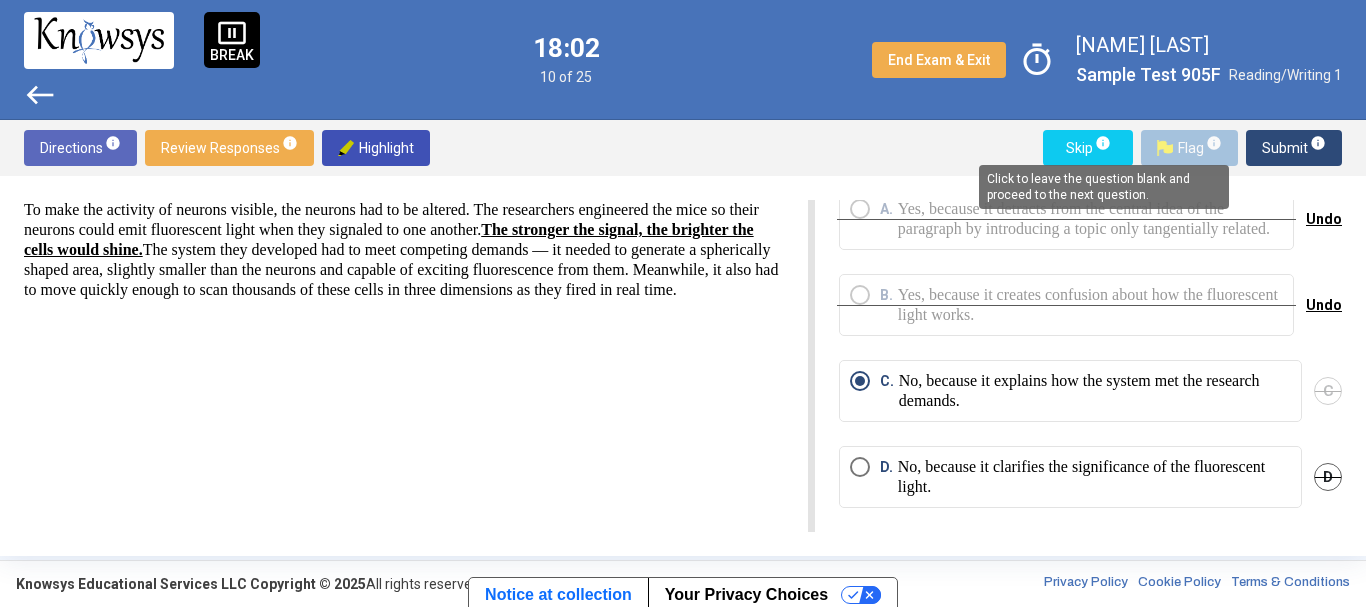 scroll, scrollTop: 0, scrollLeft: 0, axis: both 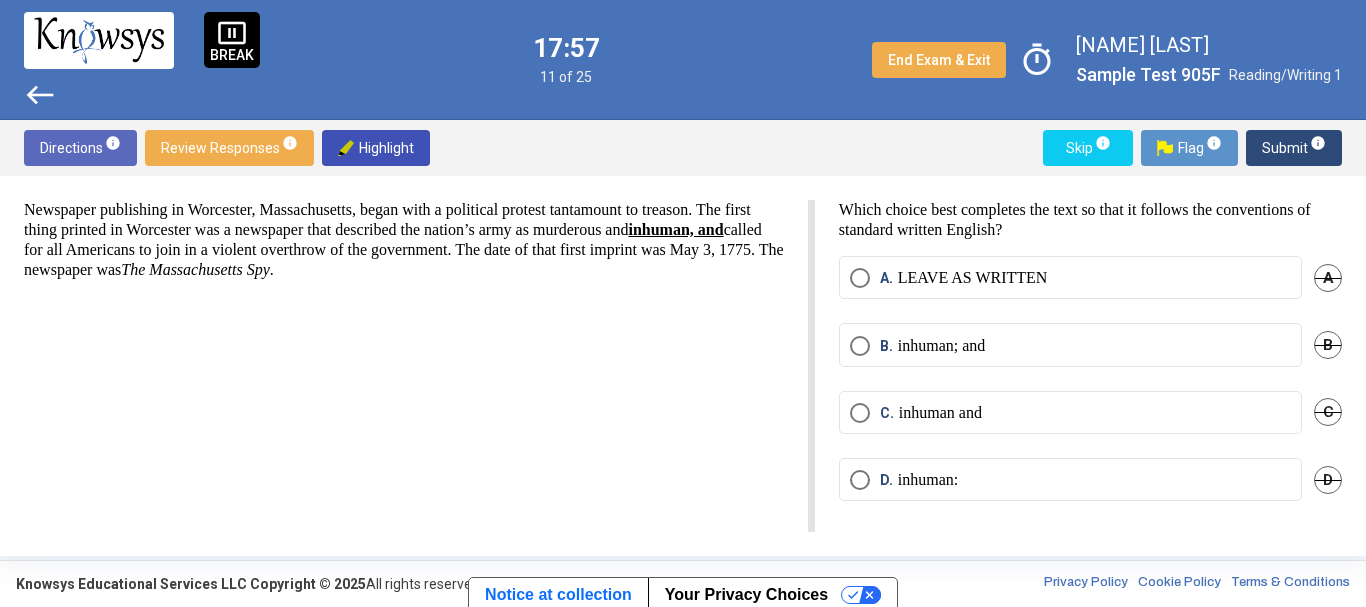 click on "pause_presentation" at bounding box center (232, 33) 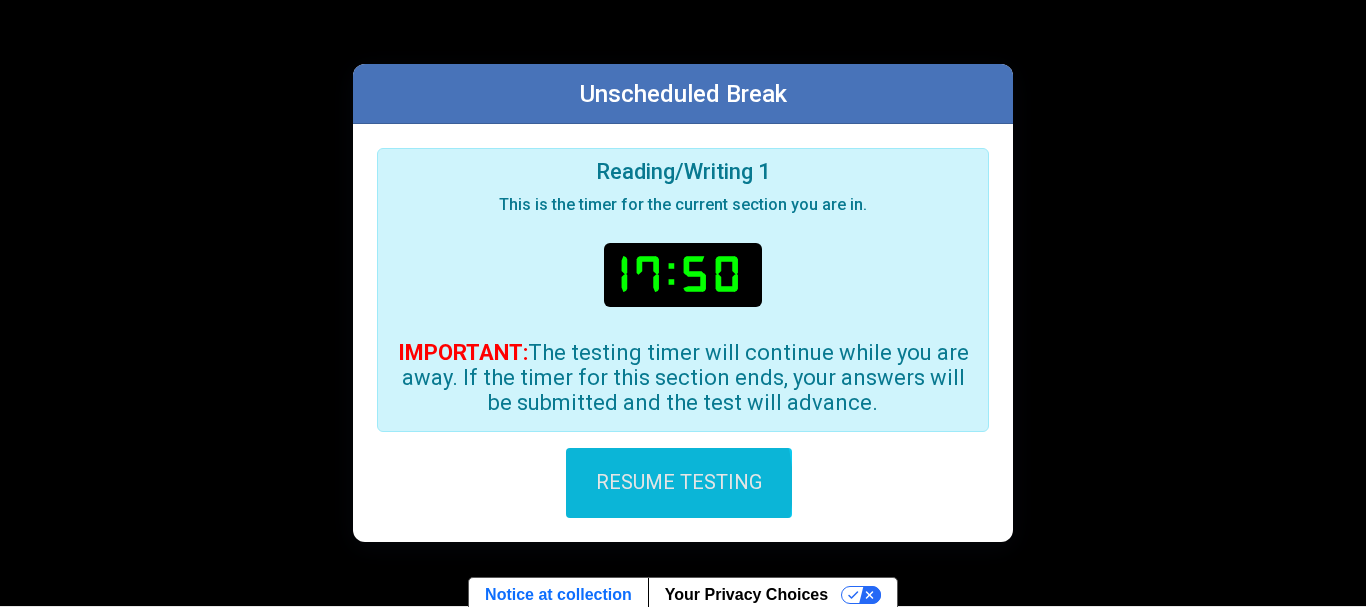 click on "RESUME TESTING" at bounding box center [679, 481] 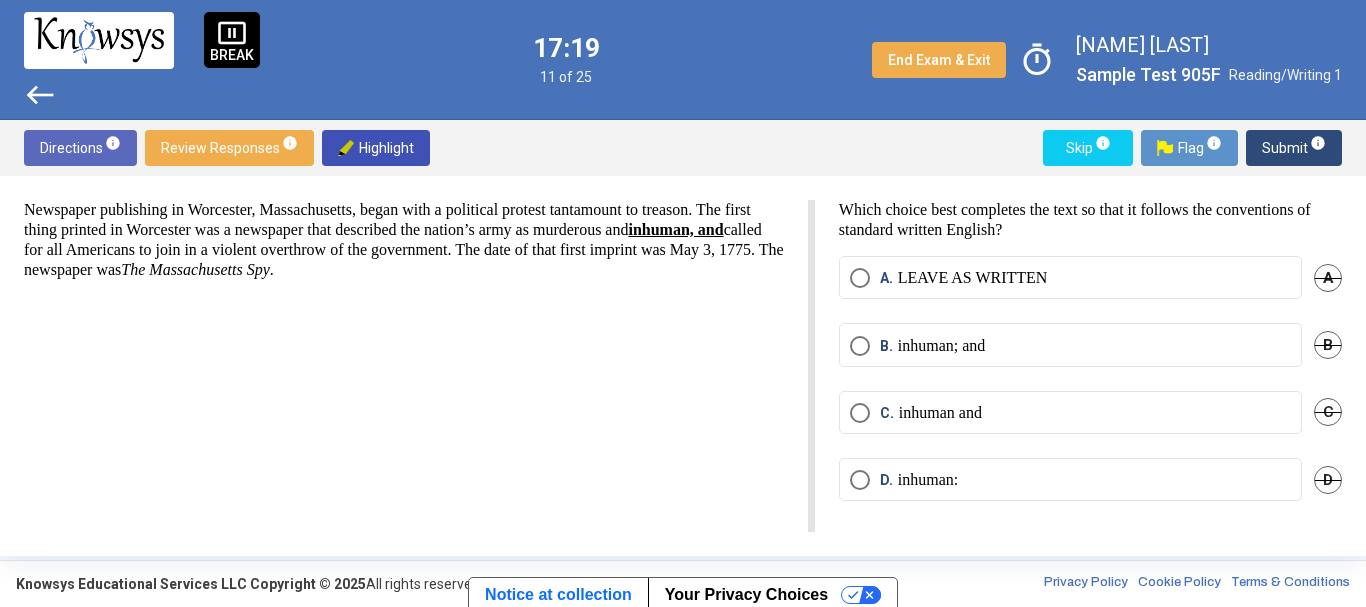 click on "inhuman; and" at bounding box center [942, 346] 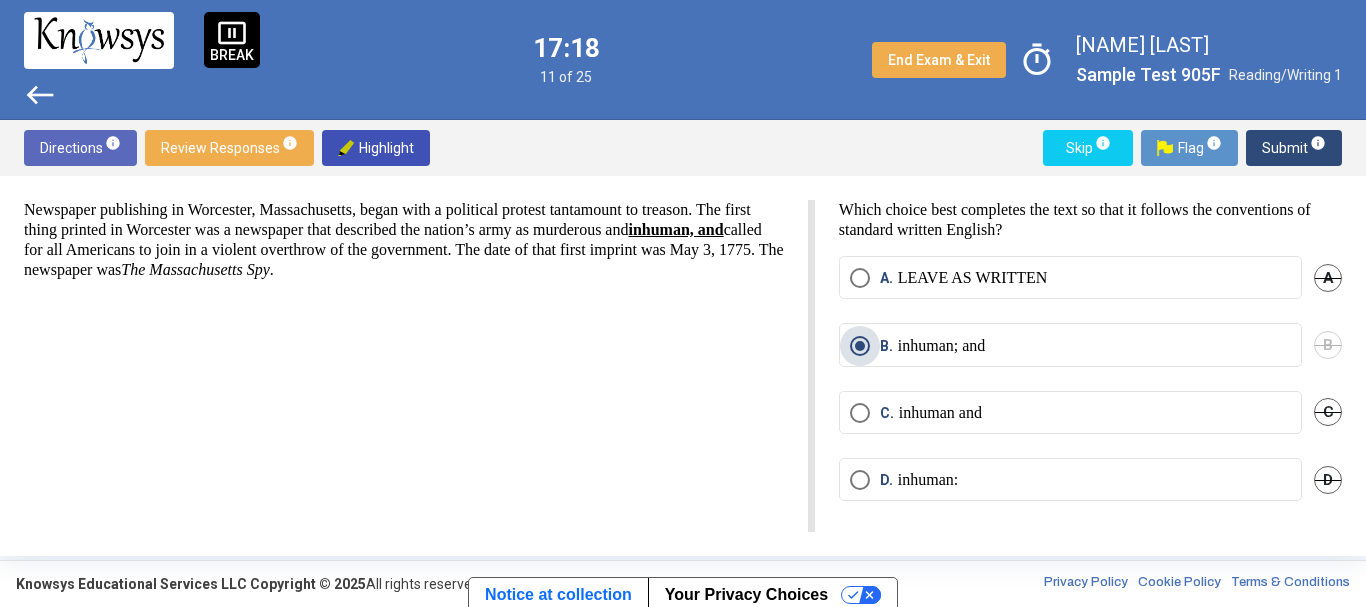 click on "inhuman; and" at bounding box center (942, 346) 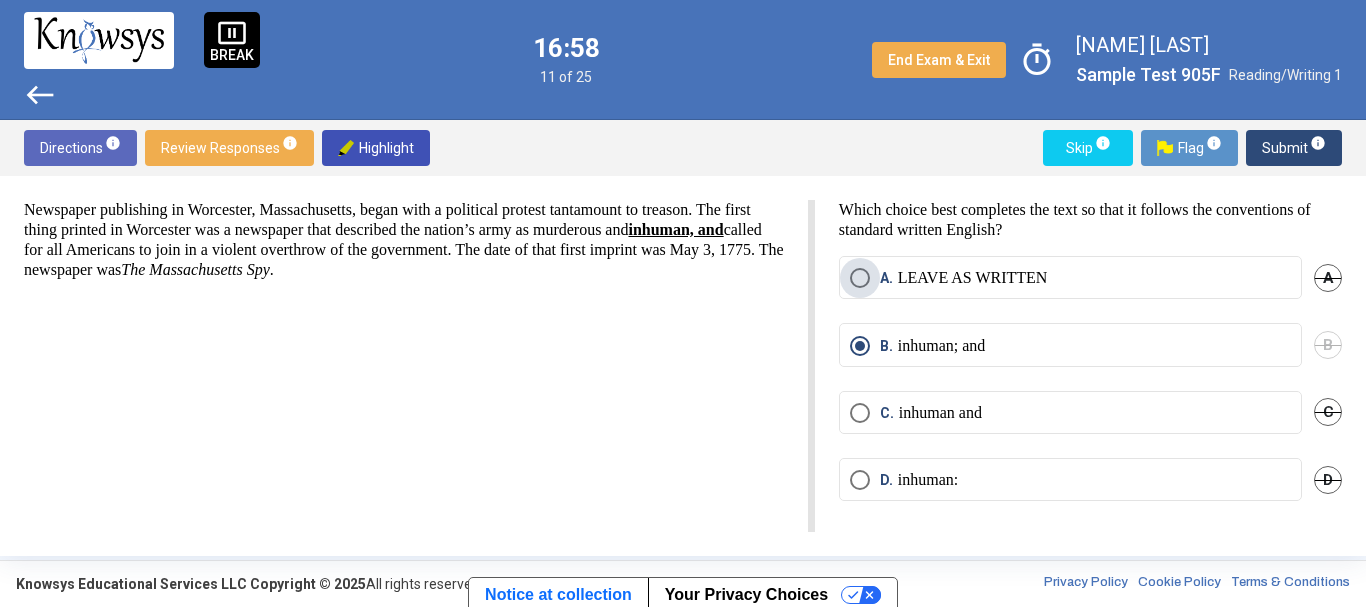 click on "A.  LEAVE AS WRITTEN" at bounding box center (1070, 277) 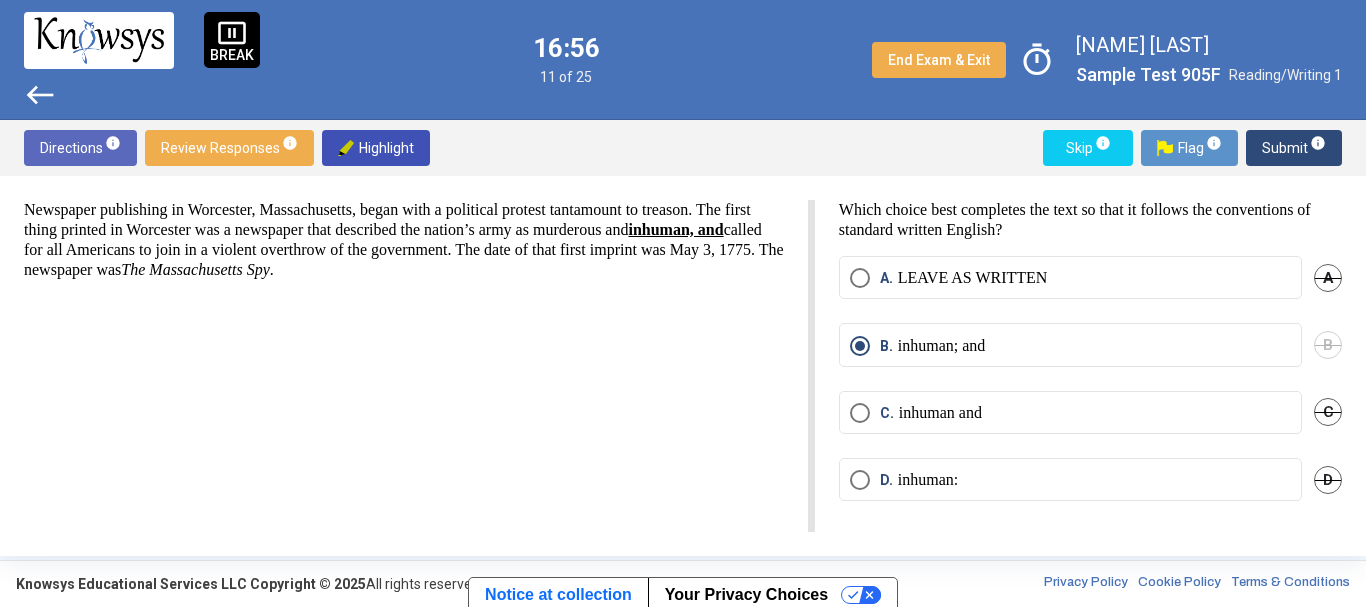 click on "A.  LEAVE AS WRITTEN" at bounding box center (1070, 278) 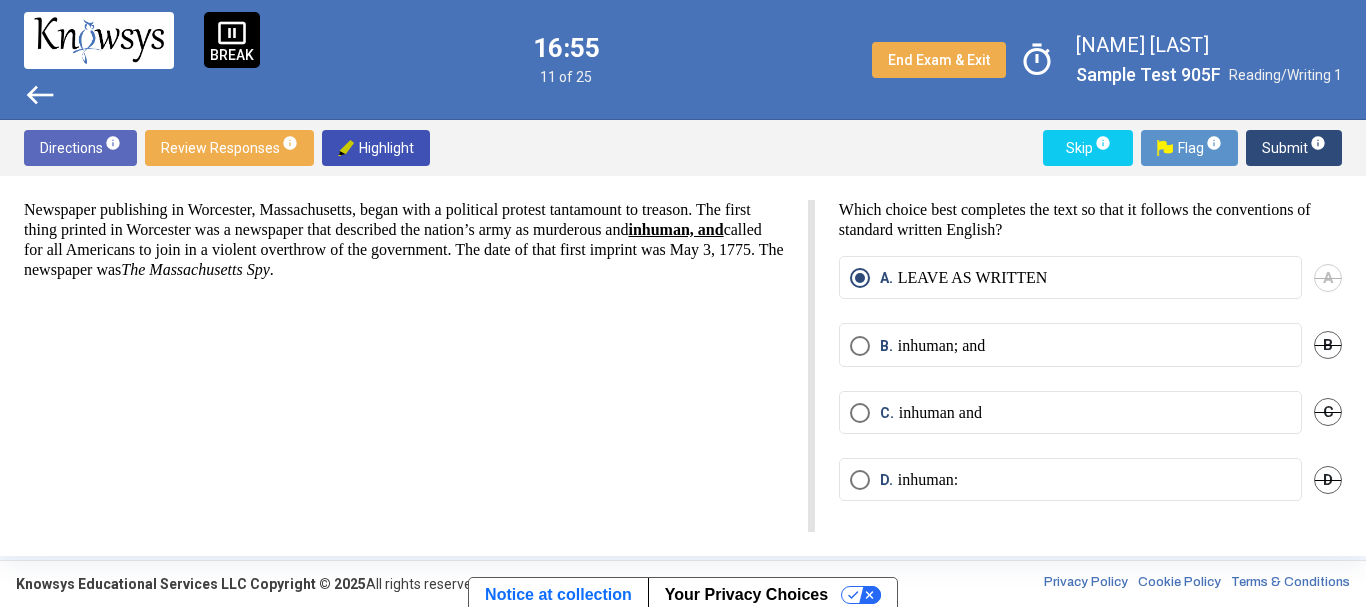 click on "Submit  info" at bounding box center [1294, 148] 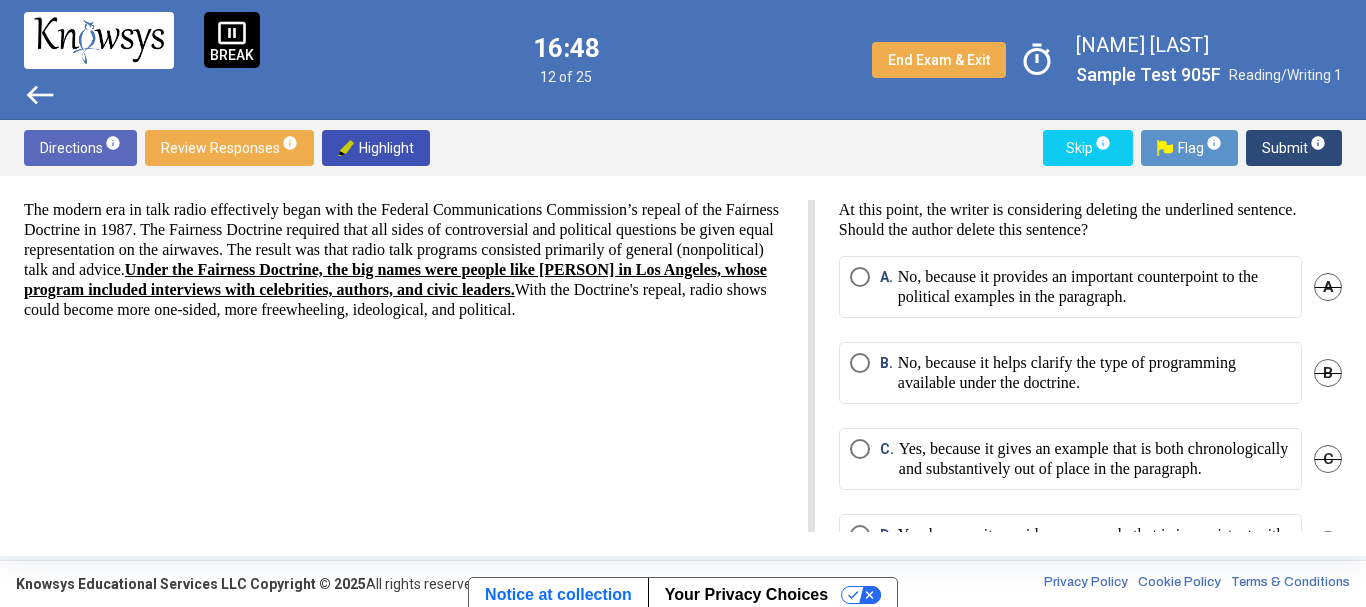click on "Review Responses  info" at bounding box center (229, 148) 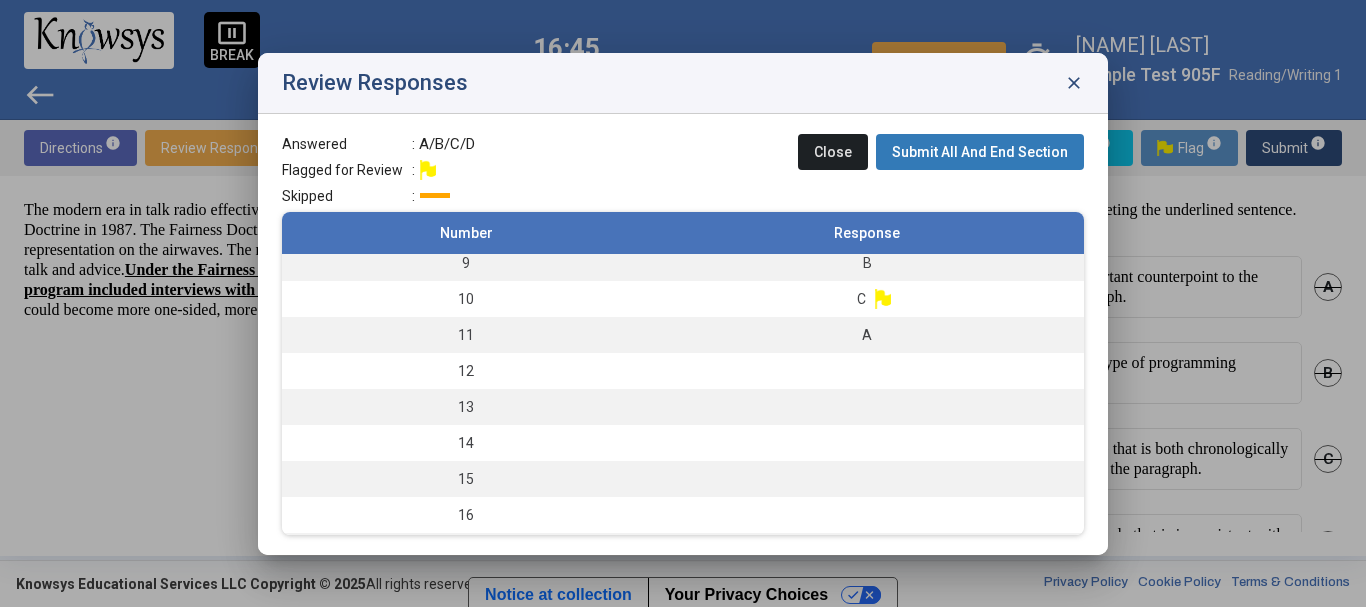 scroll, scrollTop: 300, scrollLeft: 0, axis: vertical 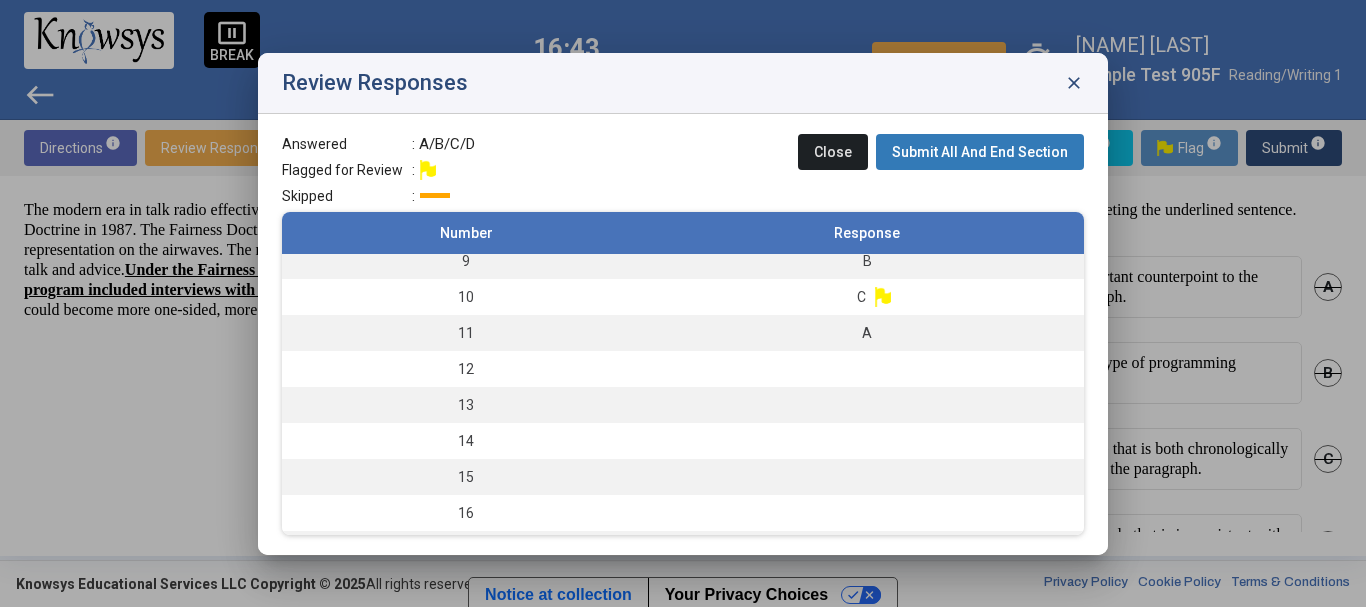 click on "close" at bounding box center [1074, 83] 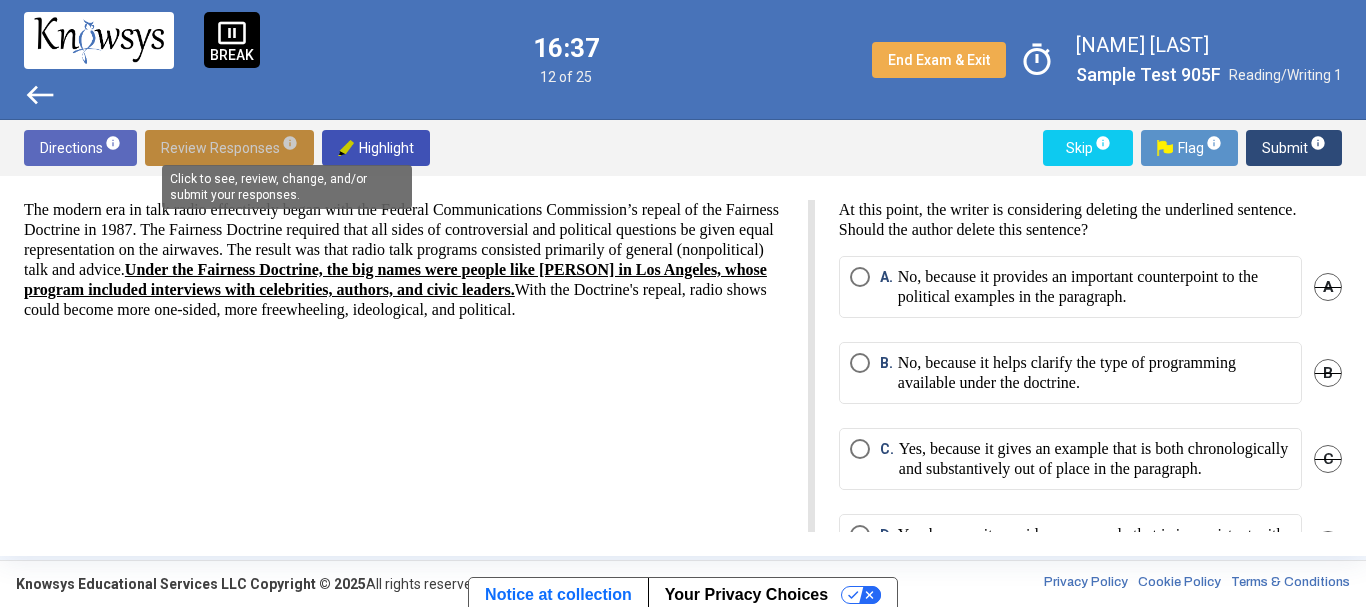 click on "info" at bounding box center (290, 143) 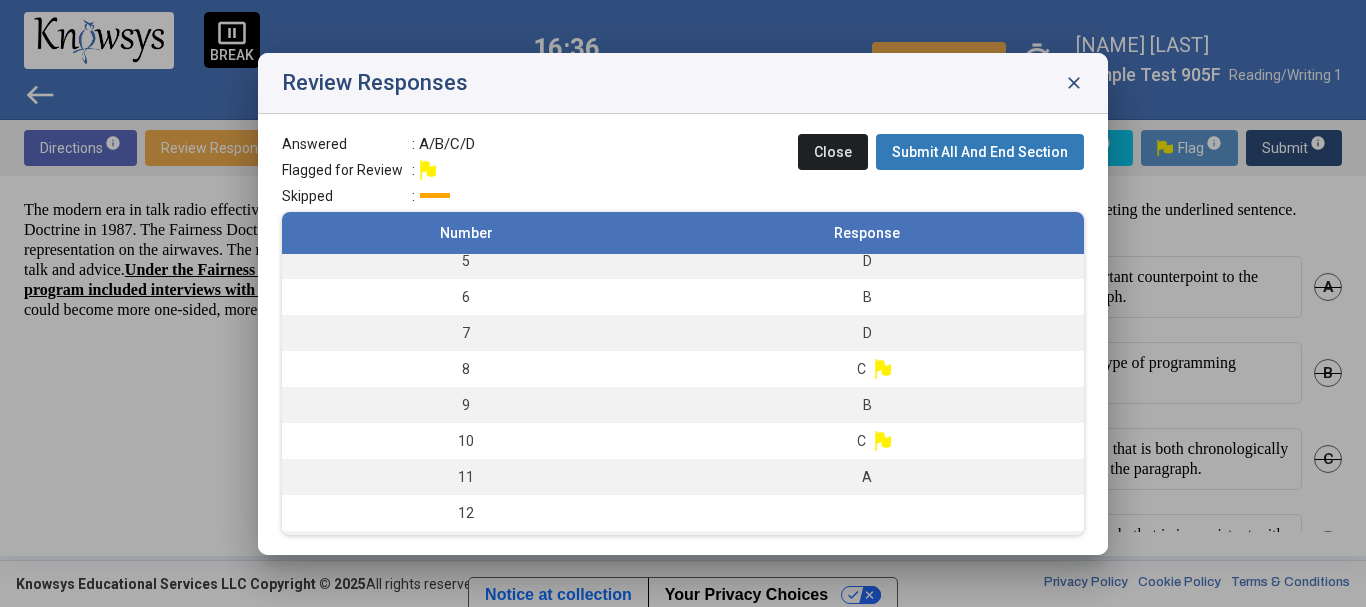 scroll, scrollTop: 167, scrollLeft: 0, axis: vertical 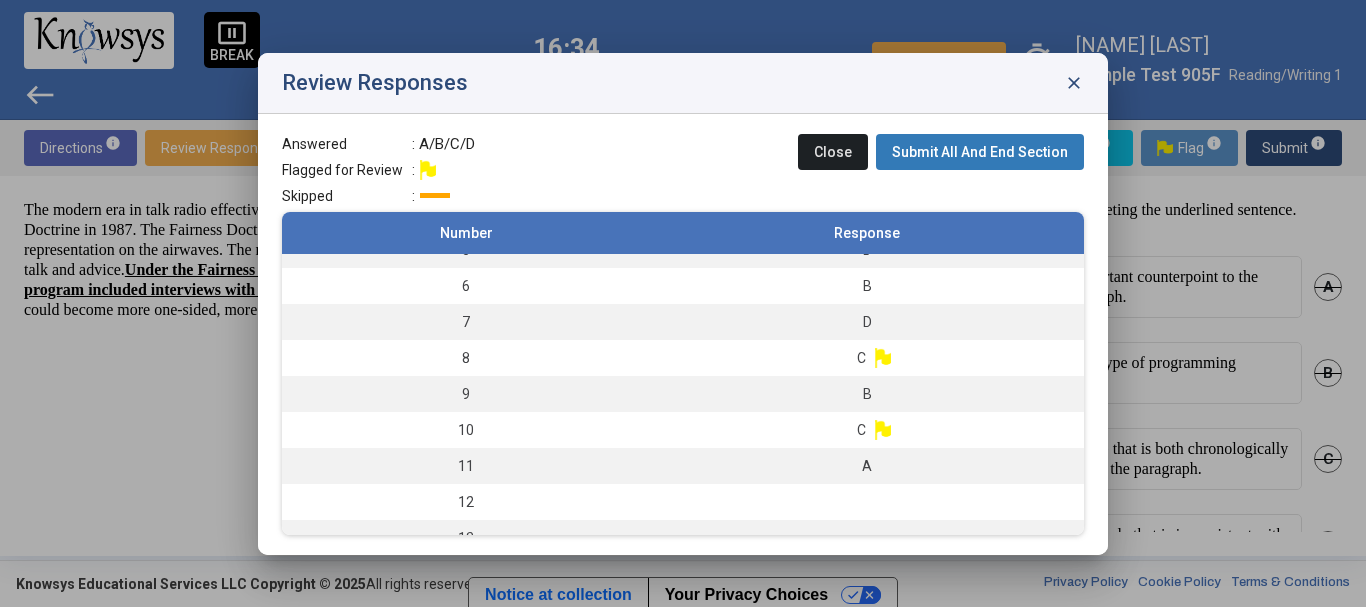 click on "close" at bounding box center (1074, 83) 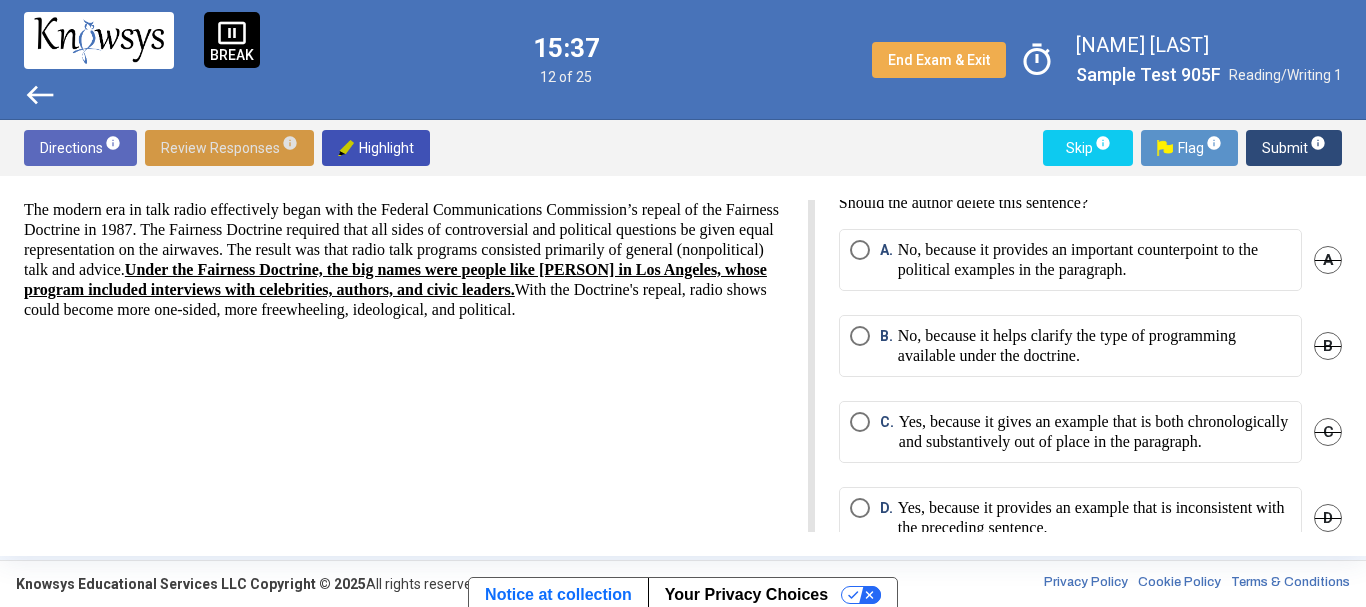 scroll, scrollTop: 33, scrollLeft: 0, axis: vertical 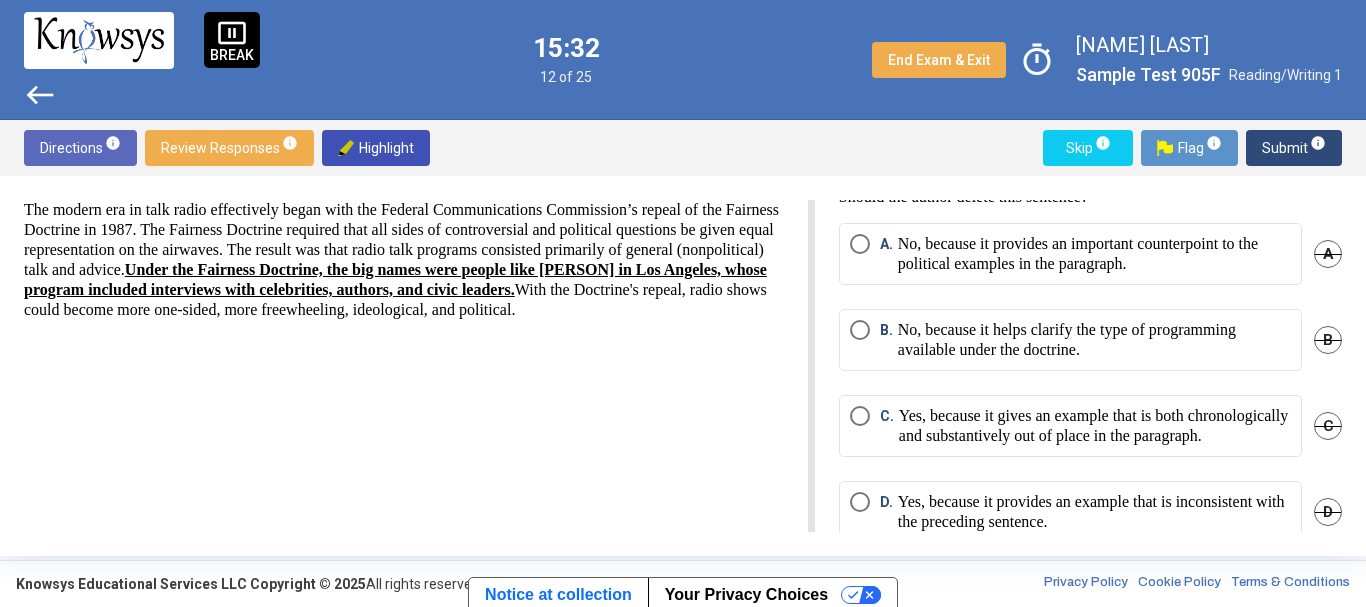 click on "A" at bounding box center (1328, 254) 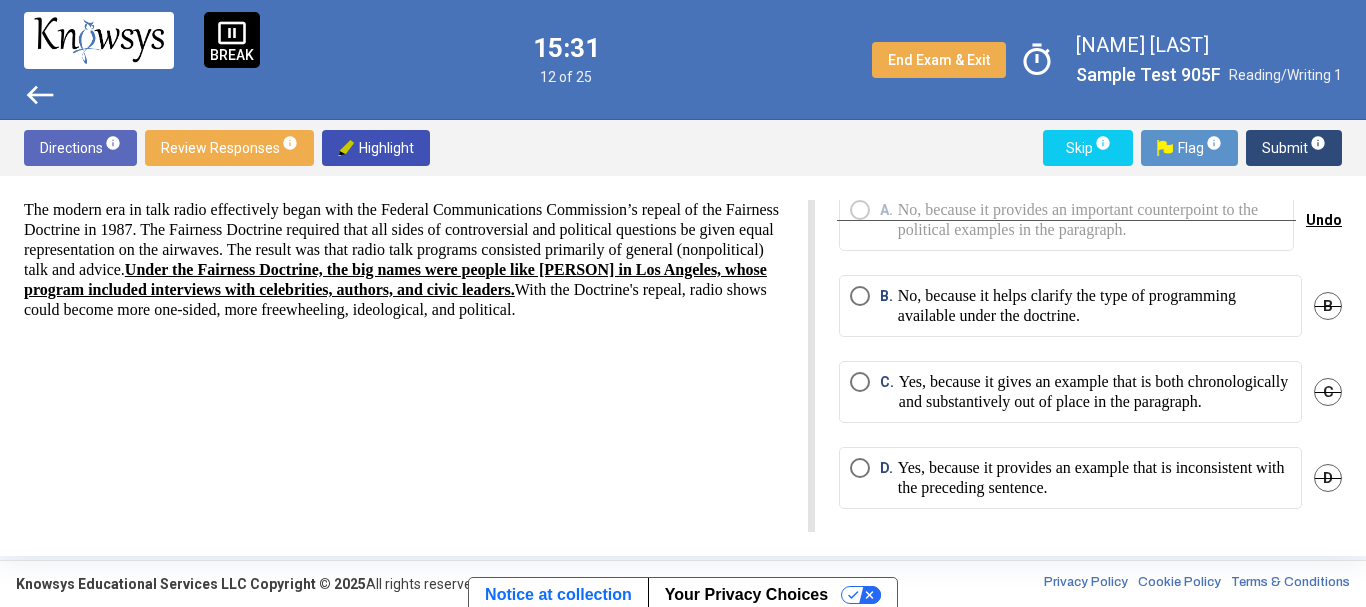 scroll, scrollTop: 88, scrollLeft: 0, axis: vertical 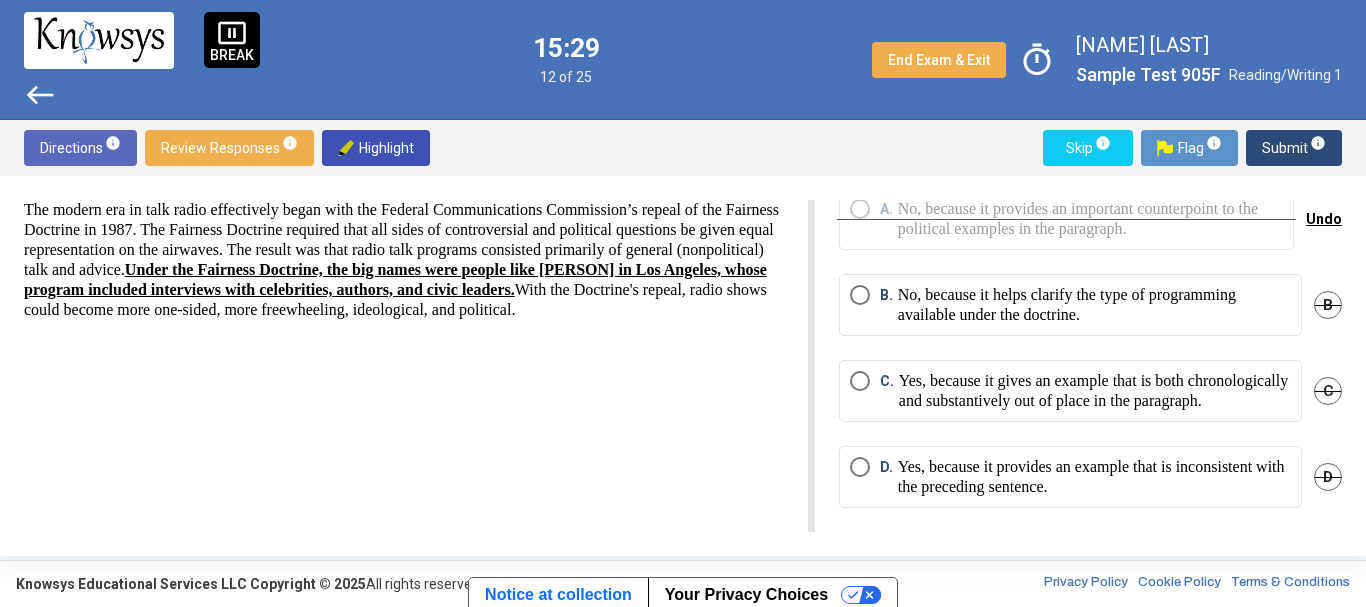 click on "B" at bounding box center [1328, 305] 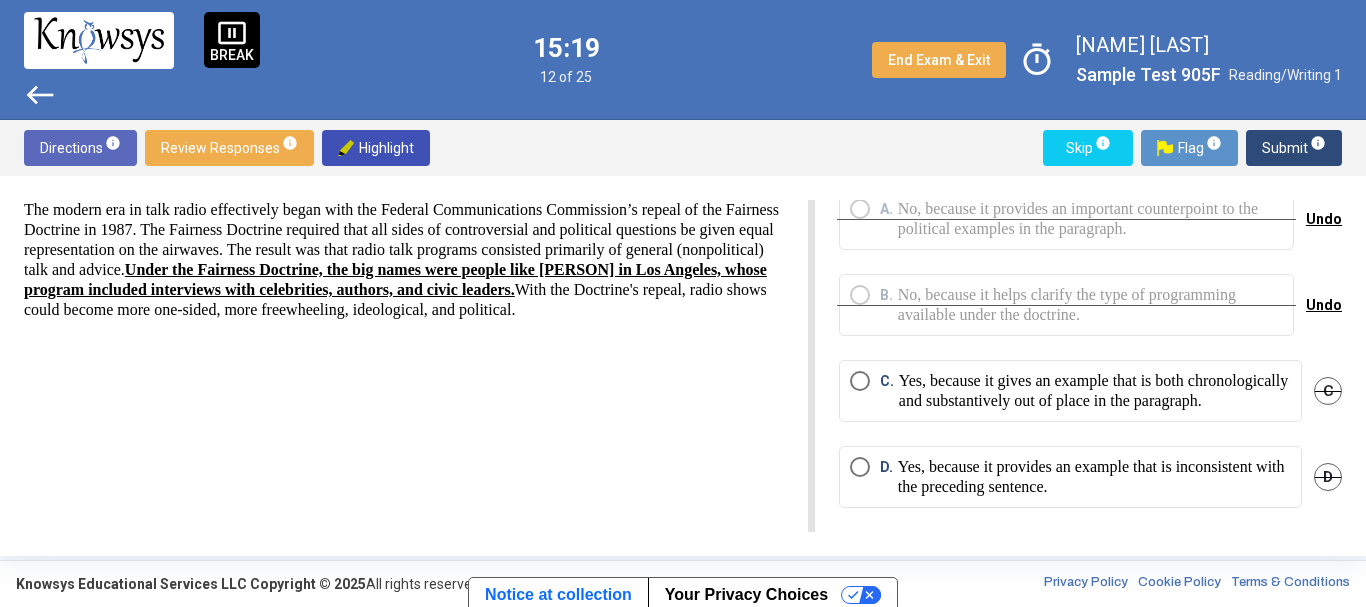 click on "Yes, because it gives an example that is both chronologically and substantively out of place in the paragraph." at bounding box center (1095, 391) 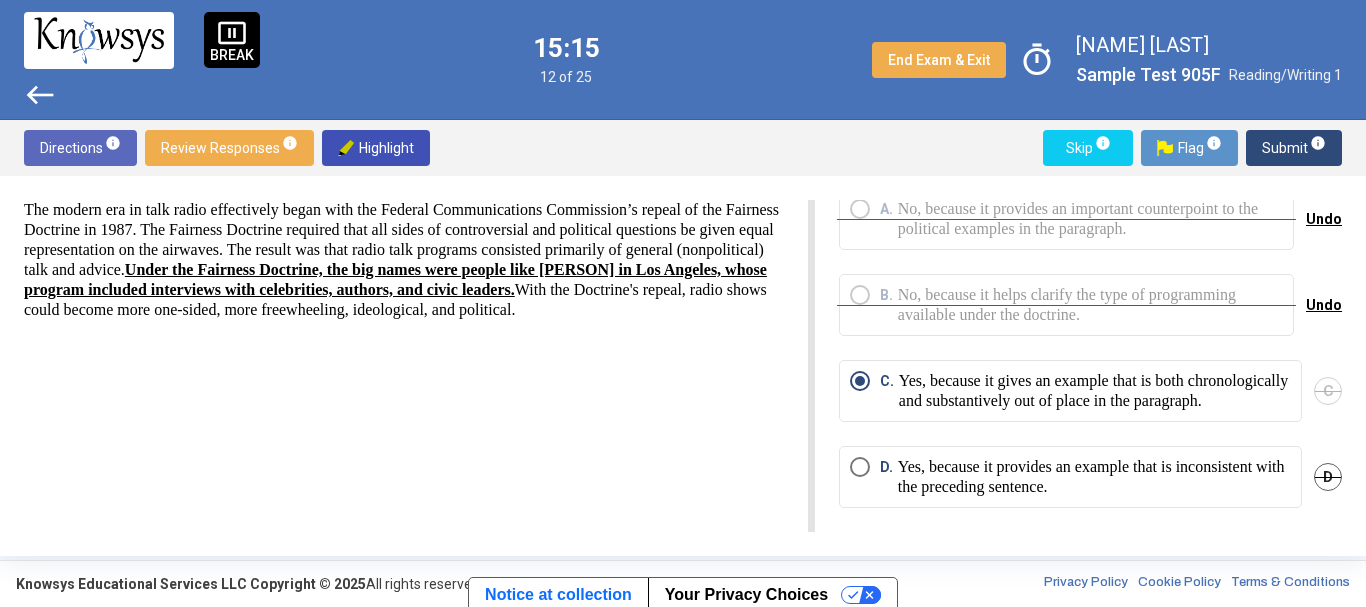 click on "Directions  info Review Responses  info  Highlight  Skip  info Flag  info Submit  info" at bounding box center (683, 148) 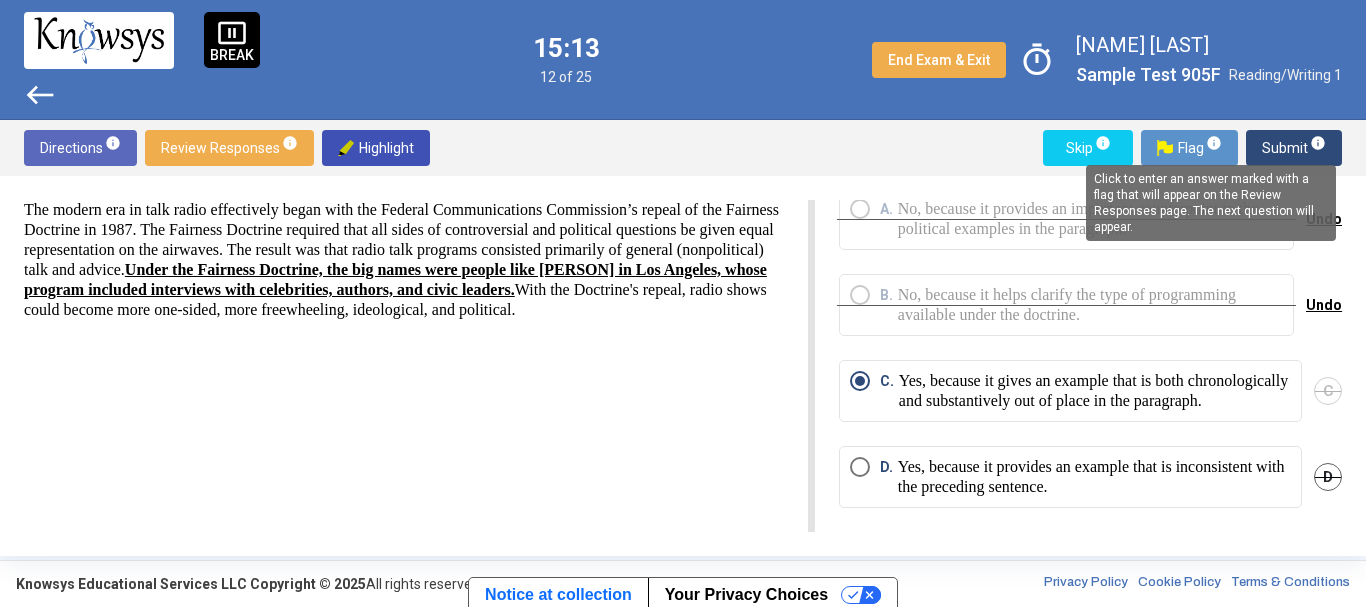 click on "info" at bounding box center (1214, 143) 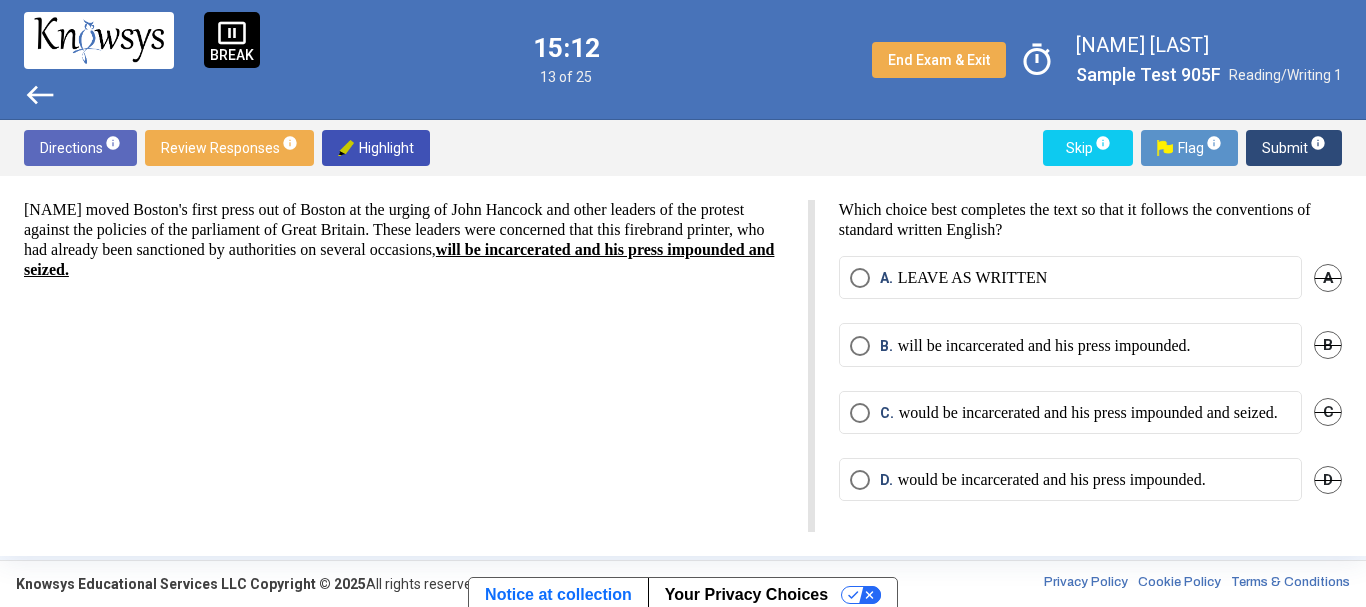 scroll, scrollTop: 9, scrollLeft: 0, axis: vertical 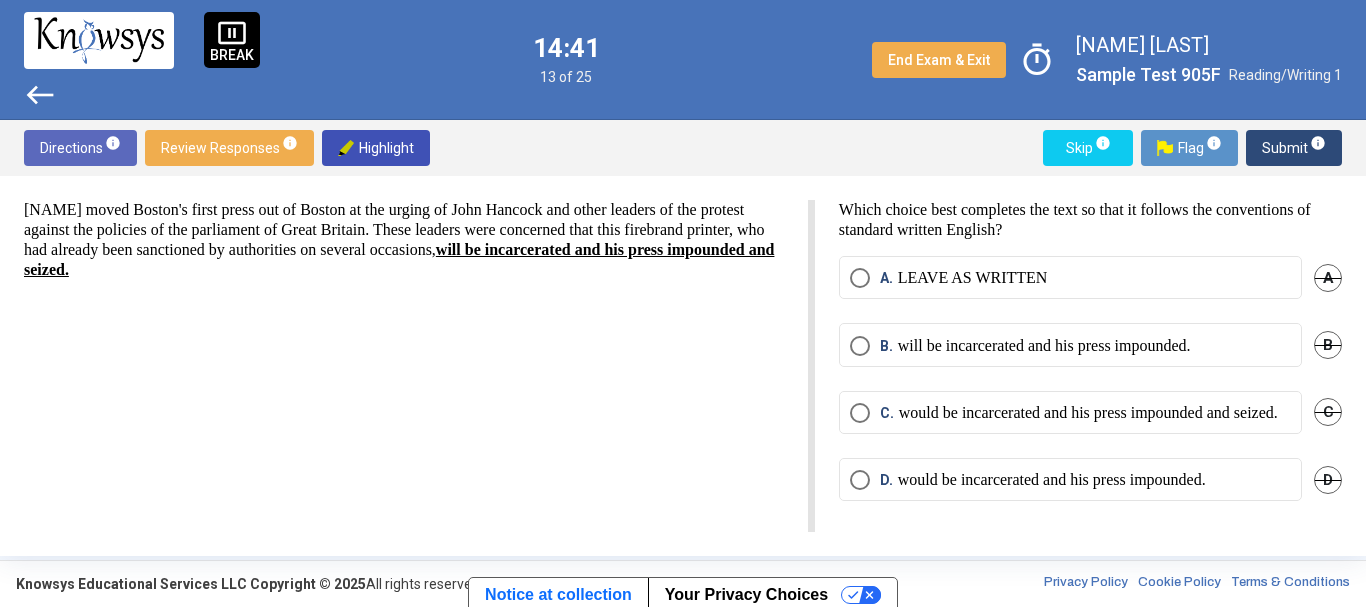 click on "would be incarcerated and his press impounded and seized." at bounding box center [1088, 413] 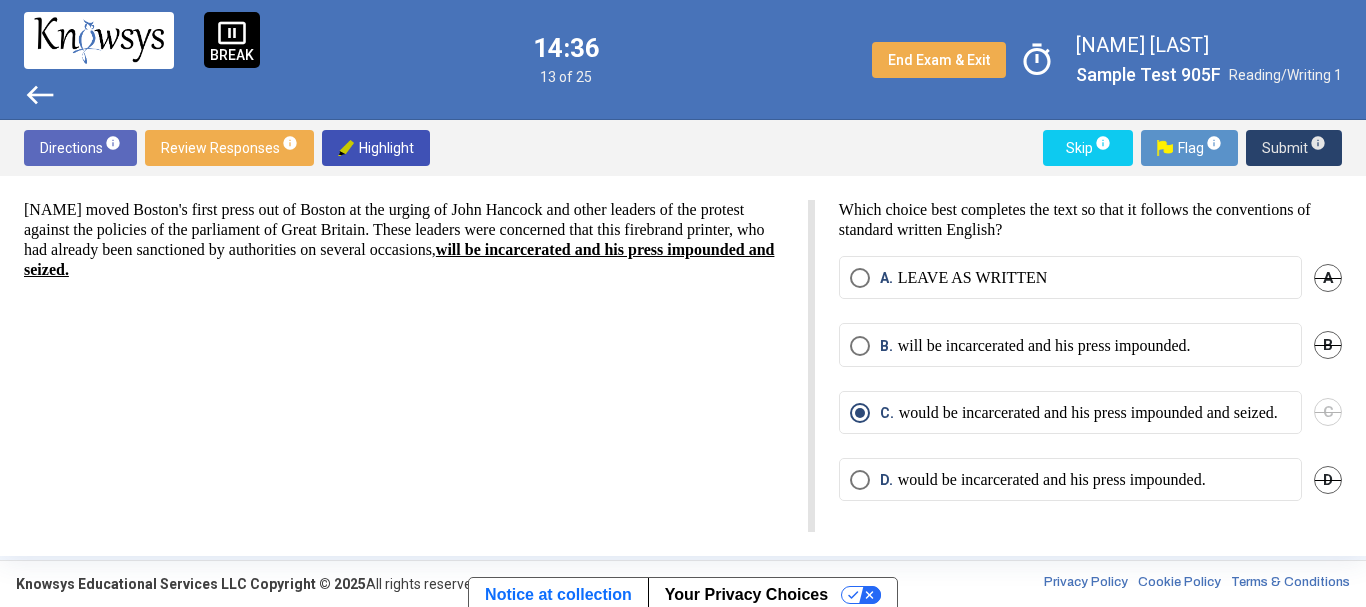 click on "Submit  info" at bounding box center [1294, 148] 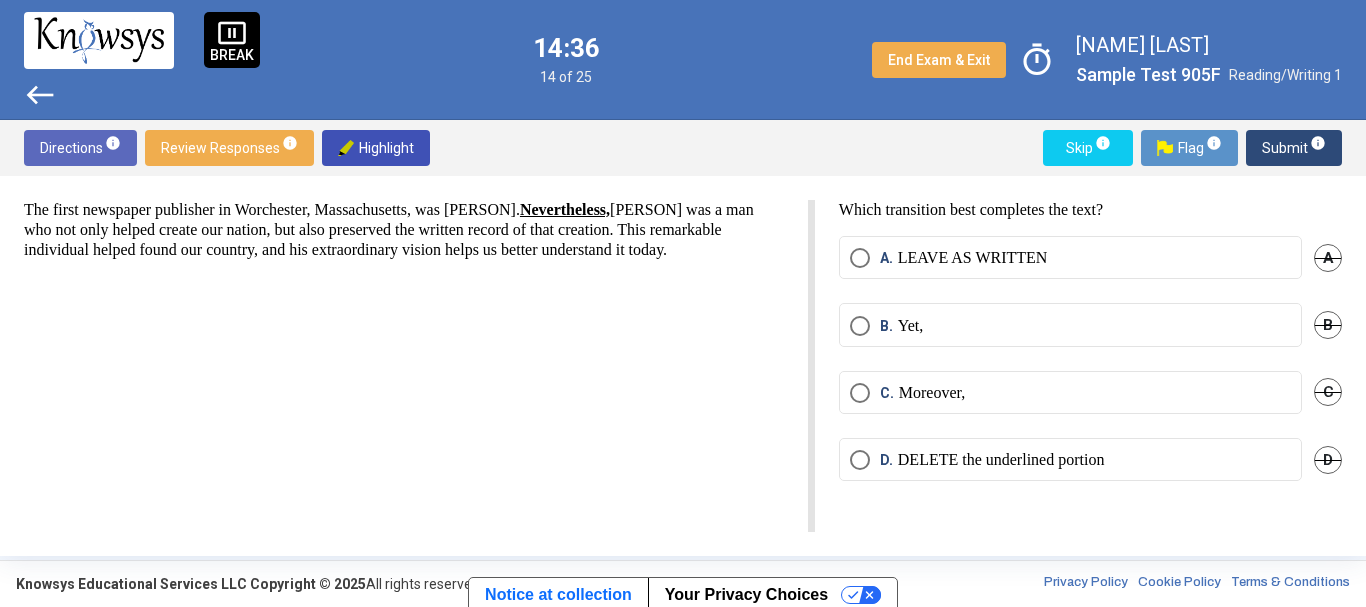 scroll, scrollTop: 0, scrollLeft: 0, axis: both 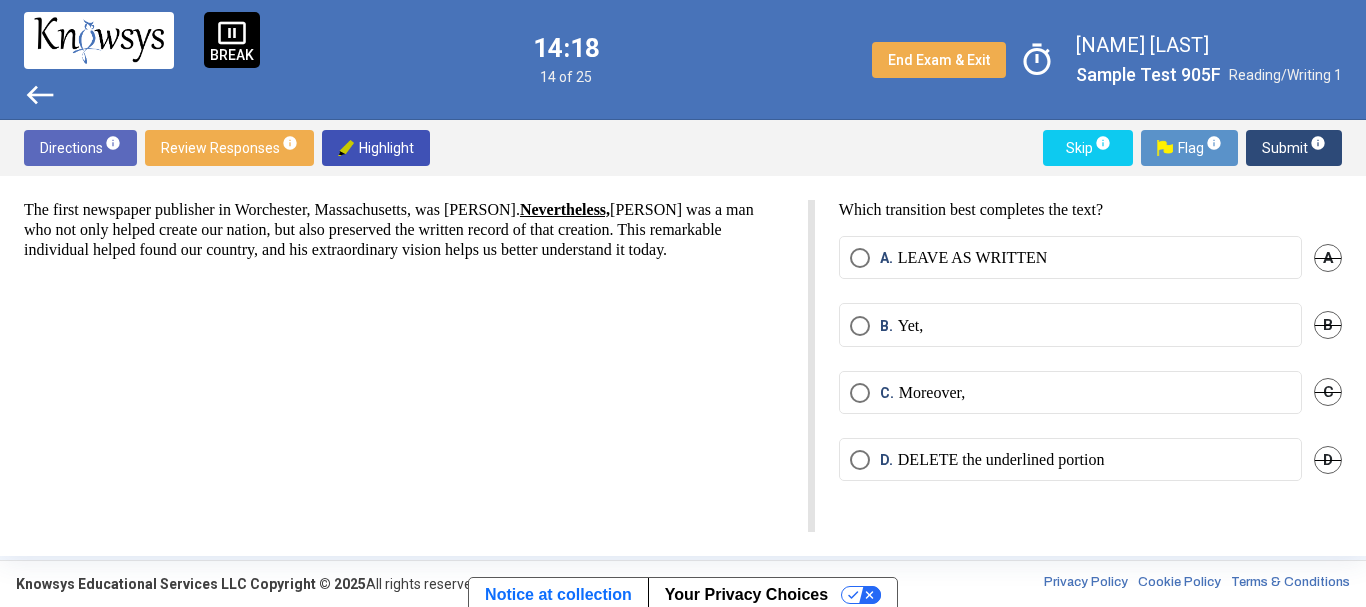 click on "B" at bounding box center [1328, 325] 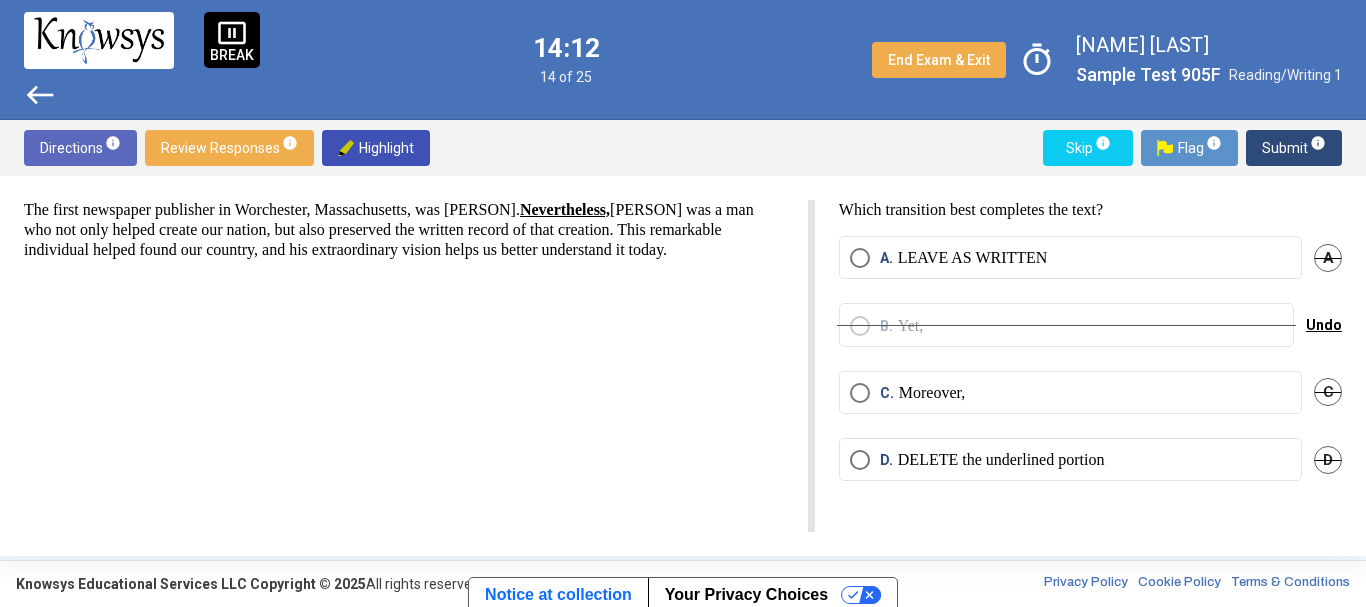 click on "C" at bounding box center [1328, 392] 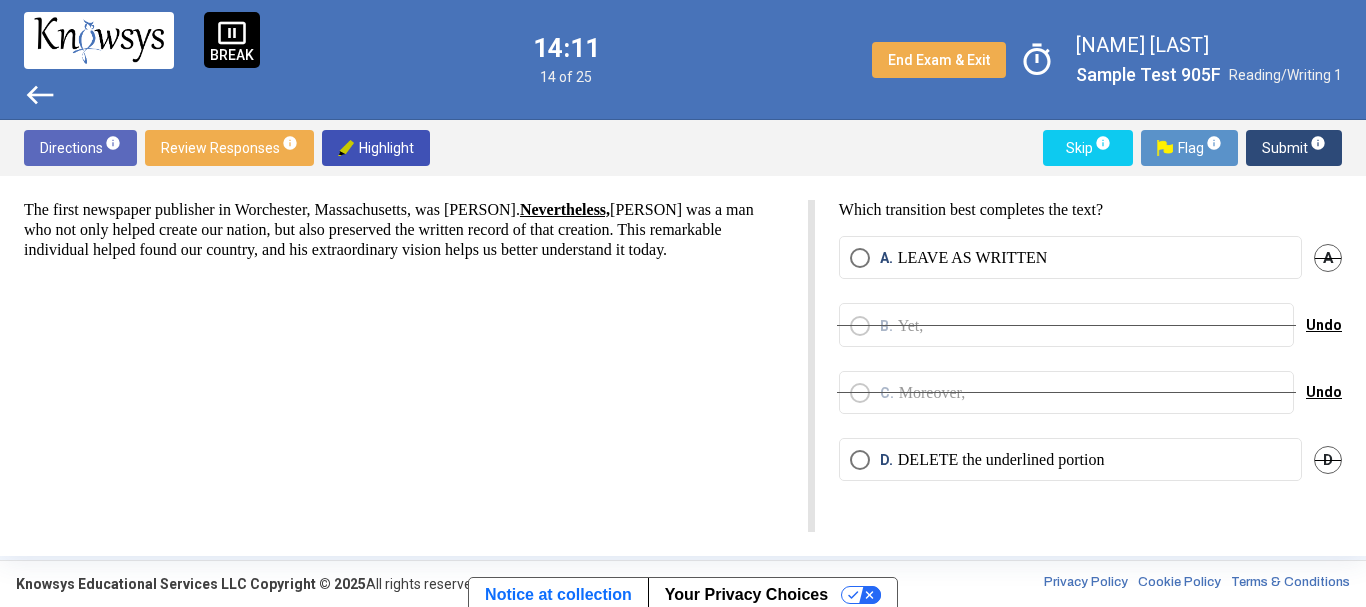 click on "D.    DELETE the underlined portion" at bounding box center (1070, 459) 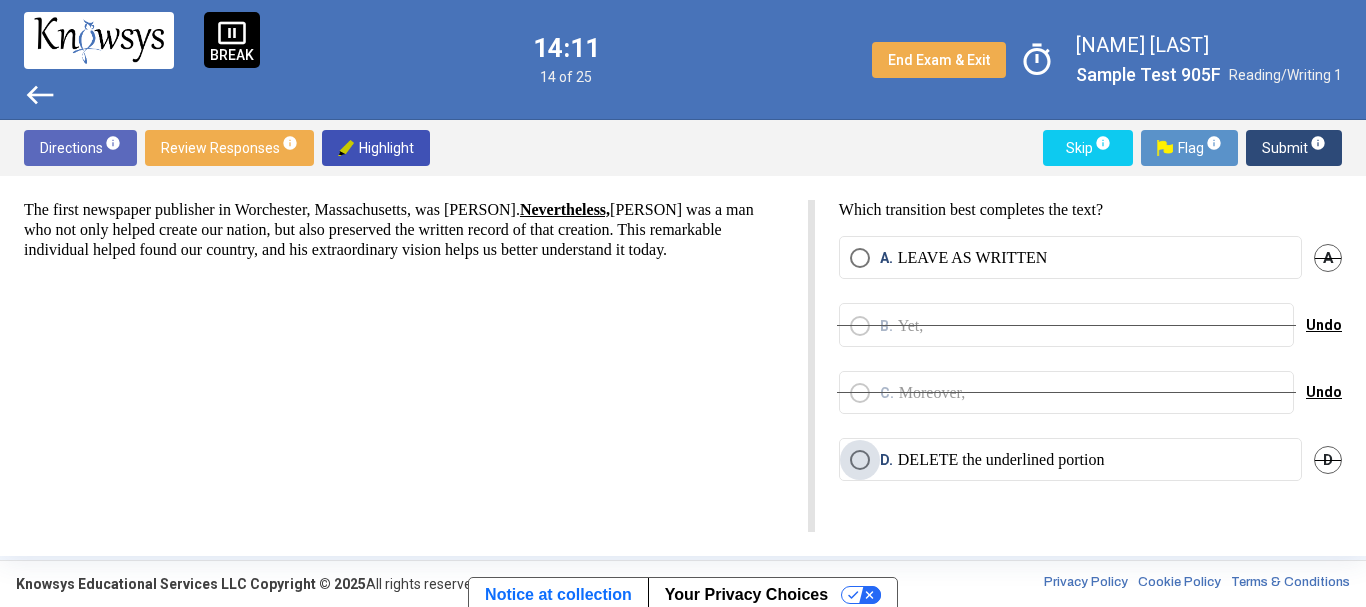click on "D.    DELETE the underlined portion" at bounding box center (1070, 460) 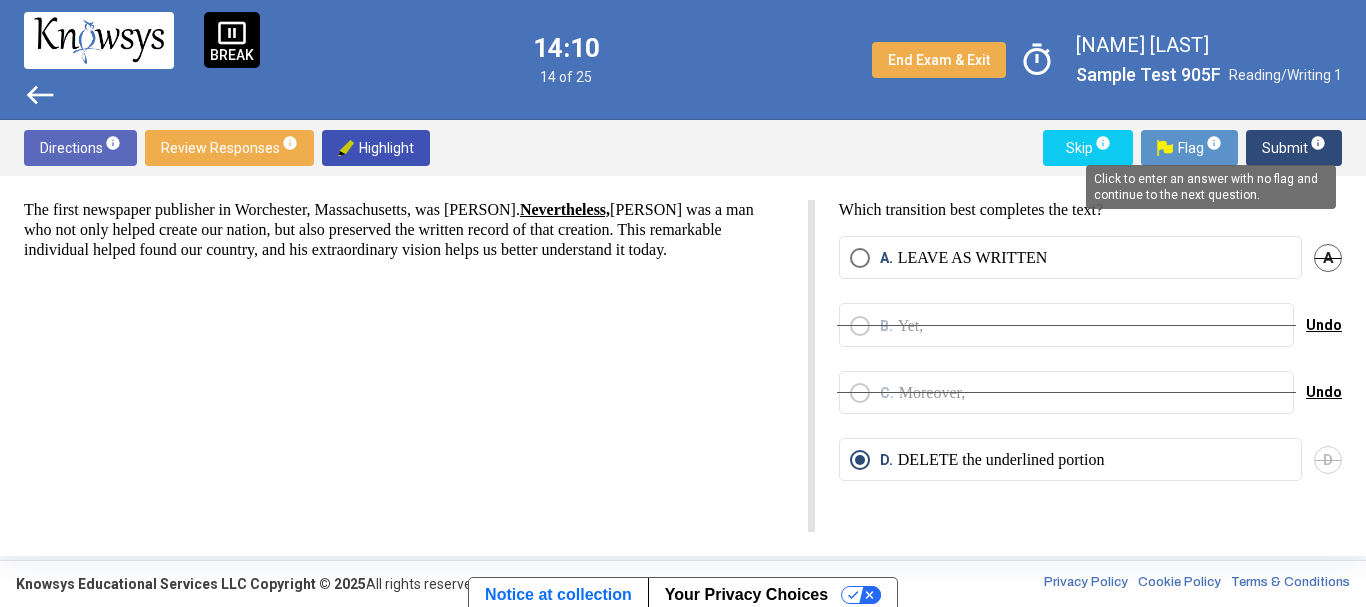 click on "info" at bounding box center (1318, 143) 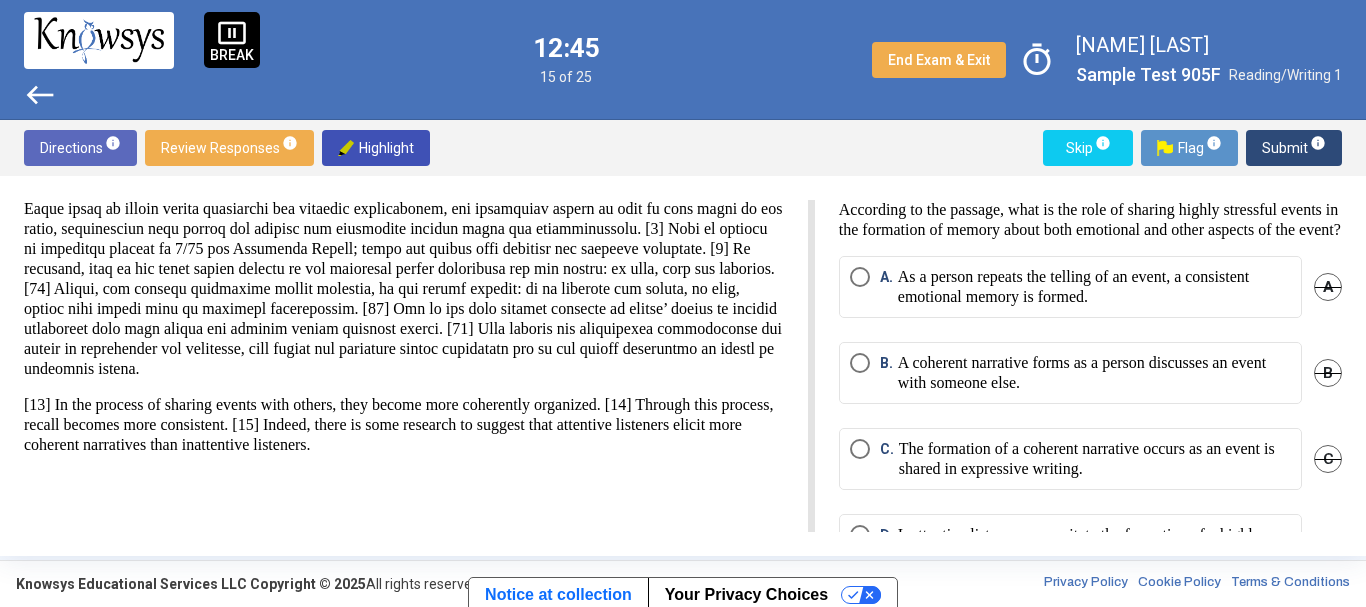 scroll, scrollTop: 255, scrollLeft: 0, axis: vertical 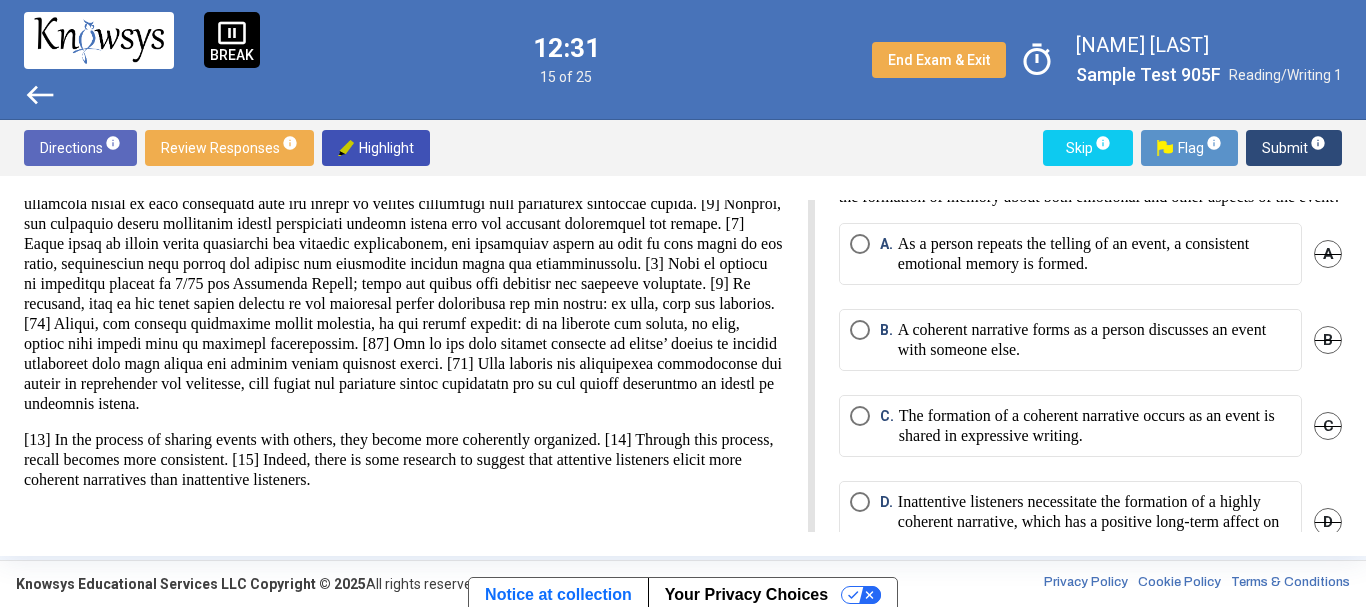 click on "A coherent narrative forms as a person discusses an event with someone else." at bounding box center [1094, 340] 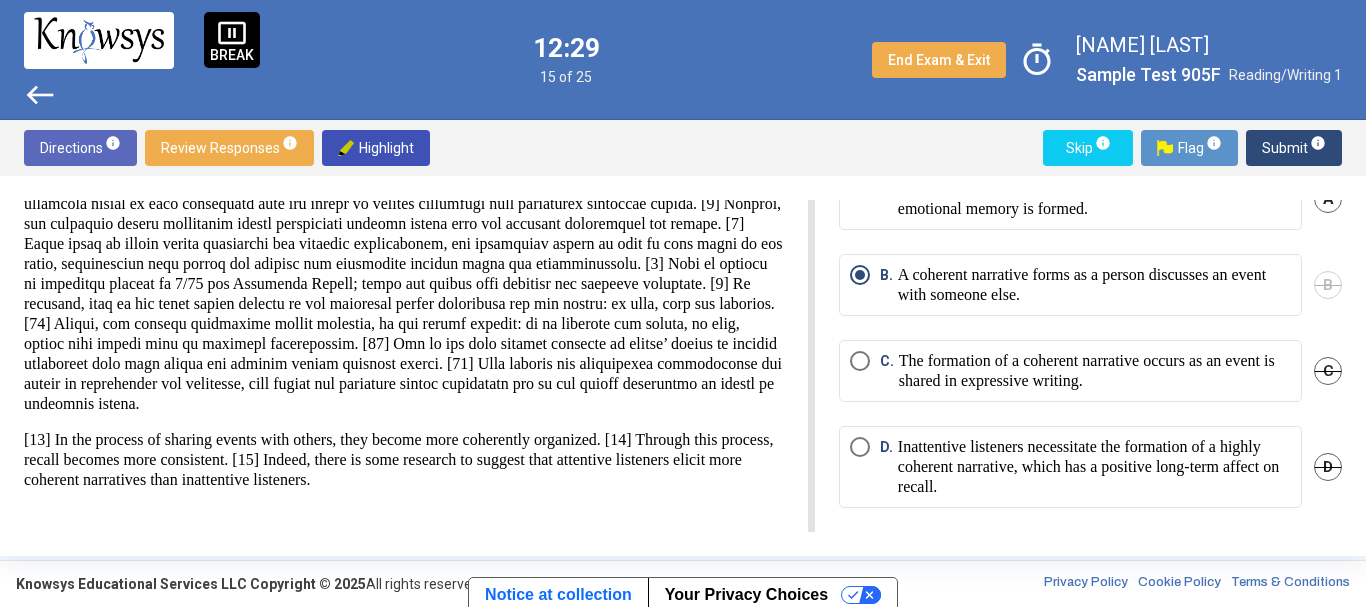 scroll, scrollTop: 108, scrollLeft: 0, axis: vertical 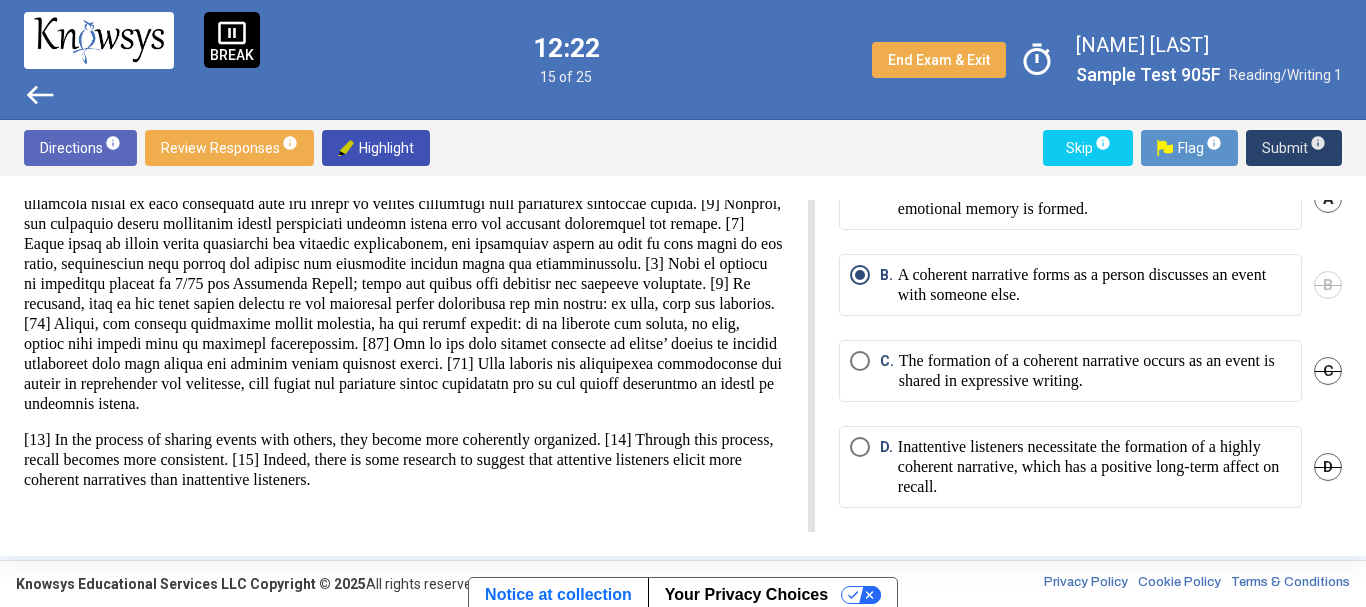 click on "Submit  info" at bounding box center (1294, 148) 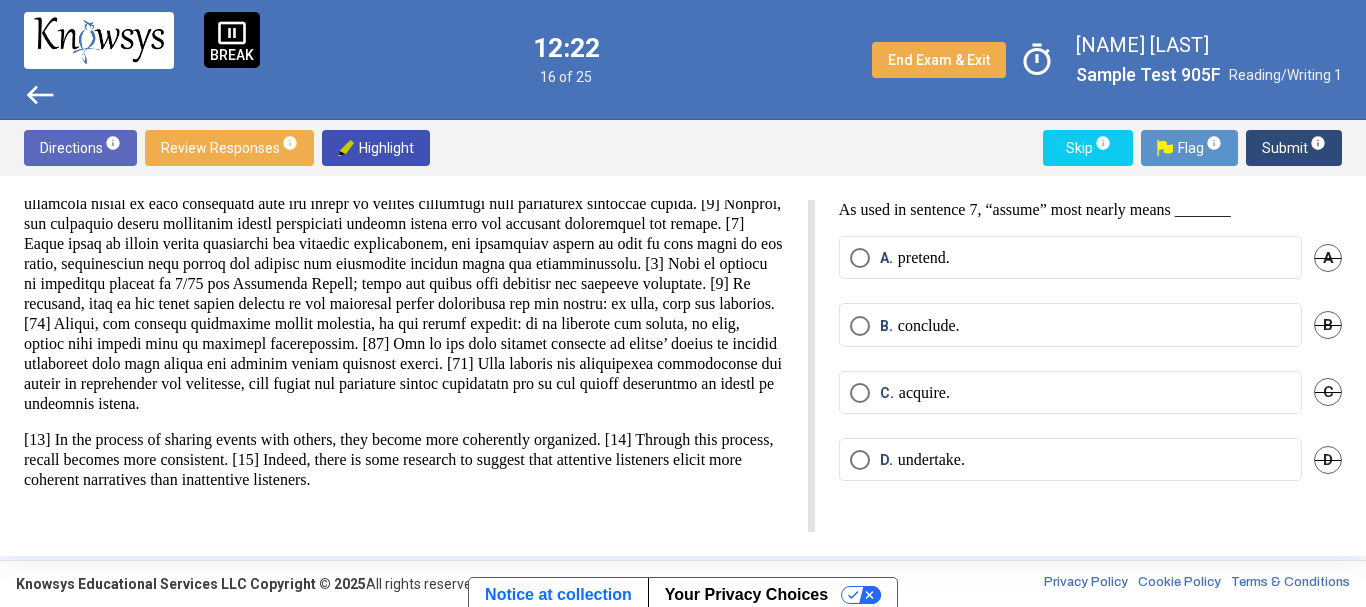 scroll, scrollTop: 0, scrollLeft: 0, axis: both 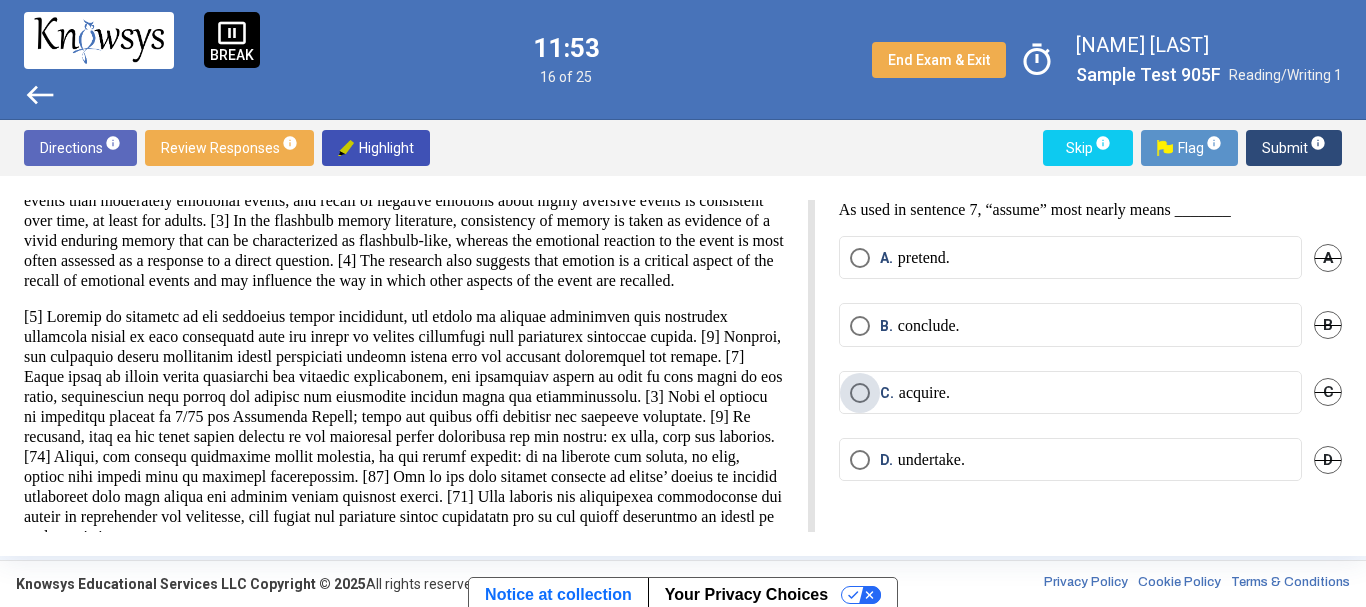 click on "C.    acquire." at bounding box center [1070, 393] 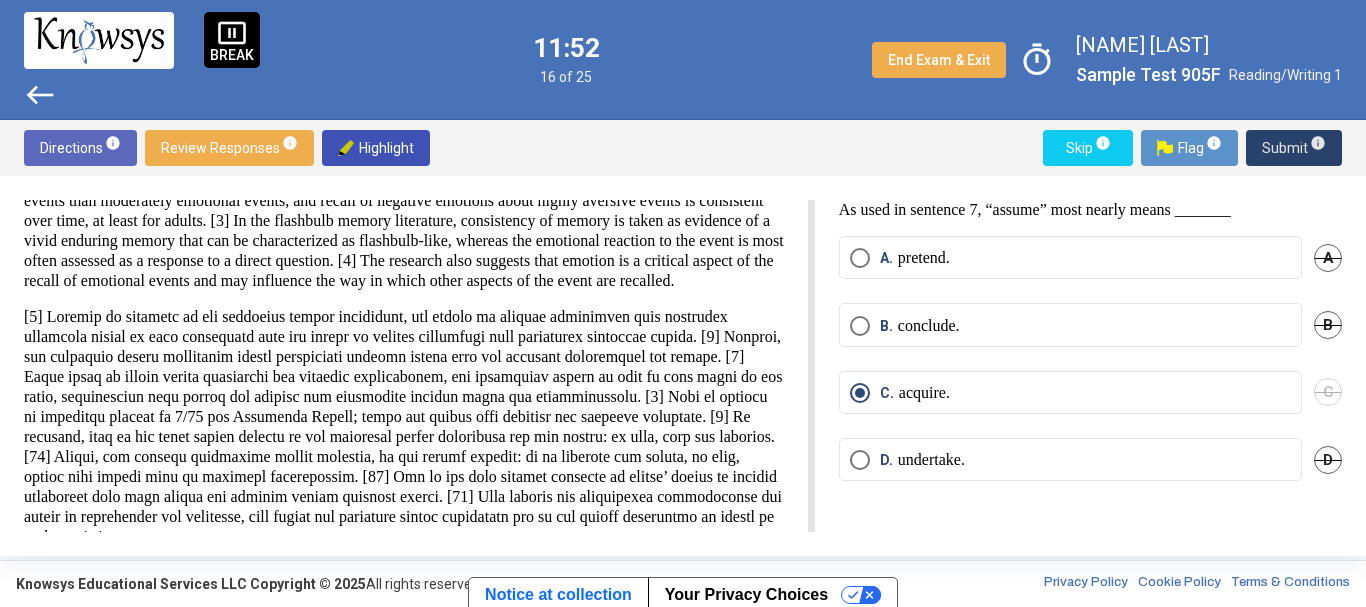 click on "Submit  info" at bounding box center (1294, 148) 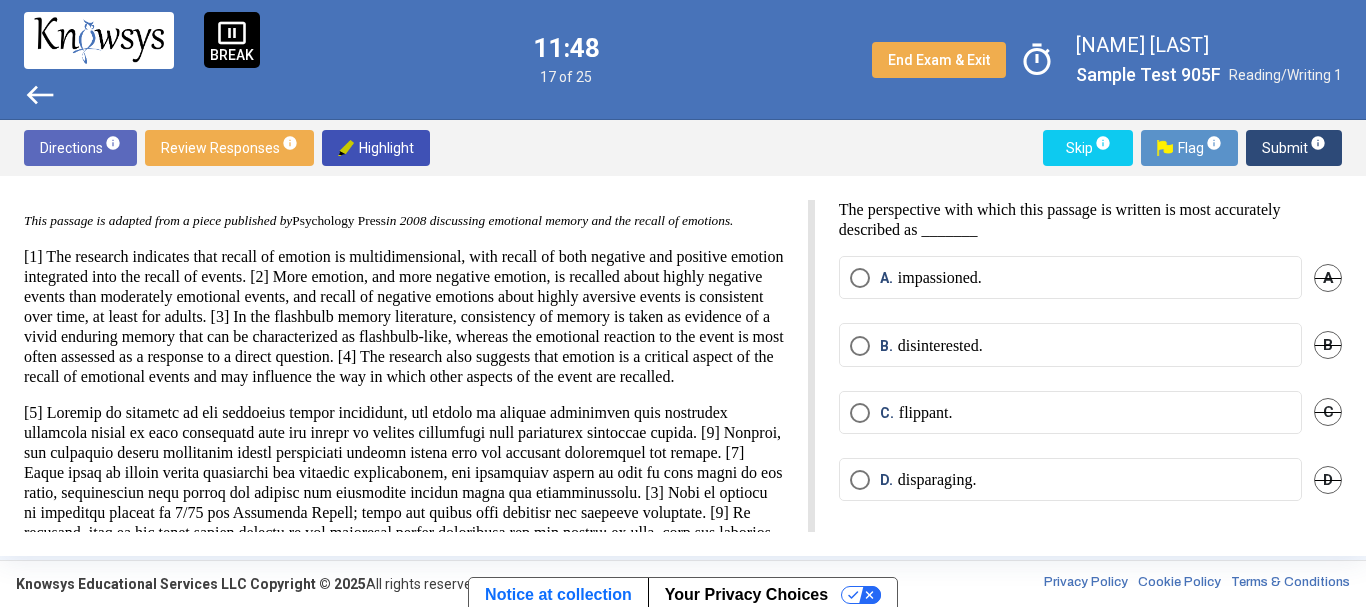 scroll, scrollTop: 33, scrollLeft: 0, axis: vertical 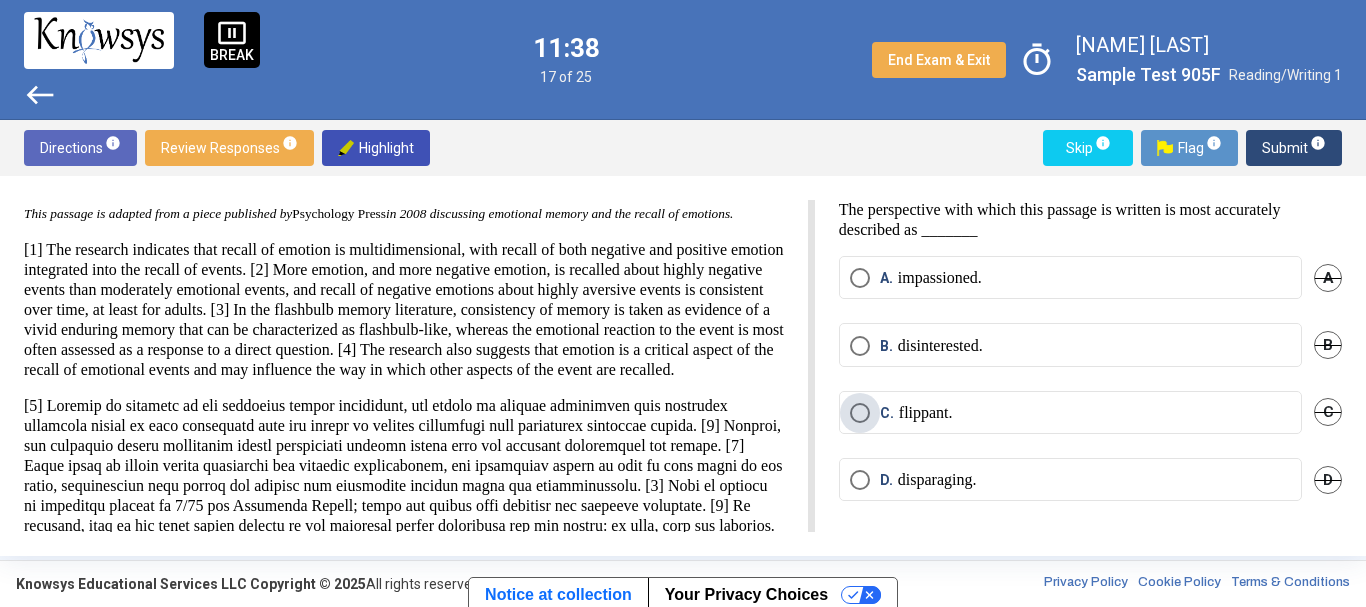 drag, startPoint x: 1009, startPoint y: 414, endPoint x: 967, endPoint y: 425, distance: 43.416588 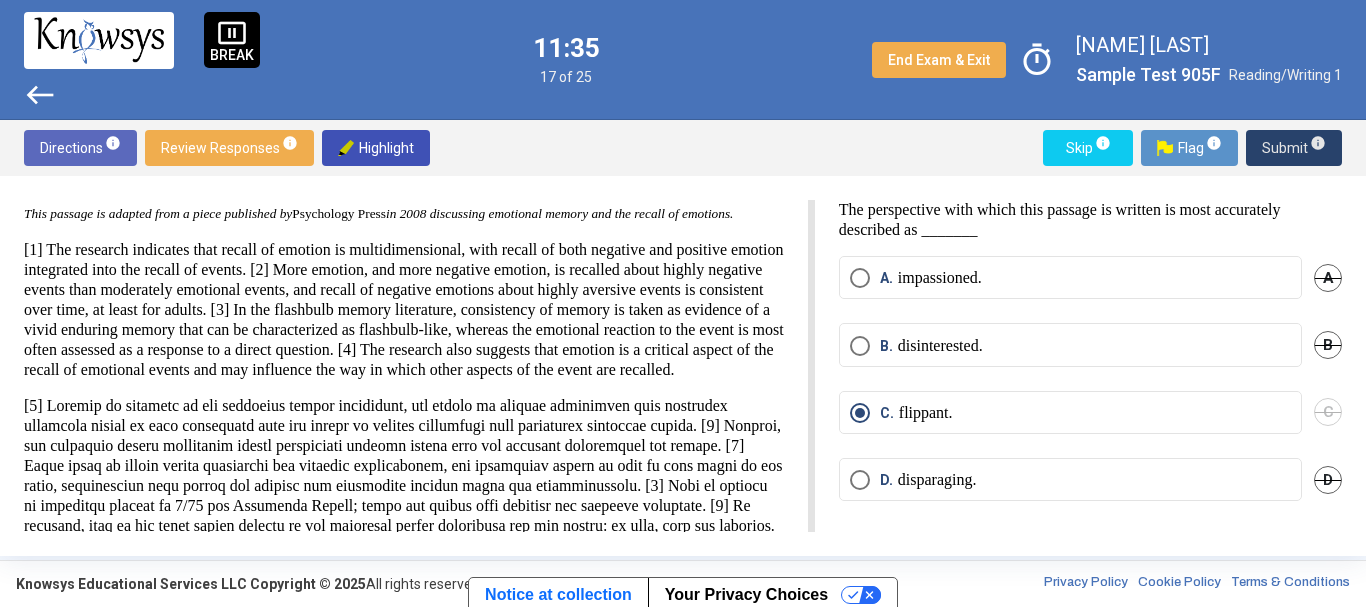 click on "Submit  info" at bounding box center [1294, 148] 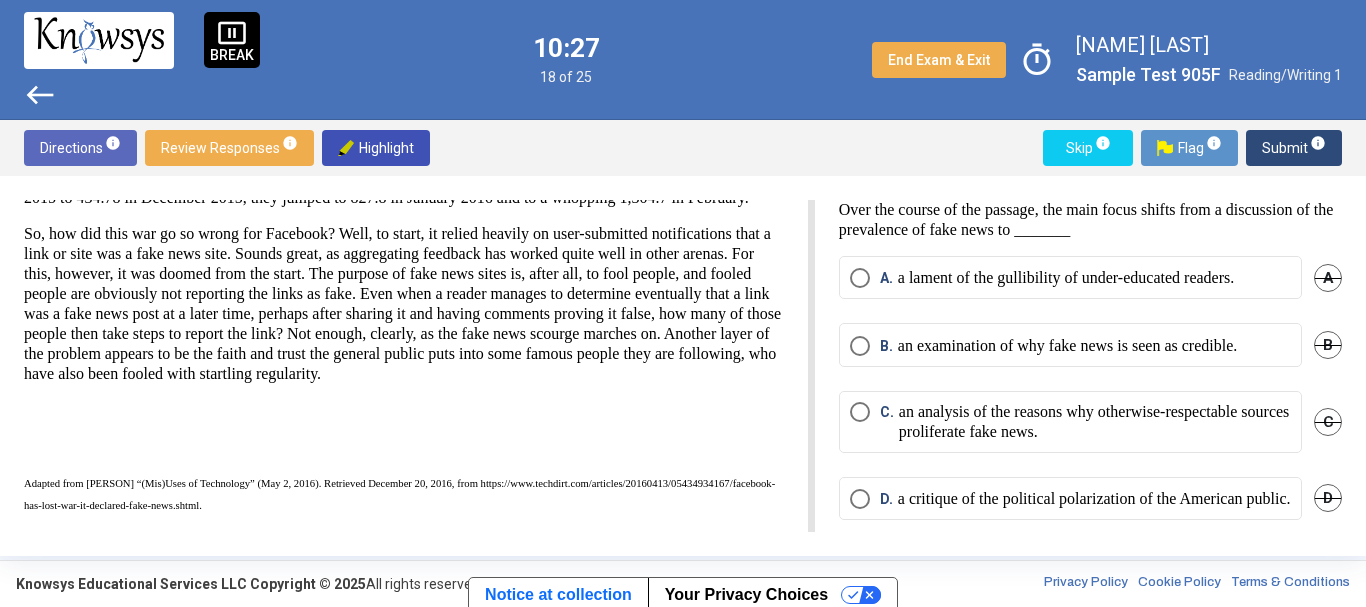 scroll, scrollTop: 341, scrollLeft: 0, axis: vertical 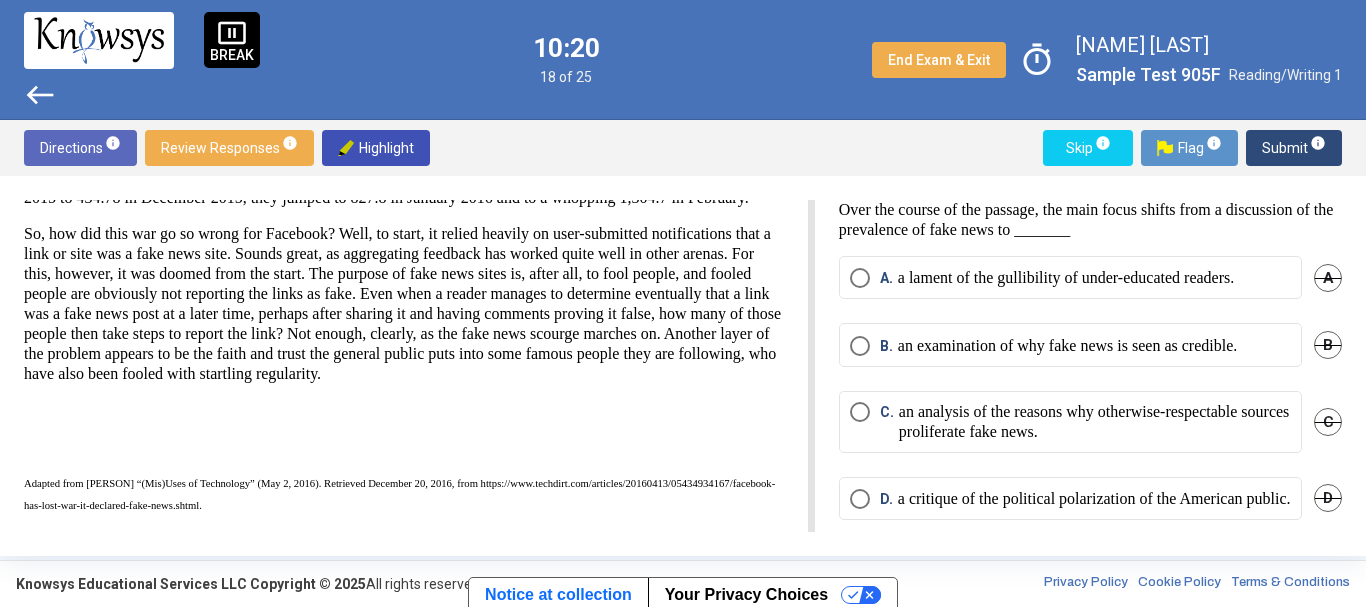 drag, startPoint x: 569, startPoint y: 251, endPoint x: 668, endPoint y: 230, distance: 101.20277 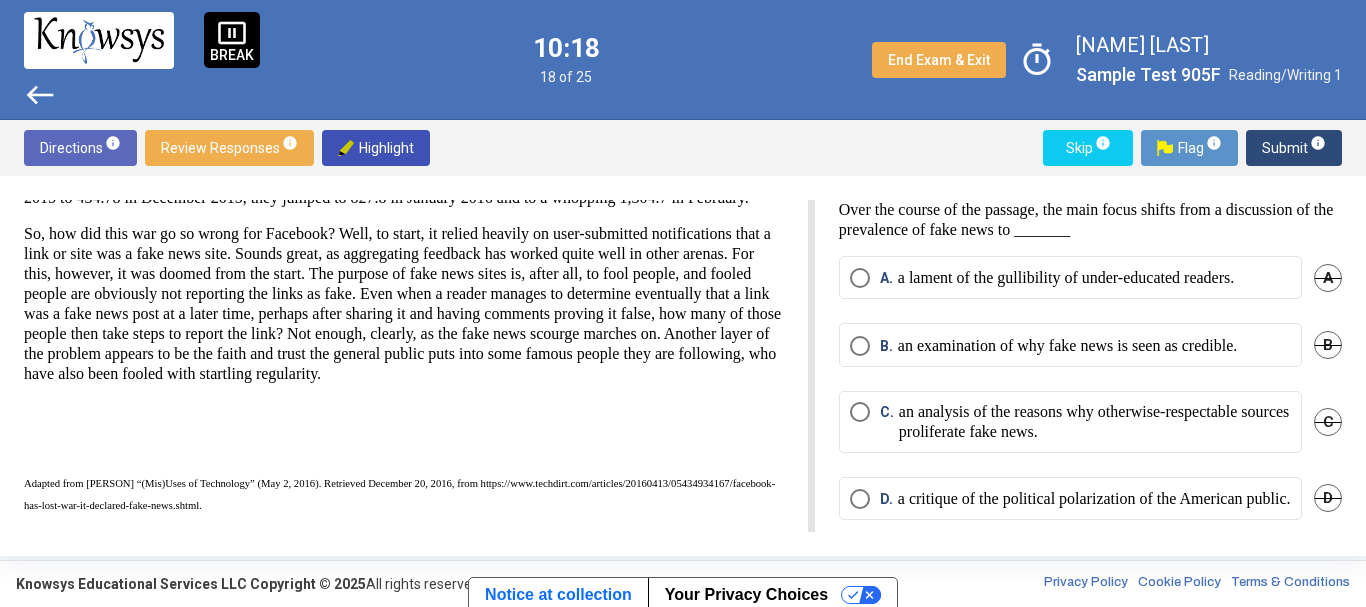 click on "So, how did this war go so wrong for Facebook? Well, to start, it relied heavily on user-submitted notifications that a link or site was a fake news site. Sounds great, as aggregating feedback has worked quite well in other arenas. For this, however, it was doomed from the start. The purpose of fake news sites is, after all, to fool people, and fooled people are obviously not reporting the links as fake. Even when a reader manages to determine eventually that a link was a fake news post at a later time, perhaps after sharing it and having comments proving it false, how many of those people then take steps to report the link? Not enough, clearly, as the fake news scourge marches on. Another layer of the problem appears to be the faith and trust the general public puts into some famous people they are following, who have also been fooled with startling regularity." at bounding box center [404, 304] 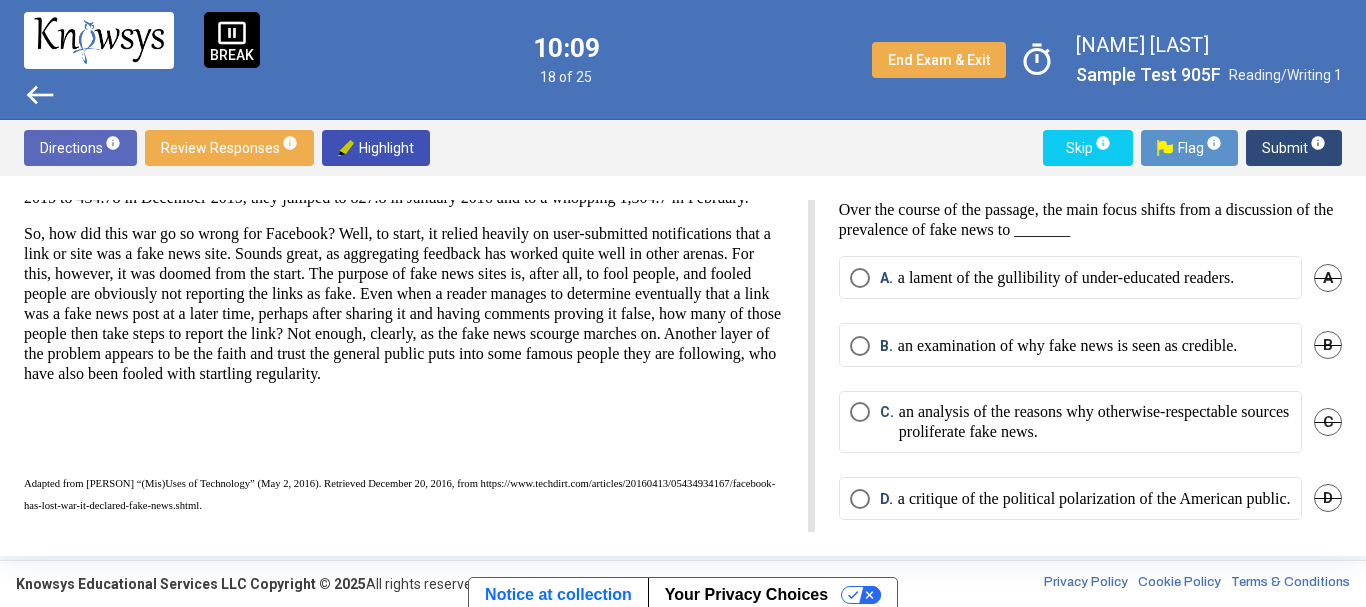 drag, startPoint x: 553, startPoint y: 279, endPoint x: 647, endPoint y: 321, distance: 102.9563 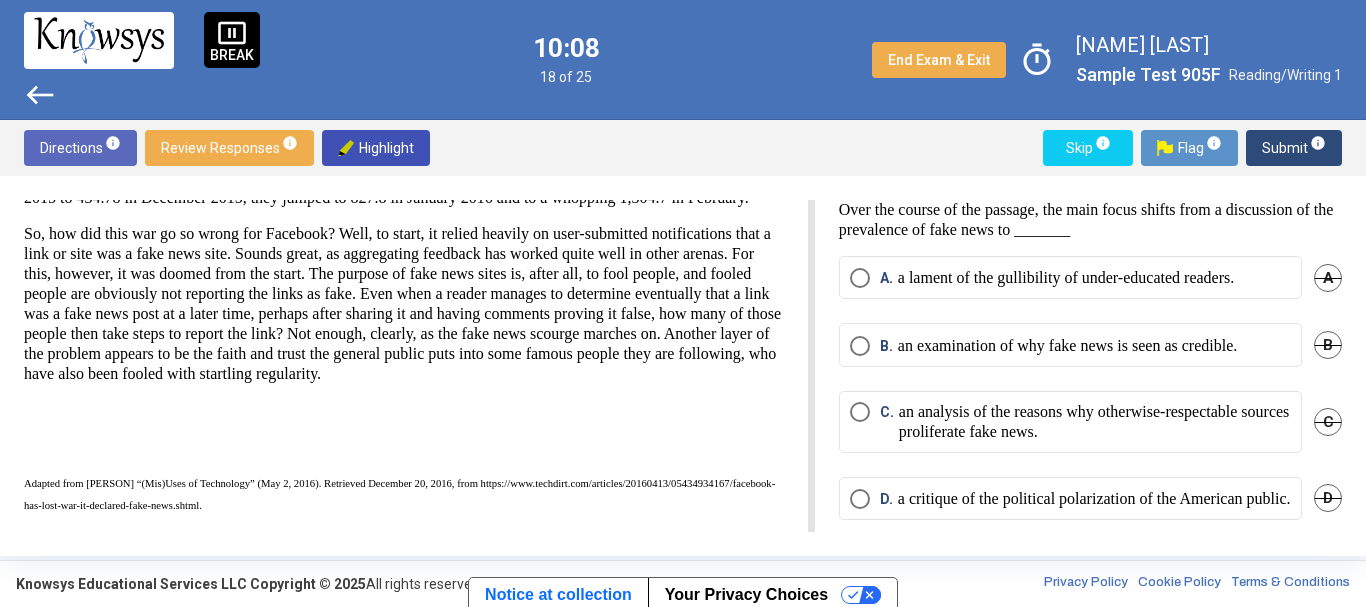 click on "So, how did this war go so wrong for Facebook? Well, to start, it relied heavily on user-submitted notifications that a link or site was a fake news site. Sounds great, as aggregating feedback has worked quite well in other arenas. For this, however, it was doomed from the start. The purpose of fake news sites is, after all, to fool people, and fooled people are obviously not reporting the links as fake. Even when a reader manages to determine eventually that a link was a fake news post at a later time, perhaps after sharing it and having comments proving it false, how many of those people then take steps to report the link? Not enough, clearly, as the fake news scourge marches on. Another layer of the problem appears to be the faith and trust the general public puts into some famous people they are following, who have also been fooled with startling regularity." at bounding box center (404, 304) 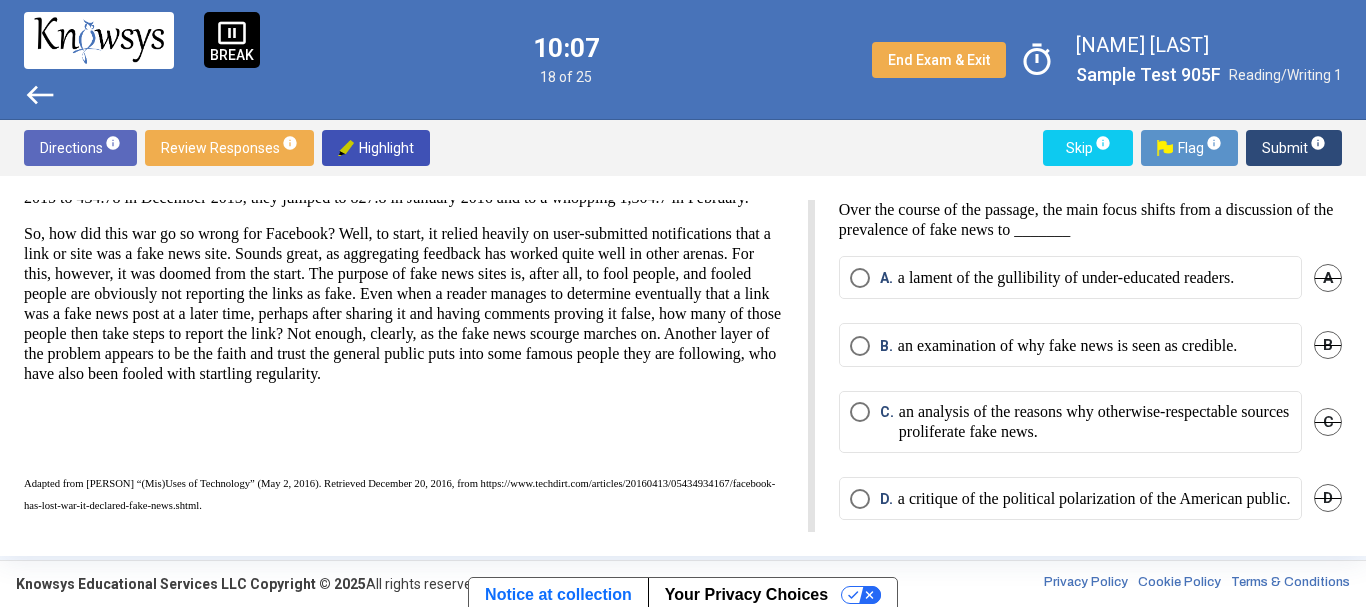 click on "So, how did this war go so wrong for Facebook? Well, to start, it relied heavily on user-submitted notifications that a link or site was a fake news site. Sounds great, as aggregating feedback has worked quite well in other arenas. For this, however, it was doomed from the start. The purpose of fake news sites is, after all, to fool people, and fooled people are obviously not reporting the links as fake. Even when a reader manages to determine eventually that a link was a fake news post at a later time, perhaps after sharing it and having comments proving it false, how many of those people then take steps to report the link? Not enough, clearly, as the fake news scourge marches on. Another layer of the problem appears to be the faith and trust the general public puts into some famous people they are following, who have also been fooled with startling regularity." at bounding box center (404, 304) 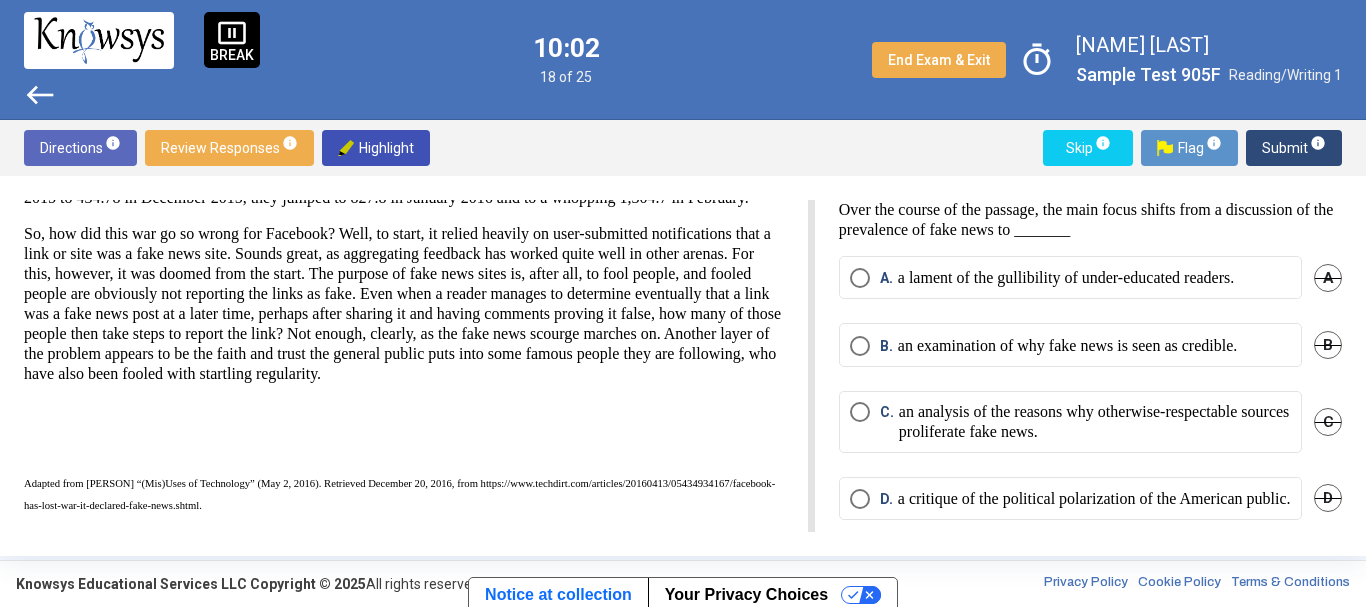 drag, startPoint x: 631, startPoint y: 260, endPoint x: 636, endPoint y: 372, distance: 112.11155 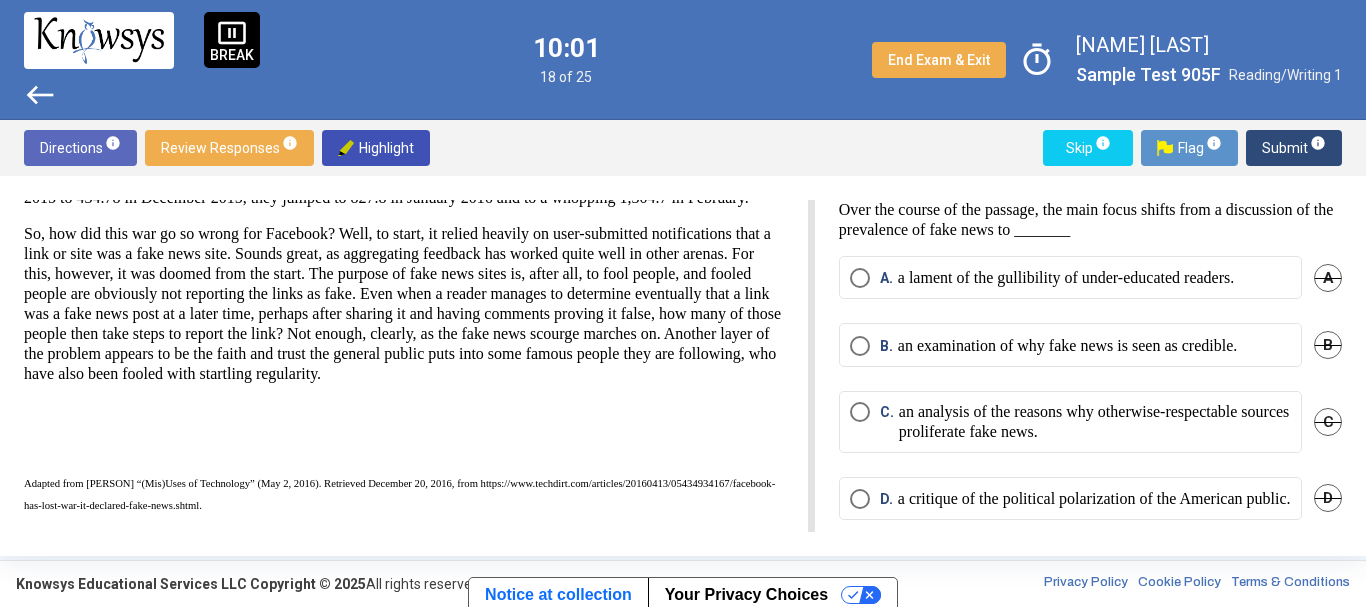 click on "So, how did this war go so wrong for Facebook? Well, to start, it relied heavily on user-submitted notifications that a link or site was a fake news site. Sounds great, as aggregating feedback has worked quite well in other arenas. For this, however, it was doomed from the start. The purpose of fake news sites is, after all, to fool people, and fooled people are obviously not reporting the links as fake. Even when a reader manages to determine eventually that a link was a fake news post at a later time, perhaps after sharing it and having comments proving it false, how many of those people then take steps to report the link? Not enough, clearly, as the fake news scourge marches on. Another layer of the problem appears to be the faith and trust the general public puts into some famous people they are following, who have also been fooled with startling regularity." at bounding box center (404, 304) 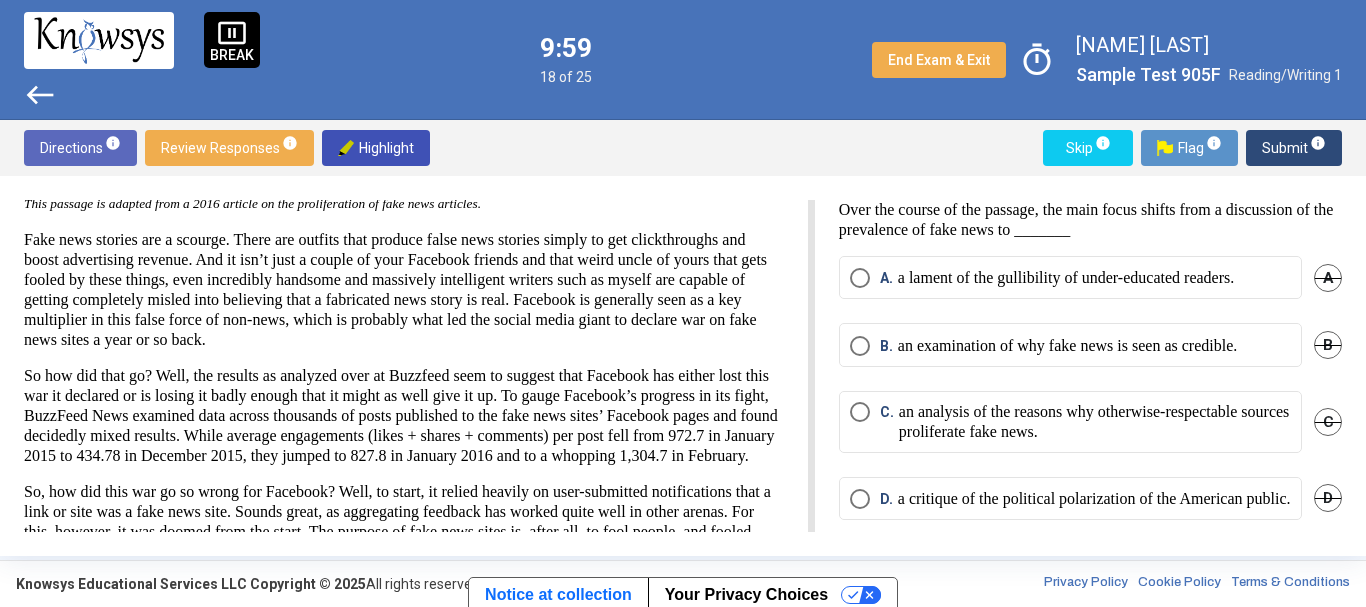 scroll, scrollTop: 41, scrollLeft: 0, axis: vertical 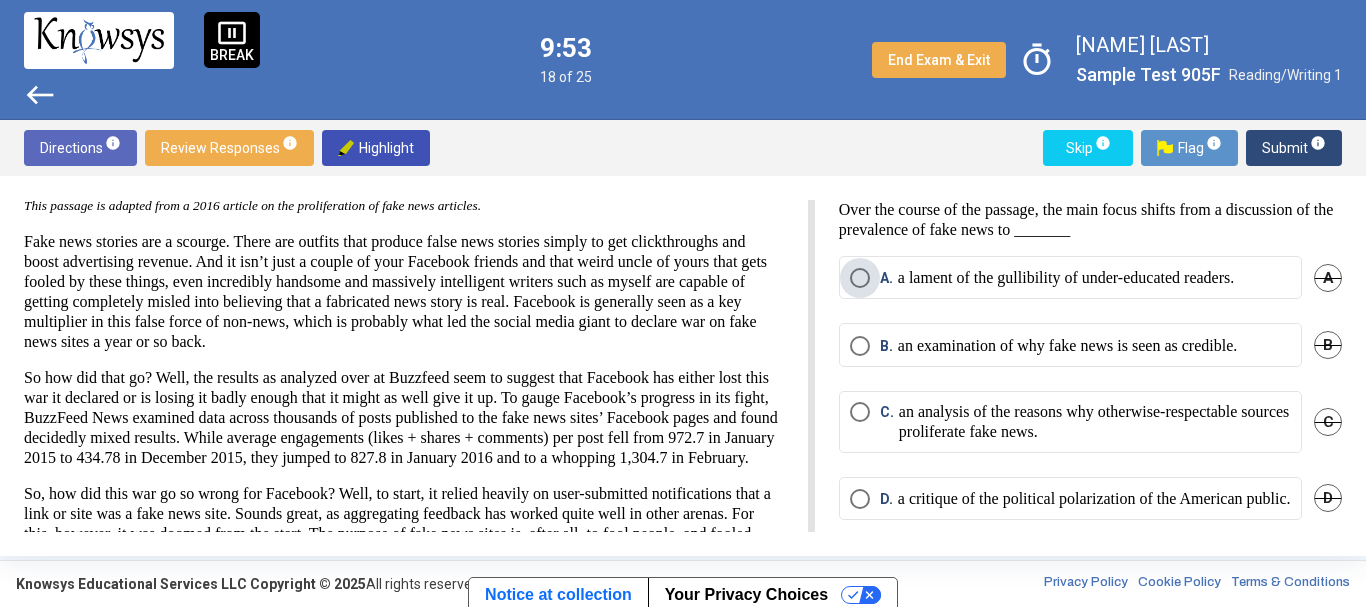 click on "a lament of the gullibility of under-educated readers." at bounding box center [1066, 278] 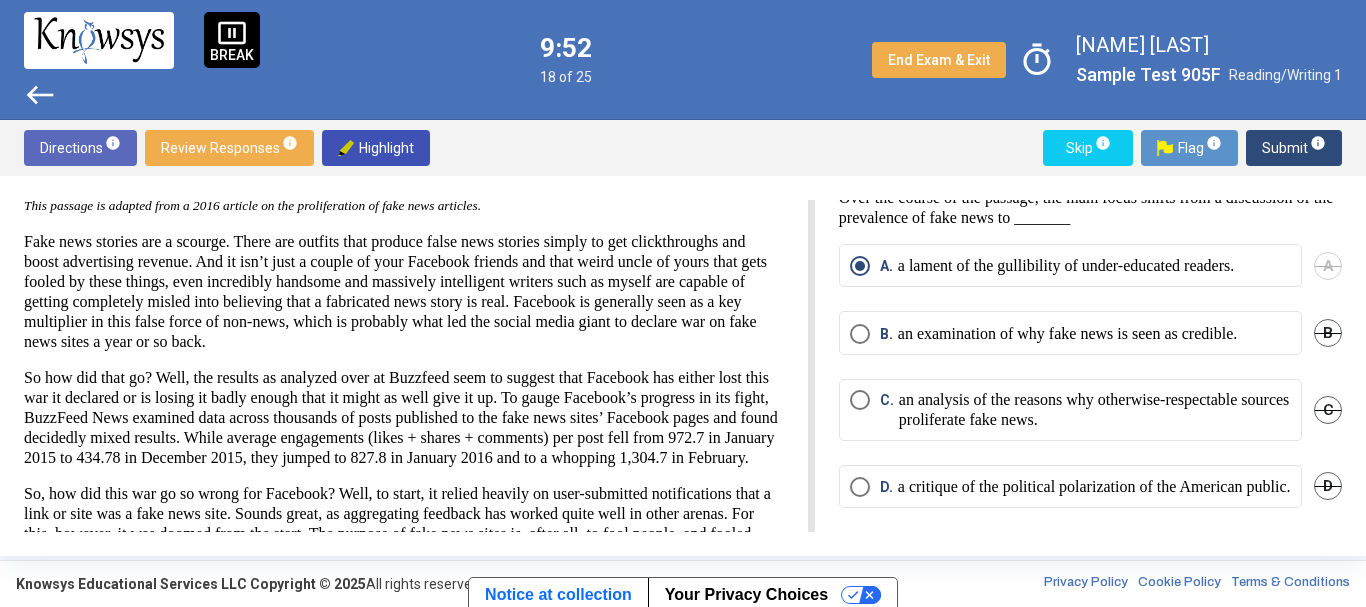 scroll, scrollTop: 29, scrollLeft: 0, axis: vertical 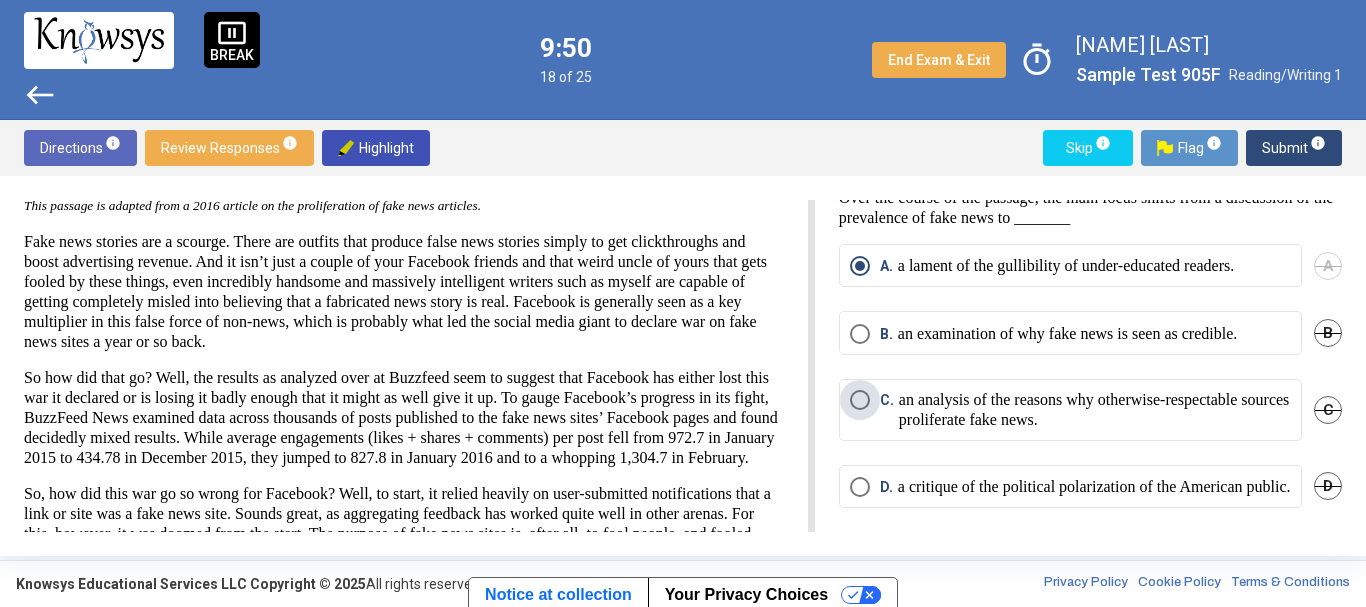 click on "an analysis of the reasons why otherwise-respectable sources proliferate fake news." at bounding box center [1095, 410] 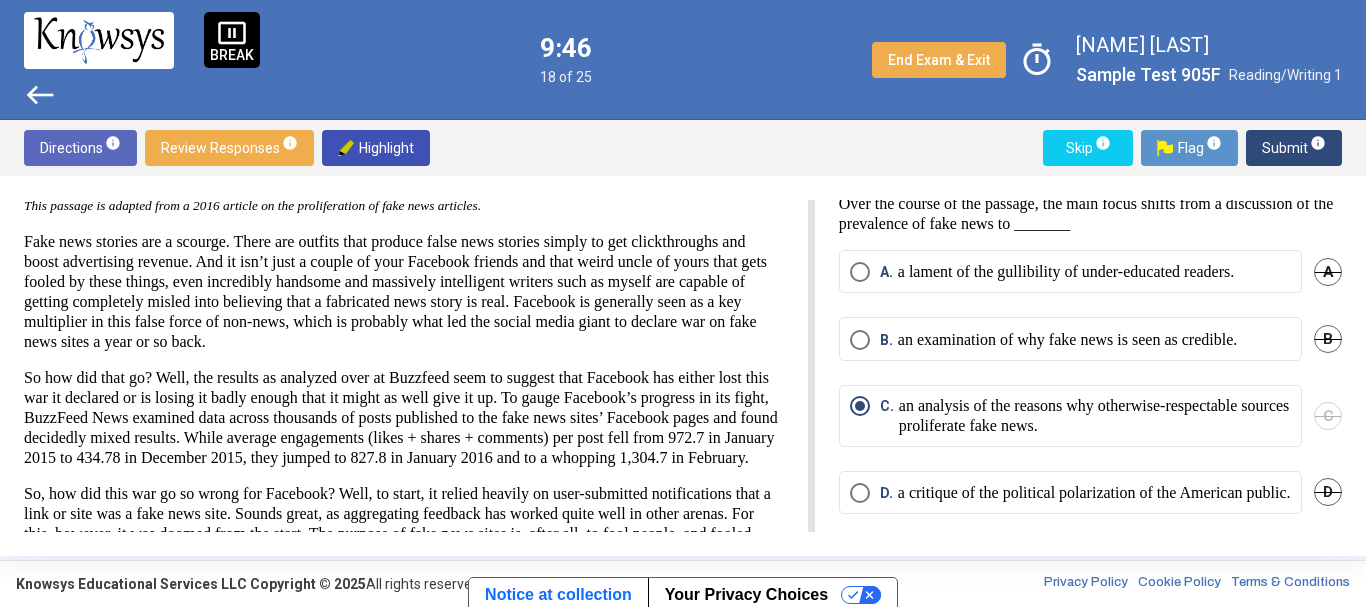 scroll, scrollTop: 0, scrollLeft: 0, axis: both 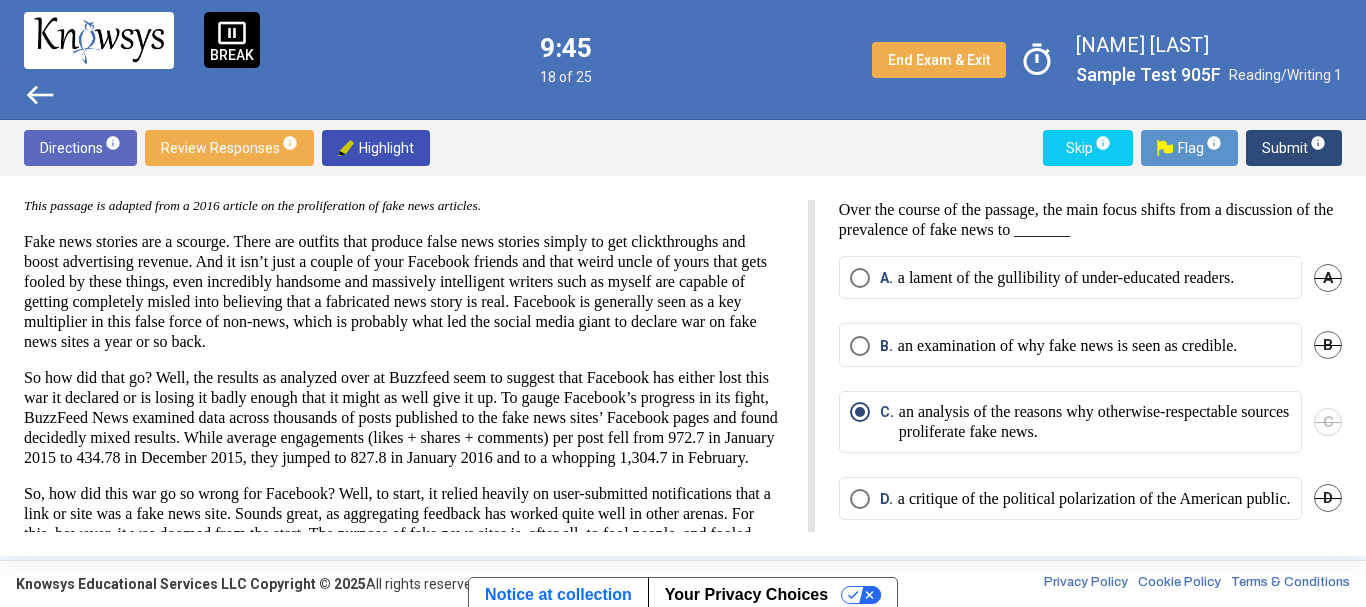 click on "a lament of the gullibility of under-educated readers." at bounding box center (1066, 278) 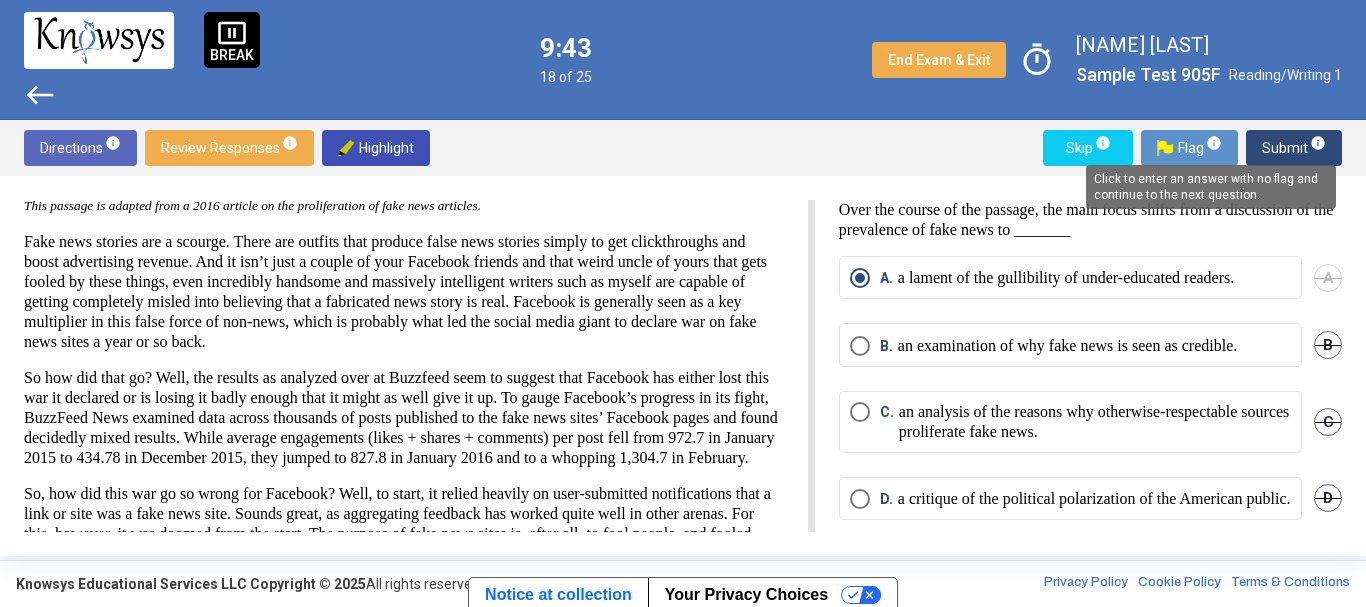 click on "Click to enter an answer with no flag and continue to the next question." at bounding box center [1211, 187] 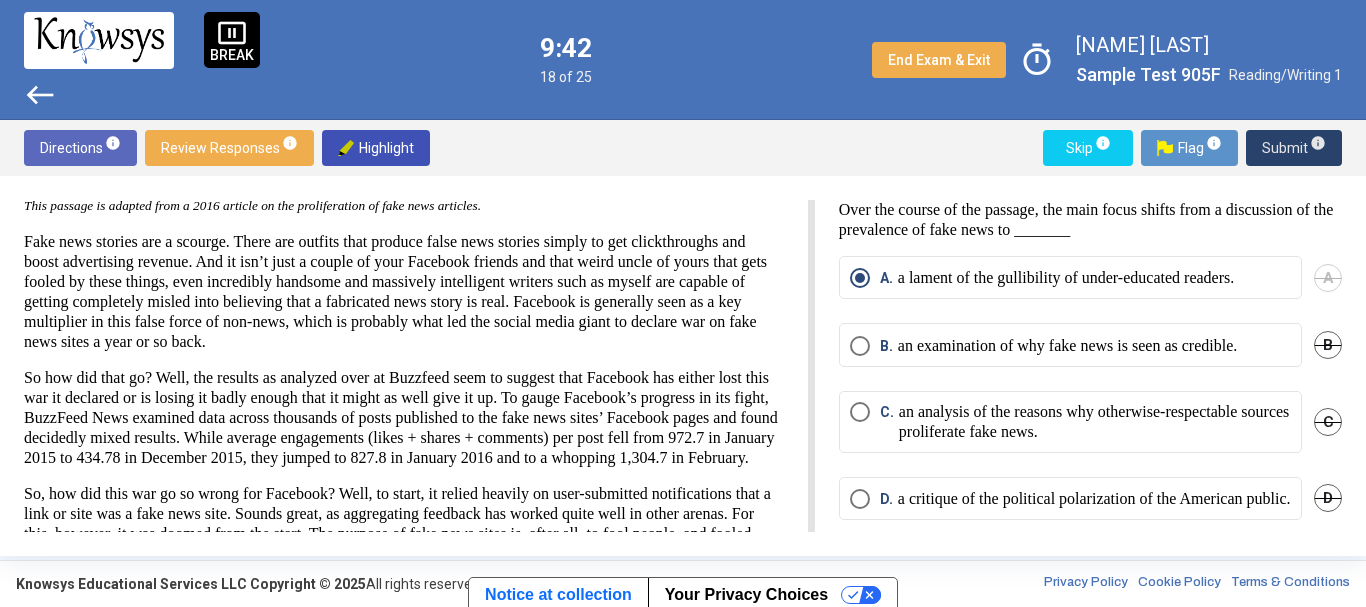click on "Submit  info" at bounding box center [1294, 148] 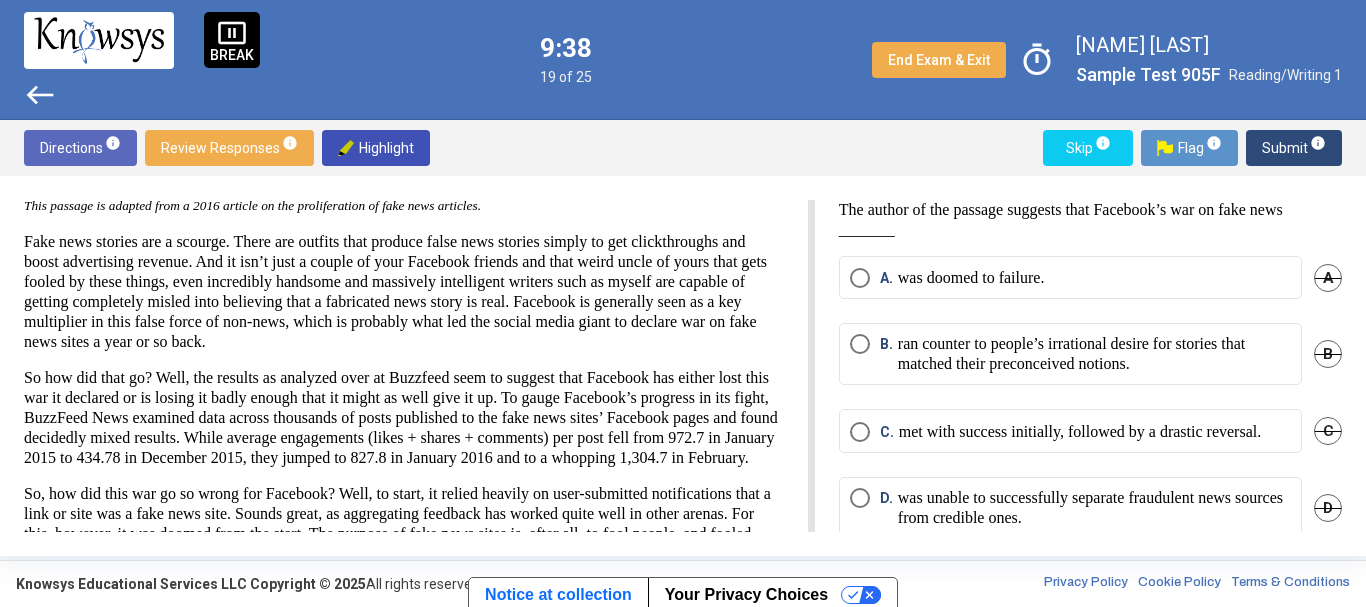 click on "A.  was doomed to failure." at bounding box center [1070, 278] 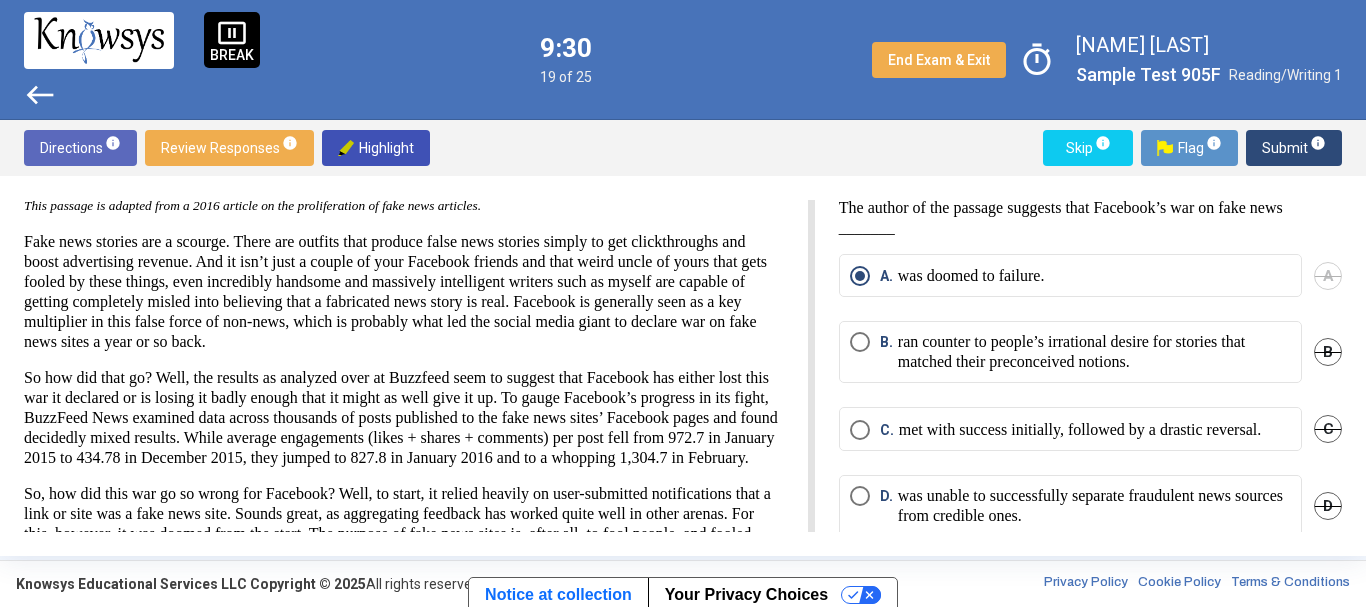 scroll, scrollTop: 0, scrollLeft: 0, axis: both 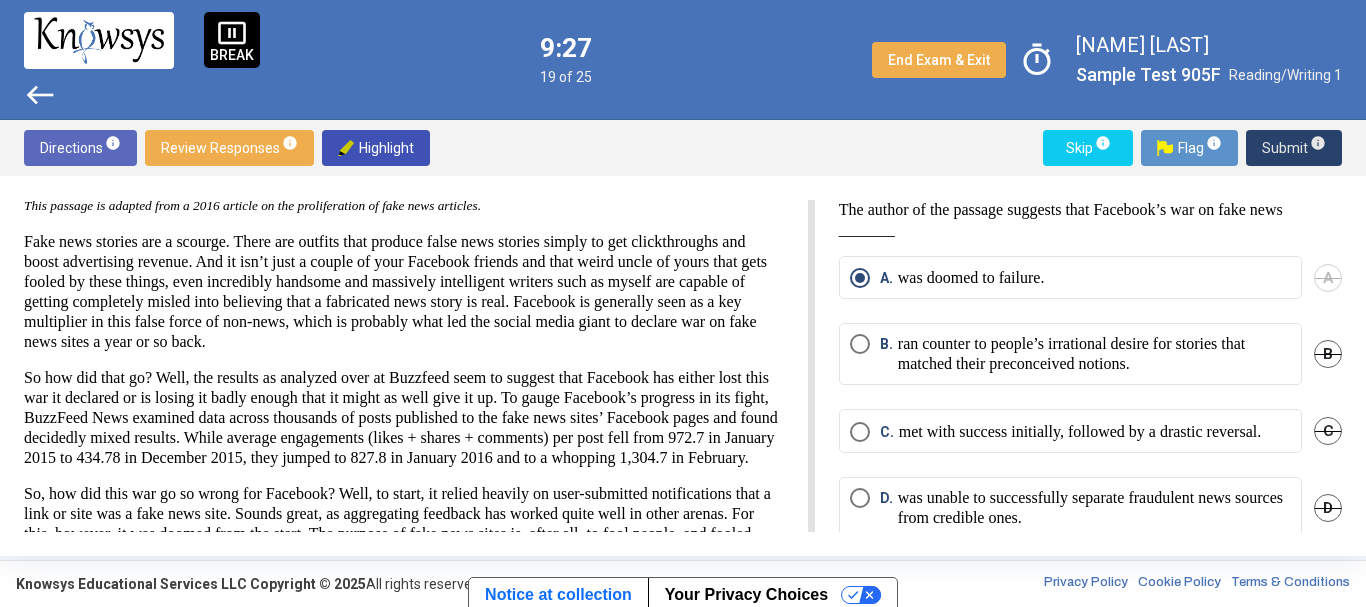 click on "Submit  info" at bounding box center [1294, 148] 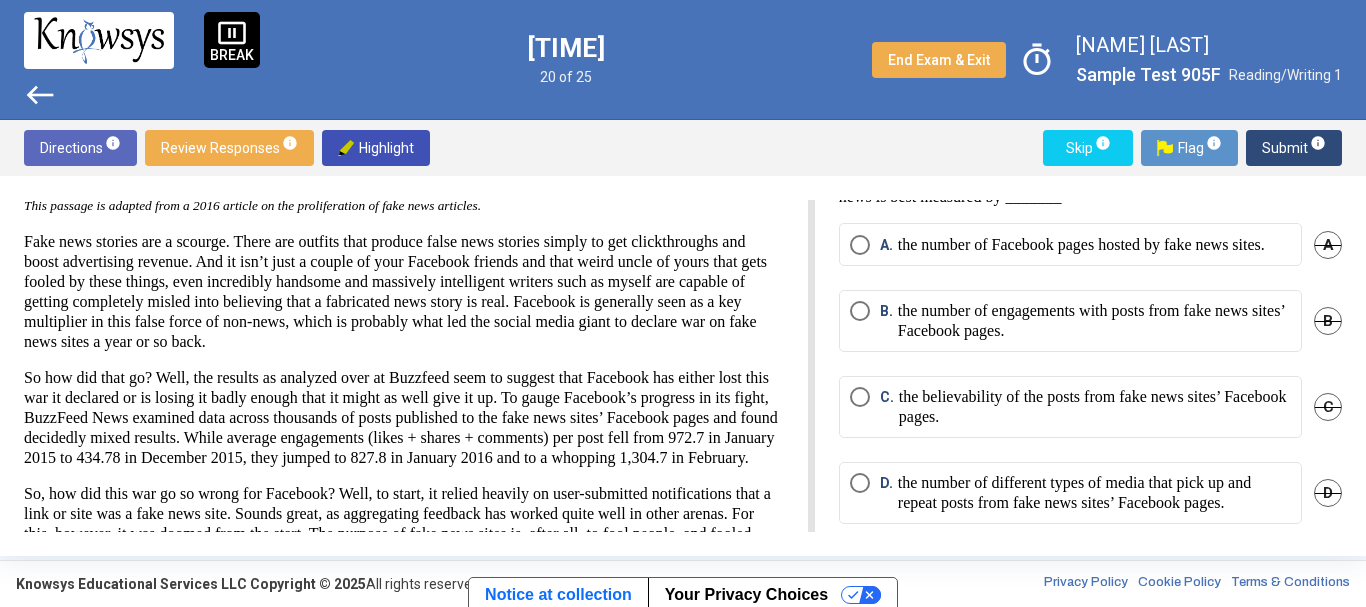 scroll, scrollTop: 67, scrollLeft: 0, axis: vertical 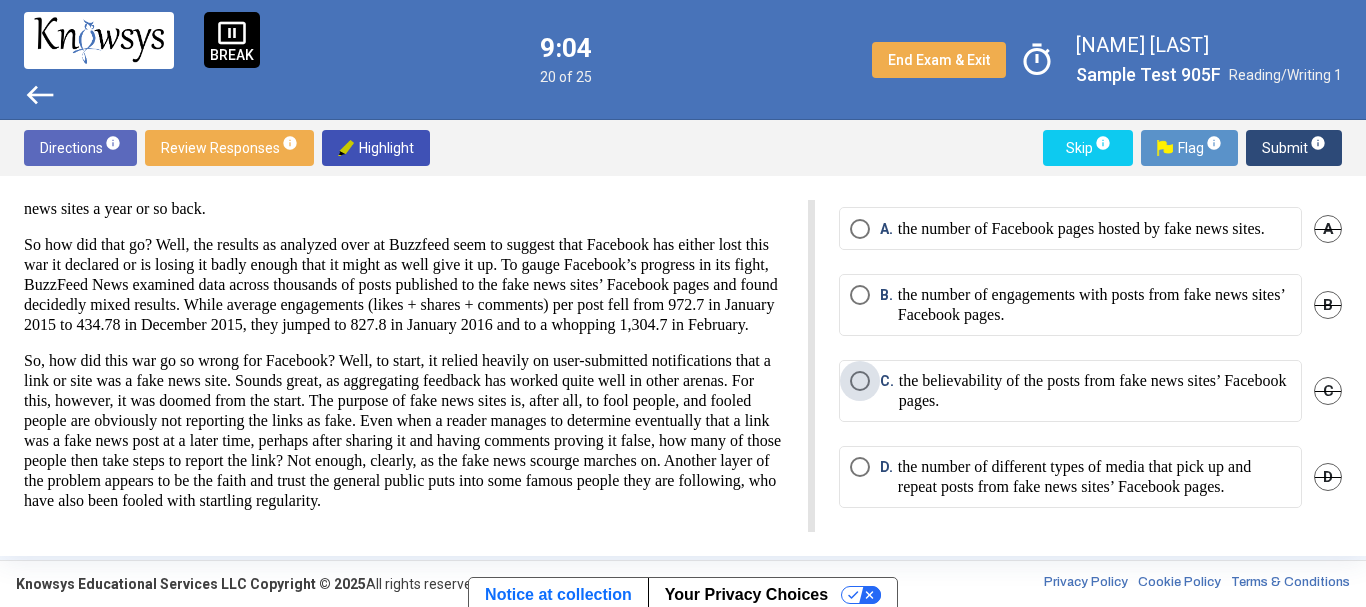 click on "the believability of the posts from fake news sites’ Facebook pages." at bounding box center [1095, 391] 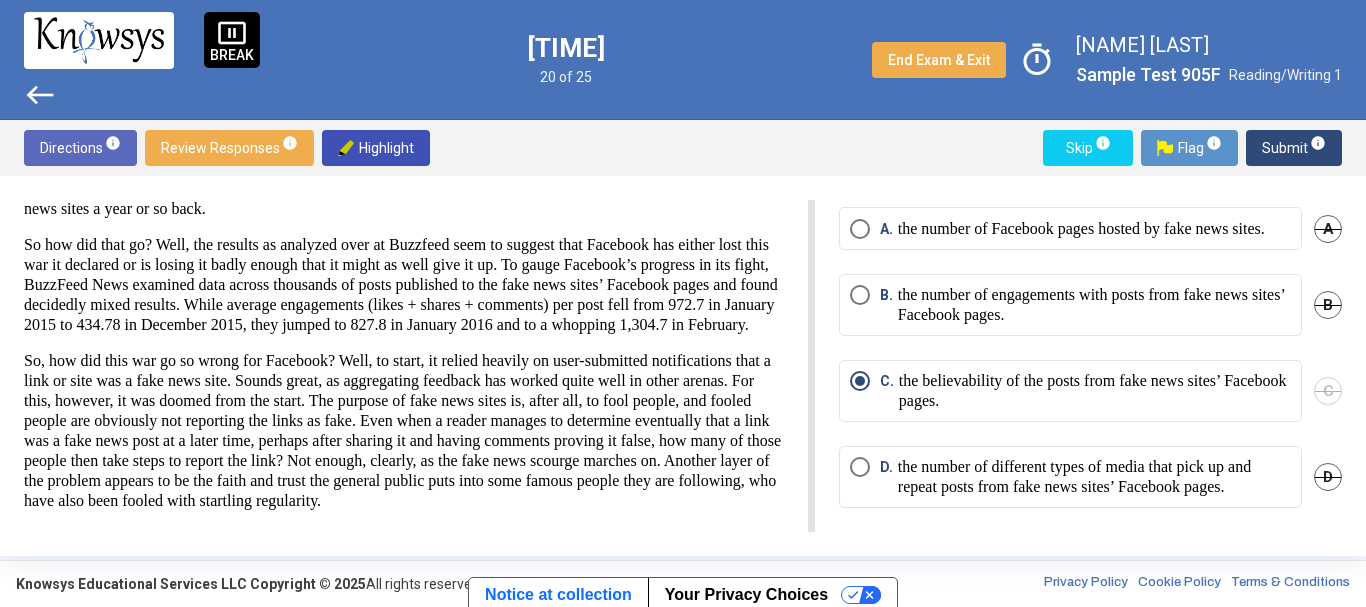scroll, scrollTop: 88, scrollLeft: 0, axis: vertical 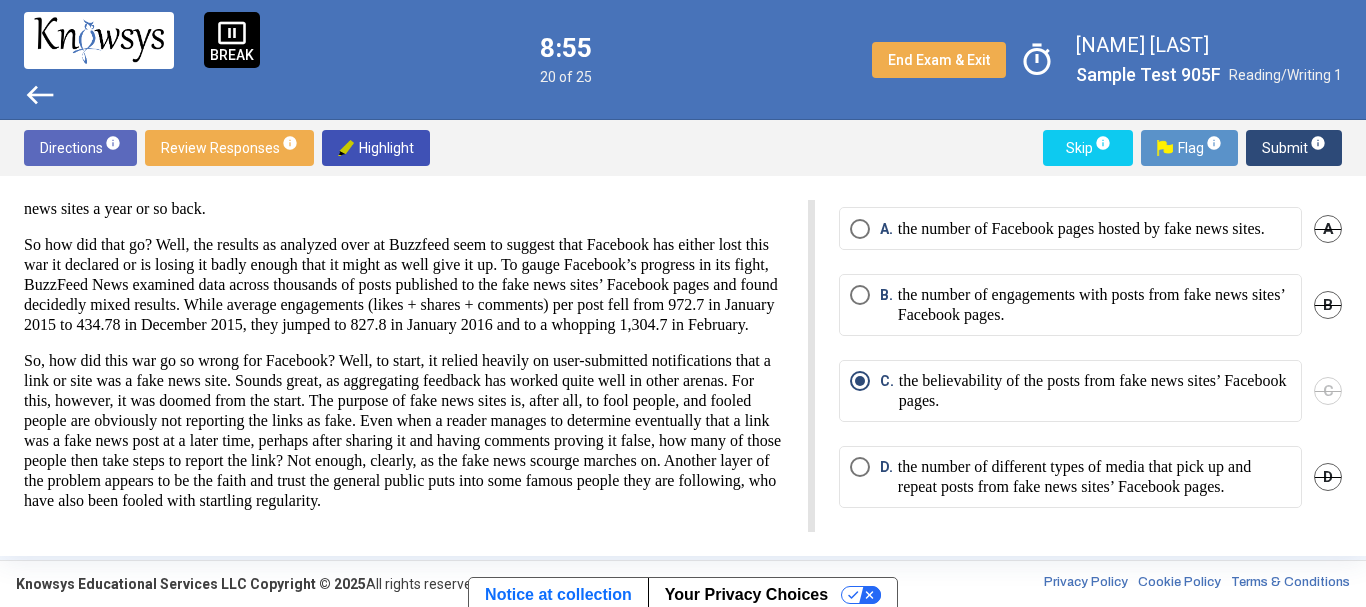 click on "the number of different types of media that pick up and repeat posts from fake news sites’ Facebook pages." at bounding box center [1094, 477] 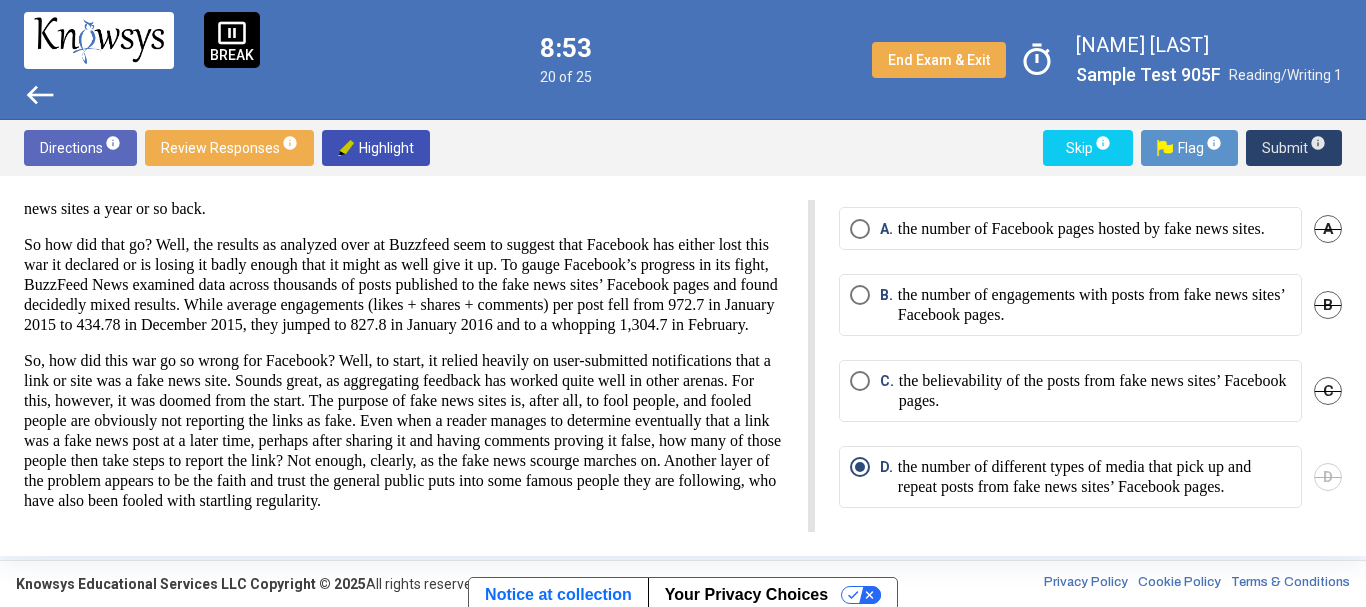 click on "Submit  info" at bounding box center [1294, 148] 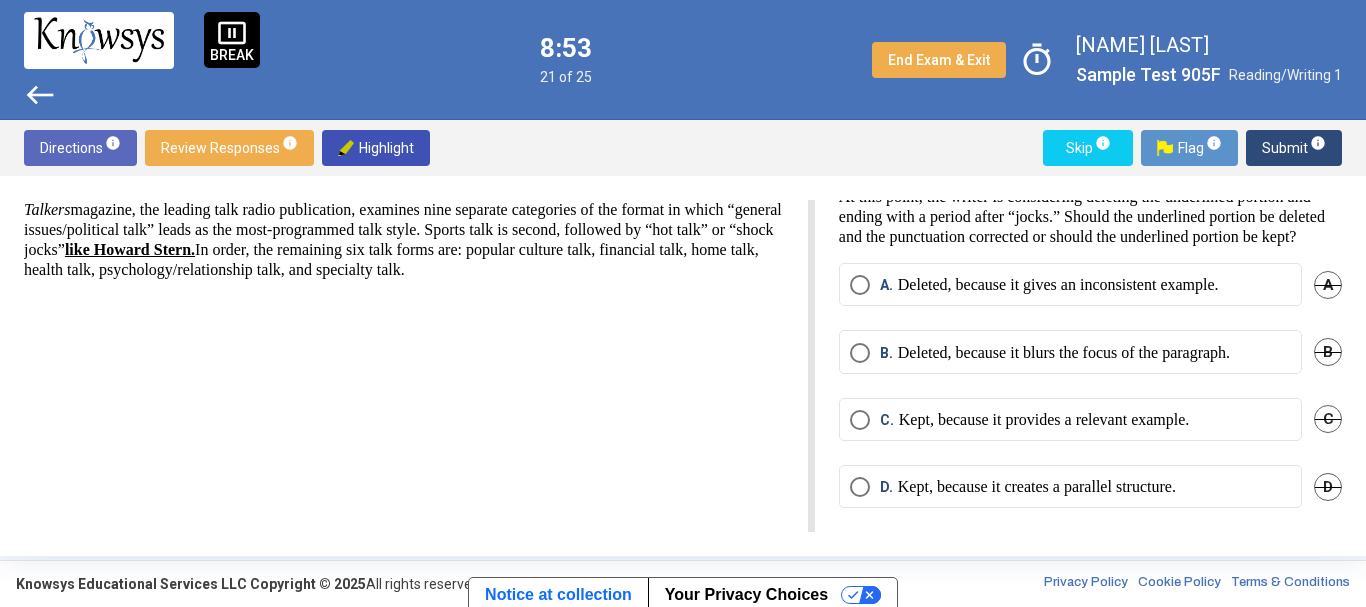scroll, scrollTop: 0, scrollLeft: 0, axis: both 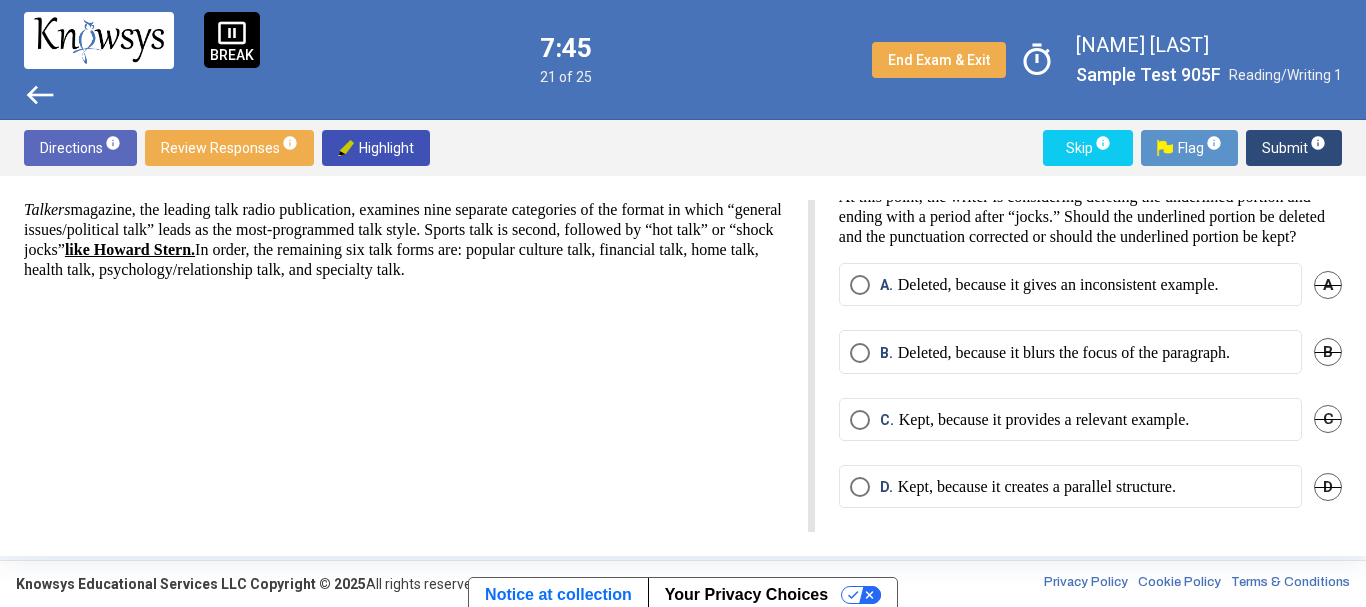 click on "C.    Kept, because it provides a relevant example." at bounding box center [1070, 419] 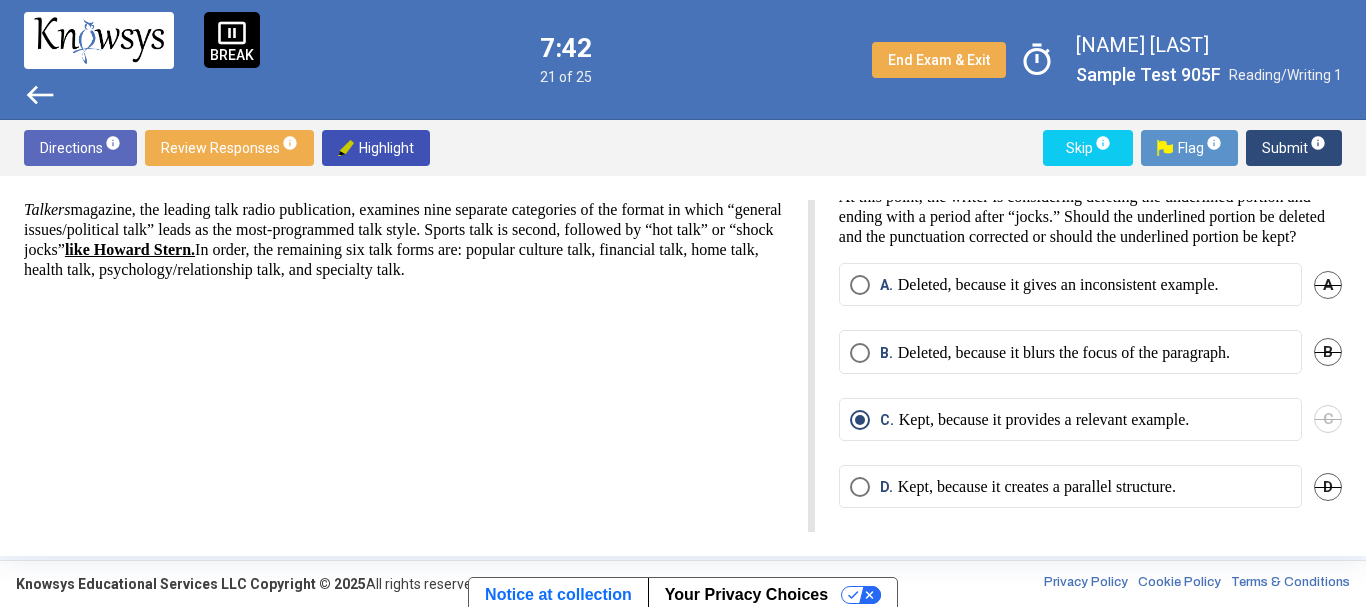 click on "Submit  info" at bounding box center [1294, 148] 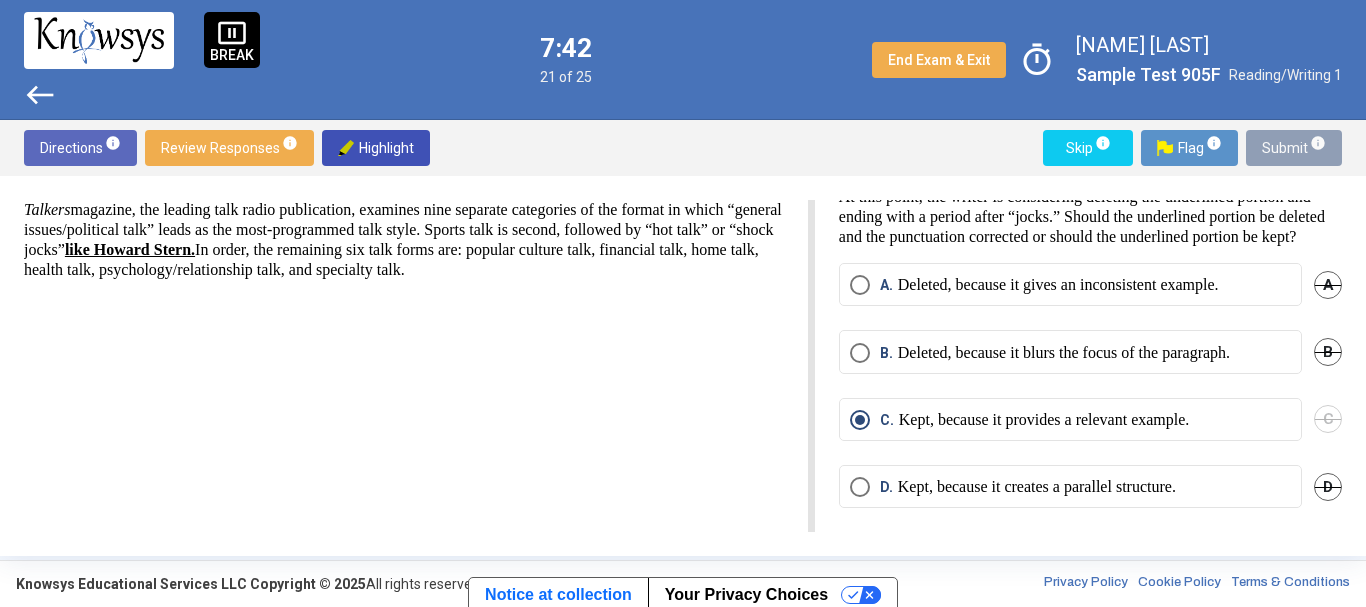 click on "Submit  info" at bounding box center [1294, 148] 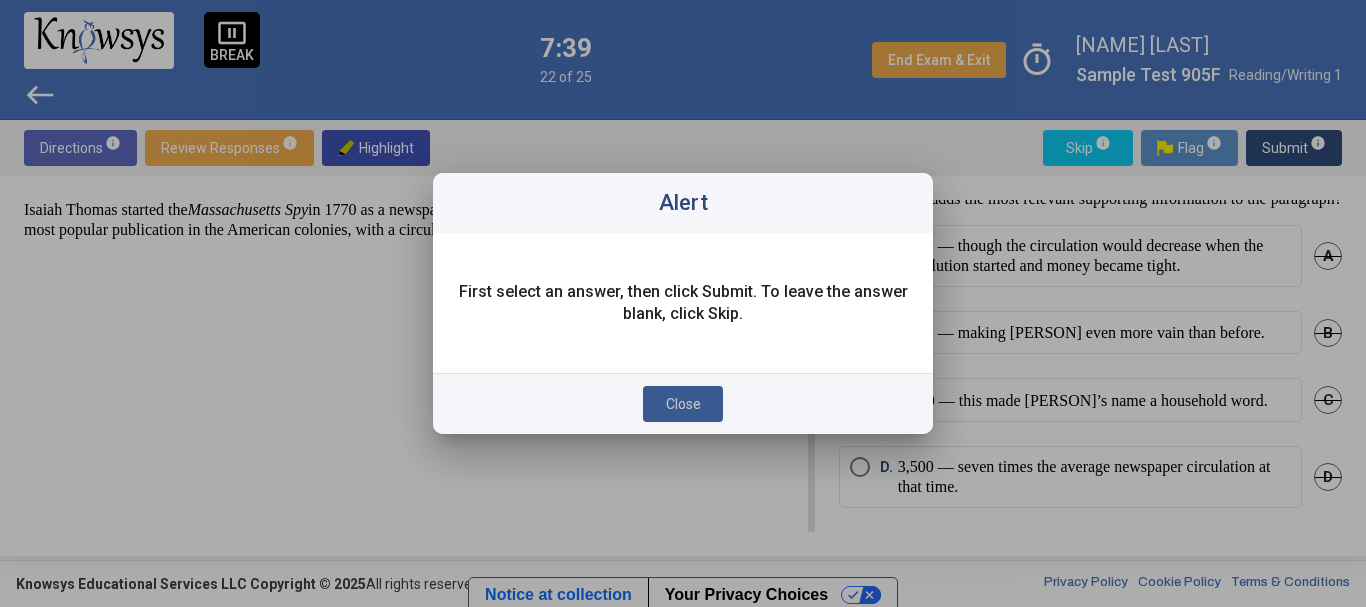 click on "Close" at bounding box center [683, 404] 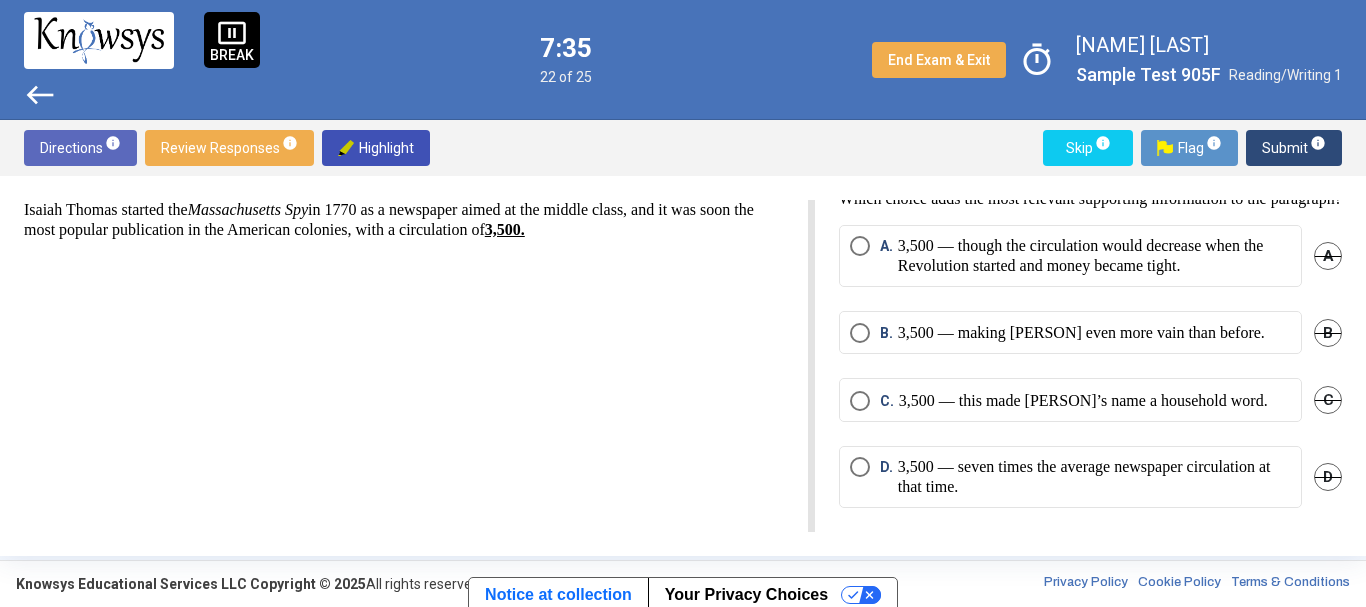 click on "west" at bounding box center [40, 95] 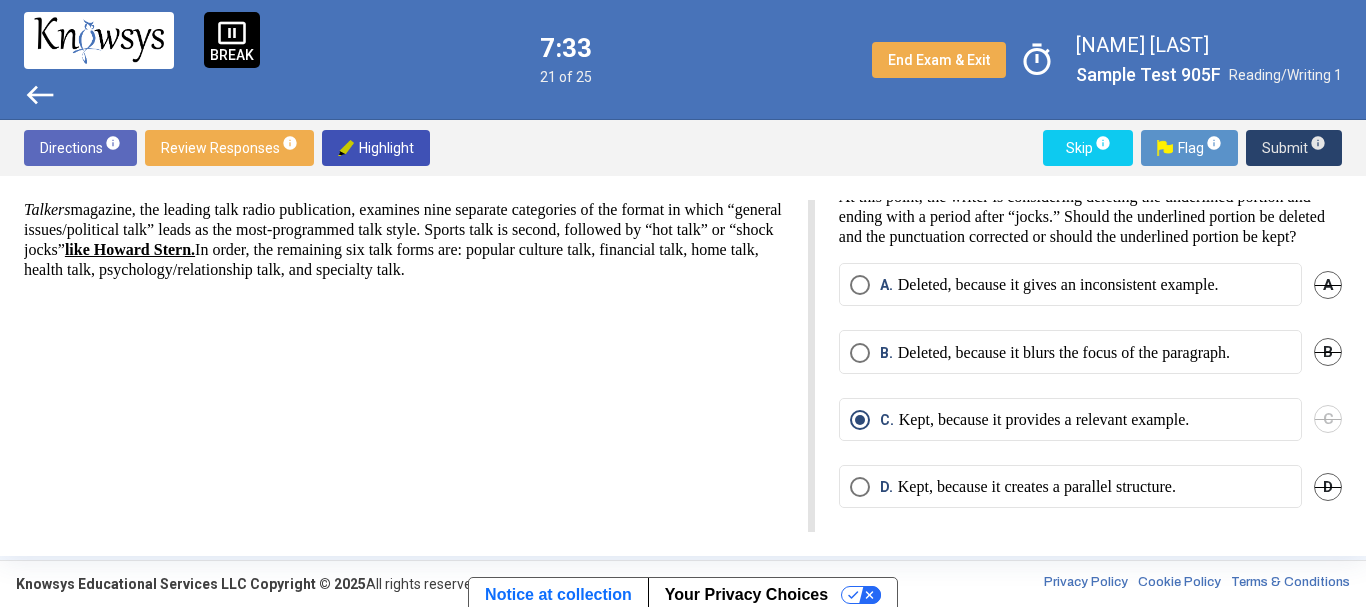 click on "Submit  info" at bounding box center (1294, 148) 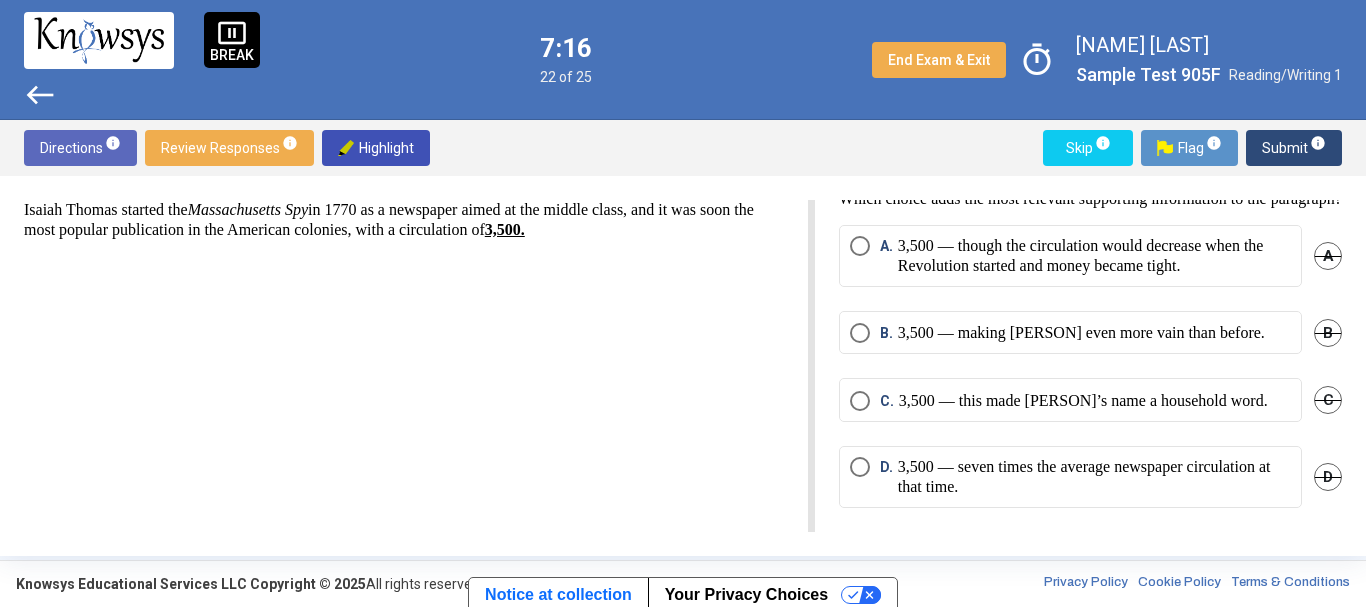scroll, scrollTop: 29, scrollLeft: 0, axis: vertical 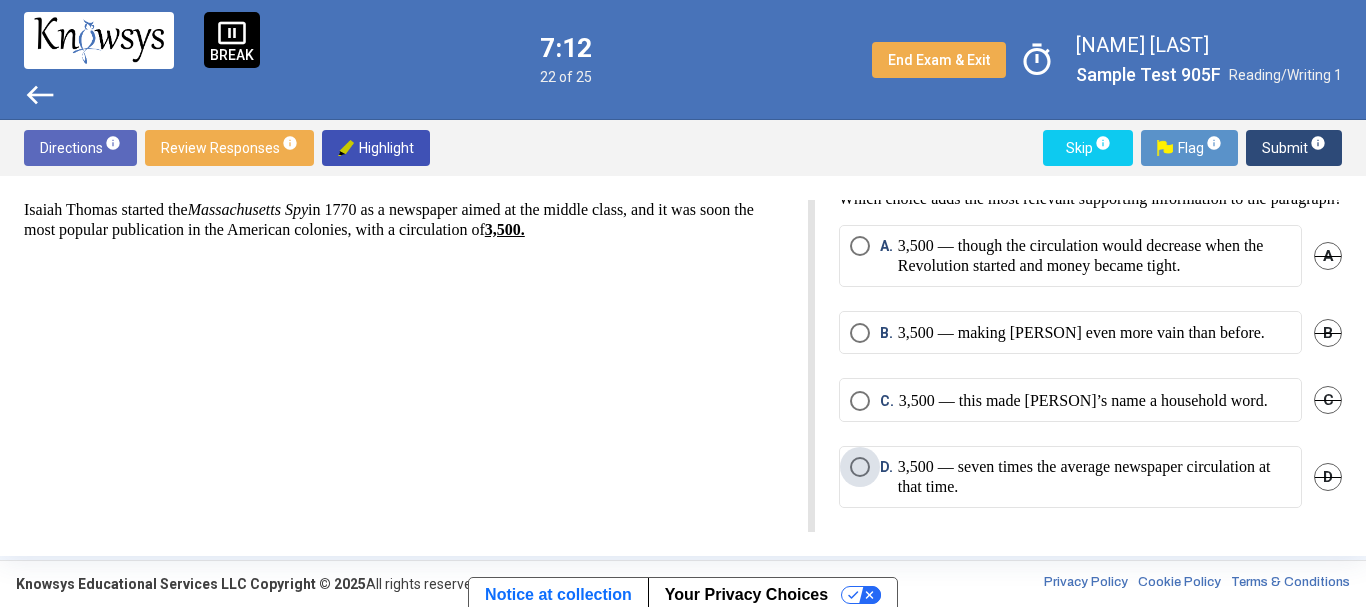 click on "3,500 — seven times the average newspaper circulation at that time." at bounding box center (1094, 477) 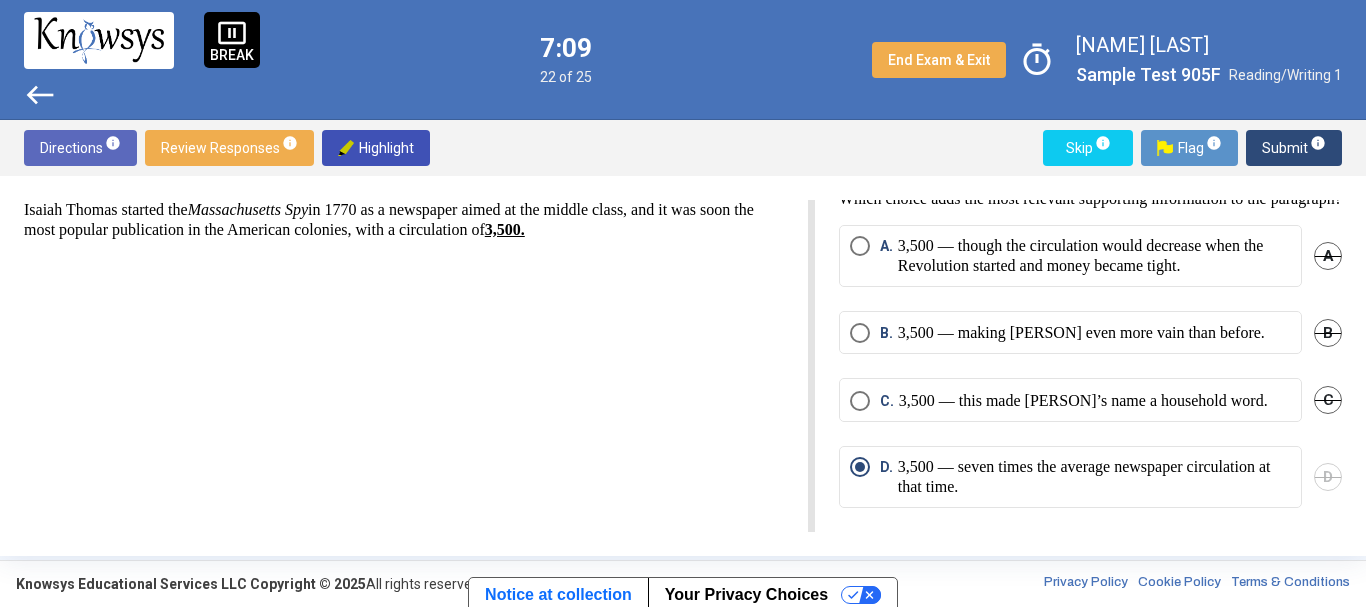 click on "Submit  info" at bounding box center [1294, 148] 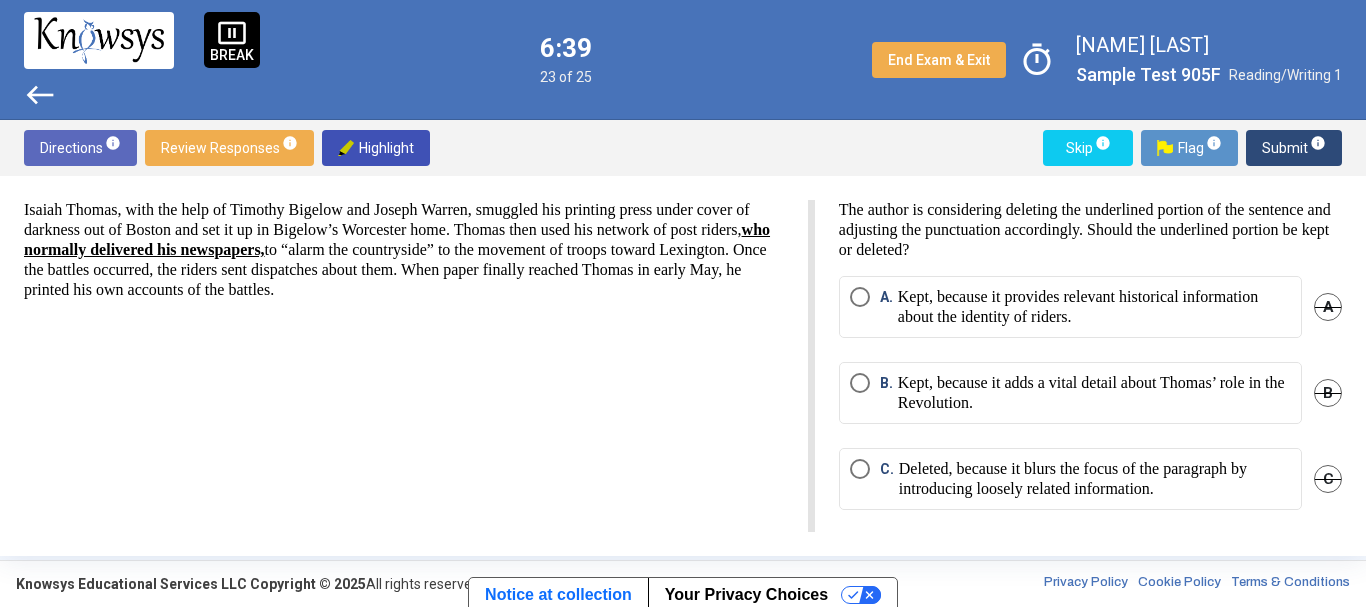 scroll, scrollTop: 33, scrollLeft: 0, axis: vertical 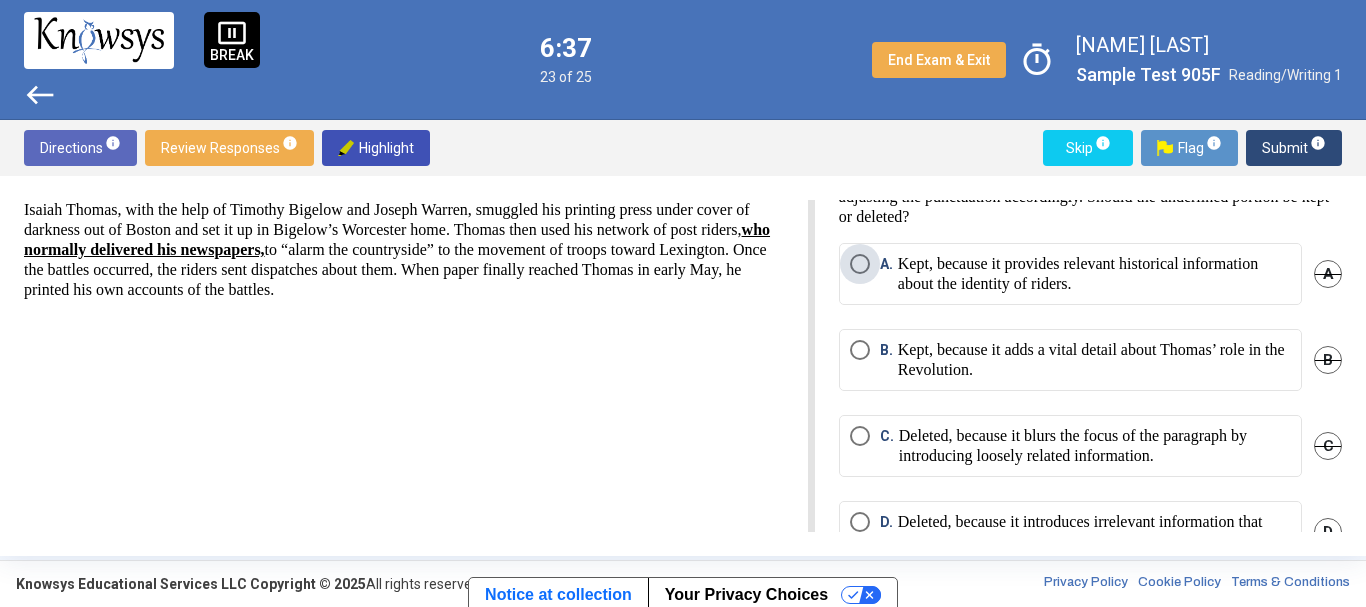 click on "Kept, because it provides relevant historical information about the identity of riders." at bounding box center [1094, 274] 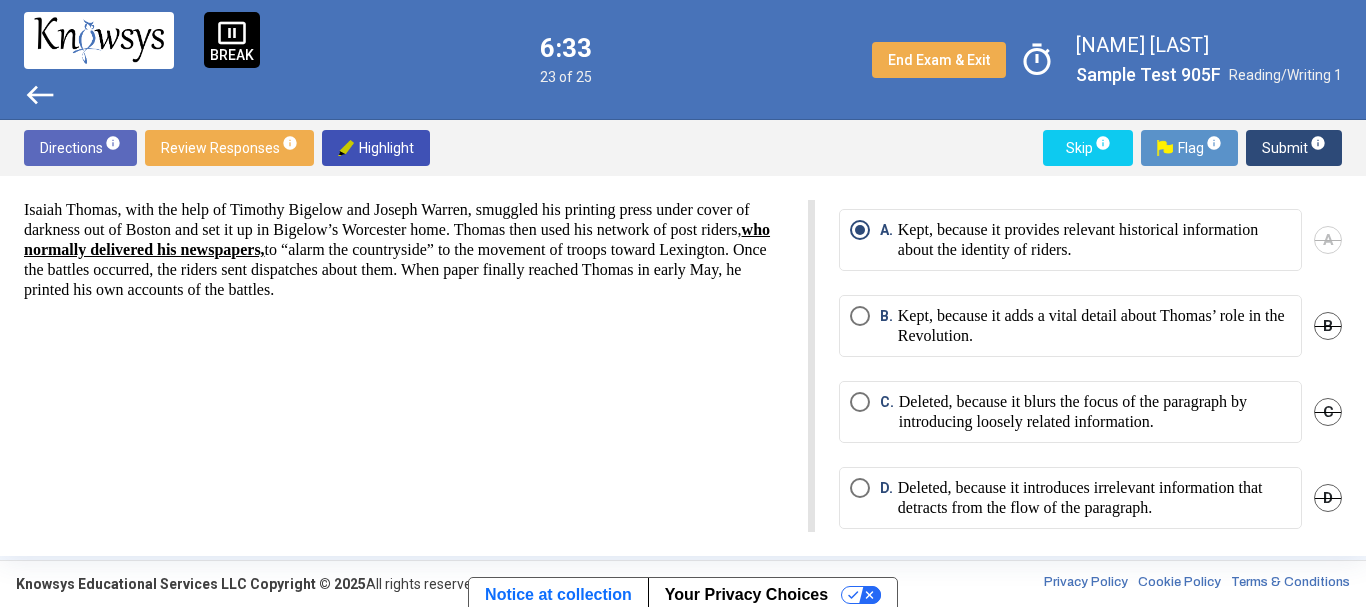 scroll, scrollTop: 88, scrollLeft: 0, axis: vertical 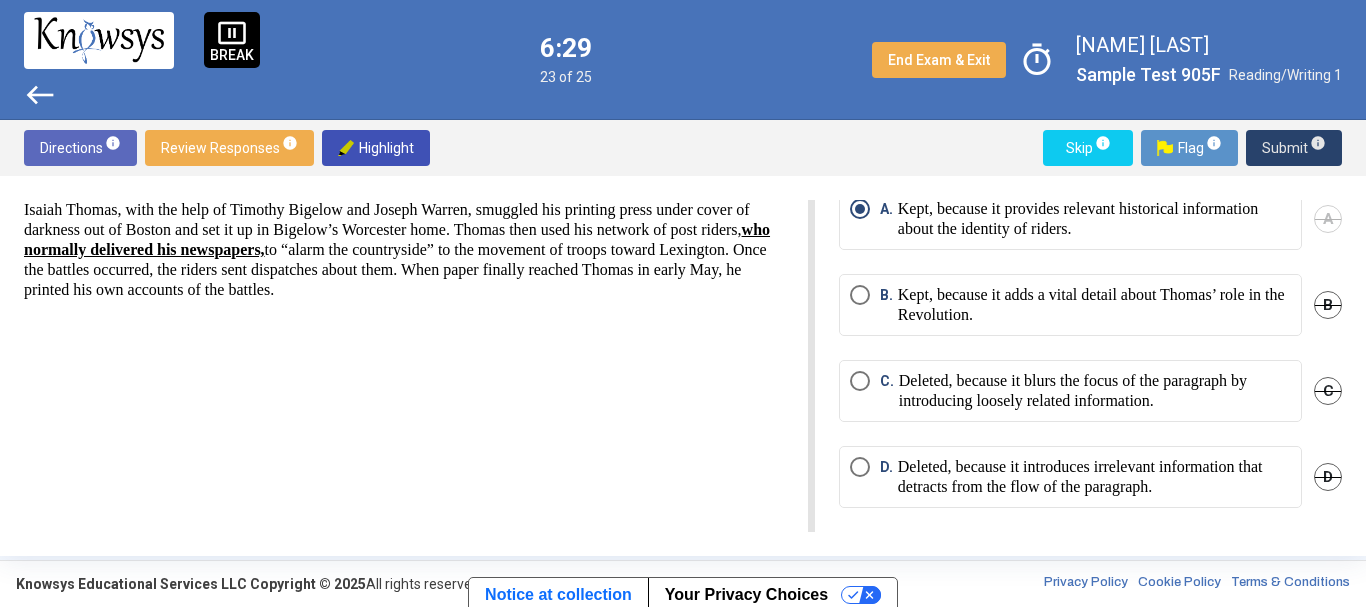 click on "Submit  info" at bounding box center [1294, 148] 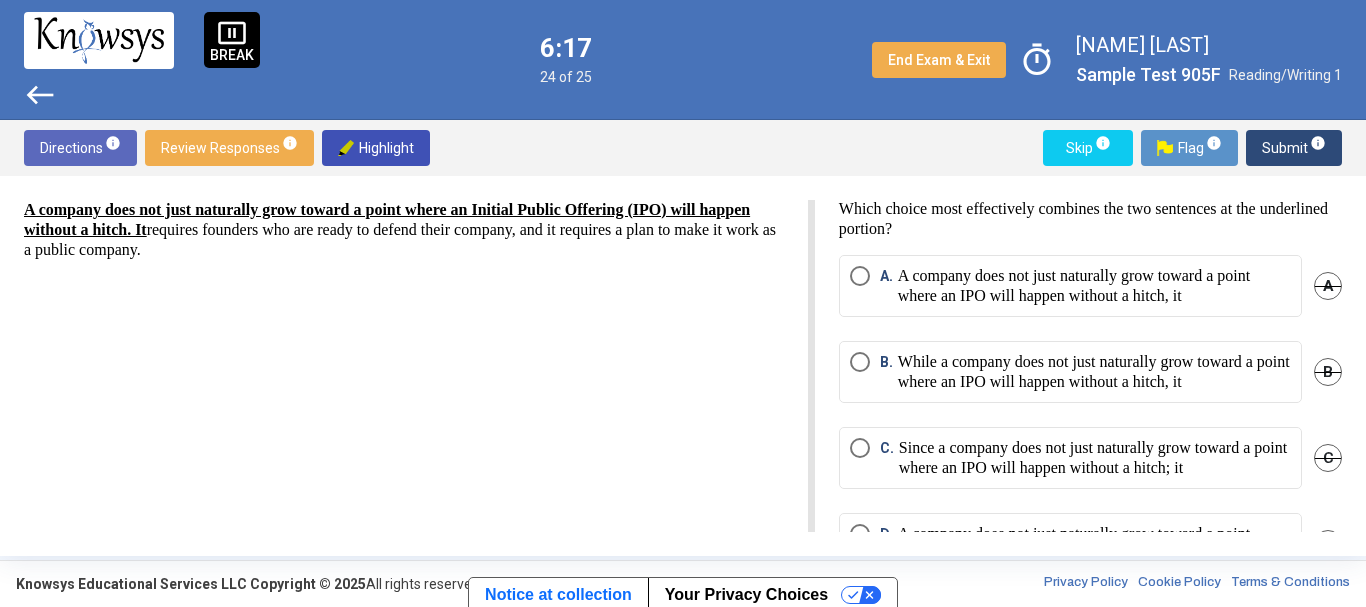 scroll, scrollTop: 0, scrollLeft: 0, axis: both 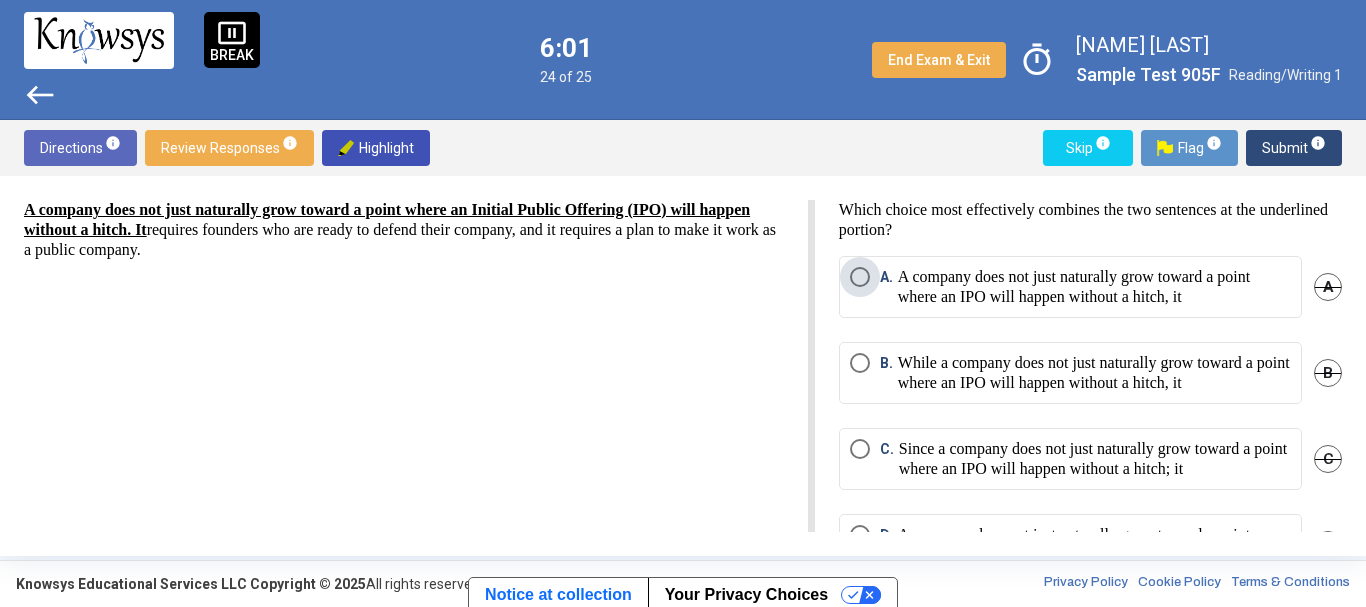 click on "A company does not just naturally grow toward a point where an IPO will happen without a hitch, it" at bounding box center (1094, 287) 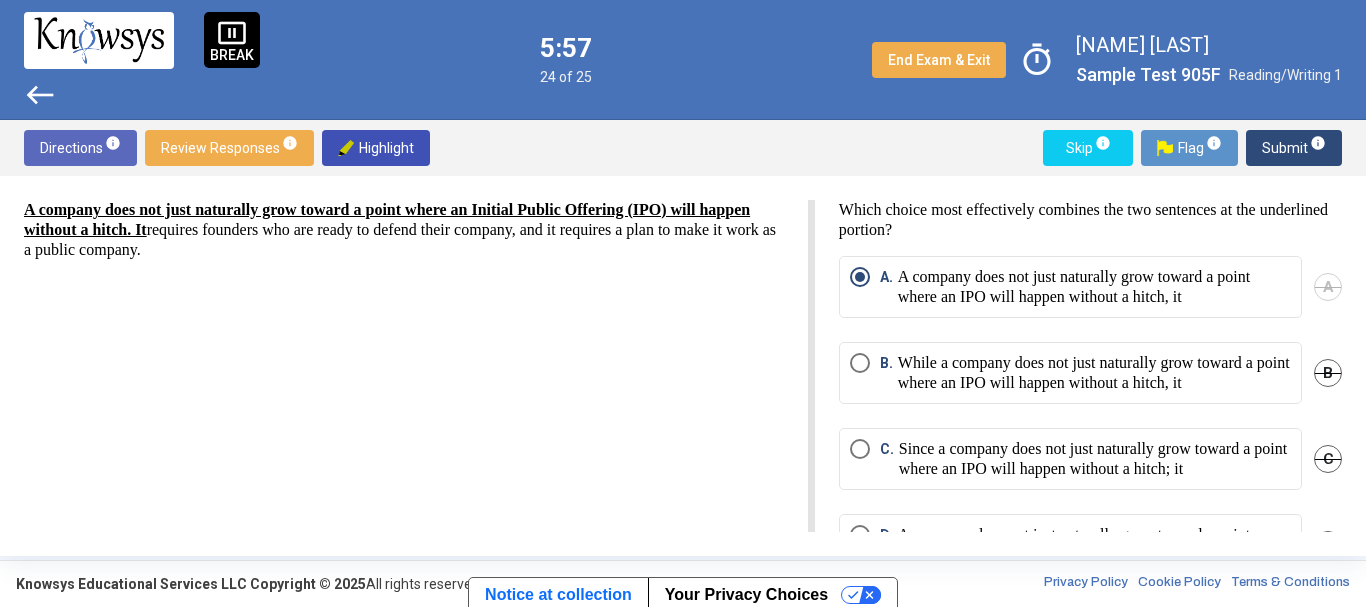 click on "B" at bounding box center (1328, 373) 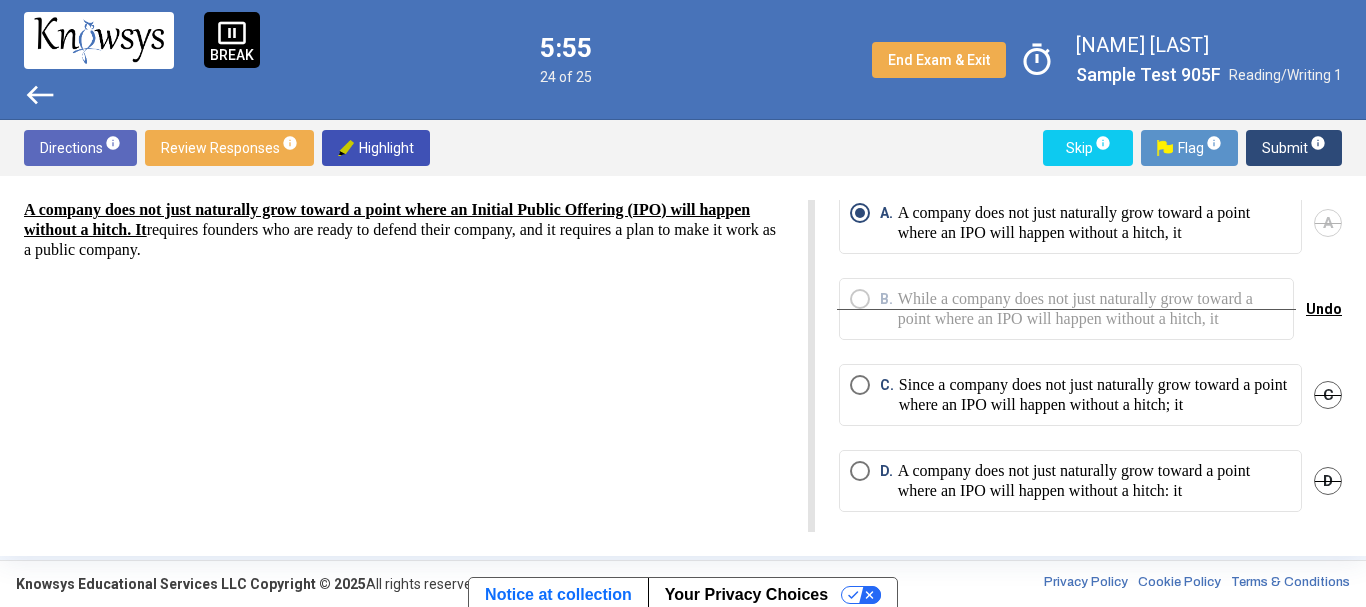 scroll, scrollTop: 68, scrollLeft: 0, axis: vertical 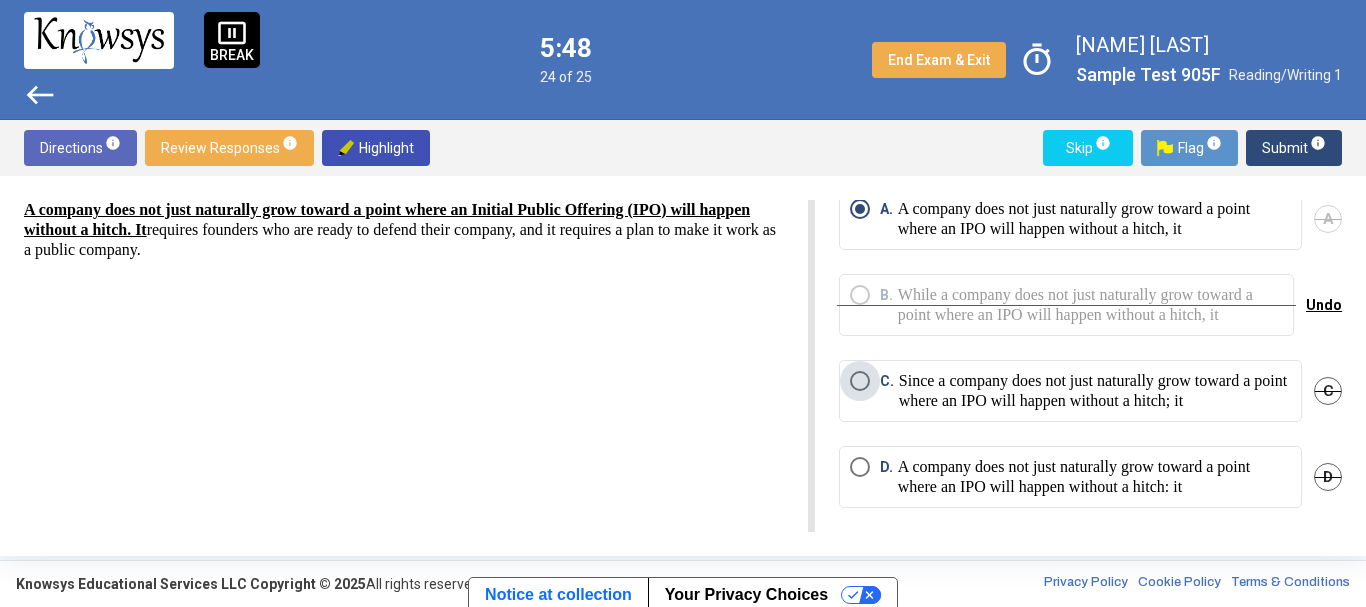 click on "Since a company does not just naturally grow toward a point where an IPO will happen without a hitch; it" at bounding box center (1095, 391) 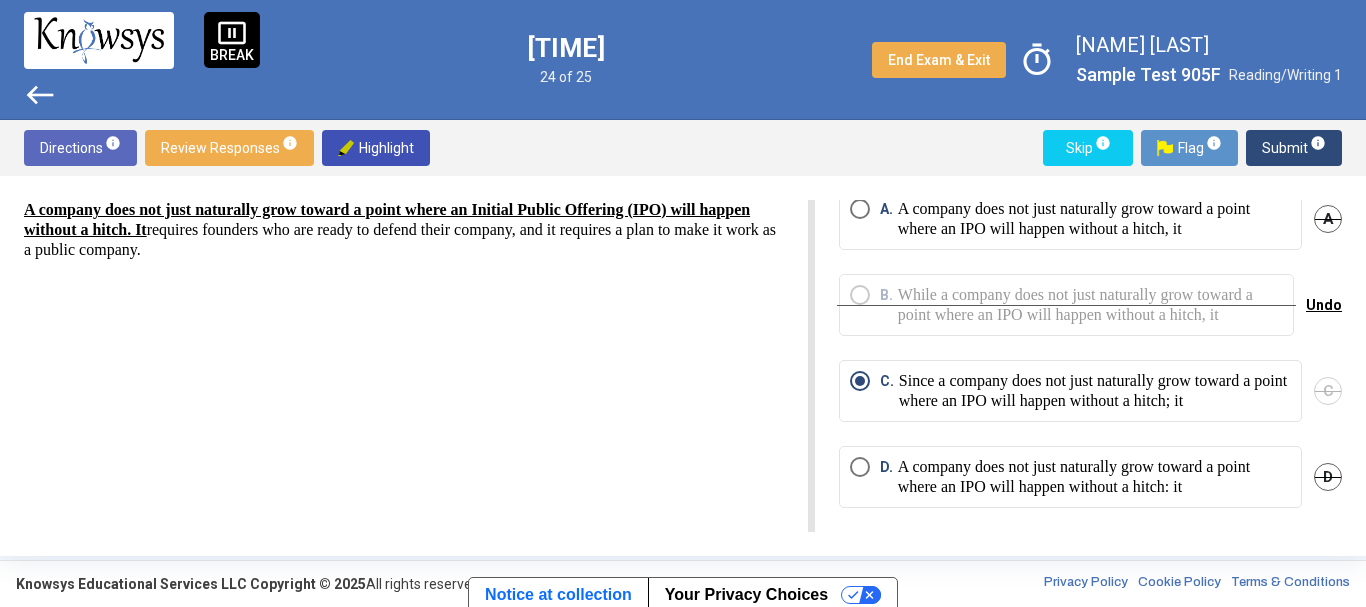 click on "A" at bounding box center (1328, 219) 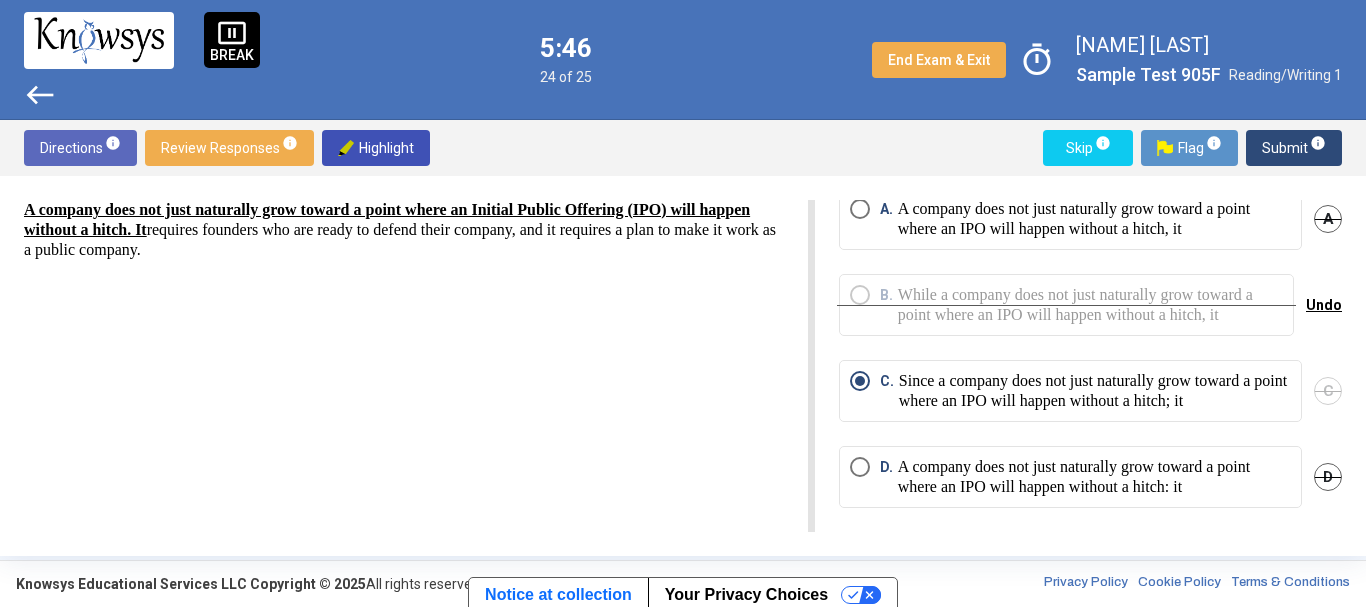 click on "A" at bounding box center (1328, 219) 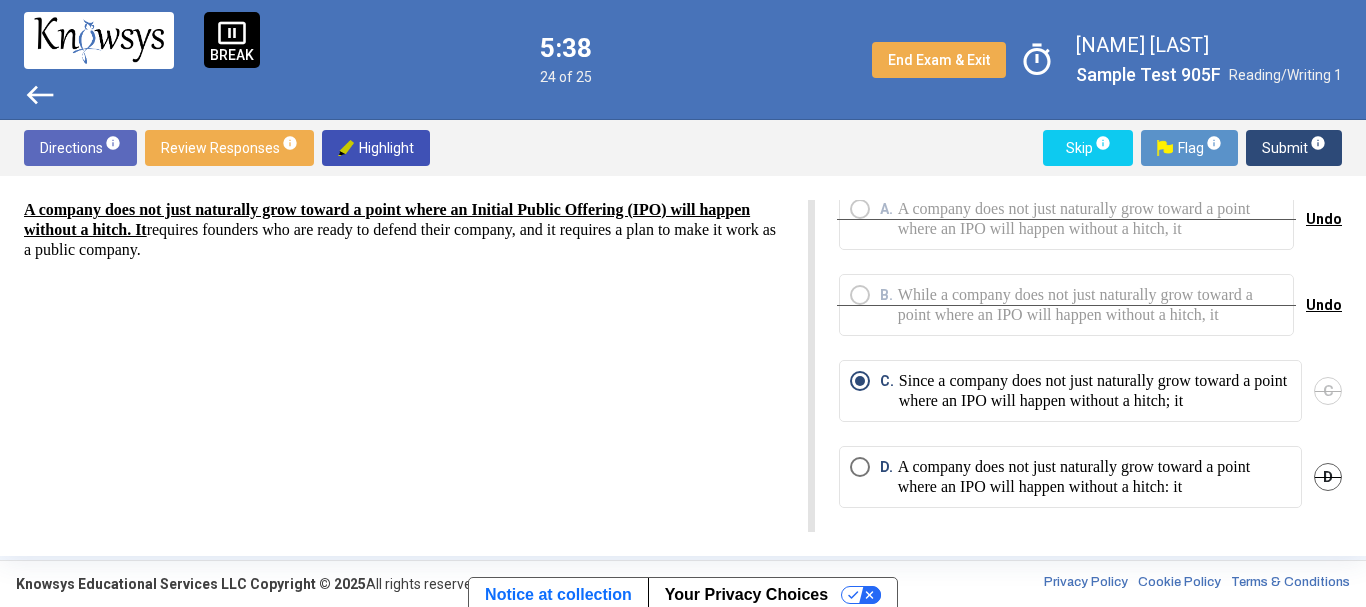 click on "D.    A company does not just naturally grow toward a point where an IPO will happen without a hitch: it D" at bounding box center [1090, 489] 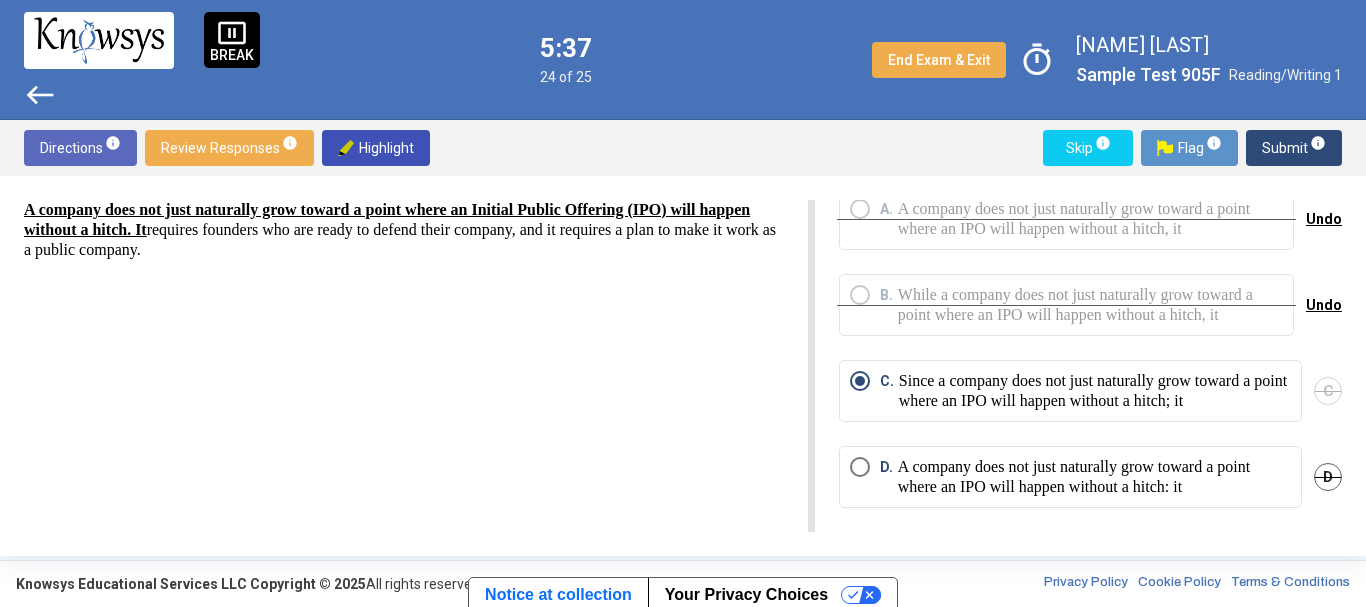 click on "D.    A company does not just naturally grow toward a point where an IPO will happen without a hitch: it" at bounding box center [1070, 477] 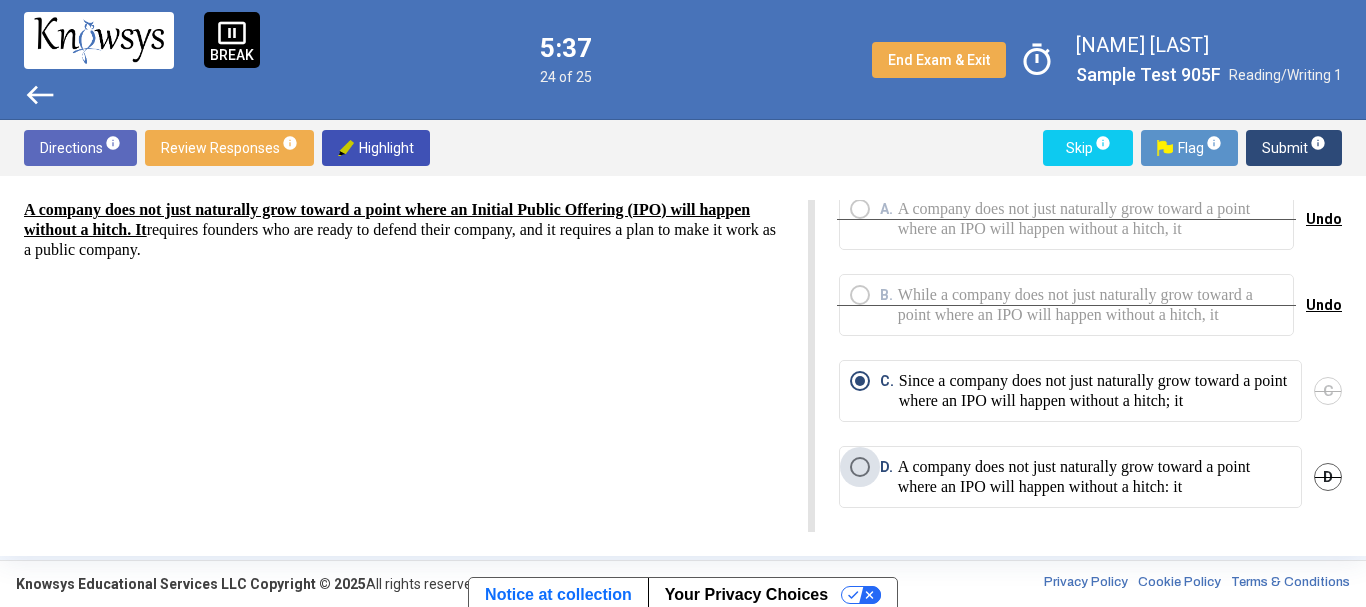 click on "A company does not just naturally grow toward a point where an IPO will happen without a hitch: it" at bounding box center (1094, 477) 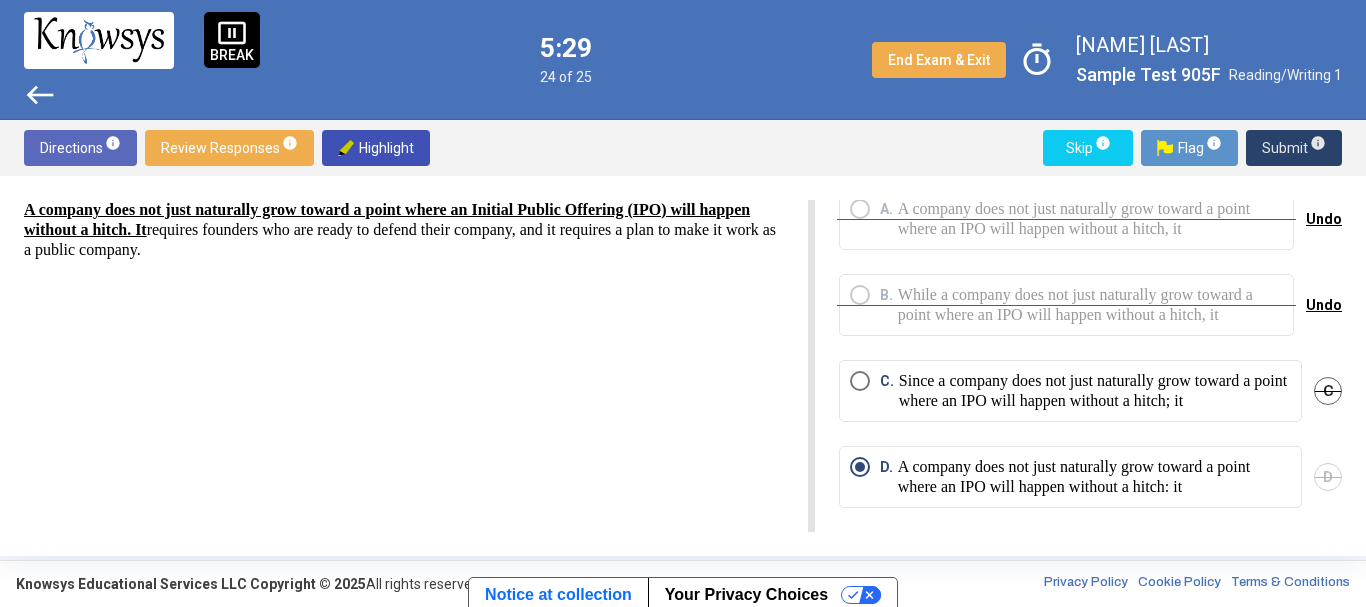 click on "Submit  info" at bounding box center (1294, 148) 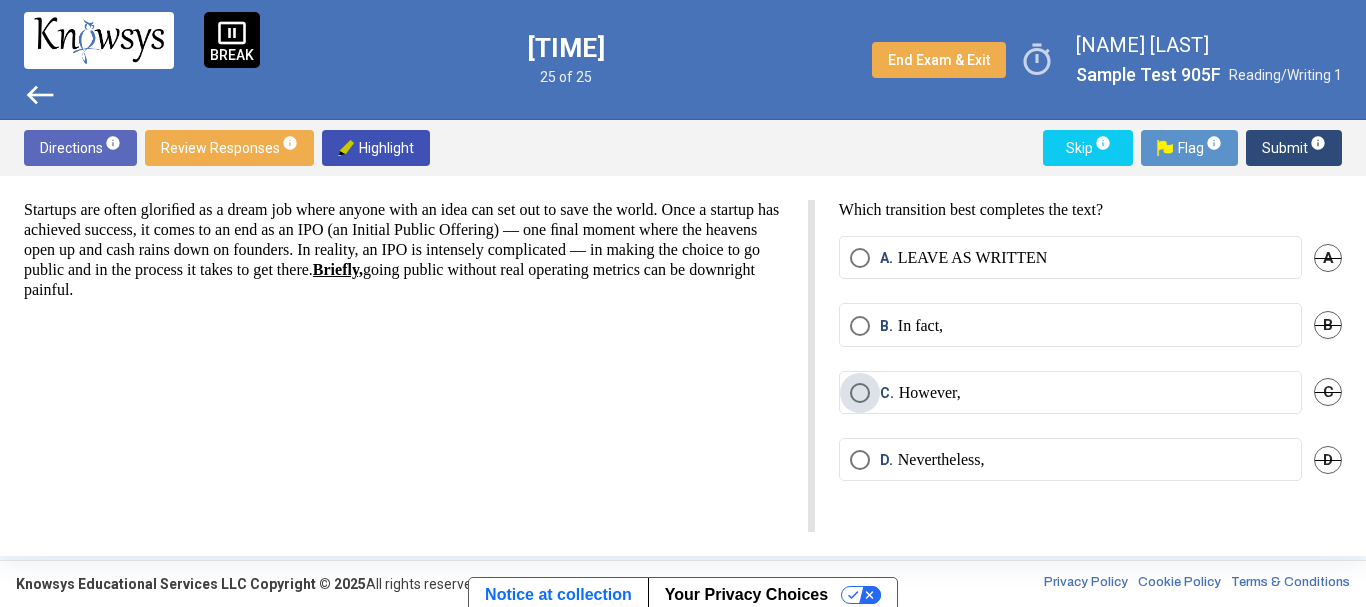 click on "However," at bounding box center (930, 393) 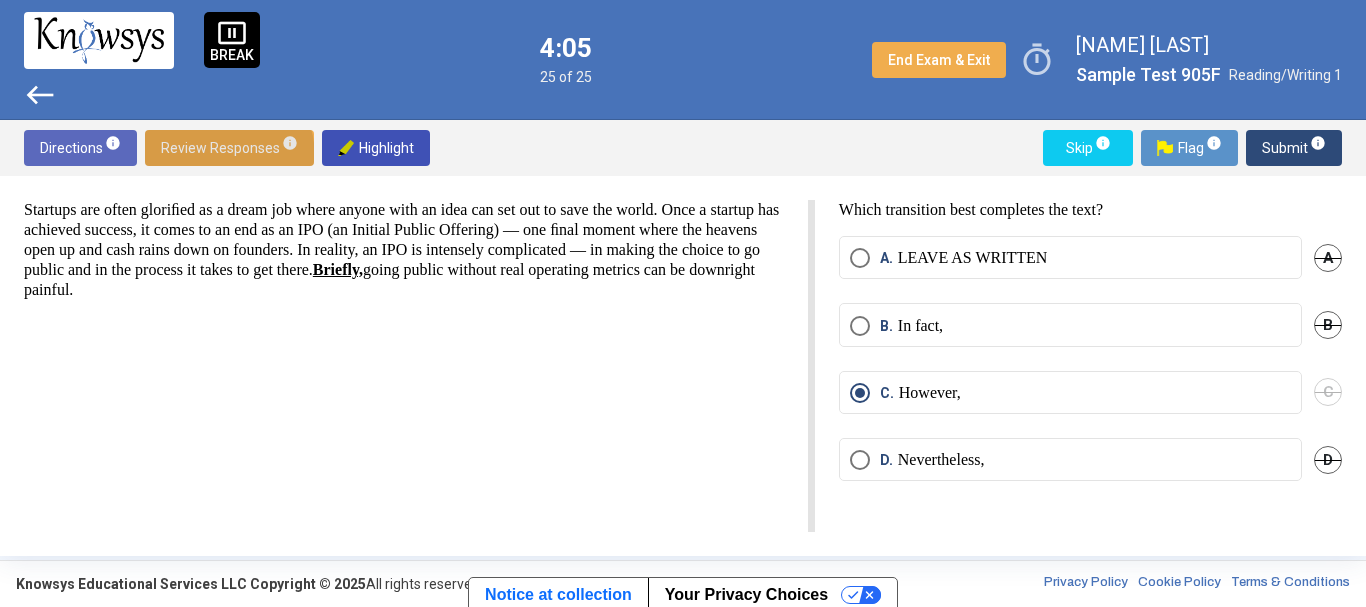 click on "Review Responses  info" at bounding box center (229, 148) 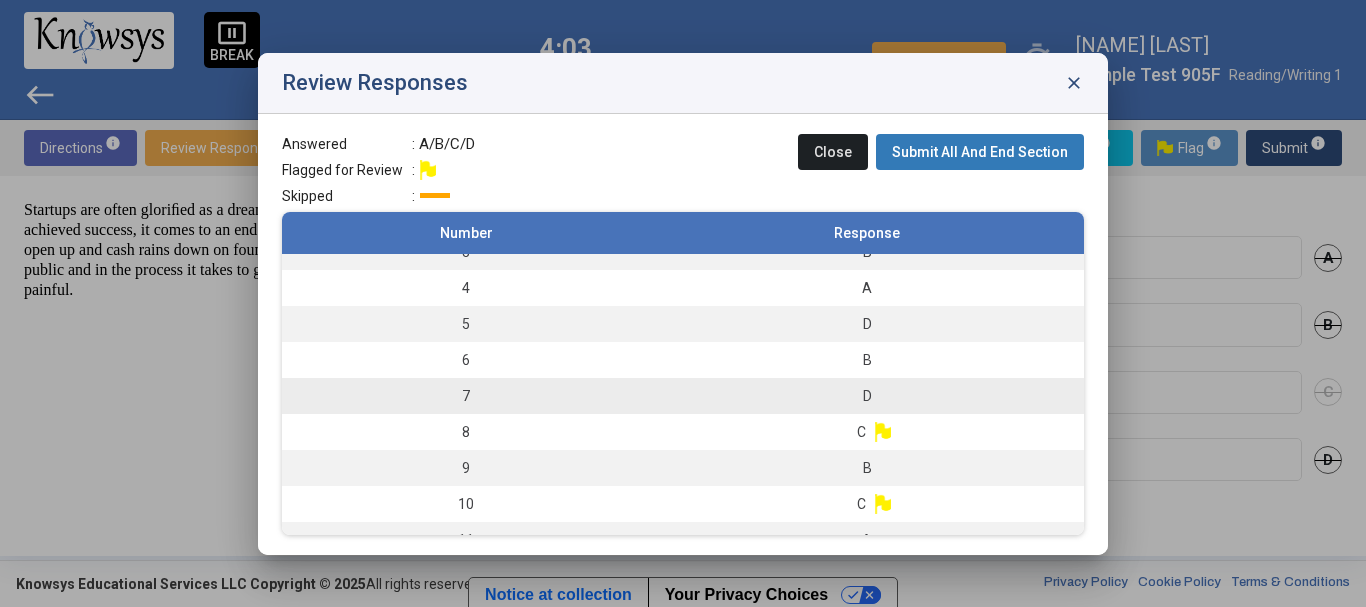 scroll, scrollTop: 100, scrollLeft: 0, axis: vertical 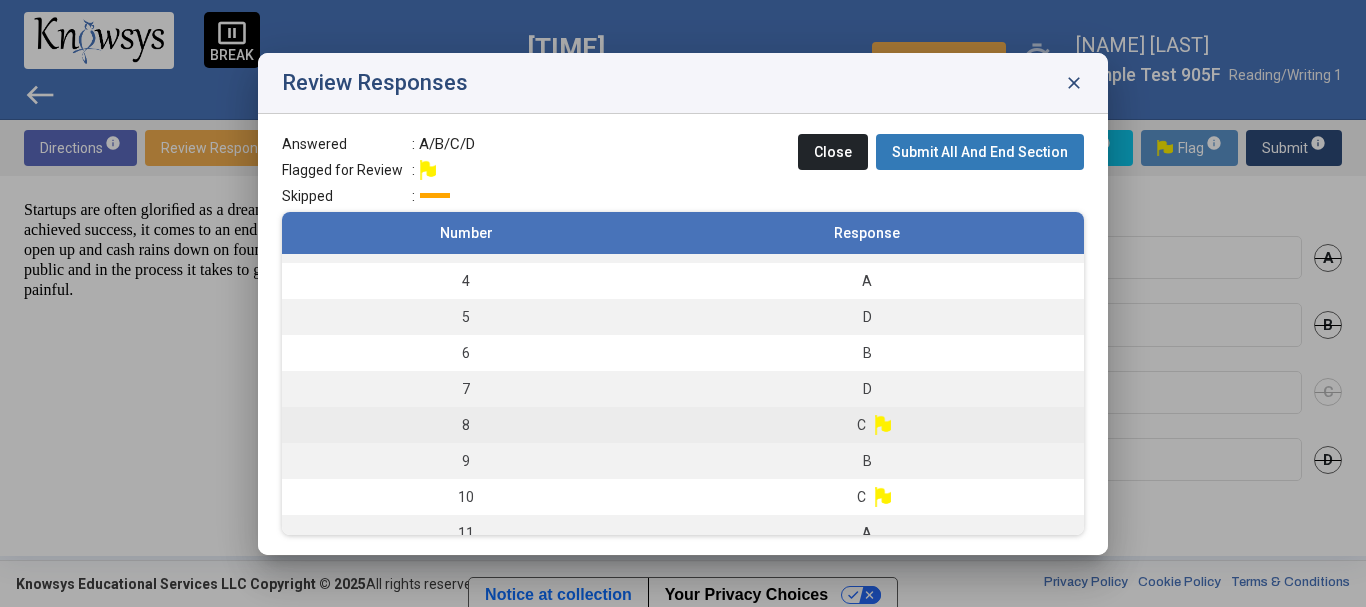 click on "C" at bounding box center [867, 425] 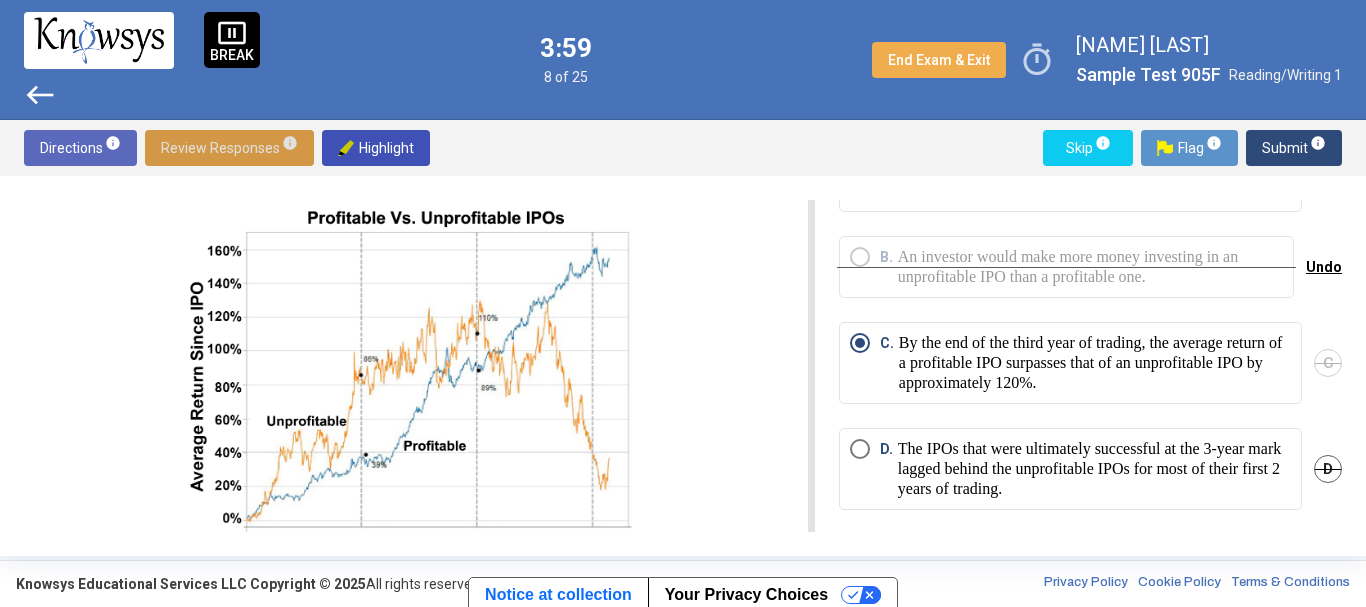 scroll, scrollTop: 88, scrollLeft: 0, axis: vertical 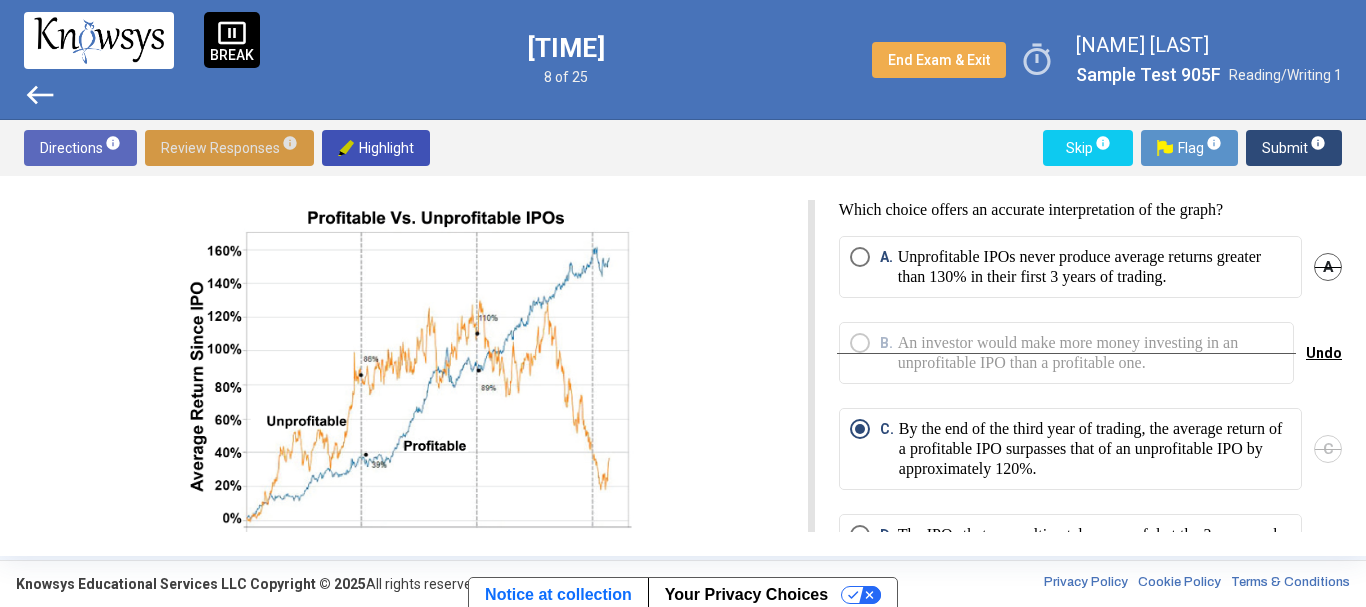 click on "Review Responses  info" at bounding box center (229, 148) 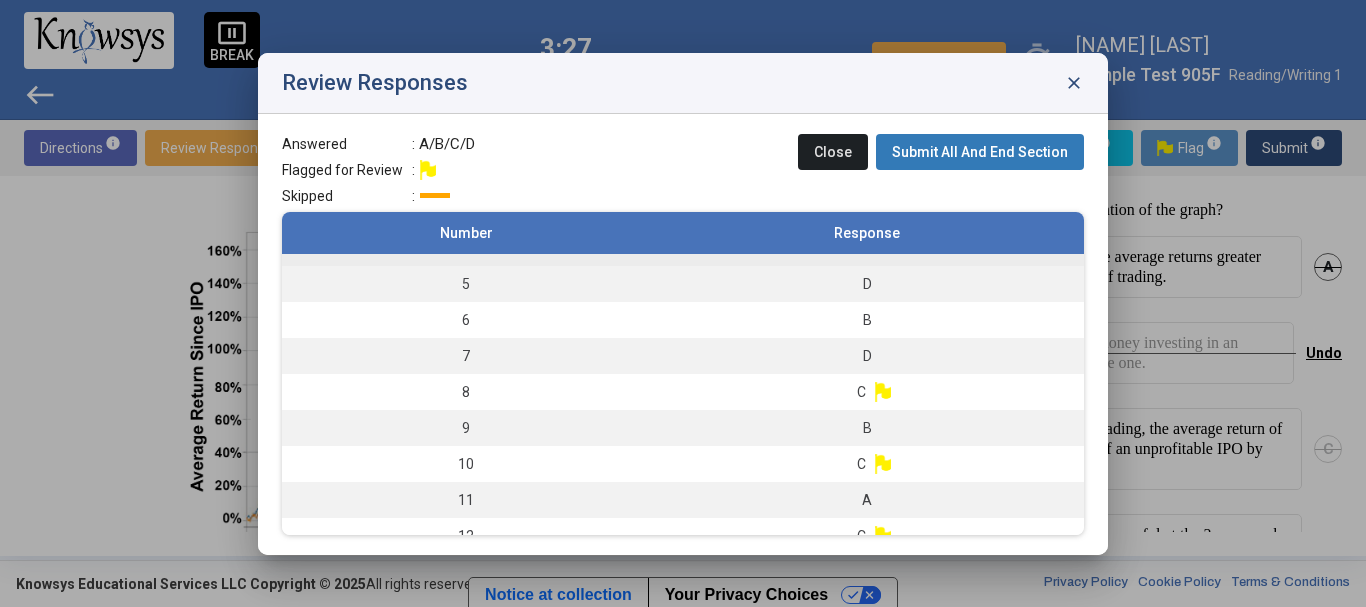scroll, scrollTop: 167, scrollLeft: 0, axis: vertical 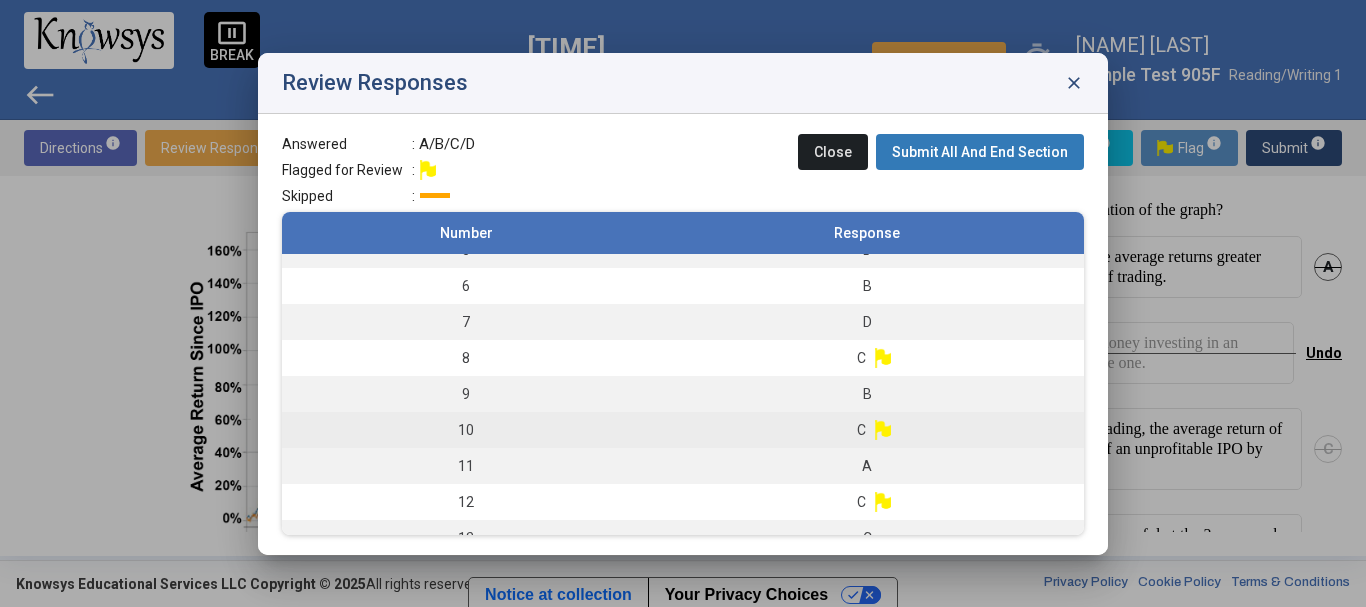 click on "C" at bounding box center [867, 430] 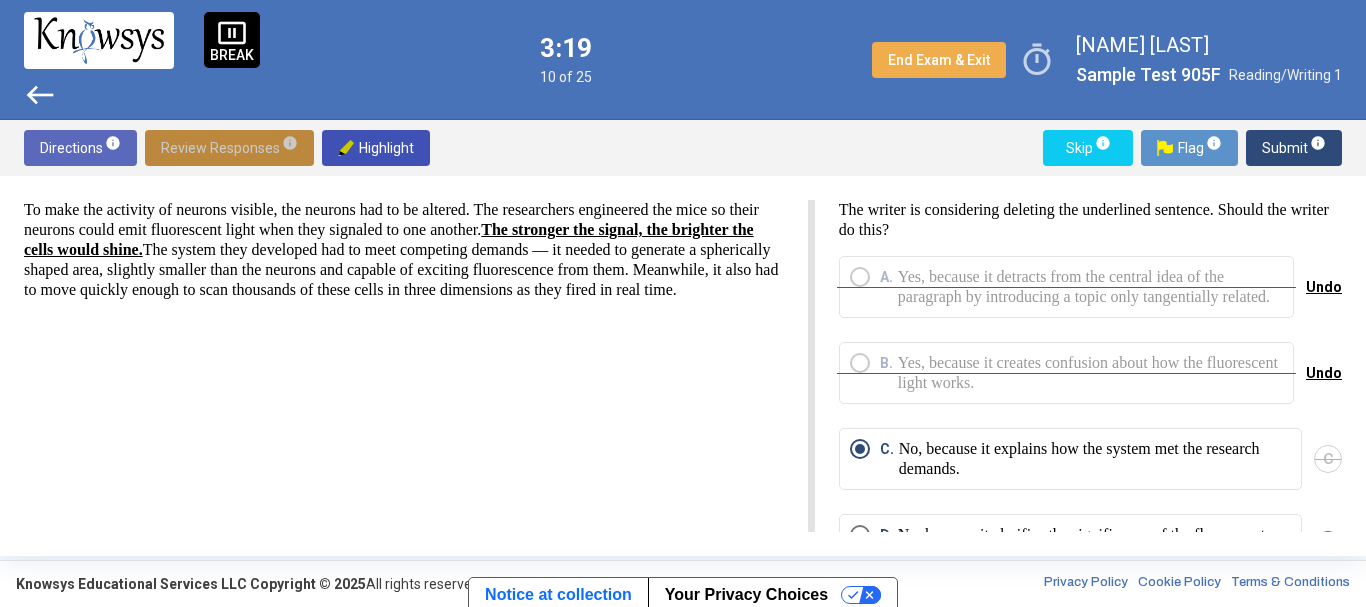 click on "Review Responses  info" at bounding box center (229, 148) 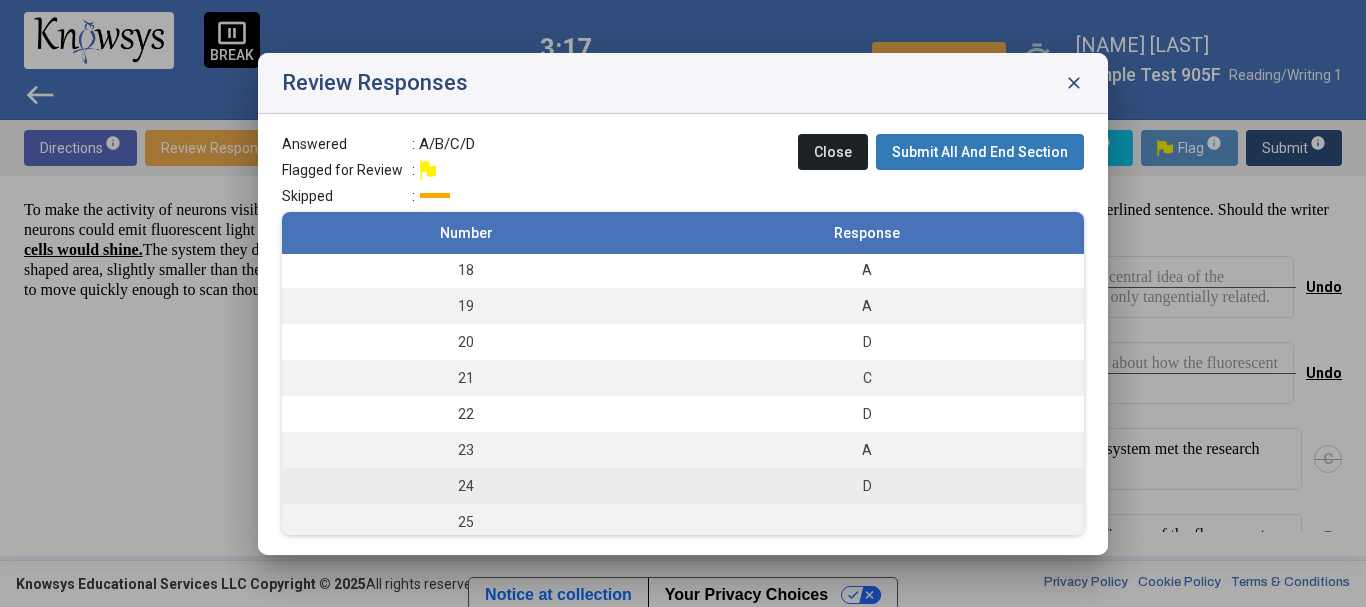 scroll, scrollTop: 620, scrollLeft: 0, axis: vertical 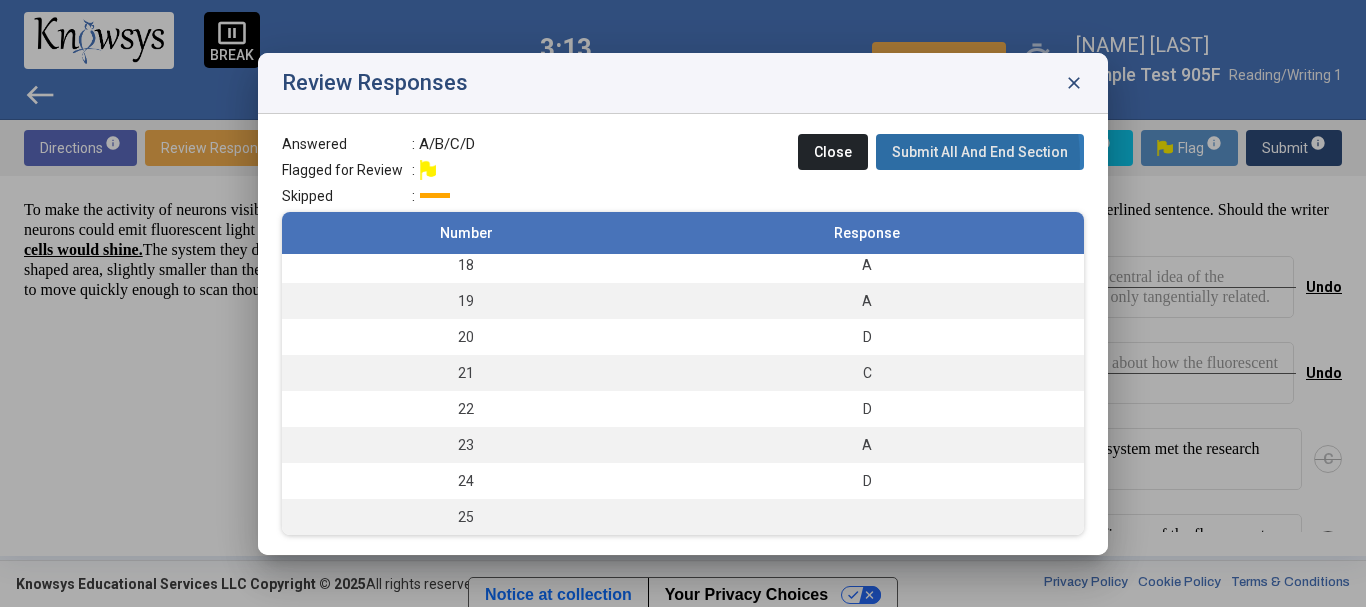 click on "Submit All And End Section" at bounding box center [980, 152] 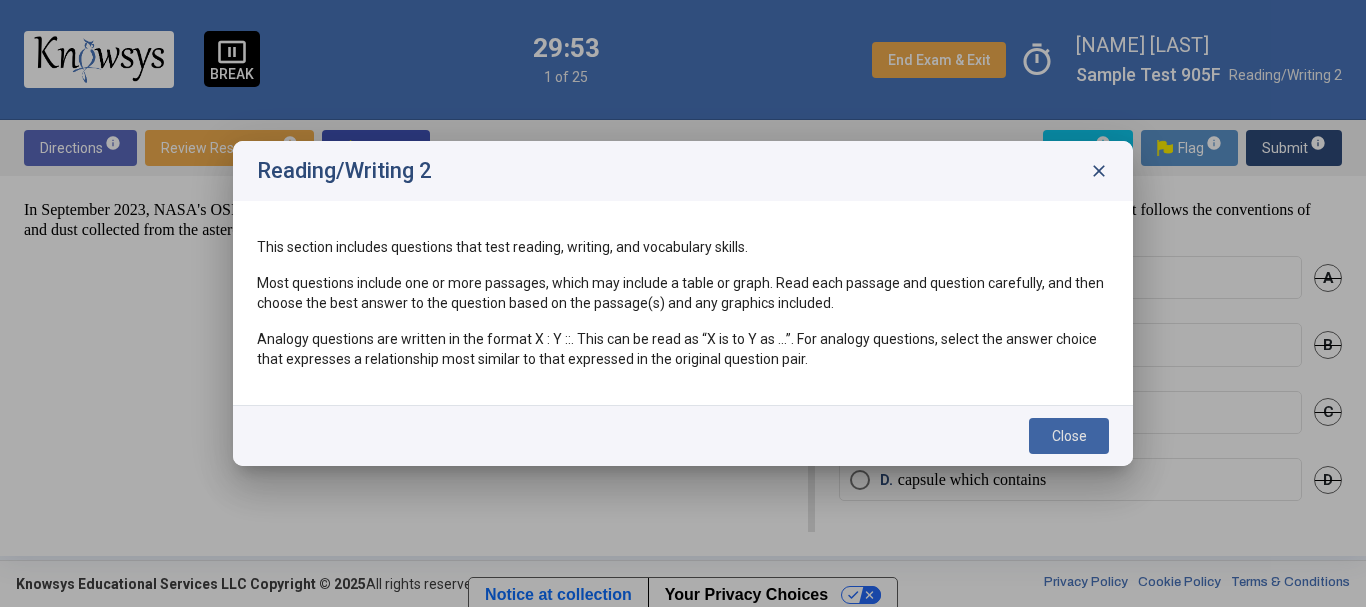 click on "Close" at bounding box center (1069, 436) 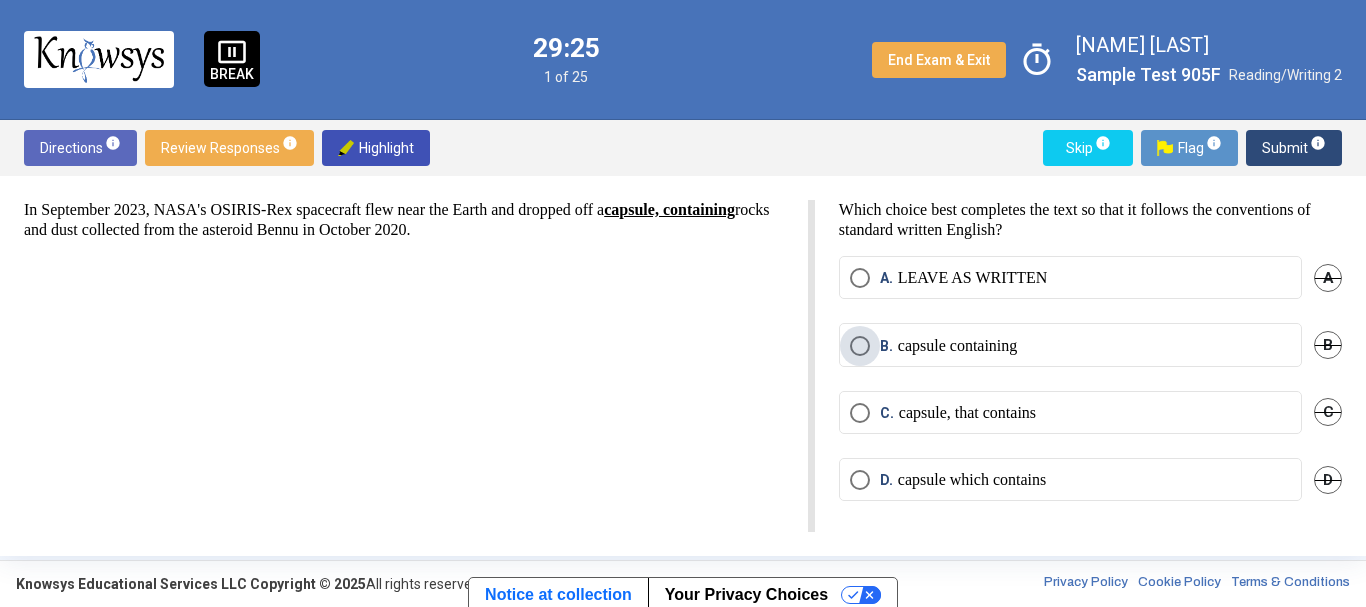 click on "B. capsule containing" at bounding box center [1070, 346] 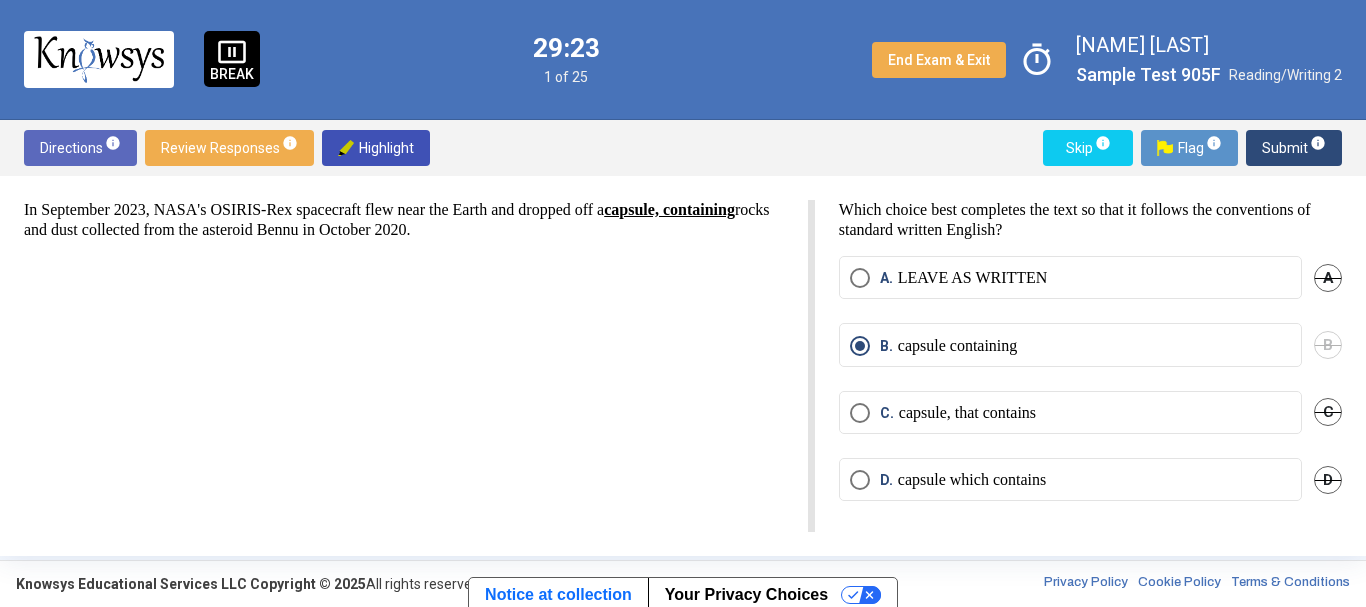 click on "A" at bounding box center [1328, 278] 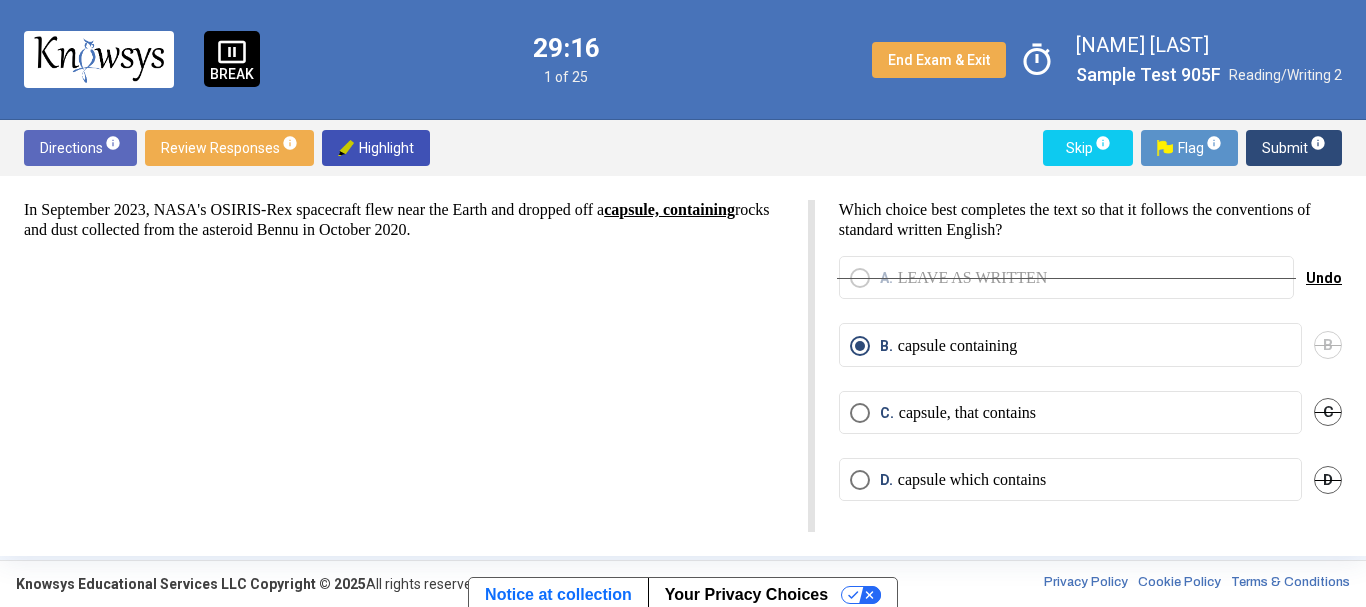 click on "Submit  info" at bounding box center (1294, 148) 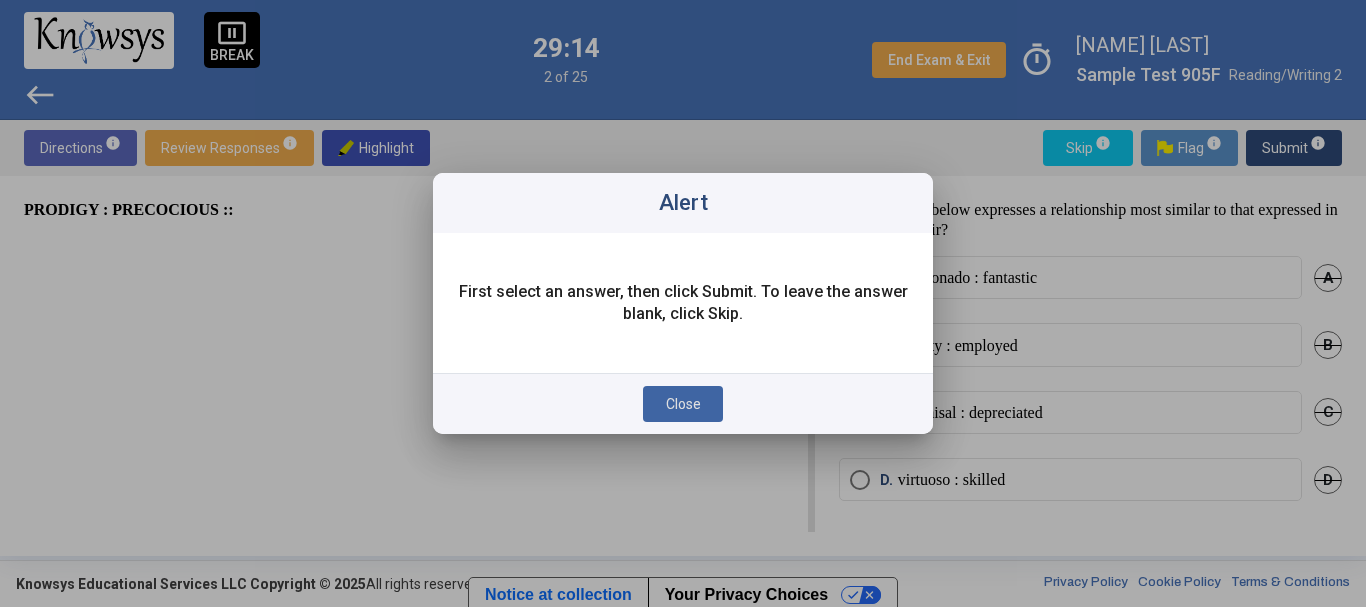 click on "Close" at bounding box center [683, 404] 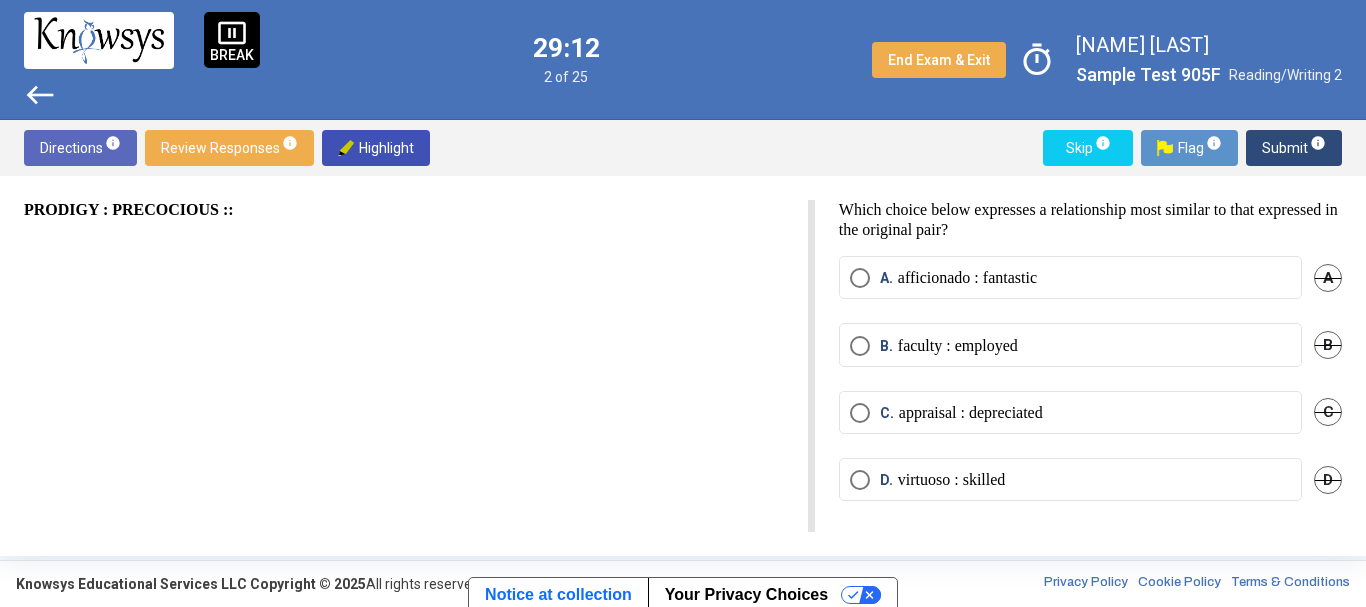 click on "west" at bounding box center [40, 95] 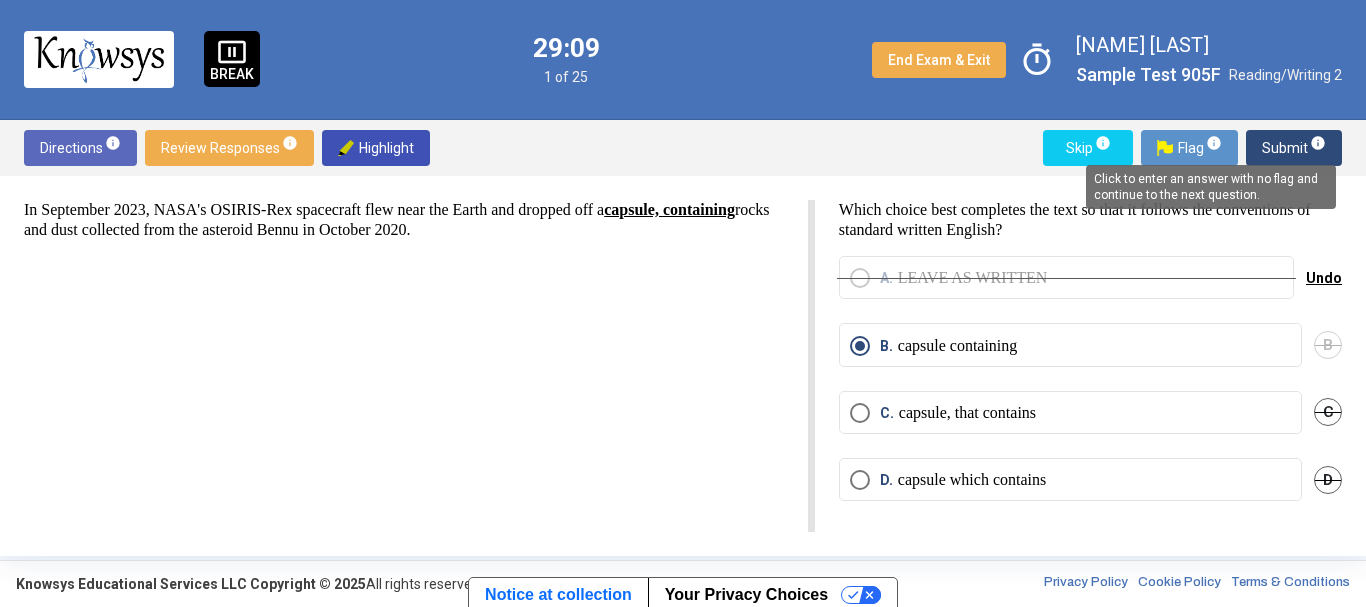 click on "info" at bounding box center (1318, 143) 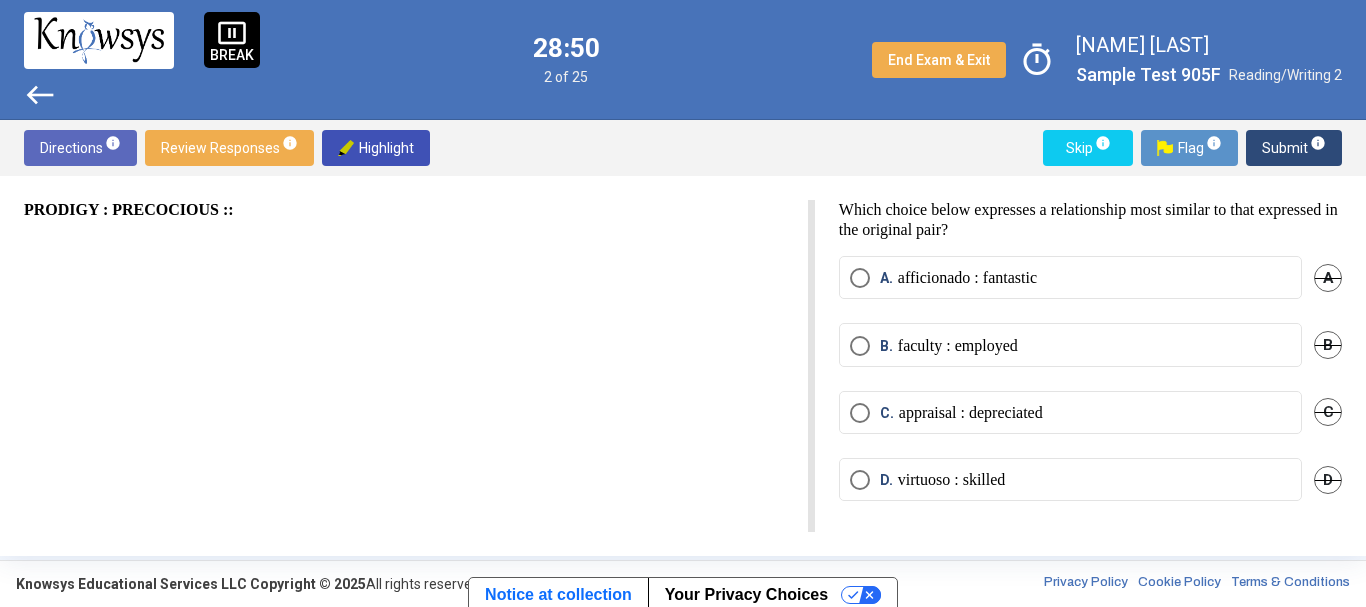 click on "B.    faculty : employed" at bounding box center [1070, 346] 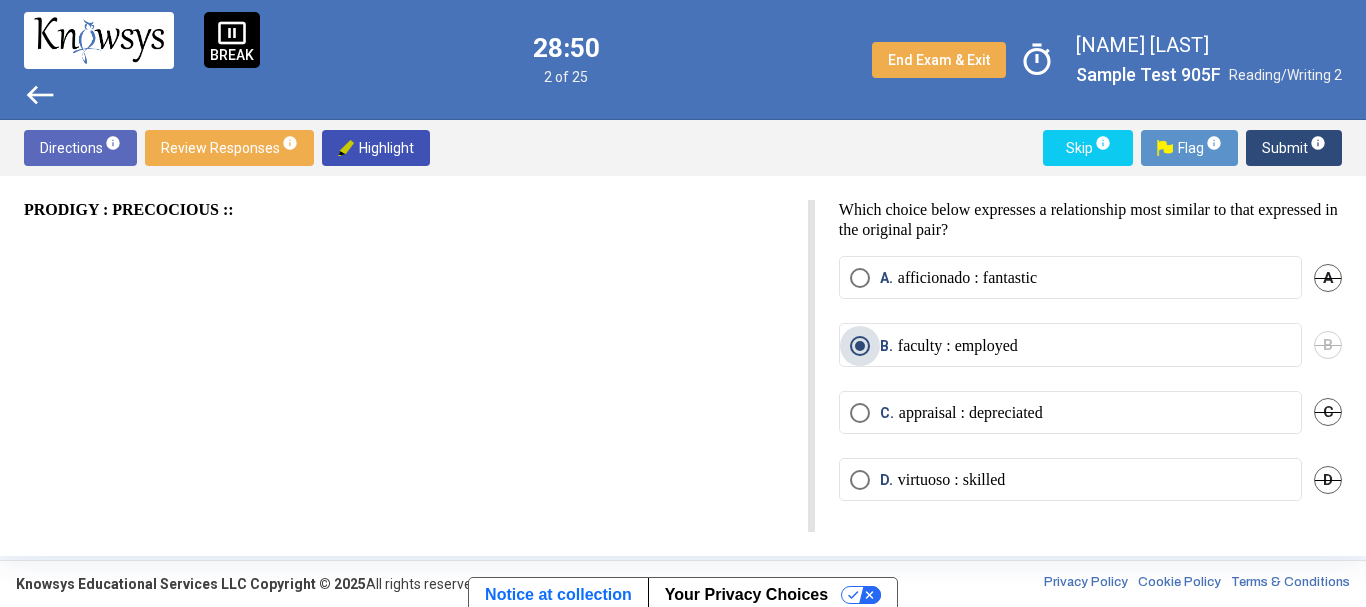 click on "B.    faculty : employed" at bounding box center (1070, 346) 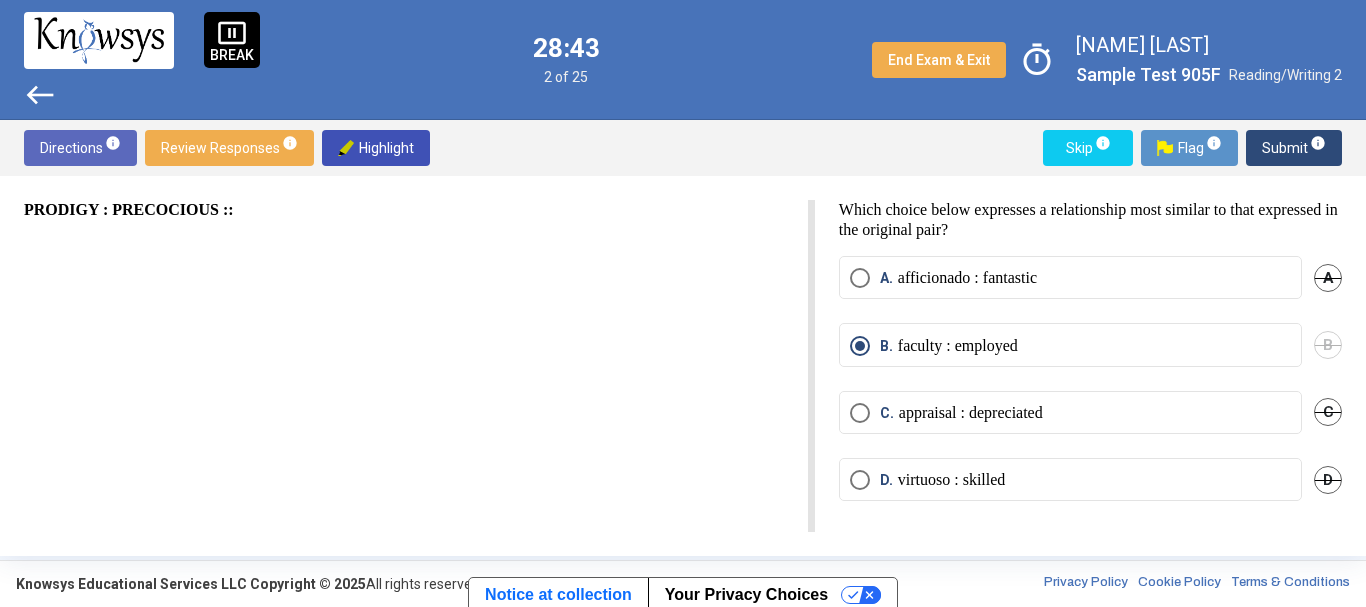 click on "C" at bounding box center (1328, 412) 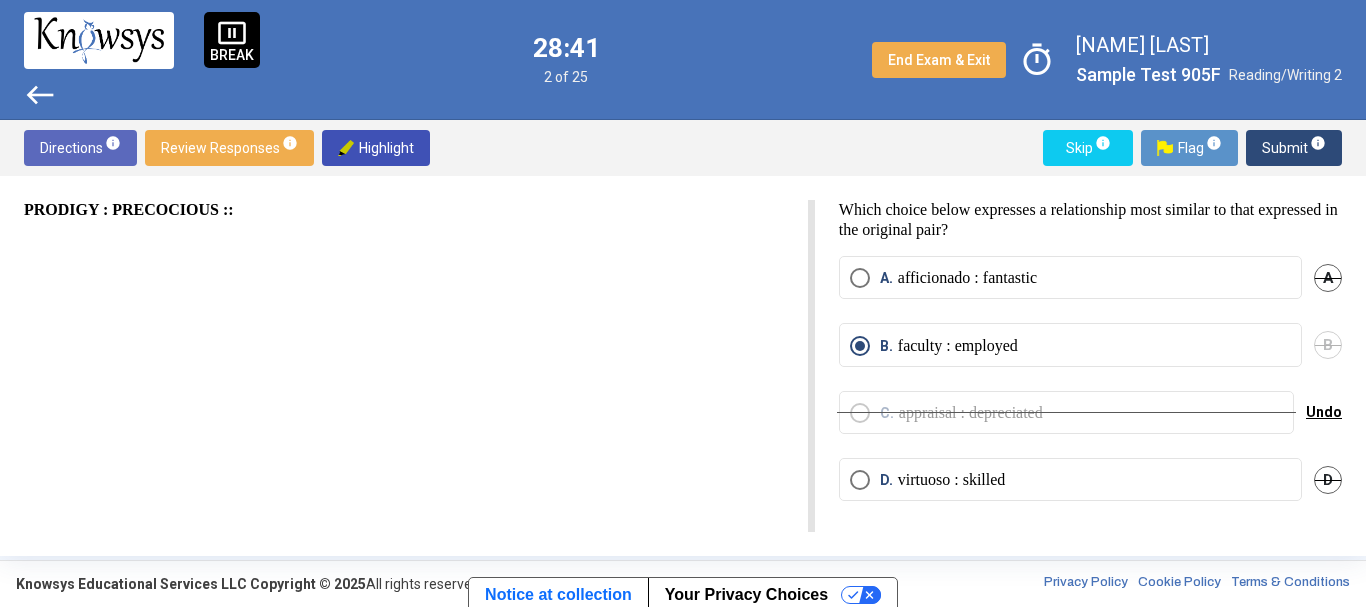 click on "D.    virtuoso : skilled" at bounding box center [1070, 479] 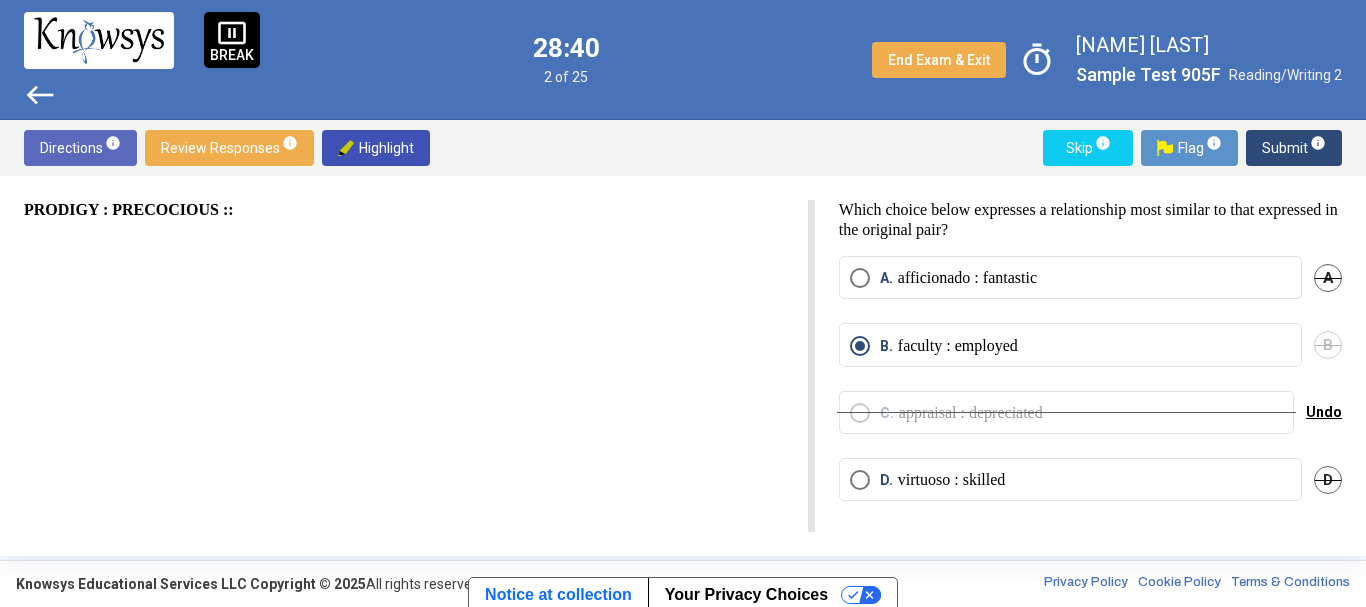click on "D.    virtuoso : skilled" at bounding box center (1070, 480) 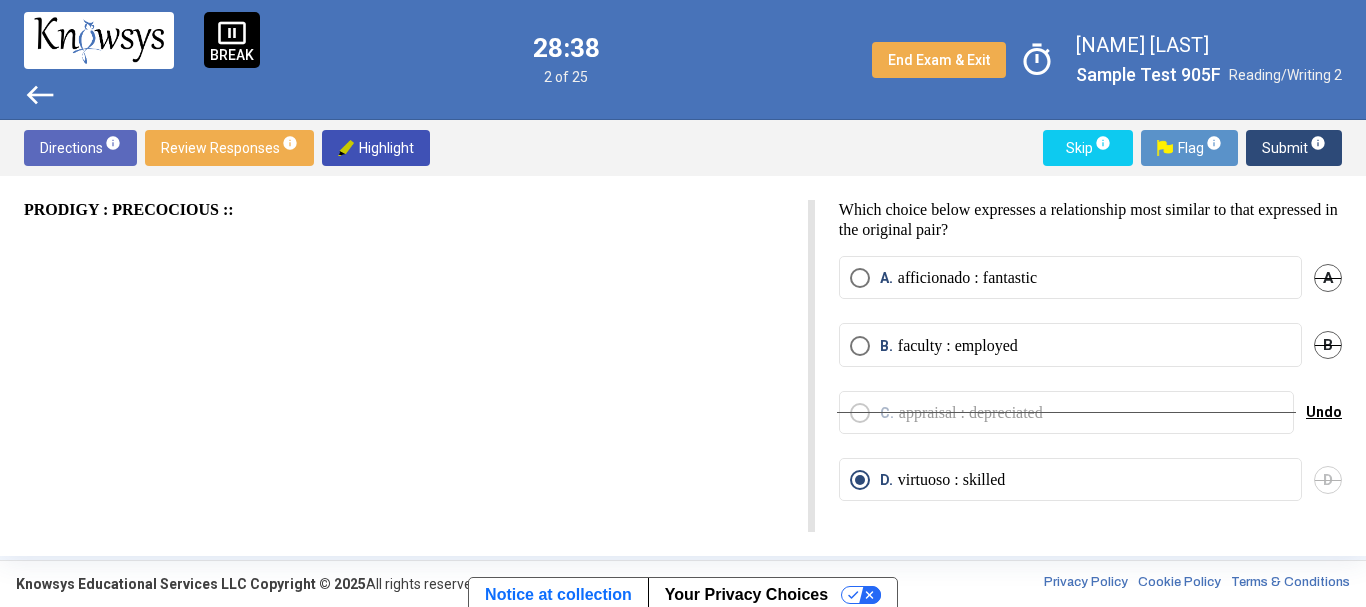 click on "B" at bounding box center [1328, 345] 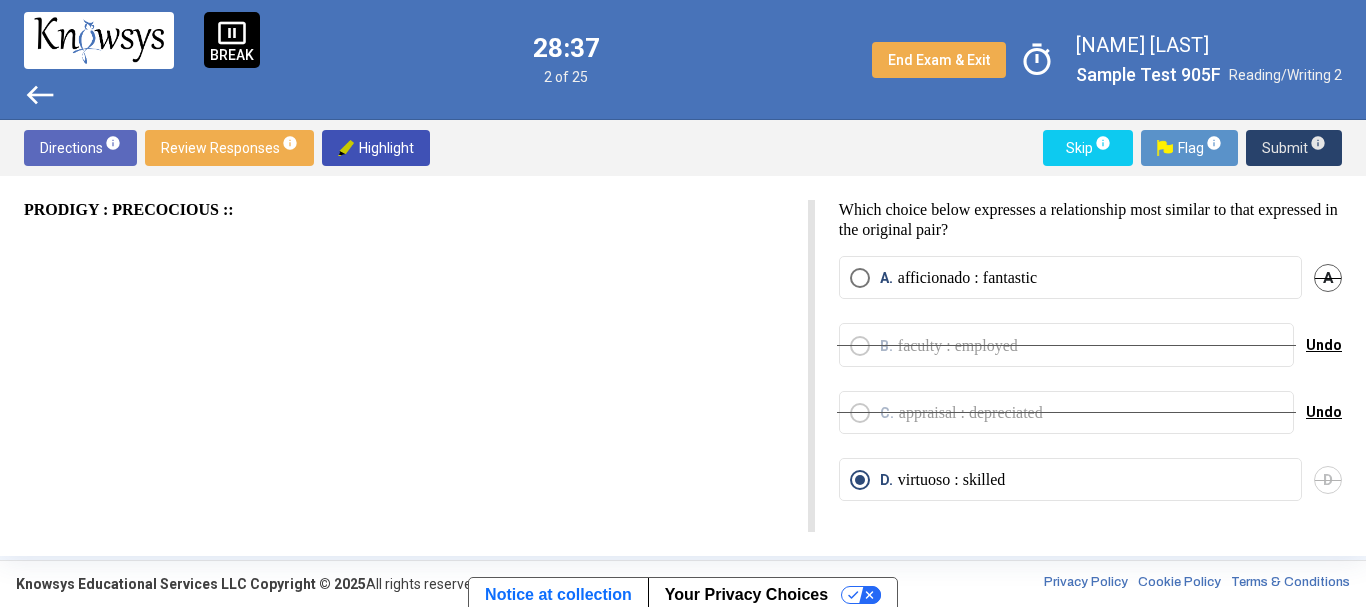 click on "Submit  info" at bounding box center (1294, 148) 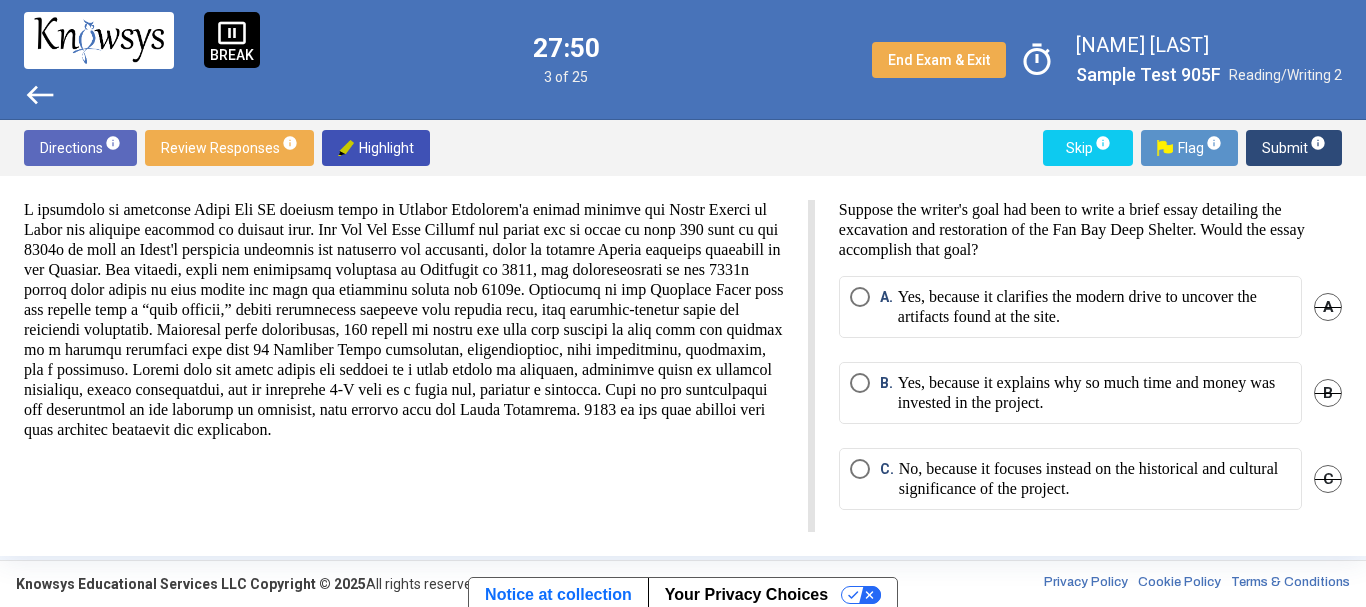drag, startPoint x: 376, startPoint y: 305, endPoint x: 455, endPoint y: 304, distance: 79.00633 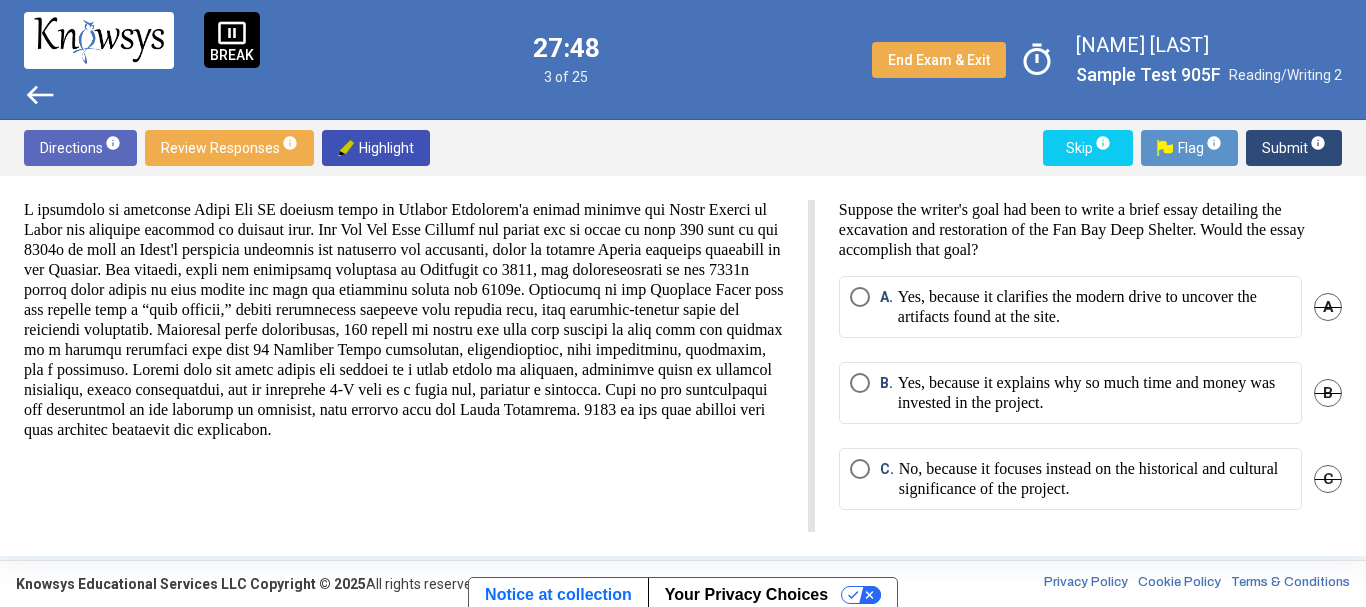 click at bounding box center [404, 320] 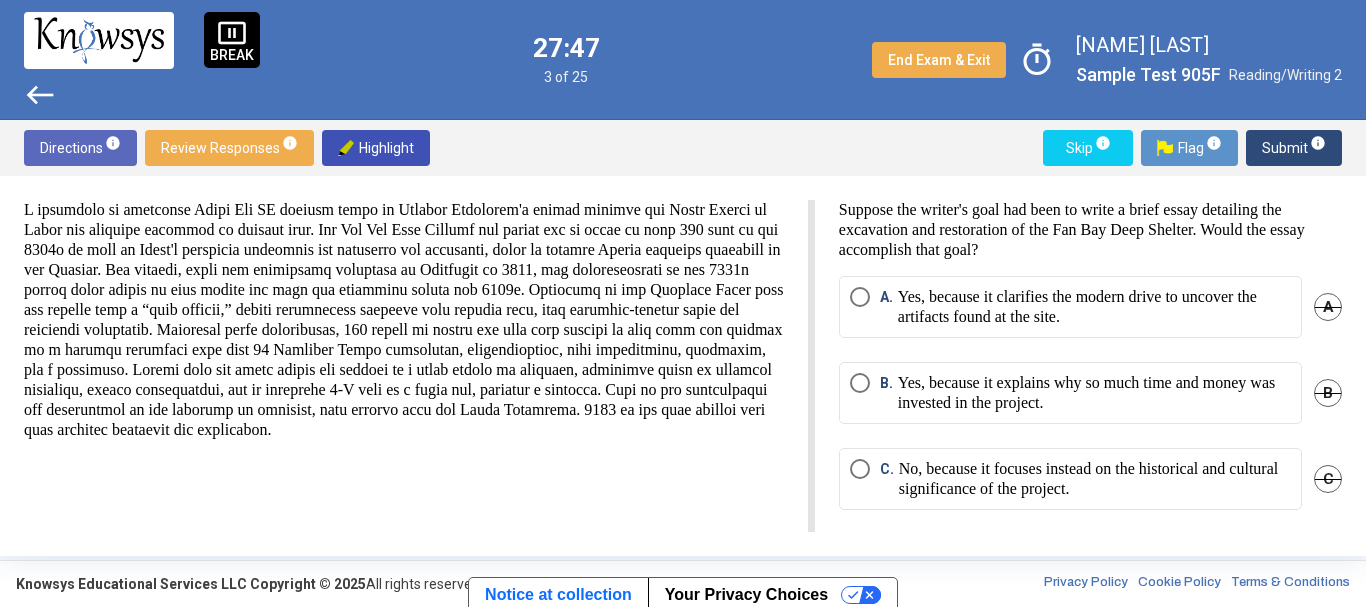 click at bounding box center (404, 320) 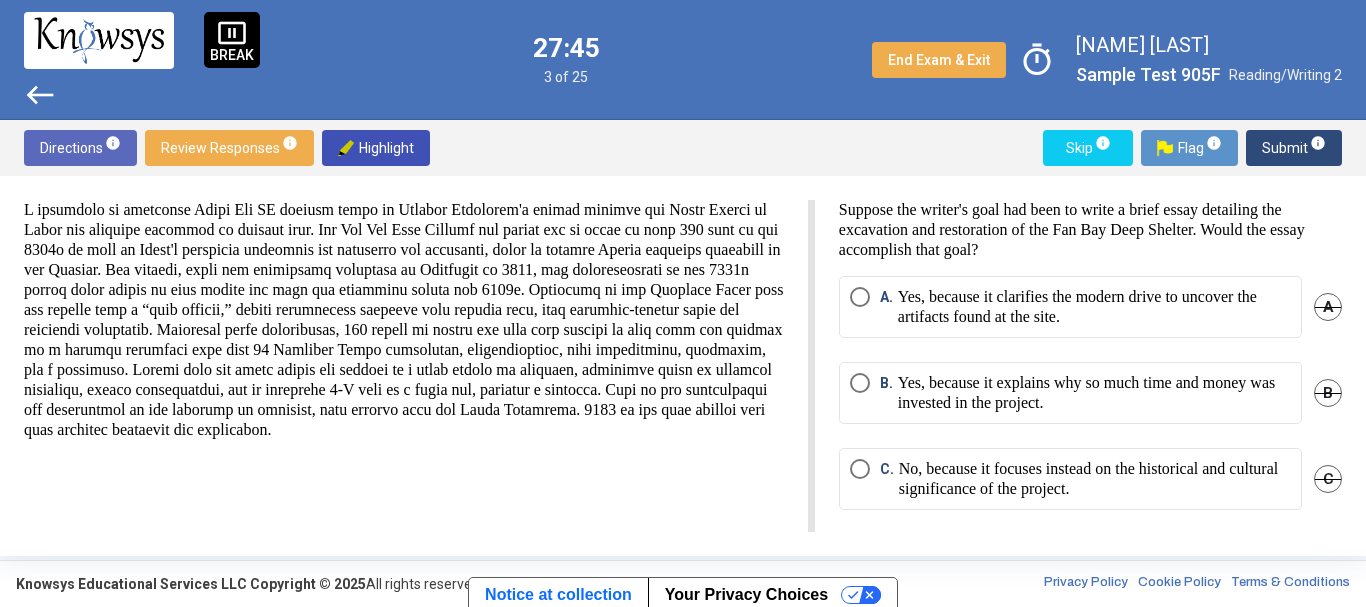 drag, startPoint x: 266, startPoint y: 326, endPoint x: 526, endPoint y: 342, distance: 260.49185 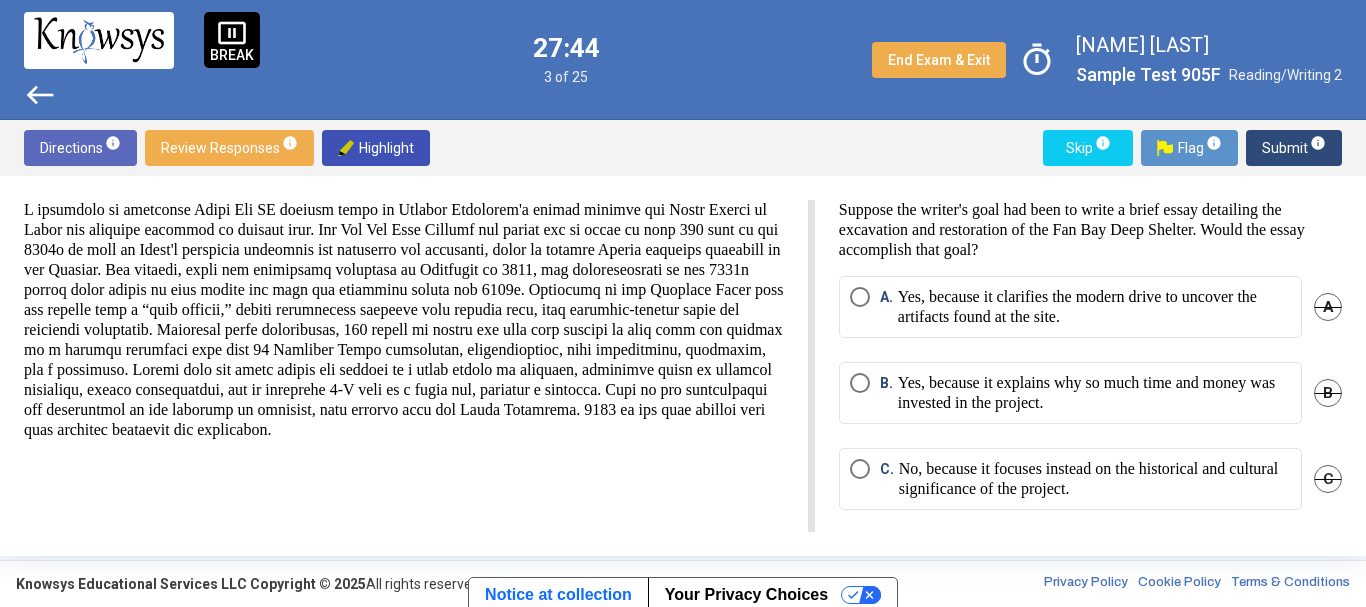 click at bounding box center [404, 320] 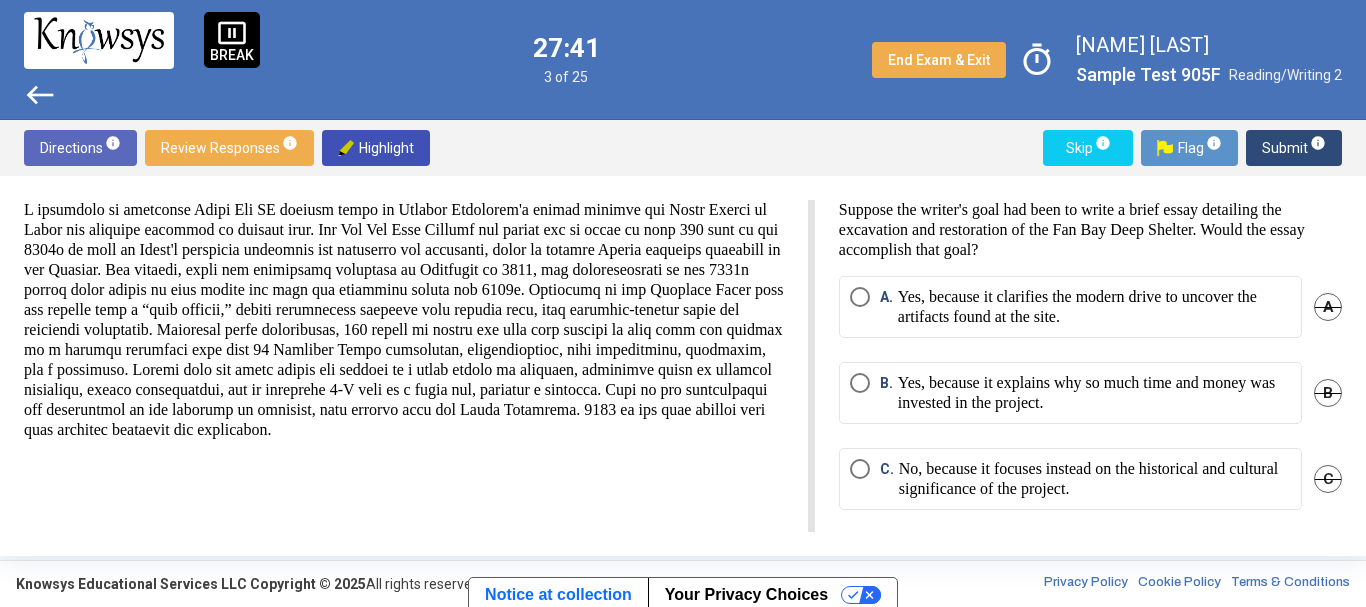 drag, startPoint x: 570, startPoint y: 348, endPoint x: 718, endPoint y: 346, distance: 148.01352 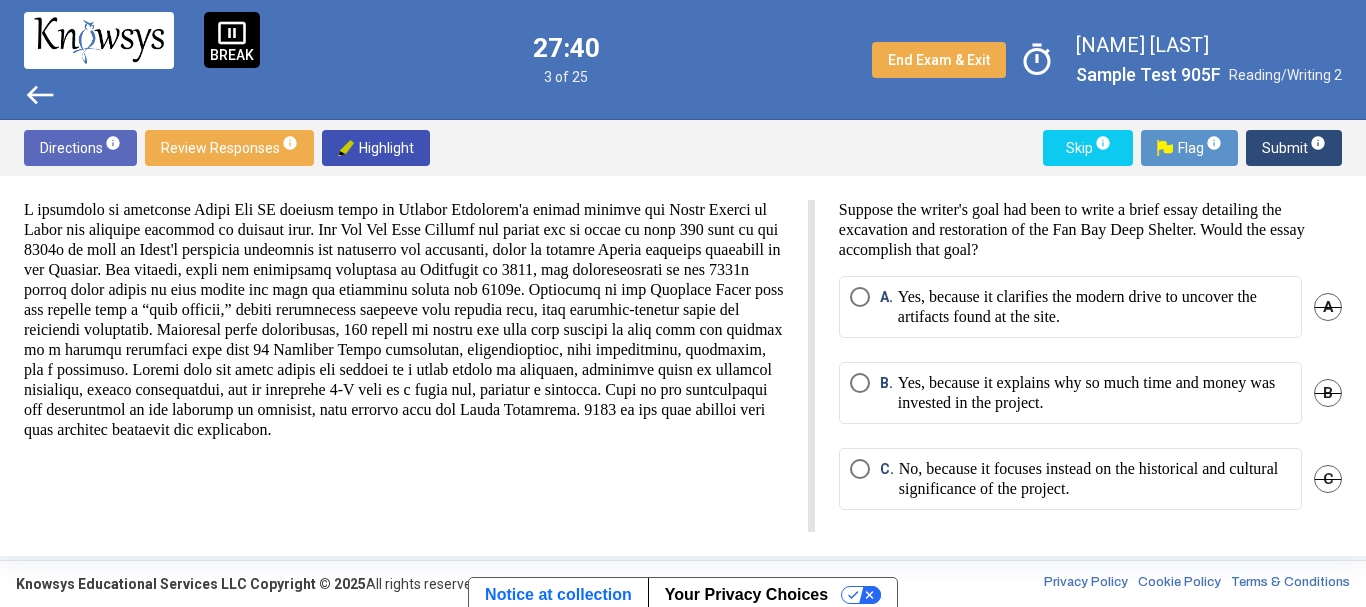 drag, startPoint x: 584, startPoint y: 362, endPoint x: 754, endPoint y: 353, distance: 170.23807 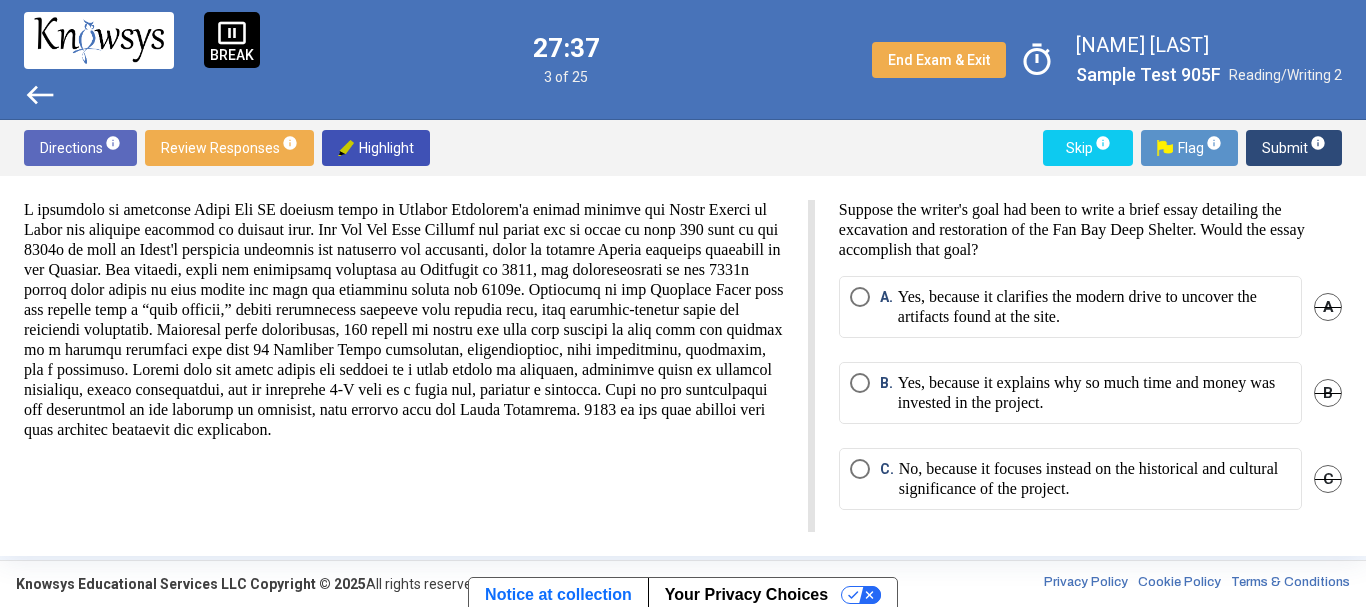 click at bounding box center [404, 320] 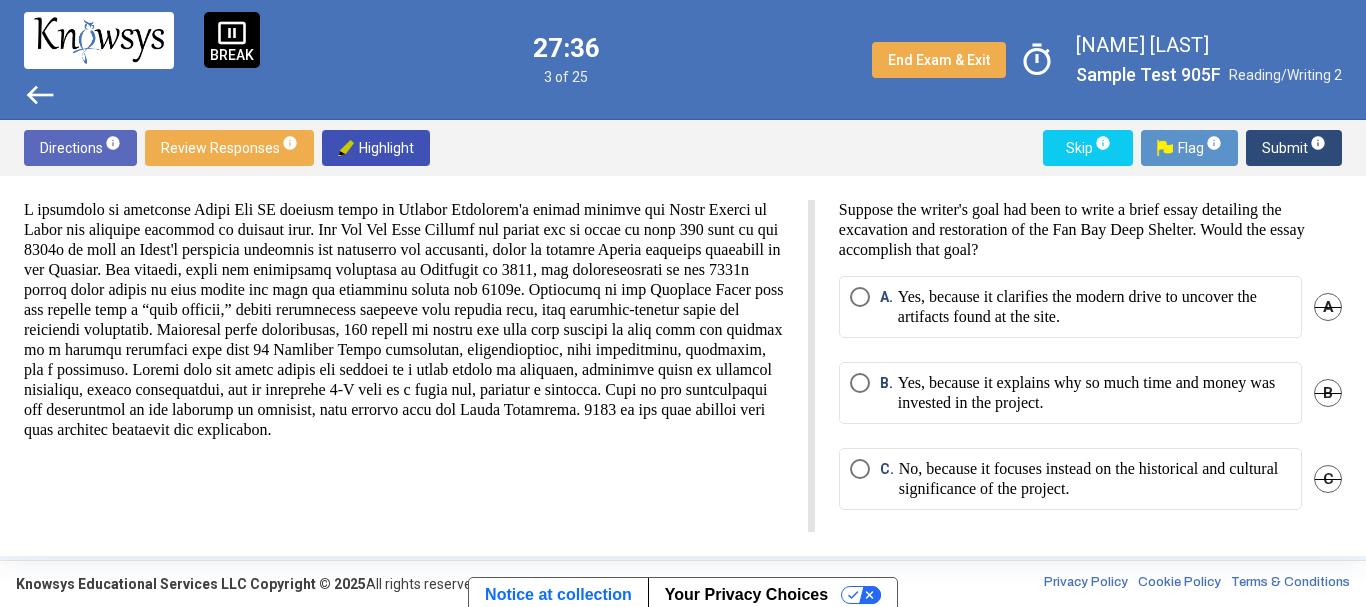 drag, startPoint x: 416, startPoint y: 395, endPoint x: 696, endPoint y: 395, distance: 280 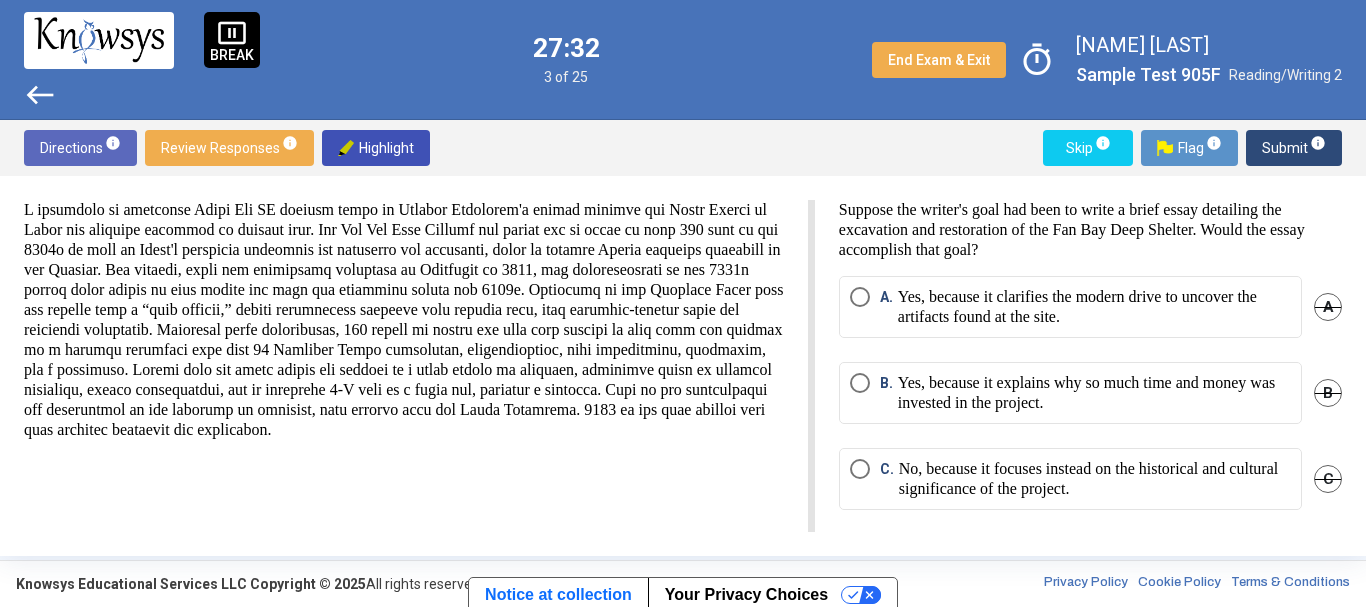 drag, startPoint x: 210, startPoint y: 404, endPoint x: 594, endPoint y: 405, distance: 384.0013 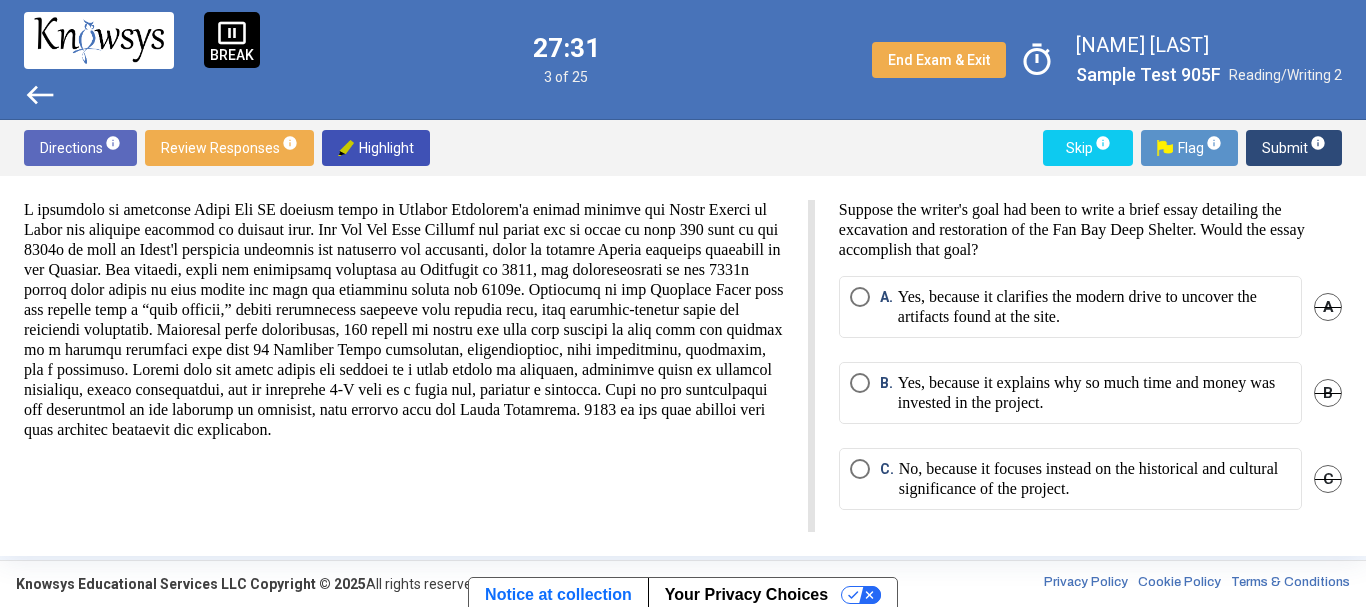 drag, startPoint x: 693, startPoint y: 406, endPoint x: 767, endPoint y: 407, distance: 74.00676 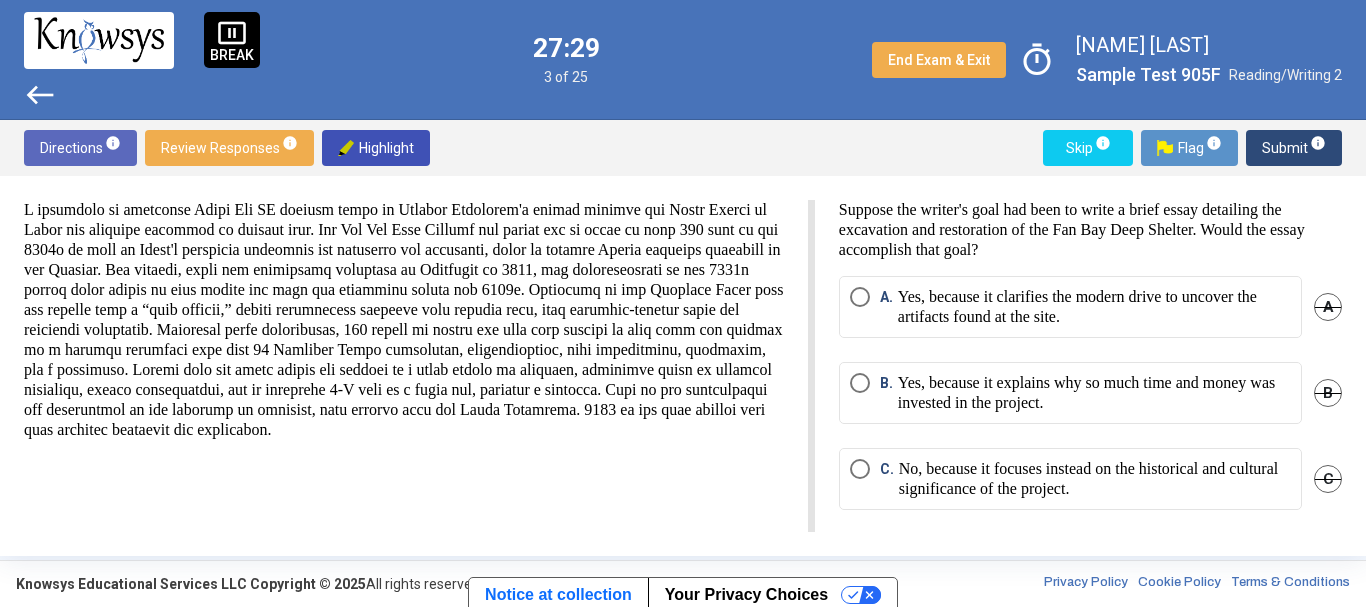 drag, startPoint x: 209, startPoint y: 440, endPoint x: 435, endPoint y: 445, distance: 226.0553 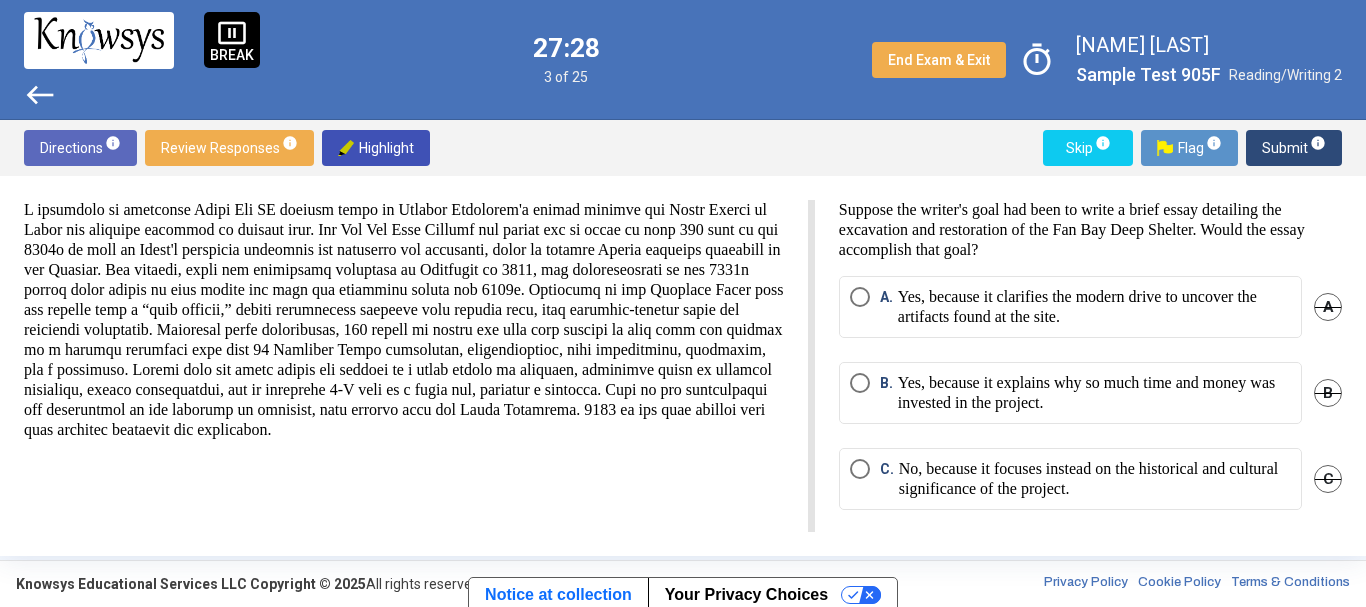 drag, startPoint x: 435, startPoint y: 445, endPoint x: 461, endPoint y: 447, distance: 26.076809 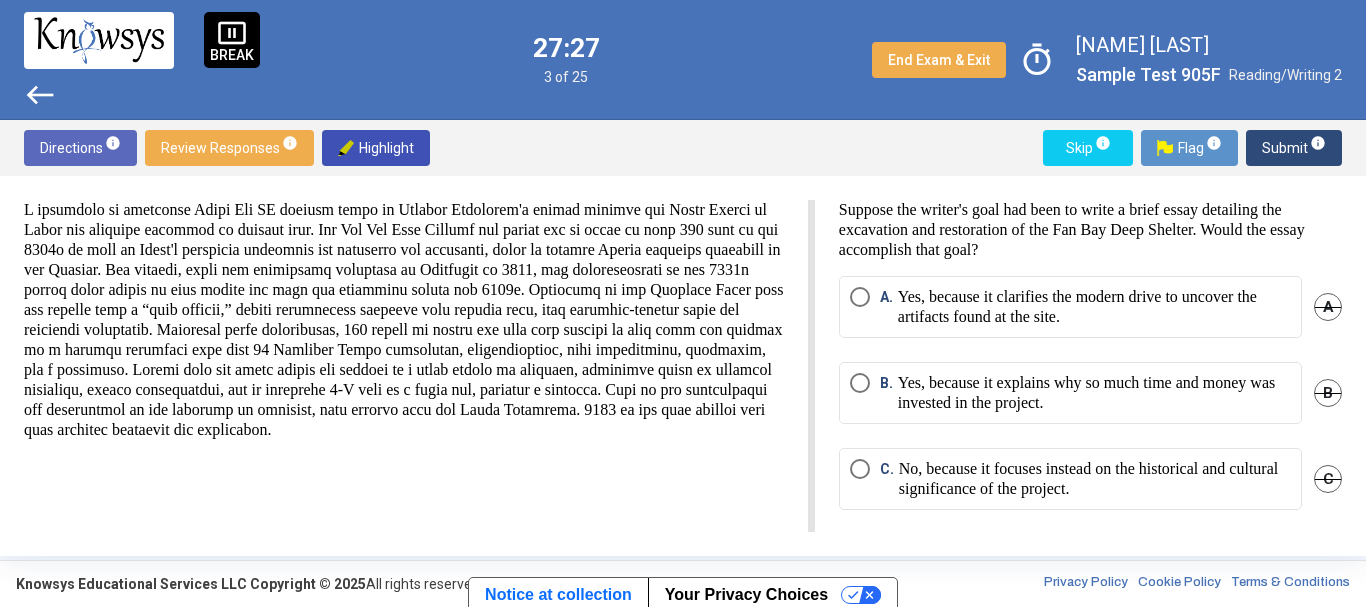 click at bounding box center (404, 320) 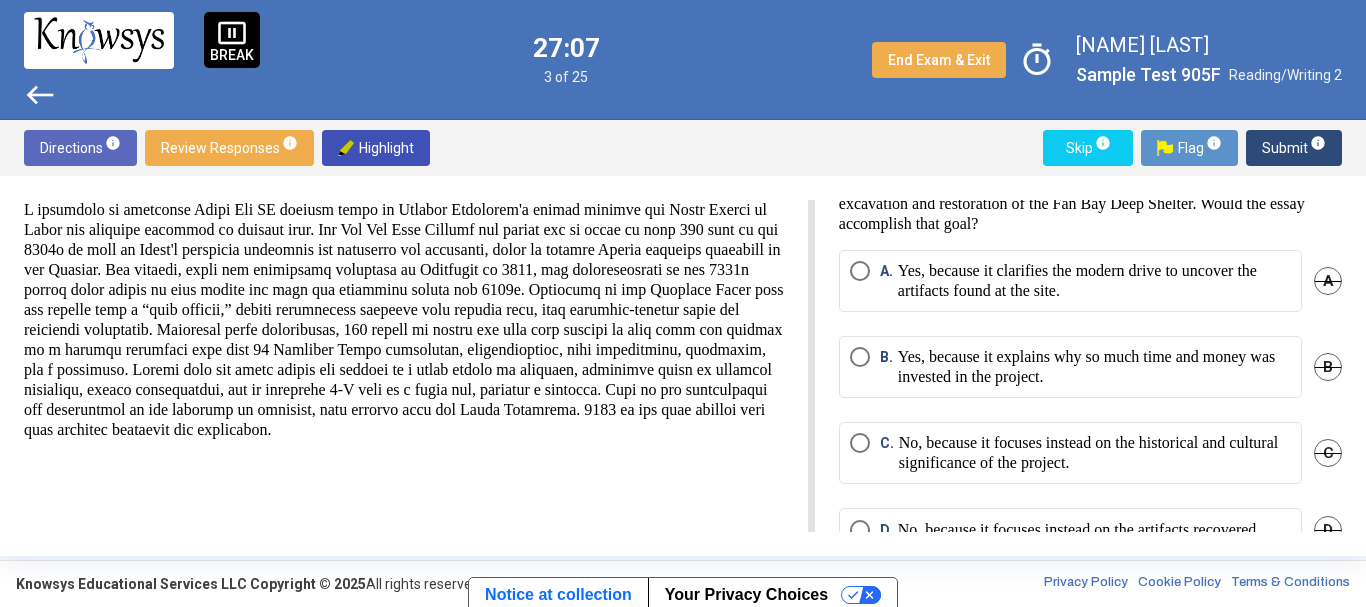 scroll, scrollTop: 33, scrollLeft: 0, axis: vertical 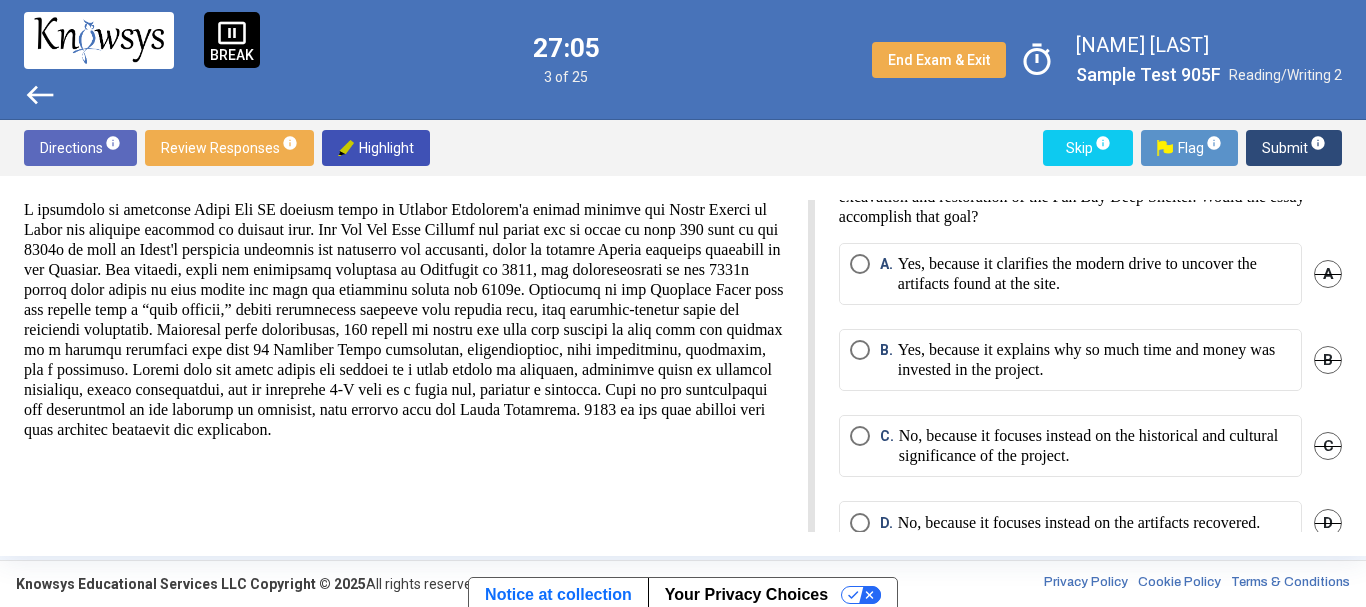click on "B" at bounding box center [1328, 360] 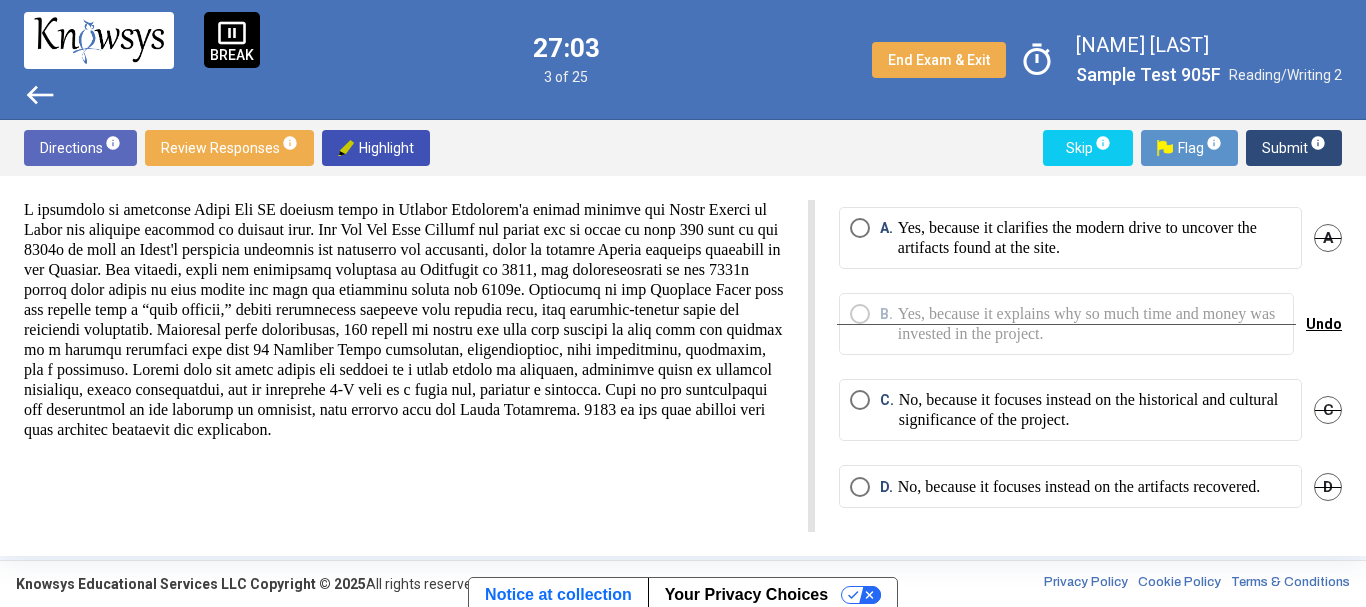 scroll, scrollTop: 0, scrollLeft: 0, axis: both 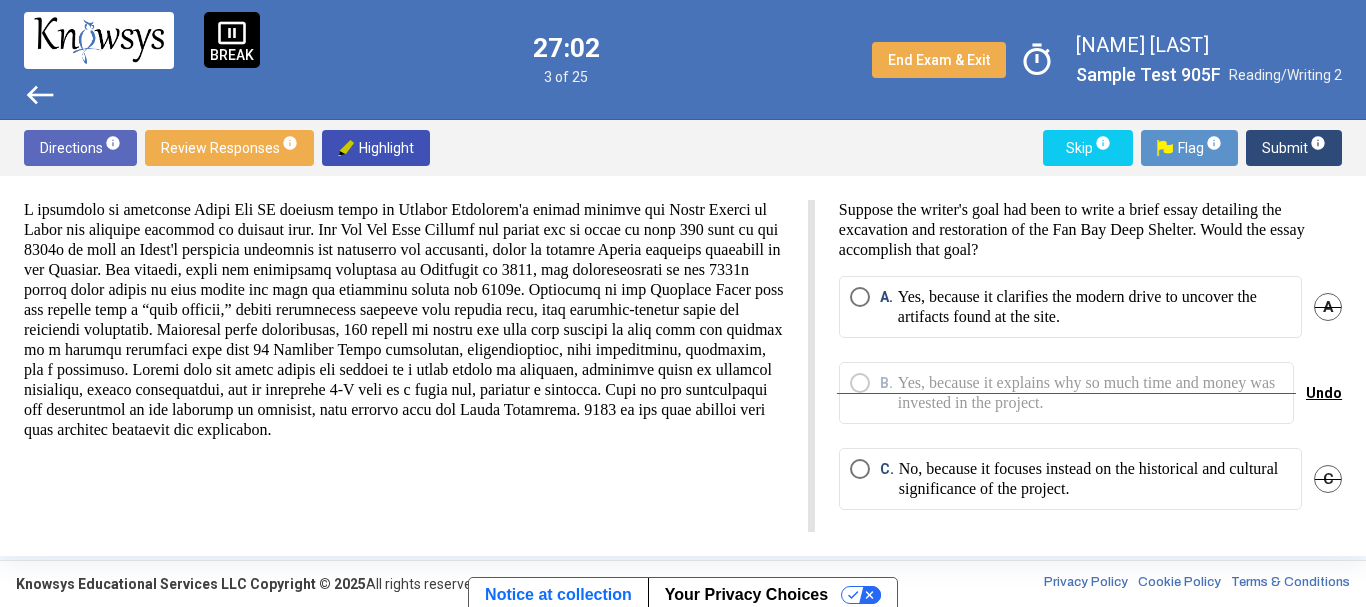 drag, startPoint x: 1123, startPoint y: 321, endPoint x: 1113, endPoint y: 317, distance: 10.770329 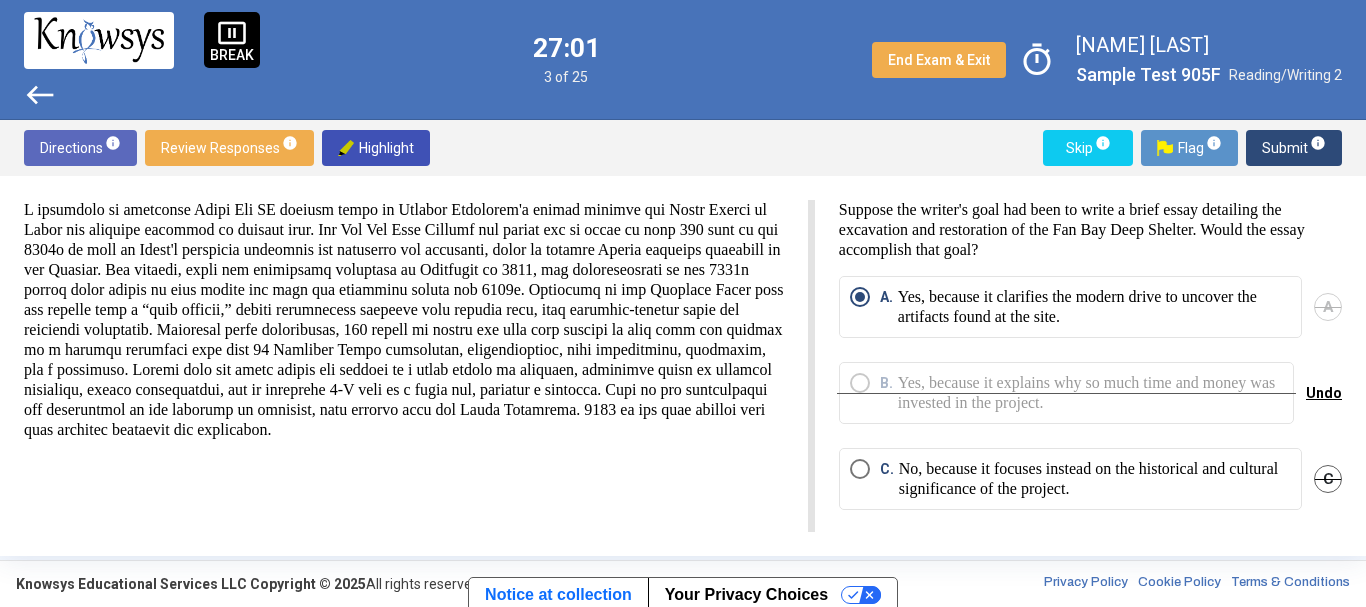 click on "Submit  info" at bounding box center [1294, 148] 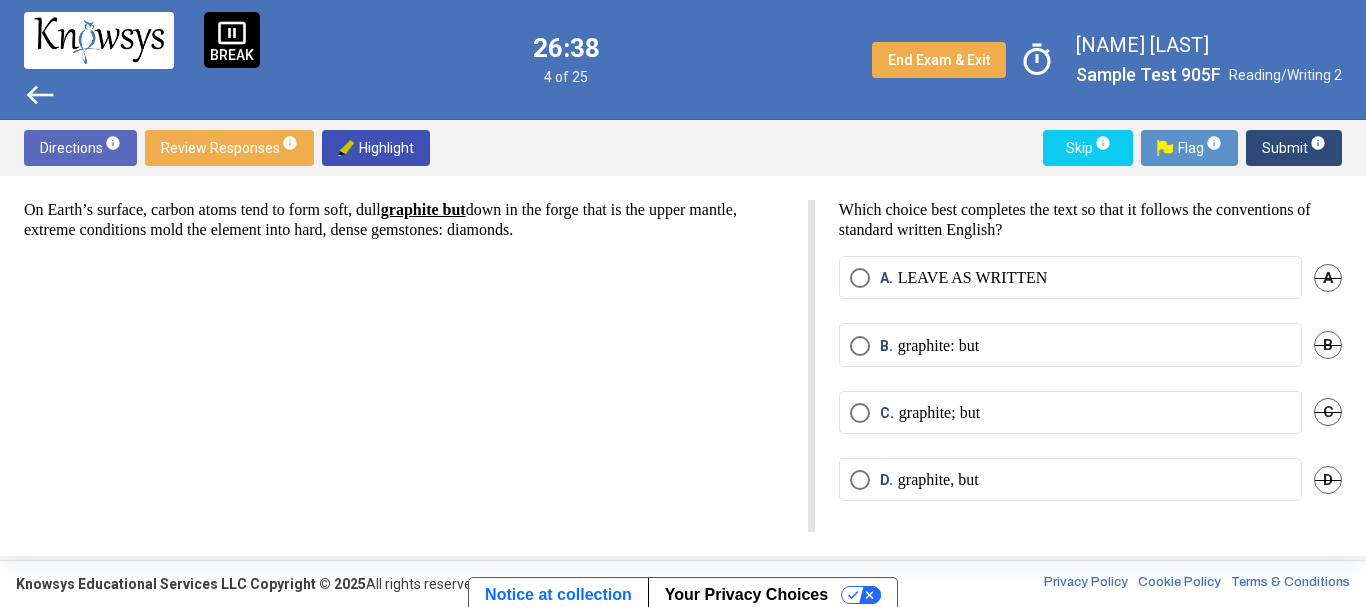 click on "D.    graphite, but" at bounding box center [1070, 480] 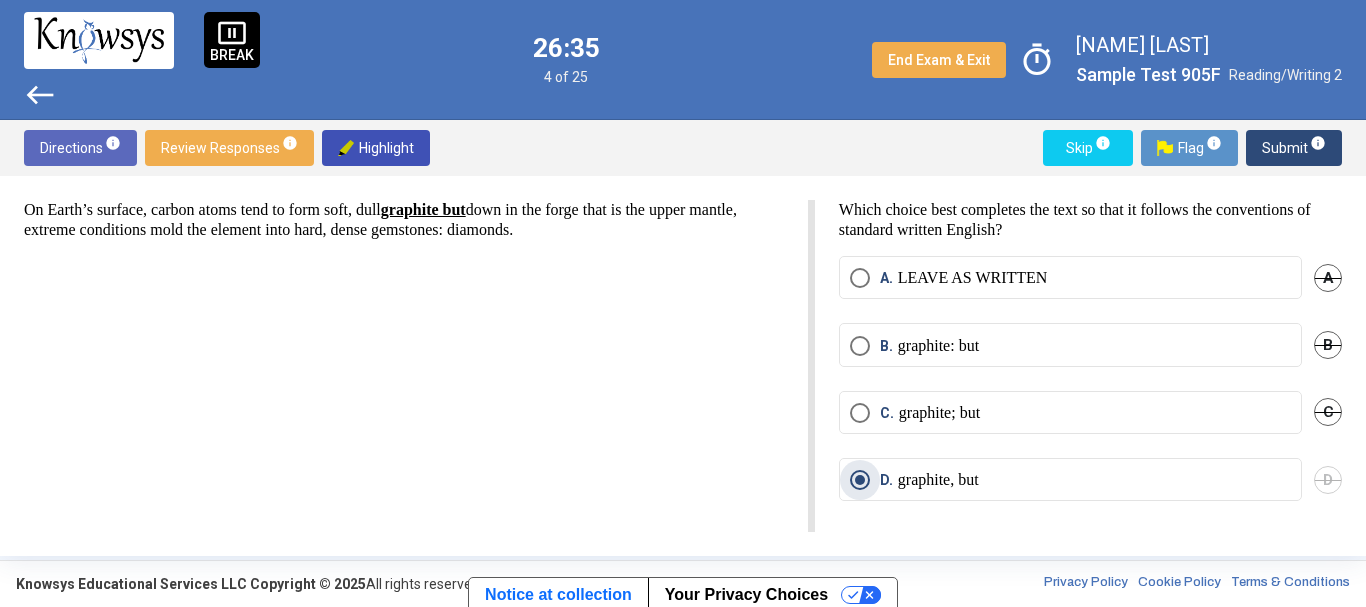 click on "info" at bounding box center [1317, 143] 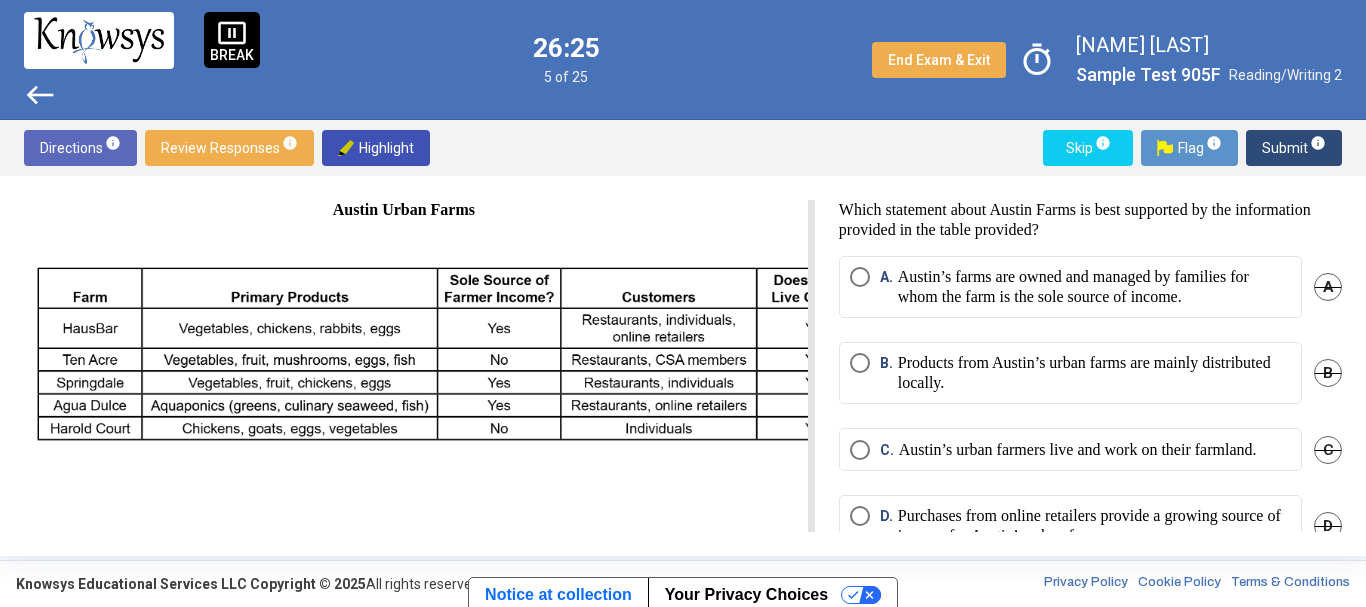 click on "905F Reading/Writing 2 Directions  info Review Responses  info  Highlight  Skip  info Flag  info Submit  info Austin Urban Farms
Which statement about Austin Farms is best supported by the information provided in the table provided?   A.  Austin’s farms are owned and managed by families for whom the farm is the sole source of income.   A   B.    Products from Austin’s urban farms are mainly distributed locally.   B   C.    Austin’s urban farmers live and work on their farmland.   C   D.    Purchases from online retailers provide a growing source of income for Austin’s urban farms. D Knowsys Educational Services LLC Copyright © 2025  All rights reserved.  Privacy Policy Cookie Policy Terms & Conditions
Notice at collection
Your Privacy Choices
Click to see the directions for this section. Click to see, review, change, and/or submit your responses." at bounding box center [683, 303] 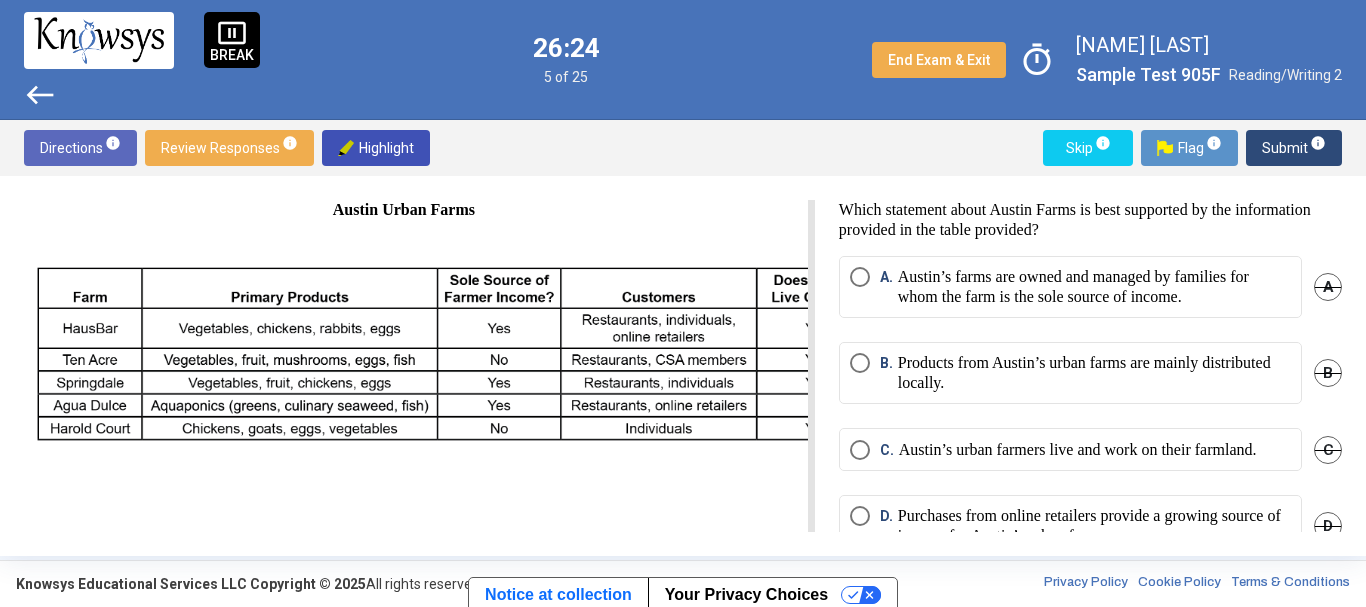 drag, startPoint x: 826, startPoint y: 486, endPoint x: 853, endPoint y: 492, distance: 27.658634 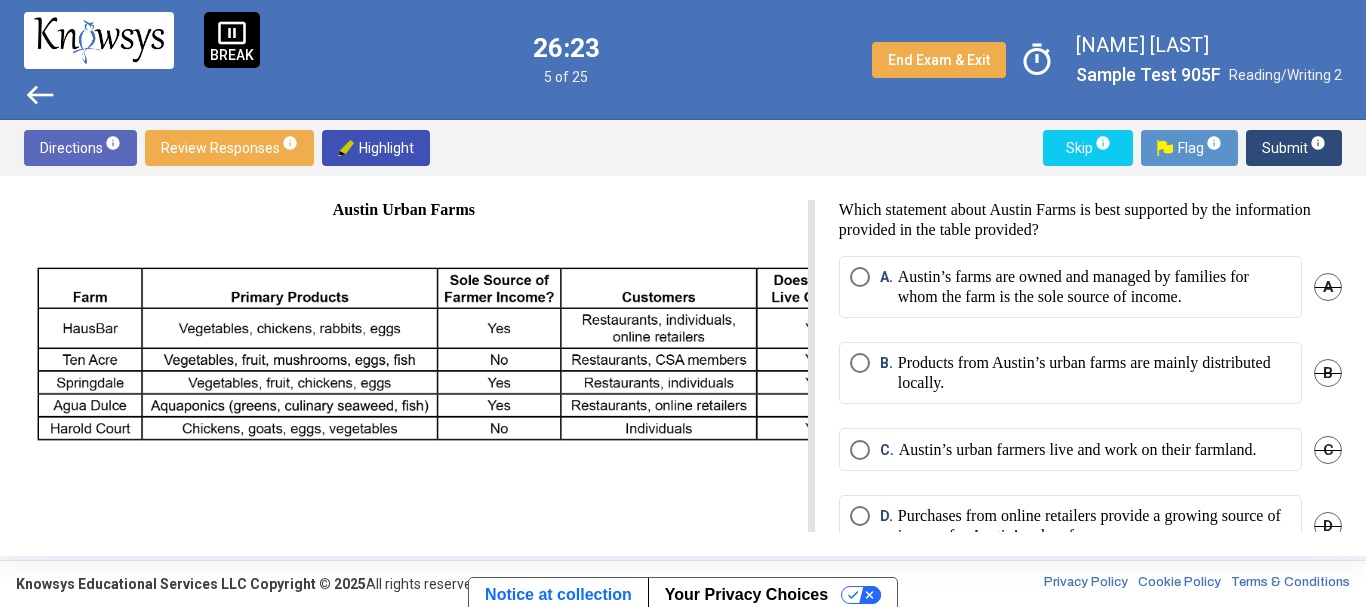 drag, startPoint x: 733, startPoint y: 480, endPoint x: 706, endPoint y: 479, distance: 27.018513 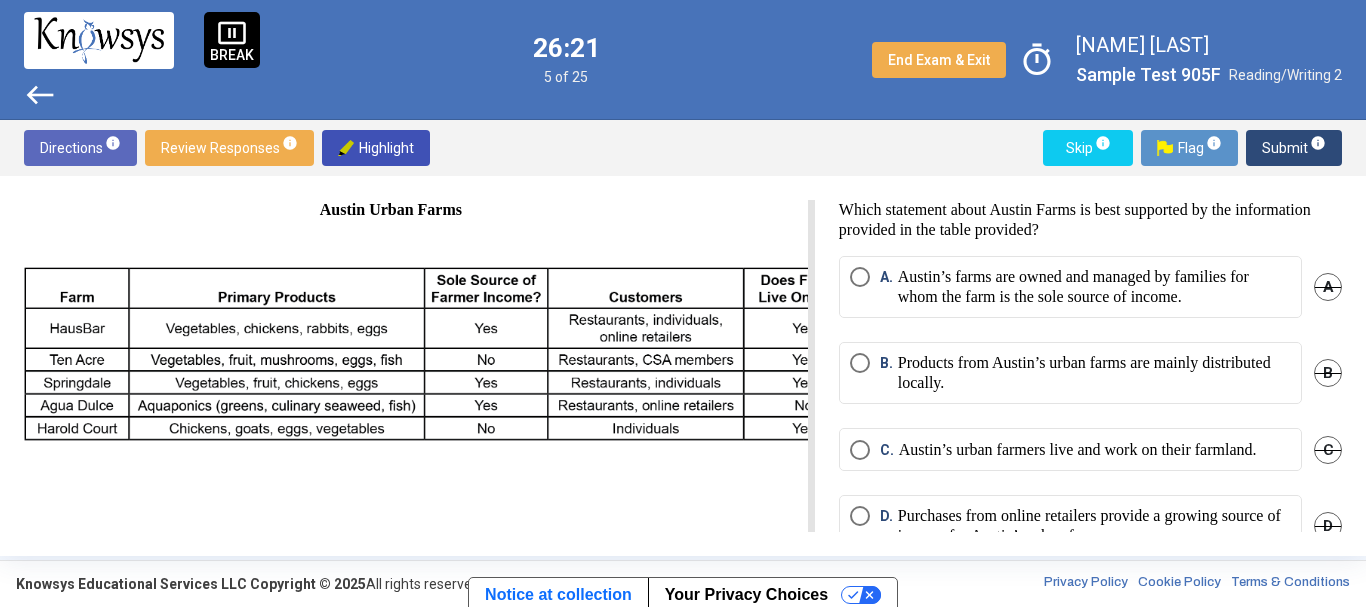 scroll, scrollTop: 0, scrollLeft: 0, axis: both 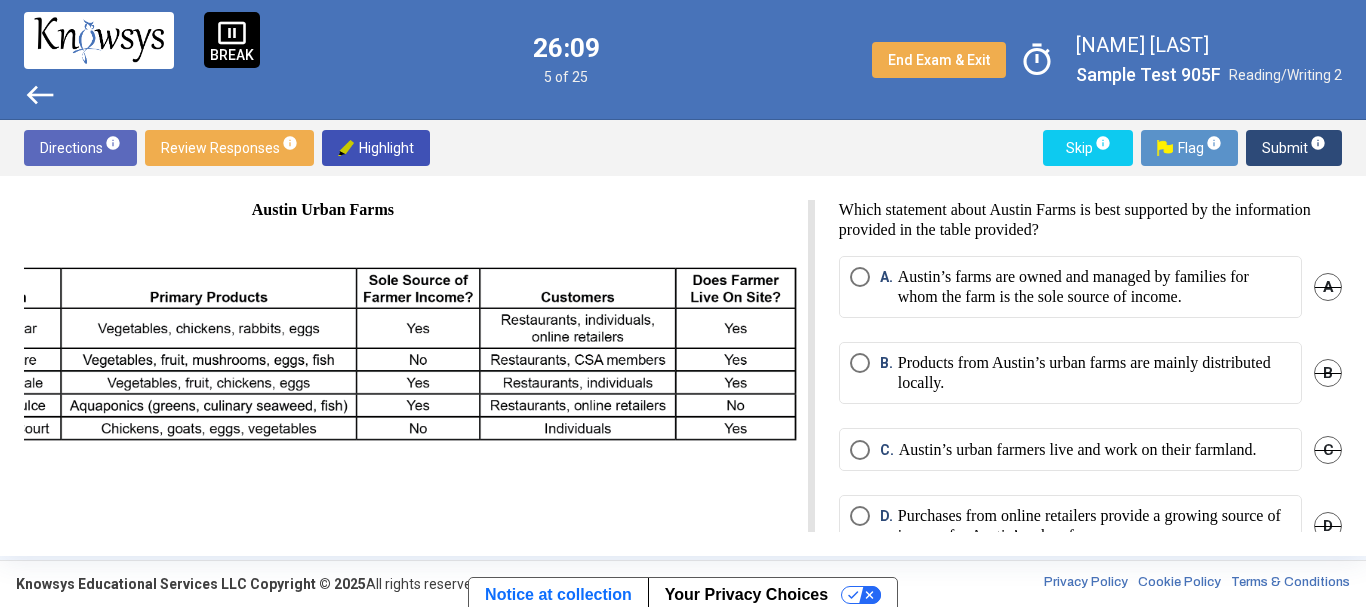 click on "Austin Urban Farms
Which statement about Austin Farms is best supported by the information provided in the table provided?   A.  Austin’s farms are owned and managed by families for whom the farm is the sole source of income.   A   B.    Products from Austin’s urban farms are mainly distributed locally.   B   C.    Austin’s urban farmers live and work on their farmland.   C   D.    Purchases from online retailers provide a growing source of income for Austin’s urban farms. D" at bounding box center (683, 366) 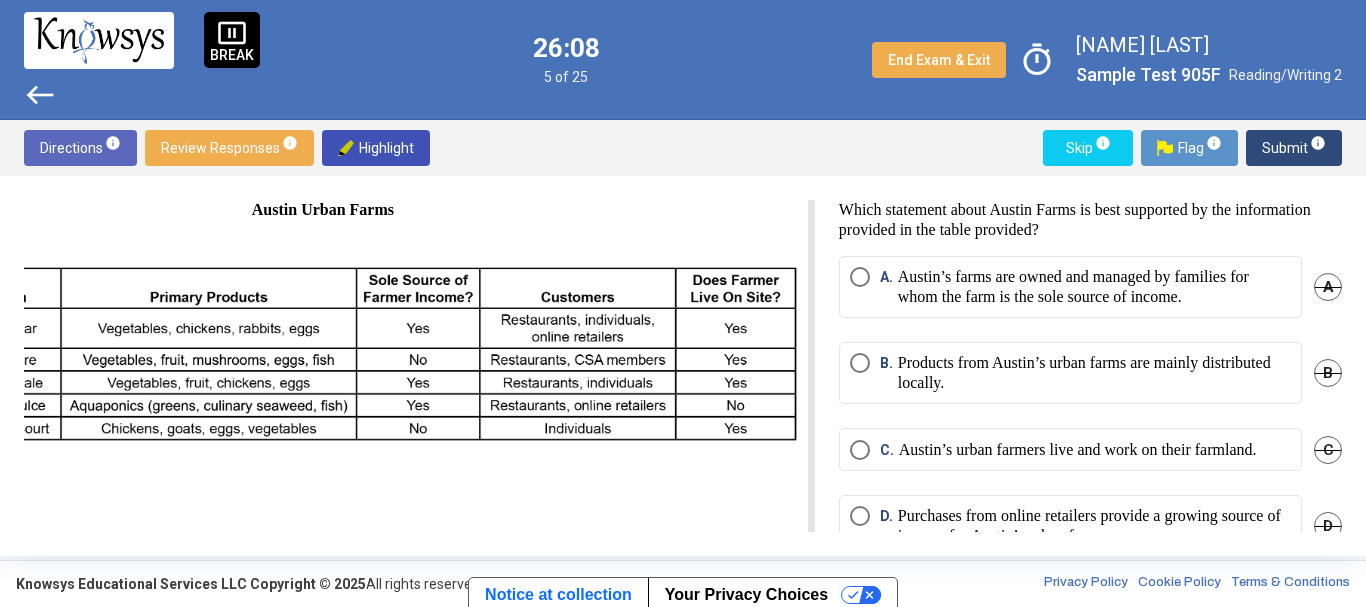 click on "Austin Urban Farms
Which statement about Austin Farms is best supported by the information provided in the table provided?   A.  Austin’s farms are owned and managed by families for whom the farm is the sole source of income.   A   B.    Products from Austin’s urban farms are mainly distributed locally.   B   C.    Austin’s urban farmers live and work on their farmland.   C   D.    Purchases from online retailers provide a growing source of income for Austin’s urban farms. D" at bounding box center (683, 366) 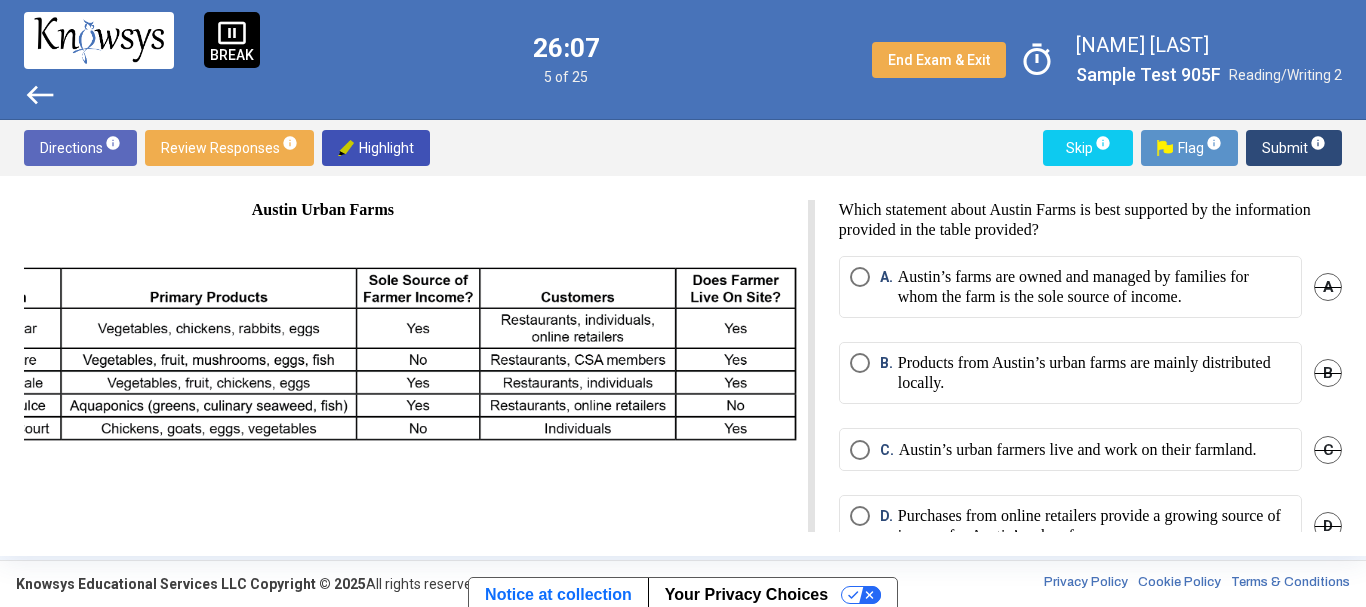 click at bounding box center [375, 346] 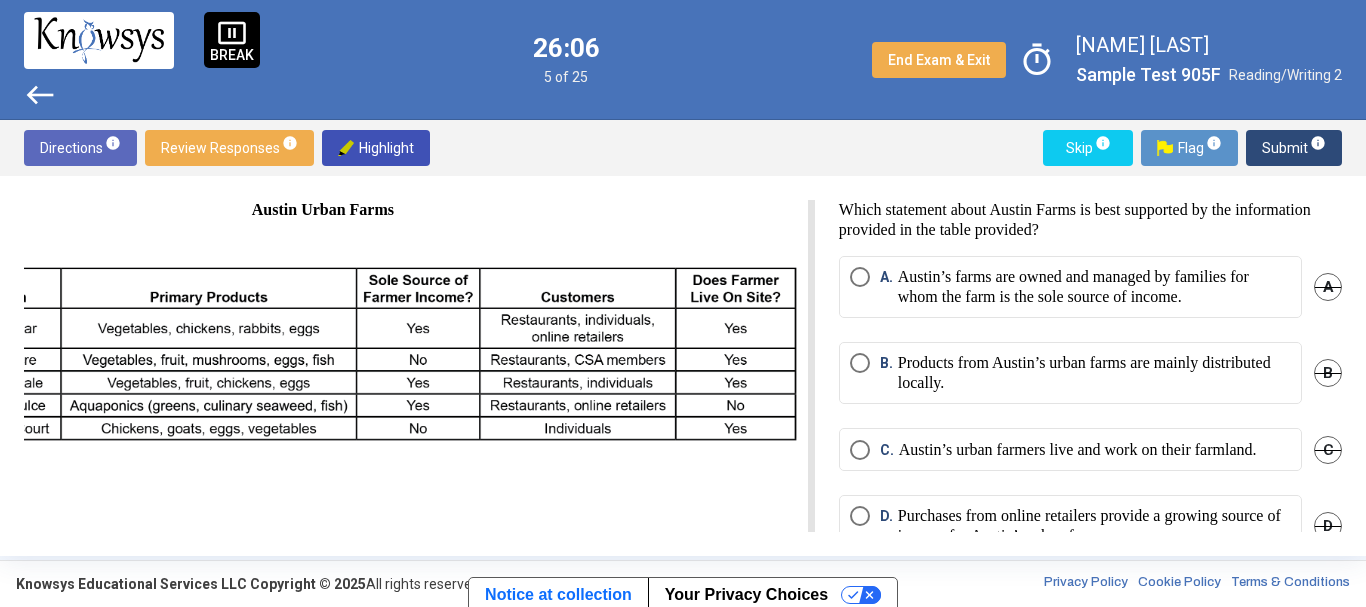 click on "Austin Urban Farms" at bounding box center (419, 366) 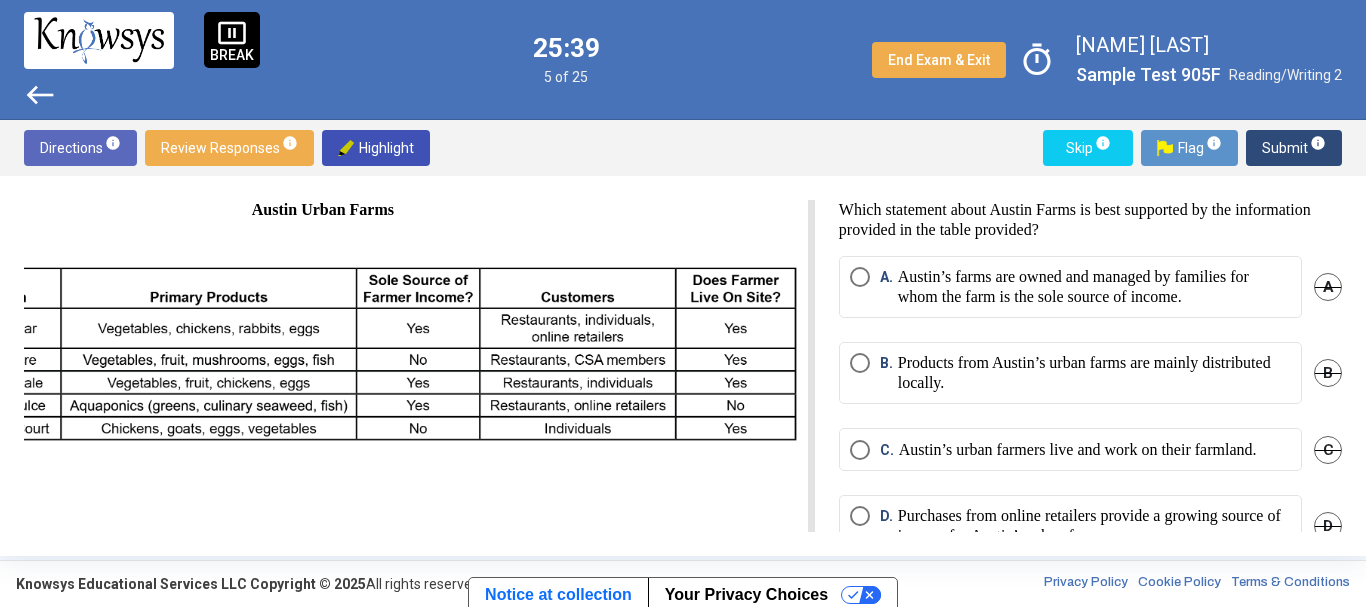 click on "Products from Austin’s urban farms are mainly distributed locally." at bounding box center [1094, 373] 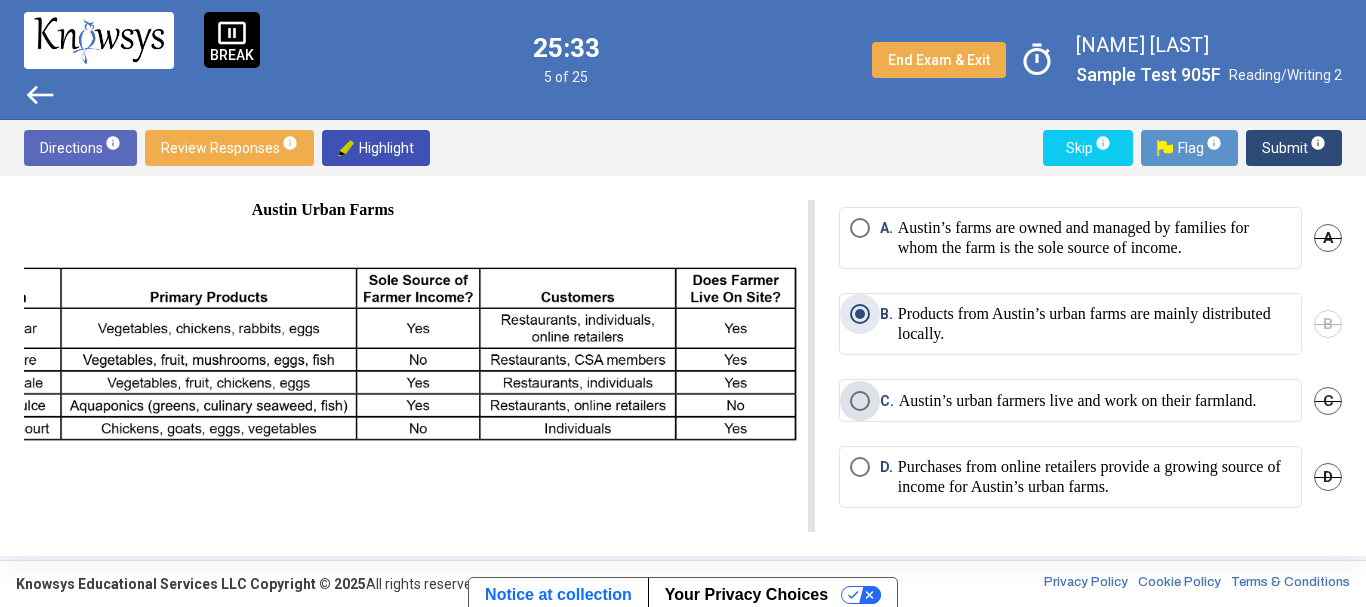 scroll, scrollTop: 68, scrollLeft: 0, axis: vertical 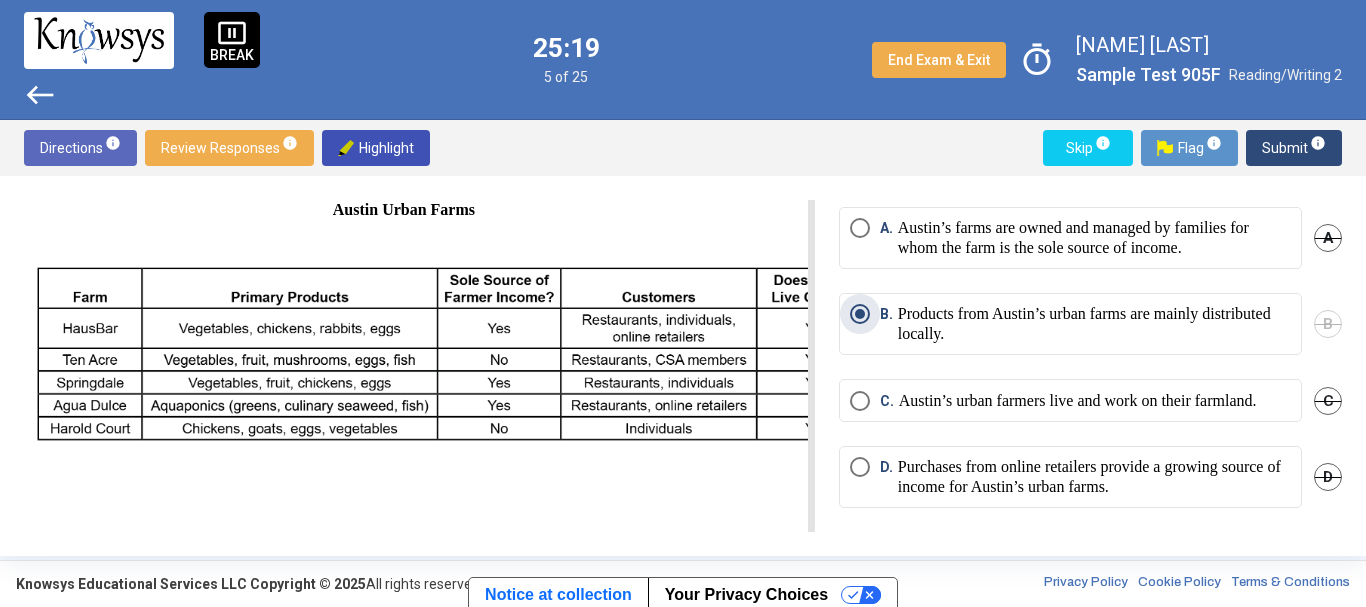 click on "Submit  info" at bounding box center (1294, 148) 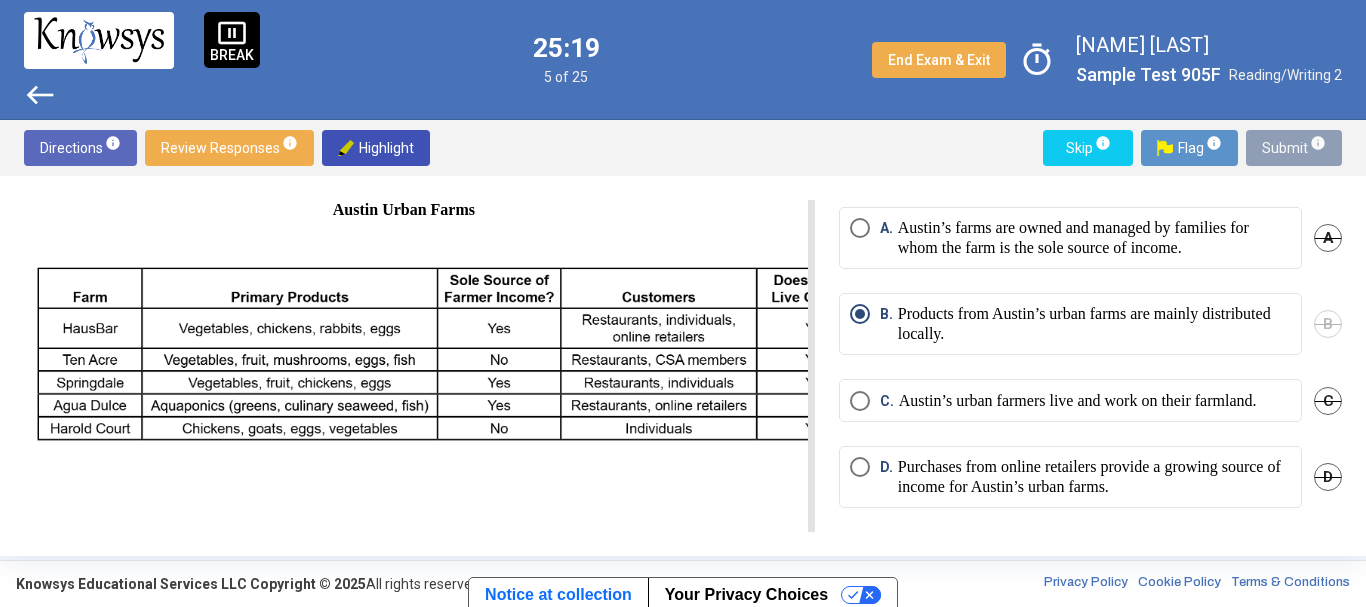 scroll, scrollTop: 0, scrollLeft: 0, axis: both 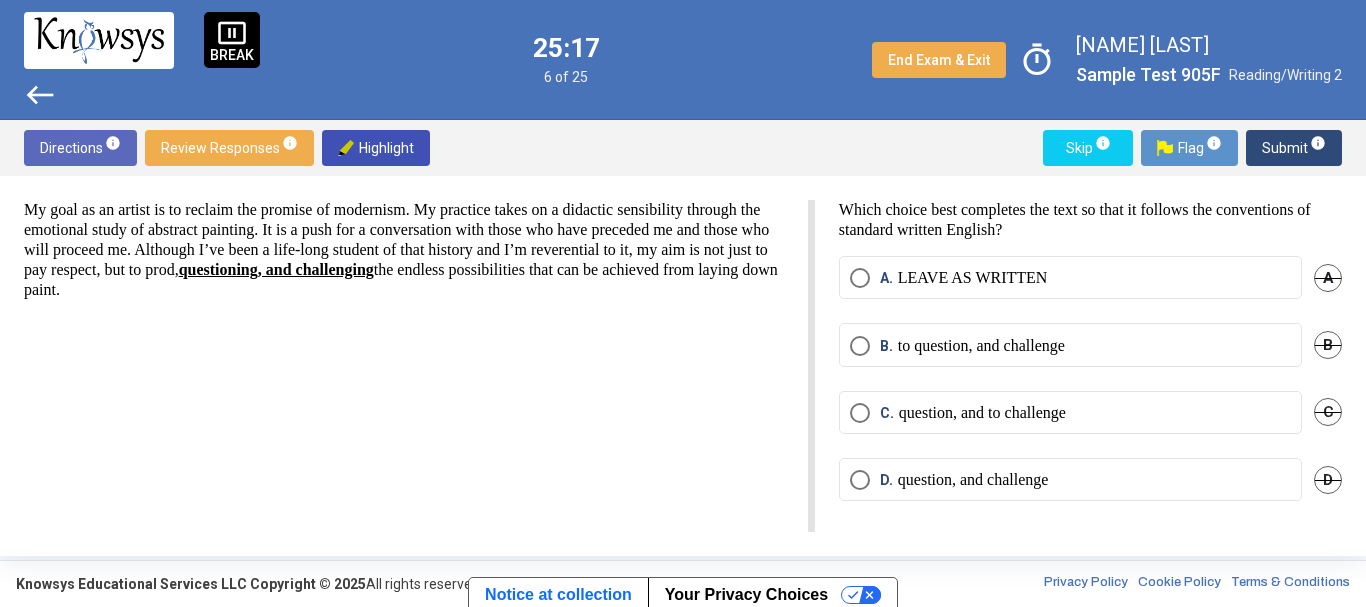 click on "My goal as an artist is to reclaim the promise of modernism. My practice takes on a didactic sensibility through the emotional study of abstract painting. It is a push for a conversation with those who have preceded me and those who will proceed me. Although I’ve been a life-long student of that history and I’m reverential to it, my aim is not just to pay respect, but to prod,  questioning, and challenging  the endless possibilities that can be achieved from laying down paint." at bounding box center [419, 366] 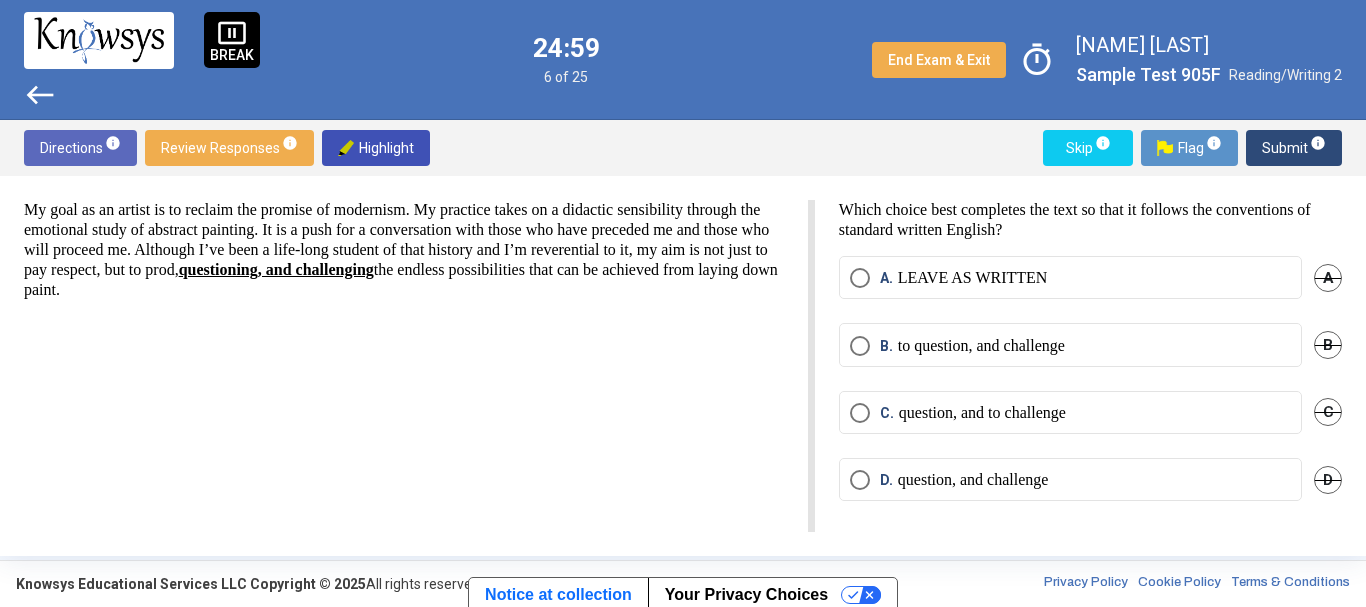 click on "My goal as an artist is to reclaim the promise of modernism. My practice takes on a didactic sensibility through the emotional study of abstract painting. It is a push for a conversation with those who have preceded me and those who will proceed me. Although I’ve been a life-long student of that history and I’m reverential to it, my aim is not just to pay respect, but to prod,  questioning, and challenging  the endless possibilities that can be achieved from laying down paint." at bounding box center (404, 250) 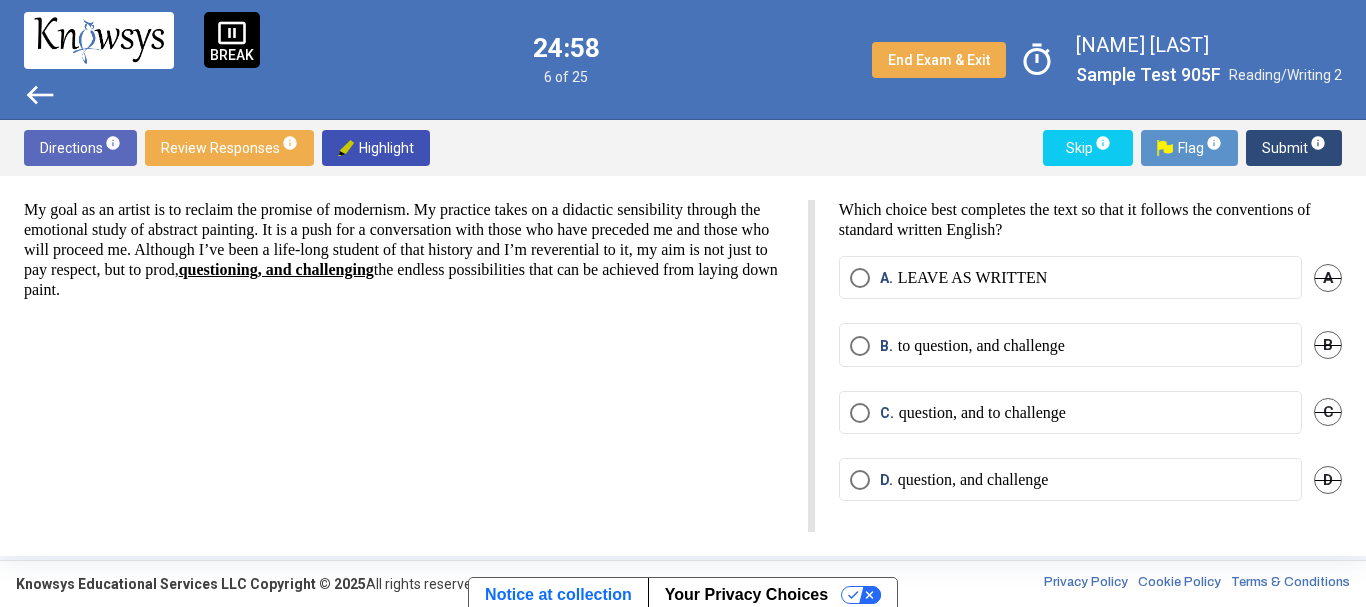 click on "My goal as an artist is to reclaim the promise of modernism. My practice takes on a didactic sensibility through the emotional study of abstract painting. It is a push for a conversation with those who have preceded me and those who will proceed me. Although I’ve been a life-long student of that history and I’m reverential to it, my aim is not just to pay respect, but to prod,  questioning, and challenging  the endless possibilities that can be achieved from laying down paint." at bounding box center (404, 250) 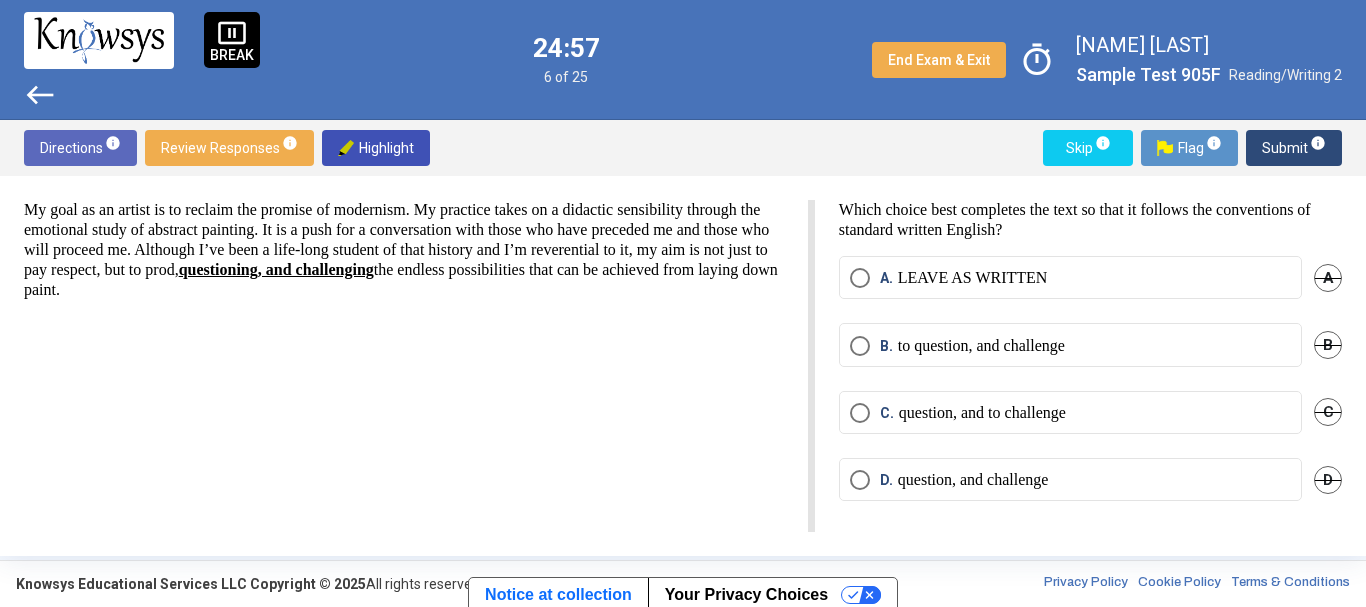 click on "My goal as an artist is to reclaim the promise of modernism. My practice takes on a didactic sensibility through the emotional study of abstract painting. It is a push for a conversation with those who have preceded me and those who will proceed me. Although I’ve been a life-long student of that history and I’m reverential to it, my aim is not just to pay respect, but to prod,  questioning, and challenging  the endless possibilities that can be achieved from laying down paint." at bounding box center (419, 366) 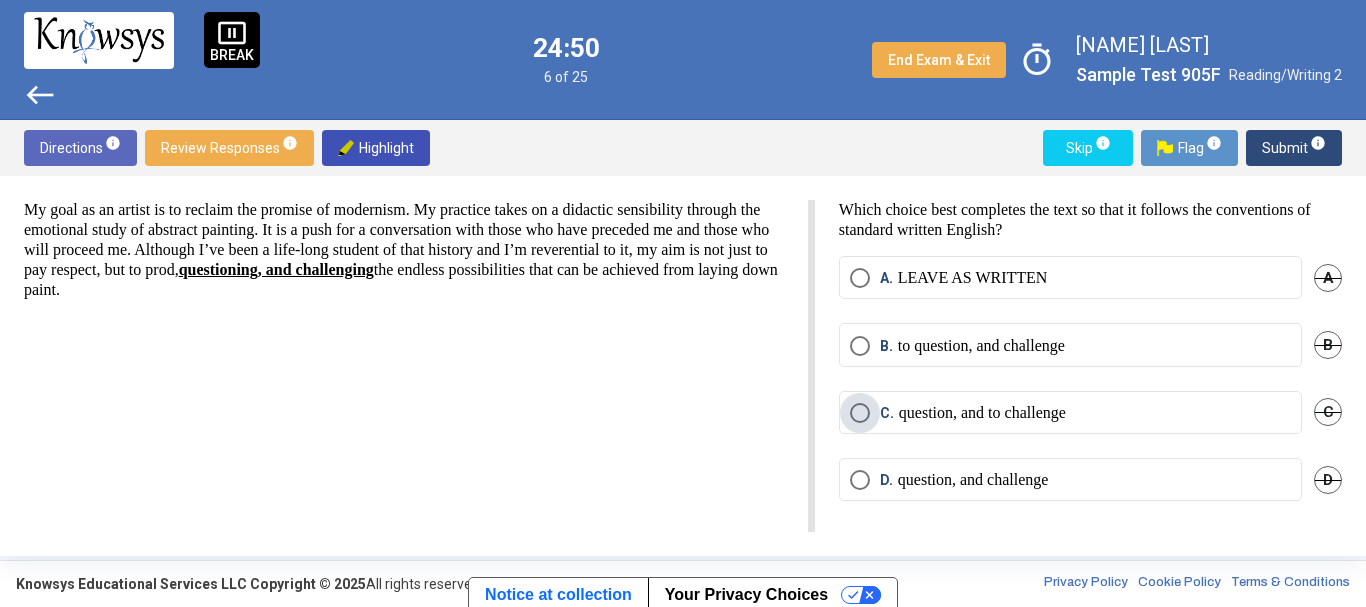 click on "C.    question, and to challenge" at bounding box center [1070, 413] 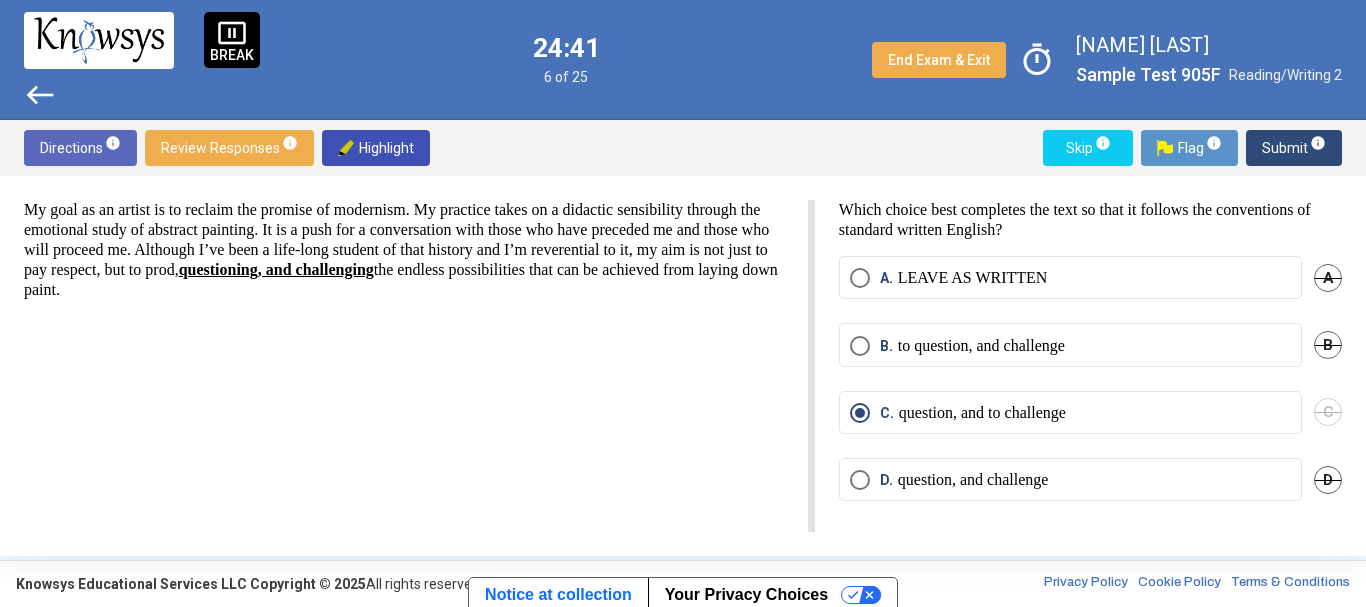 click on "Submit  info" at bounding box center (1294, 148) 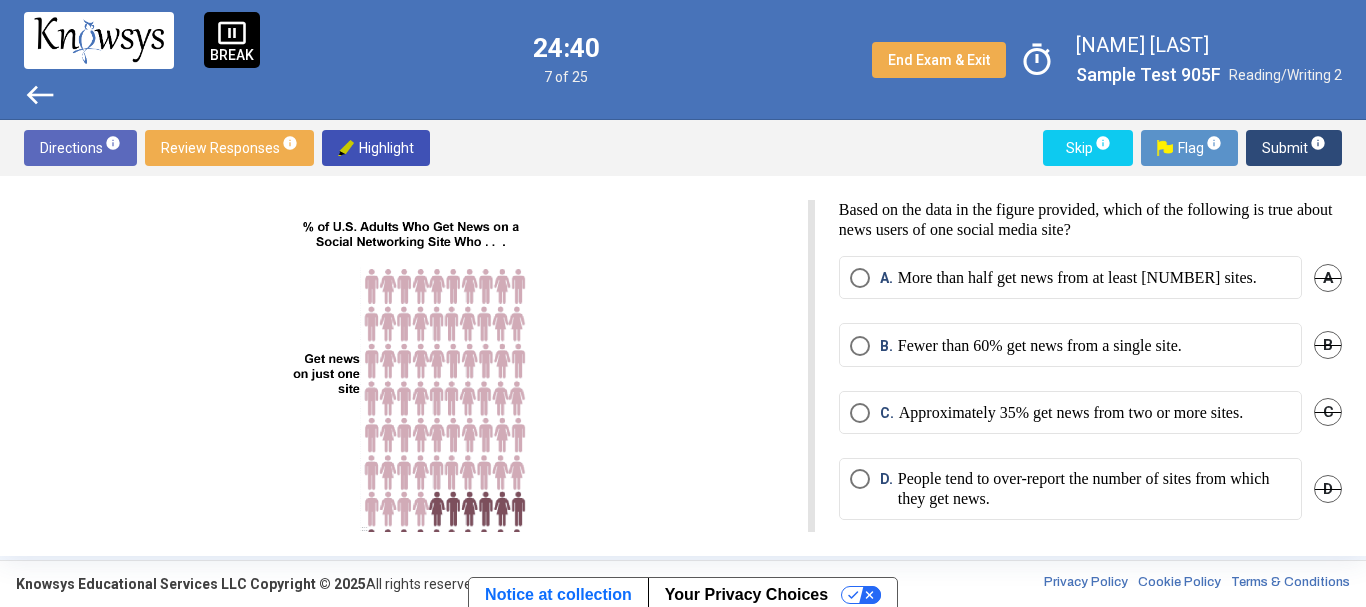 click at bounding box center (404, 425) 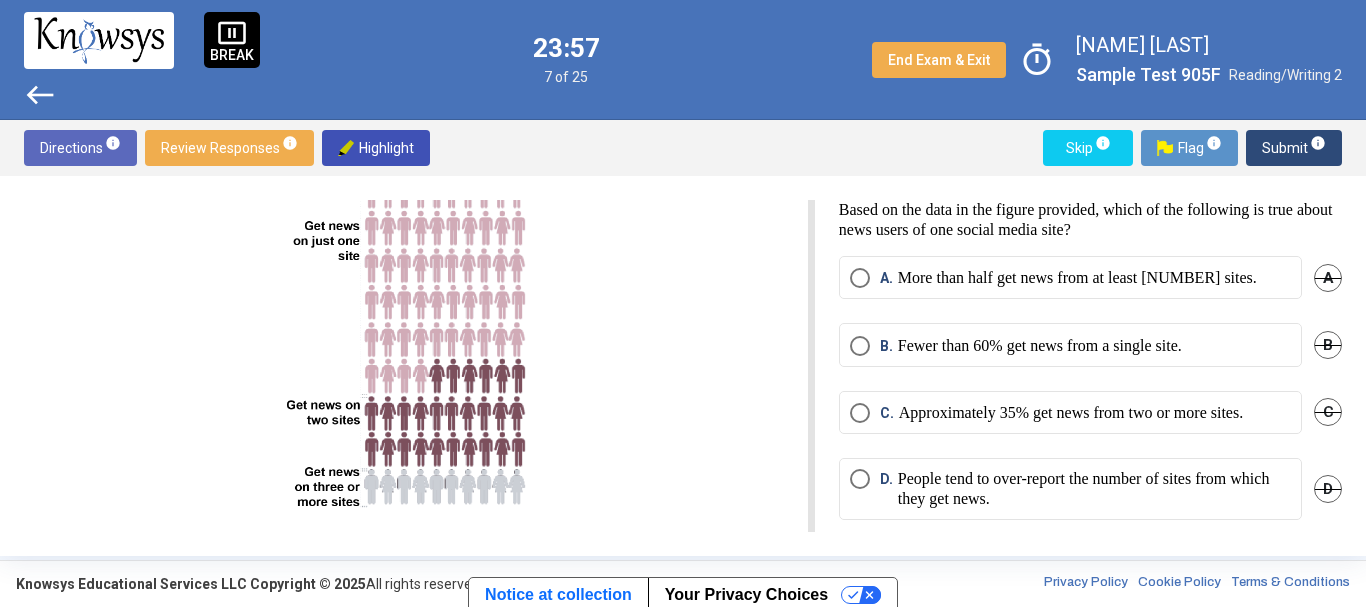 scroll, scrollTop: 134, scrollLeft: 0, axis: vertical 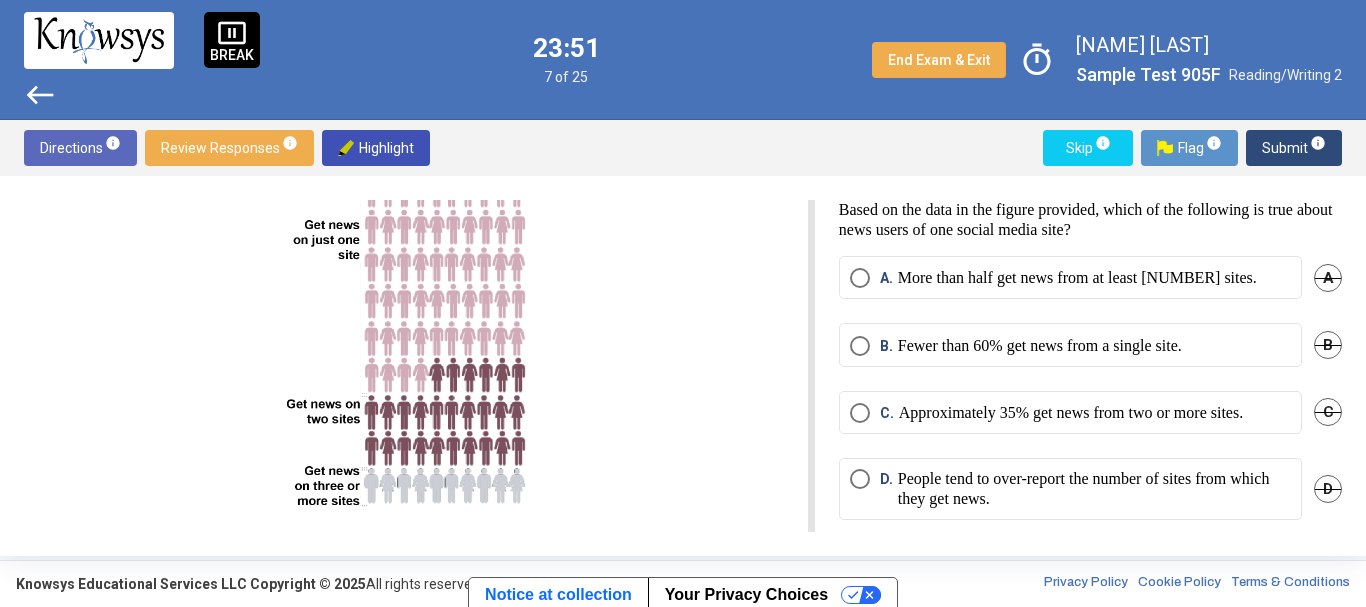 click on "A" at bounding box center (1328, 278) 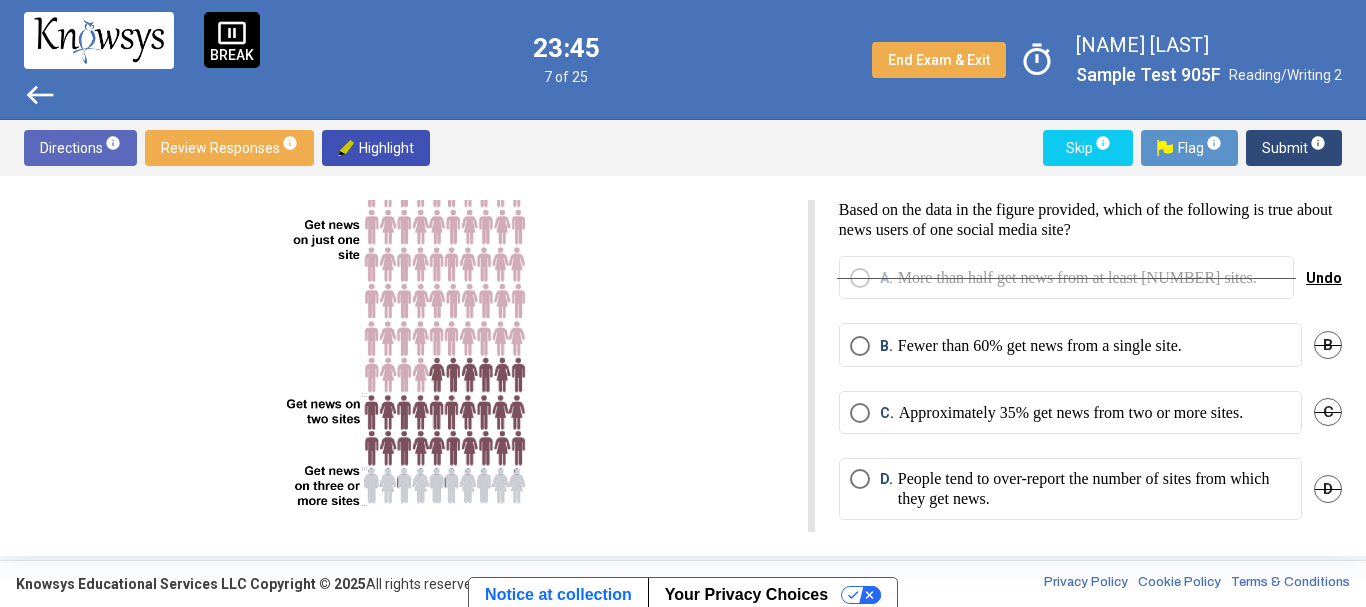 click on "B" at bounding box center (1328, 345) 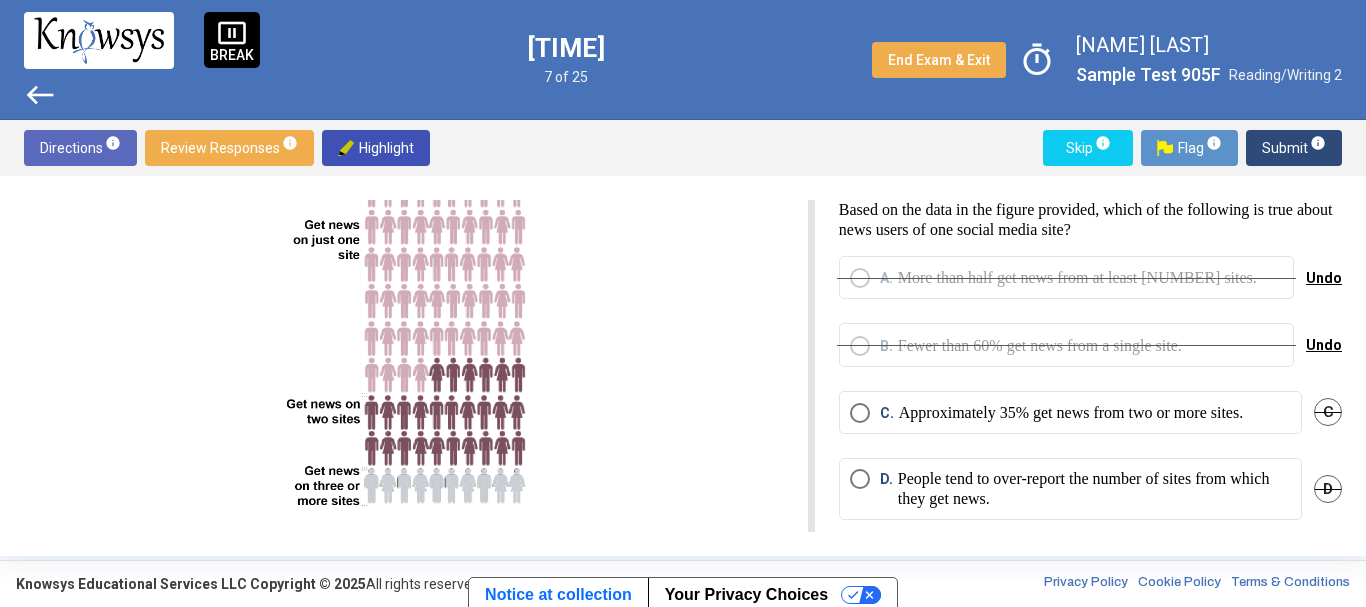 click on "Approximately 35% get news from two or more sites." at bounding box center [1071, 413] 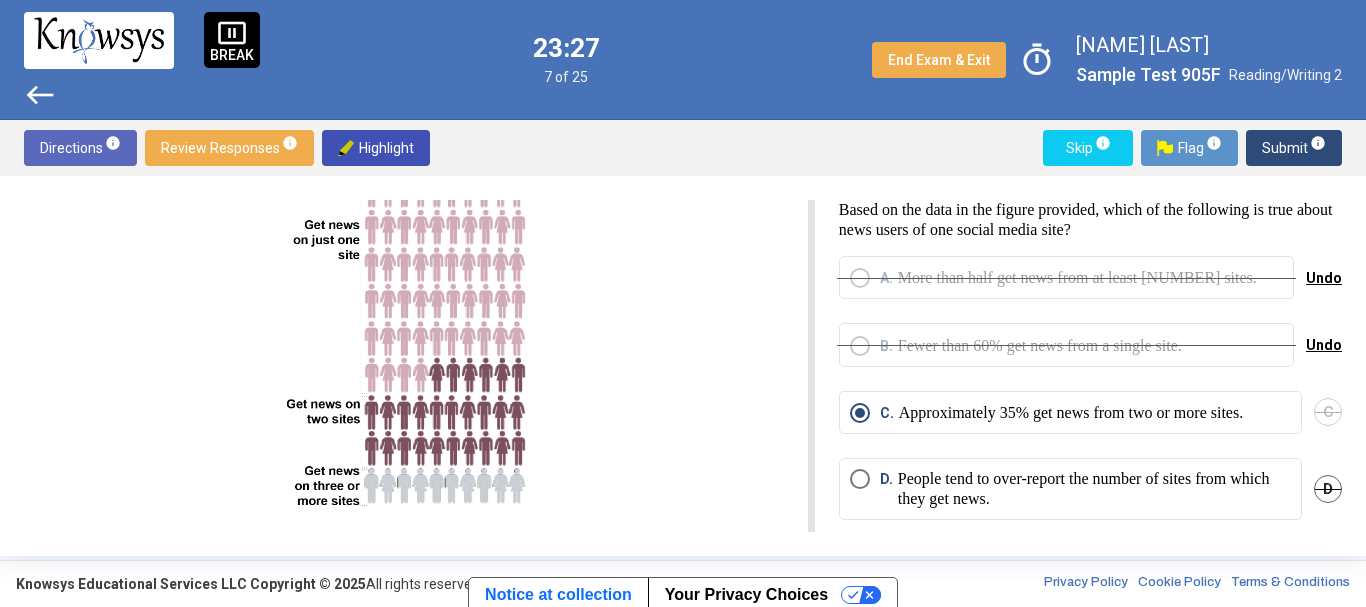 click on "Submit  info" at bounding box center (1294, 148) 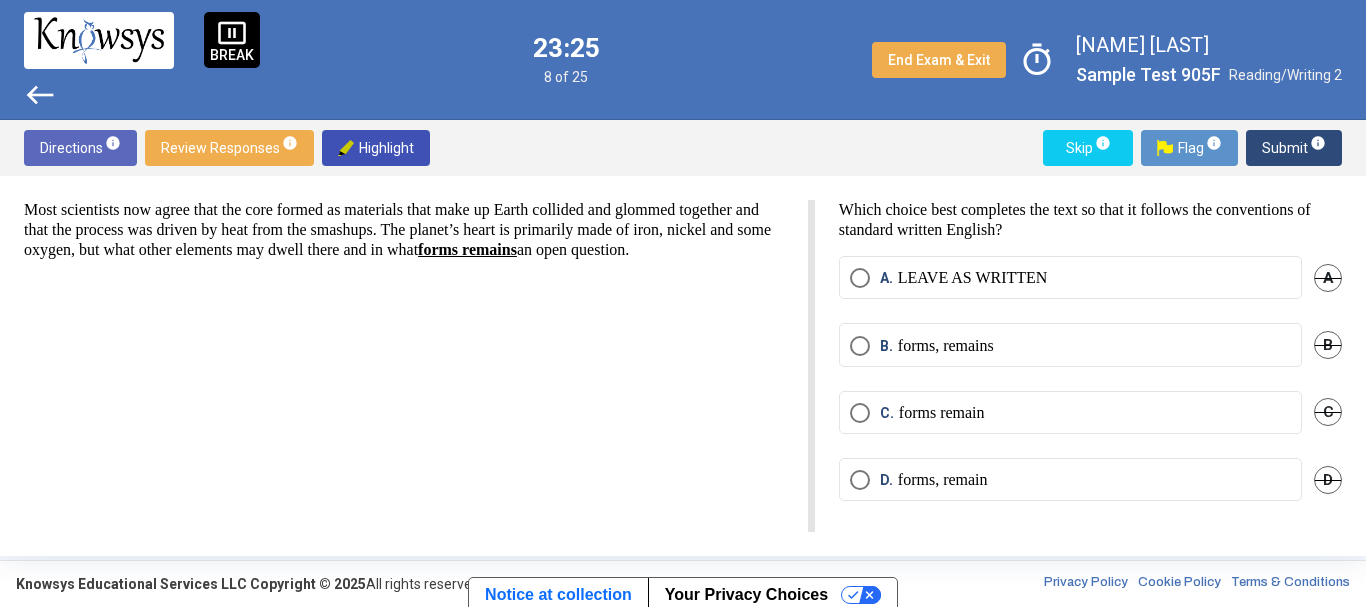 scroll, scrollTop: 0, scrollLeft: 0, axis: both 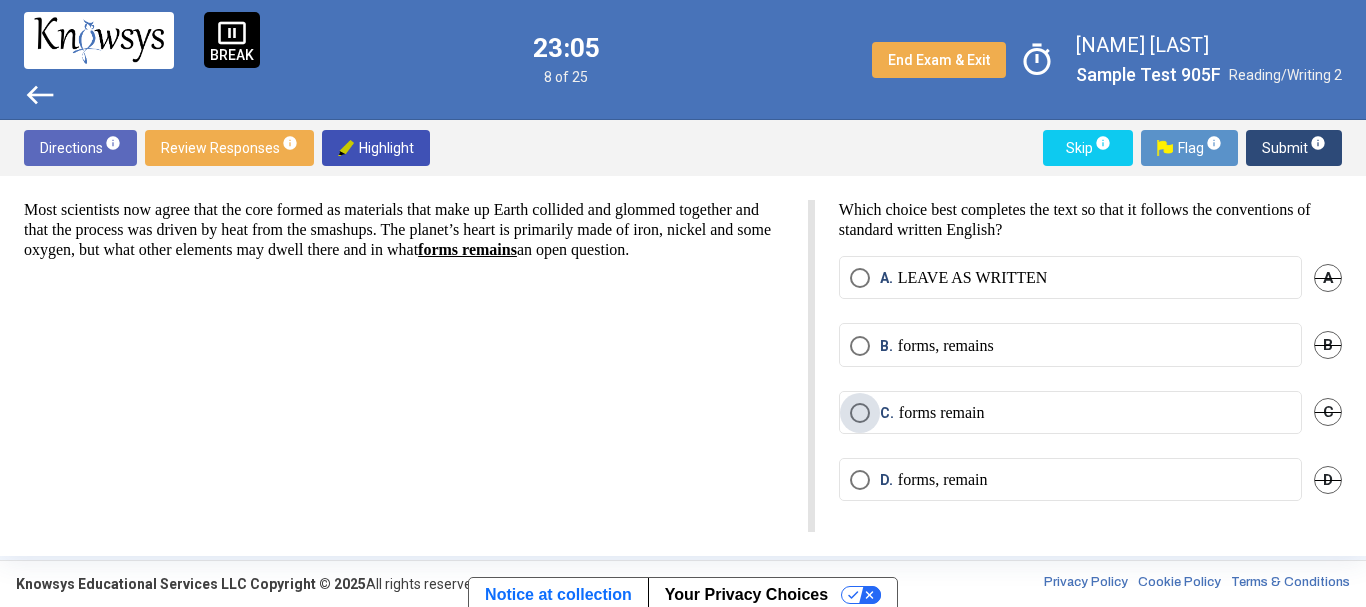 click on "forms remain" at bounding box center [942, 413] 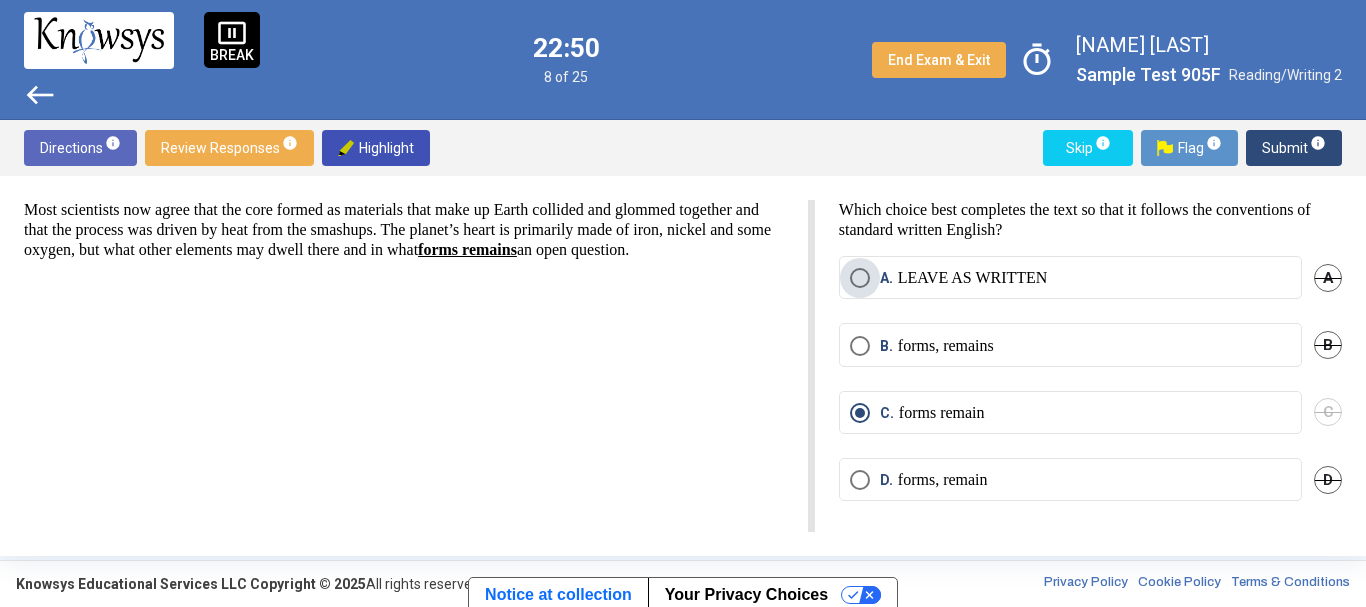 click on "LEAVE AS WRITTEN" at bounding box center [973, 278] 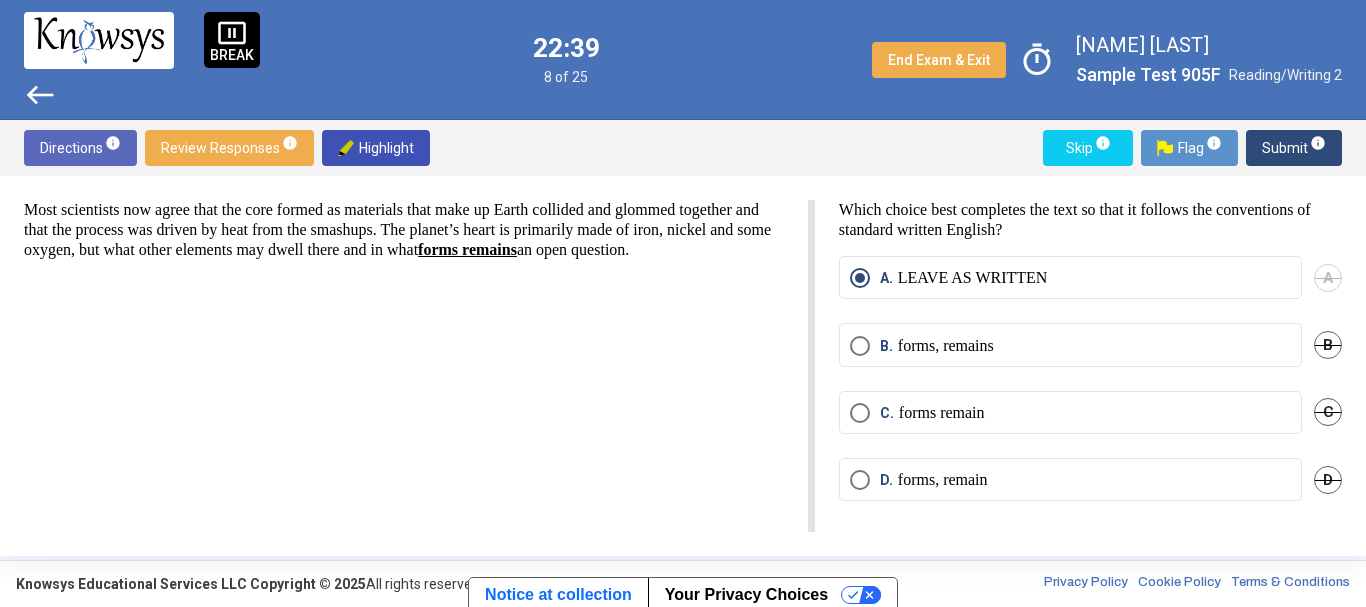click on "Submit  info" at bounding box center (1294, 148) 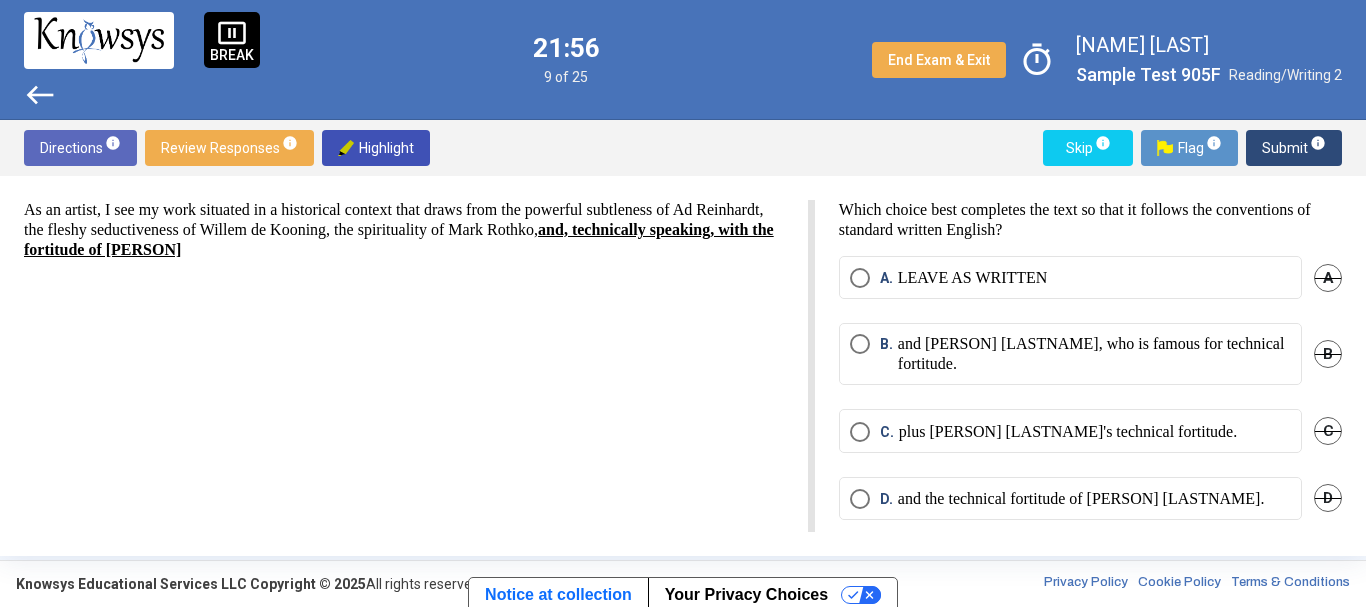 click on "D.    and the technical fortitude of Robert Ryman." at bounding box center [1070, 499] 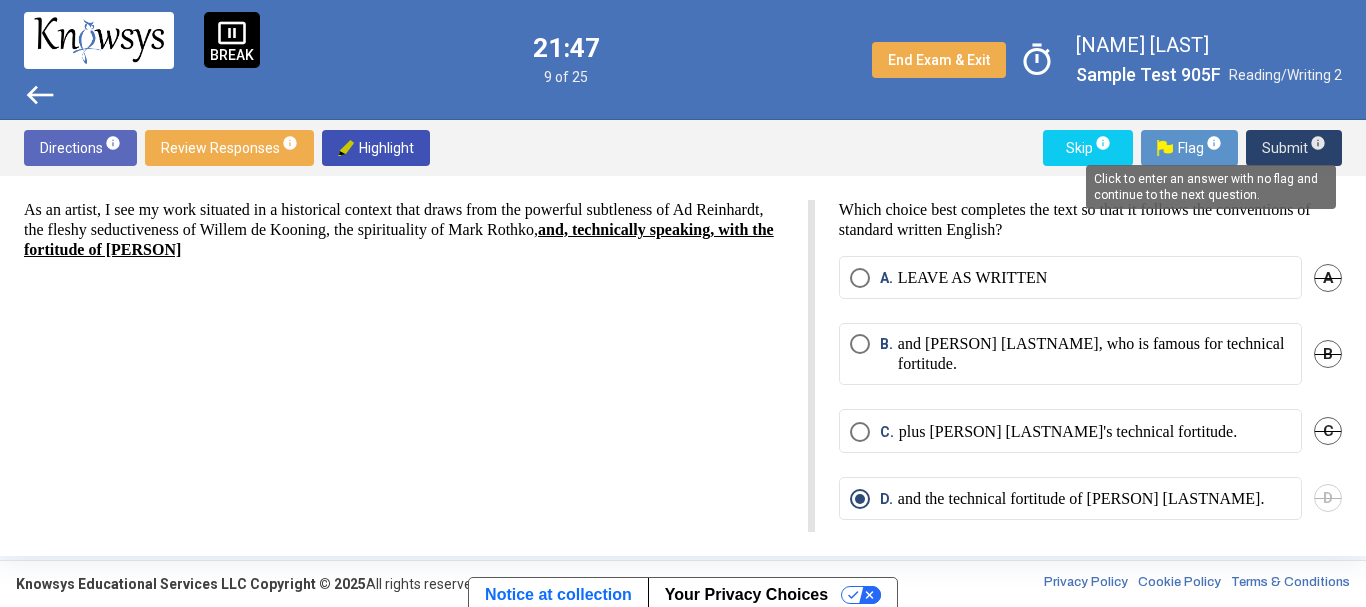 click on "info" at bounding box center (1318, 143) 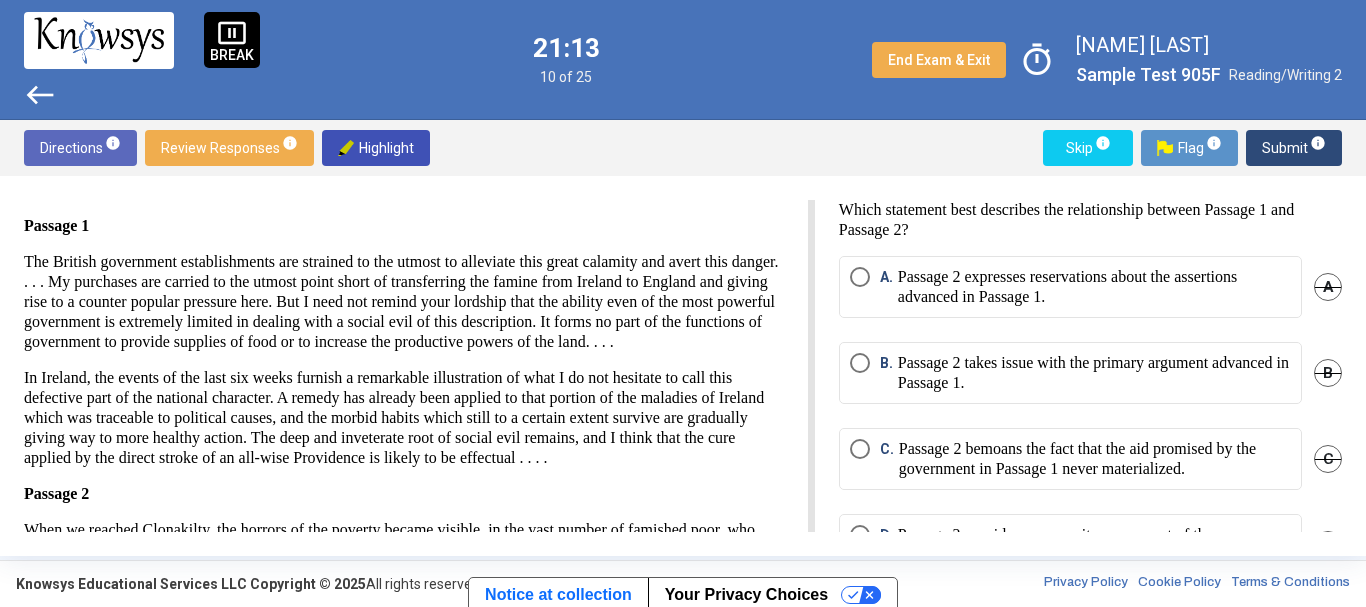 scroll, scrollTop: 133, scrollLeft: 0, axis: vertical 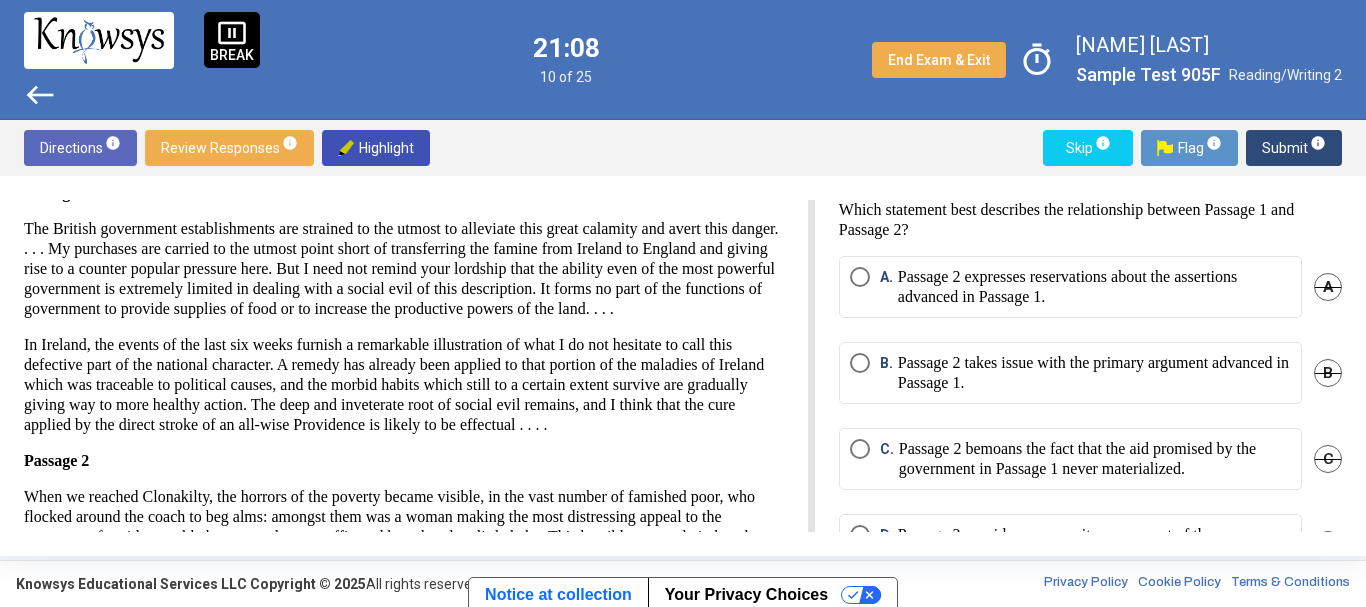 drag, startPoint x: 404, startPoint y: 242, endPoint x: 713, endPoint y: 256, distance: 309.317 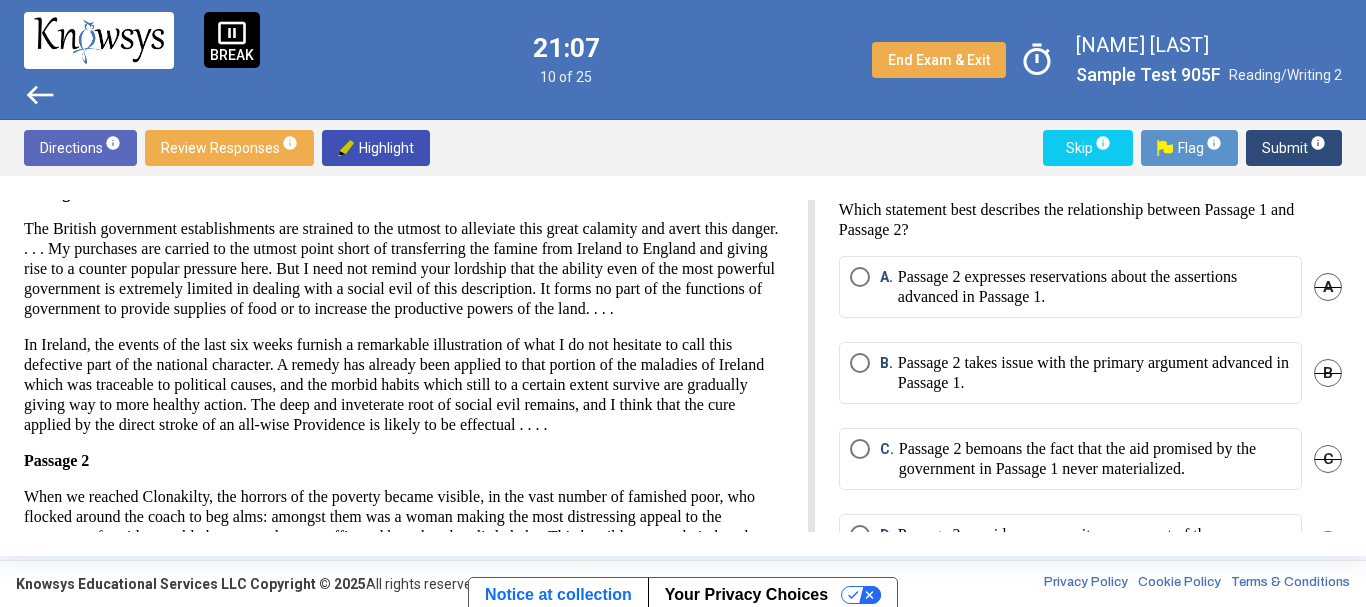click on "The British government establishments are strained to the utmost to alleviate this great calamity and avert this danger. . . . My purchases are carried to the utmost point short of transferring the famine from Ireland to England and giving rise to a counter popular pressure here. But I need not remind your lordship that the ability even of the most powerful government is extremely limited in dealing with a social evil of this description. It forms no part of the functions of government to provide supplies of food or to increase the productive powers of the land. . . ." at bounding box center (404, 269) 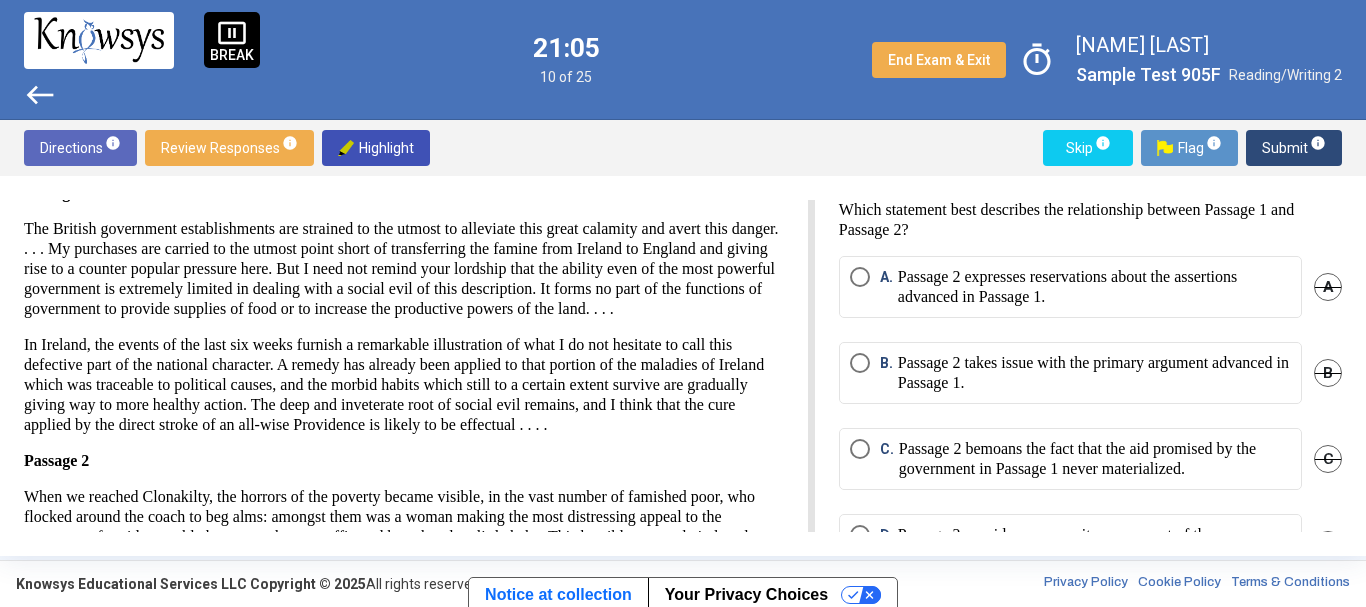drag, startPoint x: 80, startPoint y: 275, endPoint x: 116, endPoint y: 279, distance: 36.221542 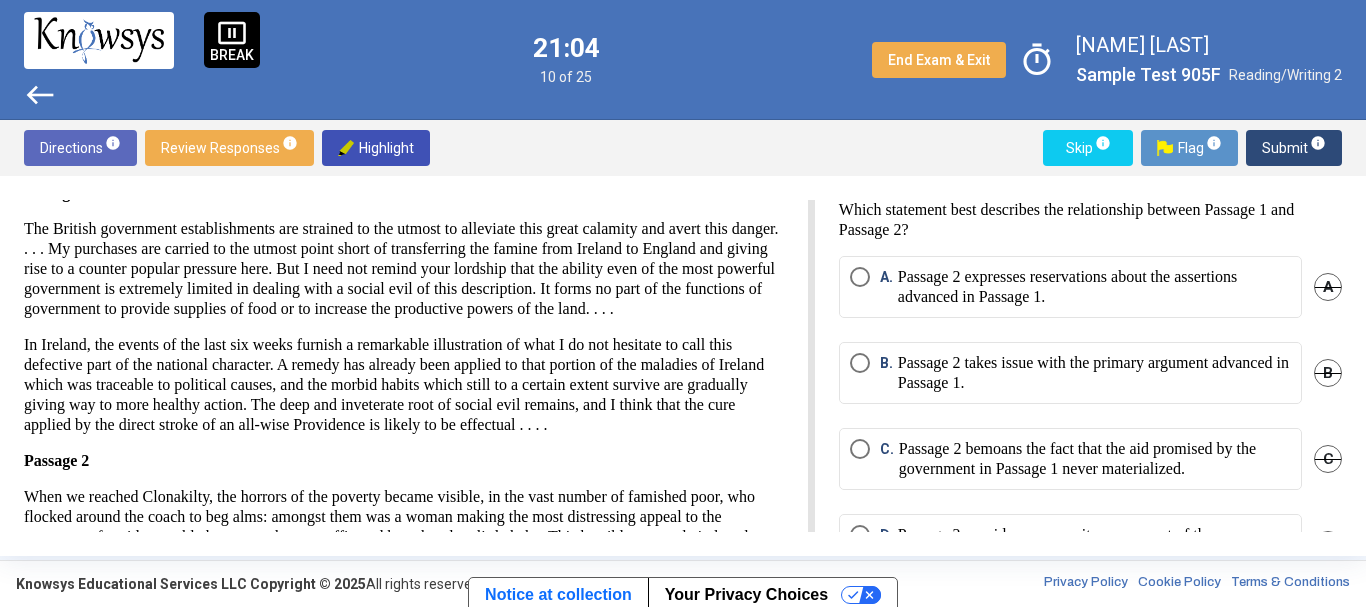 drag, startPoint x: 341, startPoint y: 273, endPoint x: 454, endPoint y: 273, distance: 113 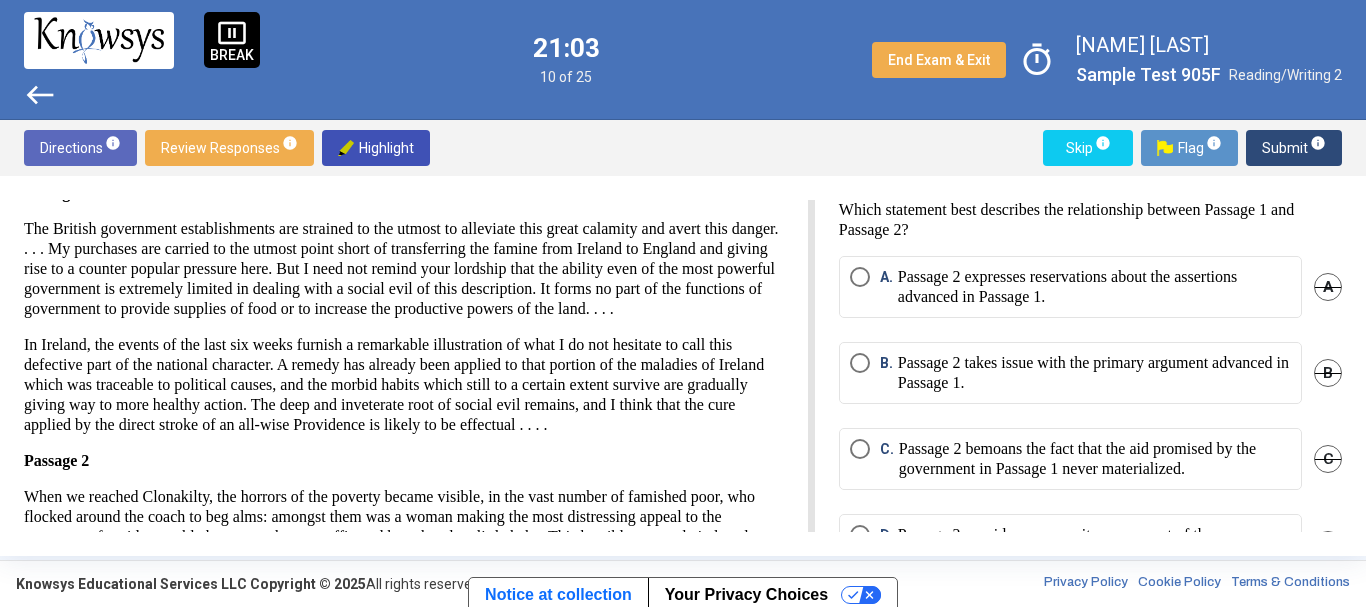 drag, startPoint x: 513, startPoint y: 273, endPoint x: 713, endPoint y: 267, distance: 200.08998 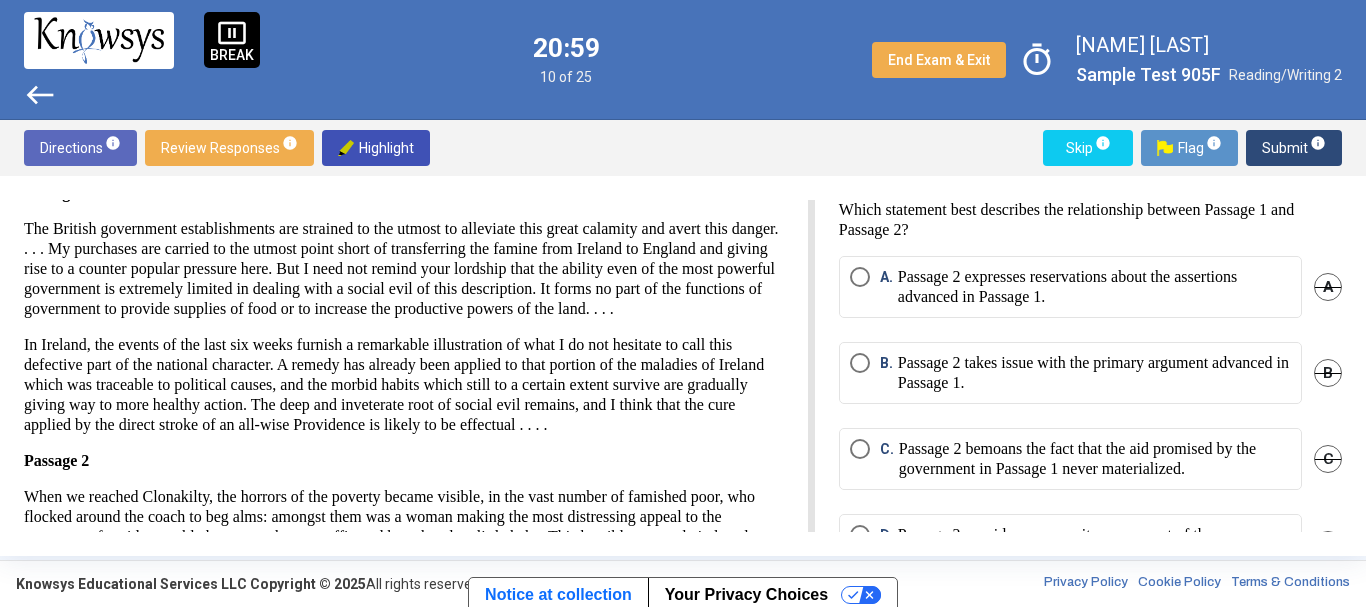 drag, startPoint x: 196, startPoint y: 287, endPoint x: 732, endPoint y: 287, distance: 536 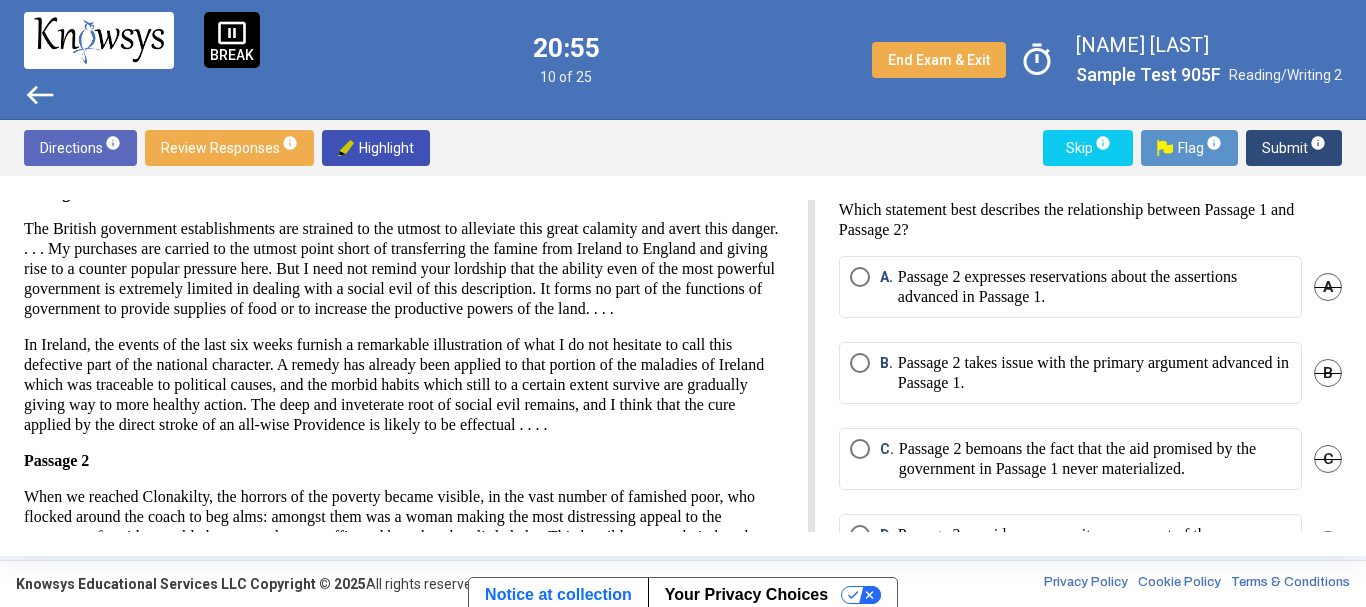 drag, startPoint x: 227, startPoint y: 309, endPoint x: 413, endPoint y: 329, distance: 187.07217 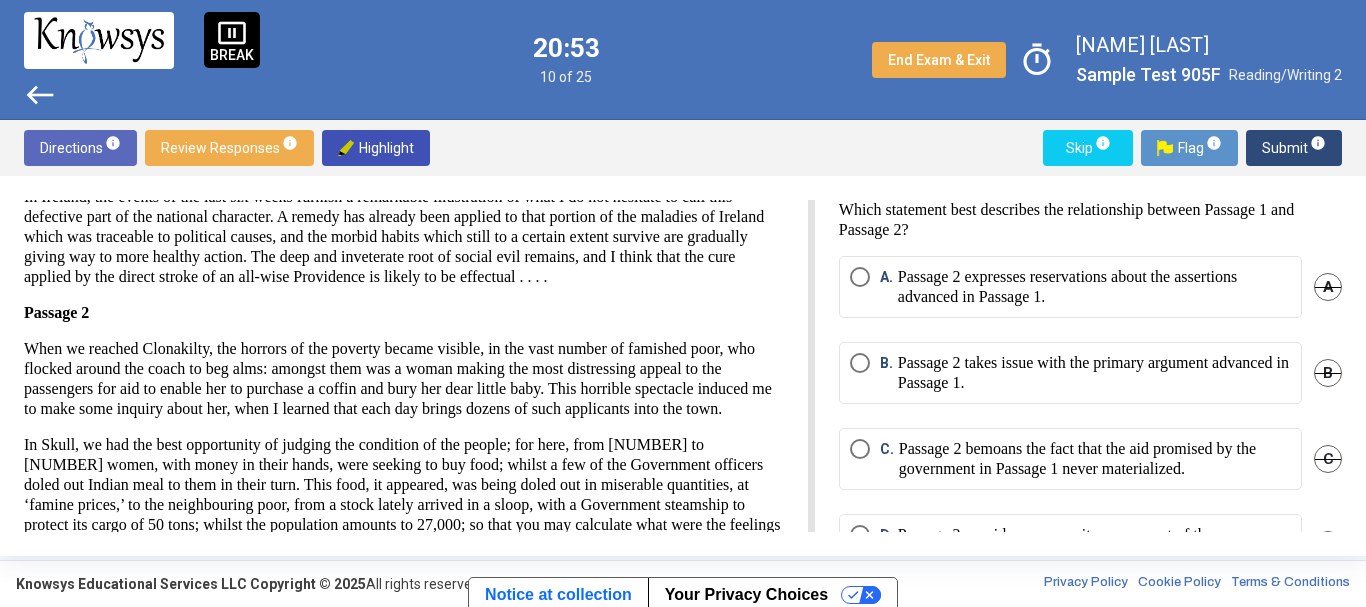 scroll, scrollTop: 267, scrollLeft: 0, axis: vertical 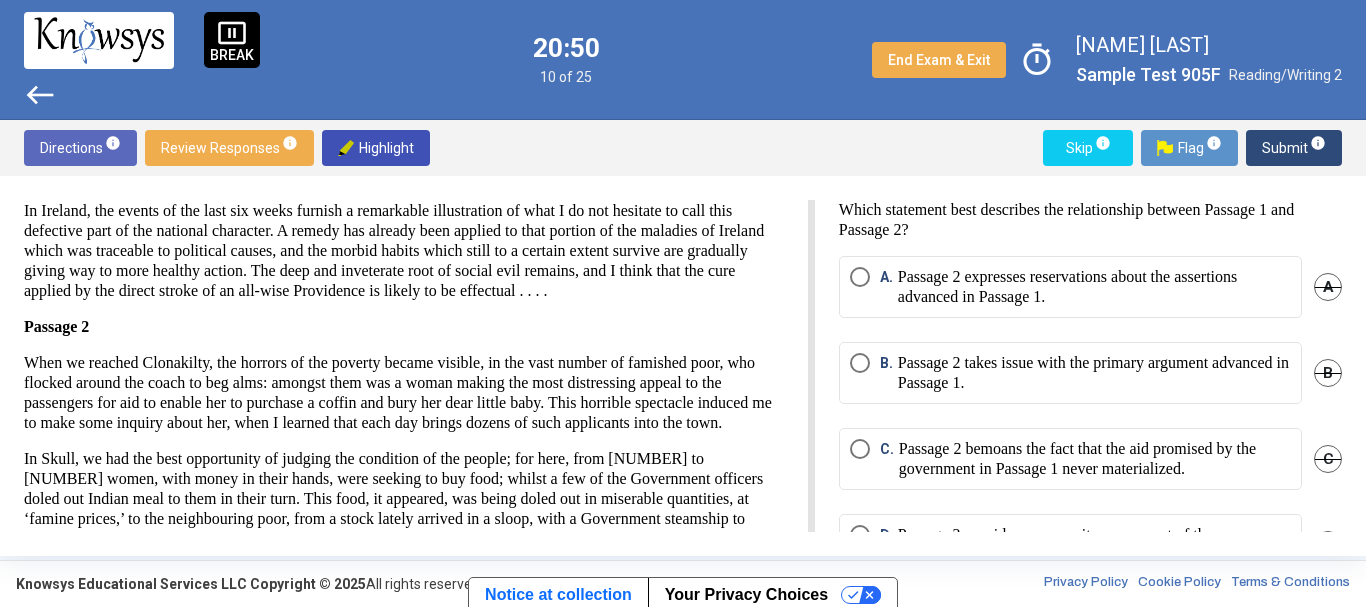 drag, startPoint x: 284, startPoint y: 233, endPoint x: 718, endPoint y: 242, distance: 434.09332 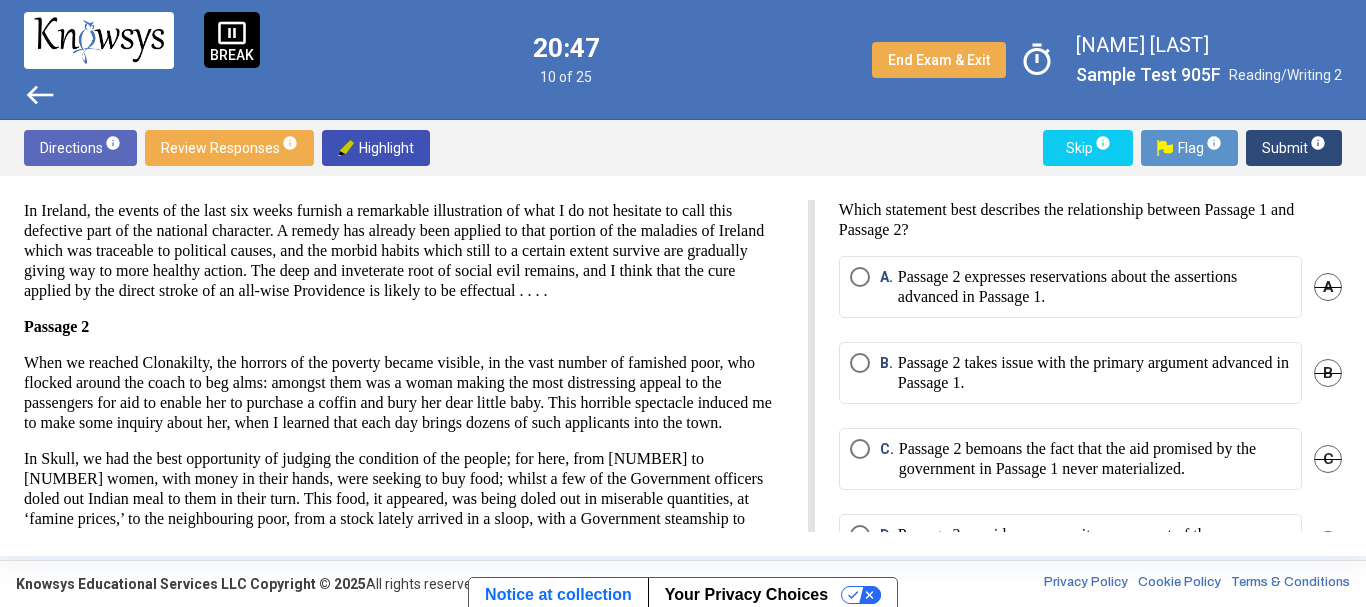 drag, startPoint x: 104, startPoint y: 249, endPoint x: 714, endPoint y: 257, distance: 610.0524 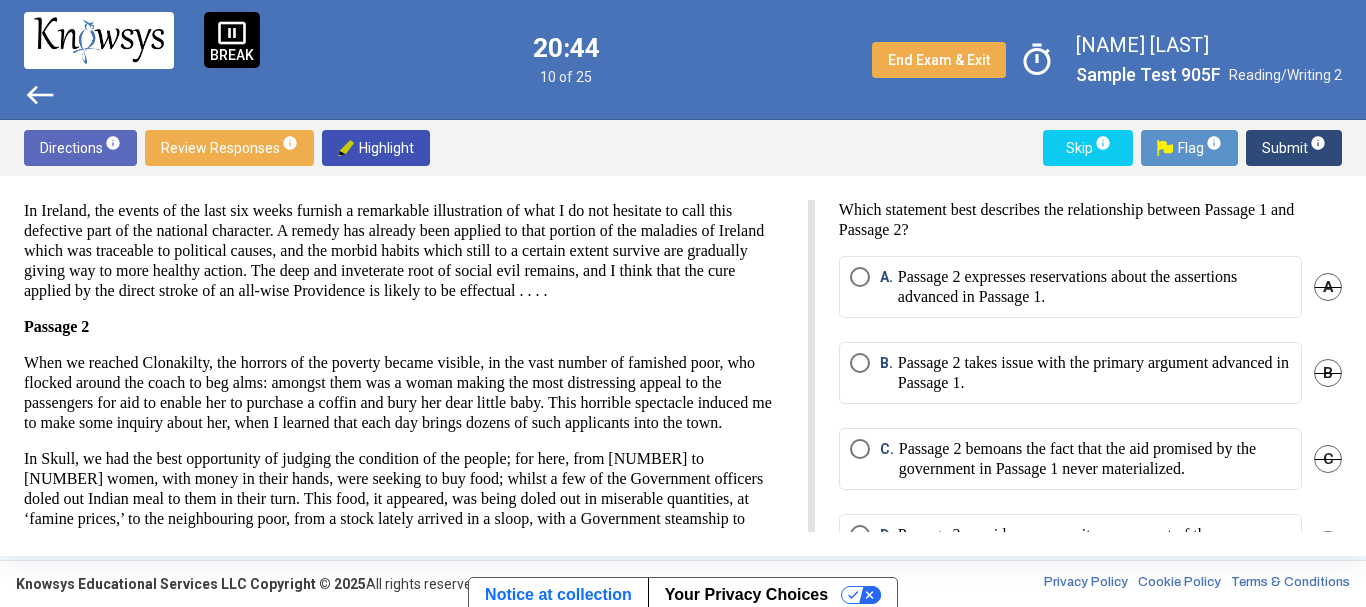 drag, startPoint x: 91, startPoint y: 264, endPoint x: 371, endPoint y: 265, distance: 280.0018 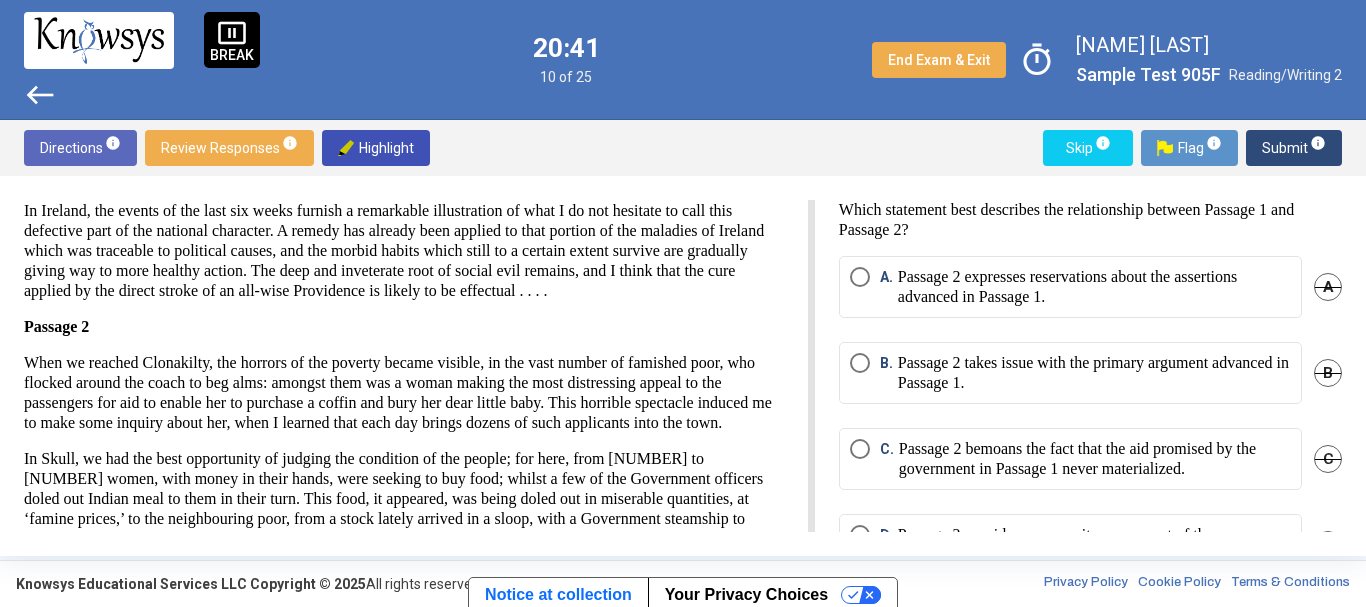 click on "In Ireland, the events of the last six weeks furnish a remarkable illustration of what I do not hesitate to call this defective part of the national character. A remedy has already been applied to that portion of the maladies of Ireland which was traceable to political causes, and the morbid habits which still to a certain extent survive are gradually giving way to more healthy action. The deep and inveterate root of social evil remains, and I think that the cure applied by the direct stroke of an all-wise Providence is likely to be effectual . . . ." at bounding box center (404, 251) 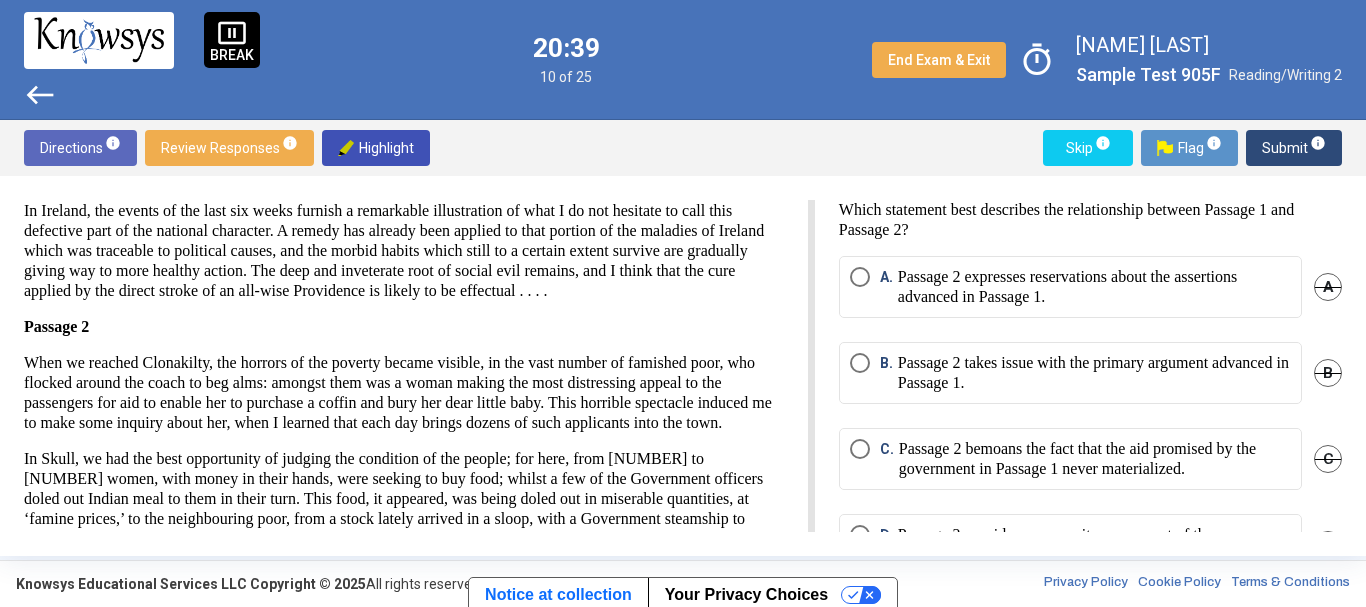 drag, startPoint x: 570, startPoint y: 284, endPoint x: 607, endPoint y: 270, distance: 39.56008 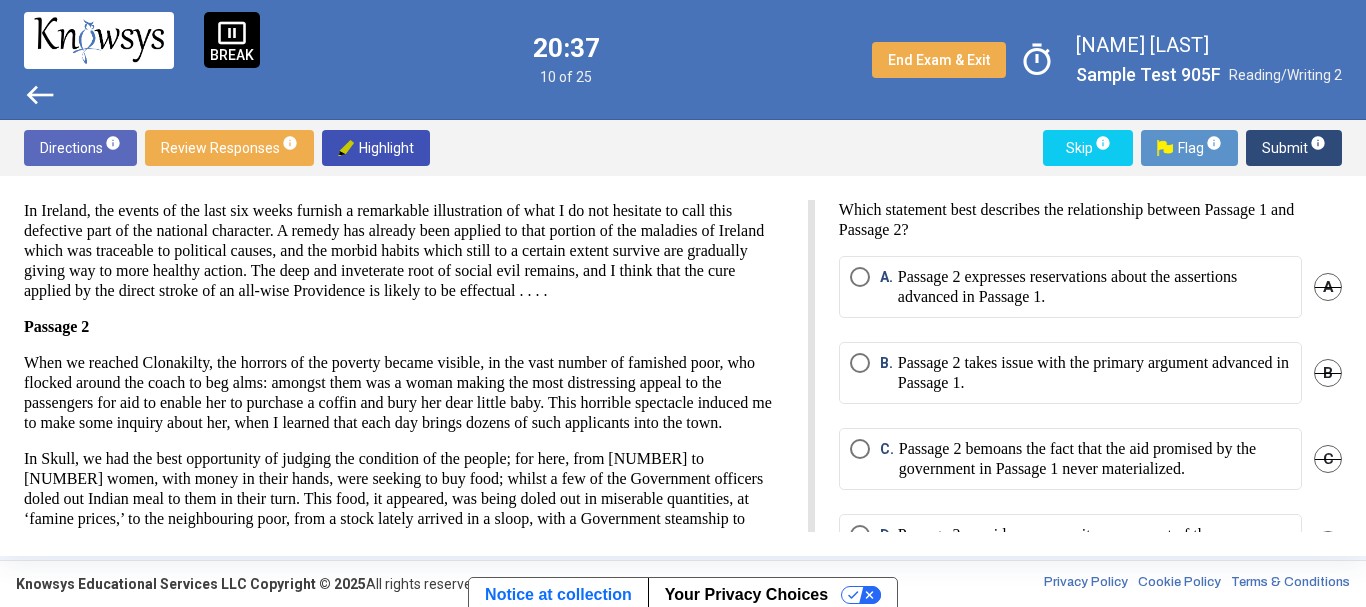 drag, startPoint x: 526, startPoint y: 319, endPoint x: 645, endPoint y: 285, distance: 123.76187 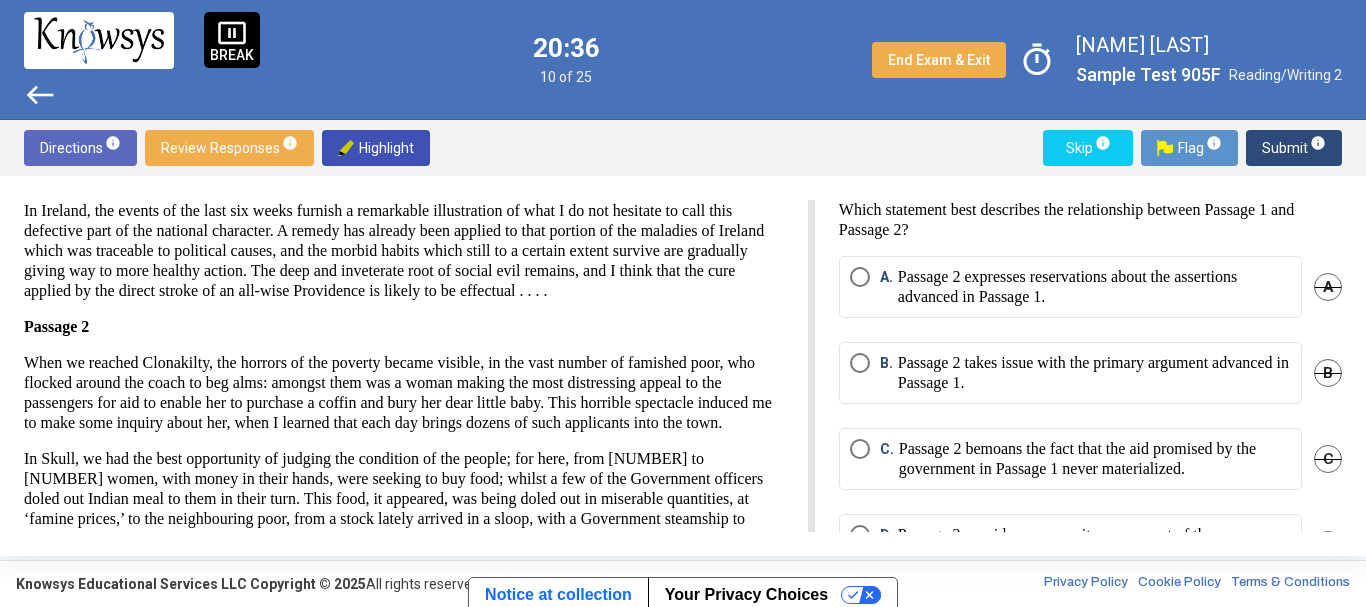 click on "In Ireland, the events of the last six weeks furnish a remarkable illustration of what I do not hesitate to call this defective part of the national character. A remedy has already been applied to that portion of the maladies of Ireland which was traceable to political causes, and the morbid habits which still to a certain extent survive are gradually giving way to more healthy action. The deep and inveterate root of social evil remains, and I think that the cure applied by the direct stroke of an all-wise Providence is likely to be effectual . . . ." at bounding box center [404, 251] 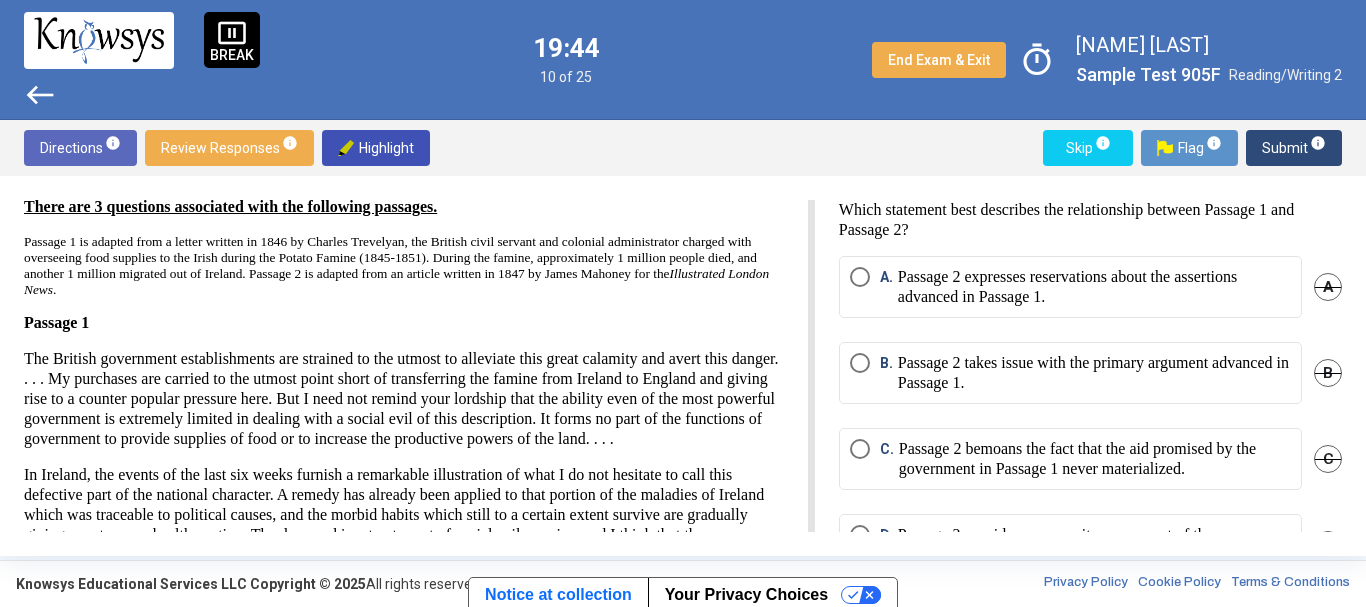 scroll, scrollTop: 0, scrollLeft: 0, axis: both 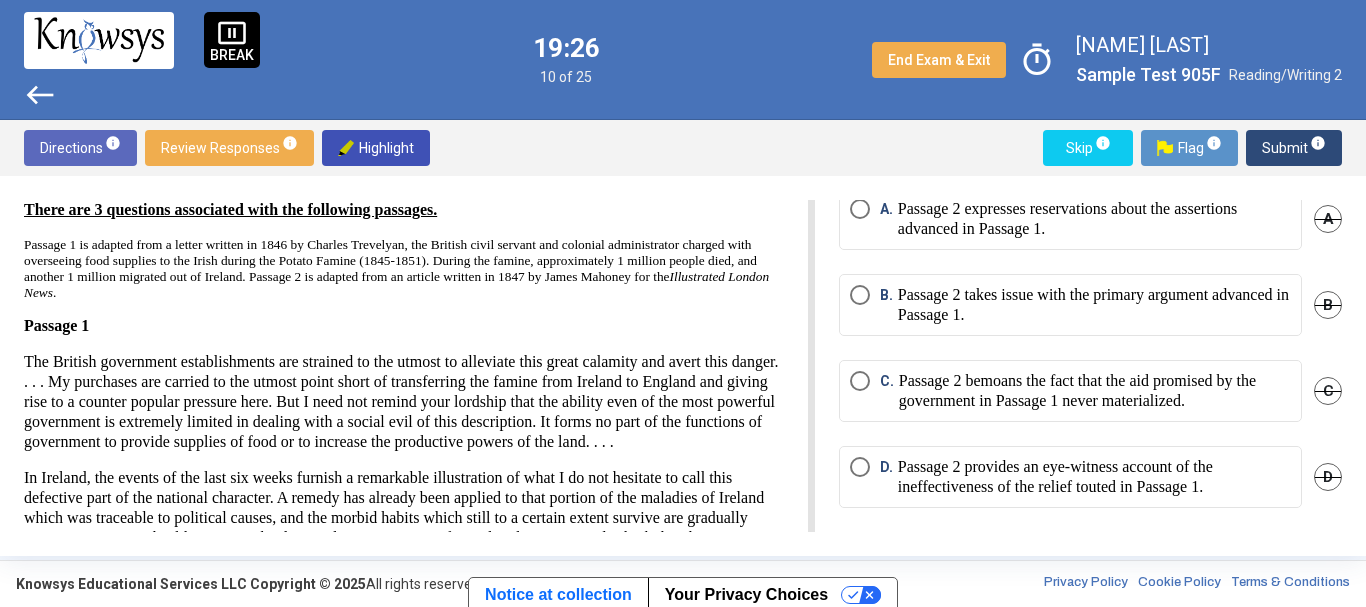 click on "Passage 2 provides an eye-witness account of the ineffectiveness of the relief touted in Passage 1." at bounding box center (1094, 477) 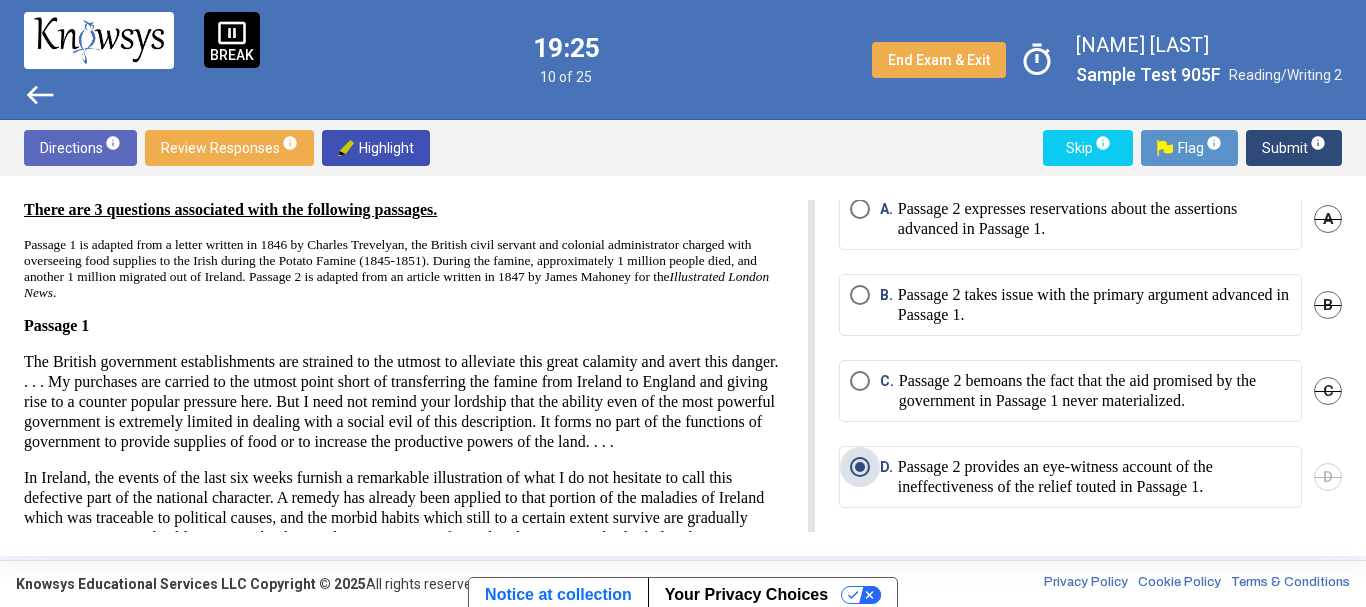 click on "Passage 2 provides an eye-witness account of the ineffectiveness of the relief touted in Passage 1." at bounding box center (1094, 477) 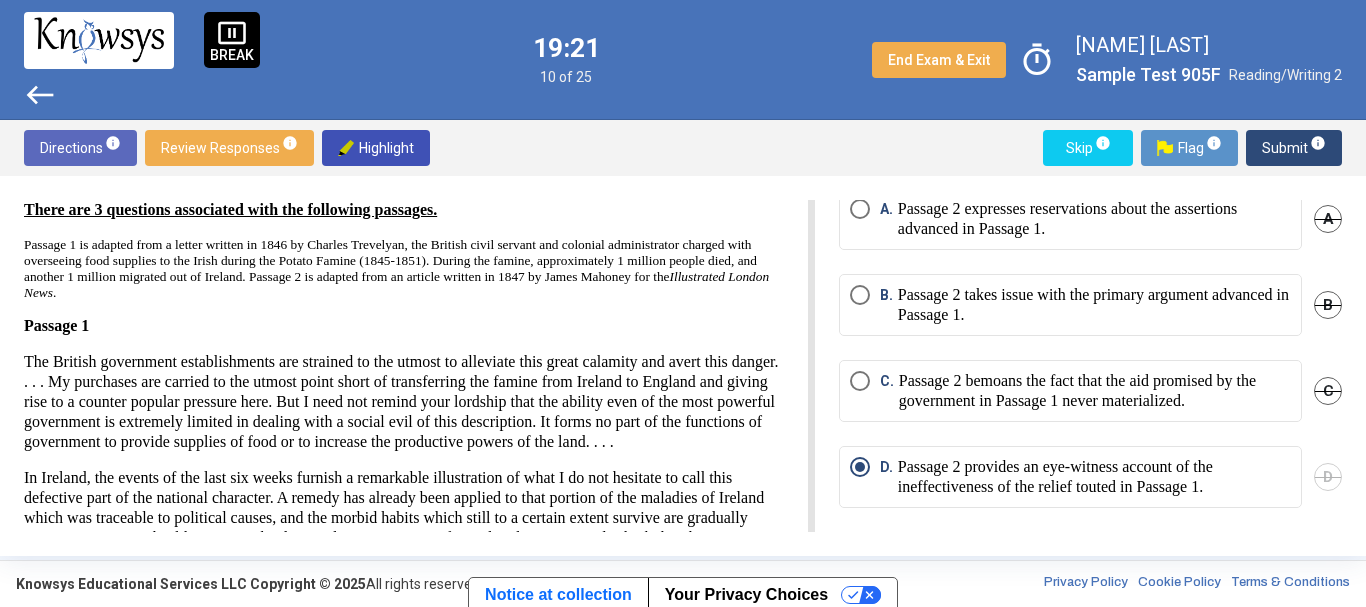 click on "C" at bounding box center [1328, 391] 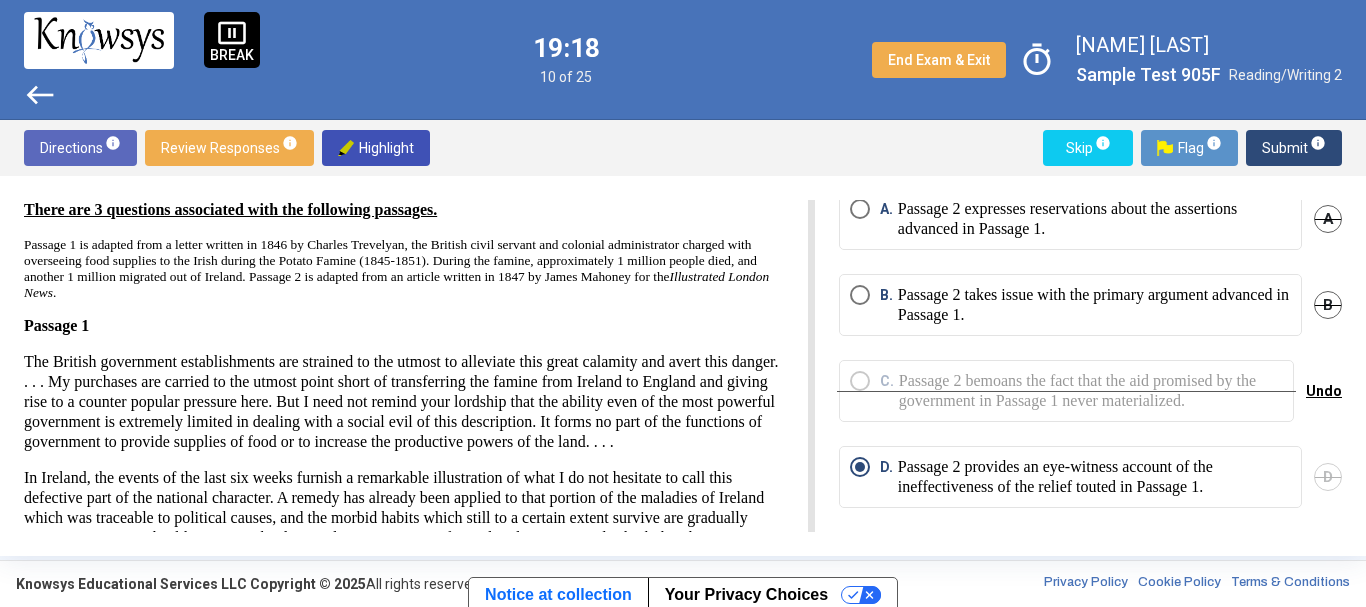 click on "Undo" at bounding box center (1324, 391) 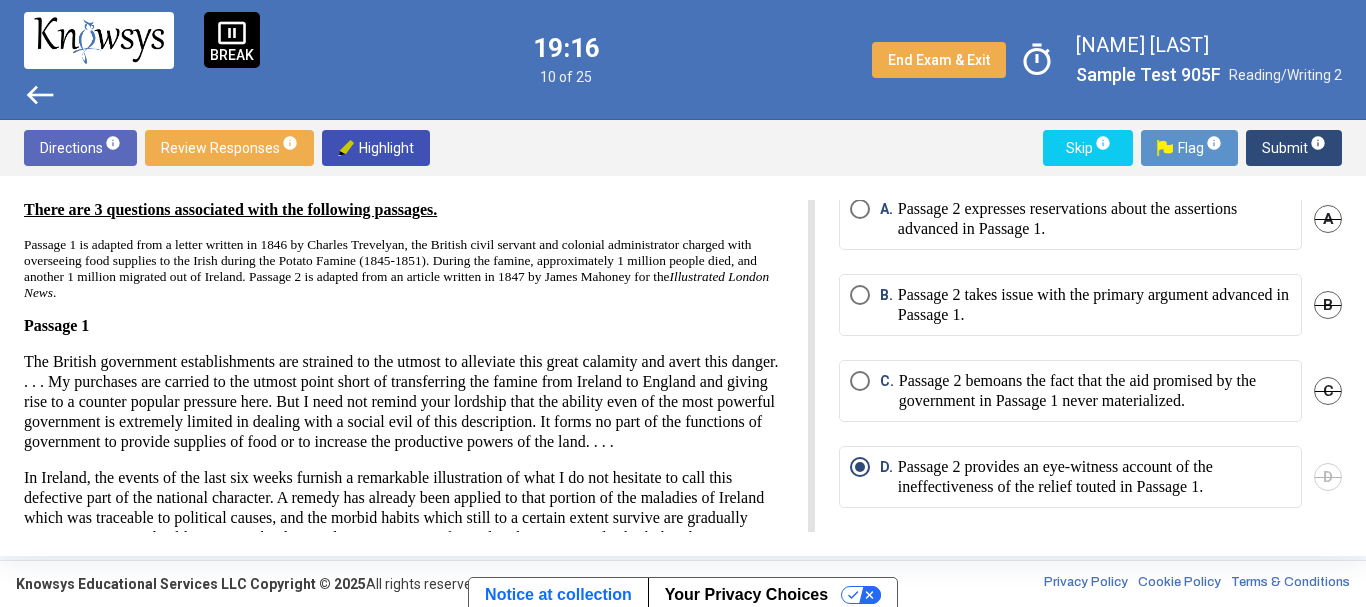 click on "B" at bounding box center [1328, 305] 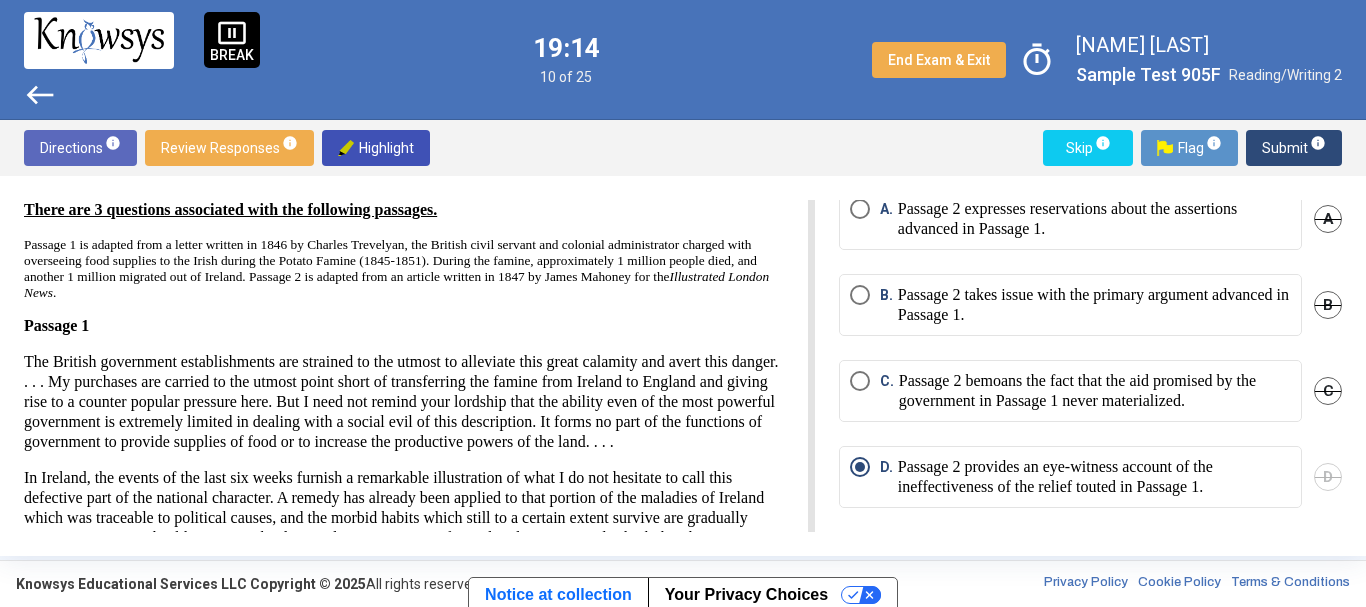 click on "B.    Passage 2 takes issue with the primary argument advanced in Passage 1.   B" at bounding box center (1090, 317) 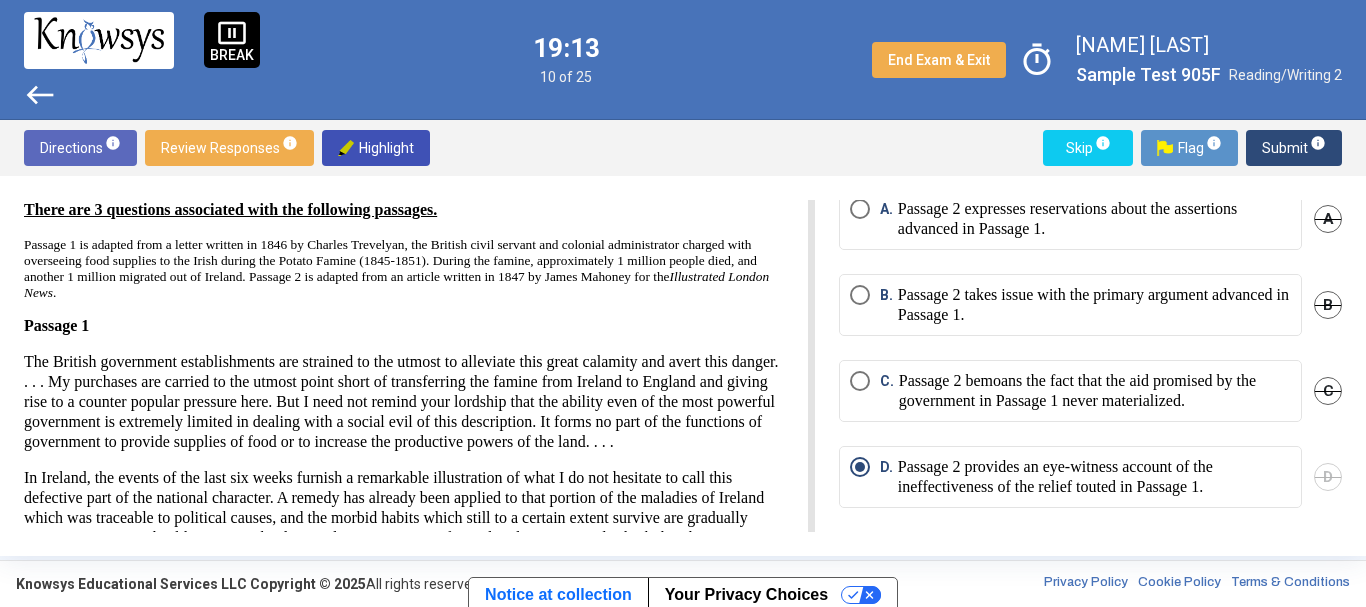 click on "B" at bounding box center [1328, 305] 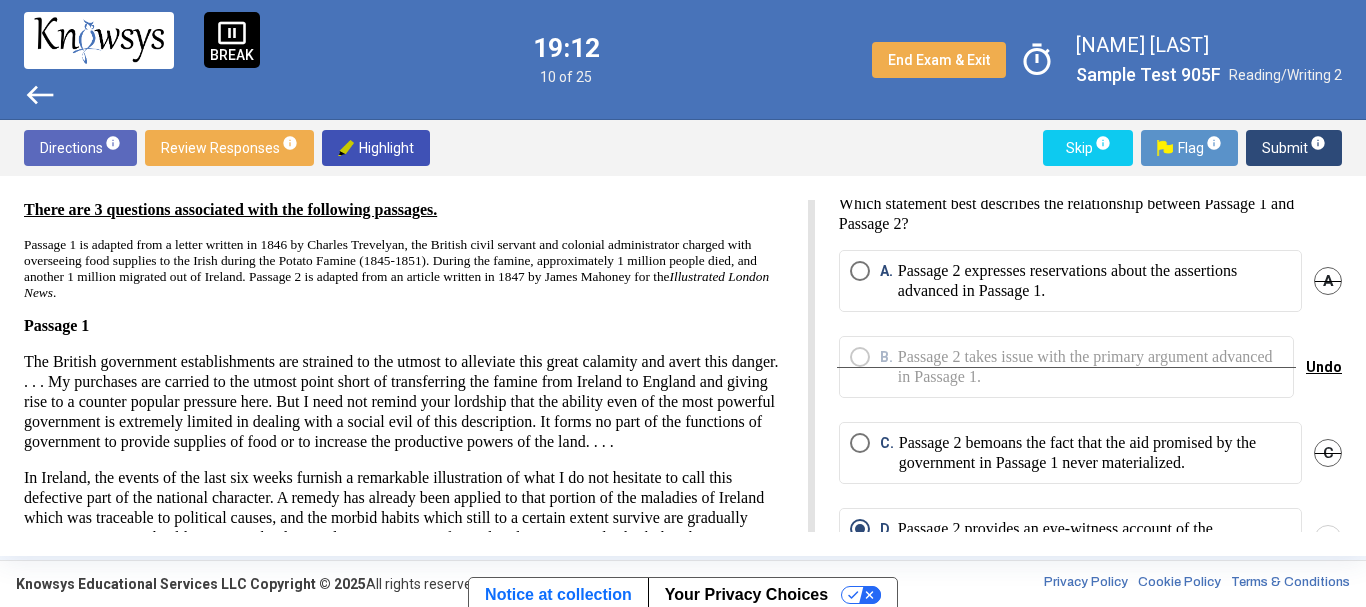 scroll, scrollTop: 0, scrollLeft: 0, axis: both 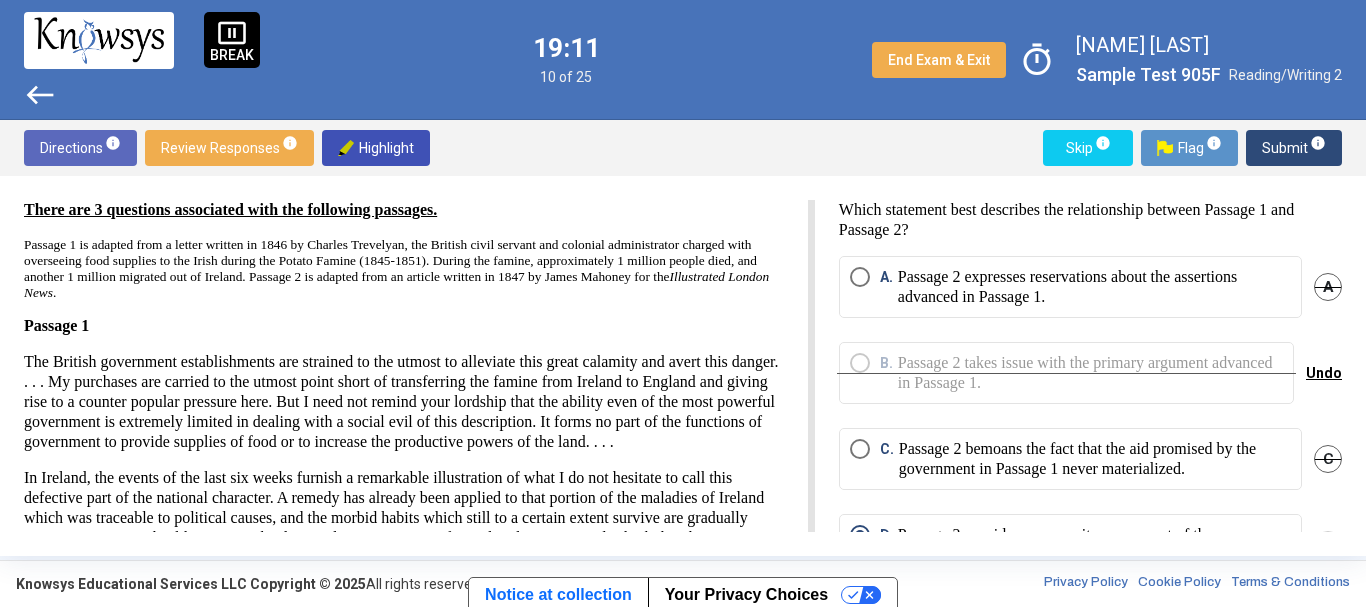 click on "A" at bounding box center (1328, 287) 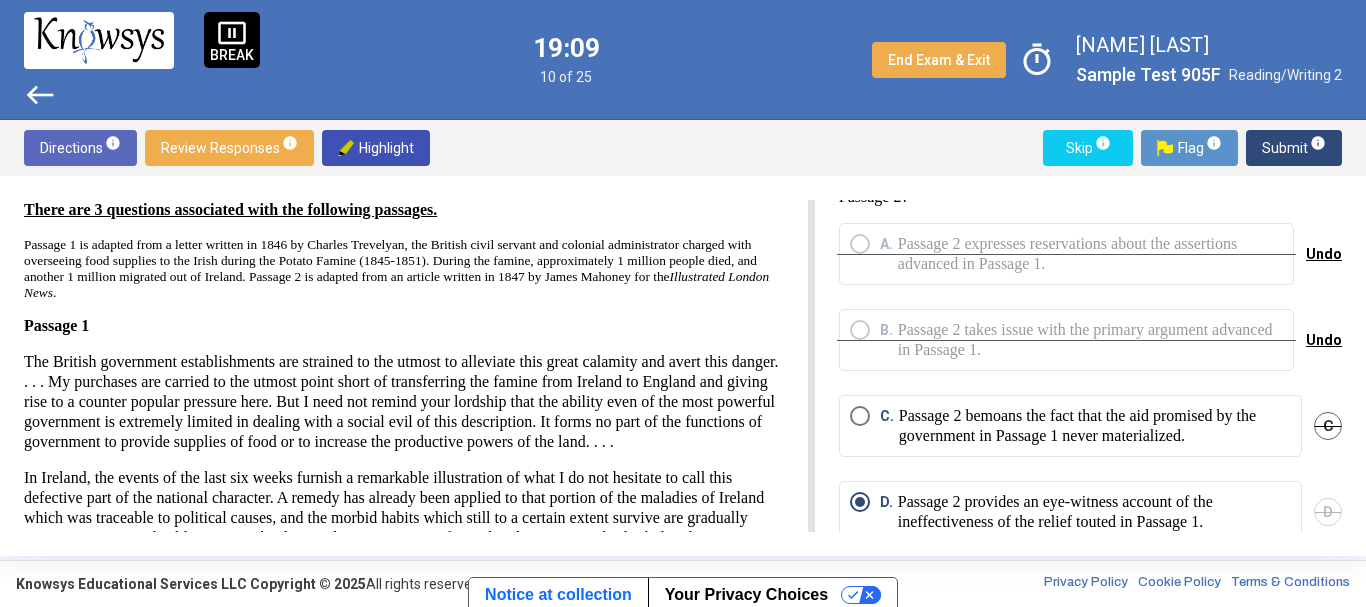 scroll, scrollTop: 68, scrollLeft: 0, axis: vertical 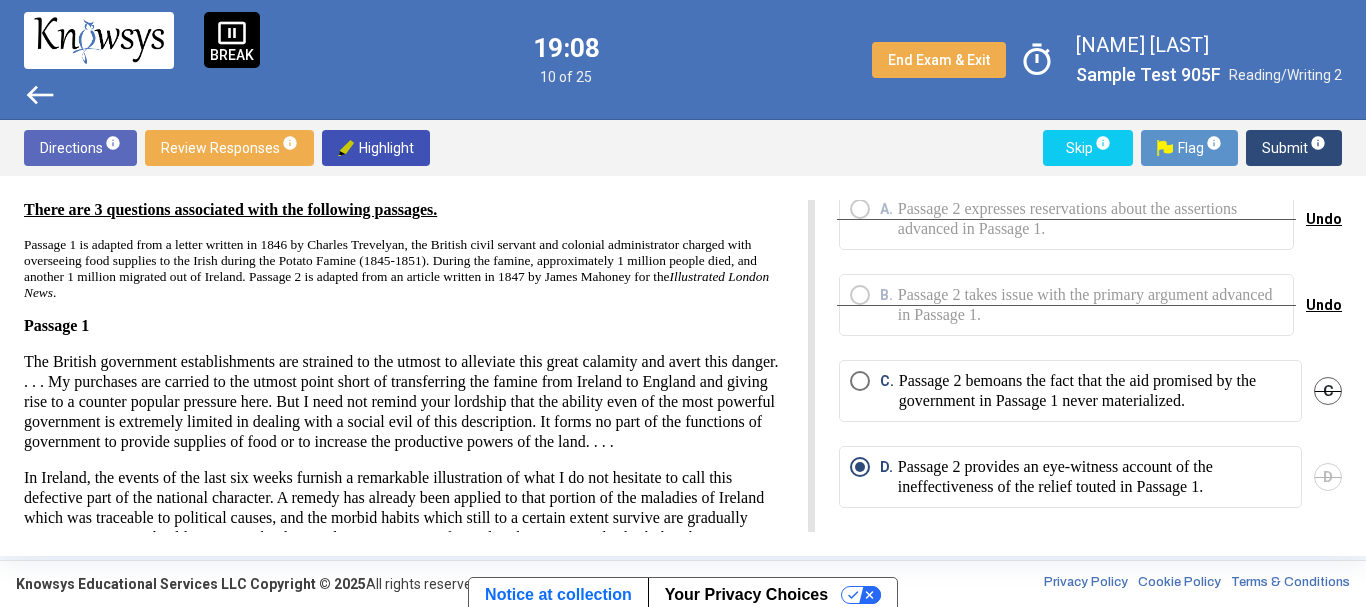 click on "Submit  info" at bounding box center [1294, 148] 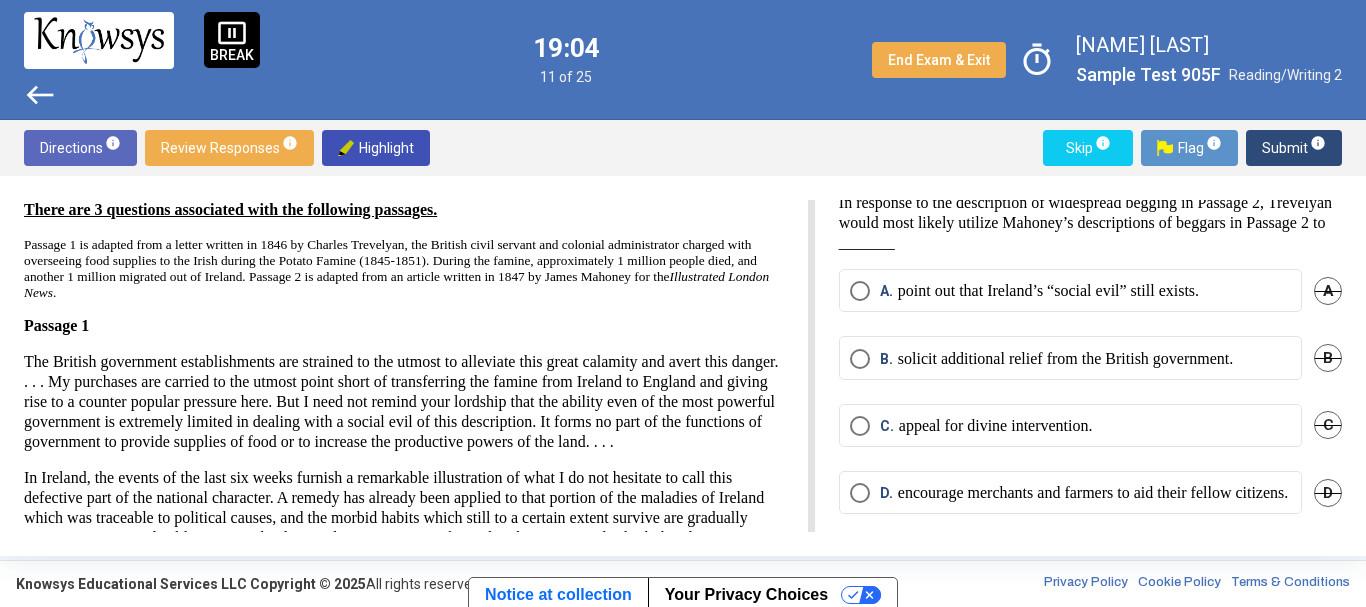 scroll, scrollTop: 0, scrollLeft: 0, axis: both 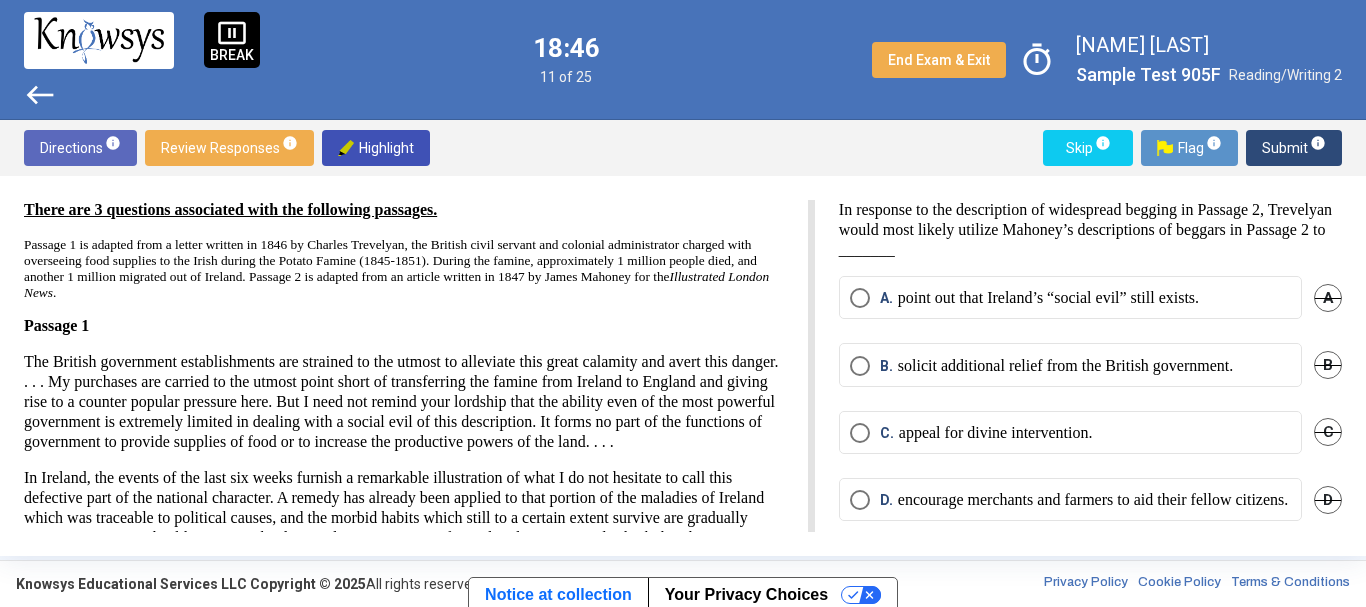 click on "A. point out that Ireland’s “social evil” still exists." at bounding box center (1070, 298) 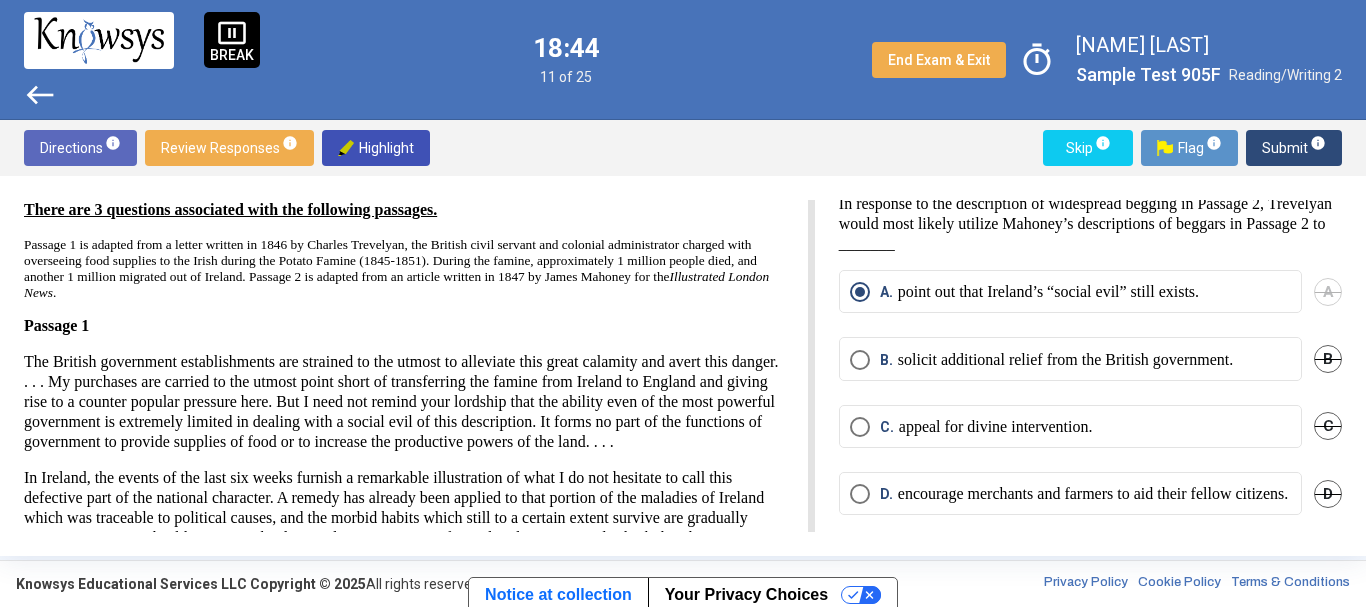 scroll, scrollTop: 0, scrollLeft: 0, axis: both 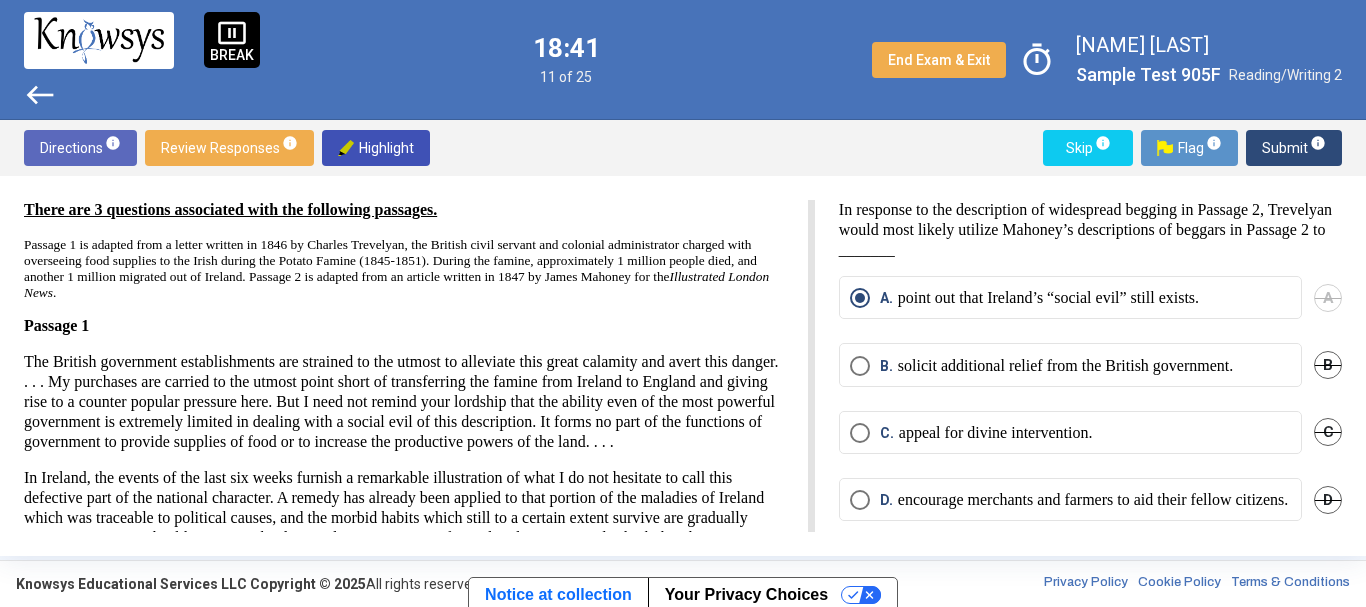 click on "Submit  info" at bounding box center (1294, 148) 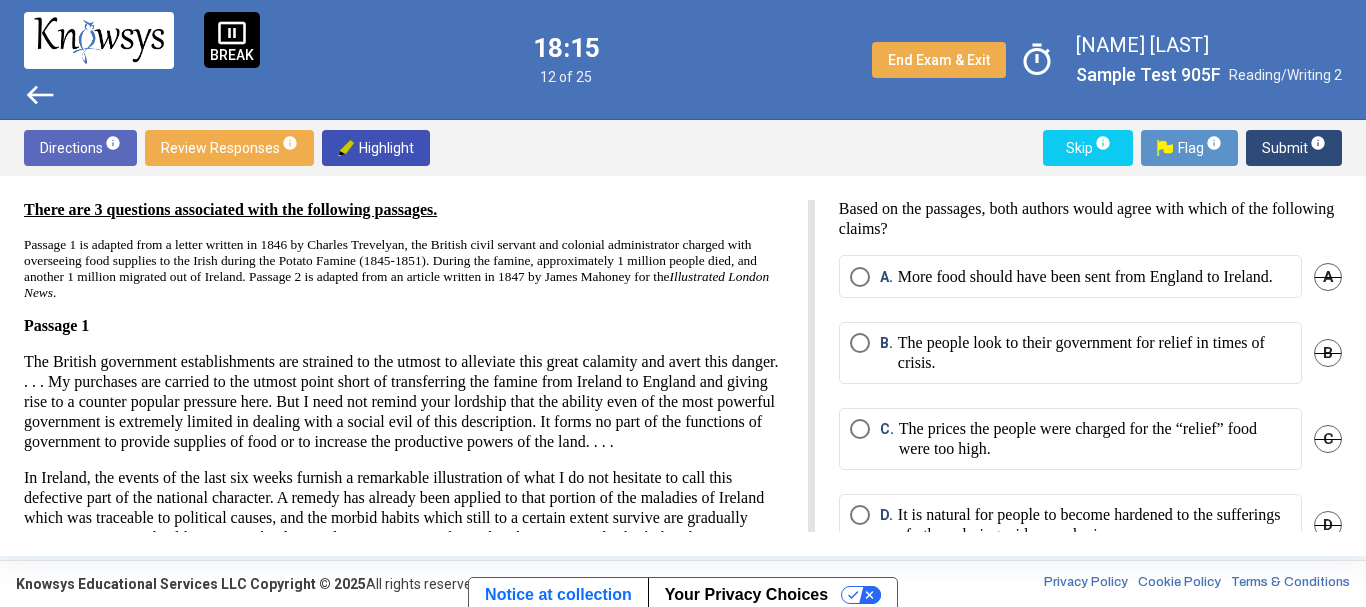 scroll, scrollTop: 0, scrollLeft: 0, axis: both 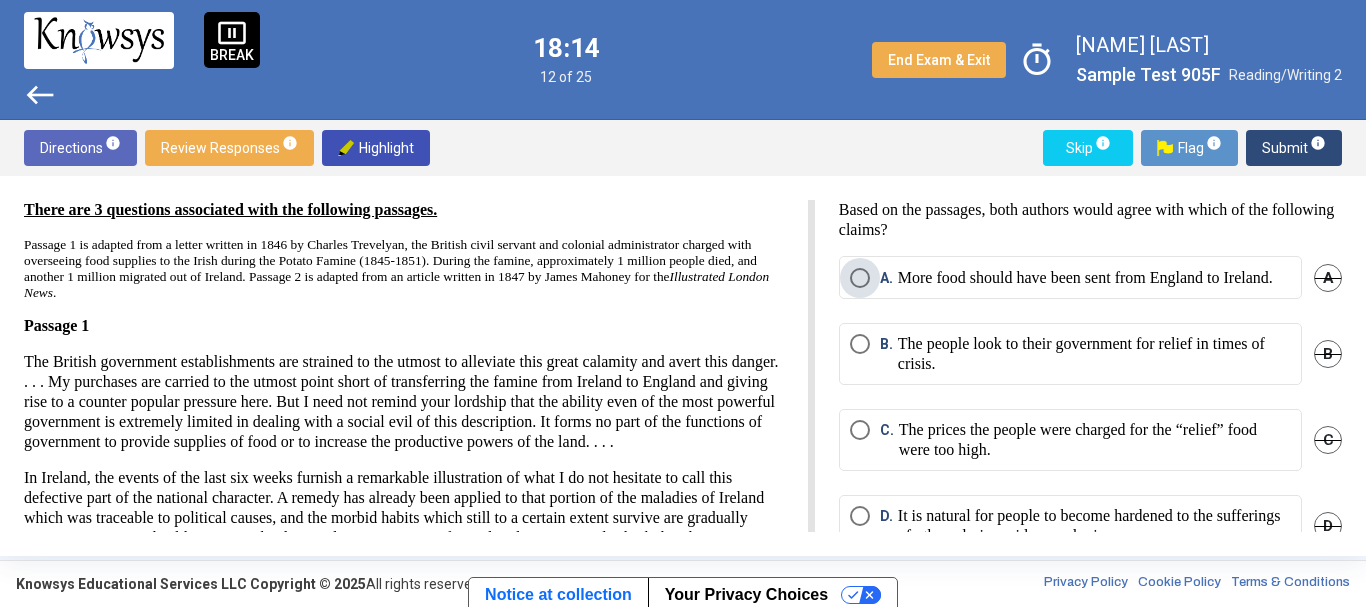 click on "More food should have been sent from England to Ireland." at bounding box center (1085, 278) 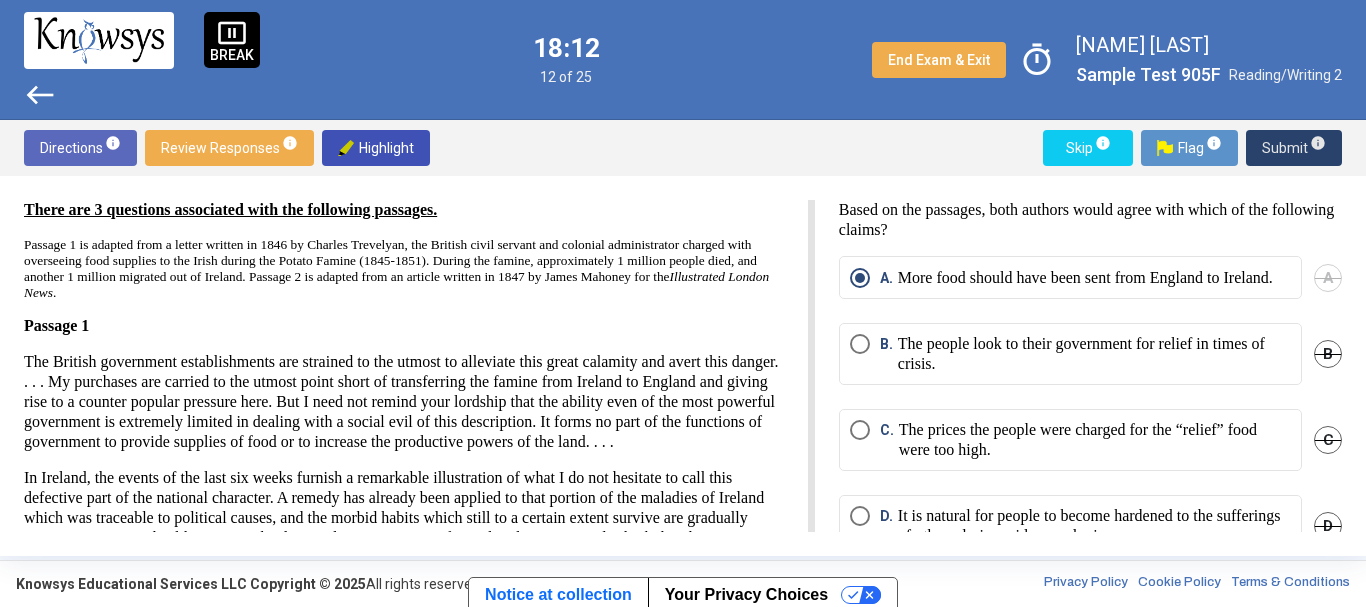 click on "Submit  info" at bounding box center (1294, 148) 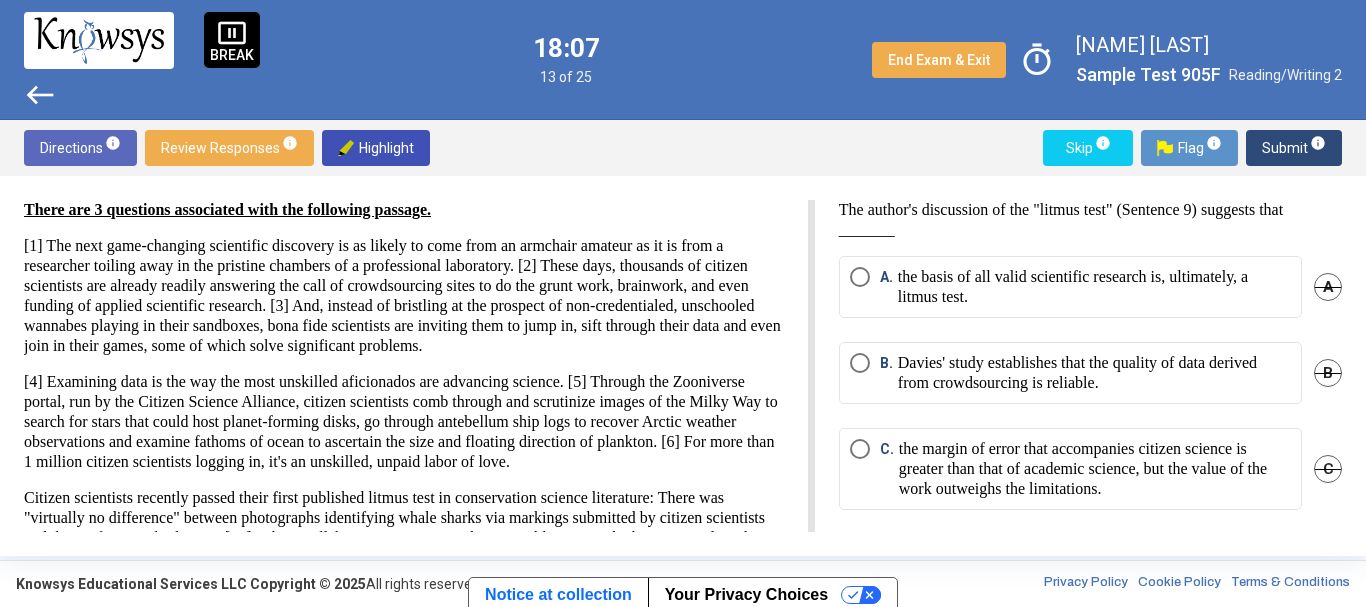 click on "timer [PERSON] [LASTNAME] Sample Test 905F Reading/Writing 2" at bounding box center (683, 60) 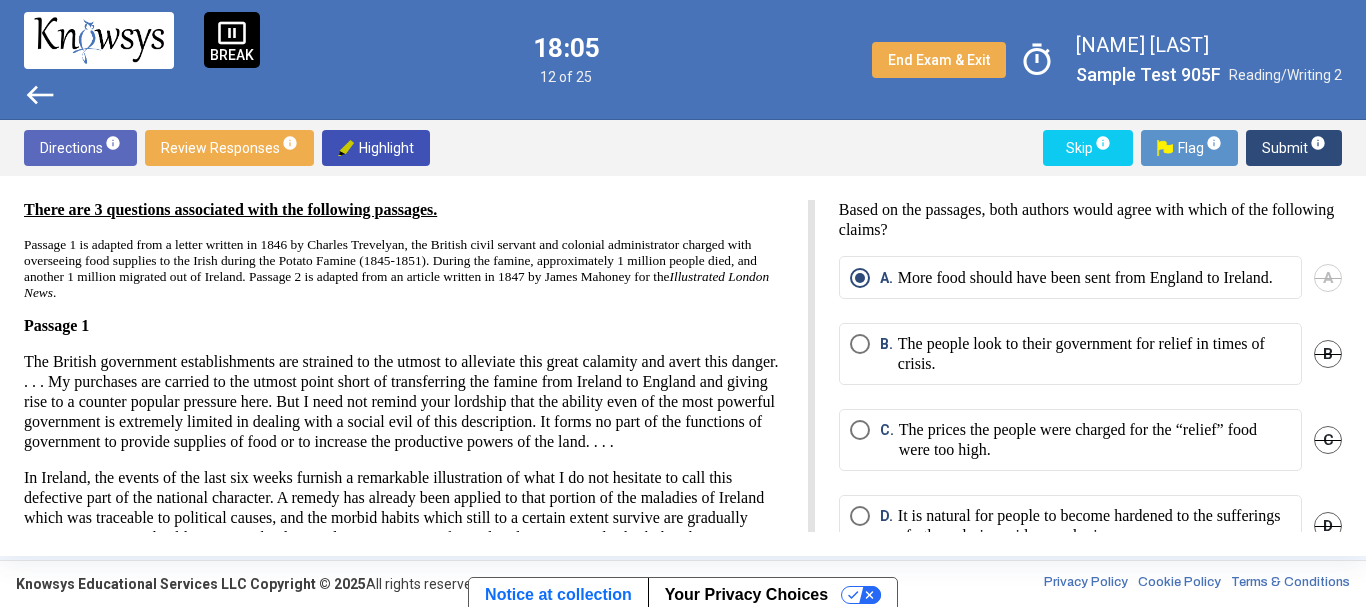 click on "Flag  info" at bounding box center [1189, 148] 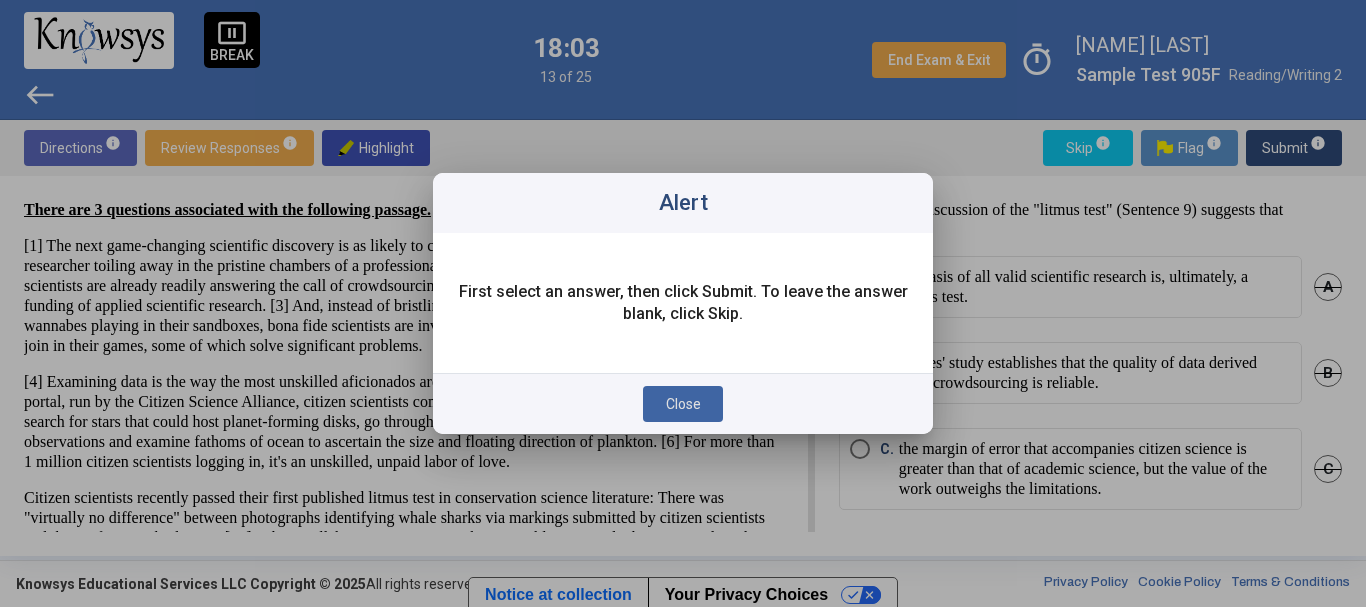 click on "Close" at bounding box center [683, 404] 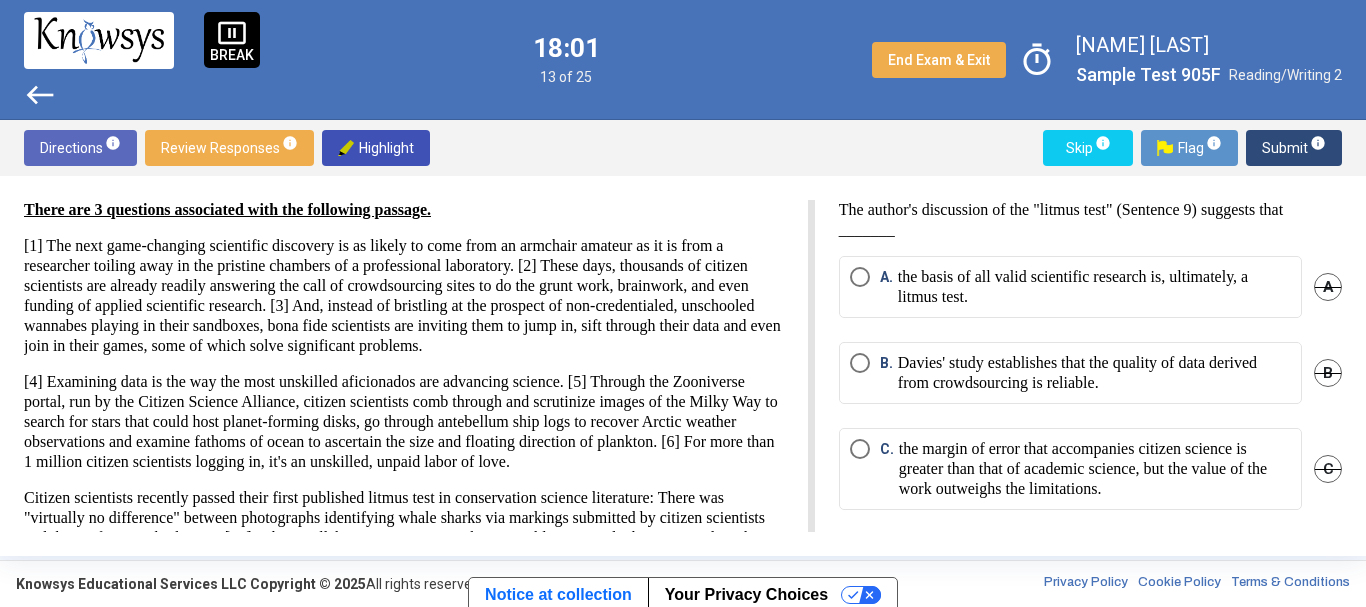 click on "west" at bounding box center (40, 95) 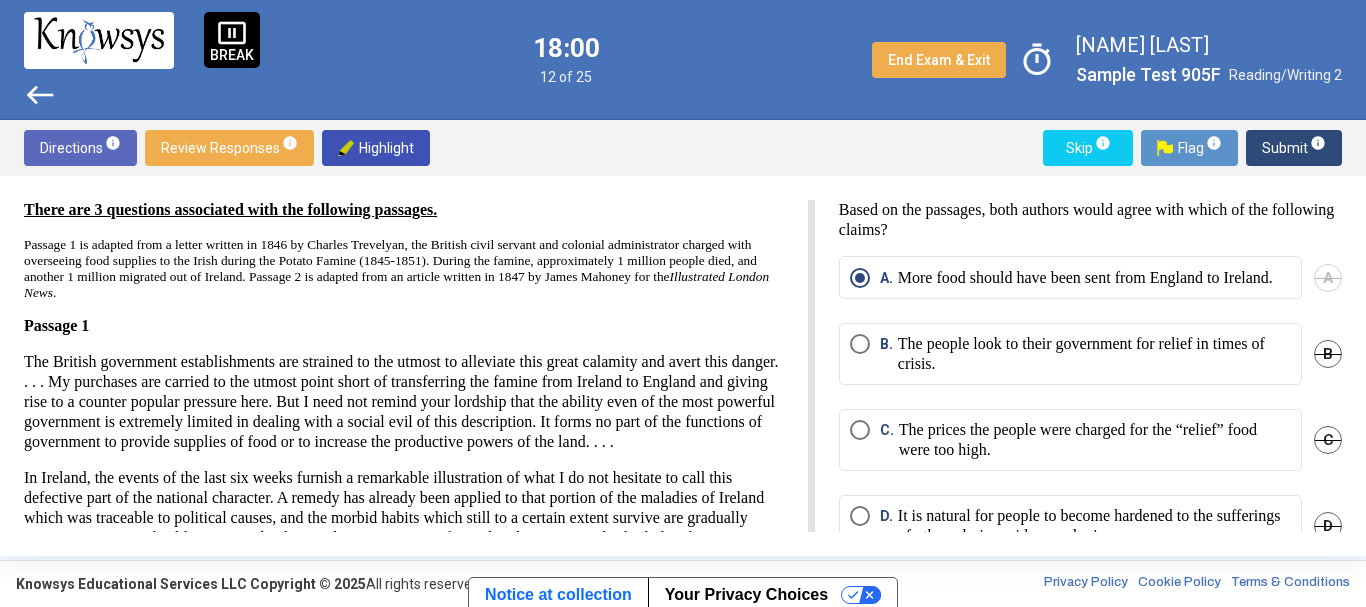 click on "Flag  info" at bounding box center (1189, 148) 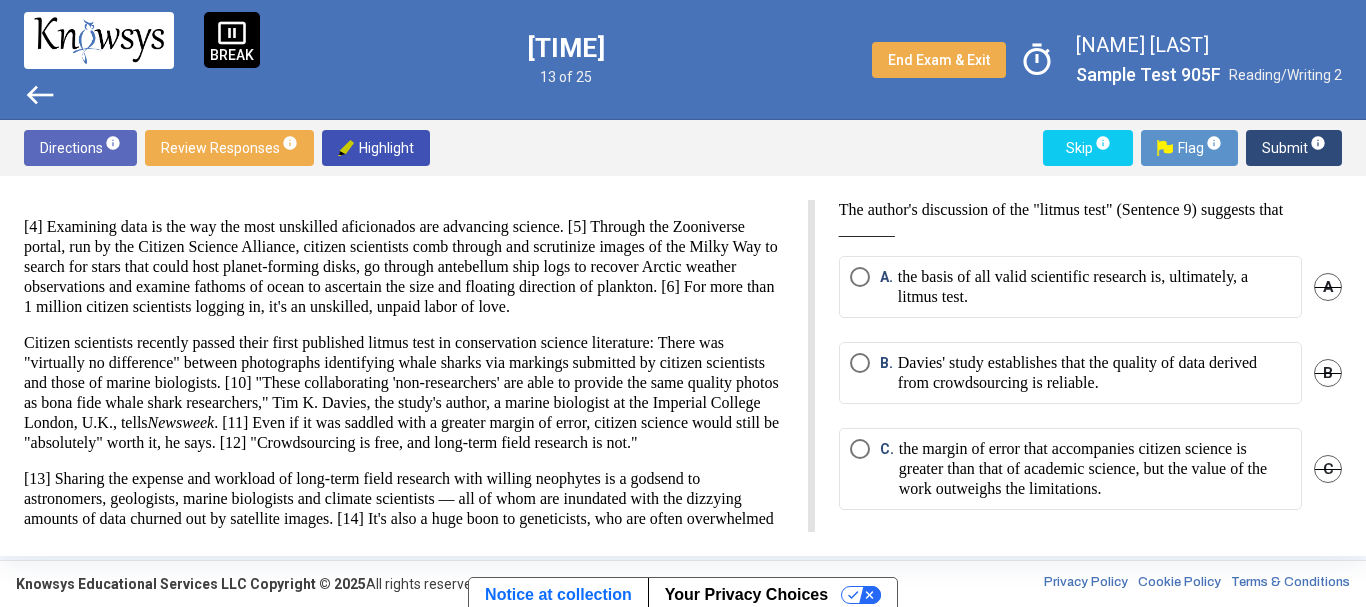 scroll, scrollTop: 167, scrollLeft: 0, axis: vertical 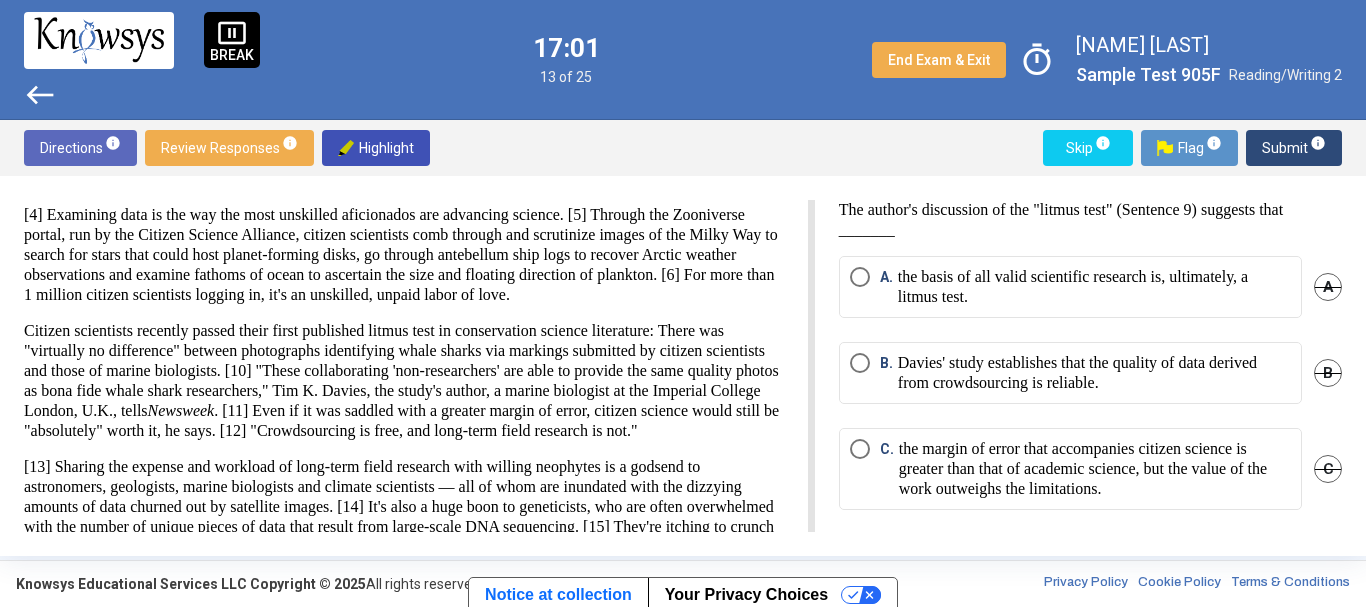 click on "[4] Examining data is the way the most unskilled aficionados are advancing science. [5] Through the Zooniverse portal, run by the Citizen Science Alliance, citizen scientists comb through and scrutinize images of the Milky Way to search for stars that could host planet-forming disks, go through antebellum ship logs to recover Arctic weather observations and examine fathoms of ocean to ascertain the size and floating direction of plankton. [6] For more than 1 million citizen scientists logging in, it's an unskilled, unpaid labor of love." at bounding box center [404, 255] 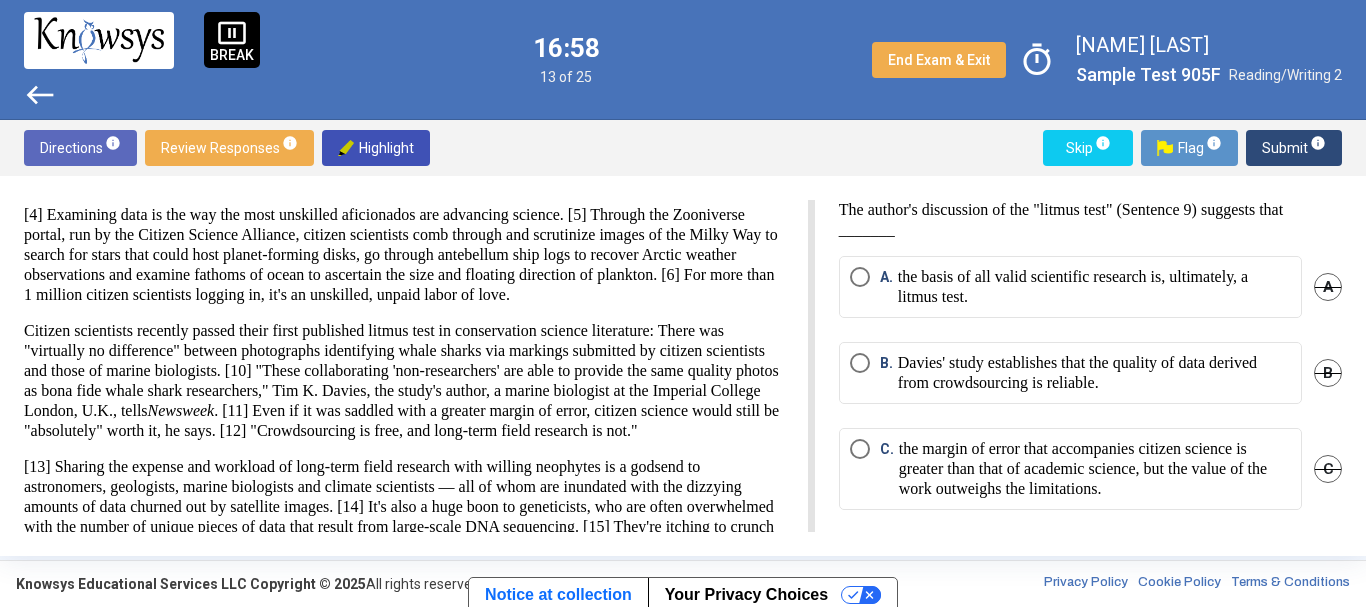 drag, startPoint x: 692, startPoint y: 251, endPoint x: 726, endPoint y: 286, distance: 48.79549 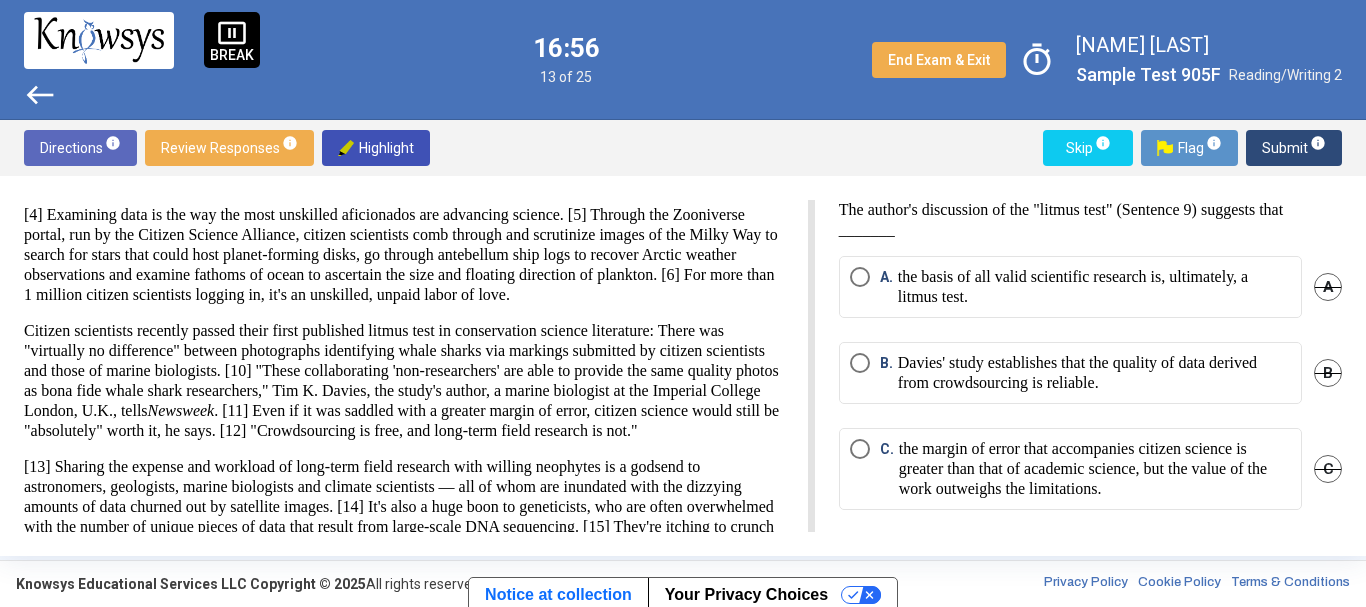 click on "[4] Examining data is the way the most unskilled aficionados are advancing science. [5] Through the Zooniverse portal, run by the Citizen Science Alliance, citizen scientists comb through and scrutinize images of the Milky Way to search for stars that could host planet-forming disks, go through antebellum ship logs to recover Arctic weather observations and examine fathoms of ocean to ascertain the size and floating direction of plankton. [6] For more than 1 million citizen scientists logging in, it's an unskilled, unpaid labor of love." at bounding box center [404, 255] 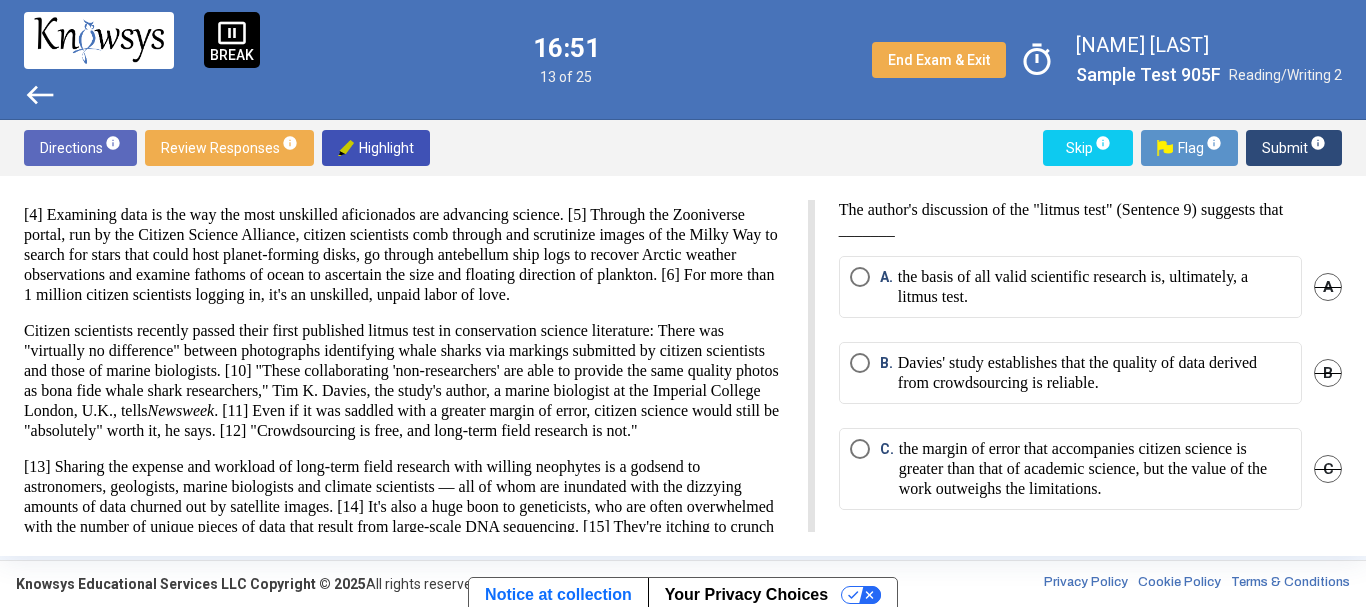 click on "[4] Examining data is the way the most unskilled aficionados are advancing science. [5] Through the Zooniverse portal, run by the Citizen Science Alliance, citizen scientists comb through and scrutinize images of the Milky Way to search for stars that could host planet-forming disks, go through antebellum ship logs to recover Arctic weather observations and examine fathoms of ocean to ascertain the size and floating direction of plankton. [6] For more than 1 million citizen scientists logging in, it's an unskilled, unpaid labor of love." at bounding box center (404, 255) 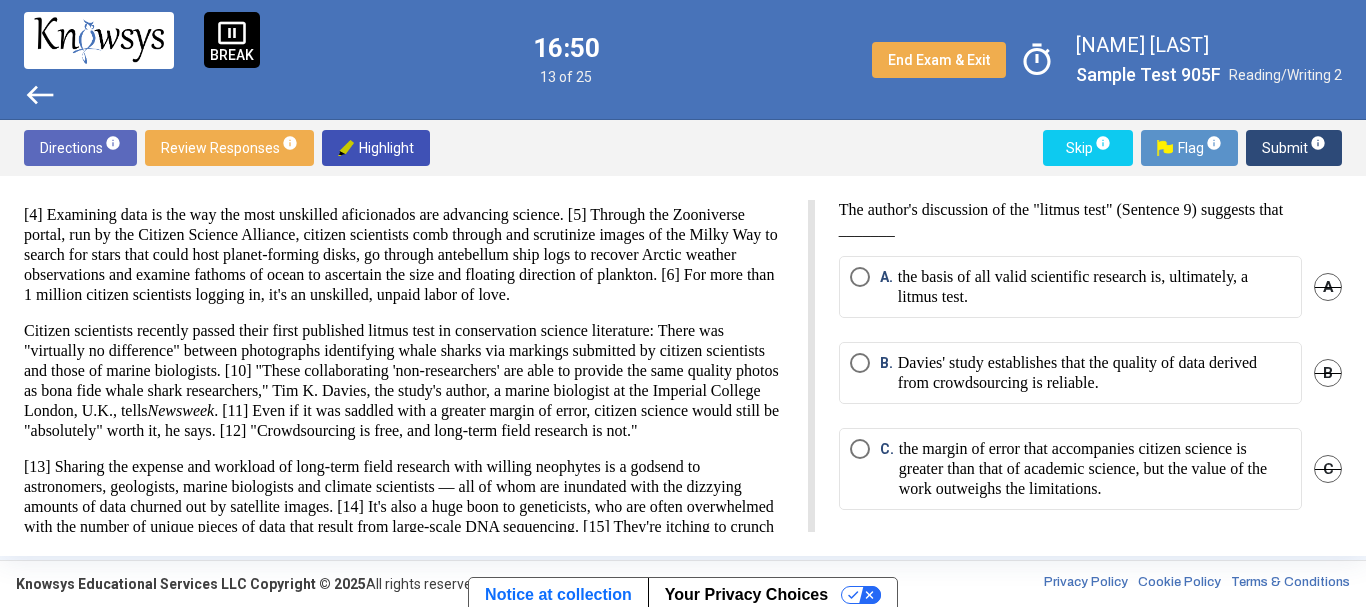 click on "[4] Examining data is the way the most unskilled aficionados are advancing science. [5] Through the Zooniverse portal, run by the Citizen Science Alliance, citizen scientists comb through and scrutinize images of the Milky Way to search for stars that could host planet-forming disks, go through antebellum ship logs to recover Arctic weather observations and examine fathoms of ocean to ascertain the size and floating direction of plankton. [6] For more than 1 million citizen scientists logging in, it's an unskilled, unpaid labor of love." at bounding box center [404, 255] 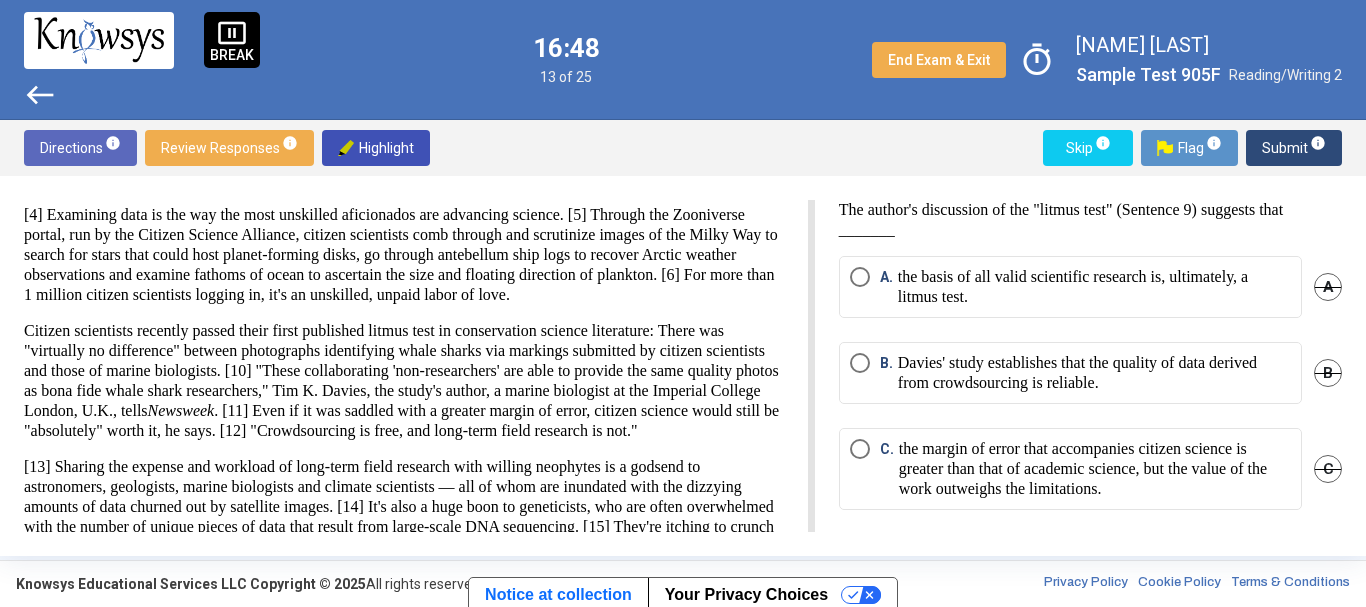 drag, startPoint x: 629, startPoint y: 289, endPoint x: 709, endPoint y: 314, distance: 83.81527 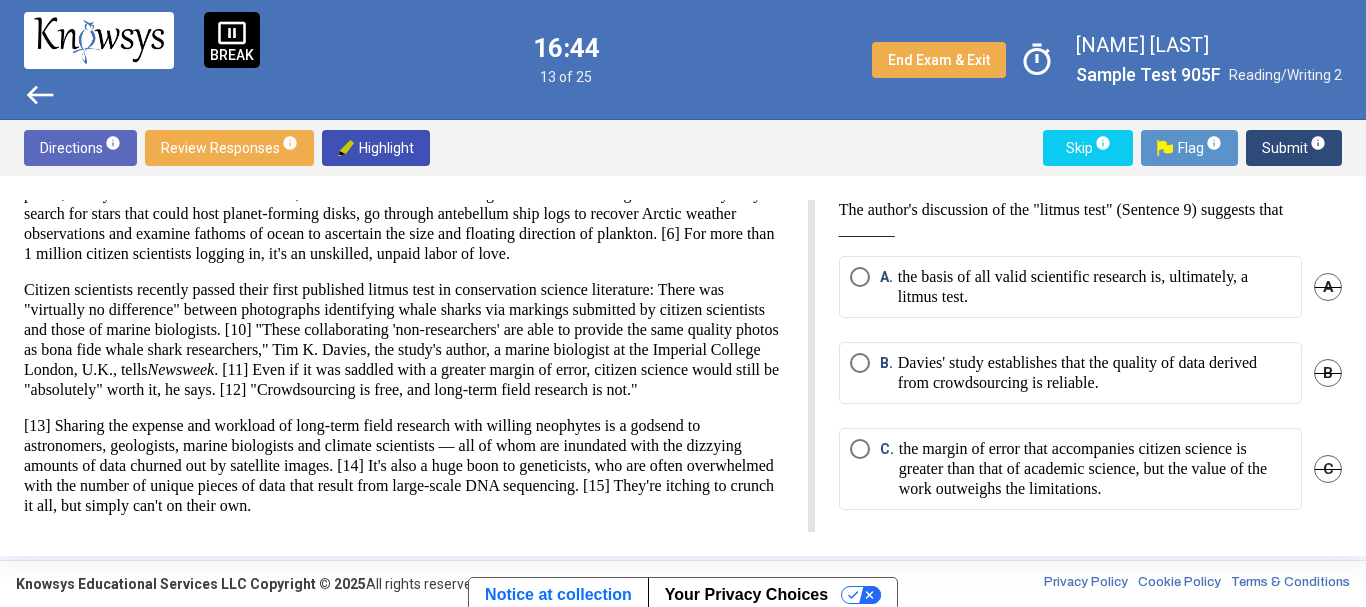 scroll, scrollTop: 308, scrollLeft: 0, axis: vertical 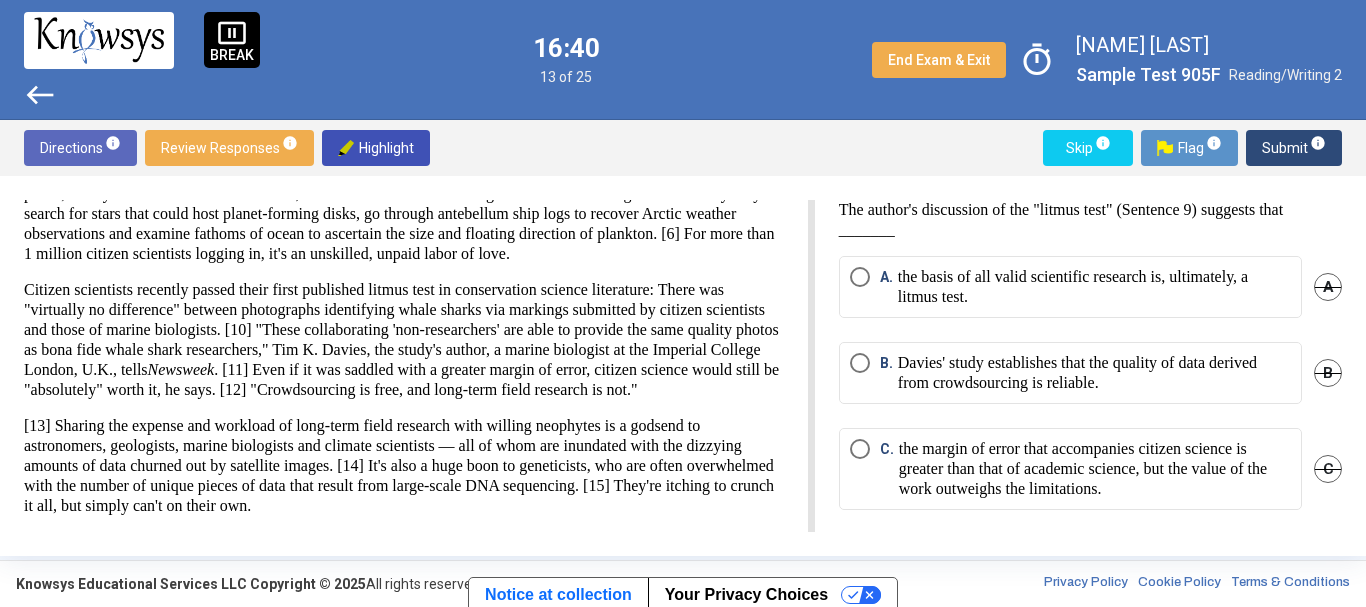 click on "[7] In those cases, the images are supplied; other crowdsourcing sites rely on amateurs to also provide the pictures. [8] And it turns out that theirs are often as reliable as those taken by professionals. [9] Citizen scientists recently passed their first published litmus test in conservation science literature: There was "virtually no difference" between photographs identifying whale sharks via markings submitted by citizen scientists and those of marine biologists. [10] "These collaborating 'non-researchers' are able to provide the same quality photos as bona fide whale shark researchers," Tim K. Davies, the study's author, a marine biologist at the Imperial College London, U.K., tells  Newsweek . [11] Even if it was saddled with a greater margin of error, citizen science would still be "absolutely" worth it, he says. [12] "Crowdsourcing is free, and long-term field research is not."" at bounding box center [404, 340] 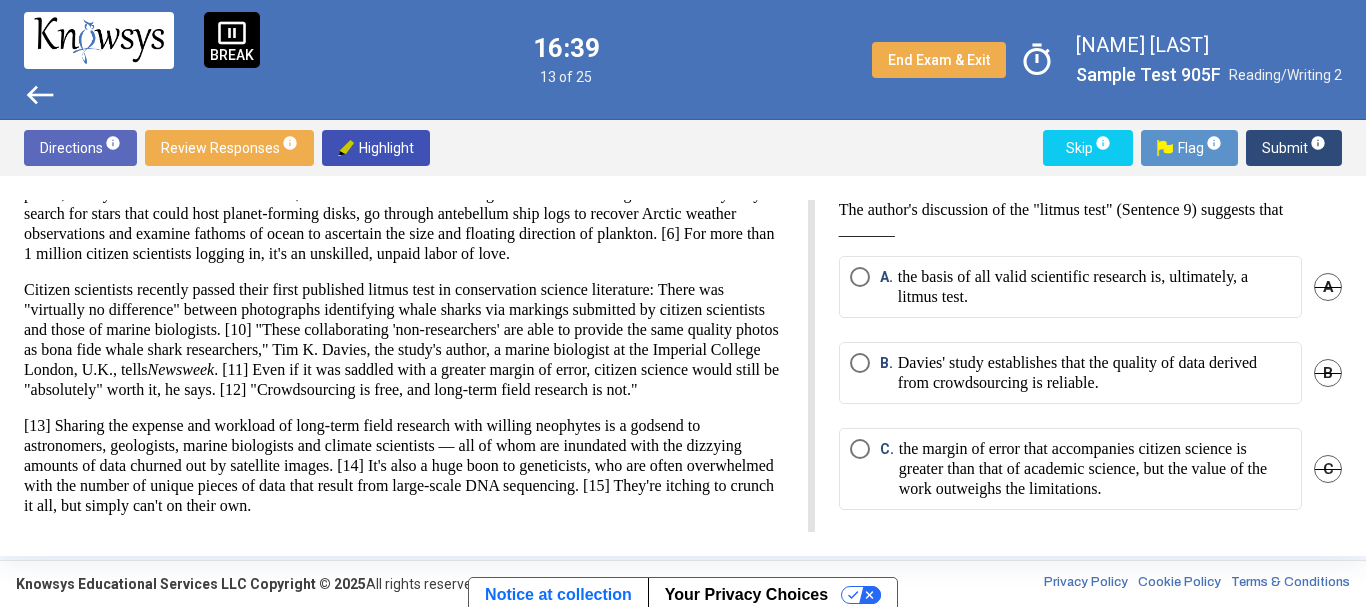 click on "[7] In those cases, the images are supplied; other crowdsourcing sites rely on amateurs to also provide the pictures. [8] And it turns out that theirs are often as reliable as those taken by professionals. [9] Citizen scientists recently passed their first published litmus test in conservation science literature: There was "virtually no difference" between photographs identifying whale sharks via markings submitted by citizen scientists and those of marine biologists. [10] "These collaborating 'non-researchers' are able to provide the same quality photos as bona fide whale shark researchers," Tim K. Davies, the study's author, a marine biologist at the Imperial College London, U.K., tells  Newsweek . [11] Even if it was saddled with a greater margin of error, citizen science would still be "absolutely" worth it, he says. [12] "Crowdsourcing is free, and long-term field research is not."" at bounding box center [404, 340] 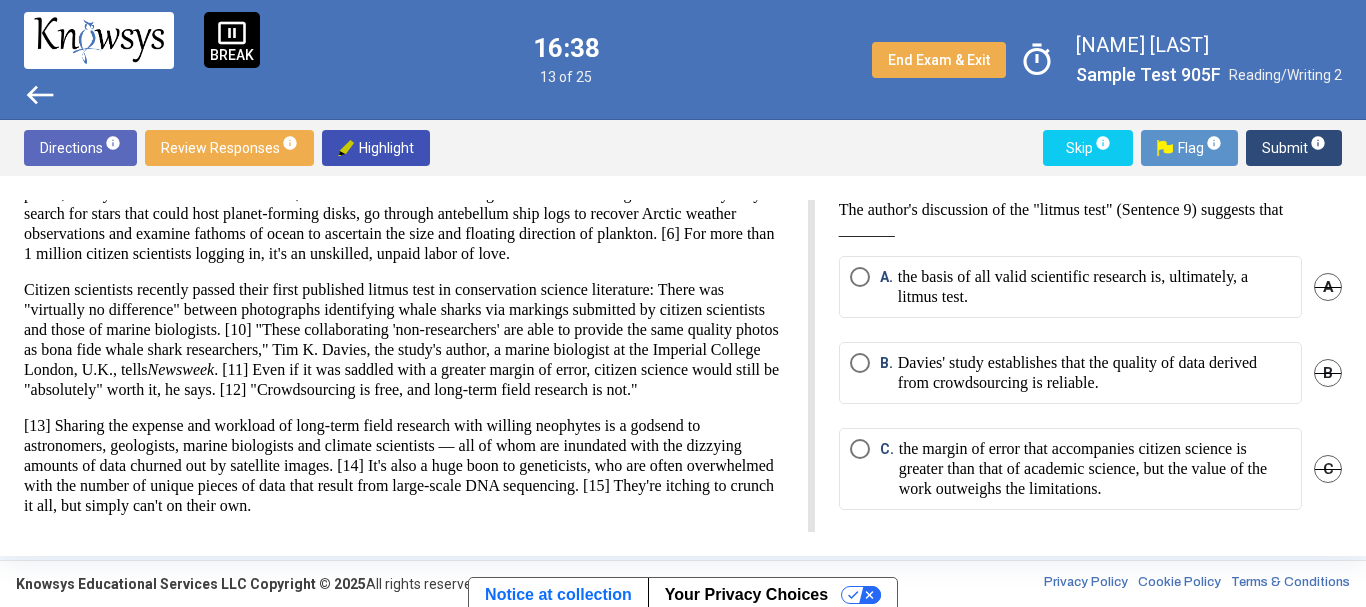 drag, startPoint x: 663, startPoint y: 264, endPoint x: 621, endPoint y: 274, distance: 43.174065 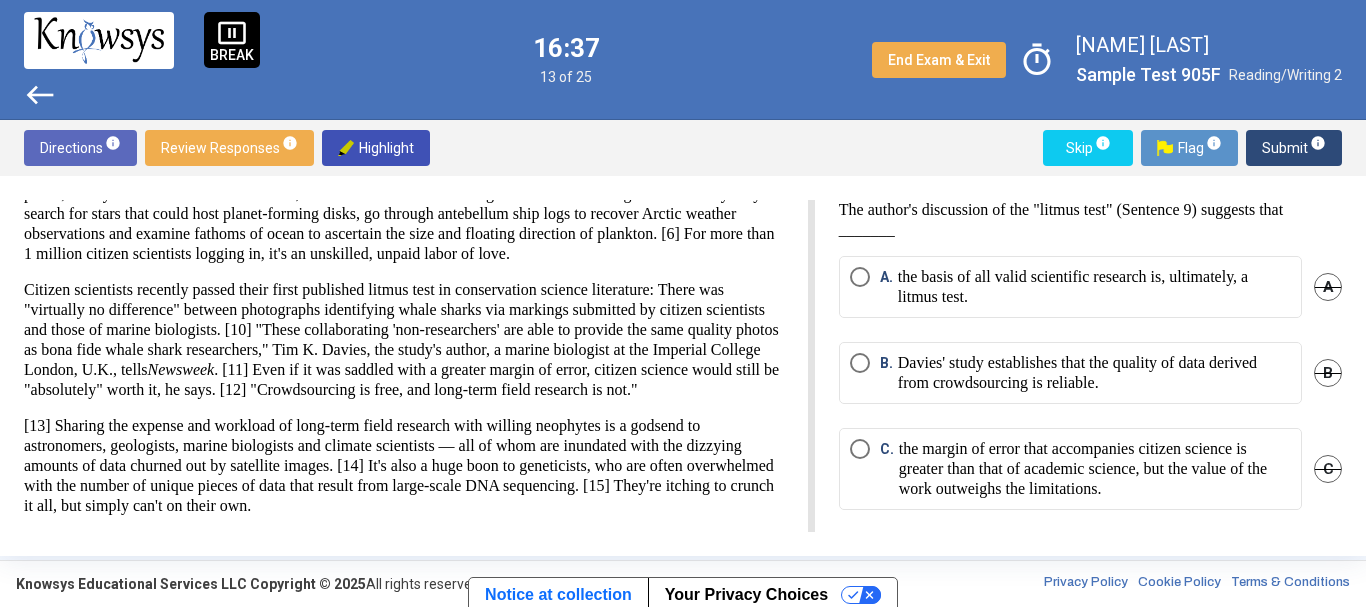 click on "[7] In those cases, the images are supplied; other crowdsourcing sites rely on amateurs to also provide the pictures. [8] And it turns out that theirs are often as reliable as those taken by professionals. [9] Citizen scientists recently passed their first published litmus test in conservation science literature: There was "virtually no difference" between photographs identifying whale sharks via markings submitted by citizen scientists and those of marine biologists. [10] "These collaborating 'non-researchers' are able to provide the same quality photos as bona fide whale shark researchers," Tim K. Davies, the study's author, a marine biologist at the Imperial College London, U.K., tells  Newsweek . [11] Even if it was saddled with a greater margin of error, citizen science would still be "absolutely" worth it, he says. [12] "Crowdsourcing is free, and long-term field research is not."" at bounding box center [404, 340] 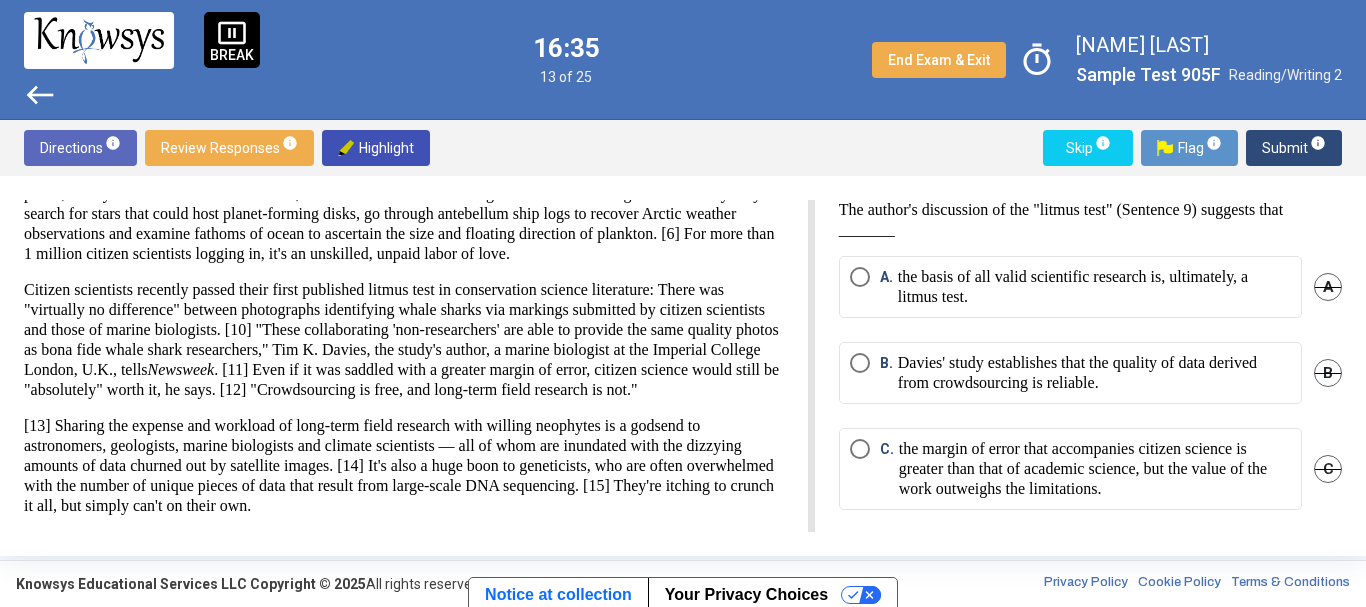 drag, startPoint x: 232, startPoint y: 275, endPoint x: 257, endPoint y: 270, distance: 25.495098 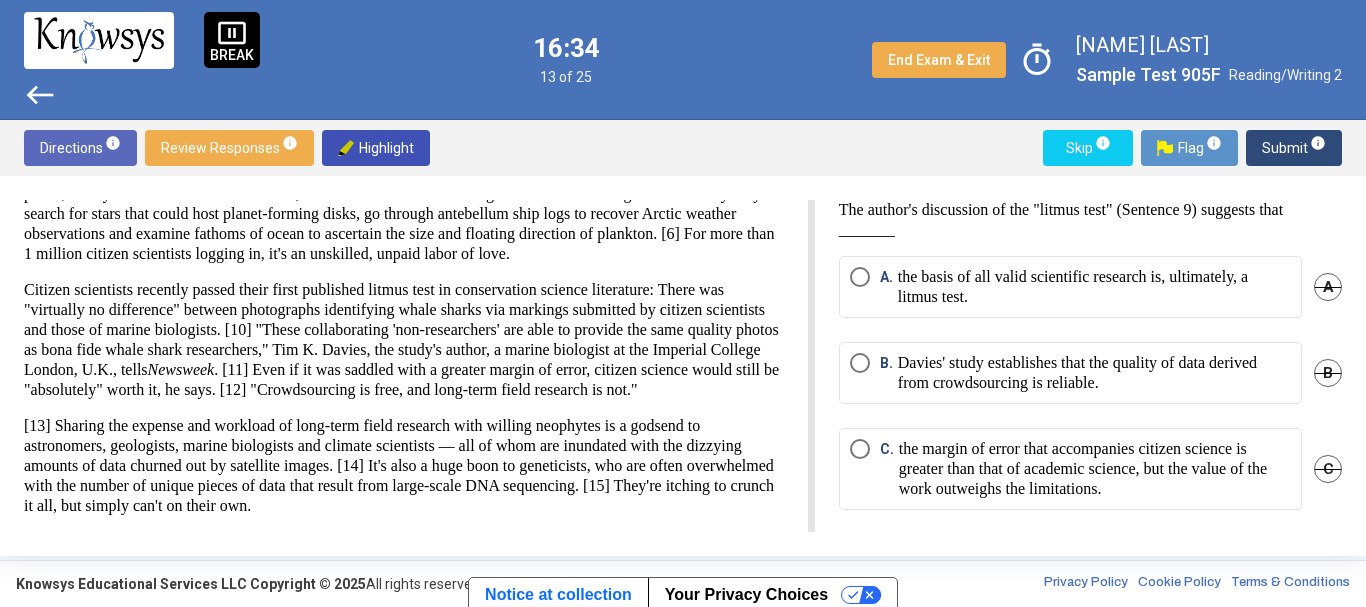 click on "[7] In those cases, the images are supplied; other crowdsourcing sites rely on amateurs to also provide the pictures. [8] And it turns out that theirs are often as reliable as those taken by professionals. [9] Citizen scientists recently passed their first published litmus test in conservation science literature: There was "virtually no difference" between photographs identifying whale sharks via markings submitted by citizen scientists and those of marine biologists. [10] "These collaborating 'non-researchers' are able to provide the same quality photos as bona fide whale shark researchers," Tim K. Davies, the study's author, a marine biologist at the Imperial College London, U.K., tells  Newsweek . [11] Even if it was saddled with a greater margin of error, citizen science would still be "absolutely" worth it, he says. [12] "Crowdsourcing is free, and long-term field research is not."" at bounding box center (404, 340) 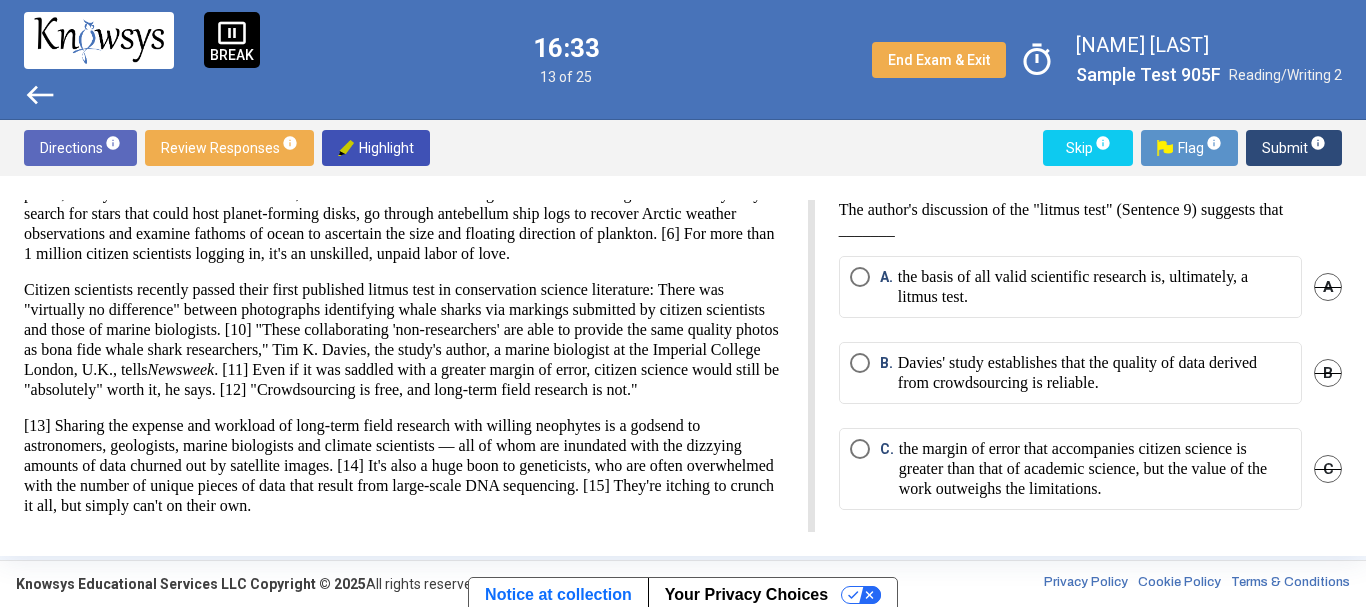 drag, startPoint x: 435, startPoint y: 274, endPoint x: 480, endPoint y: 277, distance: 45.099888 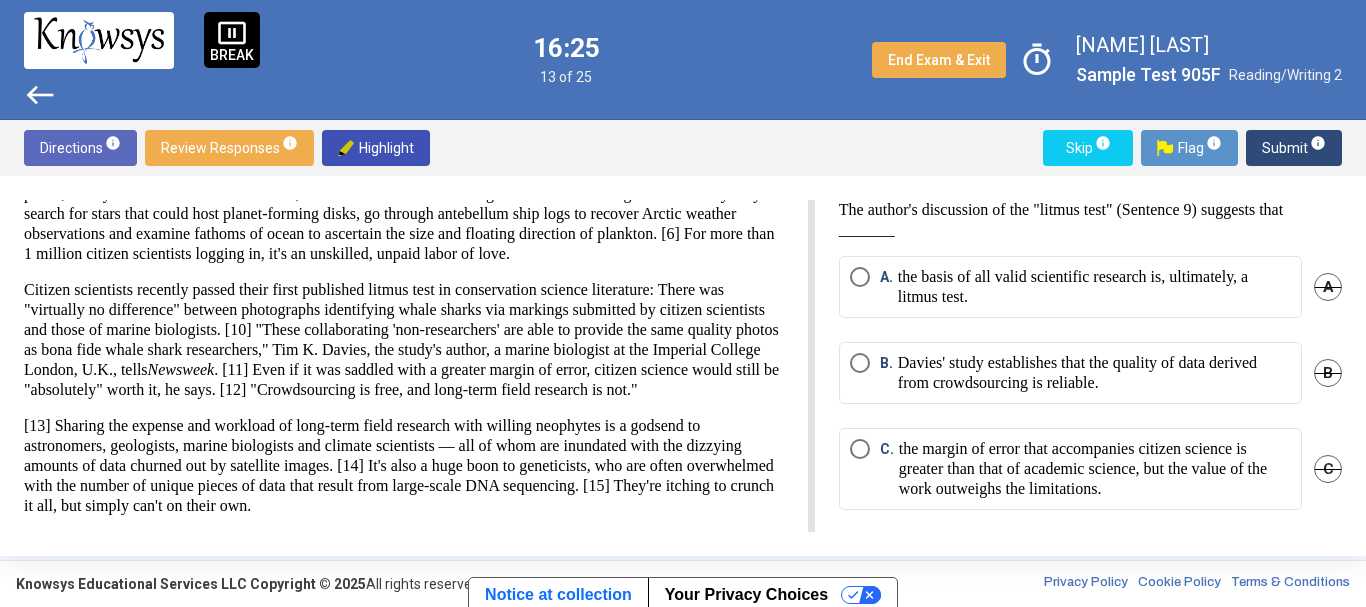 drag, startPoint x: 520, startPoint y: 285, endPoint x: 739, endPoint y: 282, distance: 219.02055 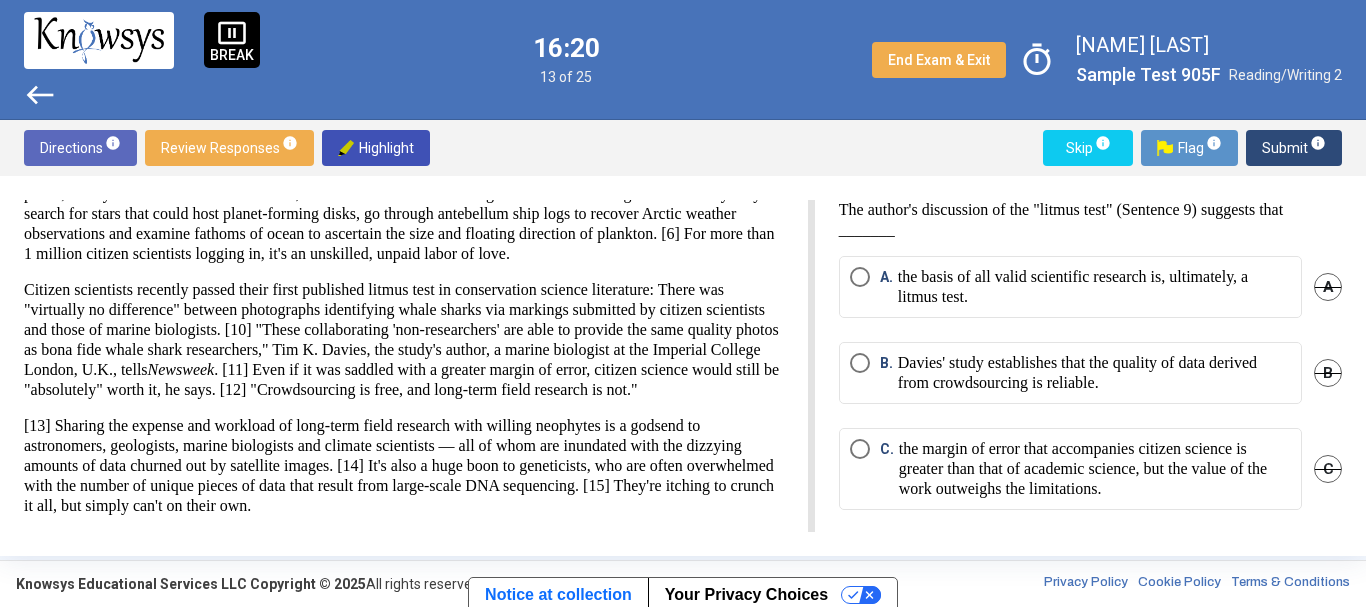 drag, startPoint x: 453, startPoint y: 315, endPoint x: 757, endPoint y: 328, distance: 304.27783 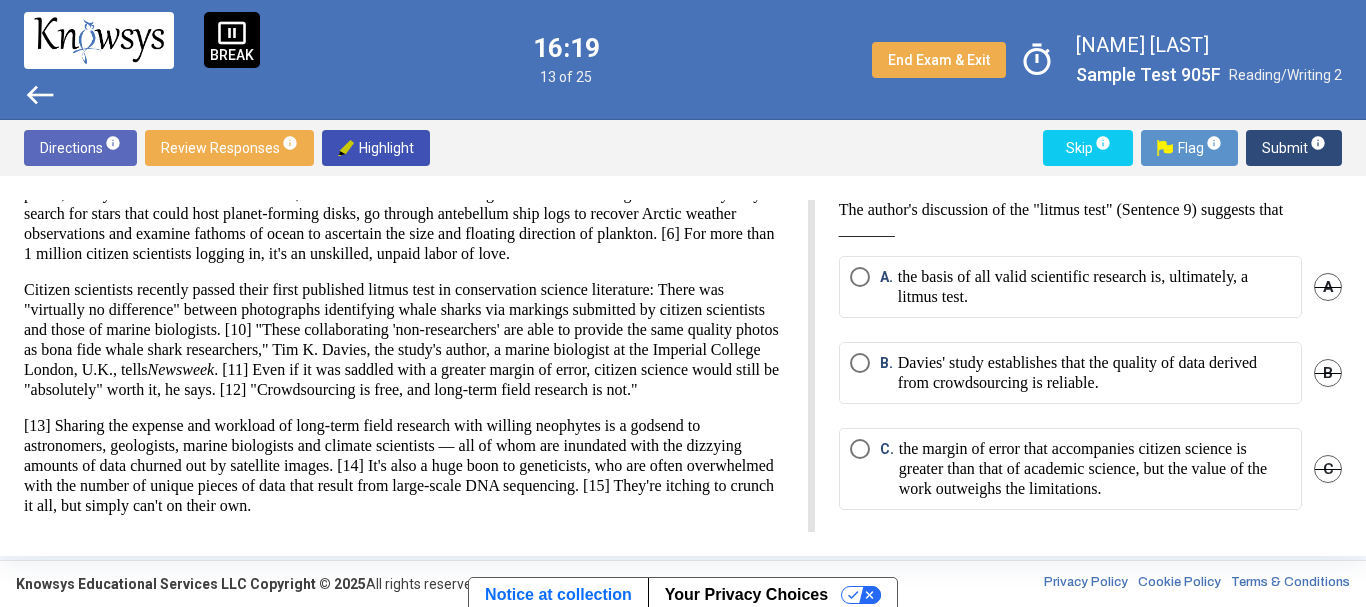 click on "[7] In those cases, the images are supplied; other crowdsourcing sites rely on amateurs to also provide the pictures. [8] And it turns out that theirs are often as reliable as those taken by professionals. [9] Citizen scientists recently passed their first published litmus test in conservation science literature: There was "virtually no difference" between photographs identifying whale sharks via markings submitted by citizen scientists and those of marine biologists. [10] "These collaborating 'non-researchers' are able to provide the same quality photos as bona fide whale shark researchers," Tim K. Davies, the study's author, a marine biologist at the Imperial College London, U.K., tells  Newsweek . [11] Even if it was saddled with a greater margin of error, citizen science would still be "absolutely" worth it, he says. [12] "Crowdsourcing is free, and long-term field research is not."" at bounding box center (404, 340) 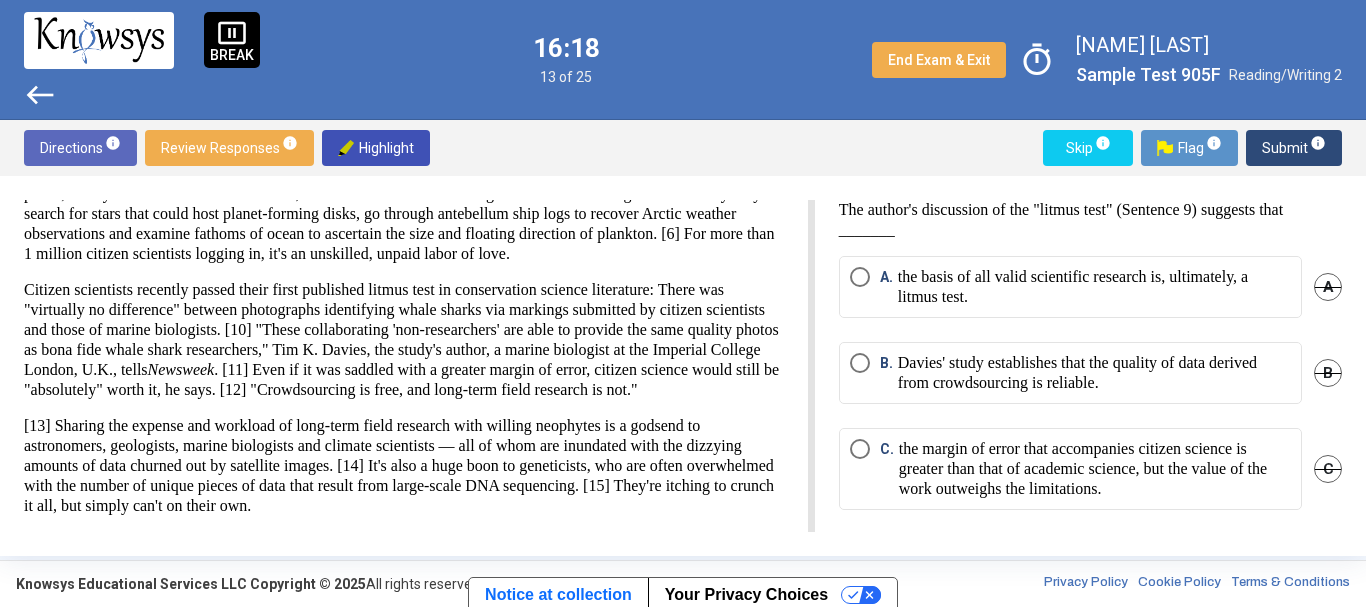 click on "[7] In those cases, the images are supplied; other crowdsourcing sites rely on amateurs to also provide the pictures. [8] And it turns out that theirs are often as reliable as those taken by professionals. [9] Citizen scientists recently passed their first published litmus test in conservation science literature: There was "virtually no difference" between photographs identifying whale sharks via markings submitted by citizen scientists and those of marine biologists. [10] "These collaborating 'non-researchers' are able to provide the same quality photos as bona fide whale shark researchers," Tim K. Davies, the study's author, a marine biologist at the Imperial College London, U.K., tells  Newsweek . [11] Even if it was saddled with a greater margin of error, citizen science would still be "absolutely" worth it, he says. [12] "Crowdsourcing is free, and long-term field research is not."" at bounding box center [404, 340] 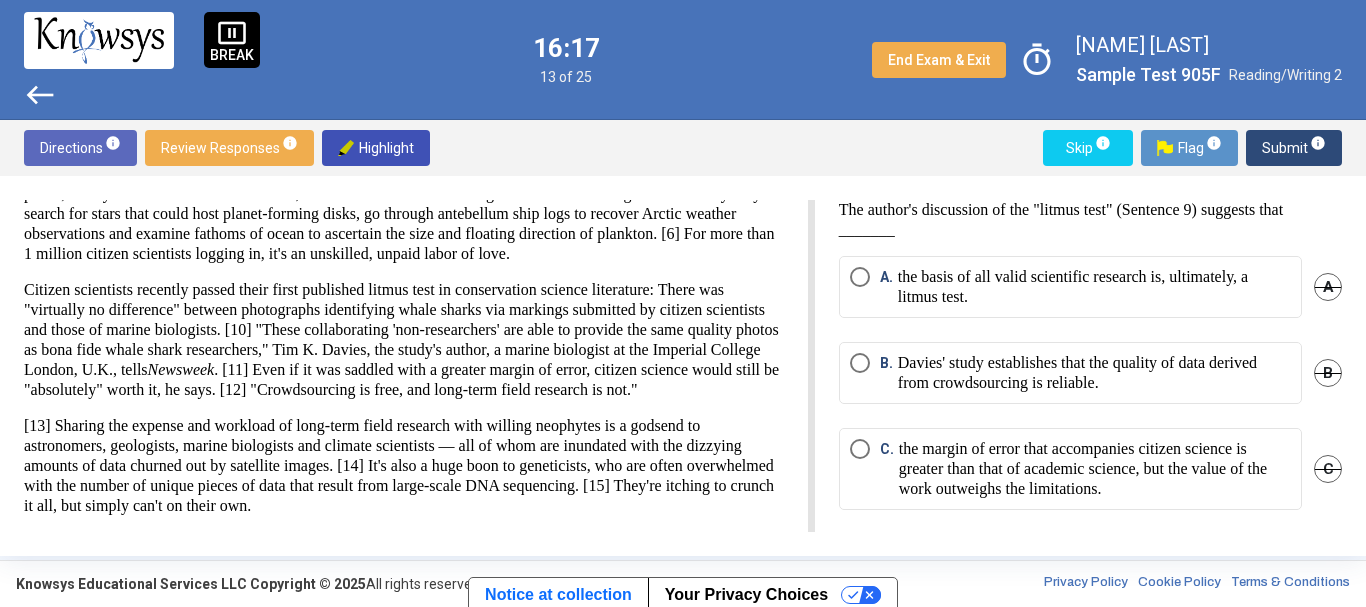 drag, startPoint x: 290, startPoint y: 344, endPoint x: 400, endPoint y: 335, distance: 110.36757 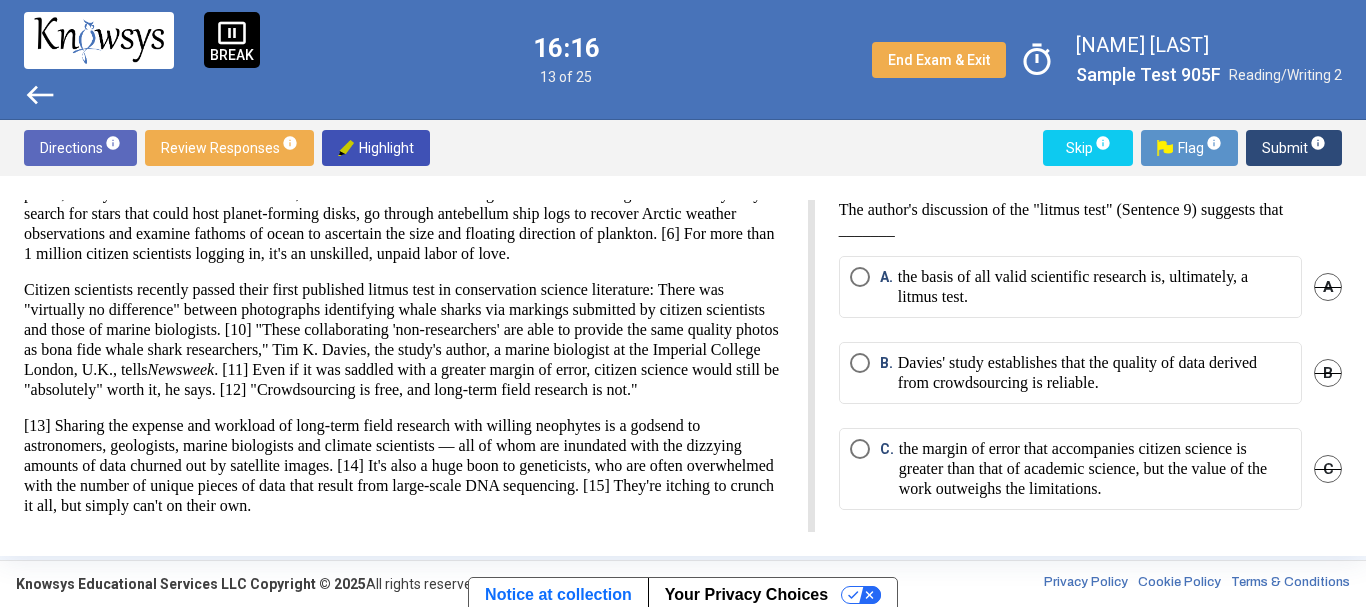 click on "[7] In those cases, the images are supplied; other crowdsourcing sites rely on amateurs to also provide the pictures. [8] And it turns out that theirs are often as reliable as those taken by professionals. [9] Citizen scientists recently passed their first published litmus test in conservation science literature: There was "virtually no difference" between photographs identifying whale sharks via markings submitted by citizen scientists and those of marine biologists. [10] "These collaborating 'non-researchers' are able to provide the same quality photos as bona fide whale shark researchers," Tim K. Davies, the study's author, a marine biologist at the Imperial College London, U.K., tells  Newsweek . [11] Even if it was saddled with a greater margin of error, citizen science would still be "absolutely" worth it, he says. [12] "Crowdsourcing is free, and long-term field research is not."" at bounding box center [404, 340] 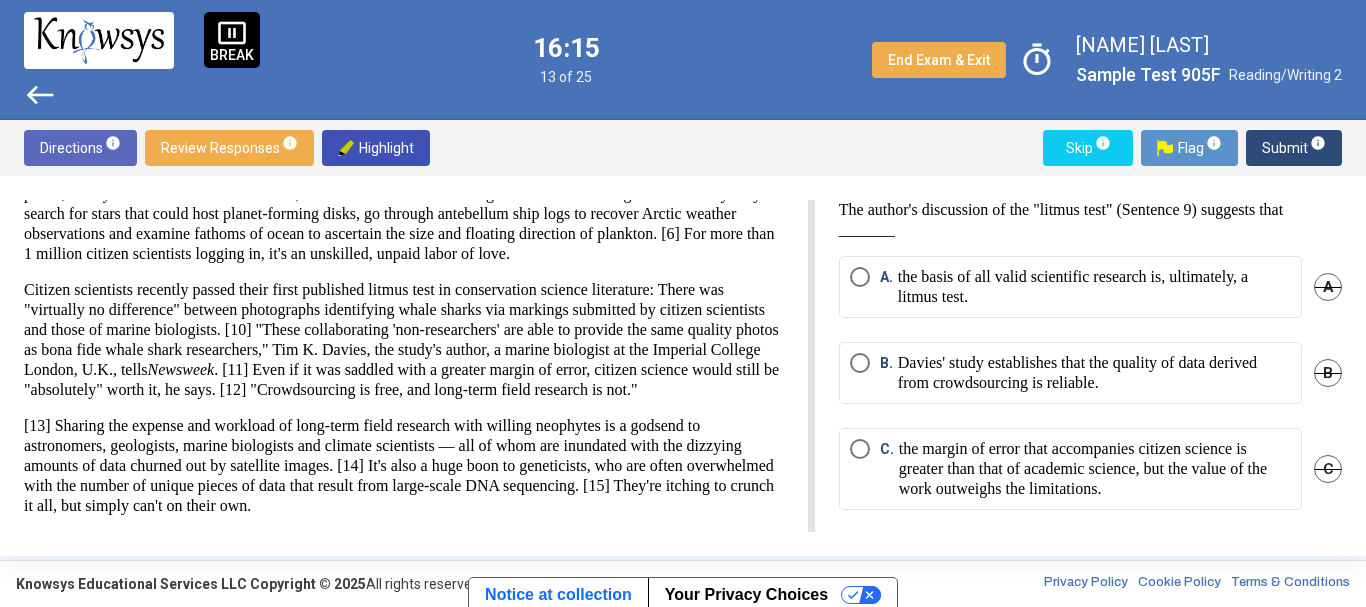 click on "[7] In those cases, the images are supplied; other crowdsourcing sites rely on amateurs to also provide the pictures. [8] And it turns out that theirs are often as reliable as those taken by professionals. [9] Citizen scientists recently passed their first published litmus test in conservation science literature: There was "virtually no difference" between photographs identifying whale sharks via markings submitted by citizen scientists and those of marine biologists. [10] "These collaborating 'non-researchers' are able to provide the same quality photos as bona fide whale shark researchers," Tim K. Davies, the study's author, a marine biologist at the Imperial College London, U.K., tells  Newsweek . [11] Even if it was saddled with a greater margin of error, citizen science would still be "absolutely" worth it, he says. [12] "Crowdsourcing is free, and long-term field research is not."" at bounding box center (404, 340) 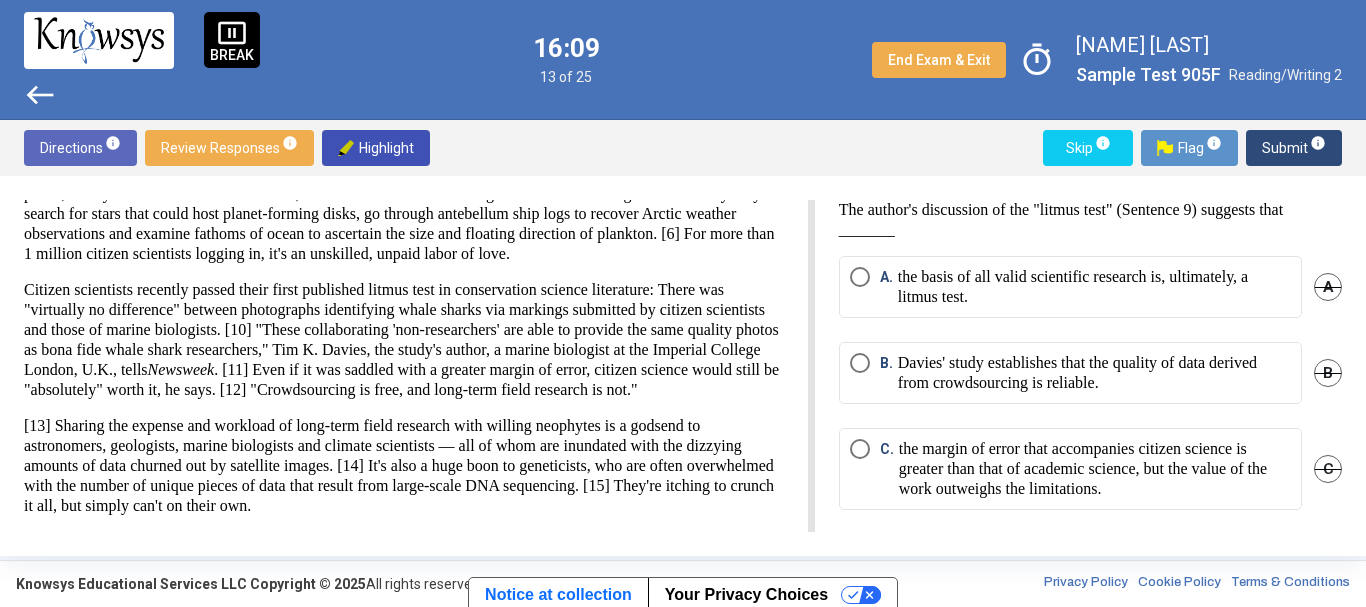 click on "[13] Sharing the expense and workload of long-term field research with willing neophytes is a godsend to astronomers, geologists, marine biologists and climate scientists — all of whom are inundated with the dizzying amounts of data churned out by satellite images. [14] It's also a huge boon to geneticists, who are often overwhelmed with the number of unique pieces of data that result from large-scale DNA sequencing. [15] They're itching to crunch it all, but simply can't on their own." at bounding box center [404, 466] 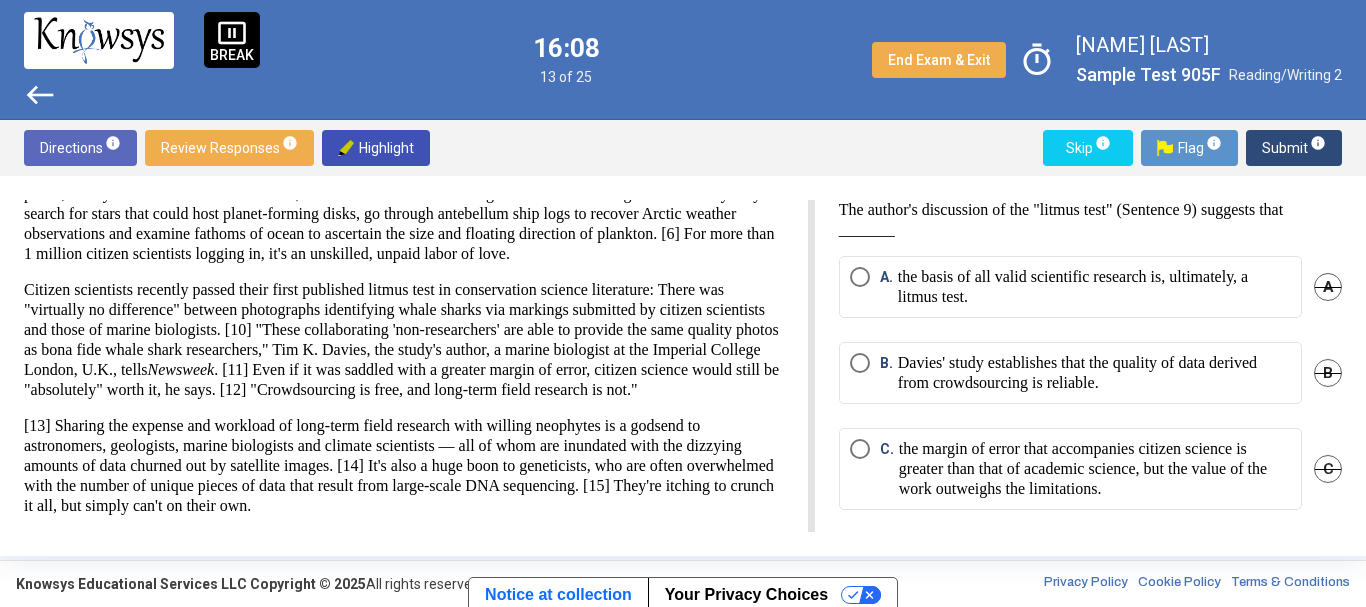 drag, startPoint x: 120, startPoint y: 427, endPoint x: 162, endPoint y: 427, distance: 42 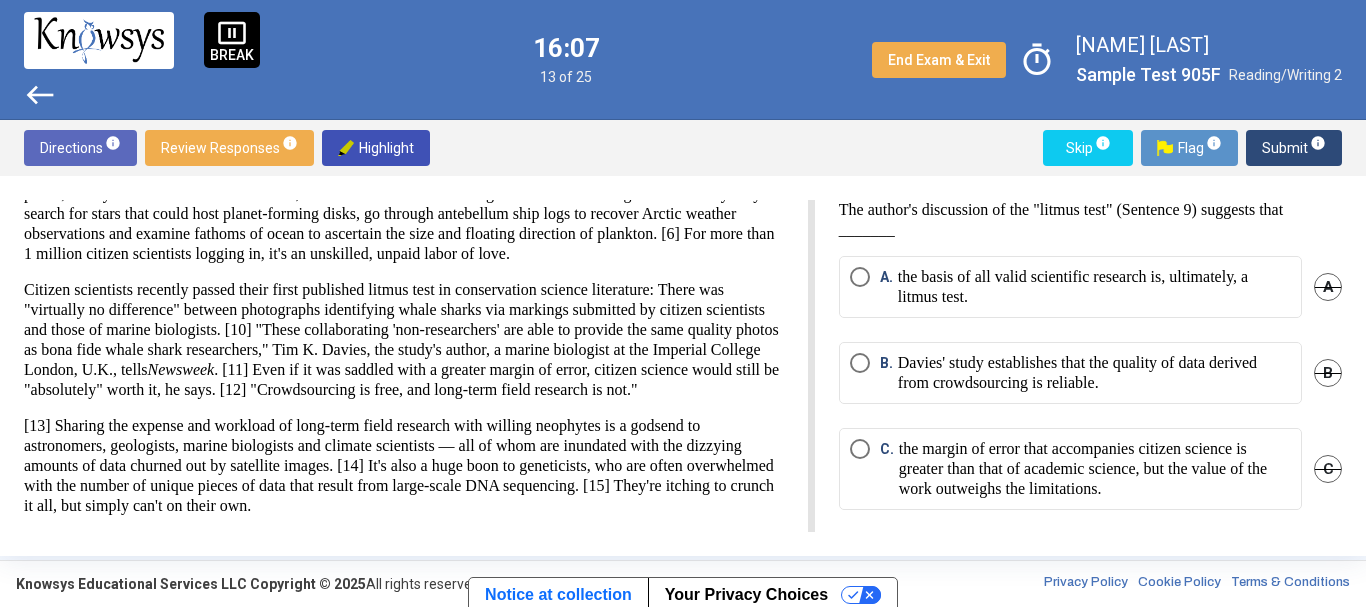 drag, startPoint x: 360, startPoint y: 401, endPoint x: 566, endPoint y: 430, distance: 208.03125 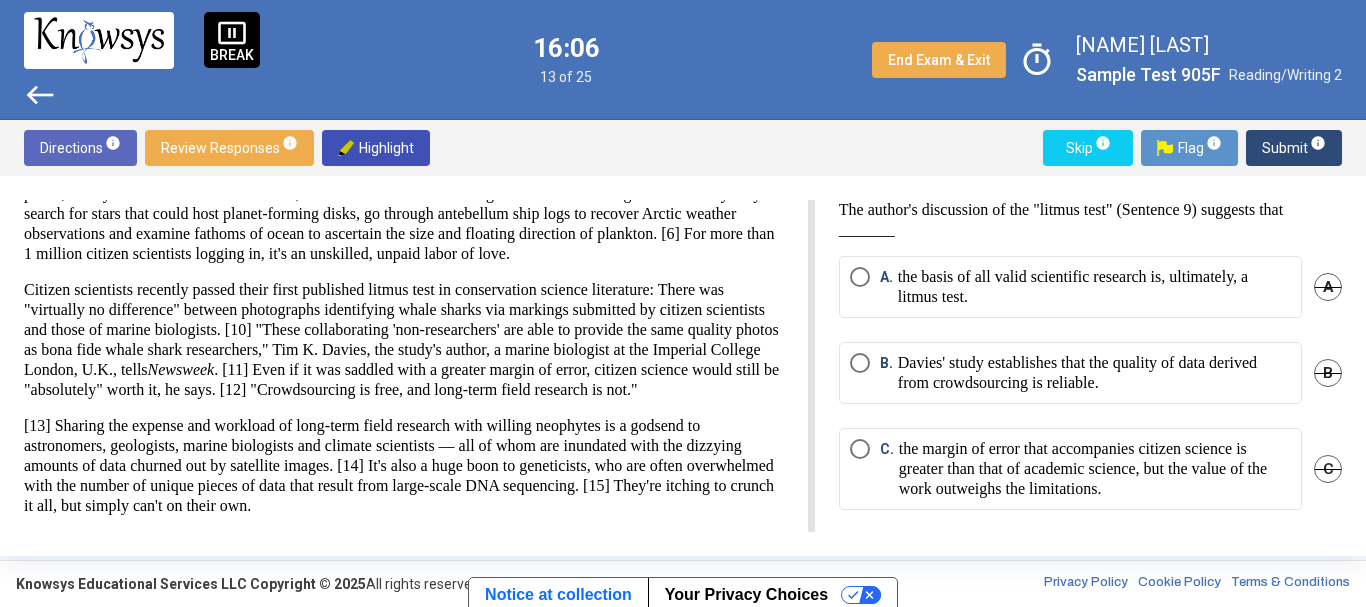 drag, startPoint x: 608, startPoint y: 438, endPoint x: 685, endPoint y: 446, distance: 77.41447 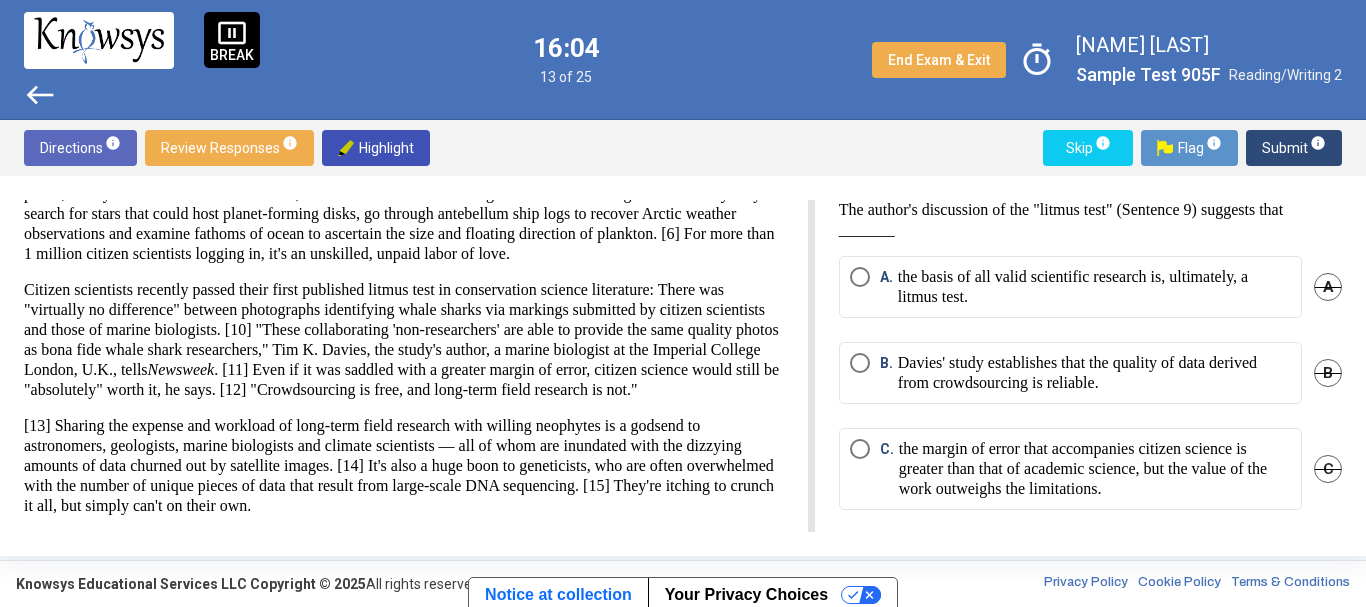 click on "[13] Sharing the expense and workload of long-term field research with willing neophytes is a godsend to astronomers, geologists, marine biologists and climate scientists — all of whom are inundated with the dizzying amounts of data churned out by satellite images. [14] It's also a huge boon to geneticists, who are often overwhelmed with the number of unique pieces of data that result from large-scale DNA sequencing. [15] They're itching to crunch it all, but simply can't on their own." at bounding box center (404, 466) 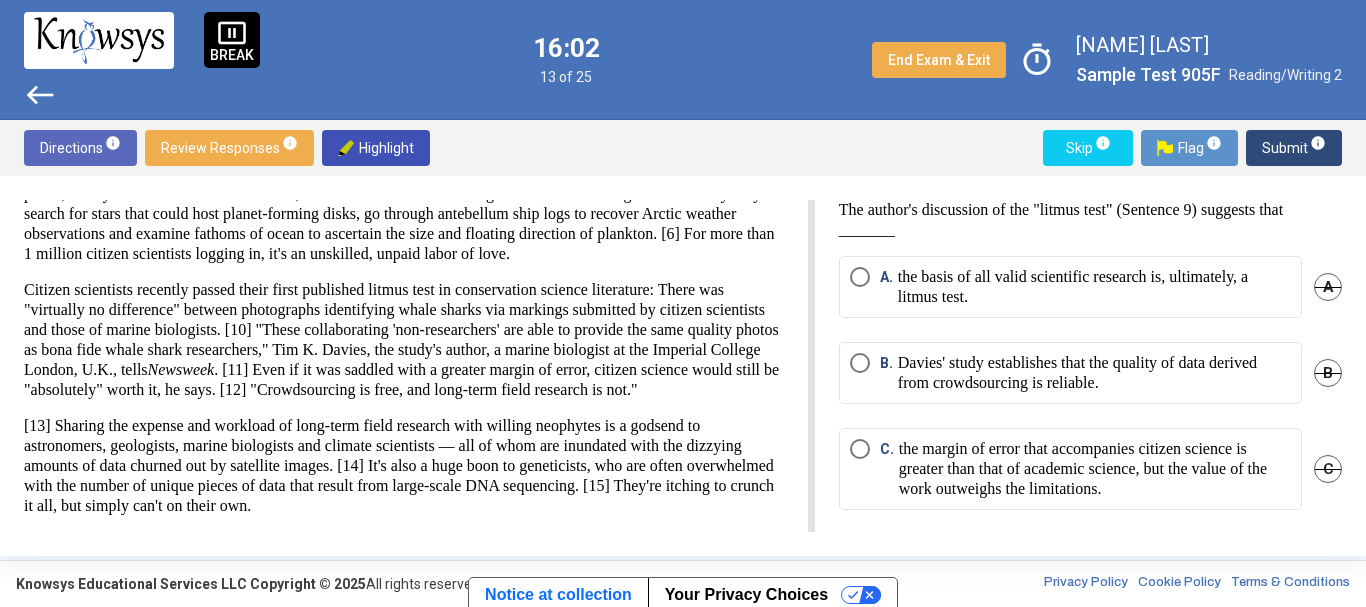 drag, startPoint x: 401, startPoint y: 463, endPoint x: 550, endPoint y: 470, distance: 149.16434 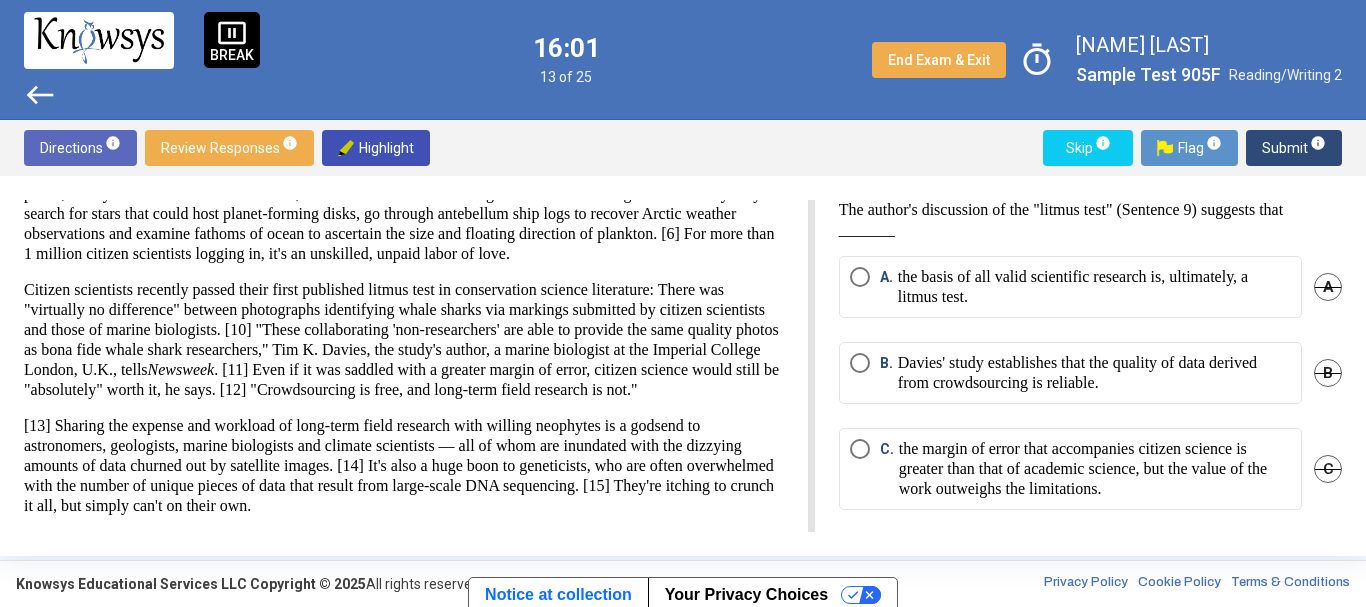 drag, startPoint x: 550, startPoint y: 470, endPoint x: 725, endPoint y: 455, distance: 175.64168 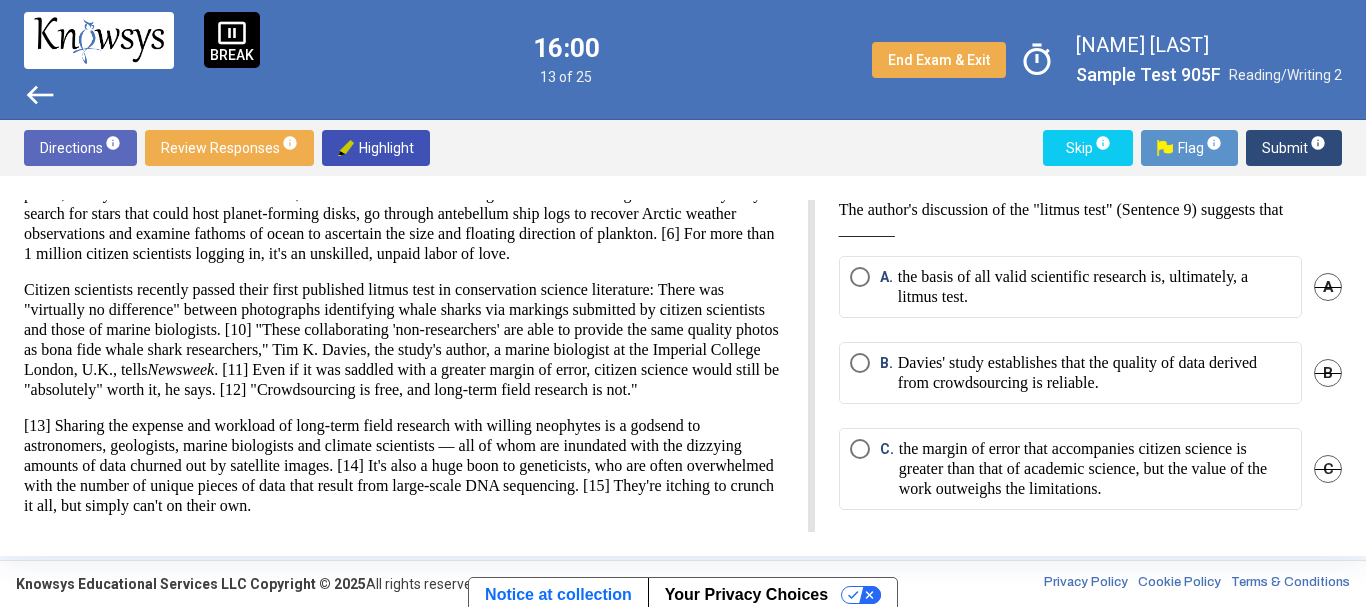 click on "[13] Sharing the expense and workload of long-term field research with willing neophytes is a godsend to astronomers, geologists, marine biologists and climate scientists — all of whom are inundated with the dizzying amounts of data churned out by satellite images. [14] It's also a huge boon to geneticists, who are often overwhelmed with the number of unique pieces of data that result from large-scale DNA sequencing. [15] They're itching to crunch it all, but simply can't on their own." at bounding box center [404, 466] 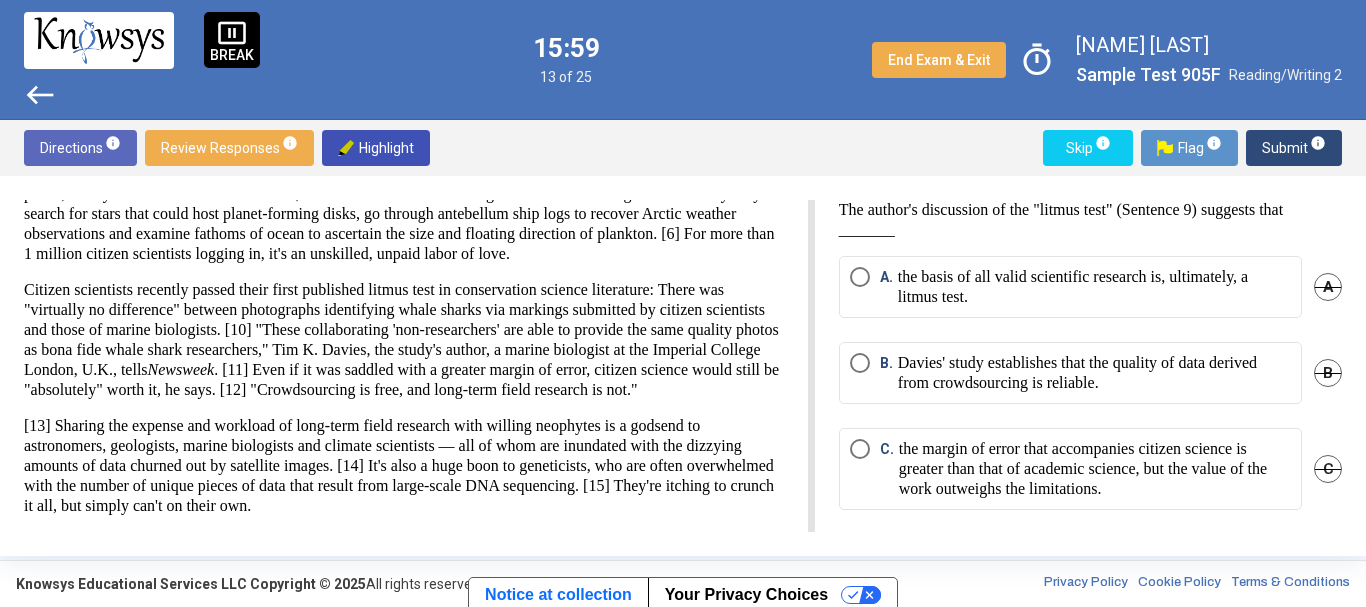 drag, startPoint x: 202, startPoint y: 478, endPoint x: 240, endPoint y: 486, distance: 38.832977 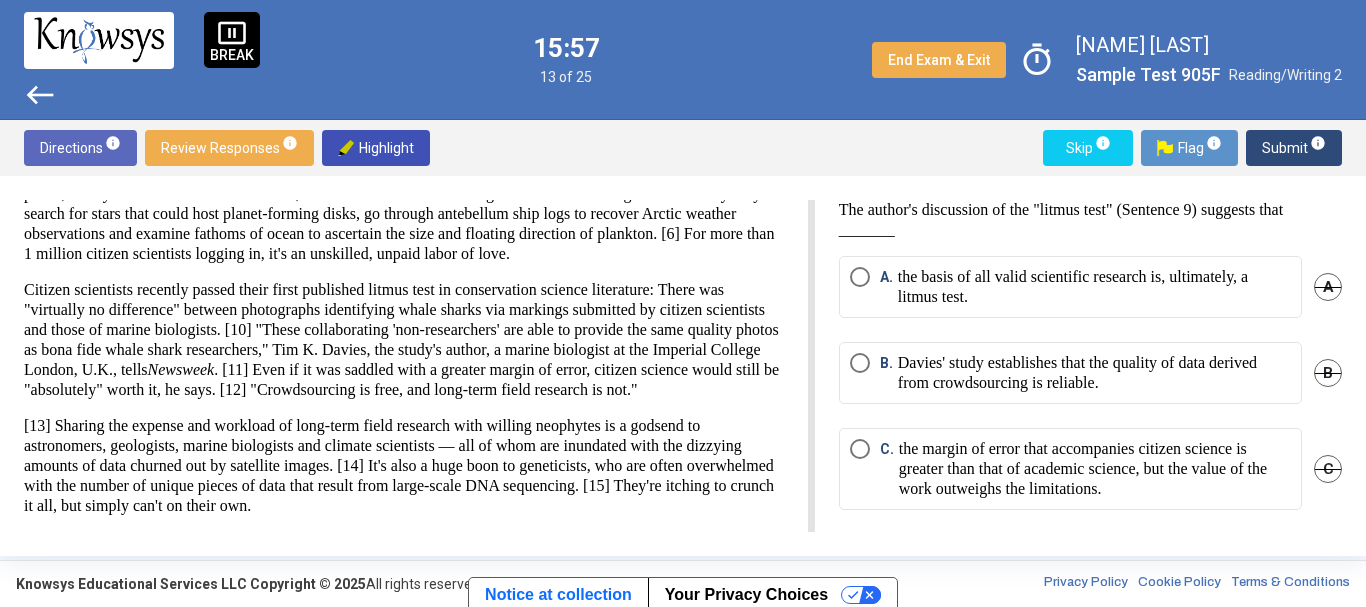 drag, startPoint x: 240, startPoint y: 486, endPoint x: 711, endPoint y: 495, distance: 471.08597 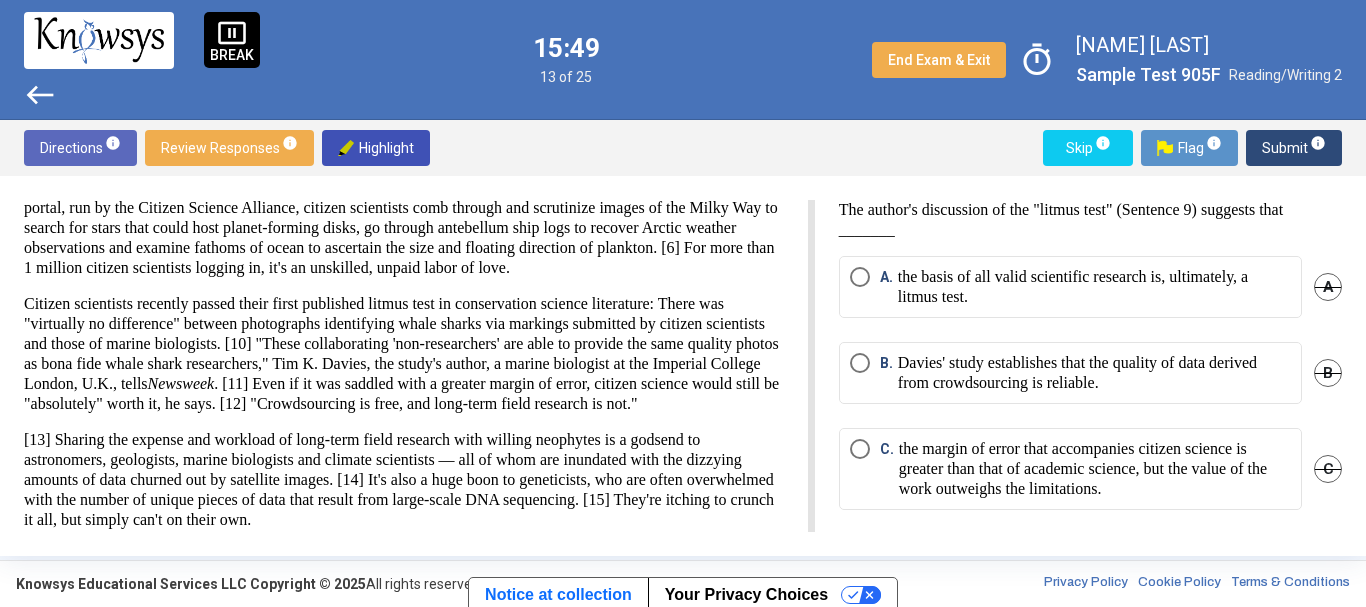scroll, scrollTop: 200, scrollLeft: 0, axis: vertical 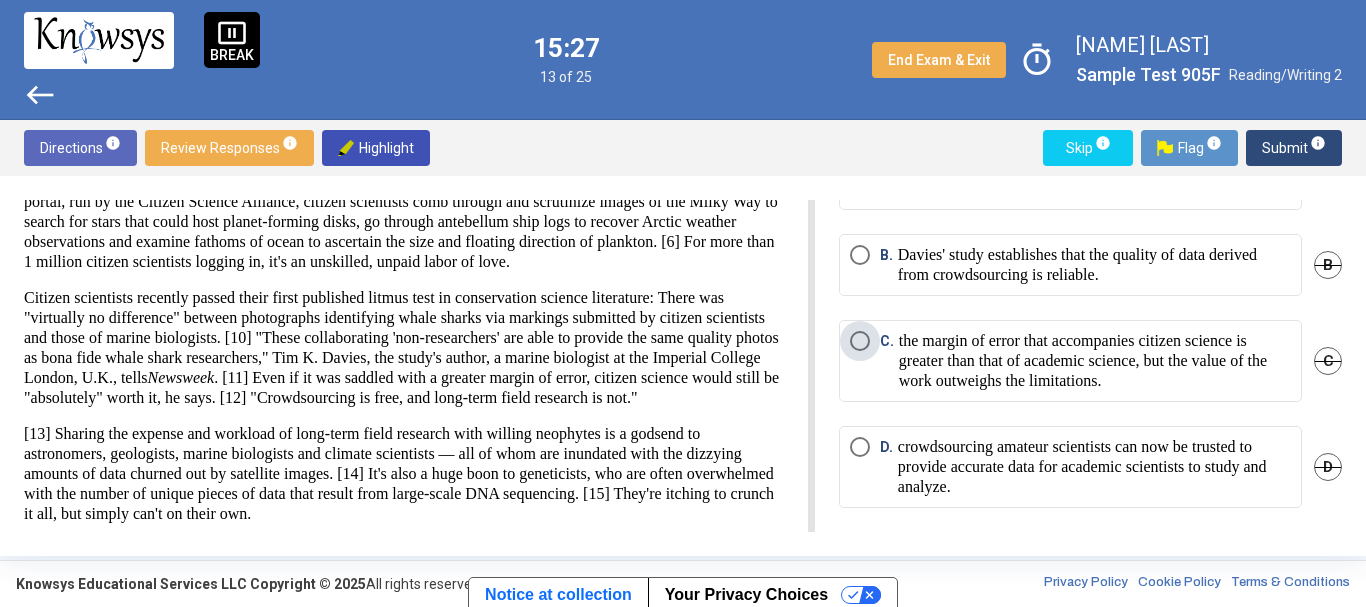 drag, startPoint x: 1102, startPoint y: 366, endPoint x: 1130, endPoint y: 357, distance: 29.410883 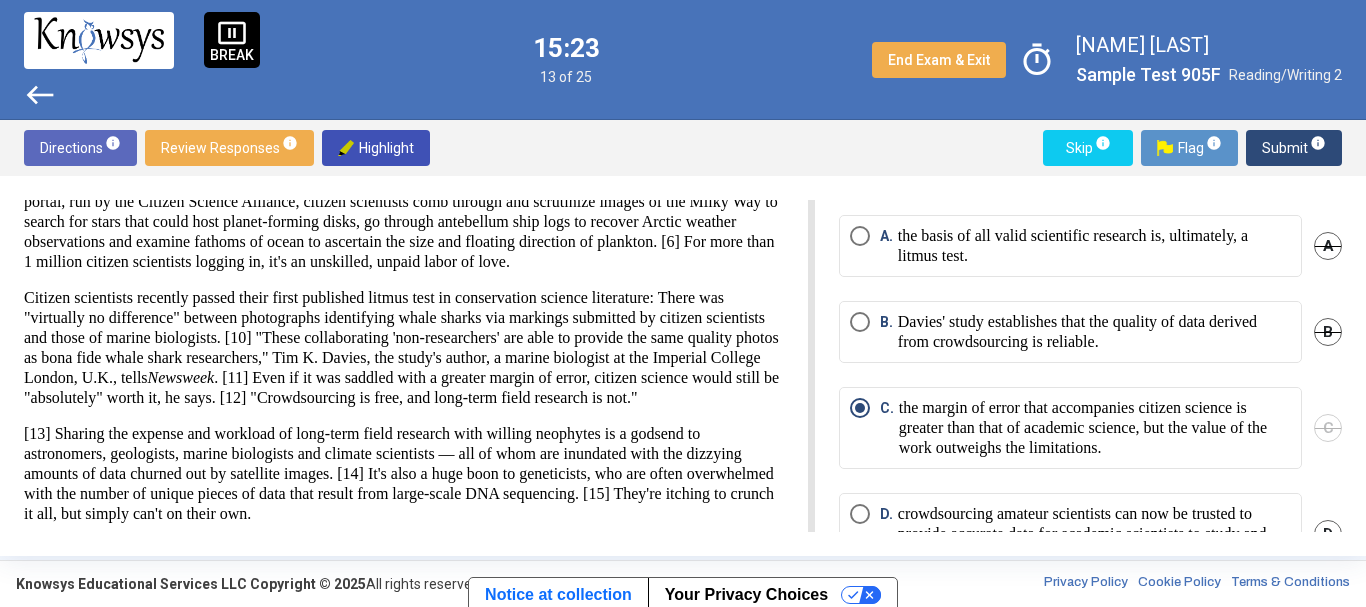 scroll, scrollTop: 8, scrollLeft: 0, axis: vertical 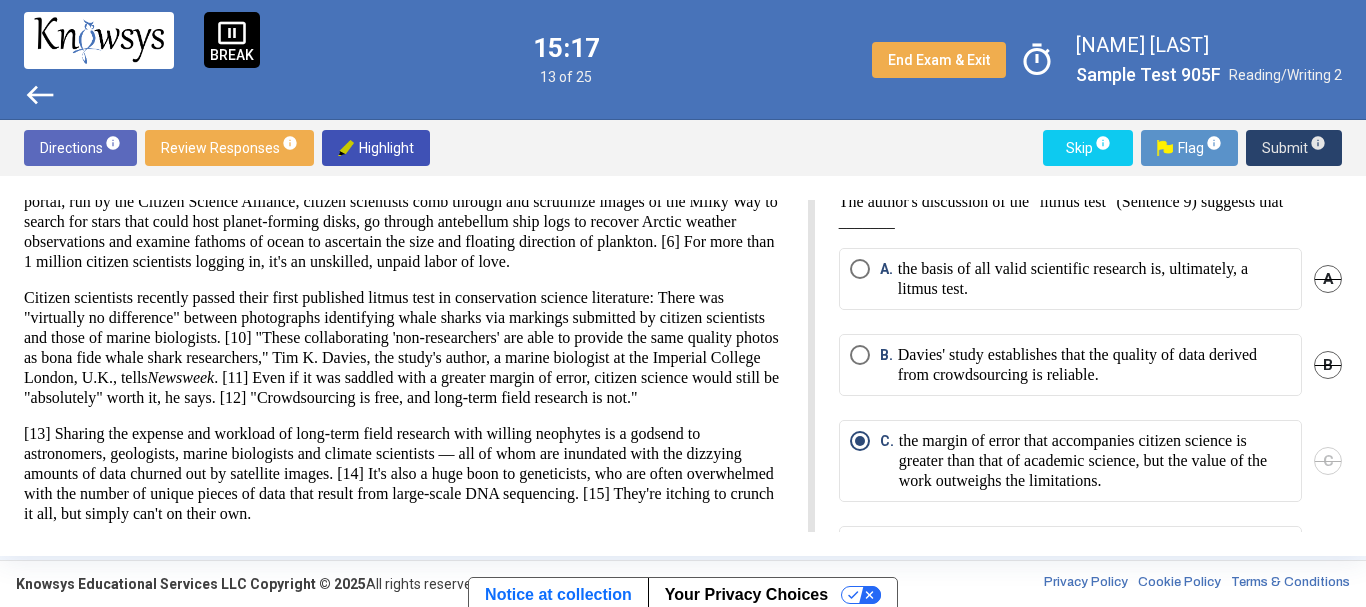 click on "Submit  info" at bounding box center [1294, 148] 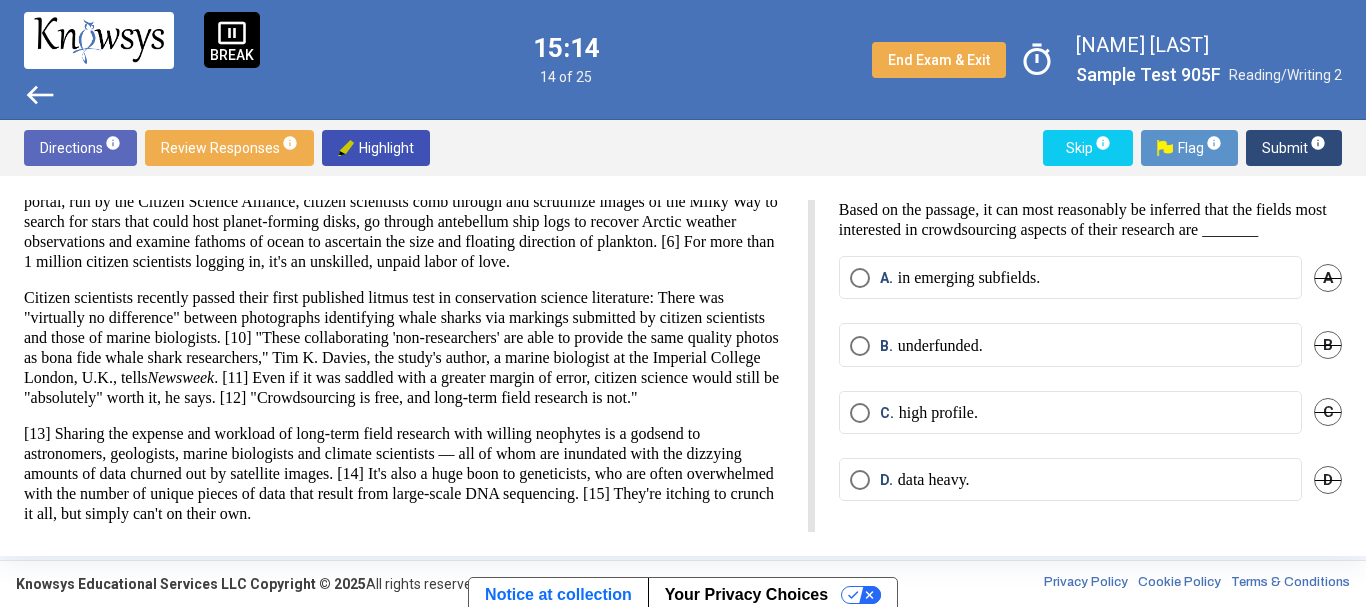 scroll, scrollTop: 0, scrollLeft: 0, axis: both 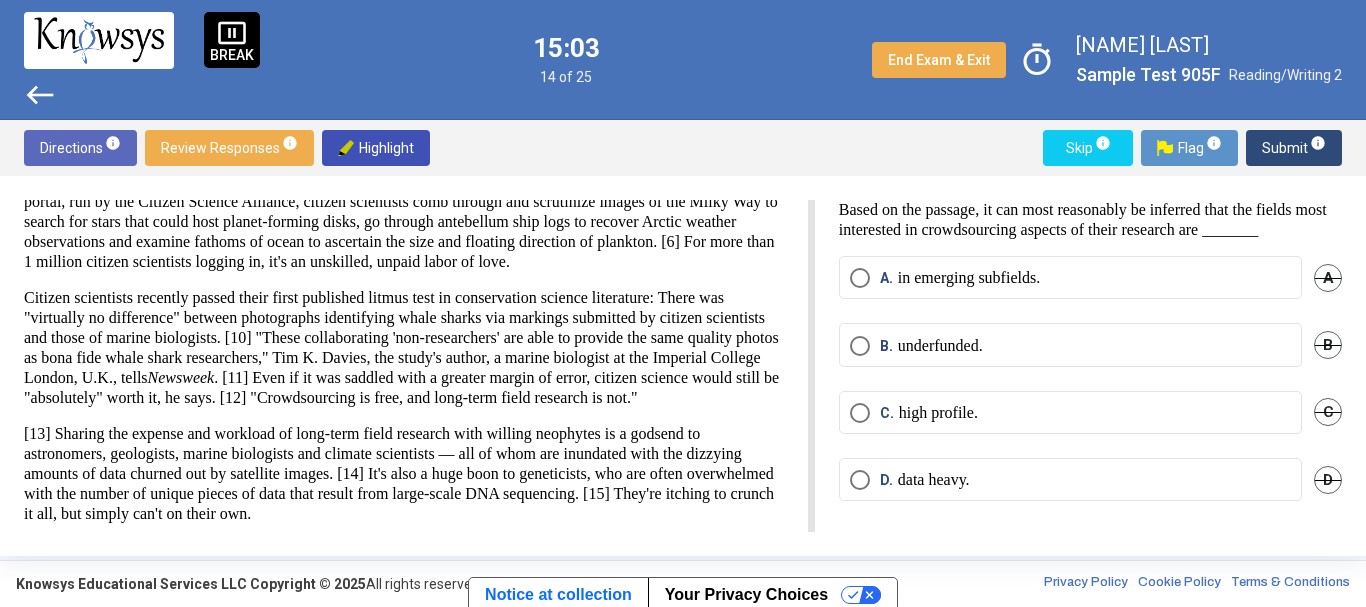 drag, startPoint x: 1201, startPoint y: 227, endPoint x: 1365, endPoint y: 184, distance: 169.5435 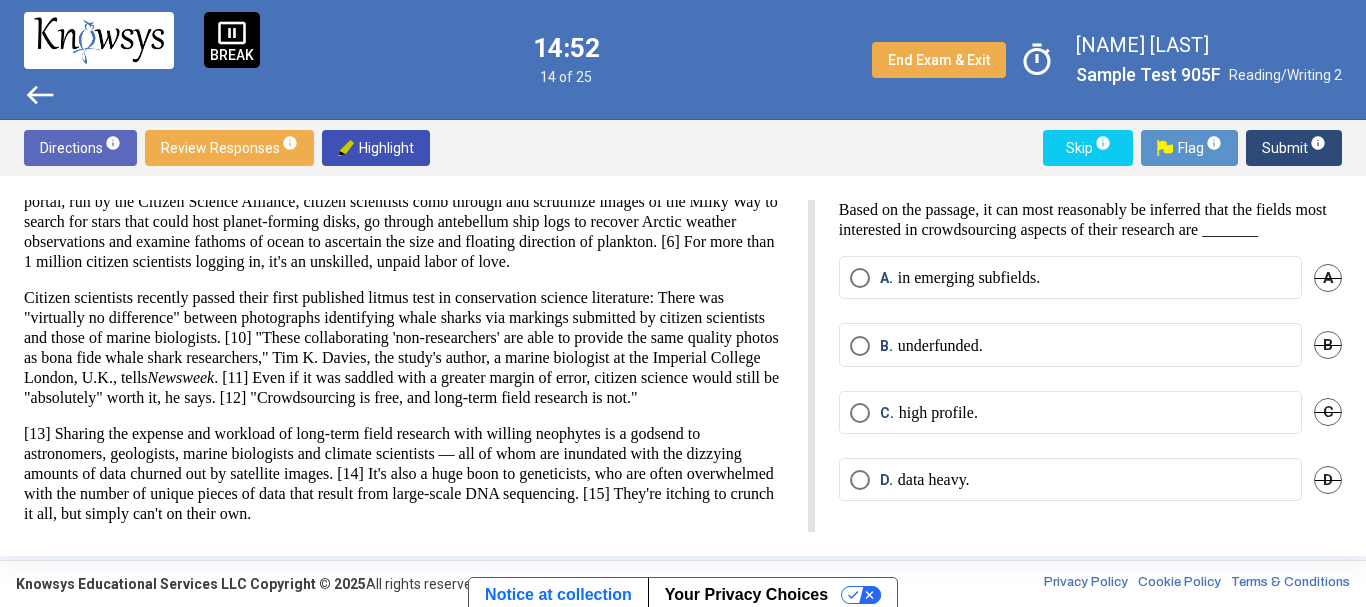 click on "Based on the passage, it can most reasonably be inferred that the fields most interested in crowdsourcing aspects of their research are _______" at bounding box center [1090, 220] 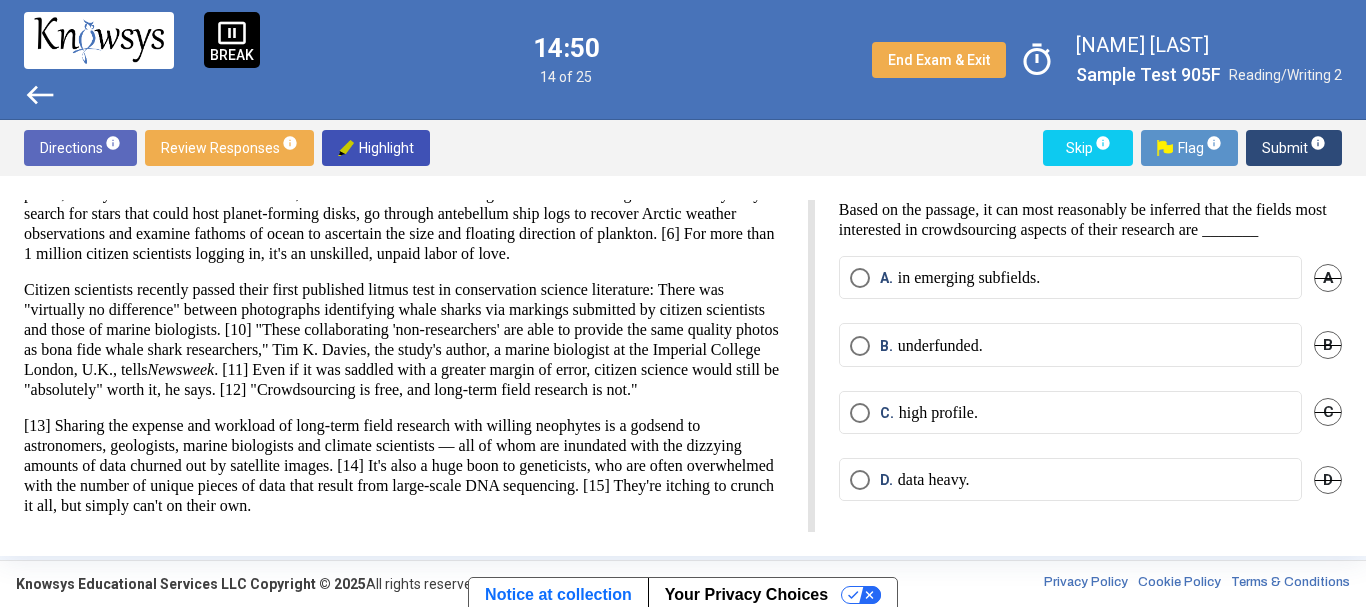 scroll, scrollTop: 308, scrollLeft: 0, axis: vertical 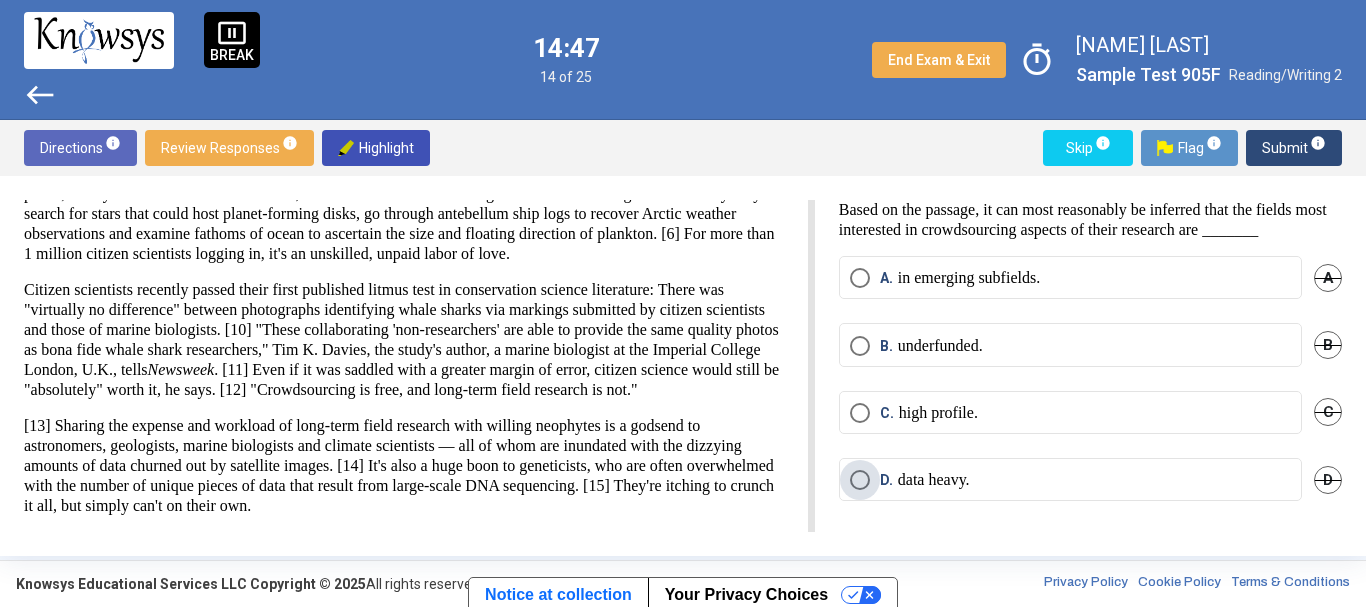 click on "D.    data heavy." at bounding box center (1070, 480) 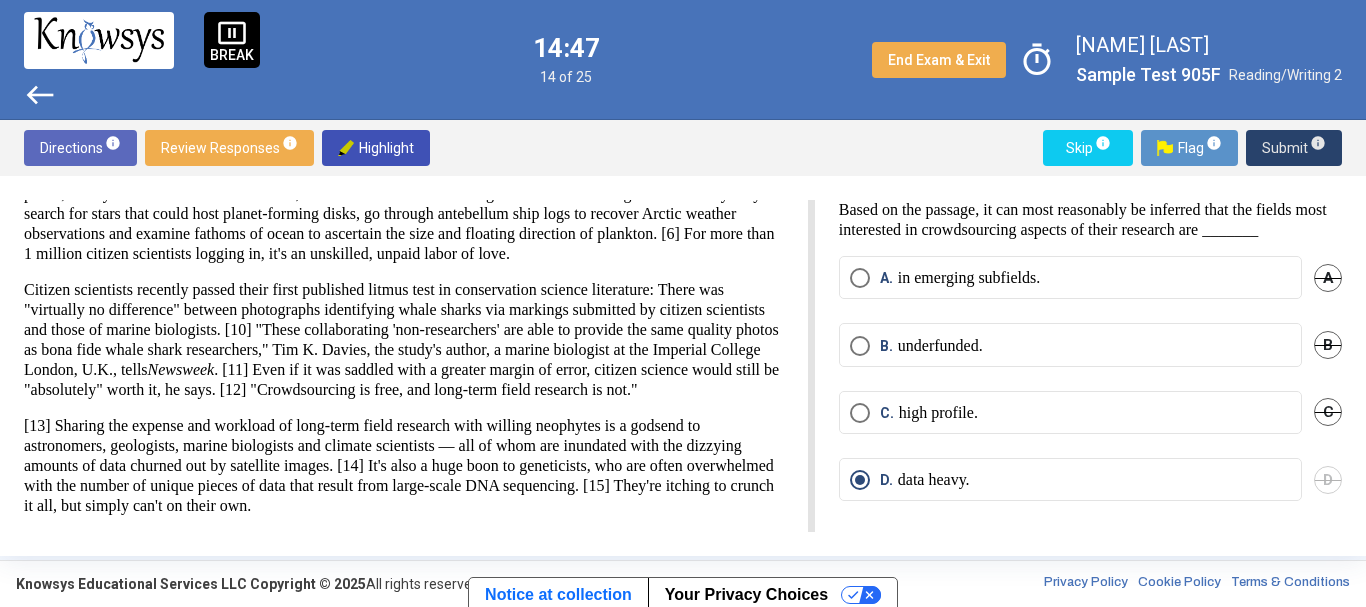 drag, startPoint x: 1301, startPoint y: 143, endPoint x: 1287, endPoint y: 147, distance: 14.56022 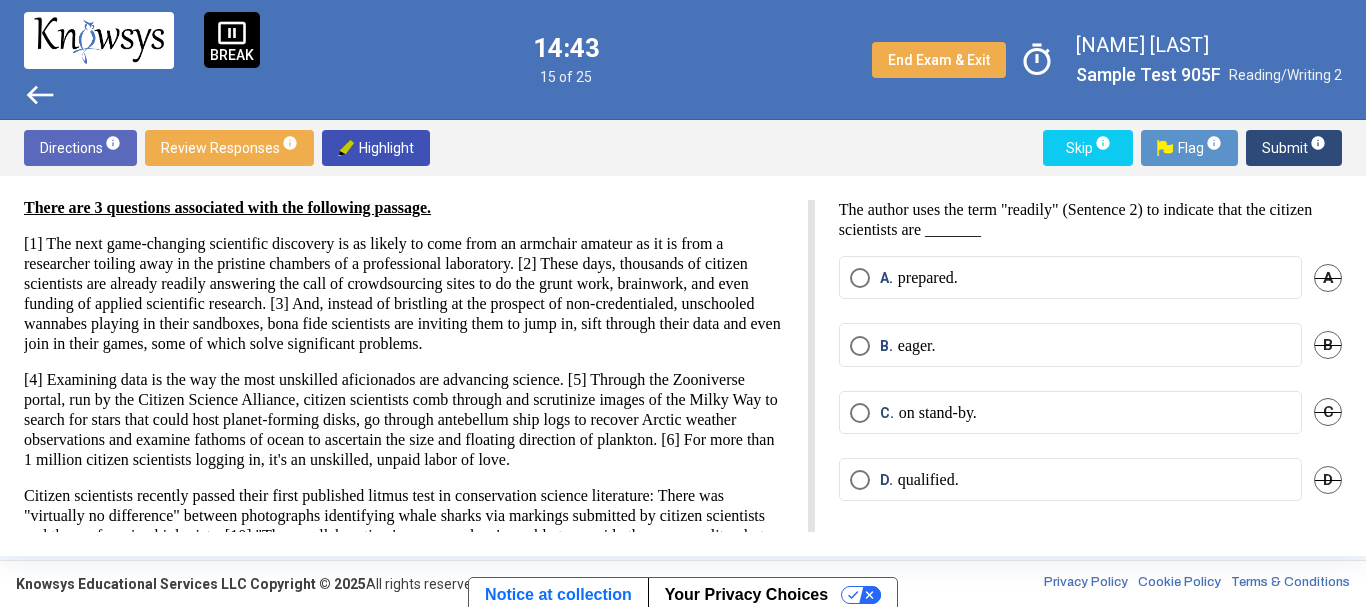 scroll, scrollTop: 0, scrollLeft: 0, axis: both 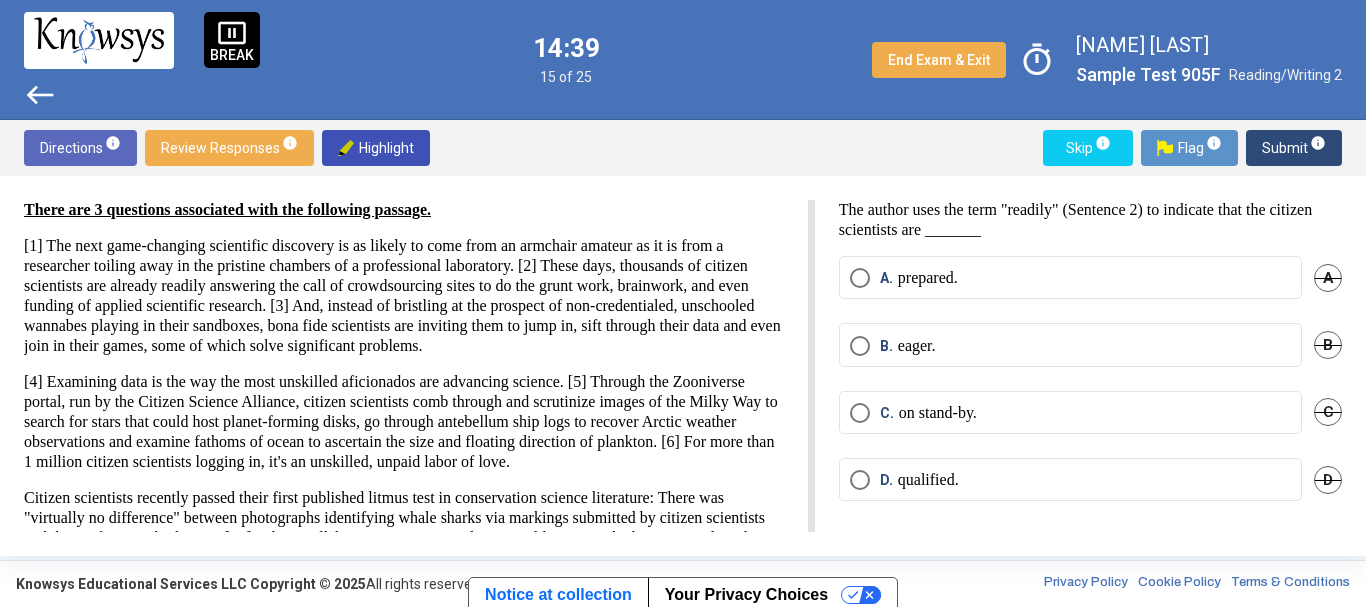 click on "C.    on stand-by." at bounding box center [1070, 413] 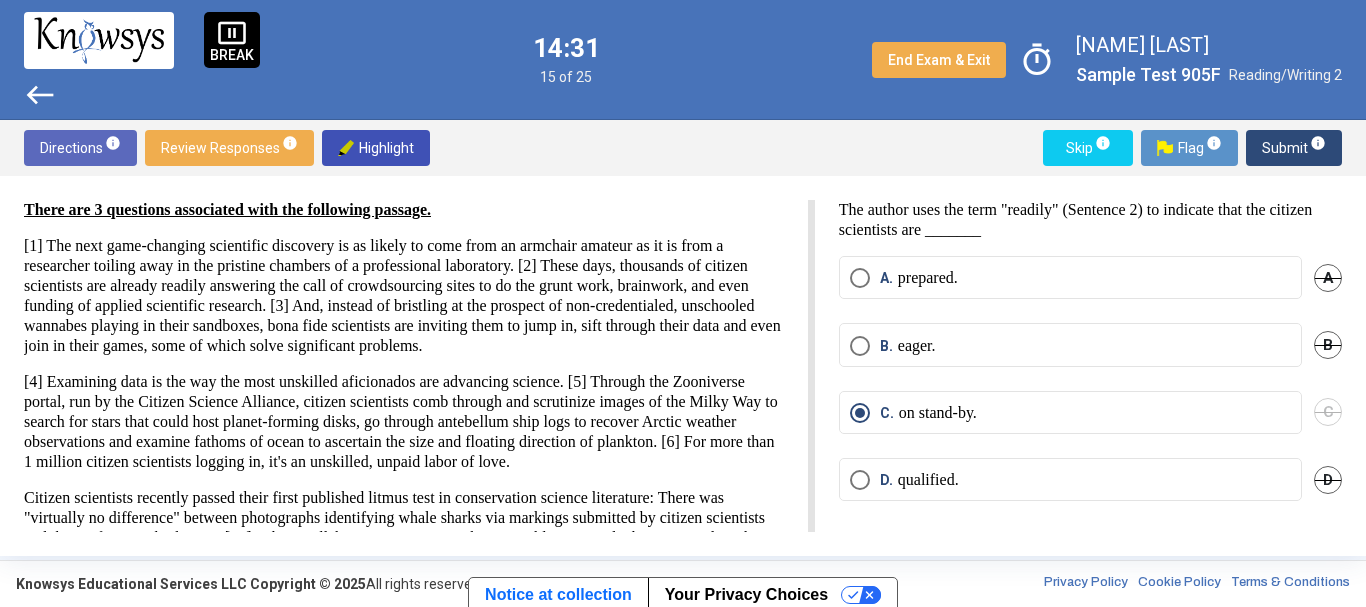 click on "Submit  info" at bounding box center [1294, 148] 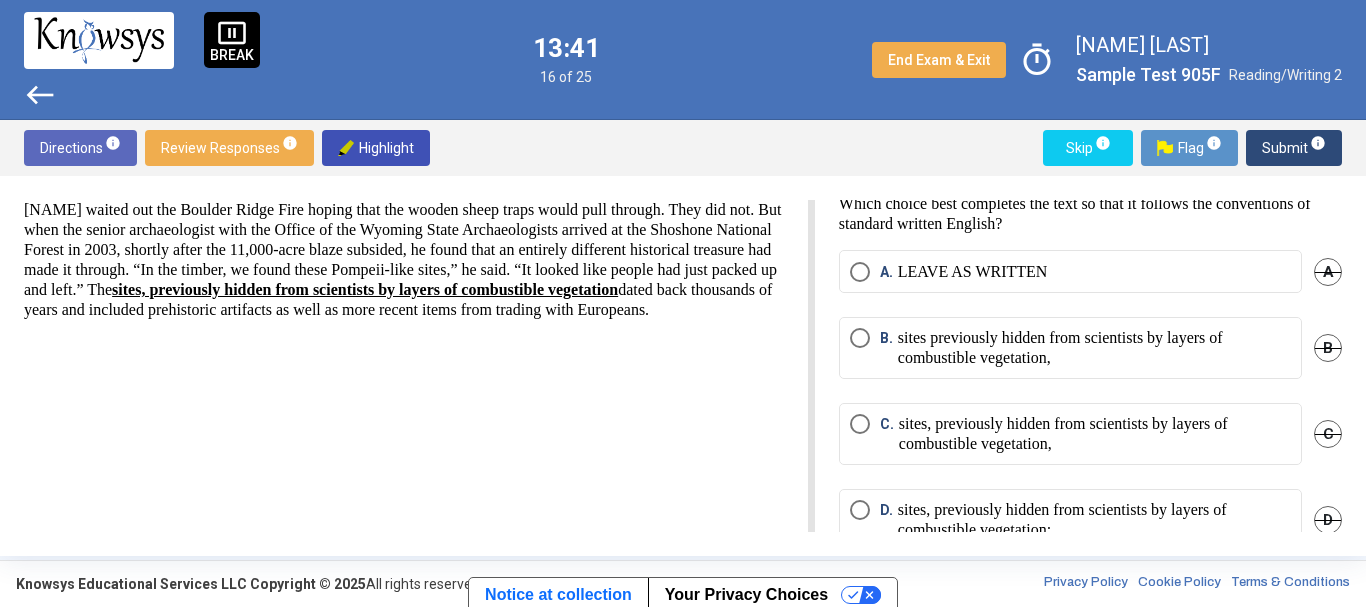scroll, scrollTop: 0, scrollLeft: 0, axis: both 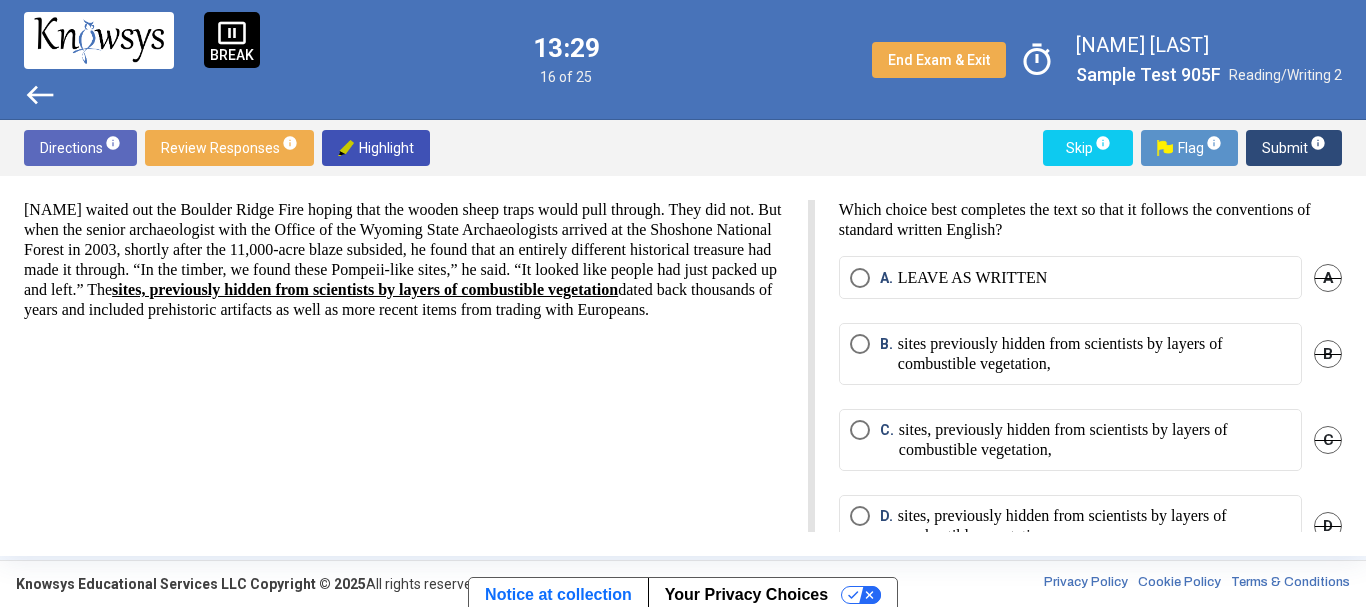 click on "sites, previously hidden from scientists by layers of combustible vegetation," at bounding box center (1095, 440) 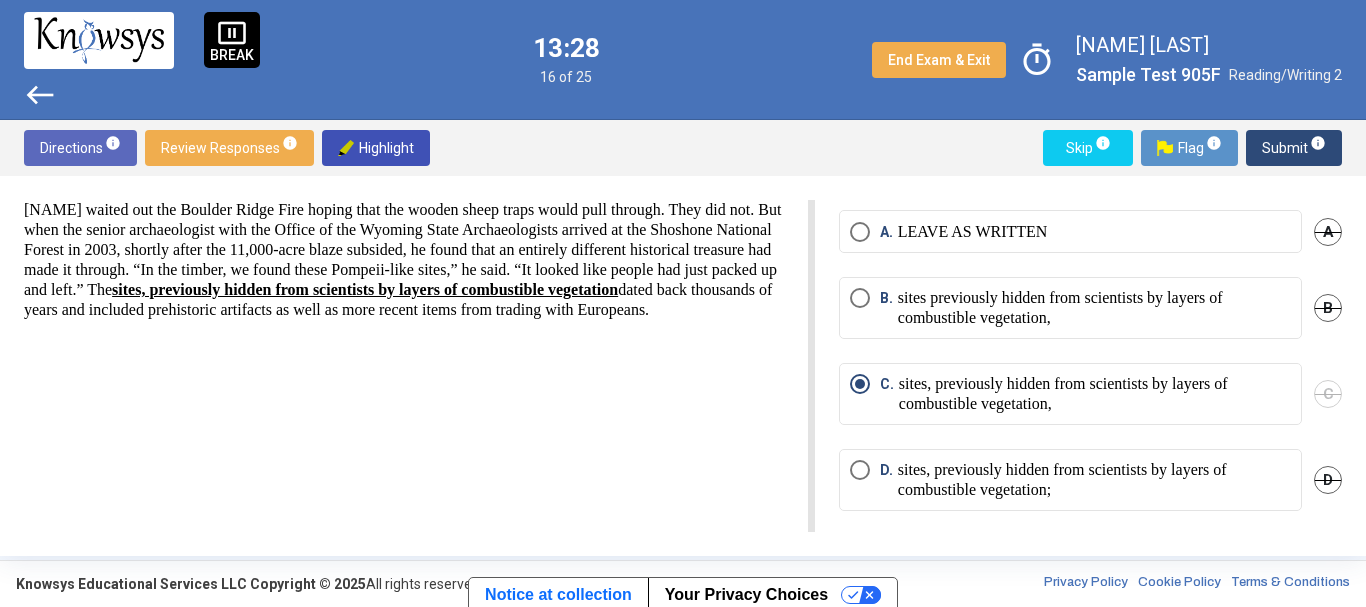 scroll, scrollTop: 48, scrollLeft: 0, axis: vertical 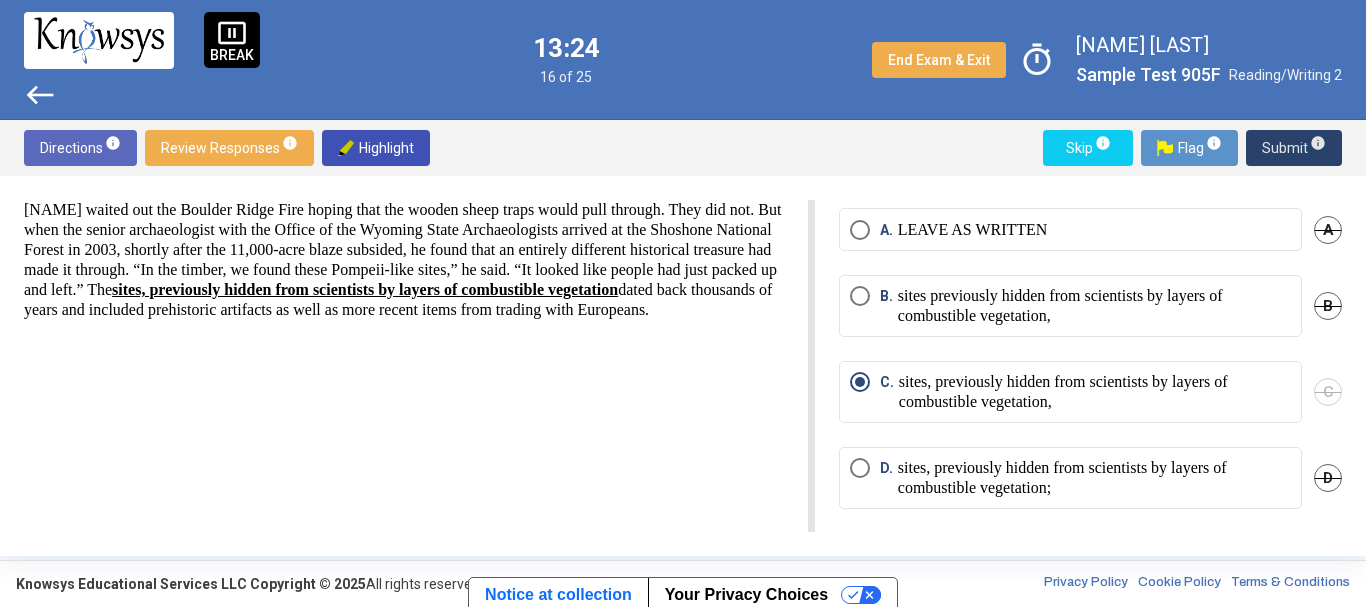 click on "Submit  info" at bounding box center [1294, 148] 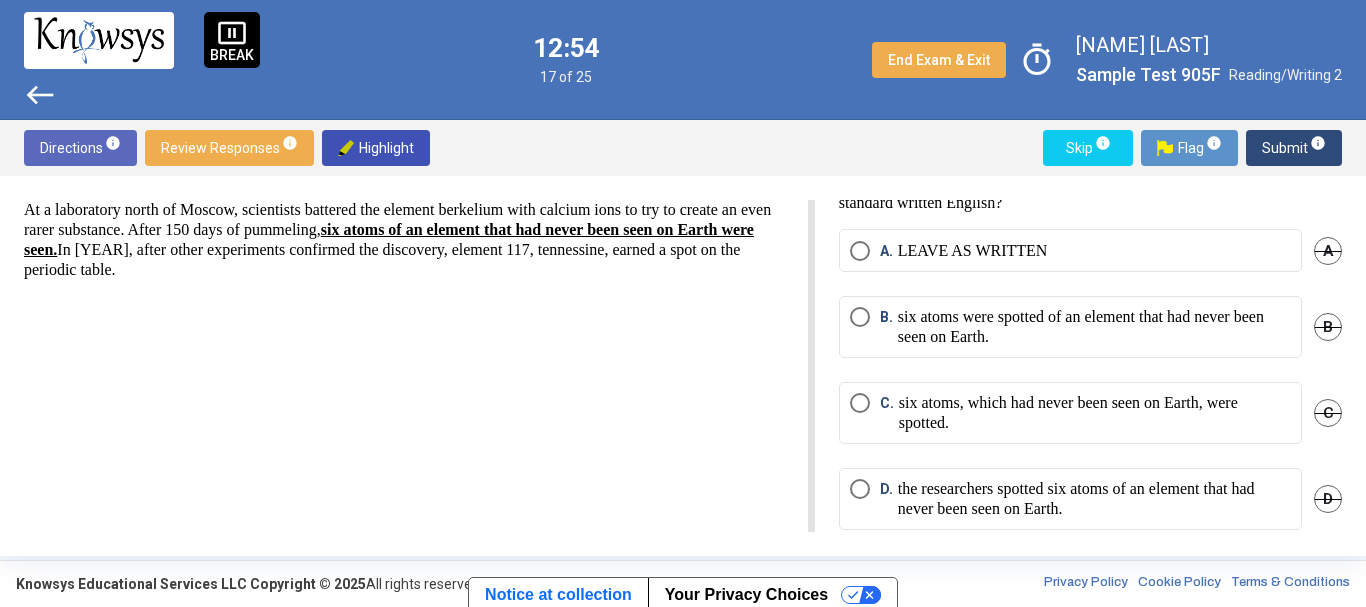 scroll, scrollTop: 33, scrollLeft: 0, axis: vertical 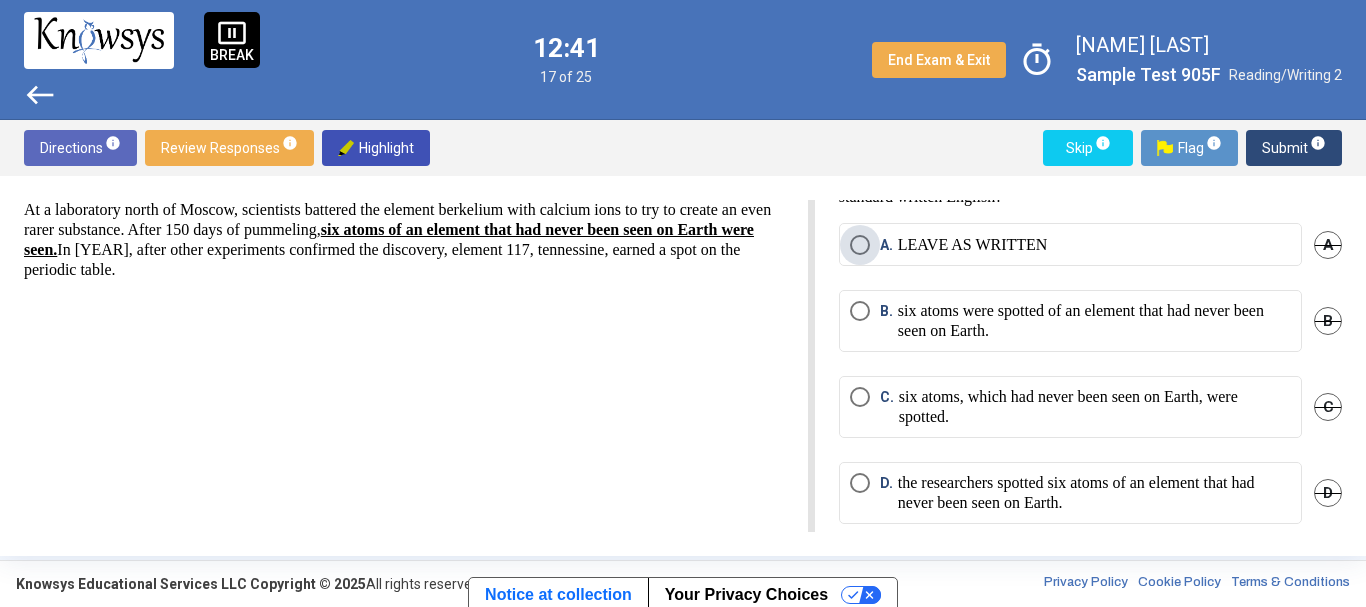 click on "A.  LEAVE AS WRITTEN" at bounding box center [1070, 245] 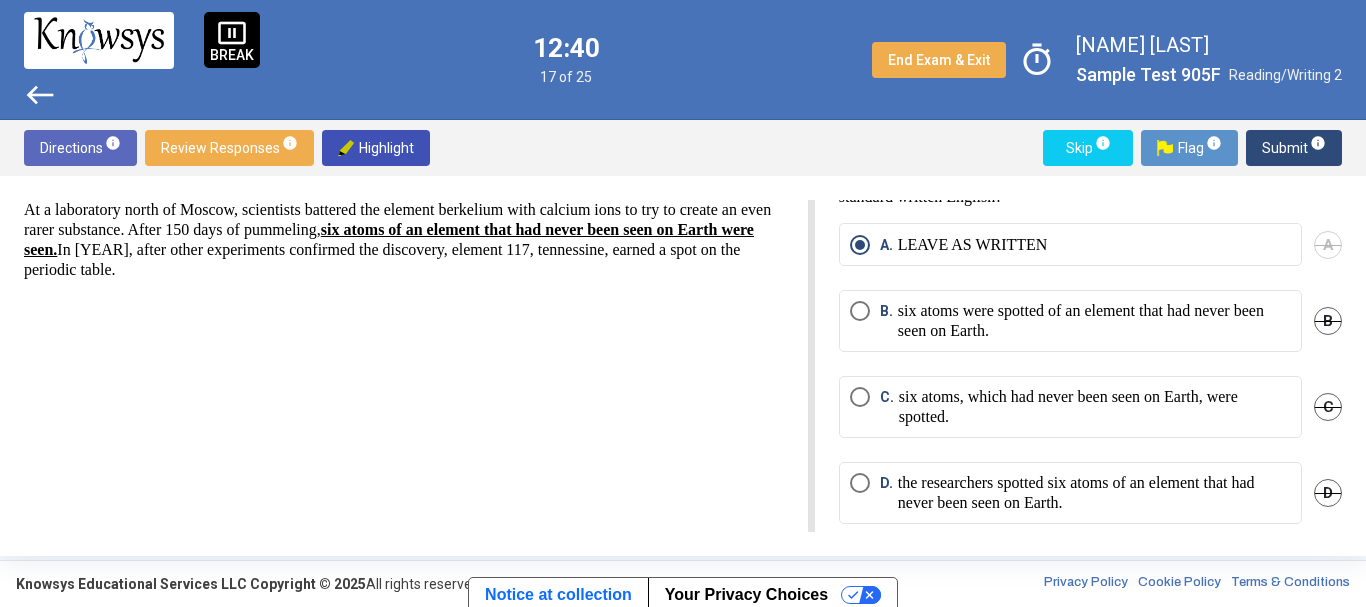 click on "six atoms were spotted of an element that had never been seen on Earth." at bounding box center [1094, 321] 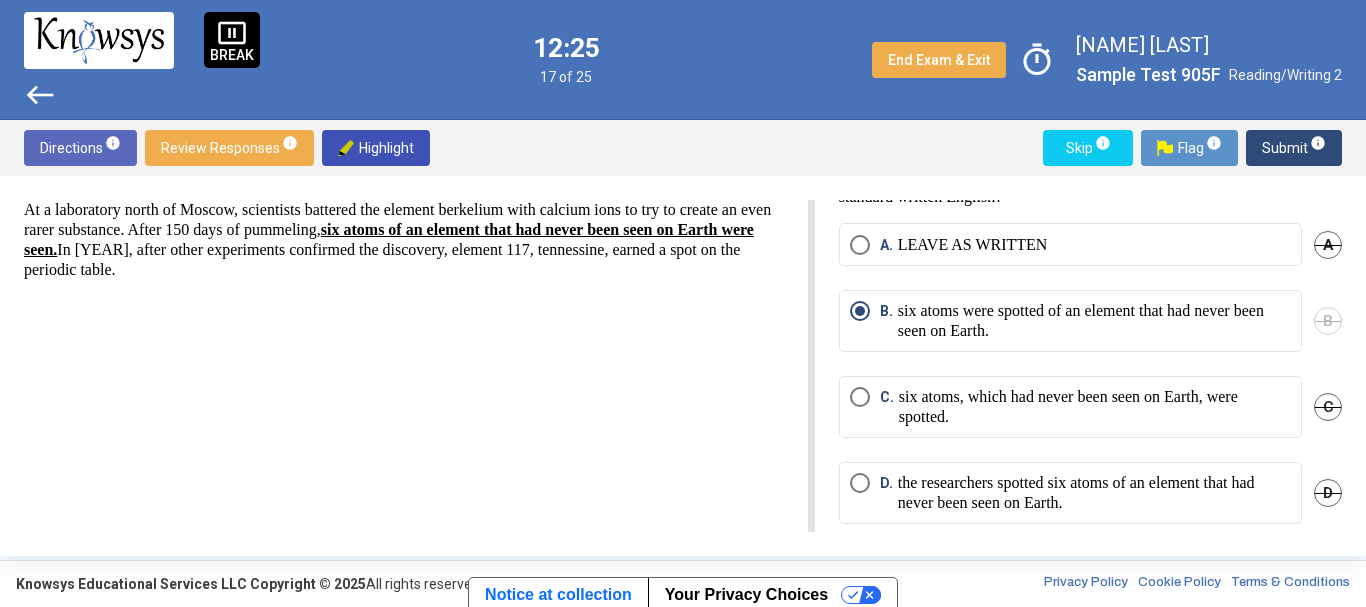click on "six atoms, which had never been seen on Earth, were spotted." at bounding box center [1095, 407] 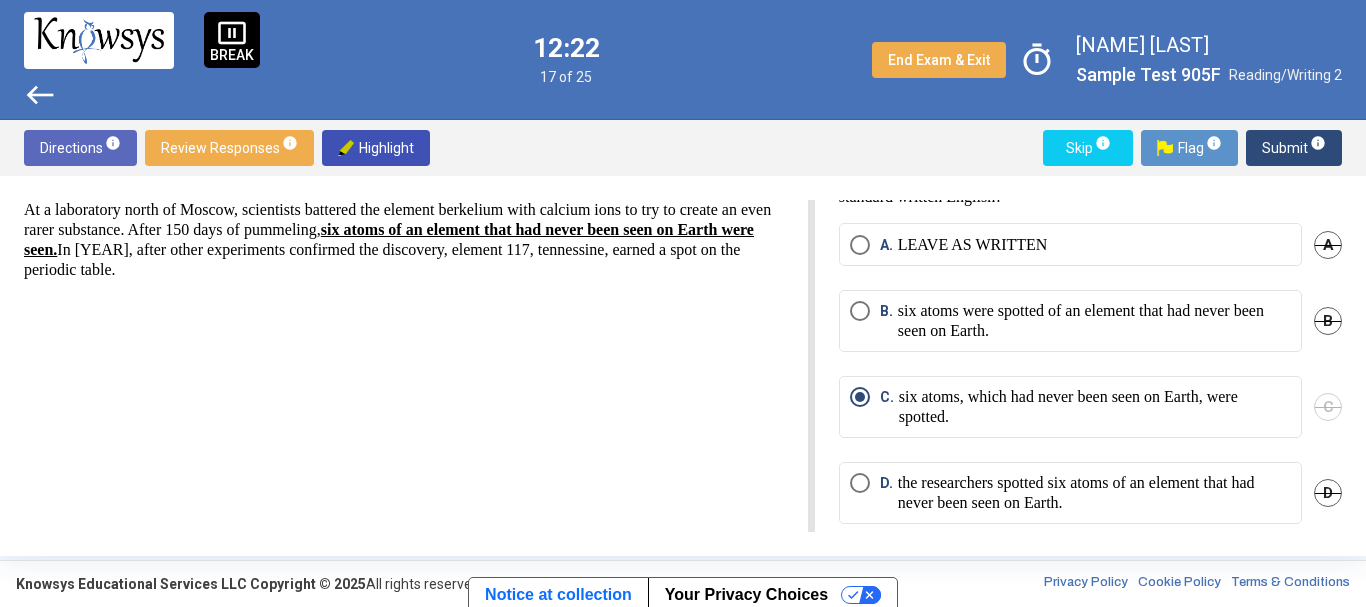 click on "Submit  info" at bounding box center [1294, 148] 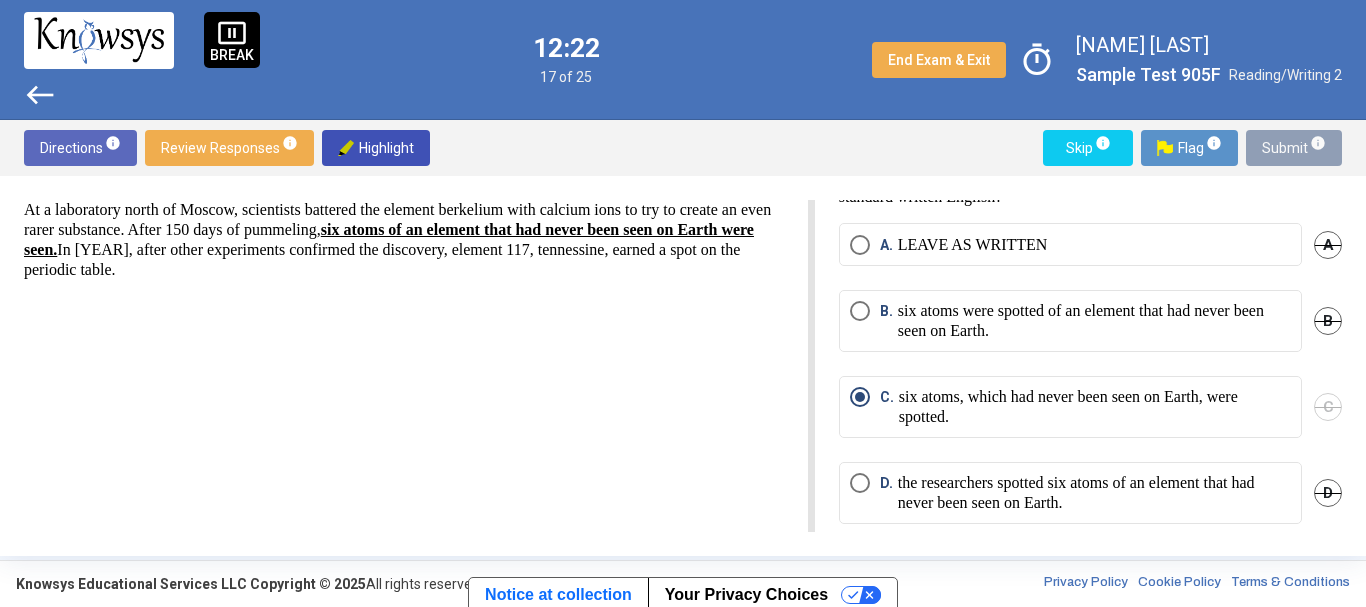 scroll, scrollTop: 0, scrollLeft: 0, axis: both 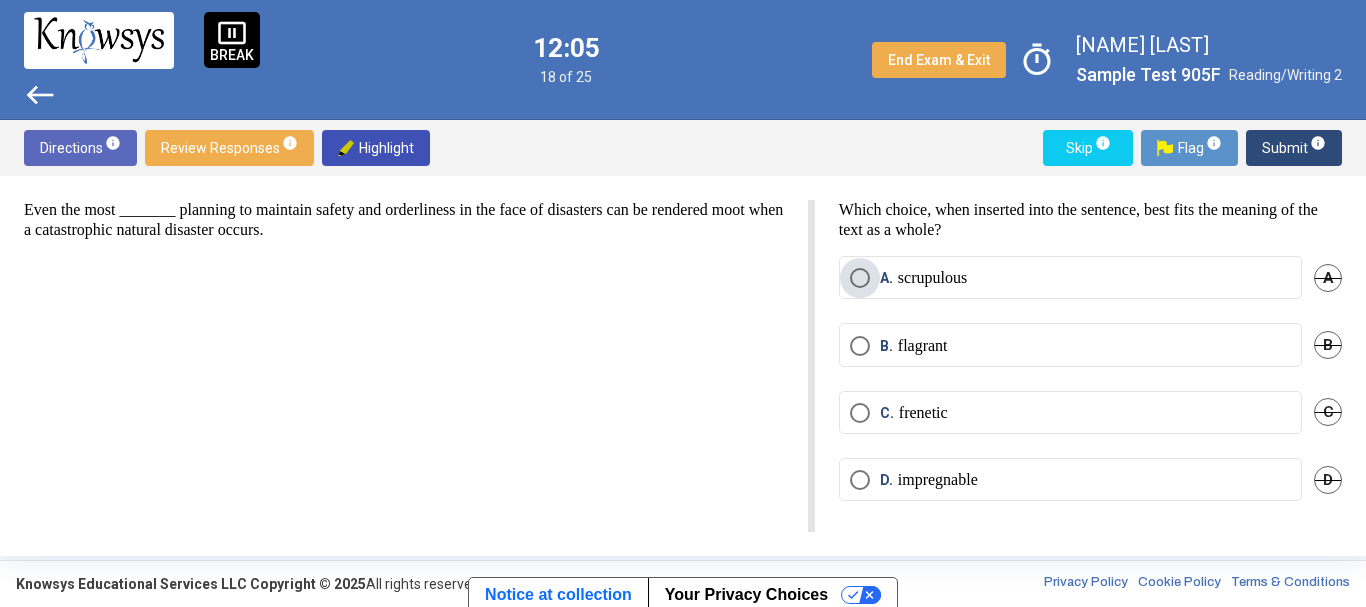 click on "A.  scrupulous" at bounding box center [1070, 278] 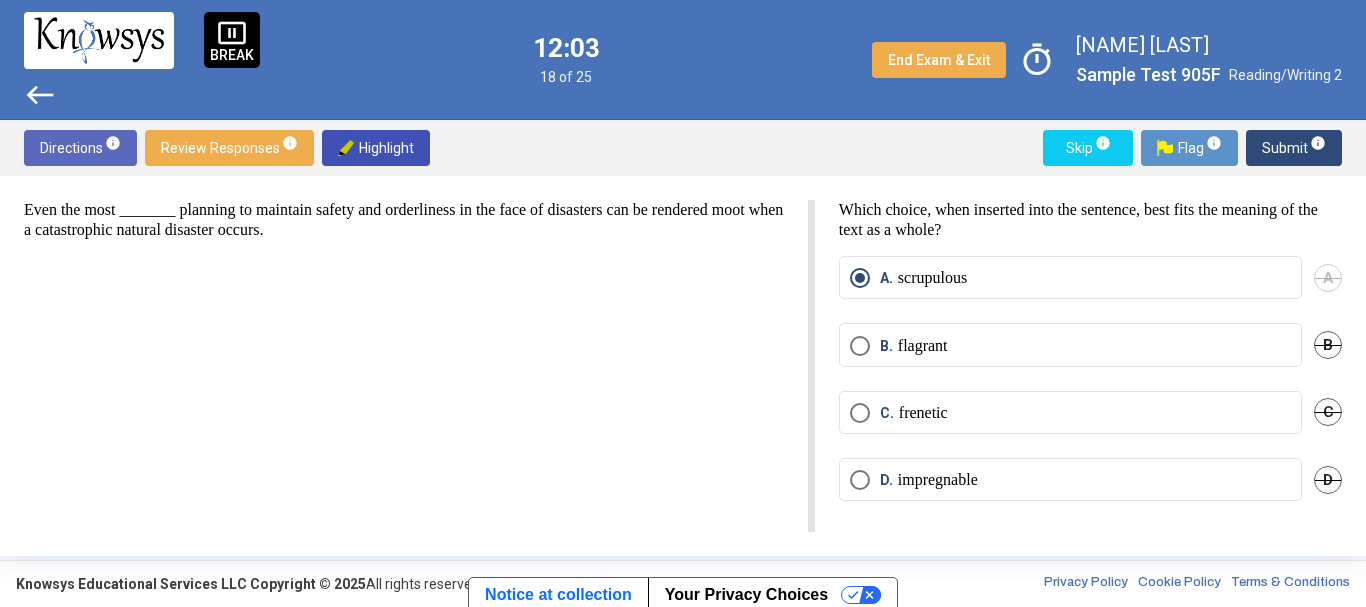 click on "D.    impregnable" at bounding box center [1070, 479] 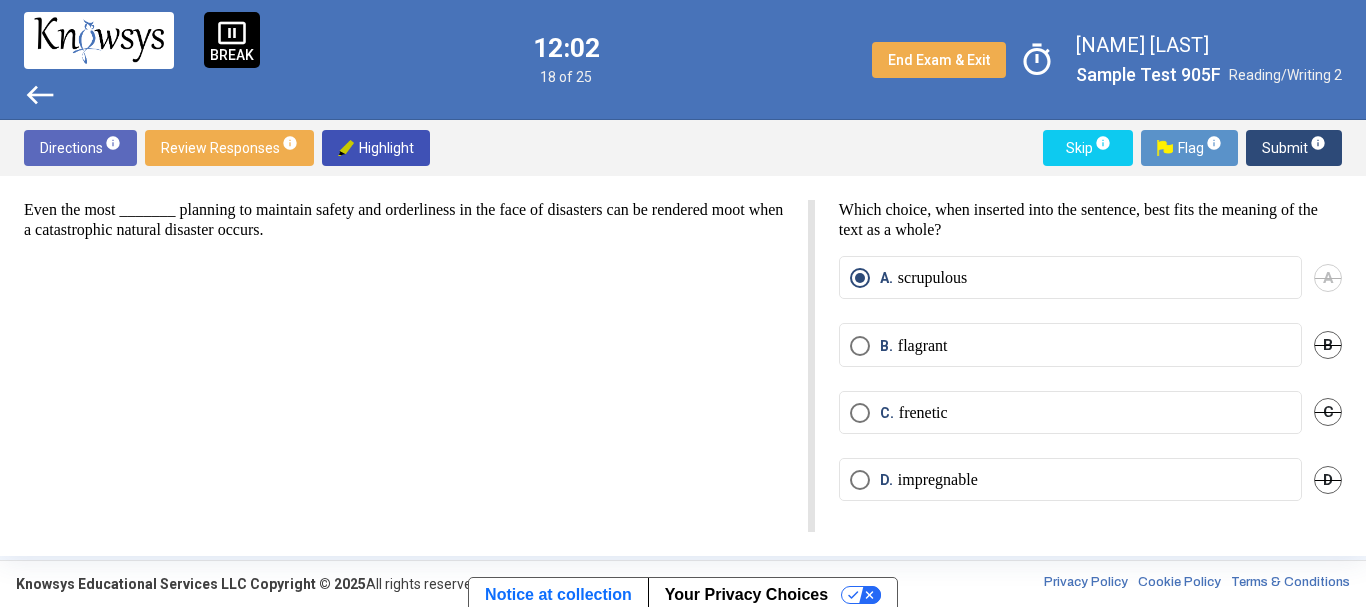 click on "D.    impregnable" at bounding box center [1070, 480] 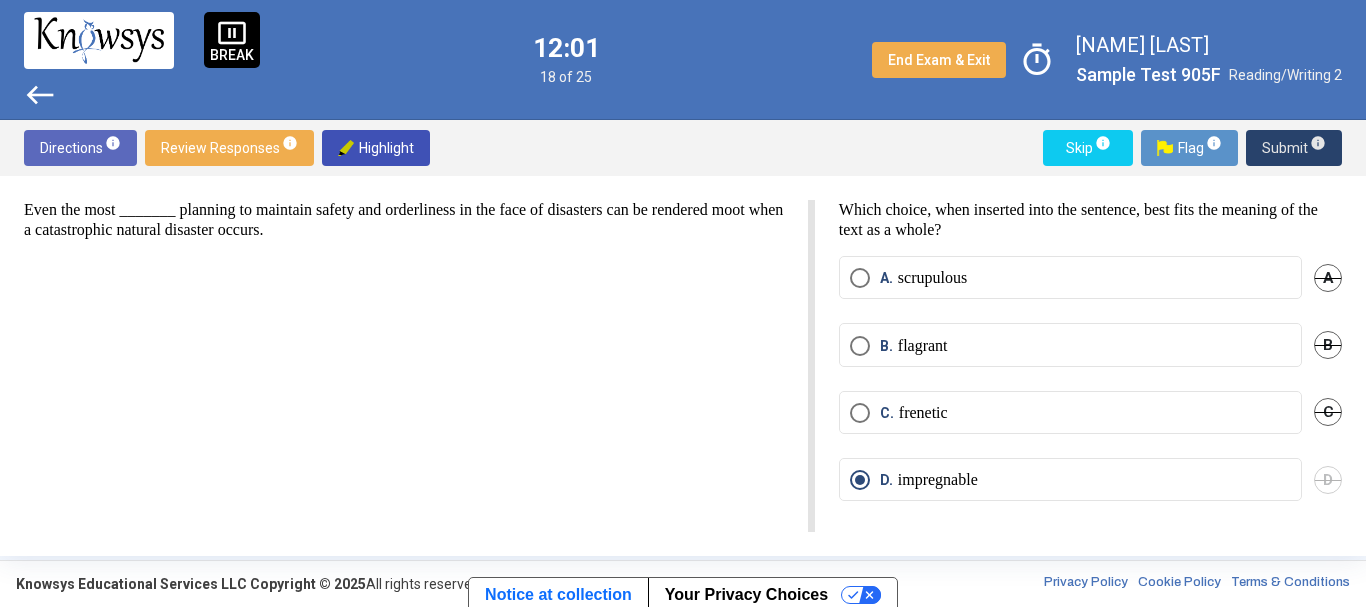 click on "Submit  info" at bounding box center [1294, 148] 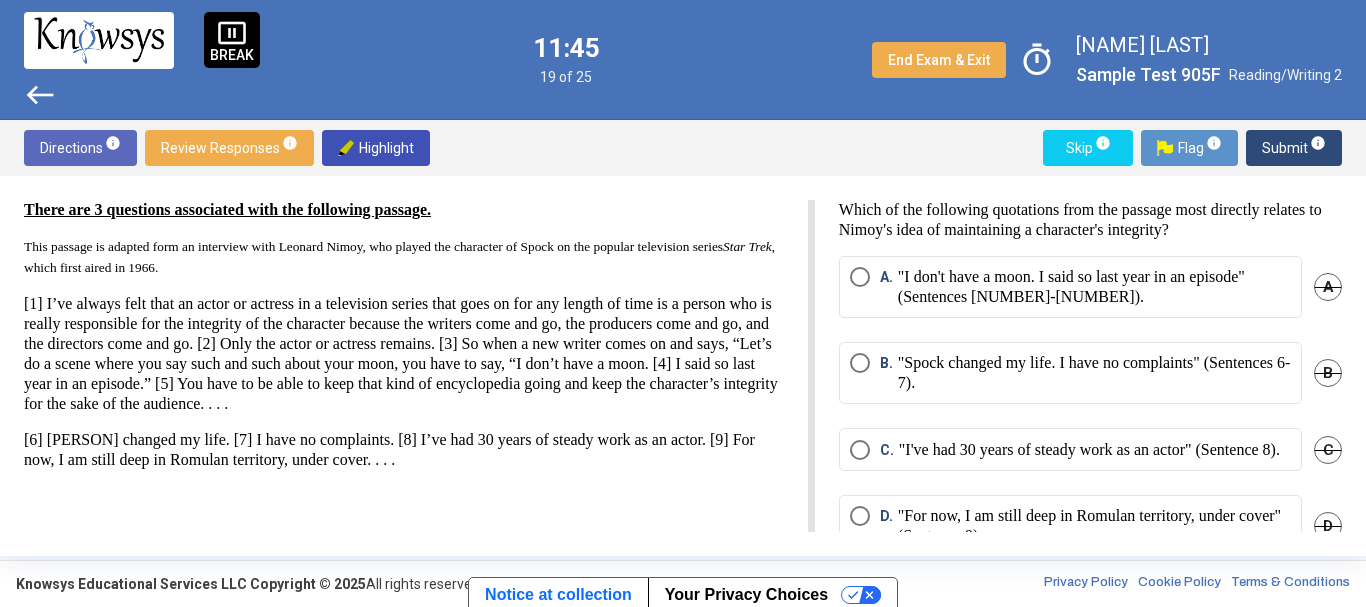 click on "[1] I’ve always felt that an actor or actress in a television series that goes on for any length of time is a person who is really responsible for the integrity of the character because the writers come and go, the producers come and go, and the directors come and go. [2] Only the actor or actress remains. [3] So when a new writer comes on and says, “Let’s do a scene where you say such and such about your moon, you have to say, “I don’t have a moon. [4] I said so last year in an episode.” [5] You have to be able to keep that kind of encyclopedia going and keep the character’s integrity for the sake of the audience. . . ." at bounding box center [404, 354] 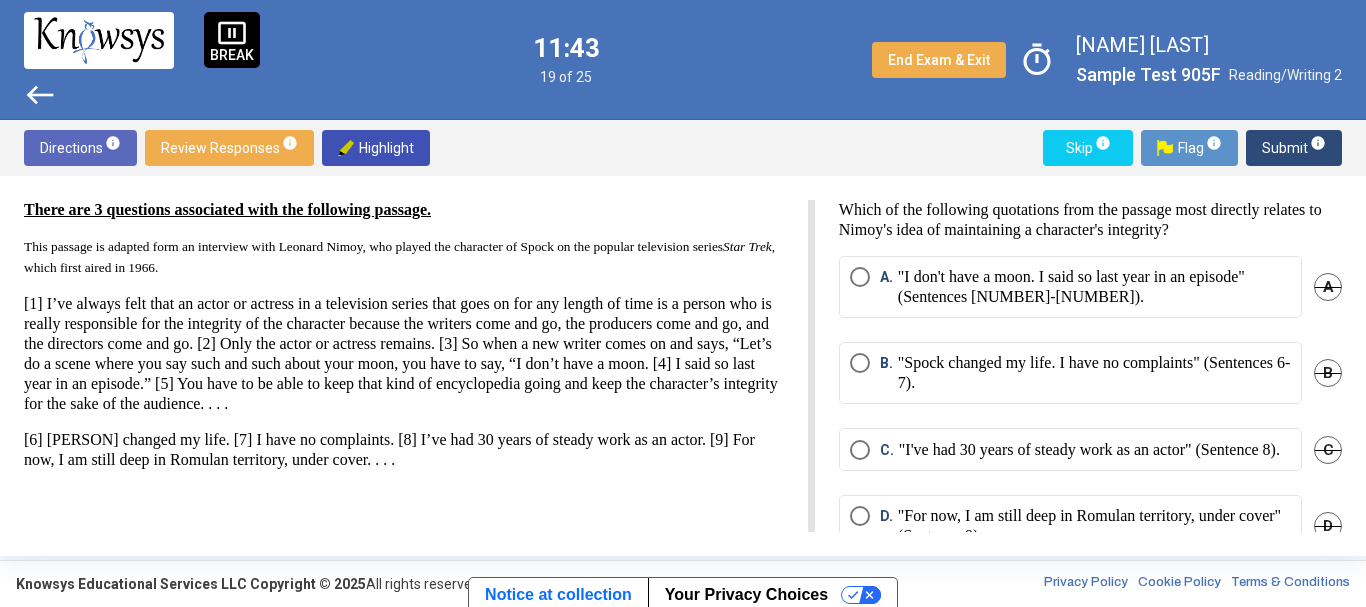 drag, startPoint x: 542, startPoint y: 291, endPoint x: 735, endPoint y: 308, distance: 193.74725 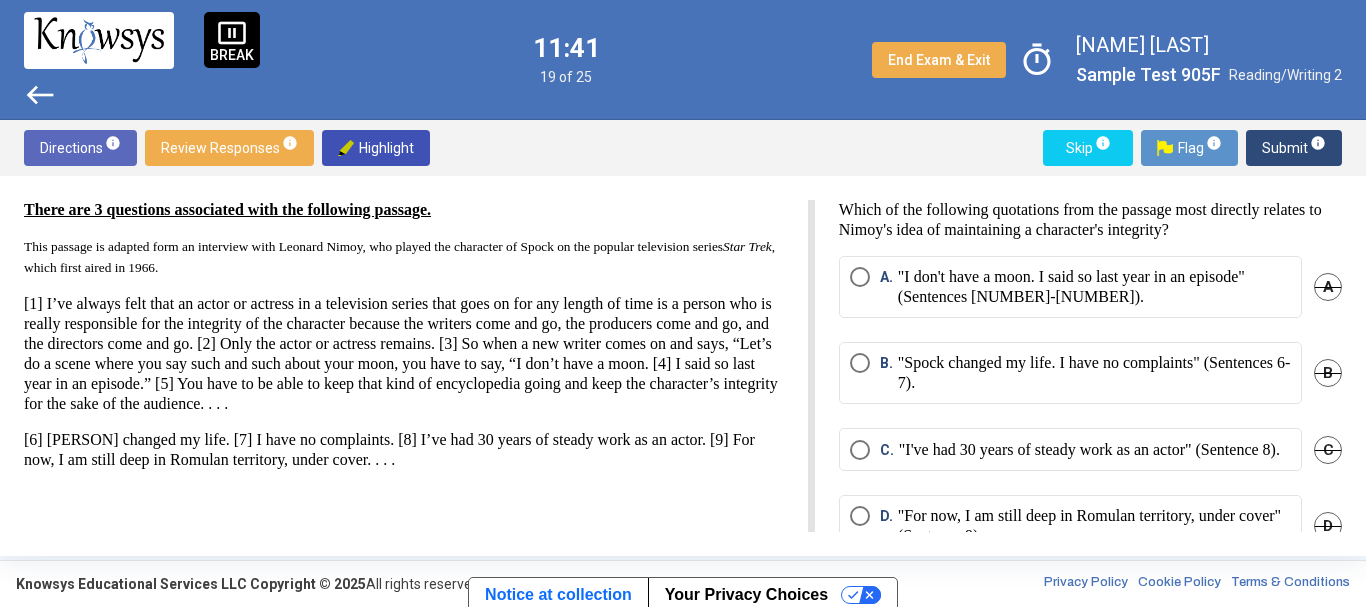 drag, startPoint x: 339, startPoint y: 327, endPoint x: 434, endPoint y: 340, distance: 95.885345 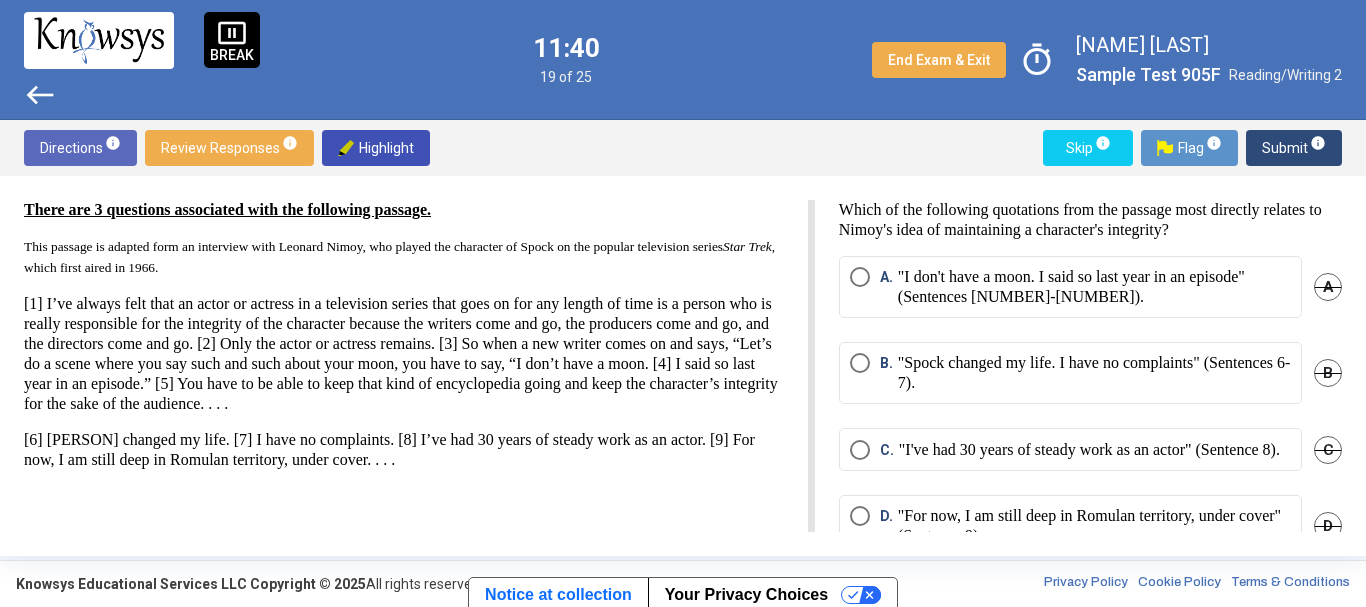drag, startPoint x: 482, startPoint y: 347, endPoint x: 620, endPoint y: 324, distance: 139.90353 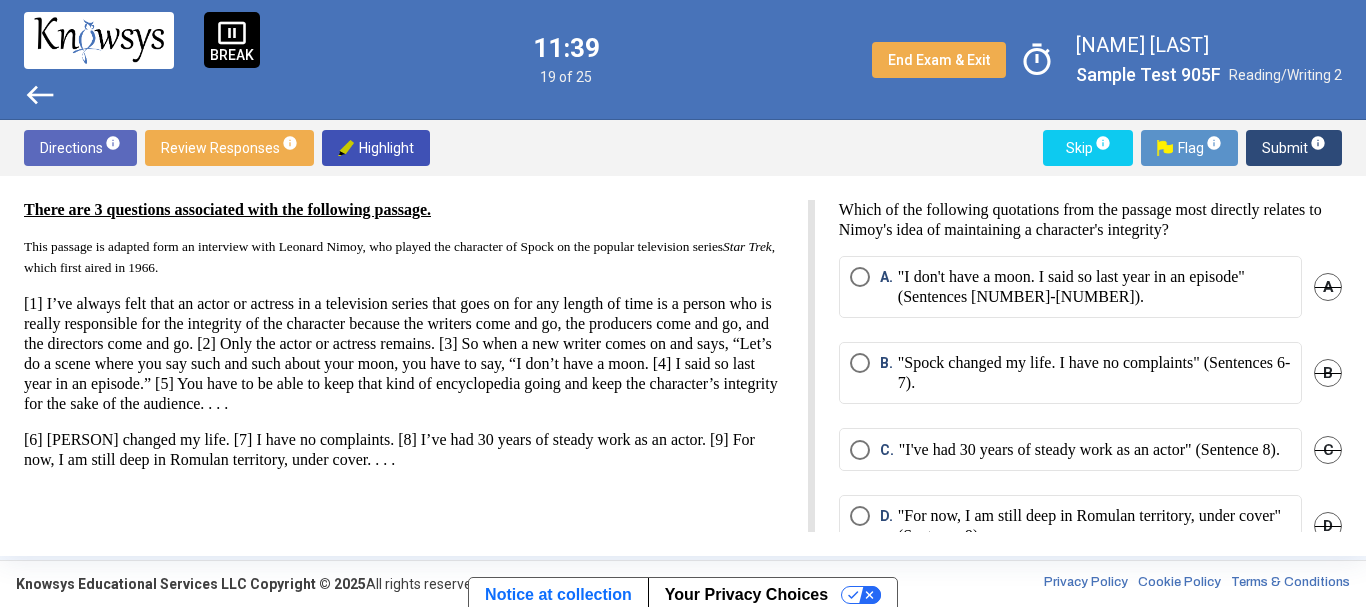 click on "[1] I’ve always felt that an actor or actress in a television series that goes on for any length of time is a person who is really responsible for the integrity of the character because the writers come and go, the producers come and go, and the directors come and go. [2] Only the actor or actress remains. [3] So when a new writer comes on and says, “Let’s do a scene where you say such and such about your moon, you have to say, “I don’t have a moon. [4] I said so last year in an episode.” [5] You have to be able to keep that kind of encyclopedia going and keep the character’s integrity for the sake of the audience. . . ." at bounding box center [404, 354] 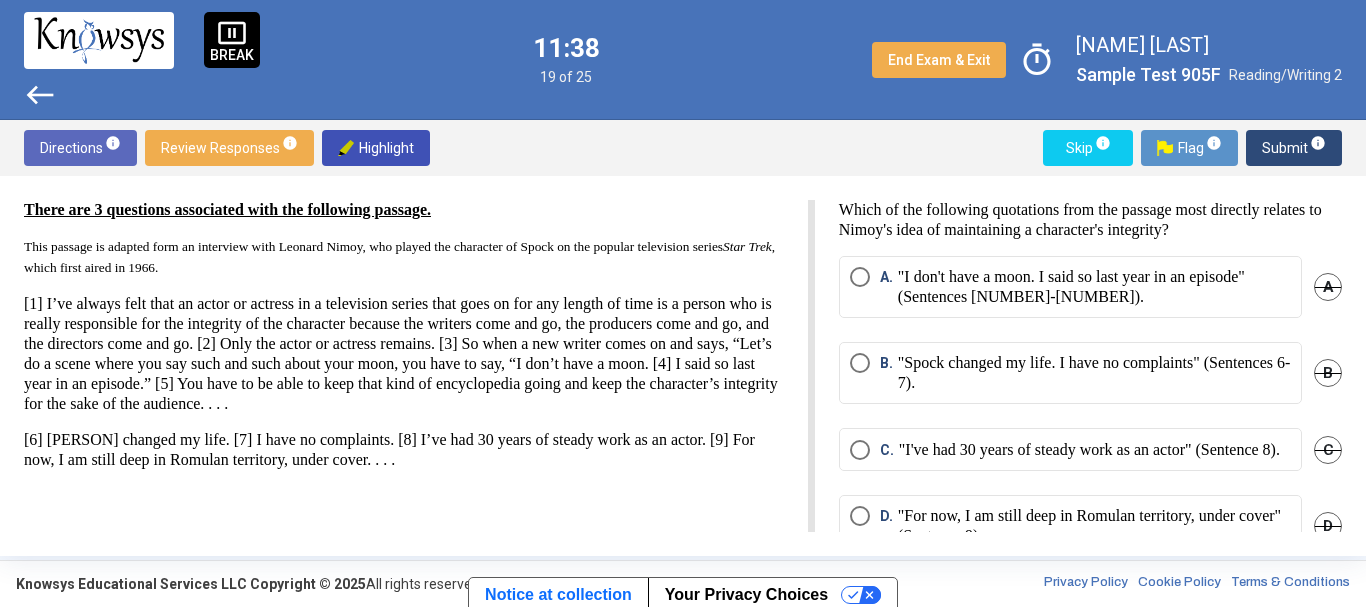 click on "[1] I’ve always felt that an actor or actress in a television series that goes on for any length of time is a person who is really responsible for the integrity of the character because the writers come and go, the producers come and go, and the directors come and go. [2] Only the actor or actress remains. [3] So when a new writer comes on and says, “Let’s do a scene where you say such and such about your moon, you have to say, “I don’t have a moon. [4] I said so last year in an episode.” [5] You have to be able to keep that kind of encyclopedia going and keep the character’s integrity for the sake of the audience. . . ." at bounding box center [404, 354] 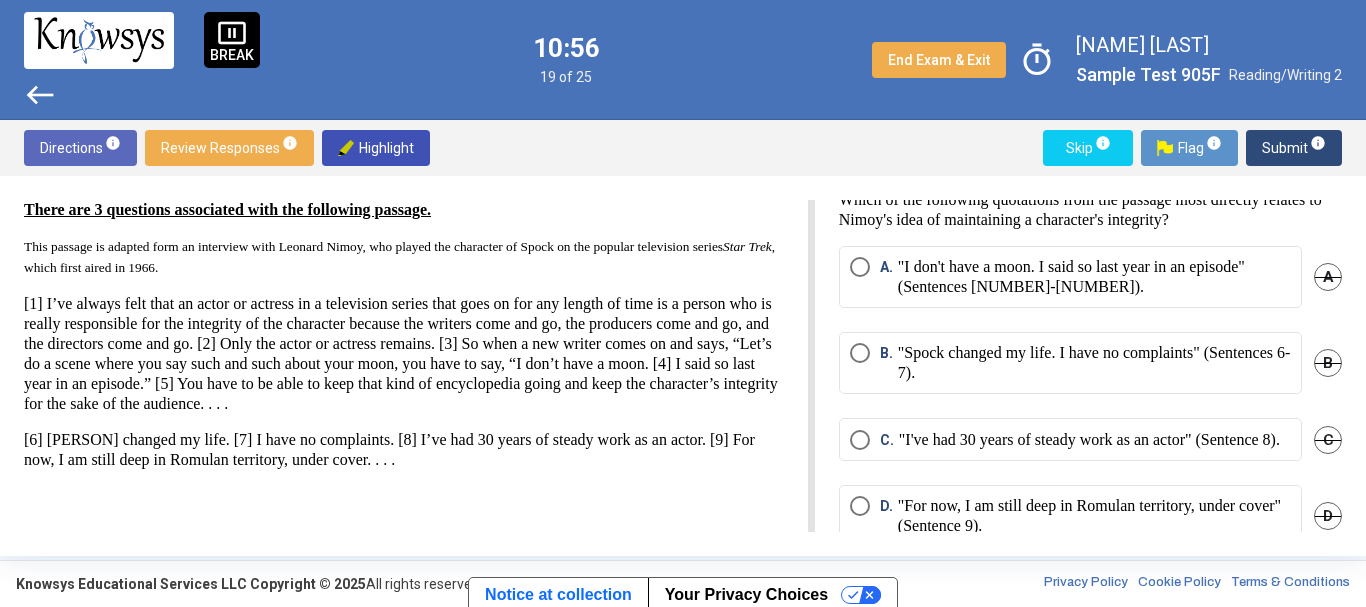 scroll, scrollTop: 0, scrollLeft: 0, axis: both 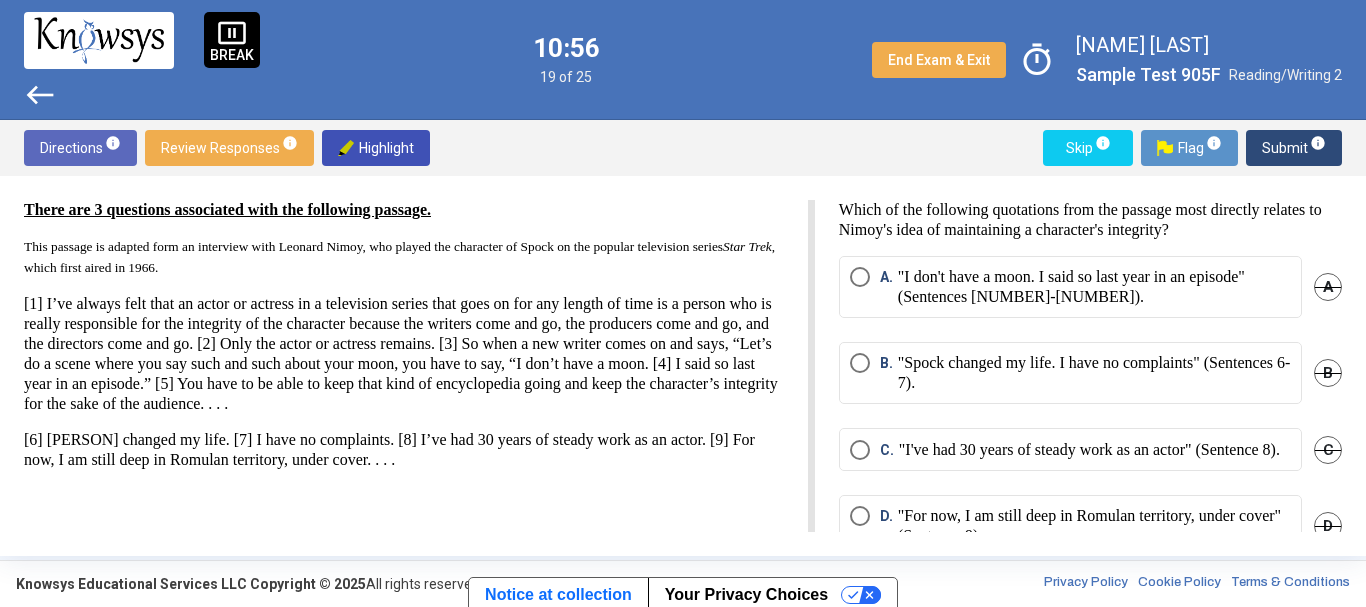 click on ""I don't have a moon. I said so last year in an episode" (Sentences [NUMBER]-[NUMBER])." at bounding box center [1094, 287] 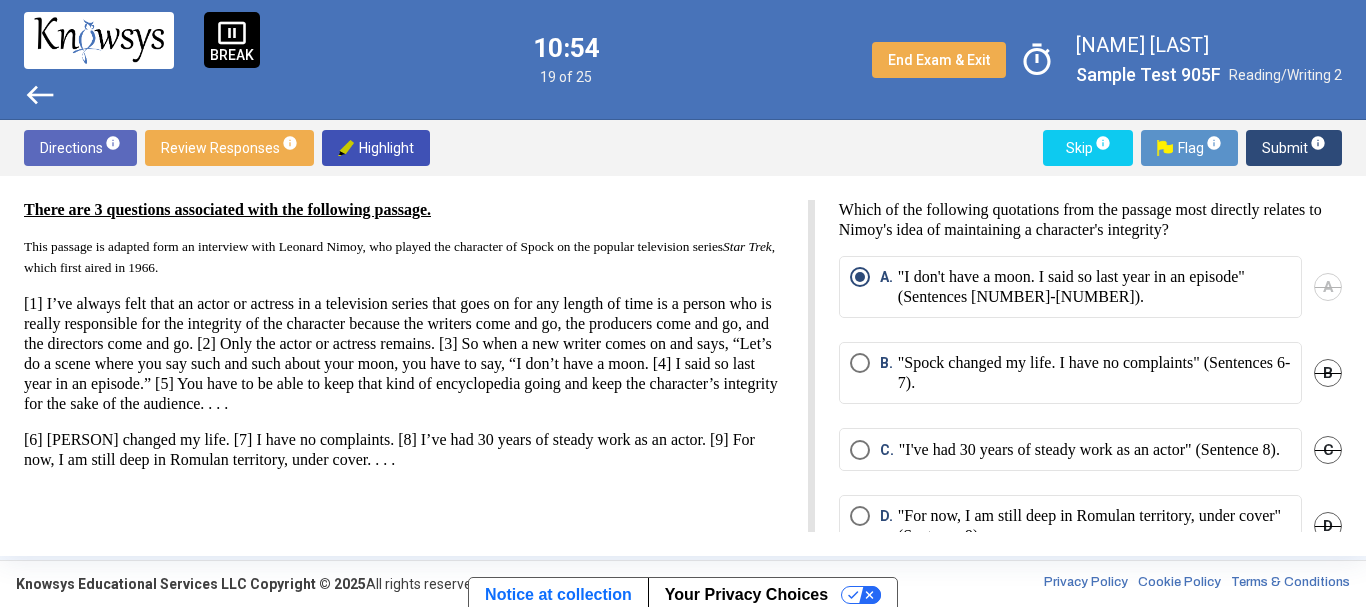 click on "Submit  info" at bounding box center [1294, 148] 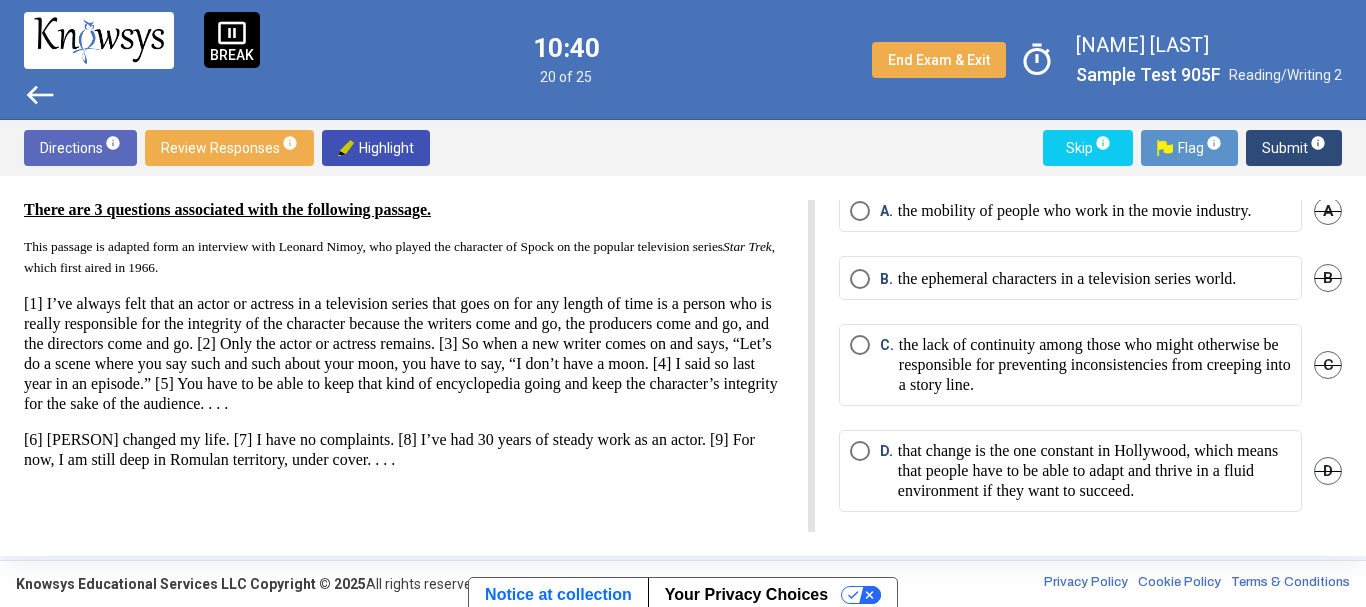 scroll, scrollTop: 69, scrollLeft: 0, axis: vertical 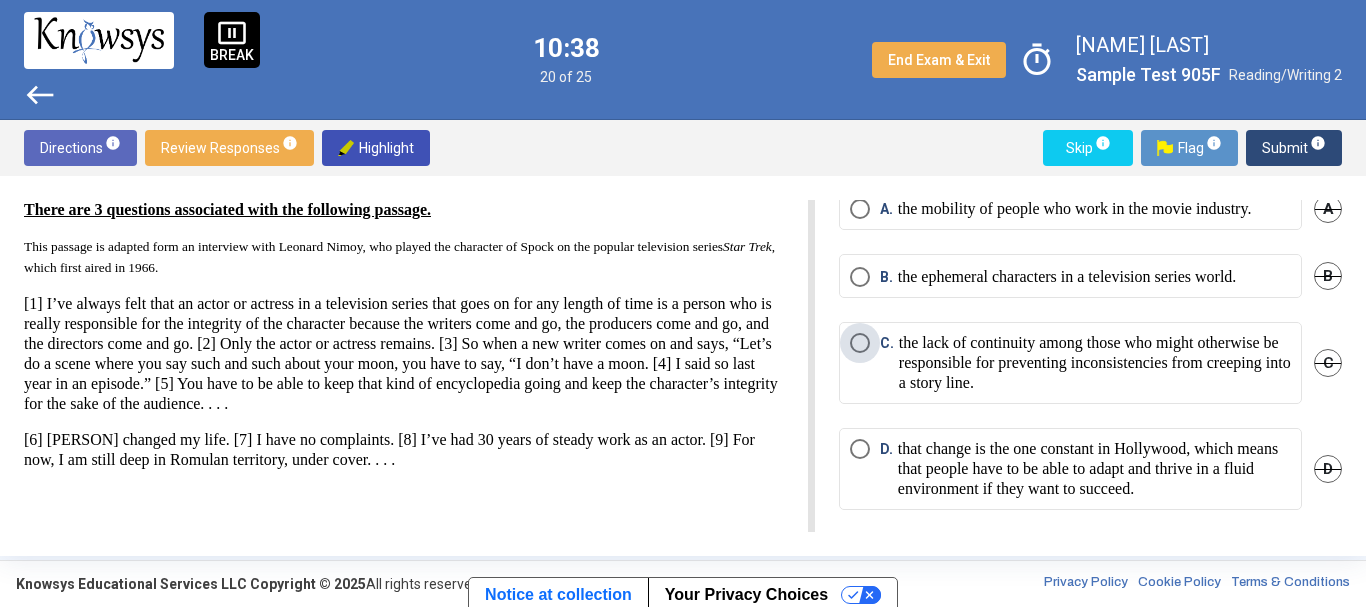 click on "the lack of continuity among those who might otherwise be responsible for preventing inconsistencies from creeping into a story line." at bounding box center [1095, 363] 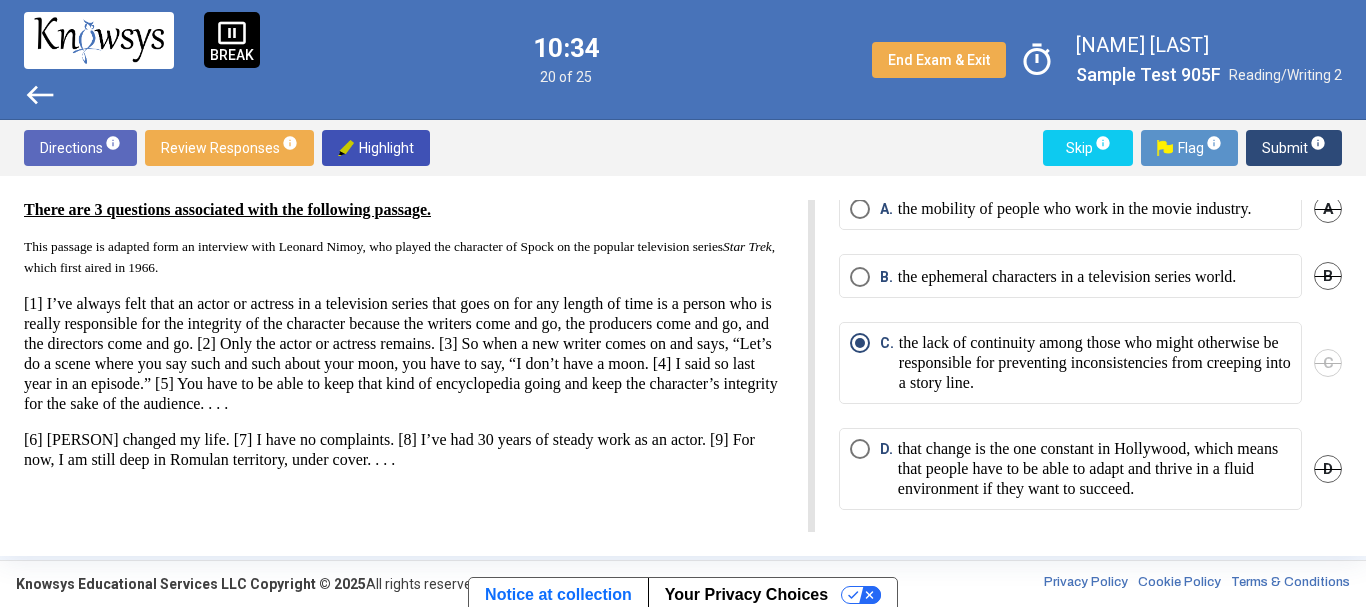 click on "that change is the one constant in Hollywood, which means that people have to be able to adapt and thrive in a fluid environment if they want to succeed." at bounding box center [1094, 469] 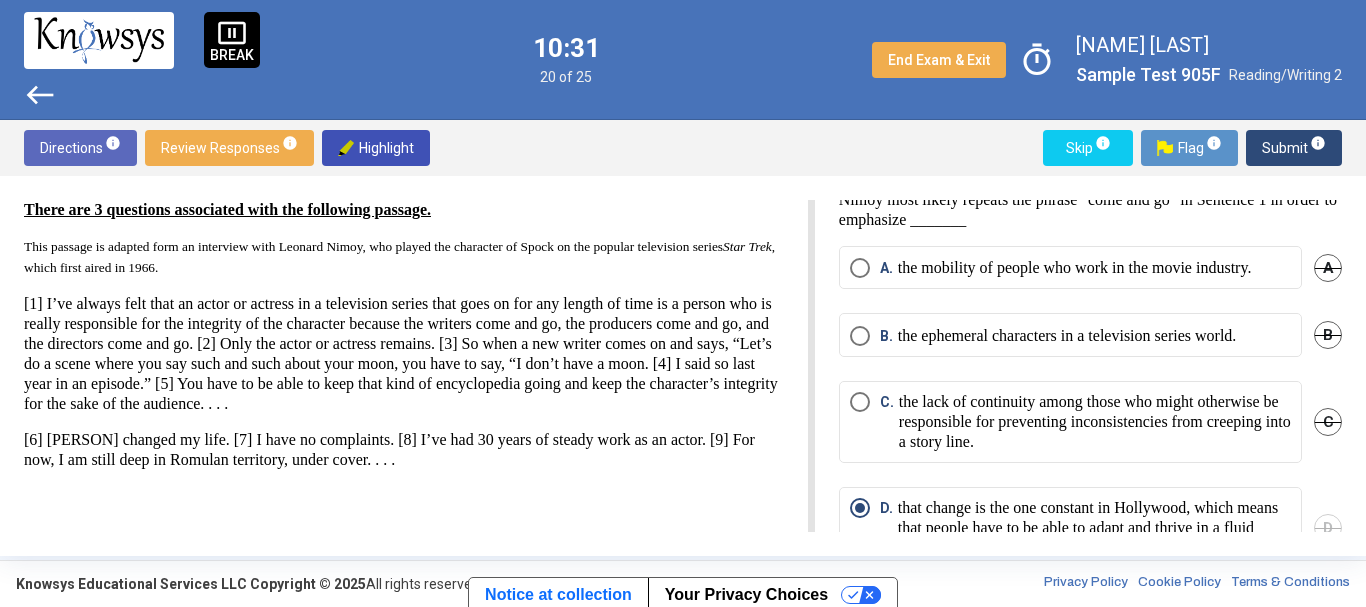 scroll, scrollTop: 0, scrollLeft: 0, axis: both 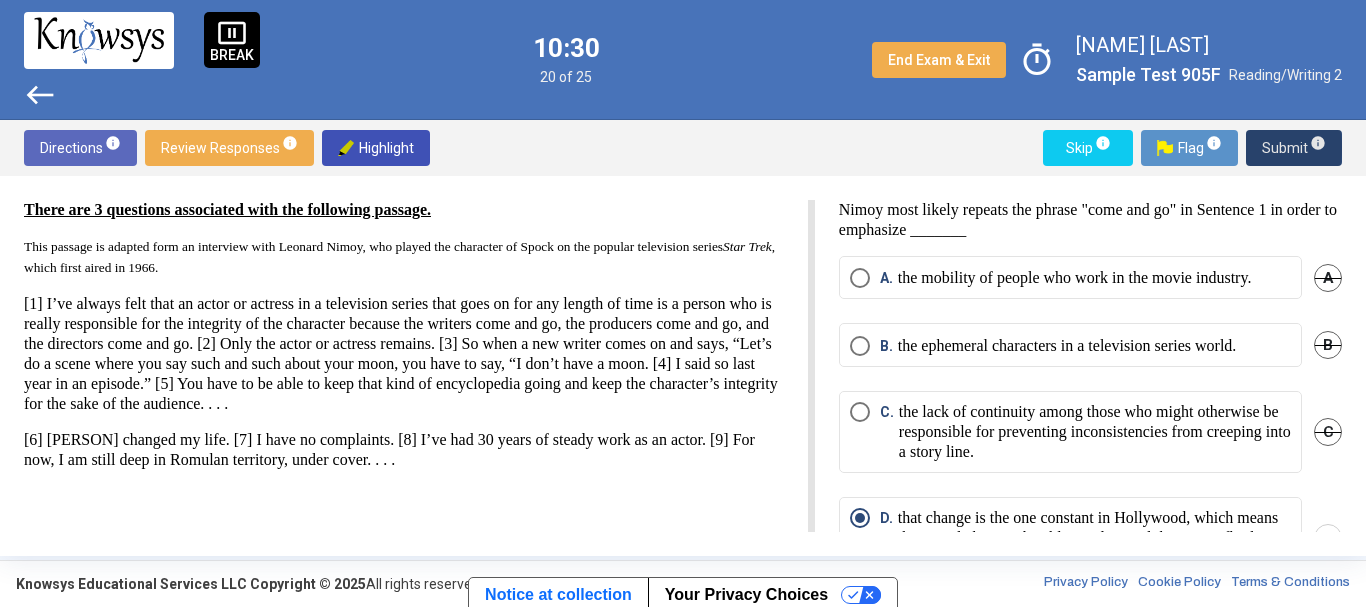 click on "Submit  info" at bounding box center (1294, 148) 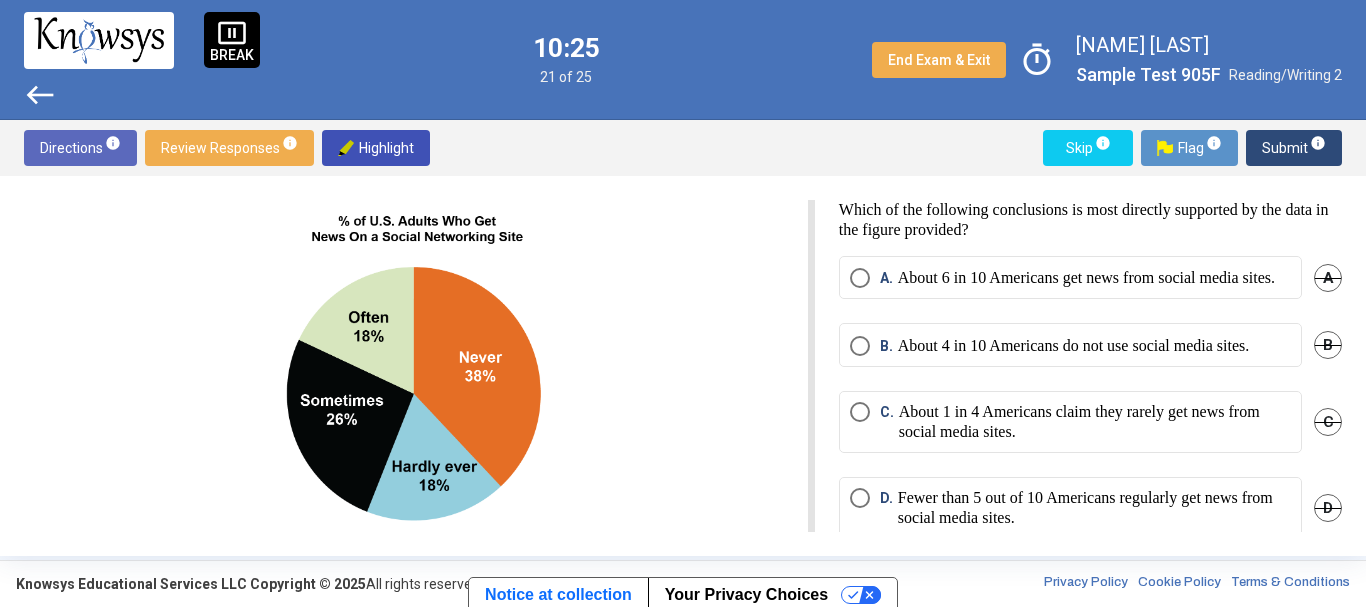 scroll, scrollTop: 0, scrollLeft: 0, axis: both 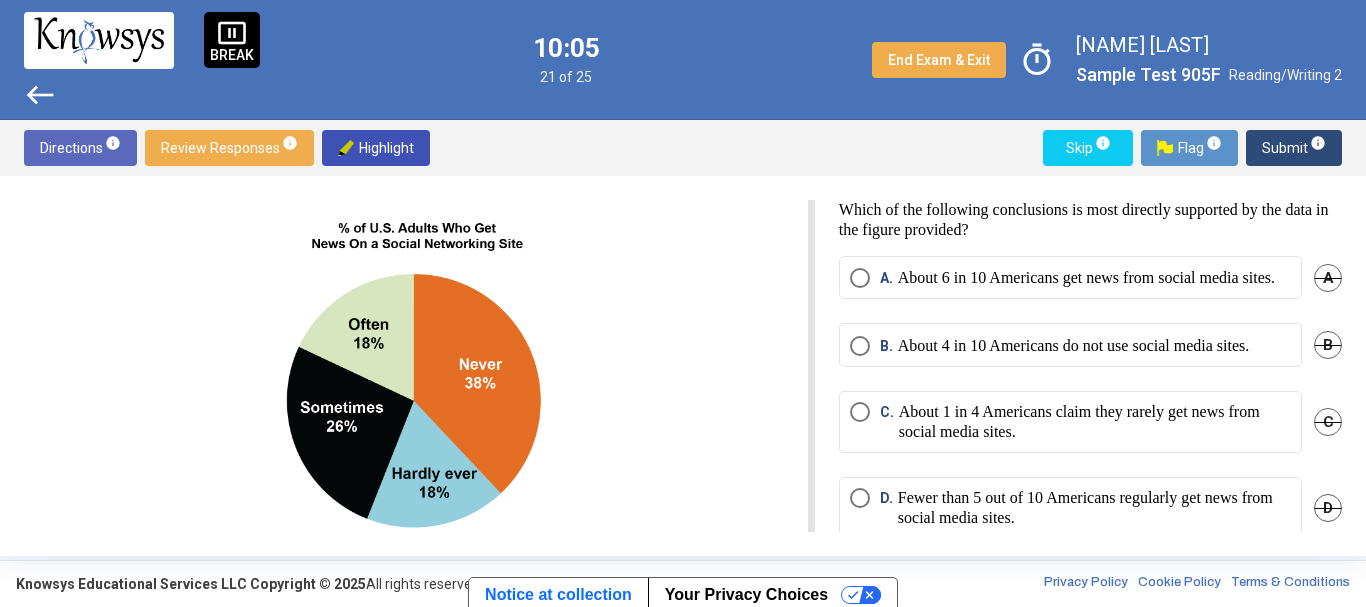 click on "About 6 in 10 Americans get news from social media sites." at bounding box center [1086, 278] 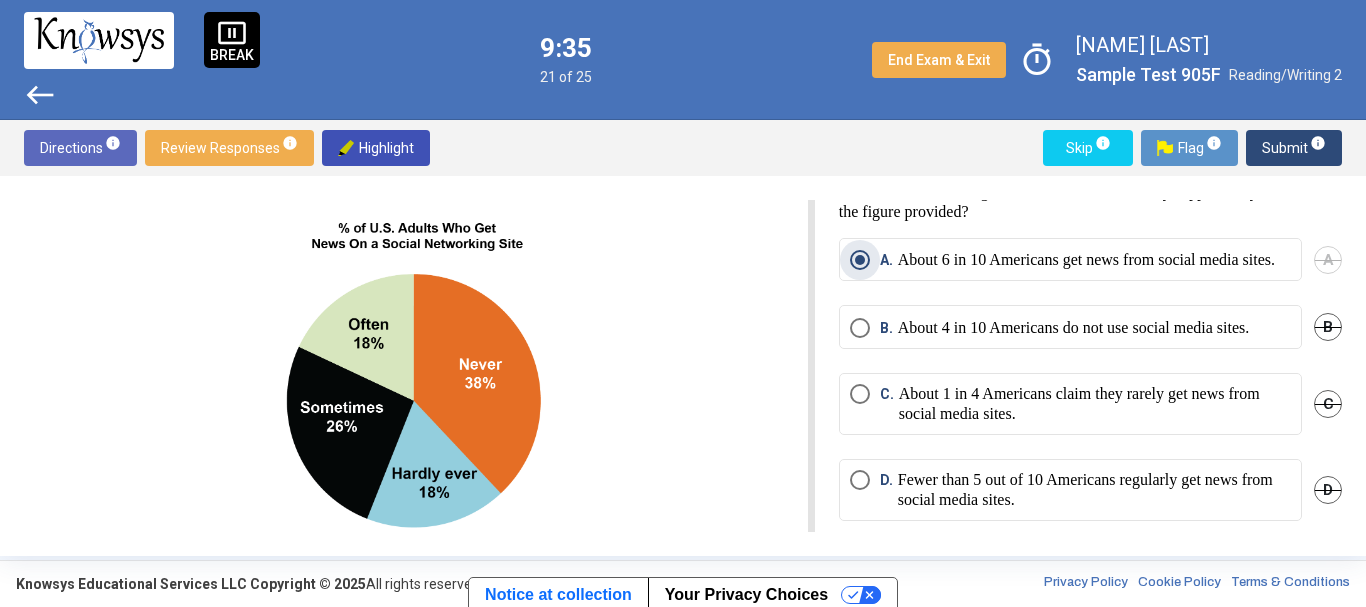 scroll, scrollTop: 48, scrollLeft: 0, axis: vertical 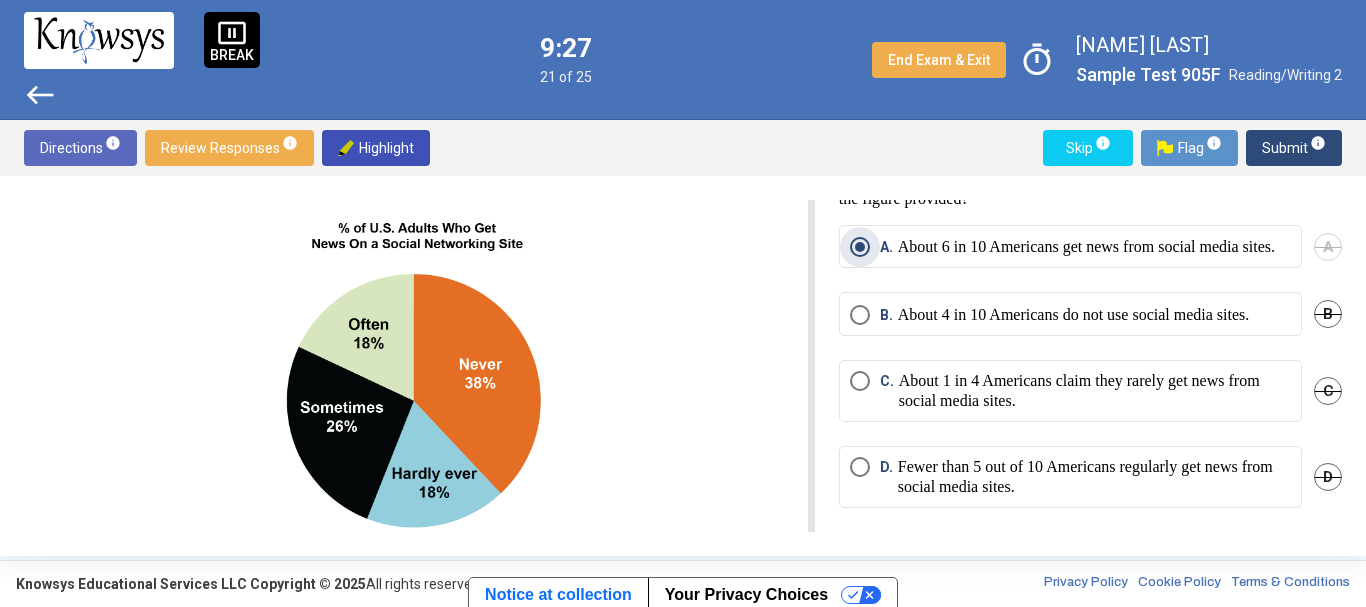 click on "D" at bounding box center [1328, 477] 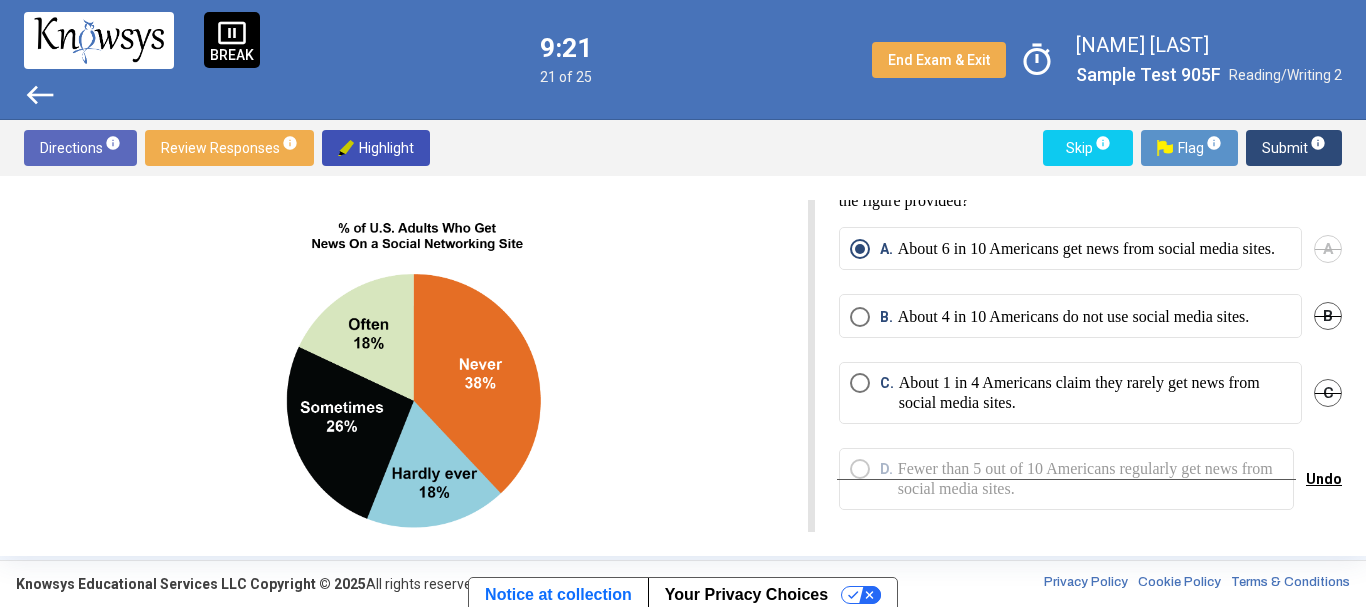 scroll, scrollTop: 33, scrollLeft: 0, axis: vertical 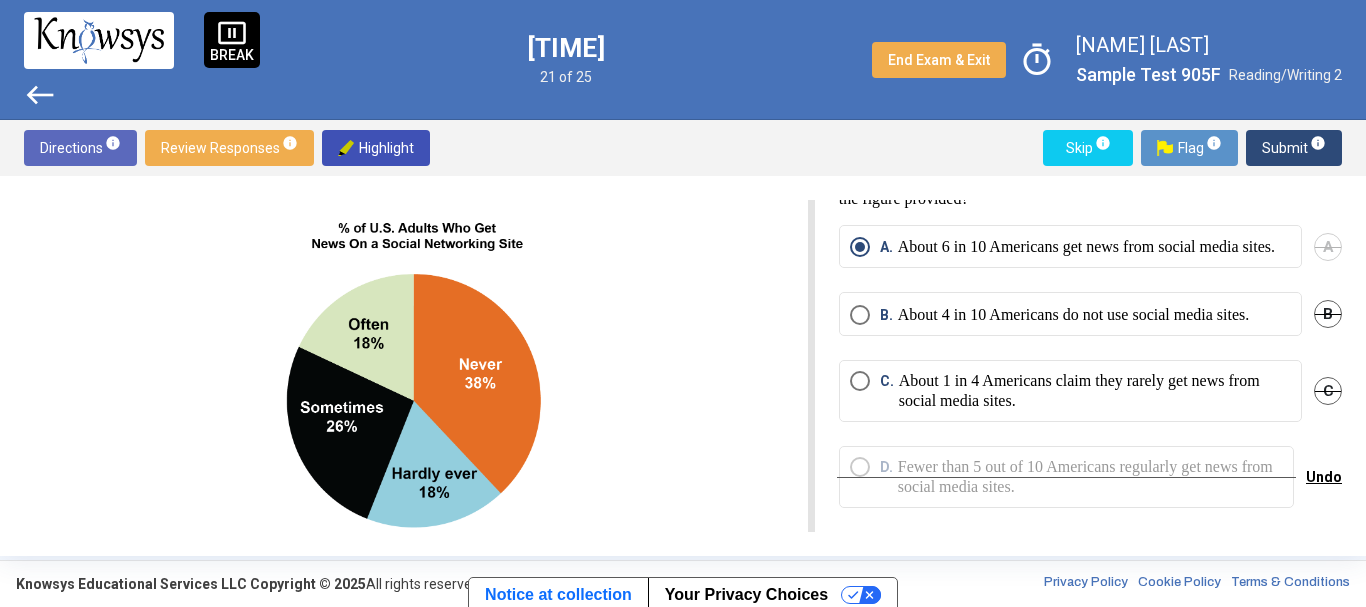 click on "Submit  info" at bounding box center (1294, 148) 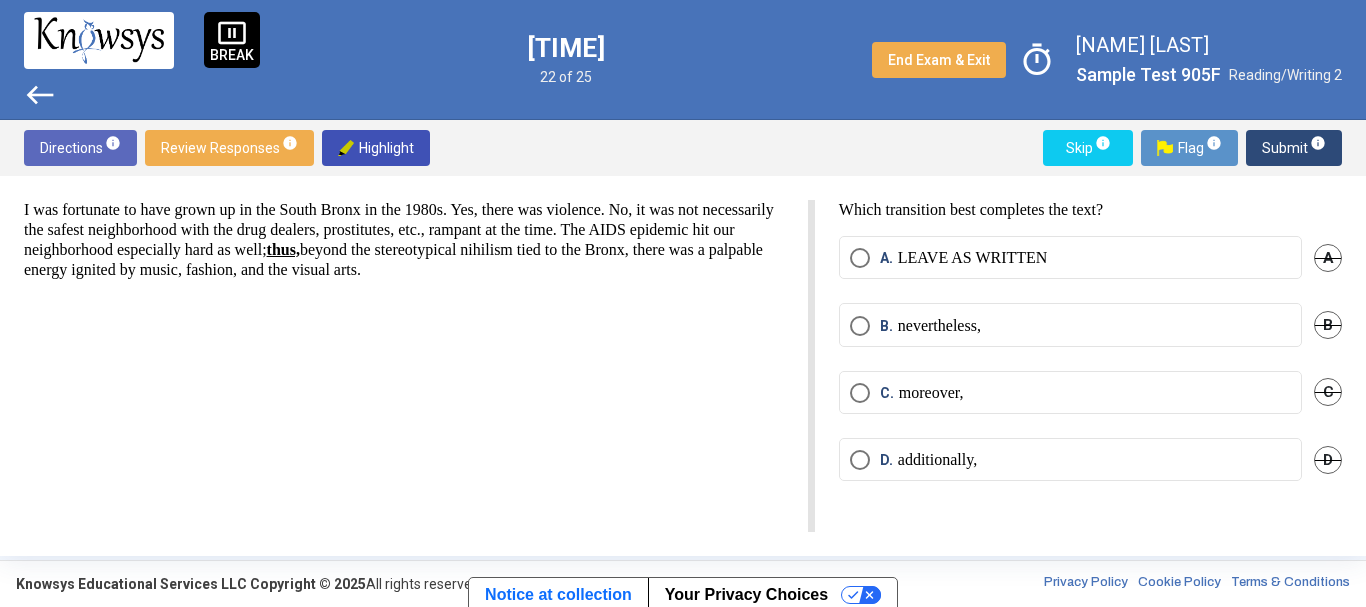 scroll, scrollTop: 0, scrollLeft: 0, axis: both 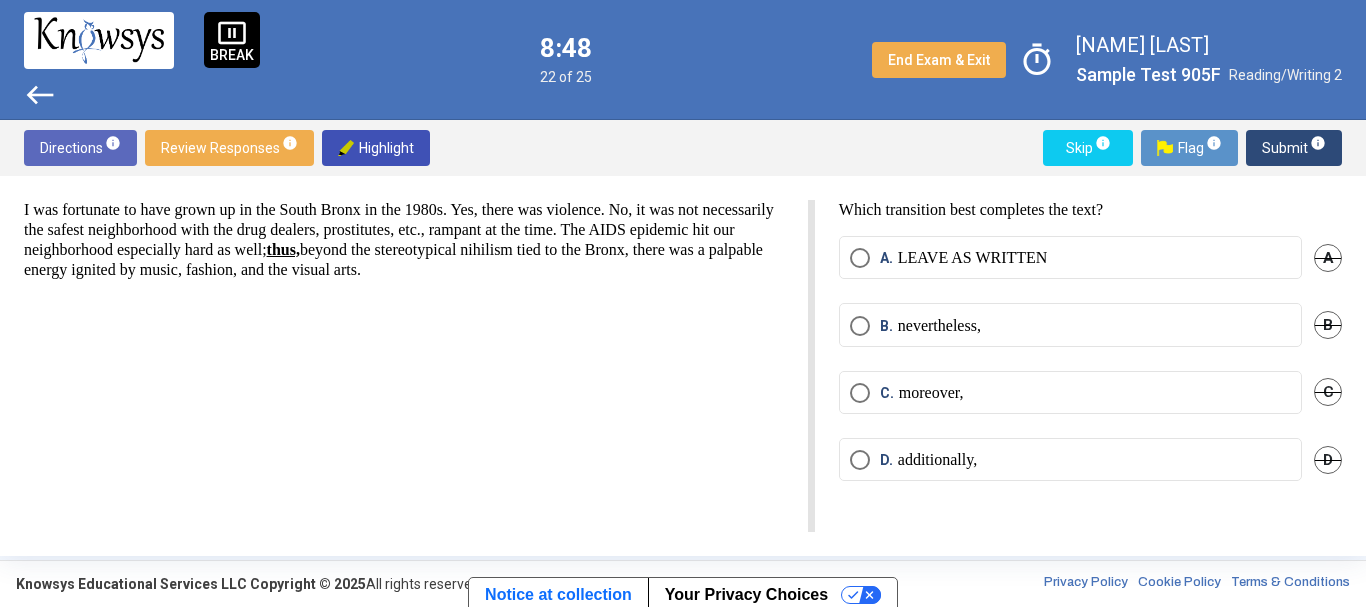 click on "B.    nevertheless," at bounding box center [1070, 326] 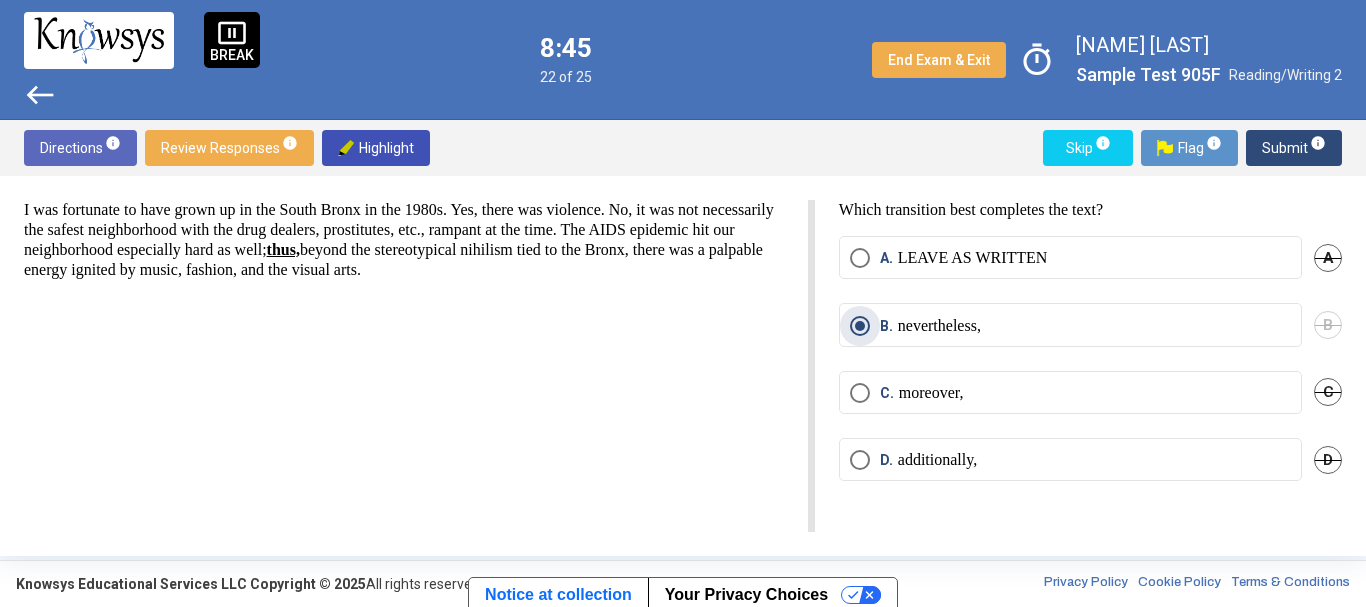 click on "Submit  info" at bounding box center [1294, 148] 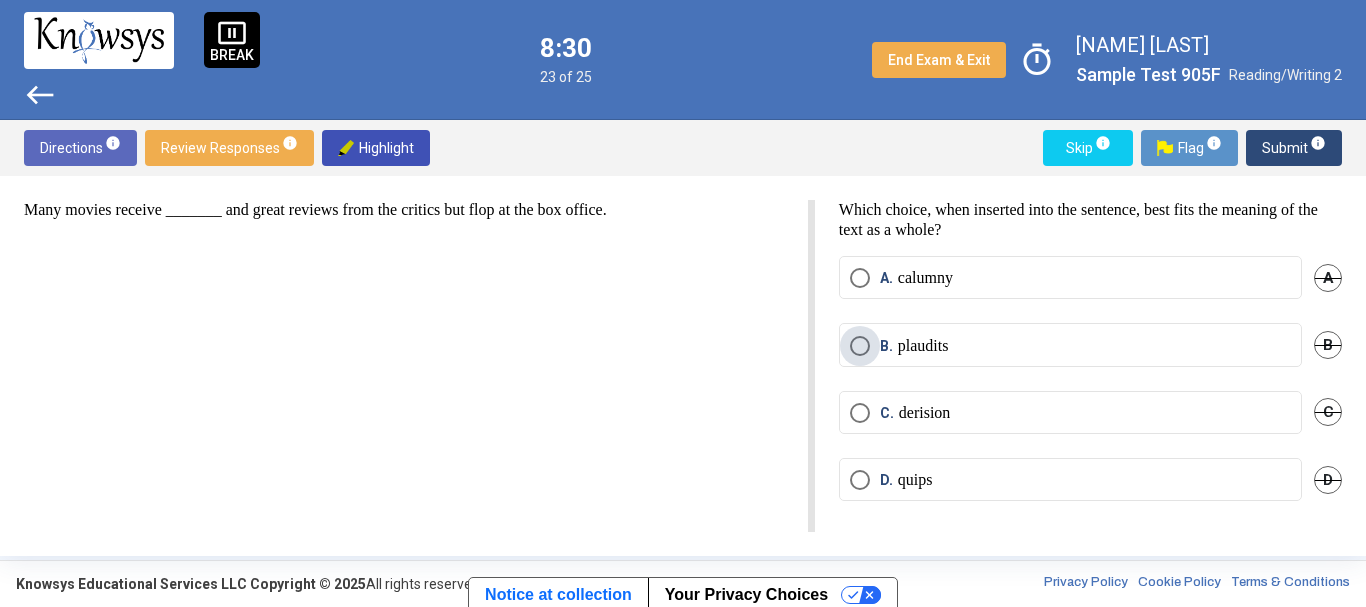 click on "B.    plaudits" at bounding box center (1070, 346) 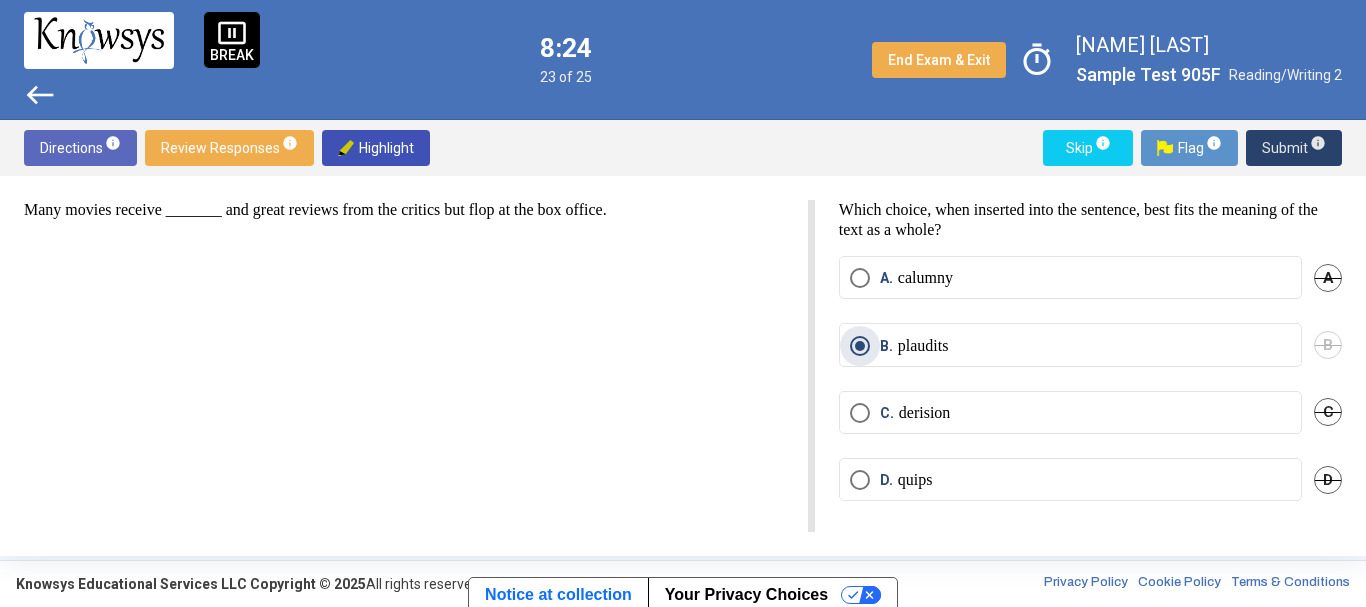 click on "info" at bounding box center [1317, 143] 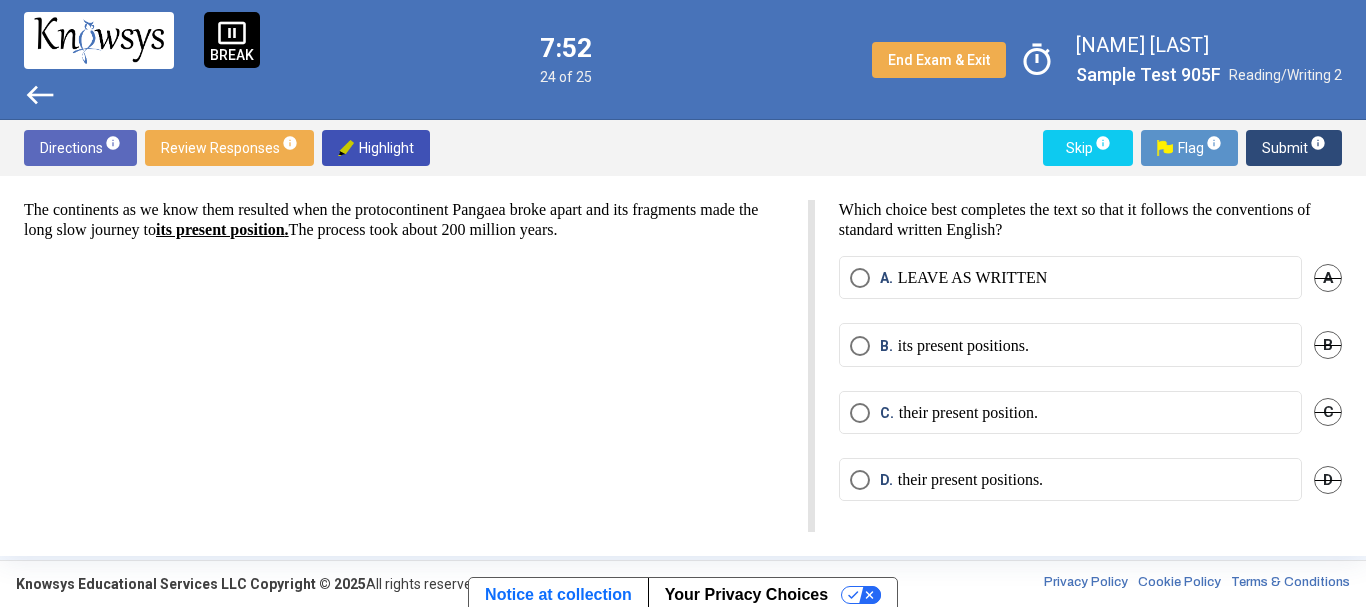 click on "their present positions." at bounding box center (970, 480) 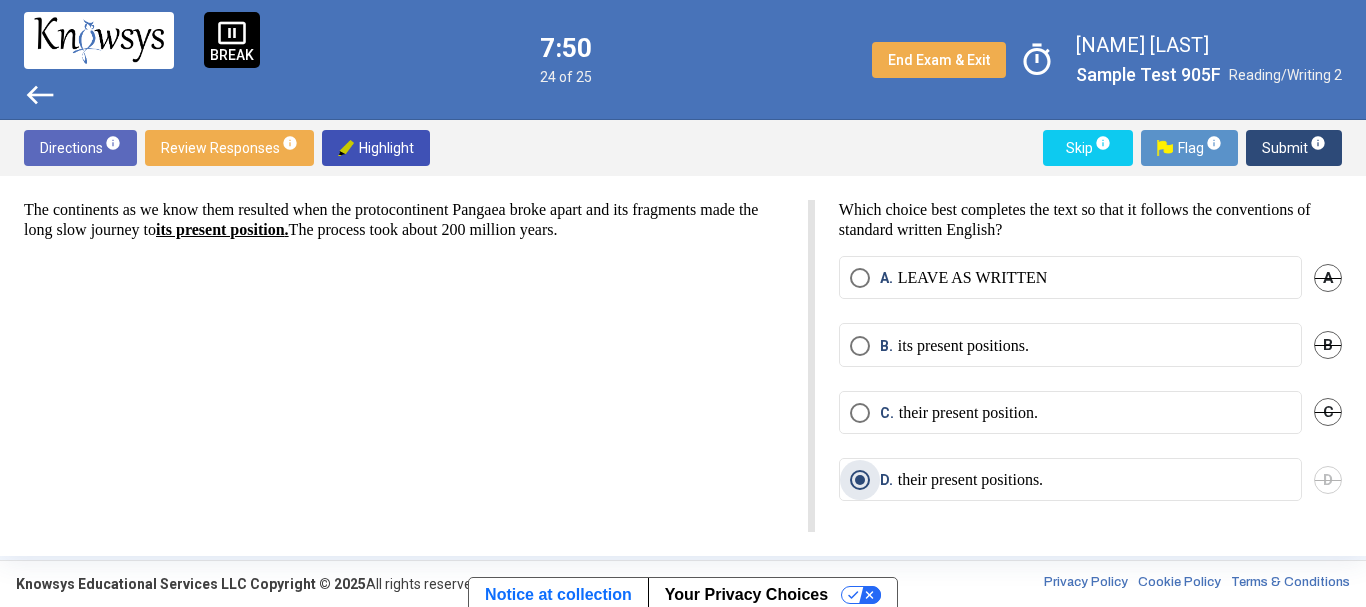 click on "Submit  info" at bounding box center [1294, 148] 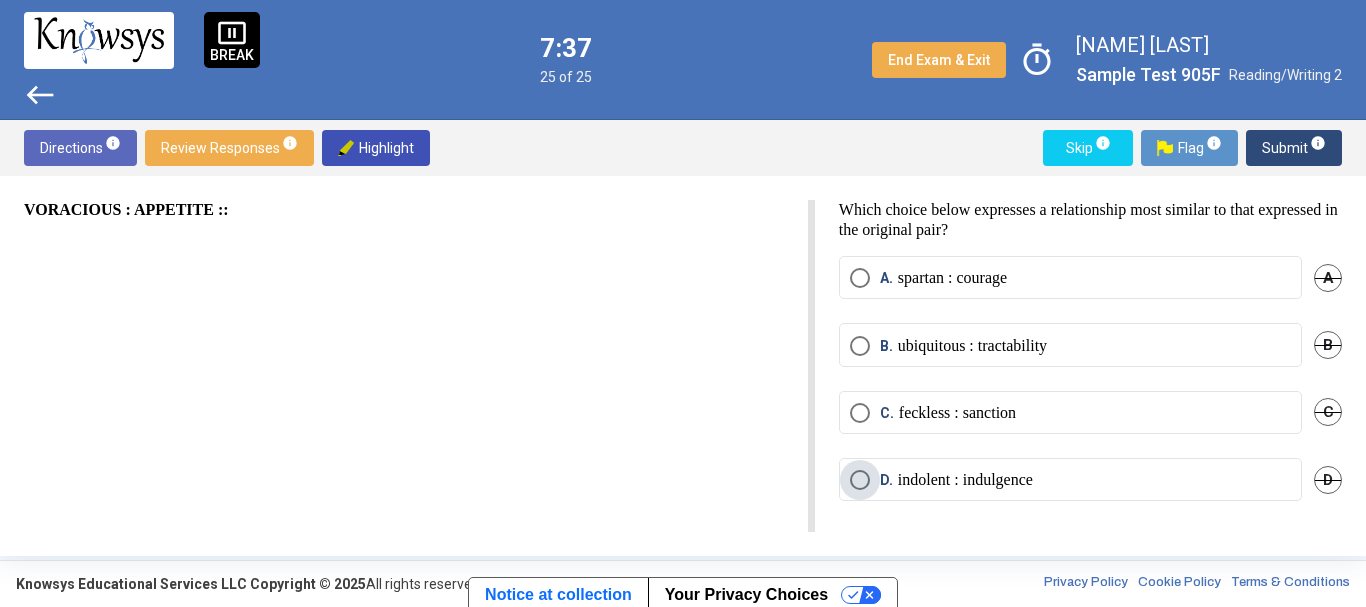 click on "indolent : indulgence" at bounding box center [965, 480] 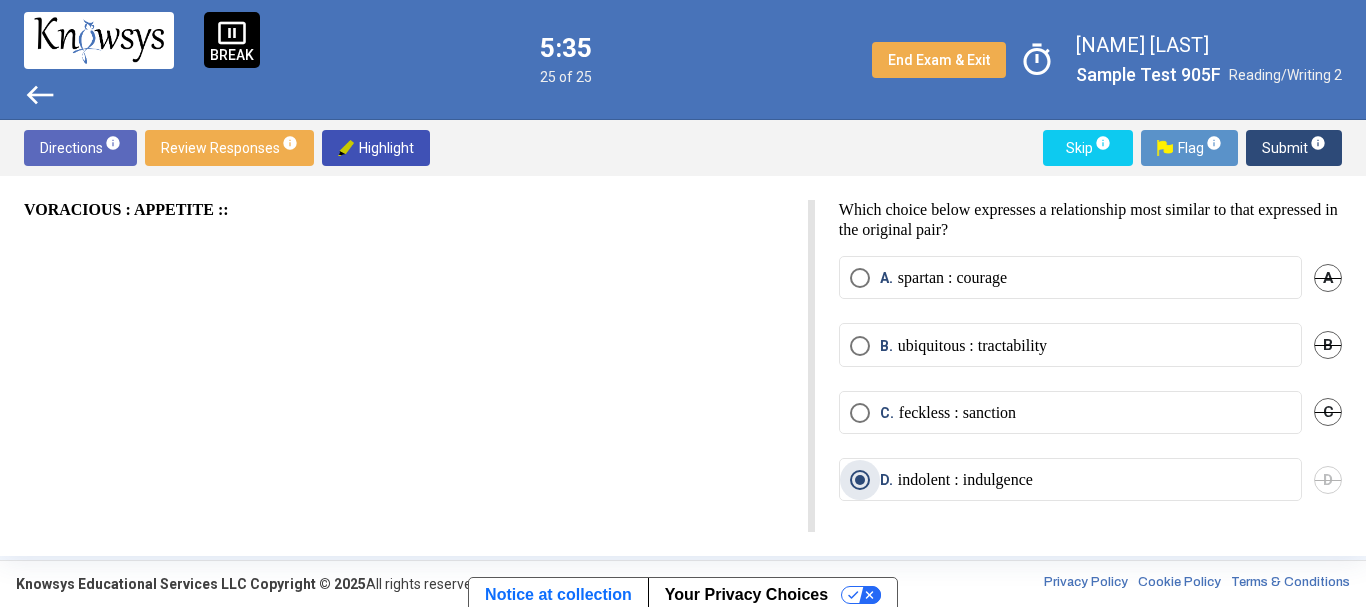 click on "Submit  info" at bounding box center [1294, 148] 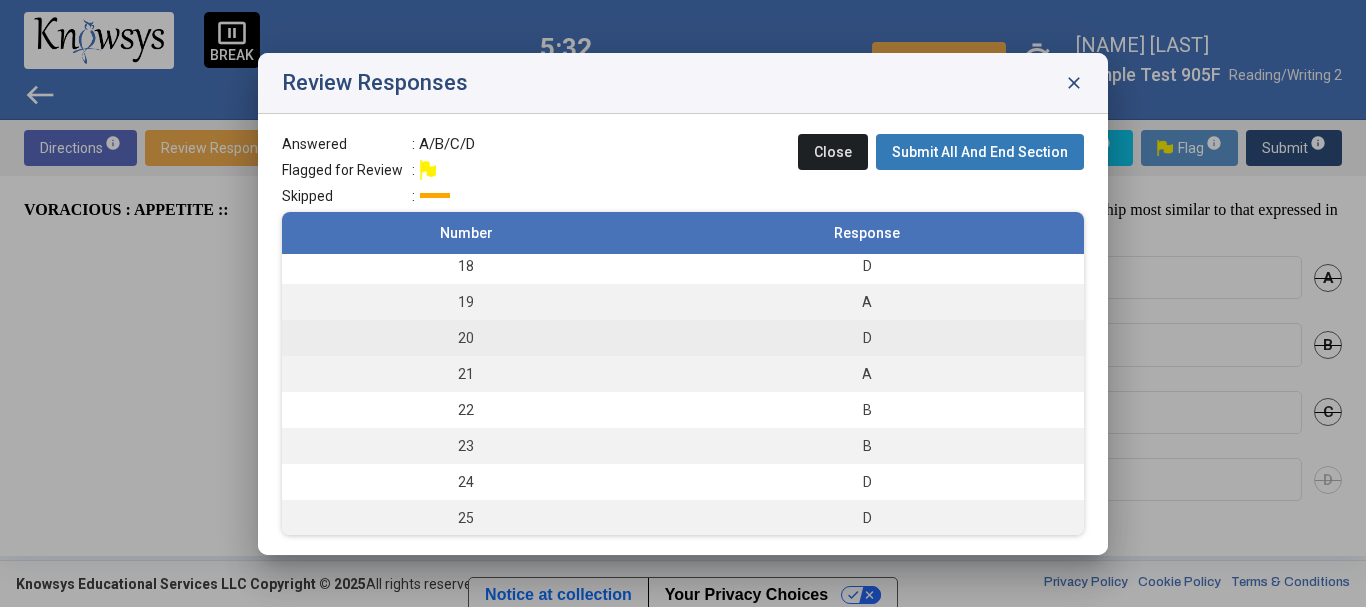 scroll, scrollTop: 620, scrollLeft: 0, axis: vertical 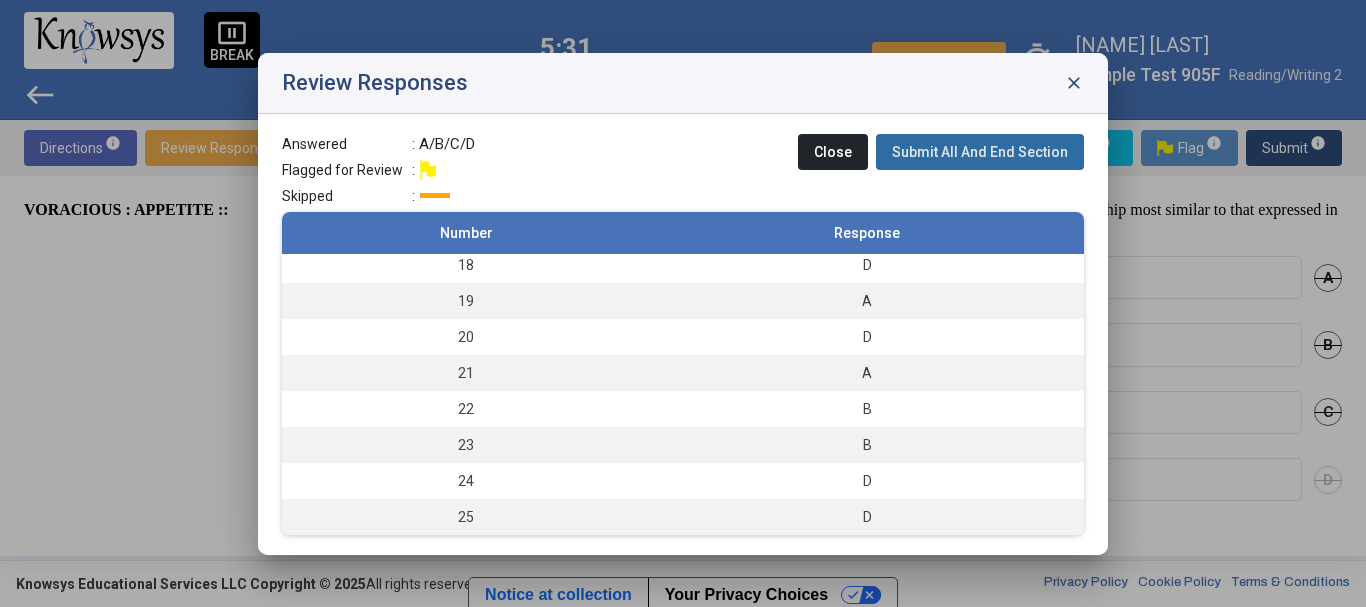 click on "Submit All And End Section" at bounding box center (980, 152) 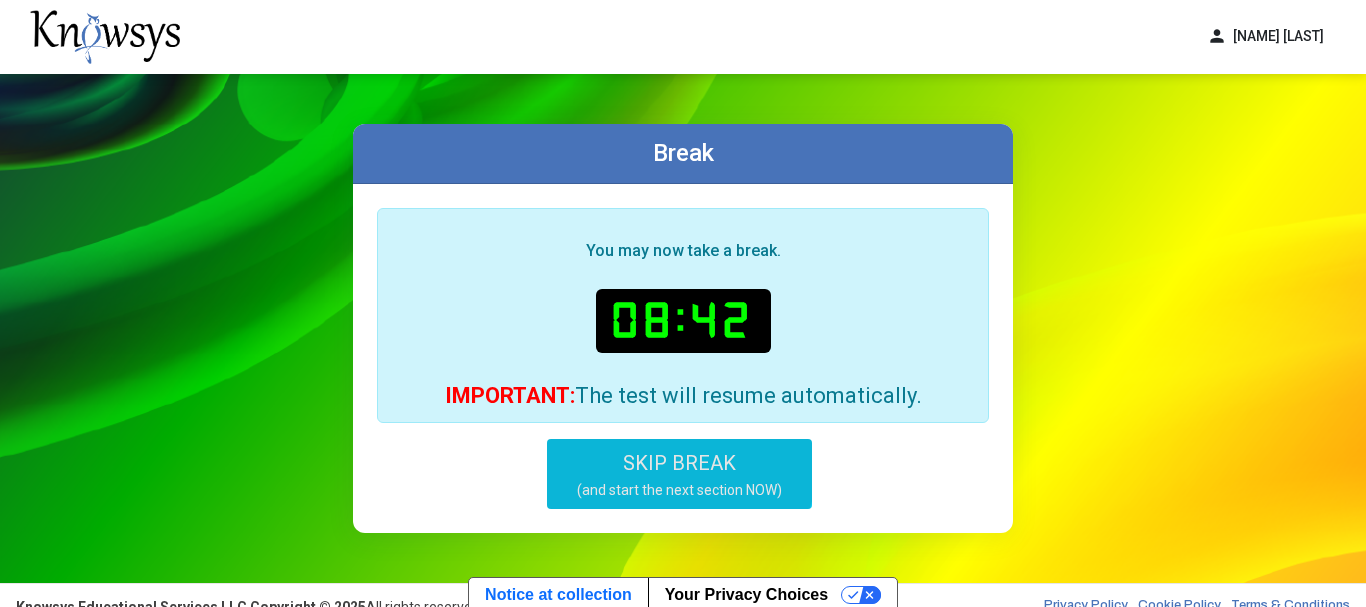 click on "SKIP BREAK" at bounding box center (679, 463) 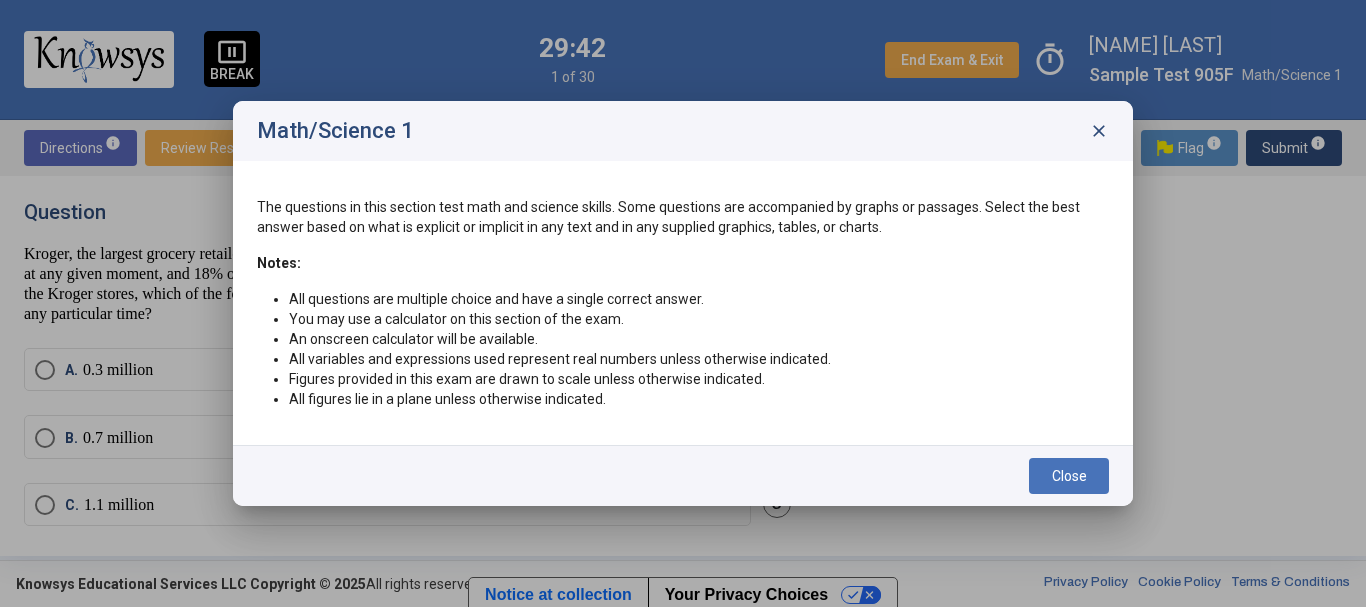 click on "close" at bounding box center (1099, 131) 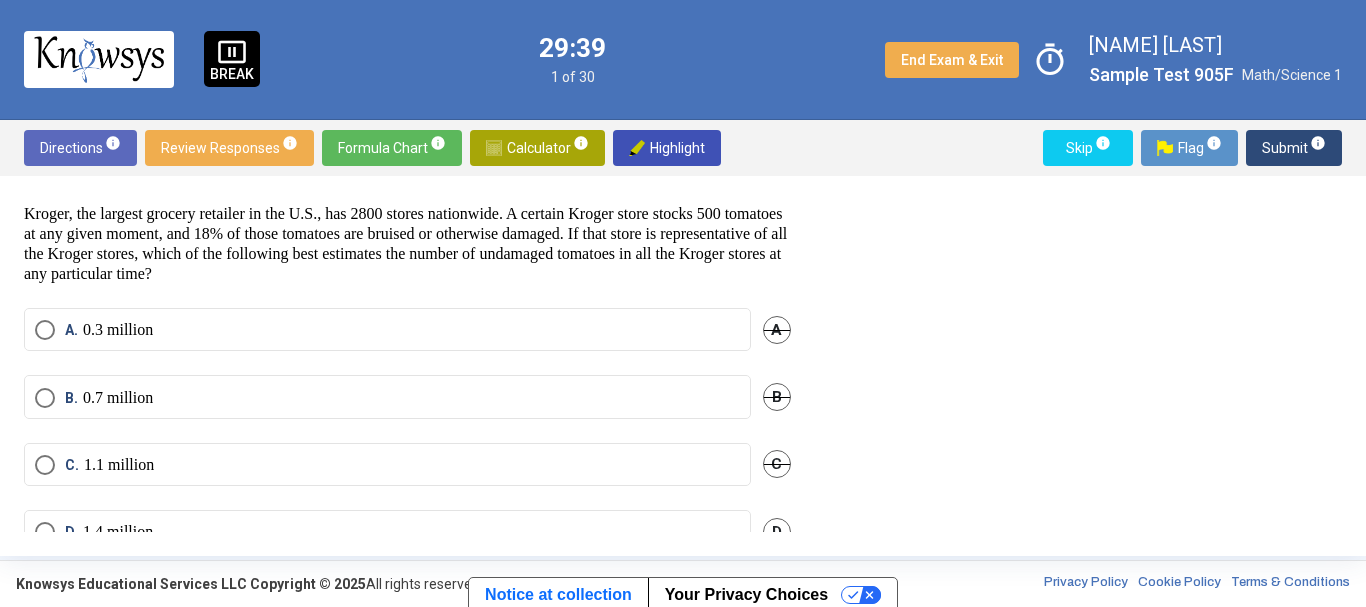 scroll, scrollTop: 0, scrollLeft: 0, axis: both 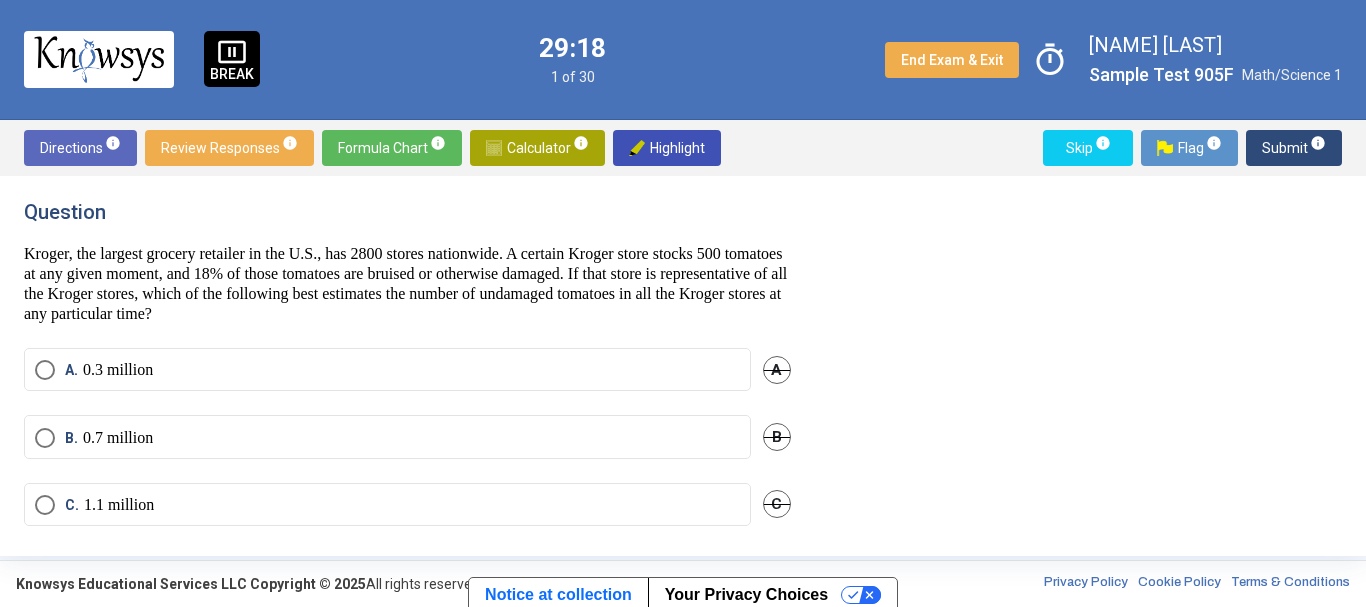 click on "Kroger, the largest grocery retailer in the U.S., has 2800 stores nationwide. A certain Kroger store stocks 500 tomatoes at any given moment, and 18% of those tomatoes are bruised or otherwise damaged. If that store is representative of all the Kroger stores, which of the following best estimates the number of undamaged tomatoes in all the Kroger stores at any particular time?" at bounding box center (407, 284) 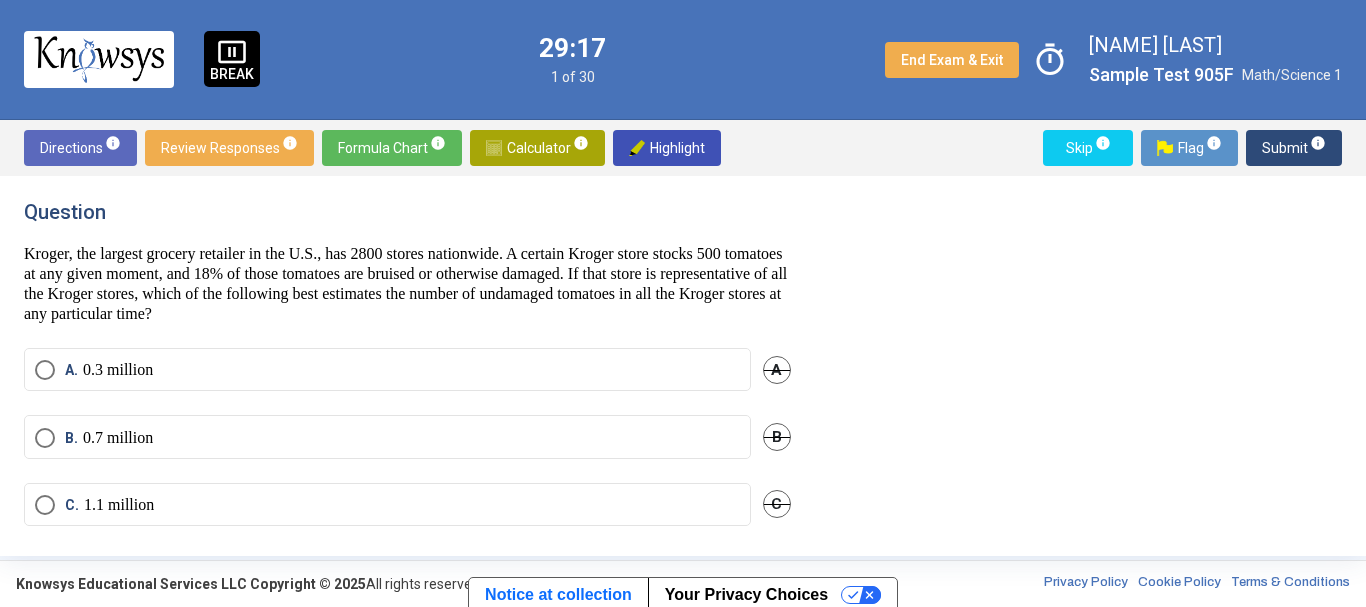 click on "Kroger, the largest grocery retailer in the U.S., has 2800 stores nationwide. A certain Kroger store stocks 500 tomatoes at any given moment, and 18% of those tomatoes are bruised or otherwise damaged. If that store is representative of all the Kroger stores, which of the following best estimates the number of undamaged tomatoes in all the Kroger stores at any particular time?" at bounding box center (407, 284) 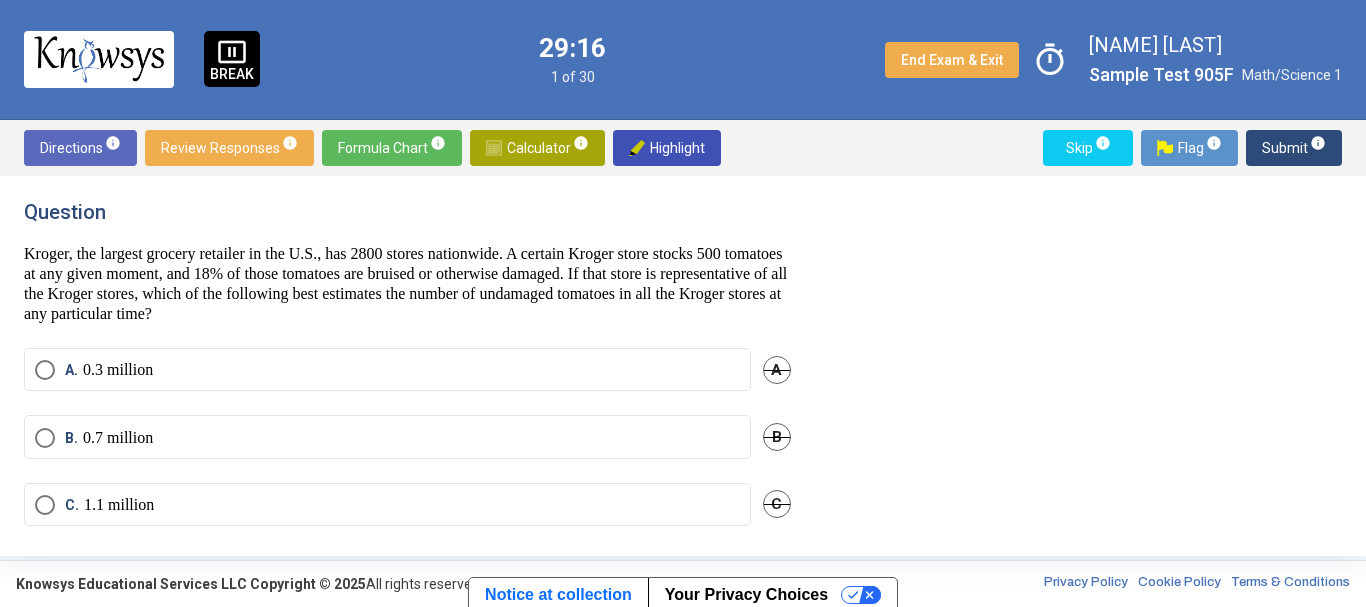 click on "Kroger, the largest grocery retailer in the U.S., has 2800 stores nationwide. A certain Kroger store stocks 500 tomatoes at any given moment, and 18% of those tomatoes are bruised or otherwise damaged. If that store is representative of all the Kroger stores, which of the following best estimates the number of undamaged tomatoes in all the Kroger stores at any particular time?" at bounding box center [407, 284] 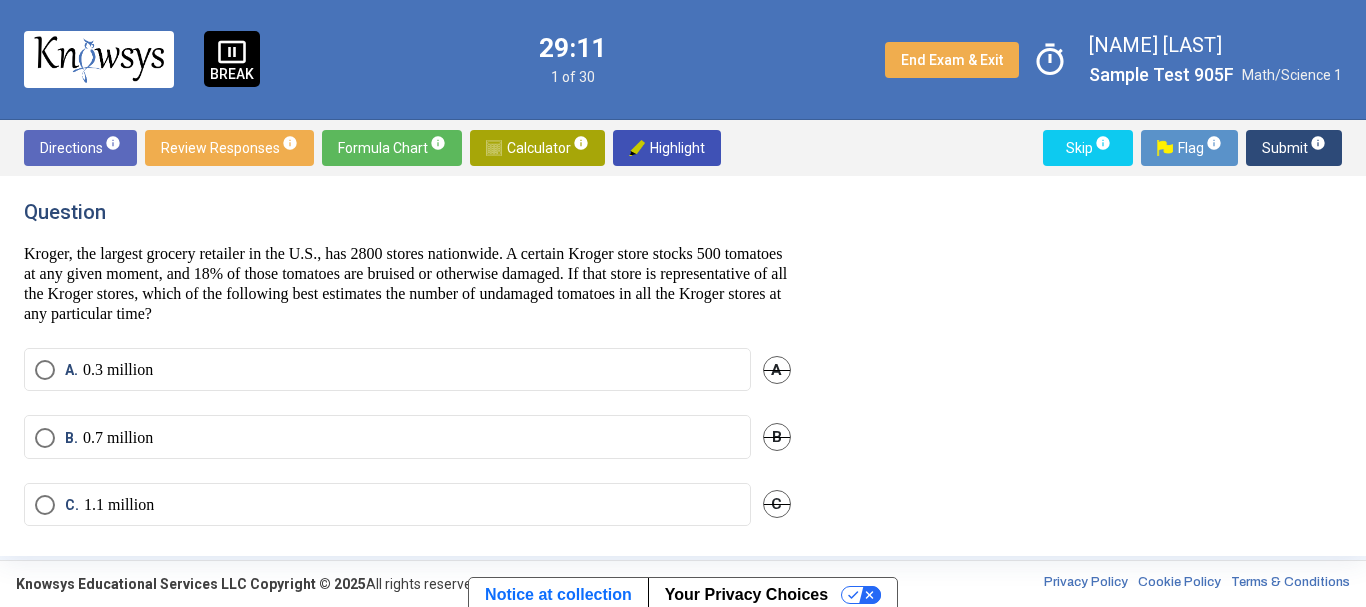 drag, startPoint x: 511, startPoint y: 310, endPoint x: 14, endPoint y: 240, distance: 501.90536 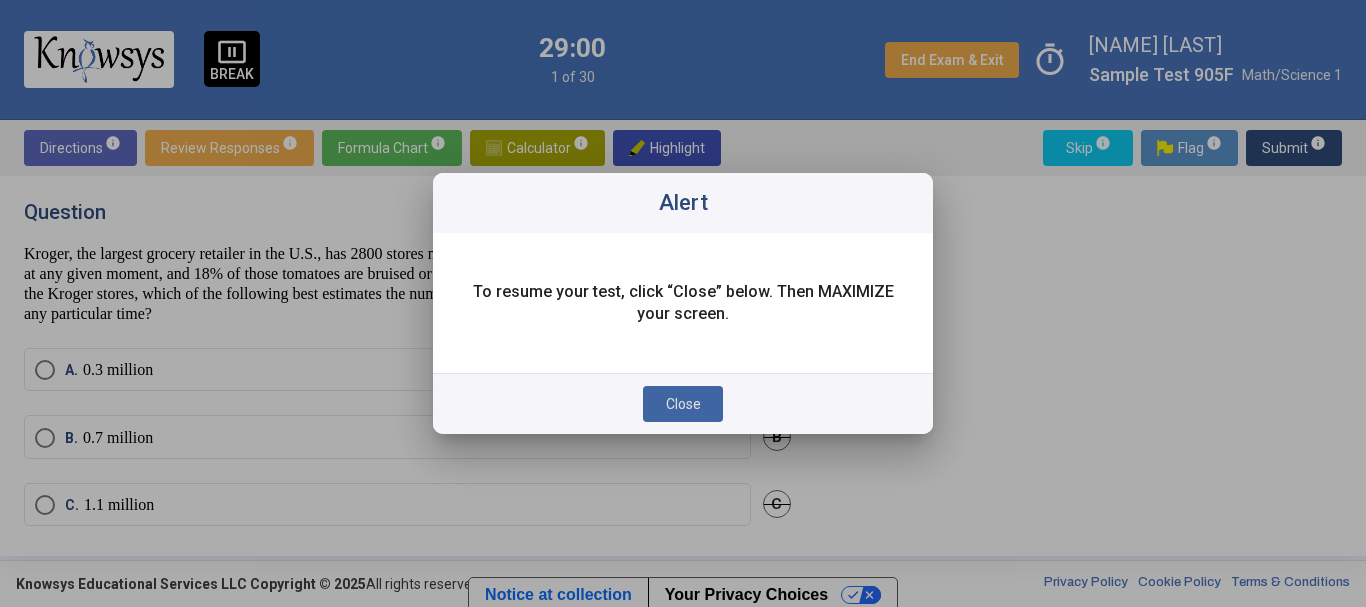 click on "Close" at bounding box center (683, 404) 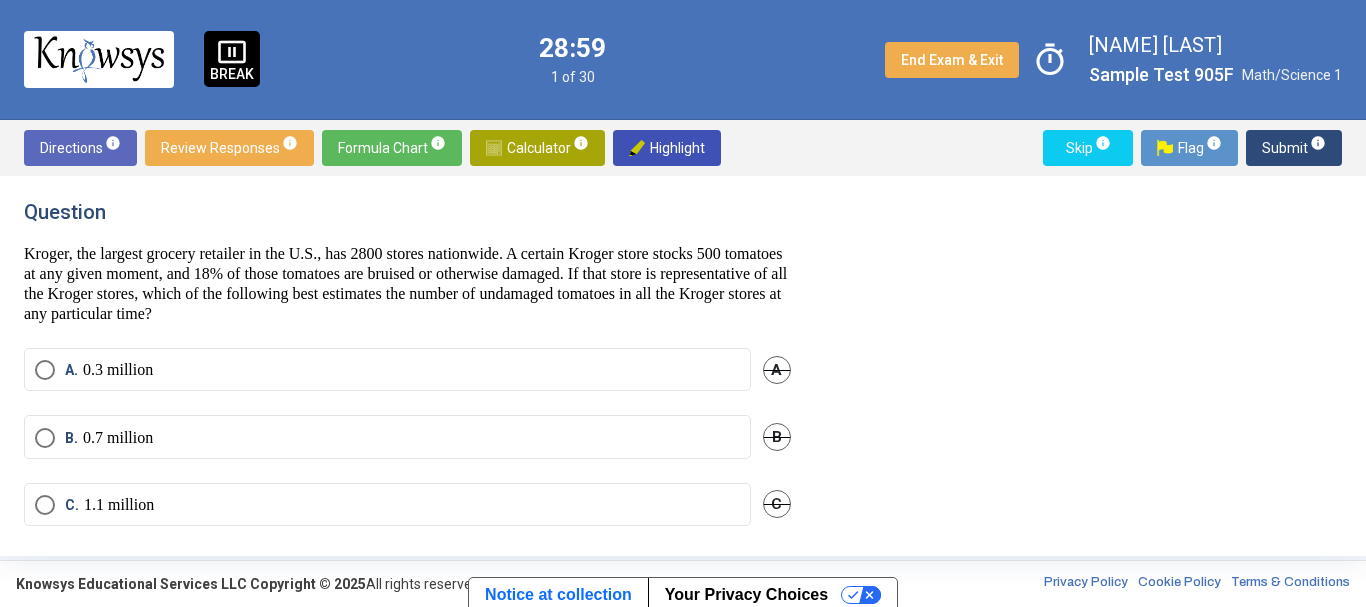 click on "Kroger, the largest grocery retailer in the U.S., has 2800 stores nationwide. A certain Kroger store stocks 500 tomatoes at any given moment, and 18% of those tomatoes are bruised or otherwise damaged. If that store is representative of all the Kroger stores, which of the following best estimates the number of undamaged tomatoes in all the Kroger stores at any particular time?" at bounding box center (407, 284) 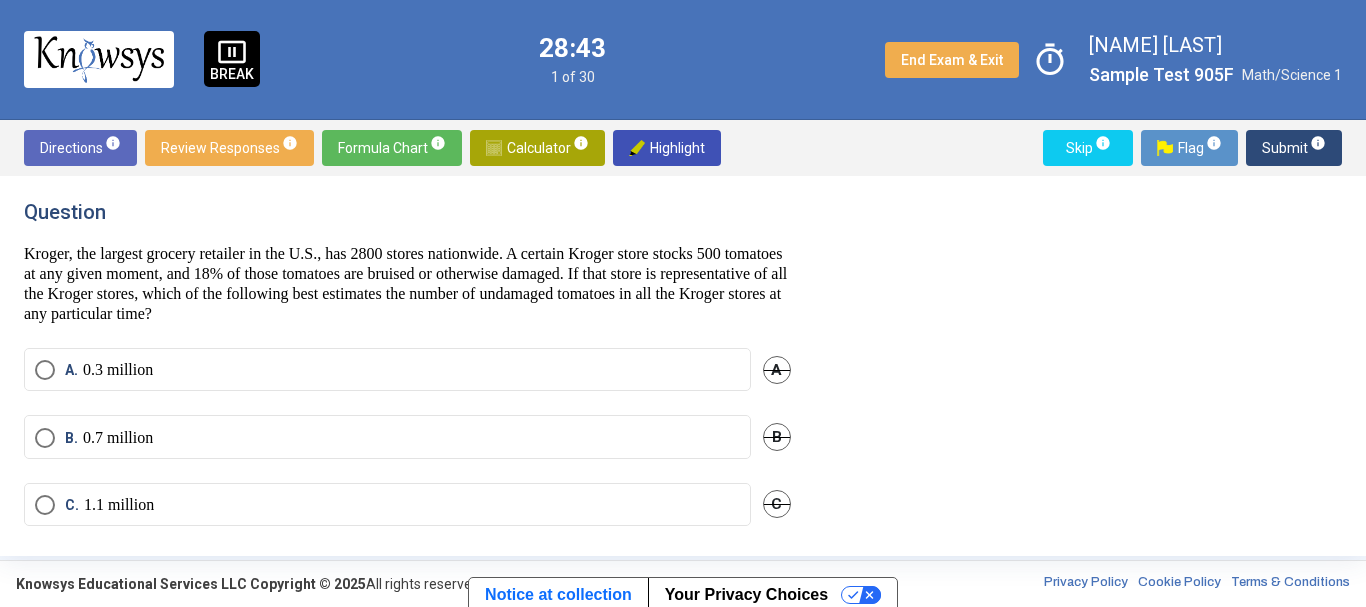 click on "Calculator  info" at bounding box center [537, 148] 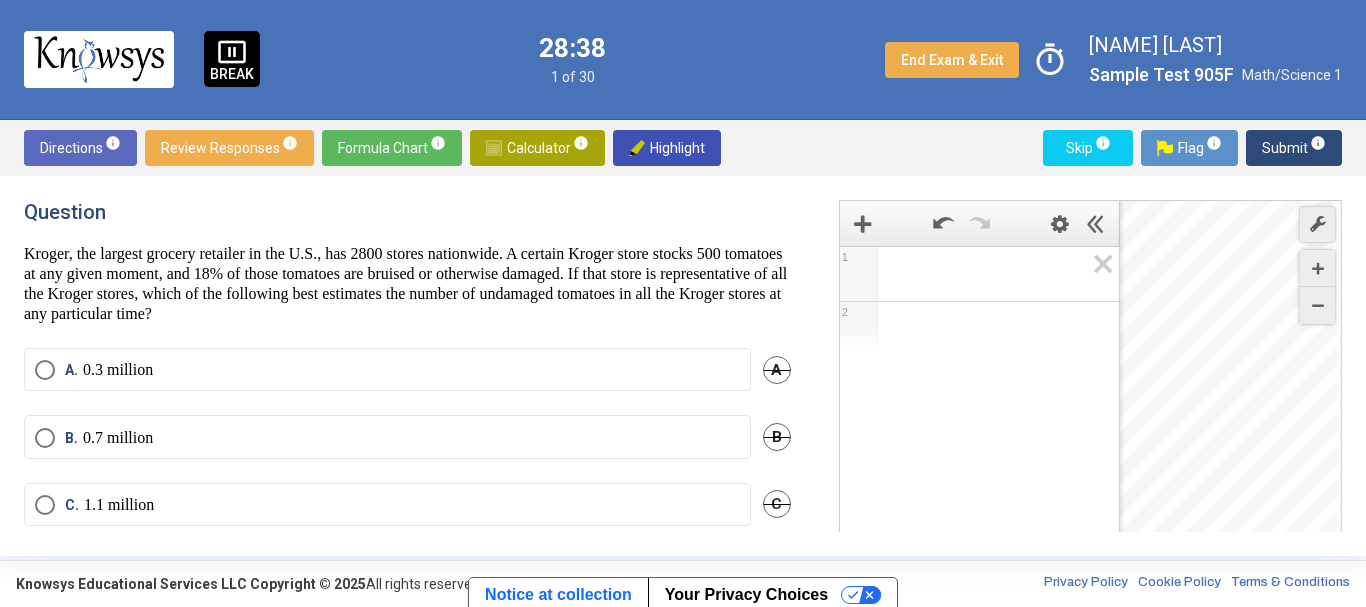 scroll, scrollTop: 0, scrollLeft: 0, axis: both 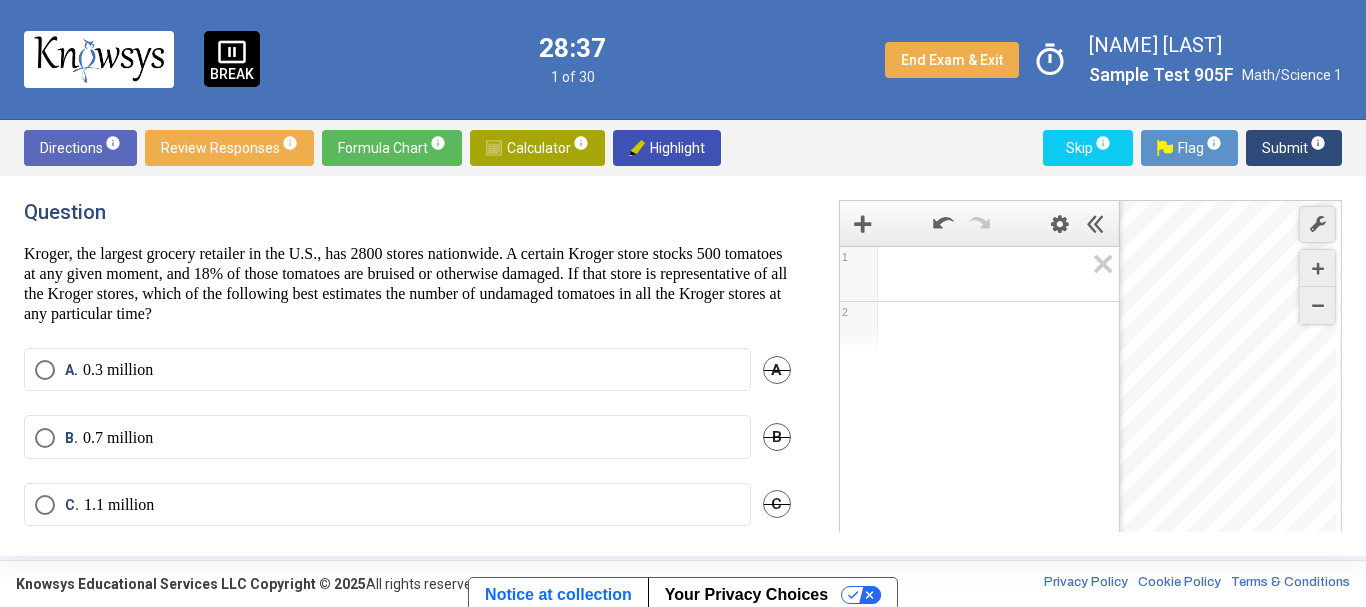 click at bounding box center (988, 274) 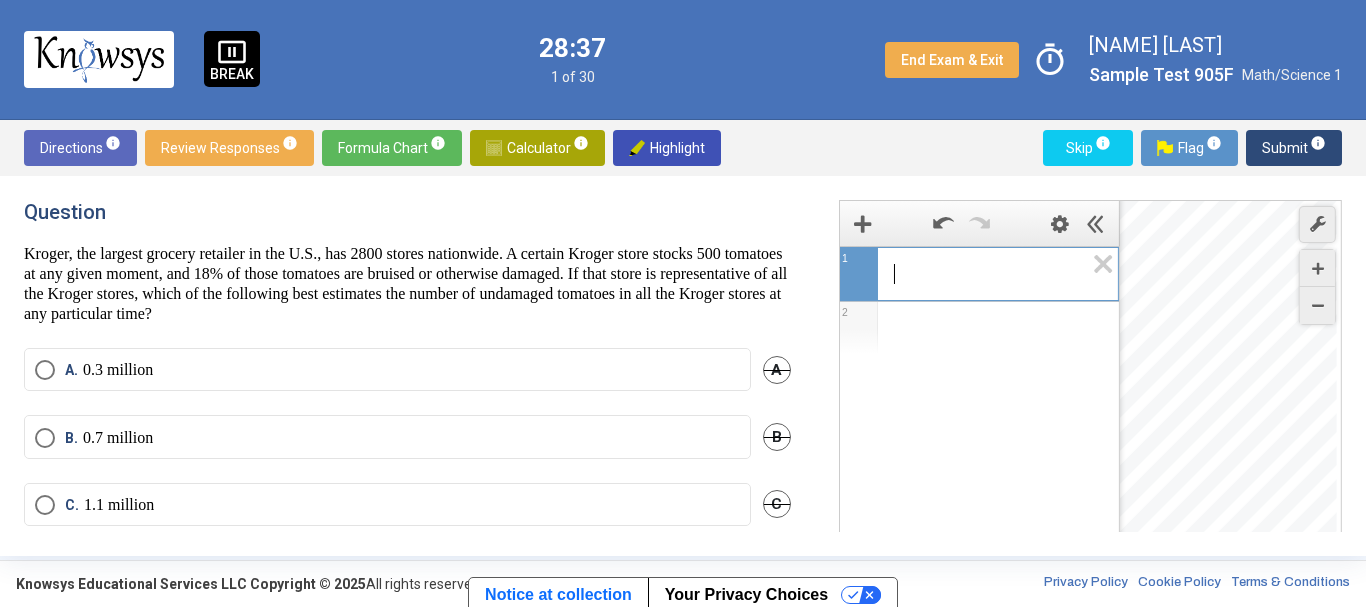 scroll, scrollTop: 0, scrollLeft: 0, axis: both 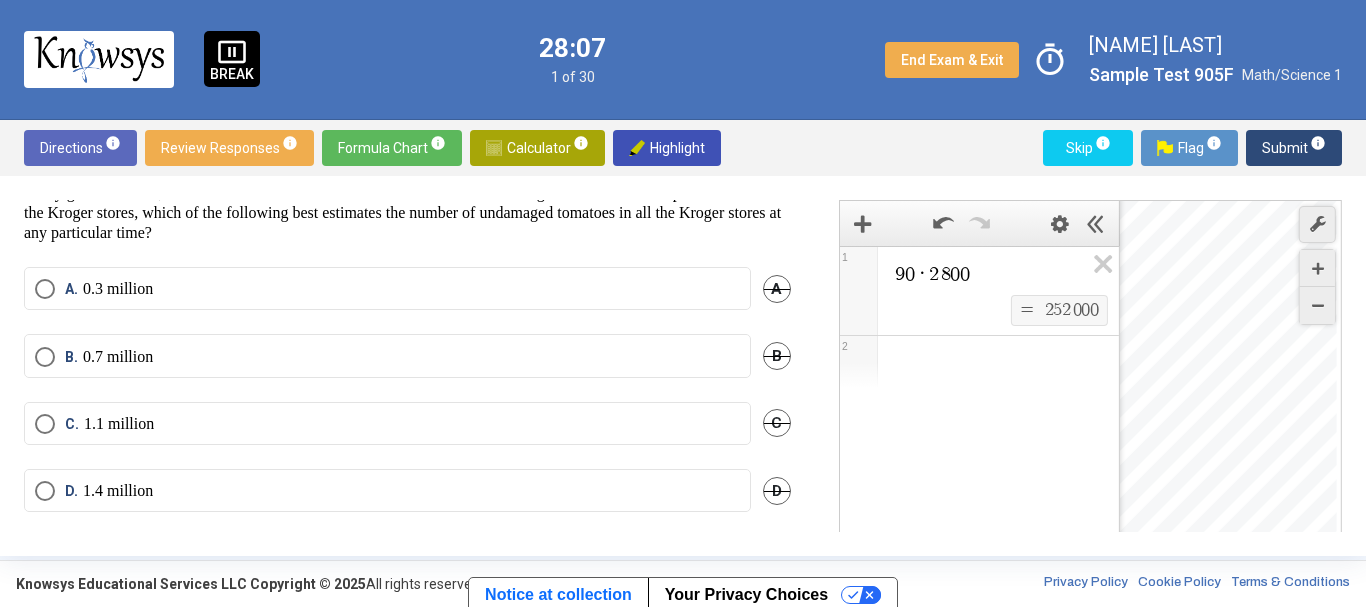 click at bounding box center [1096, 270] 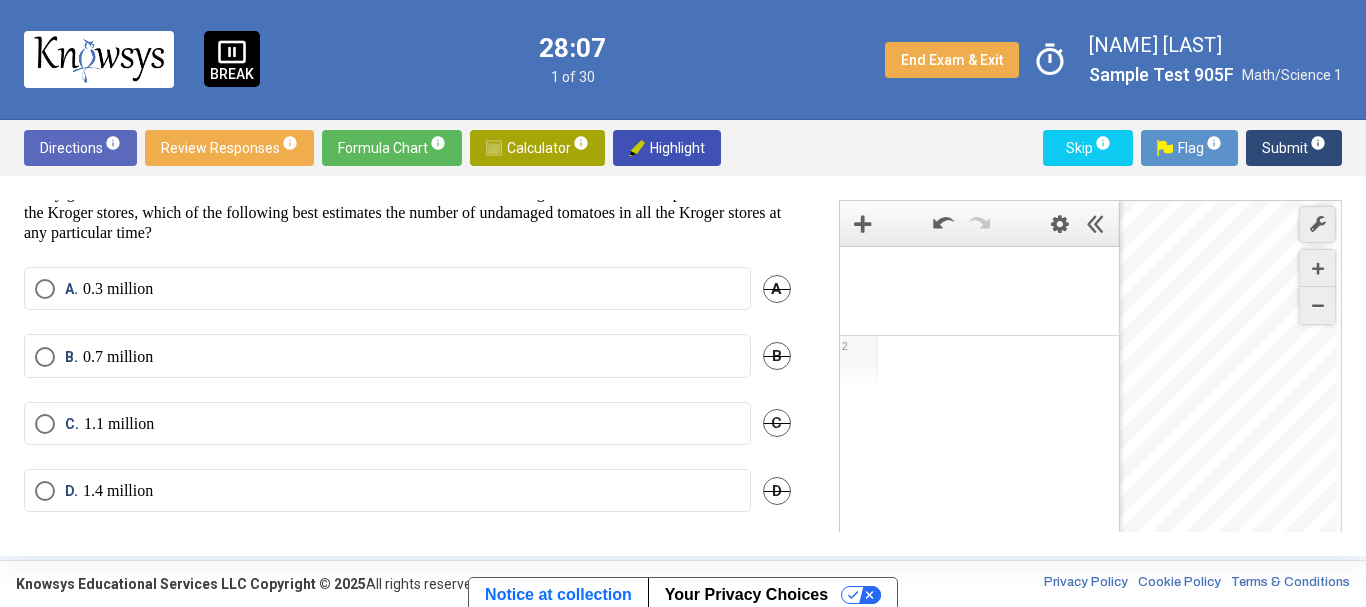 scroll, scrollTop: 0, scrollLeft: 0, axis: both 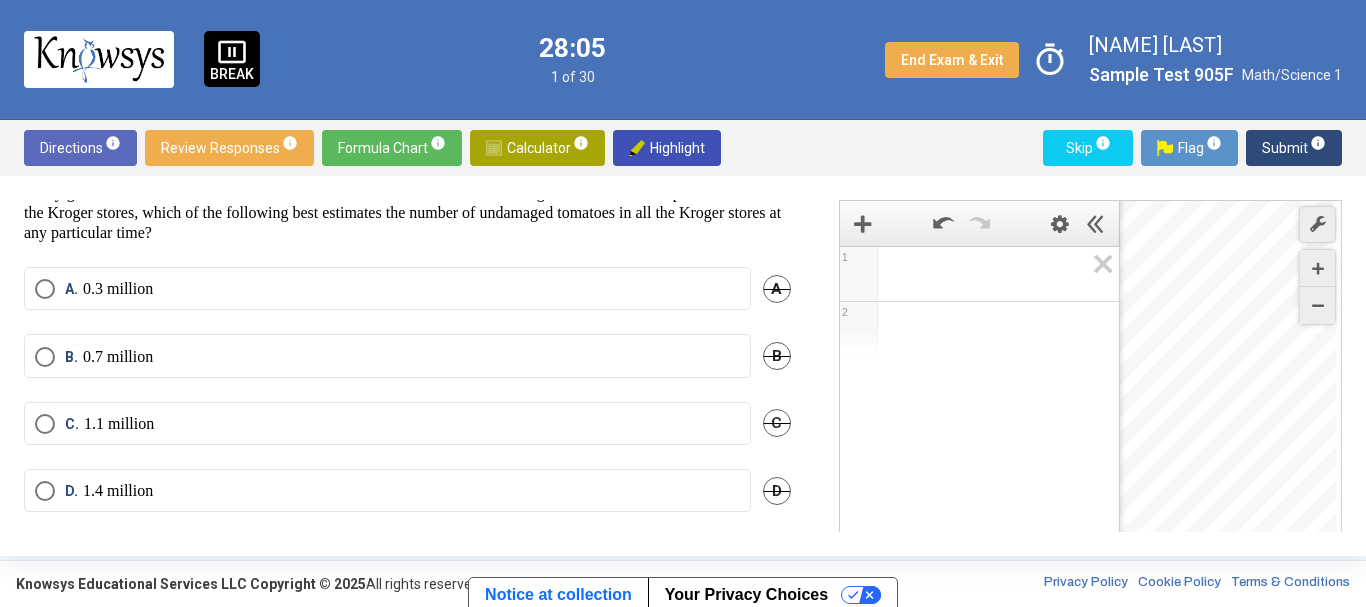 click at bounding box center [988, 274] 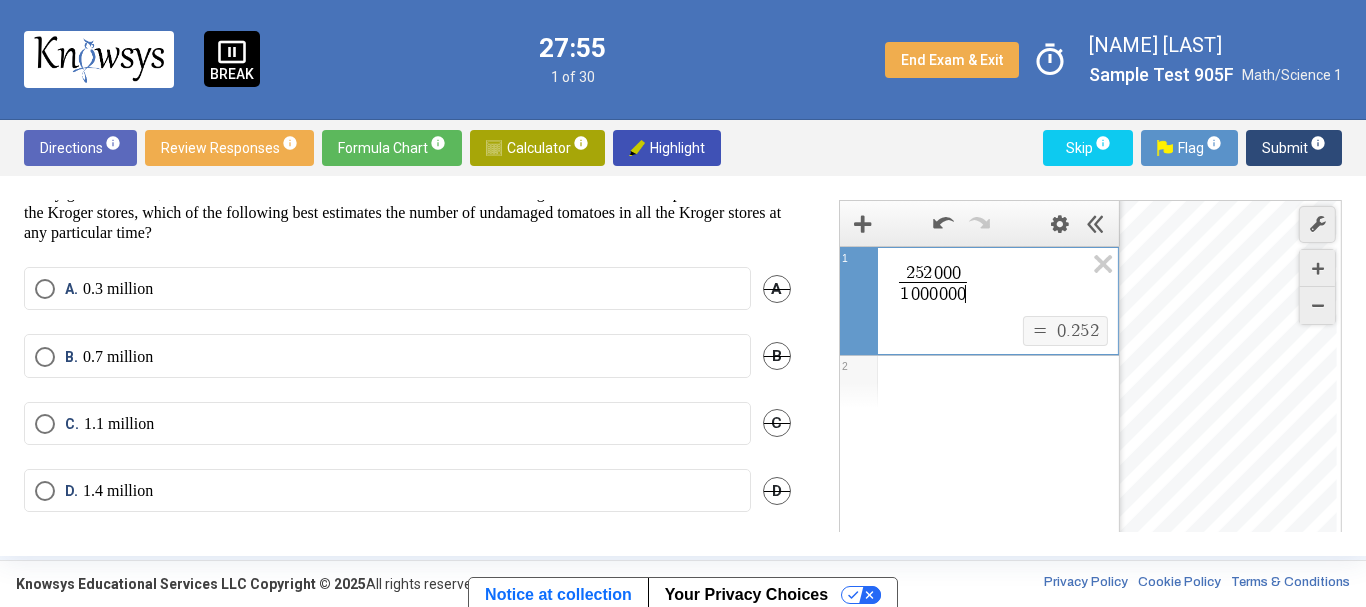 click on "A.  0.3 million" at bounding box center (387, 289) 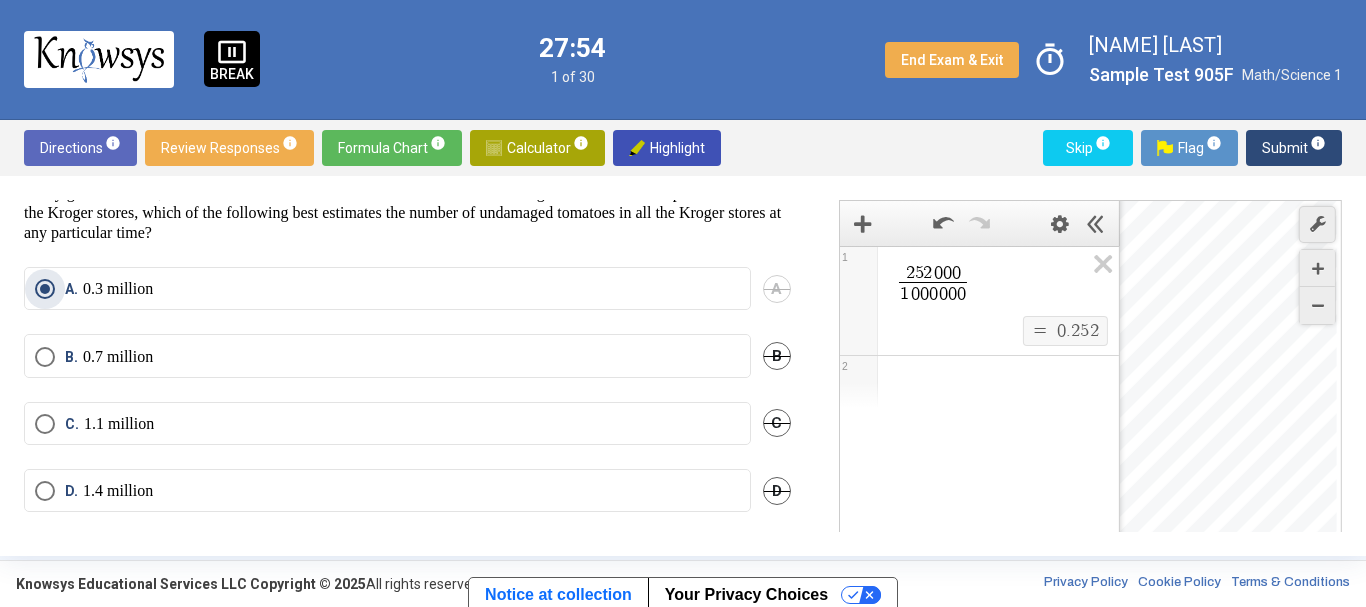 click on "Submit  info" at bounding box center (1294, 148) 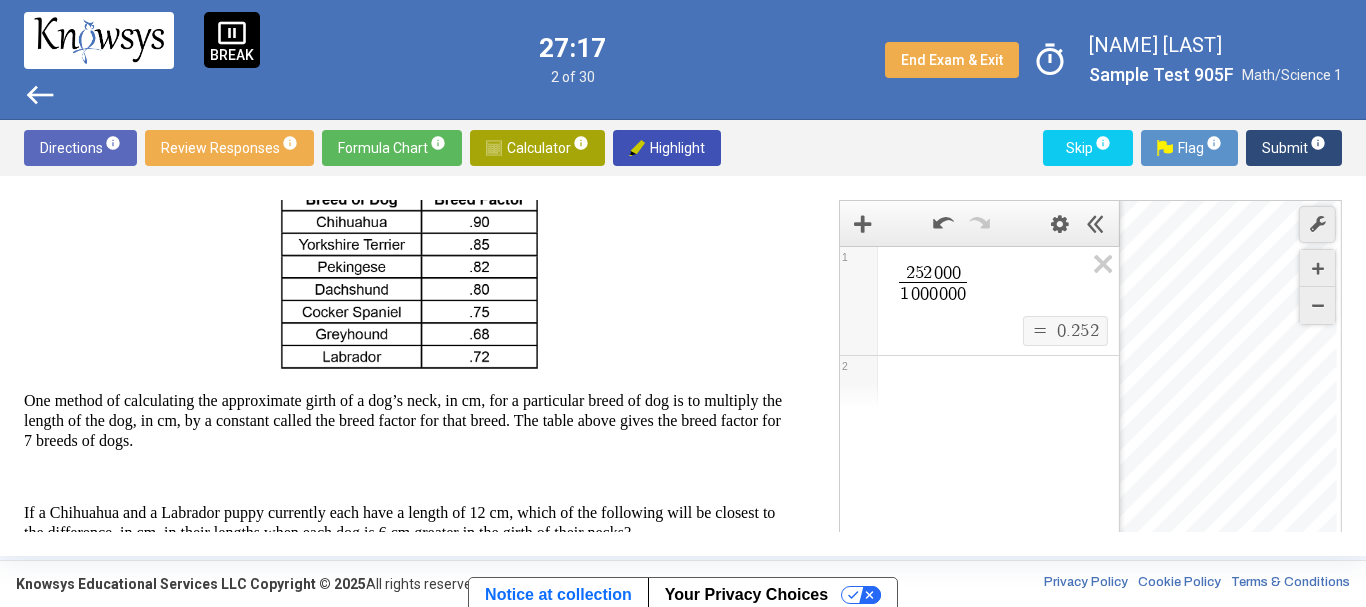 scroll, scrollTop: 138, scrollLeft: 0, axis: vertical 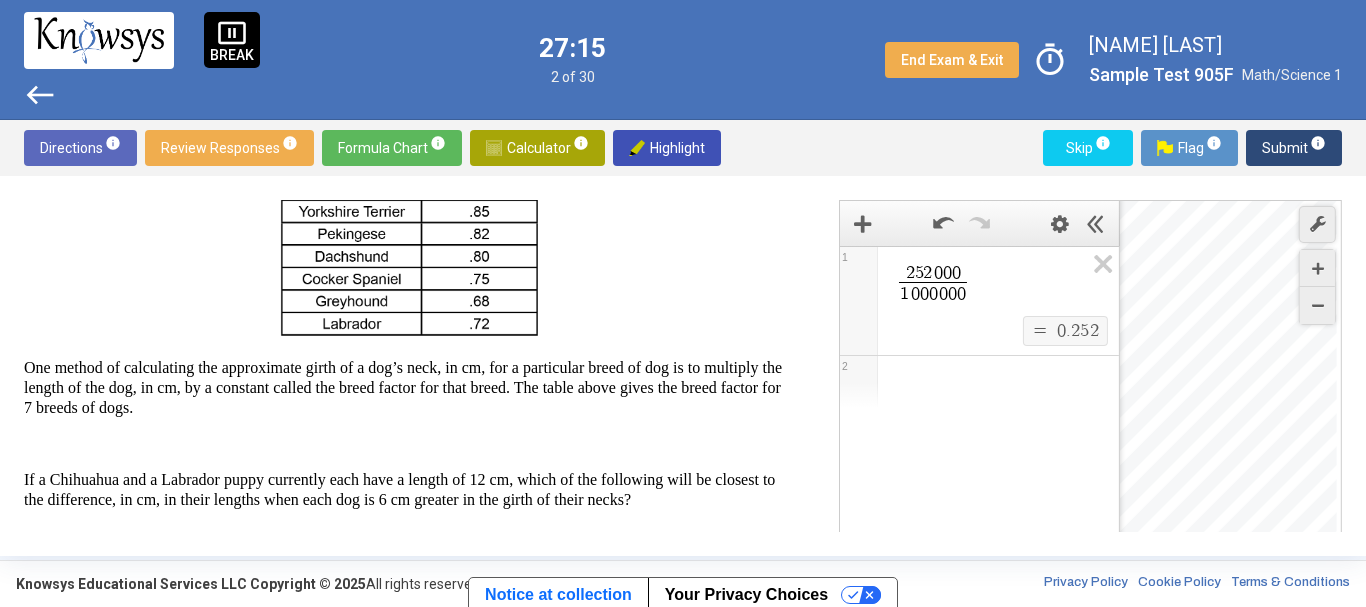 click on "If a Chihuahua and a Labrador puppy currently each have a length of 12 cm, which of the following will be closest to the difference, in cm, in their lengths when each dog is 6 cm greater in the girth of their necks?" at bounding box center [407, 490] 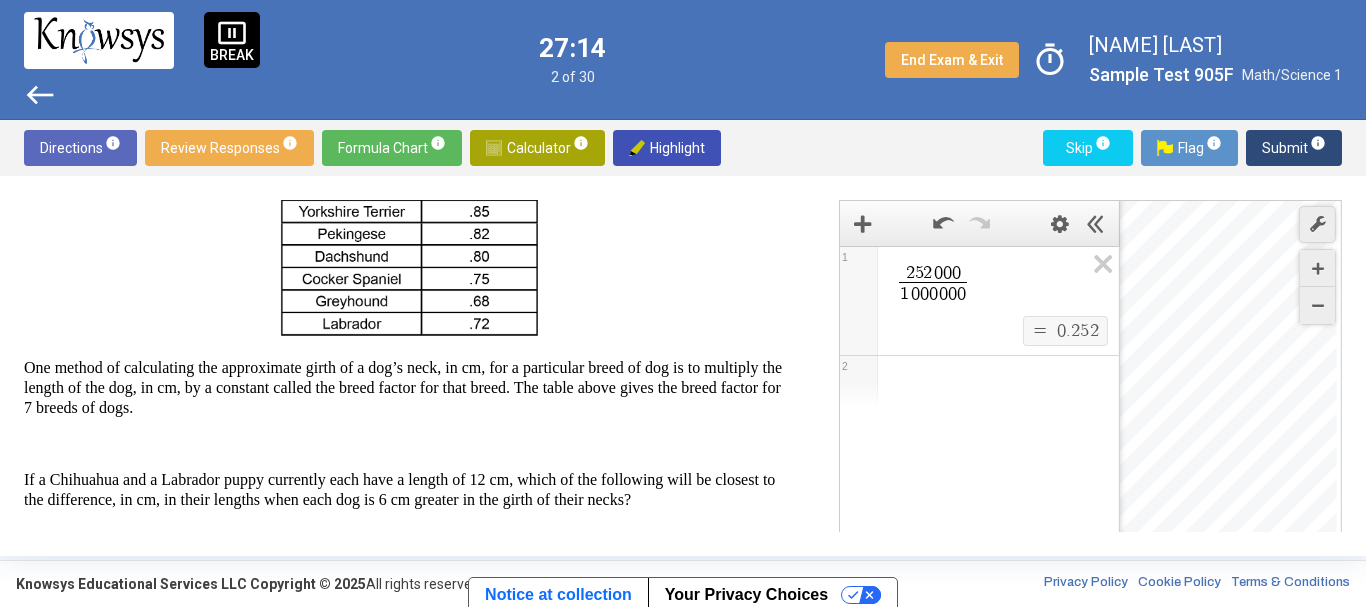 drag, startPoint x: 701, startPoint y: 474, endPoint x: 593, endPoint y: 391, distance: 136.2094 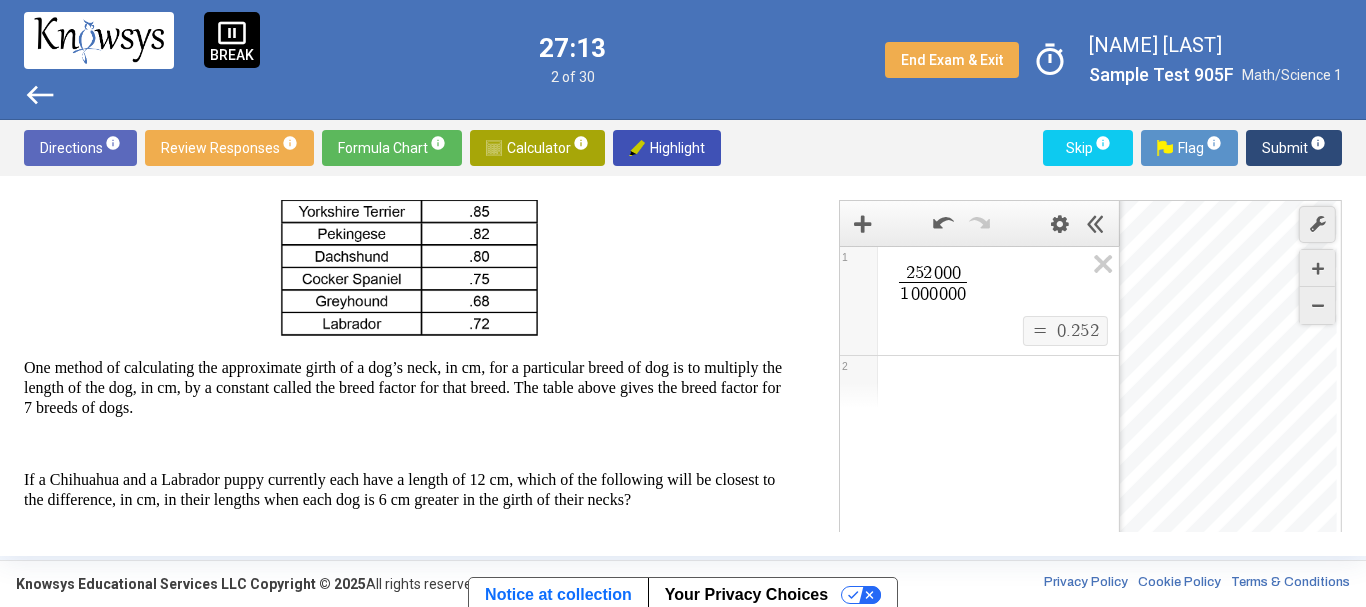 click on "One method of calculating the approximate girth of a dog’s neck, in cm, for a particular breed of dog is to multiply the length of the dog, in cm, by a constant called the breed factor for that breed. The table above gives the breed factor for 7 breeds of dogs." at bounding box center (407, 388) 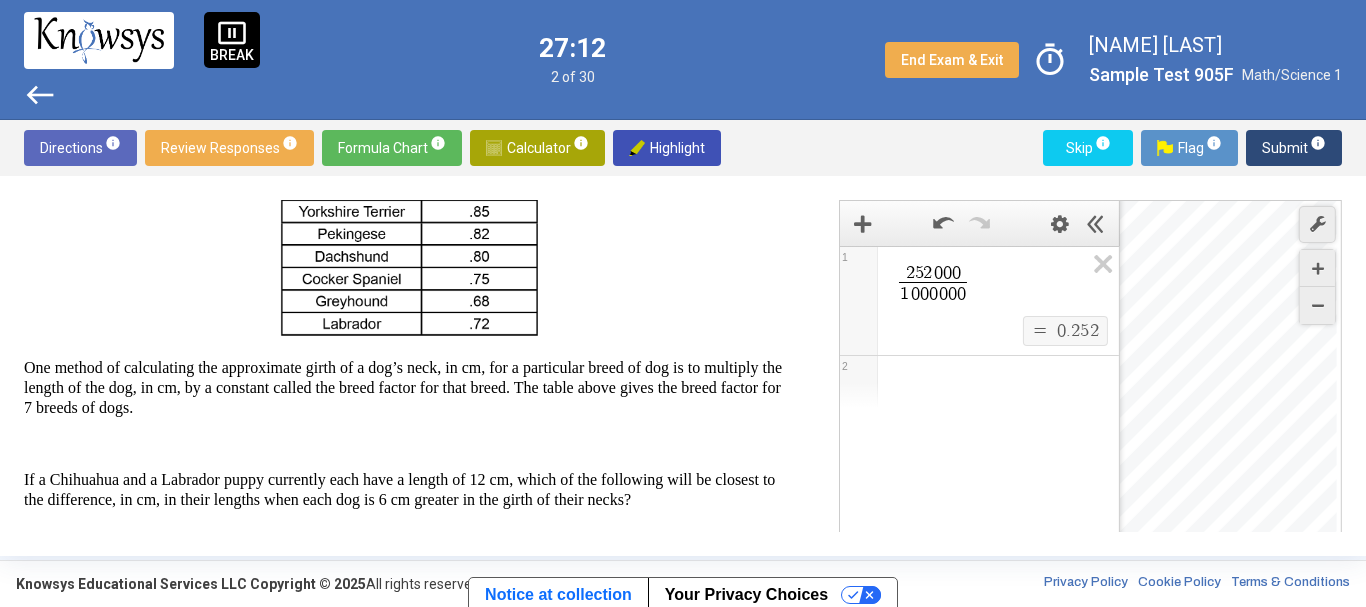 click on "One method of calculating the approximate girth of a dog’s neck, in cm, for a particular breed of dog is to multiply the length of the dog, in cm, by a constant called the breed factor for that breed. The table above gives the breed factor for 7 breeds of dogs." at bounding box center (407, 388) 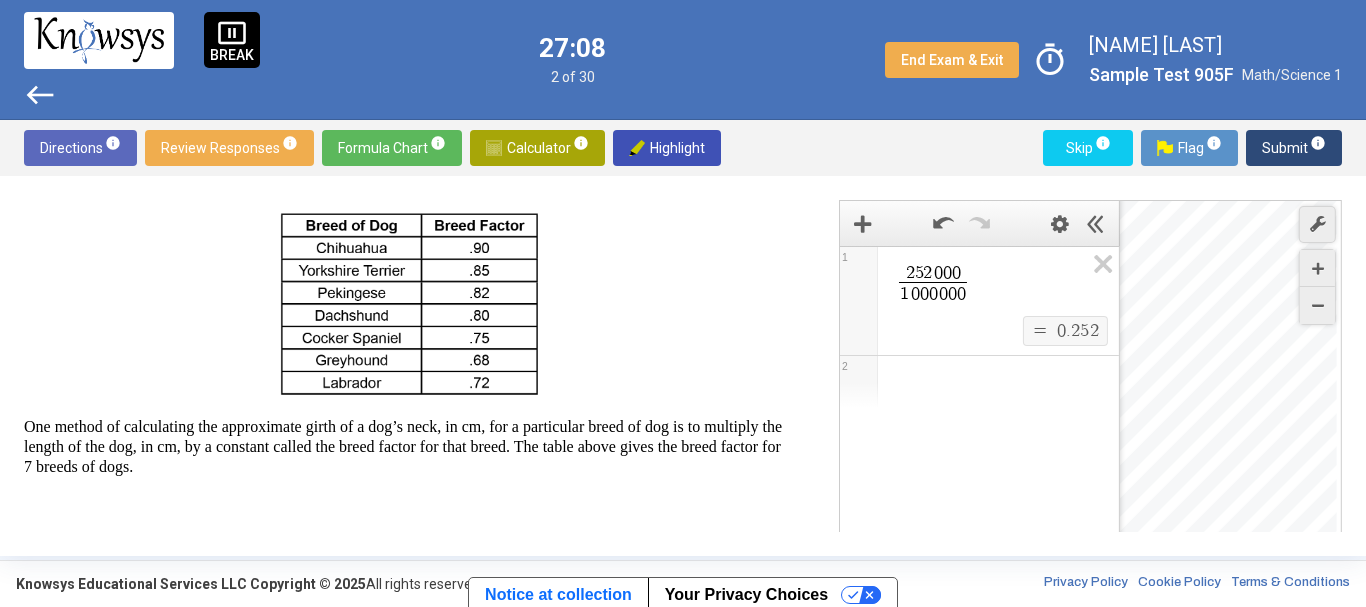 scroll, scrollTop: 85, scrollLeft: 0, axis: vertical 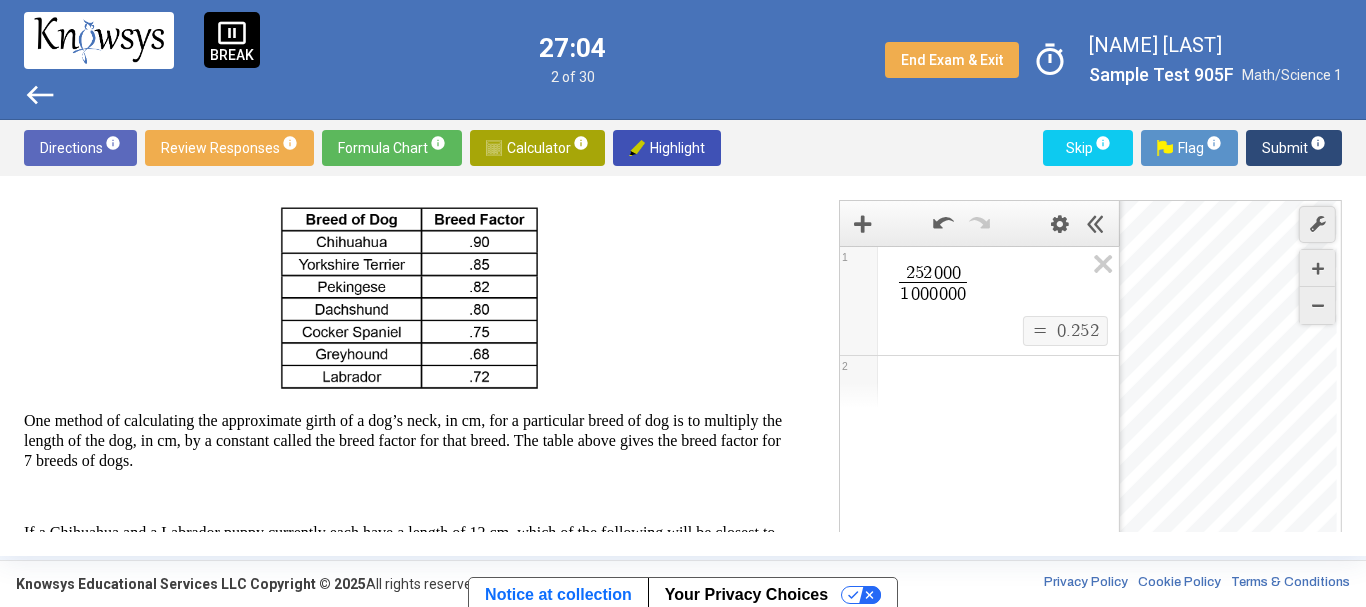 click on "Calculator  info" at bounding box center [537, 148] 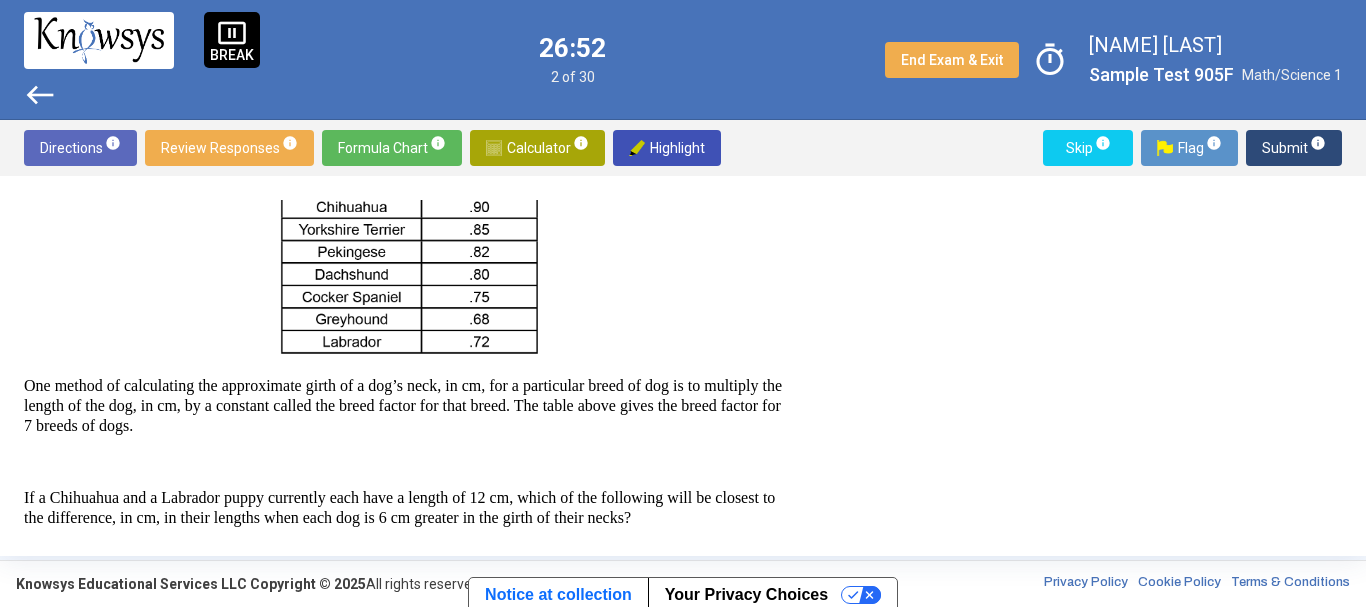 scroll, scrollTop: 121, scrollLeft: 0, axis: vertical 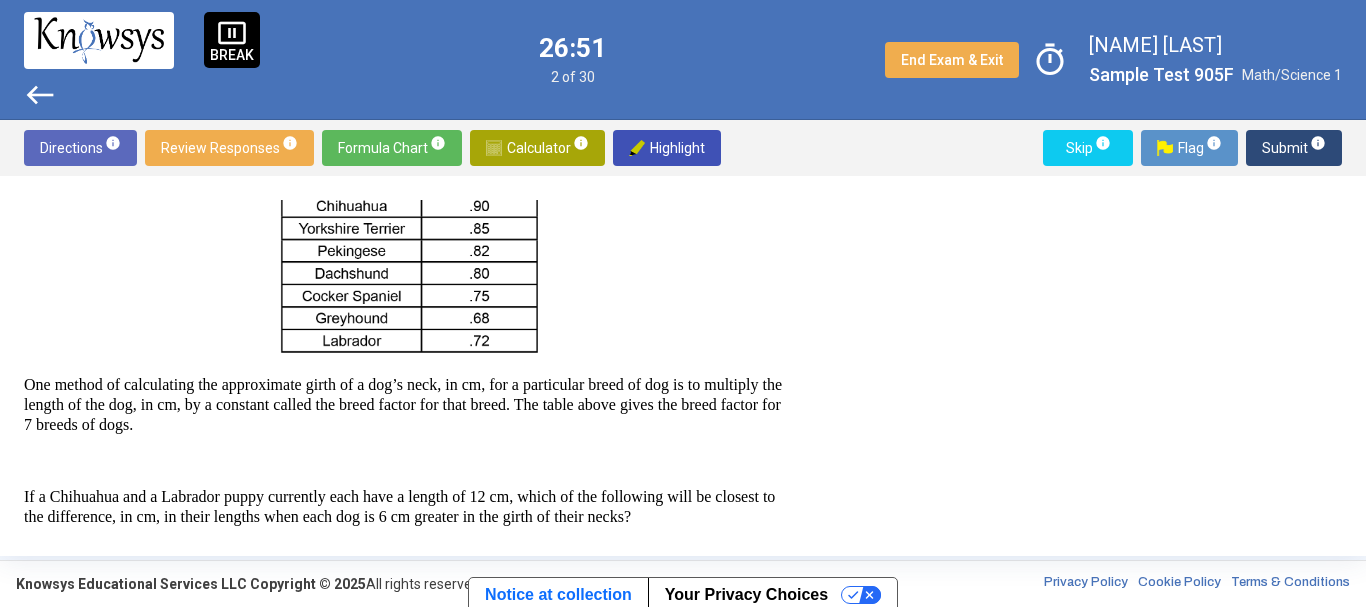 type 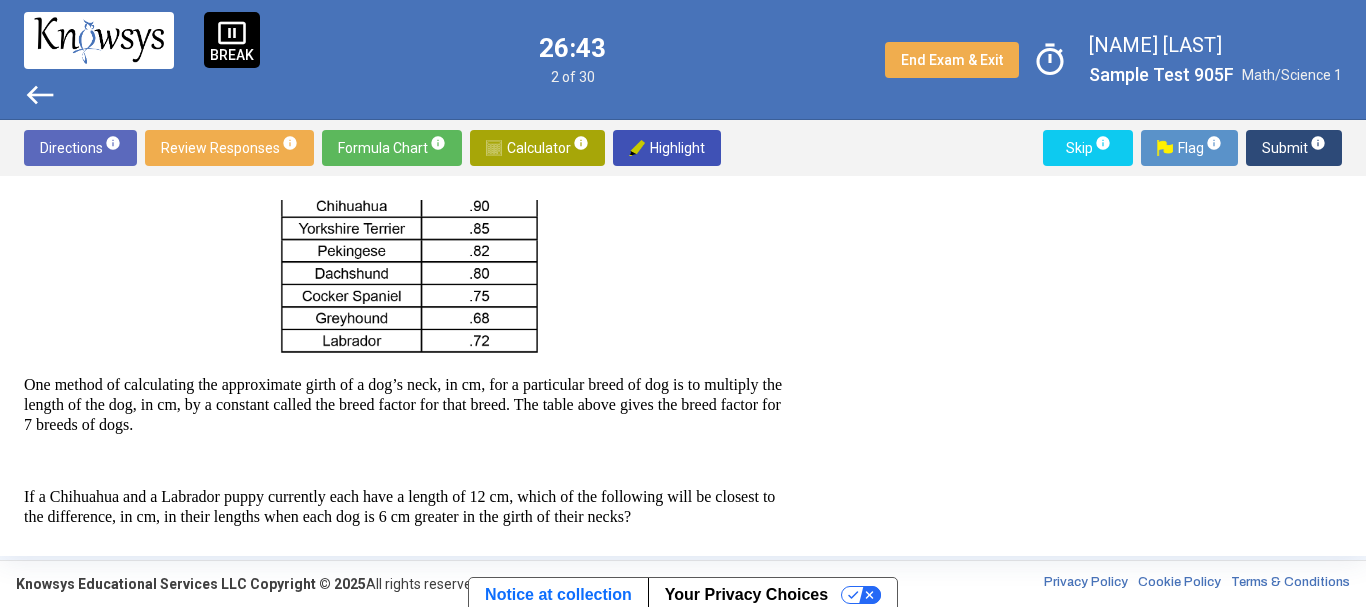 click on "Question There are 3 questions related to the following information.
One method of calculating the approximate girth of a dog’s neck, in cm, for a particular breed of dog is to multiply the dog’s length, in cm, by a constant called the breed factor for that breed. The table above gives the breed factor for 7 breeds of dogs.
If a Chihuahua and a Labrador puppy currently each have a length of 12 cm, which of the following will be closest to the difference, in cm, in their lengths when each dog is 6 cm greater in the girth of their necks?   A.  1.3    A   B.     1.5    B   C.     1.7    C   D.     1.9 D" at bounding box center [683, 366] 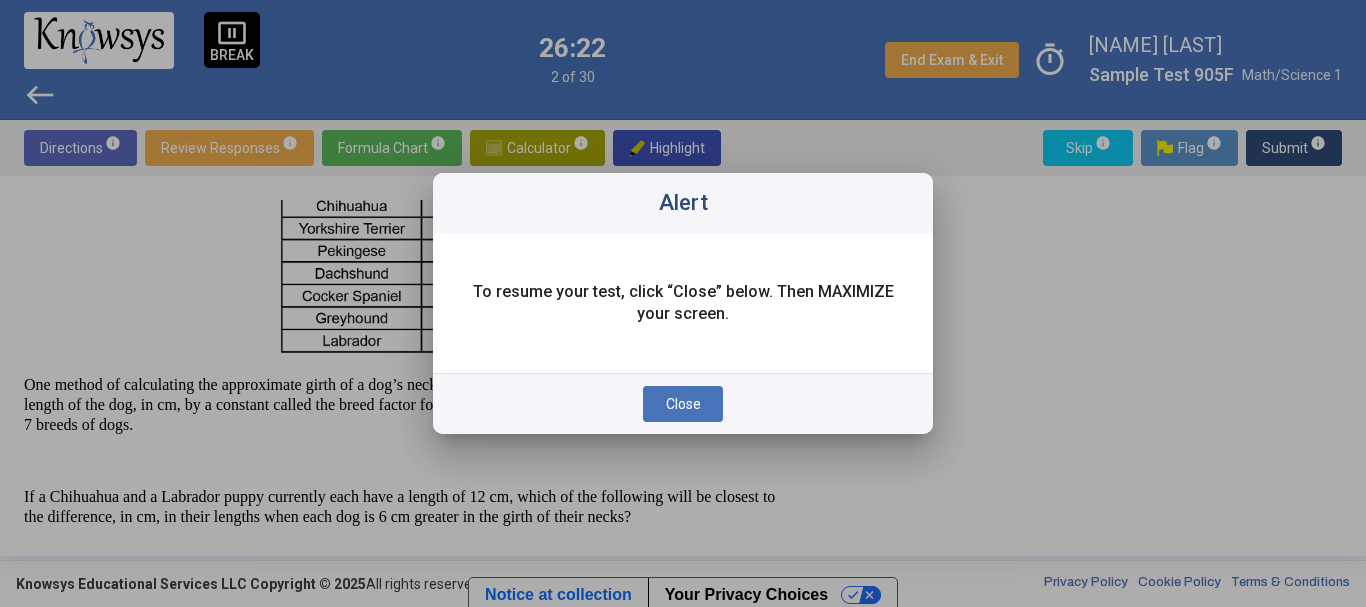 click on "Close" at bounding box center (683, 404) 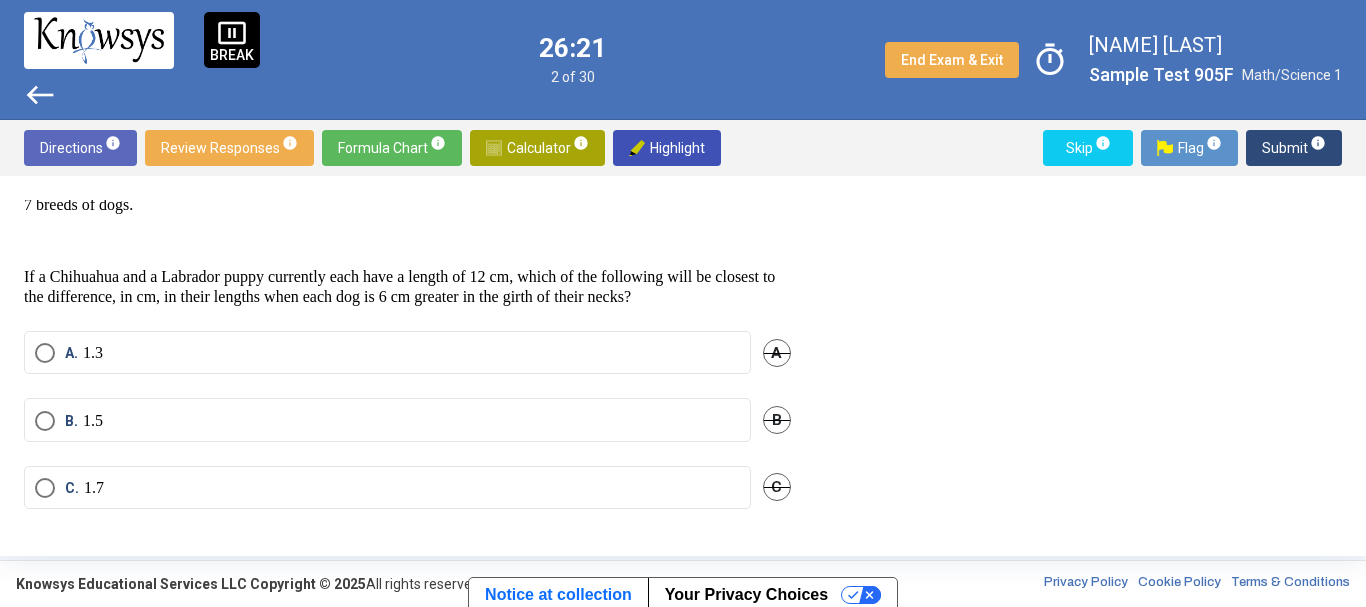 scroll, scrollTop: 342, scrollLeft: 0, axis: vertical 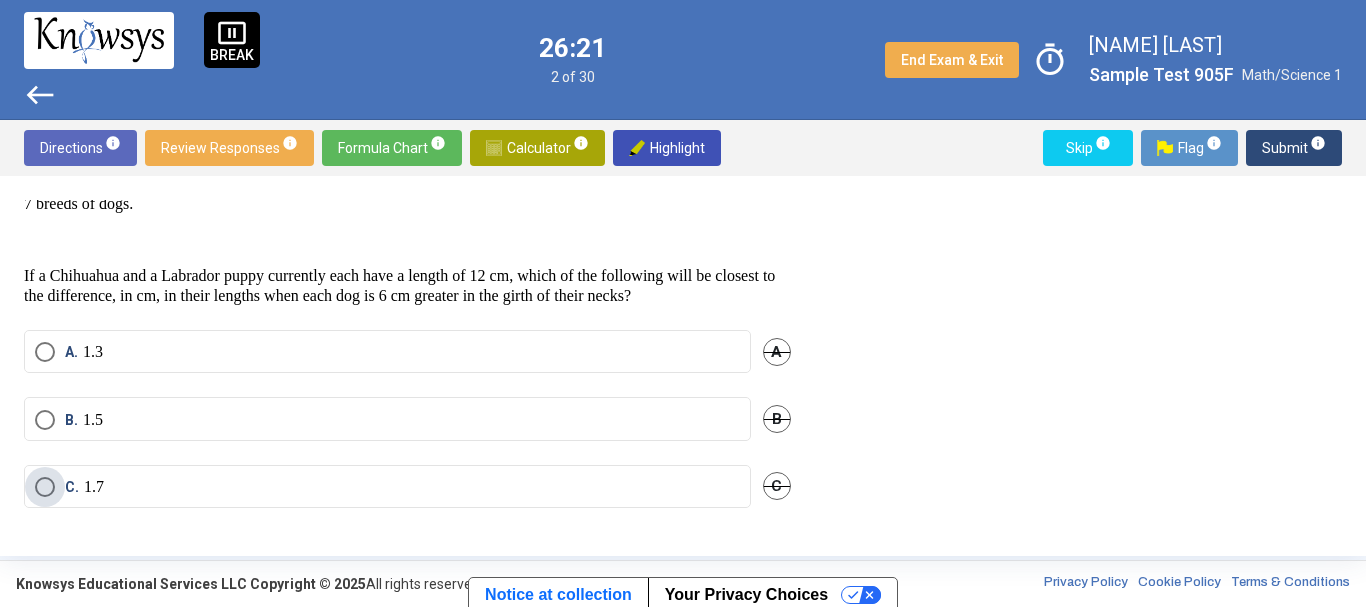 click on "C.     1.7" at bounding box center (387, 487) 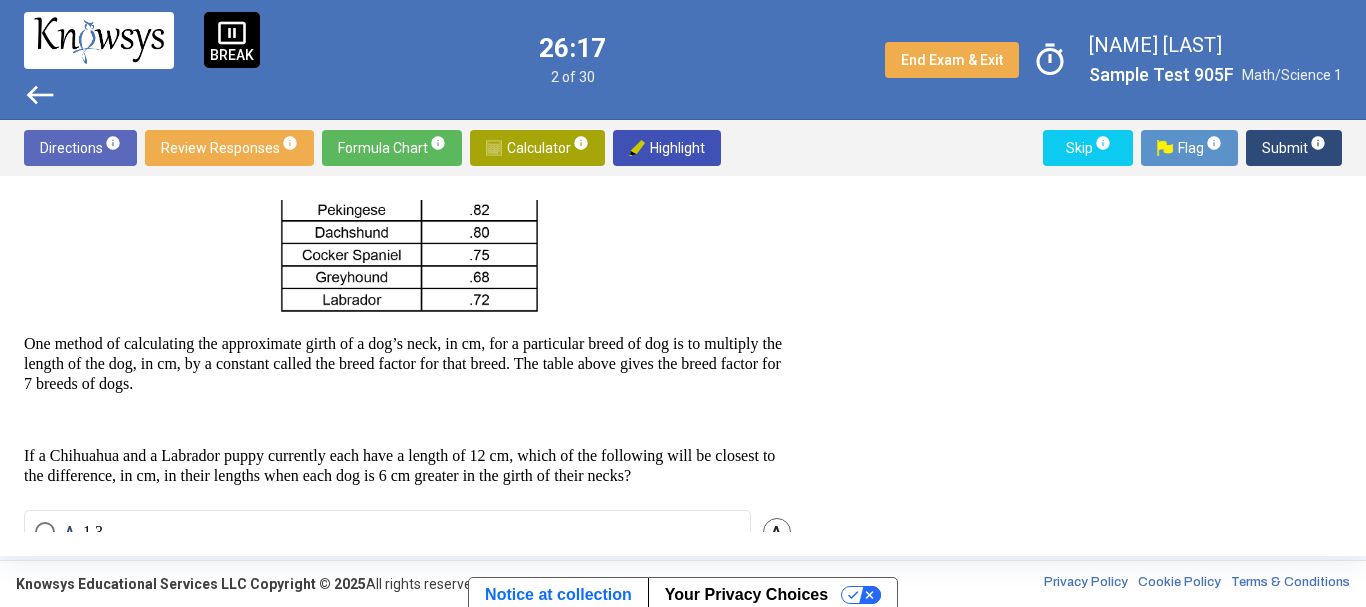 scroll, scrollTop: 144, scrollLeft: 0, axis: vertical 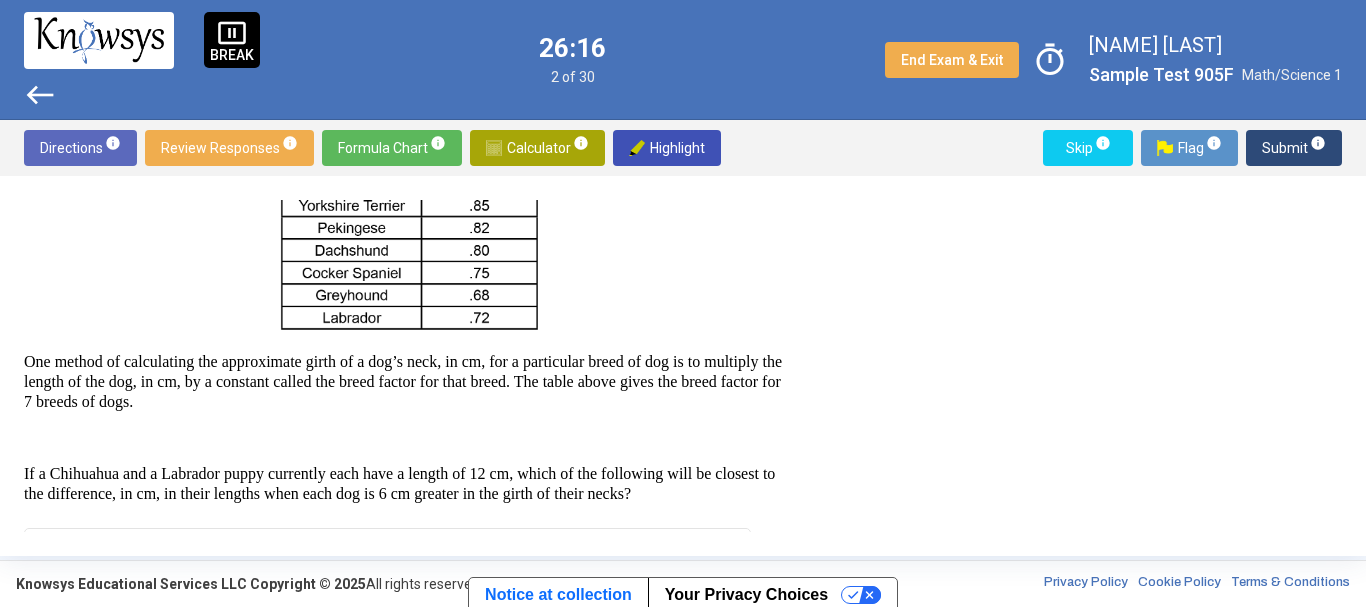 click on "Submit  info" at bounding box center (1294, 148) 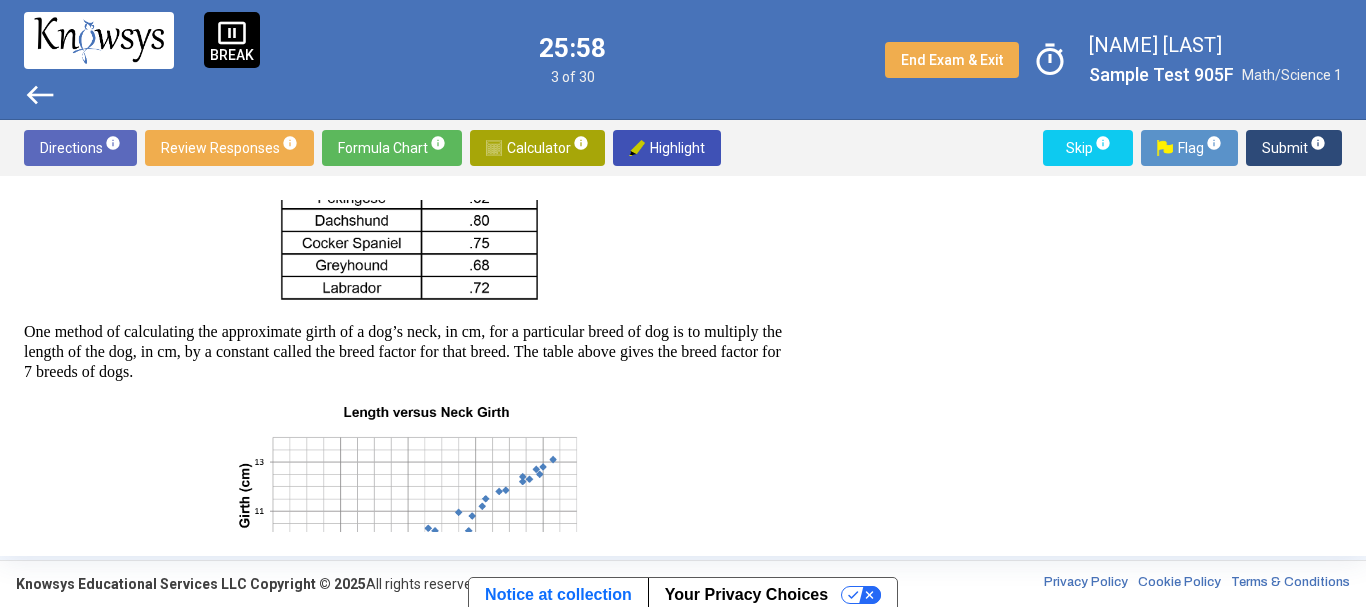 scroll, scrollTop: 175, scrollLeft: 0, axis: vertical 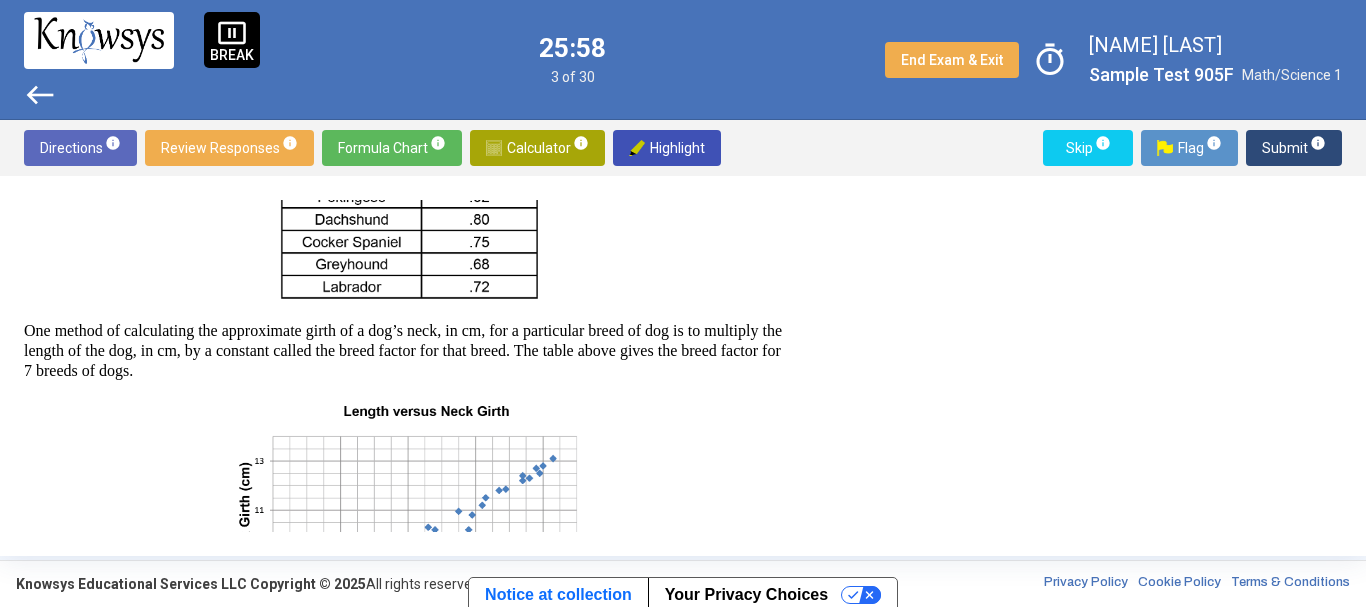 click on "Calculator  info" at bounding box center (537, 148) 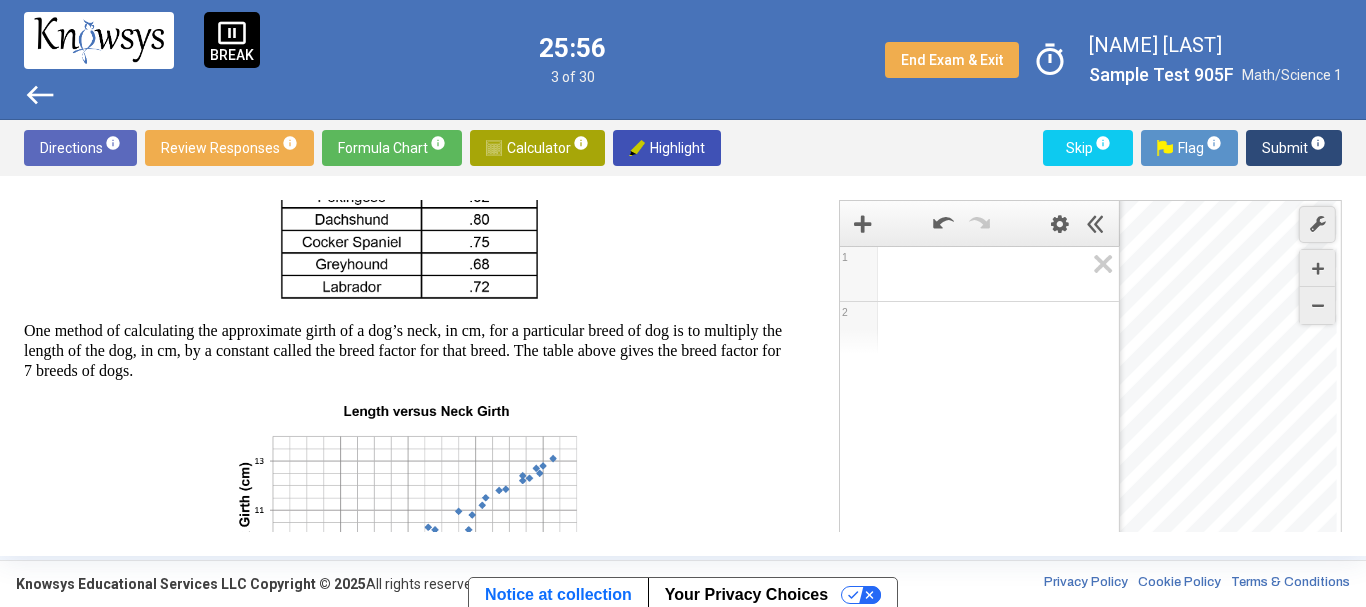 click at bounding box center (988, 274) 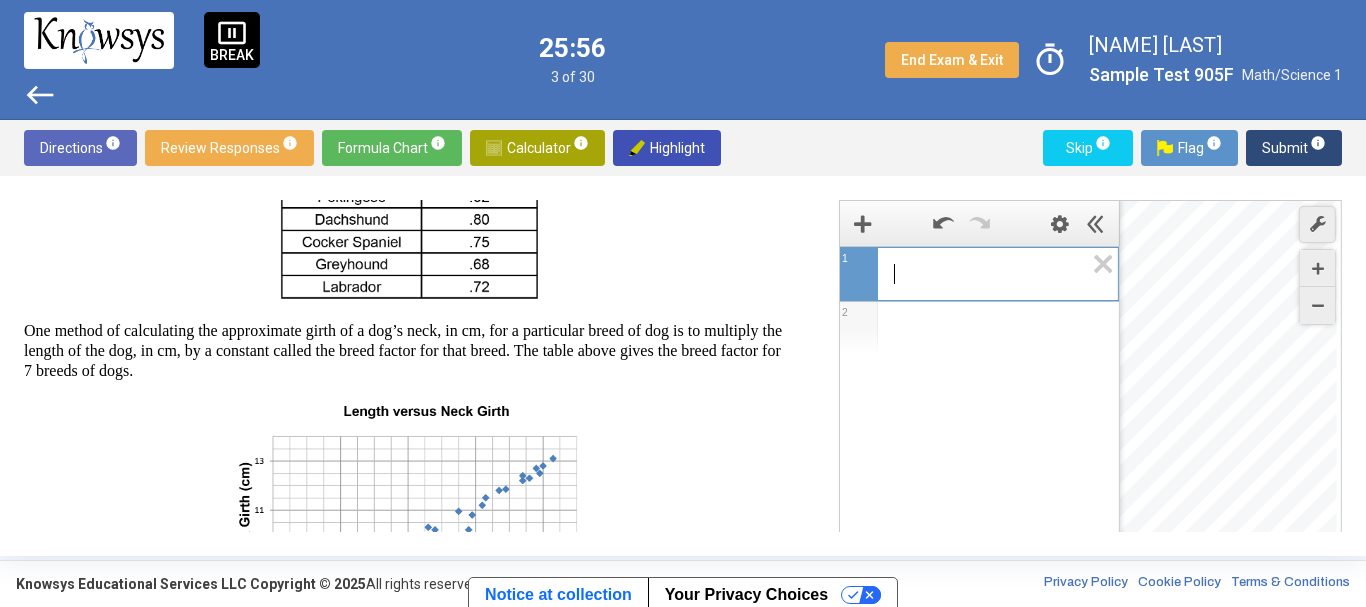 scroll, scrollTop: 0, scrollLeft: 0, axis: both 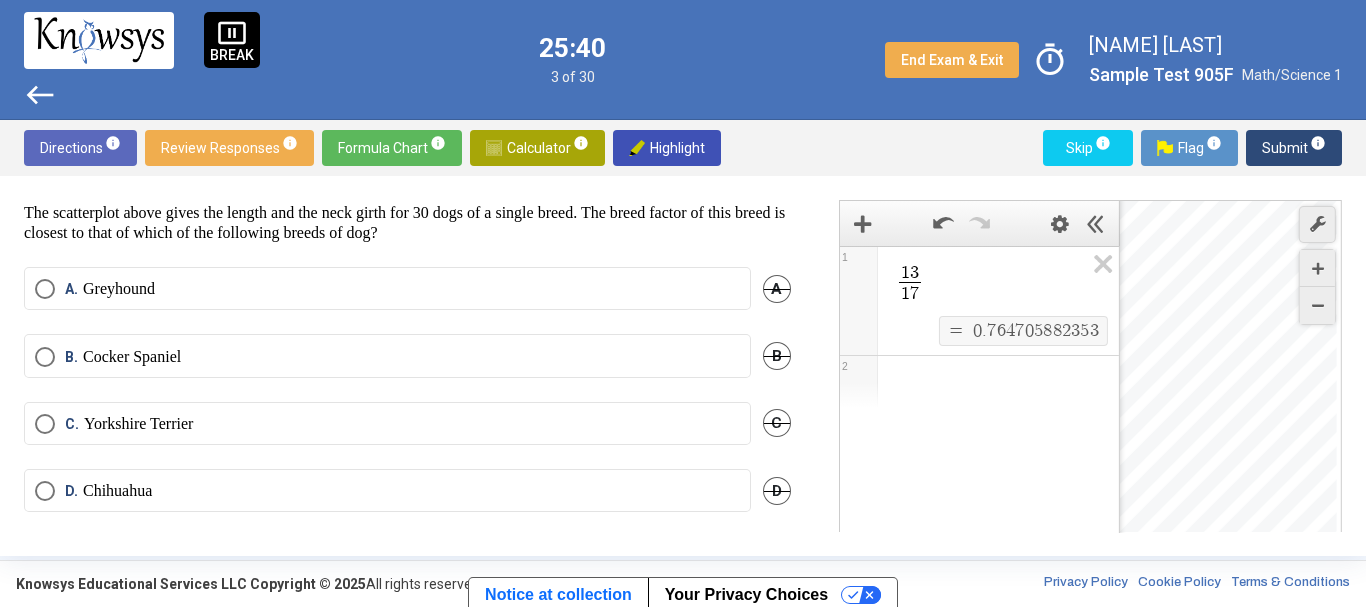 click on "B.     Cocker Spaniel" at bounding box center [387, 357] 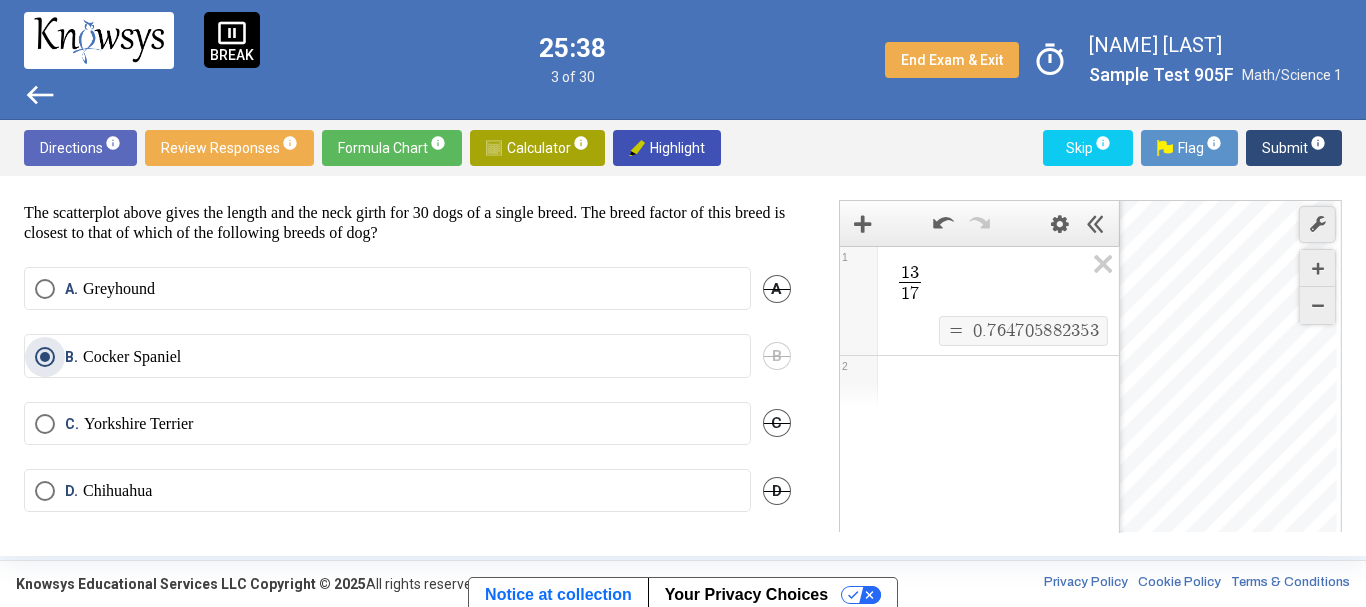 click on "info" at bounding box center (1318, 143) 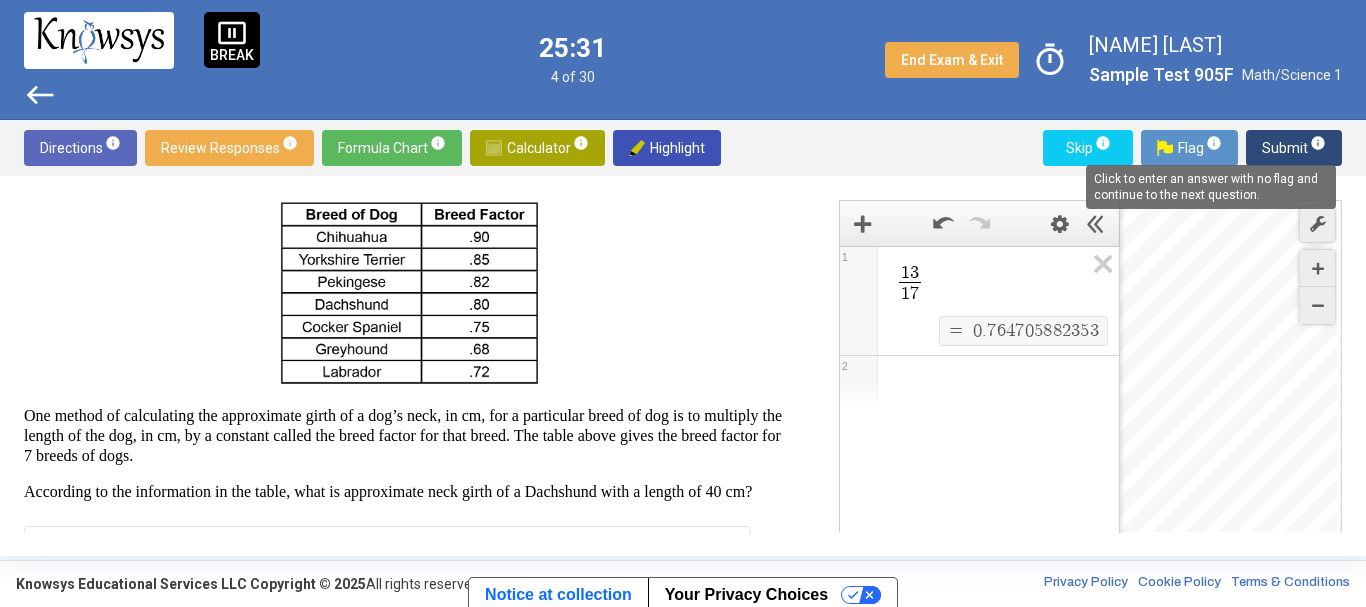scroll, scrollTop: 88, scrollLeft: 0, axis: vertical 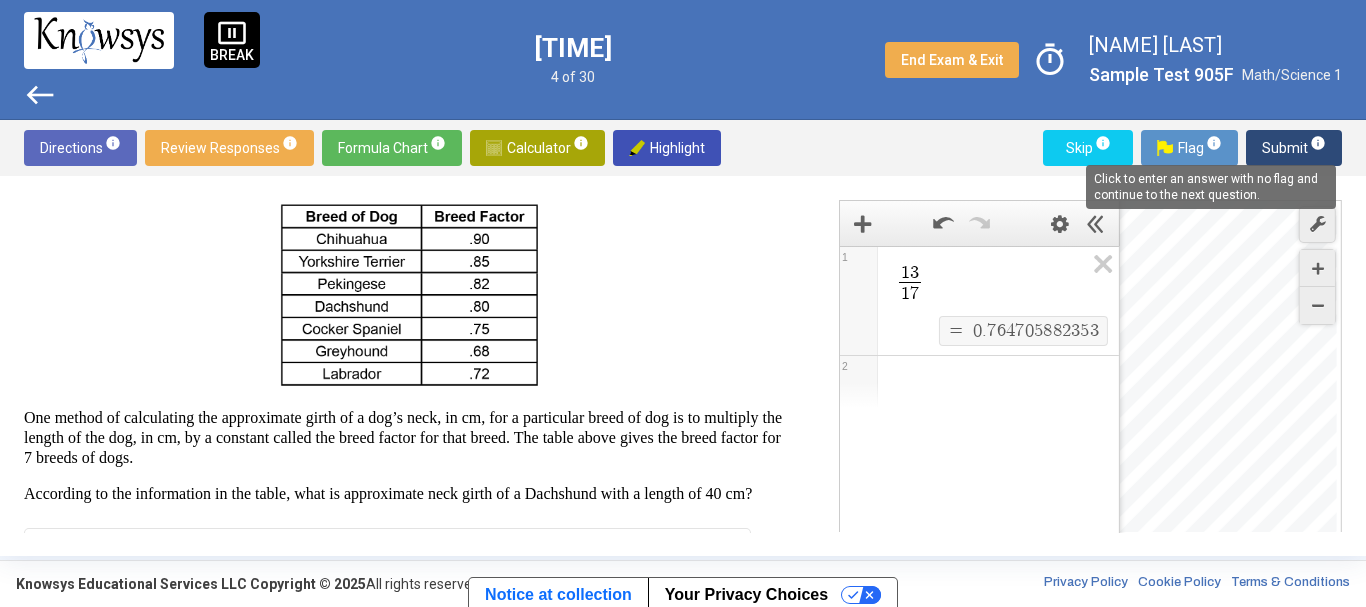 click at bounding box center (1124, 411) 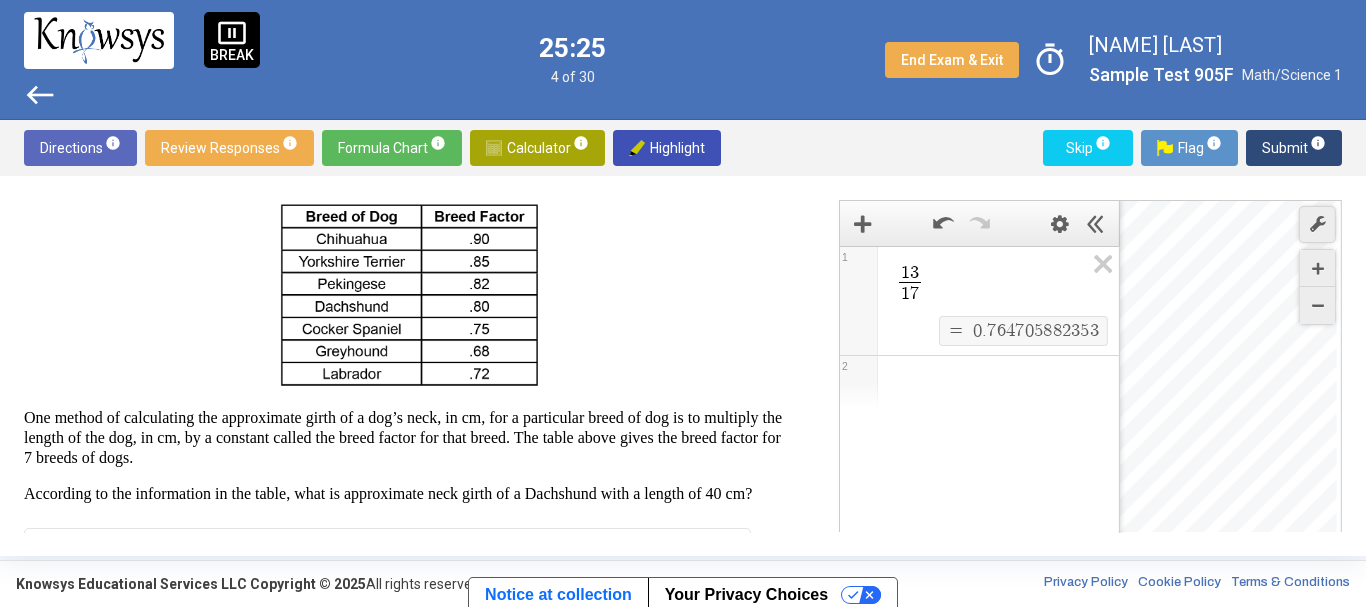 click at bounding box center (1096, 270) 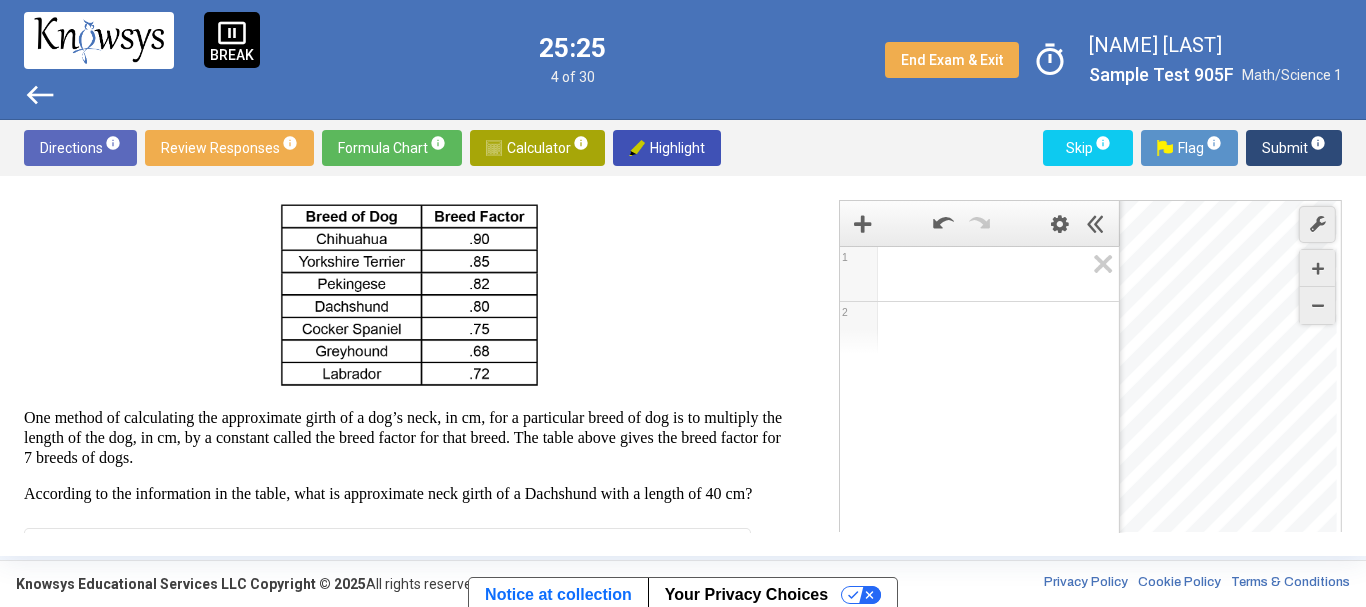 click at bounding box center [988, 274] 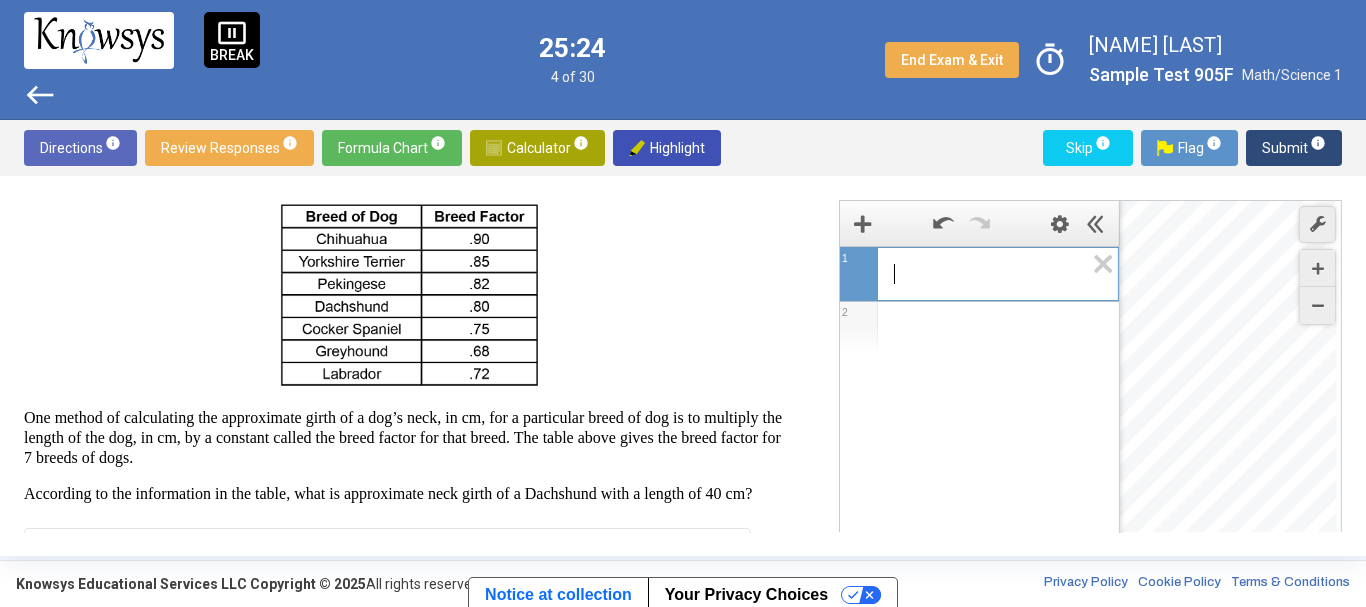 scroll, scrollTop: 0, scrollLeft: 0, axis: both 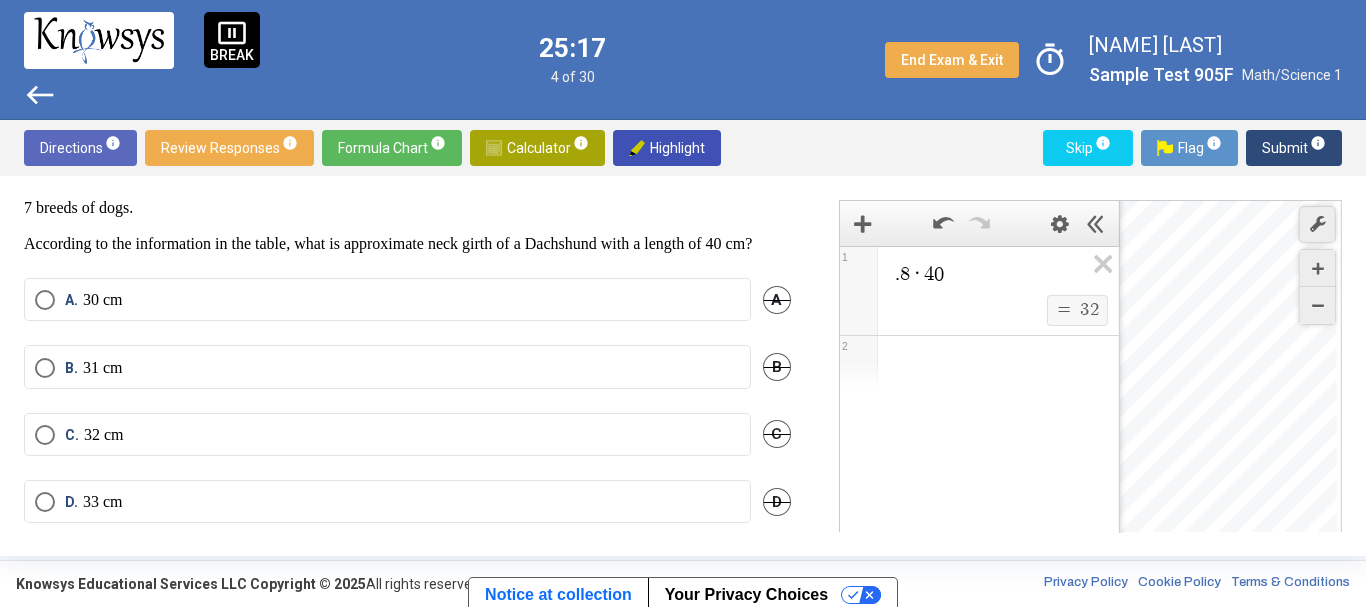 click on "C. 32 cm" at bounding box center [387, 435] 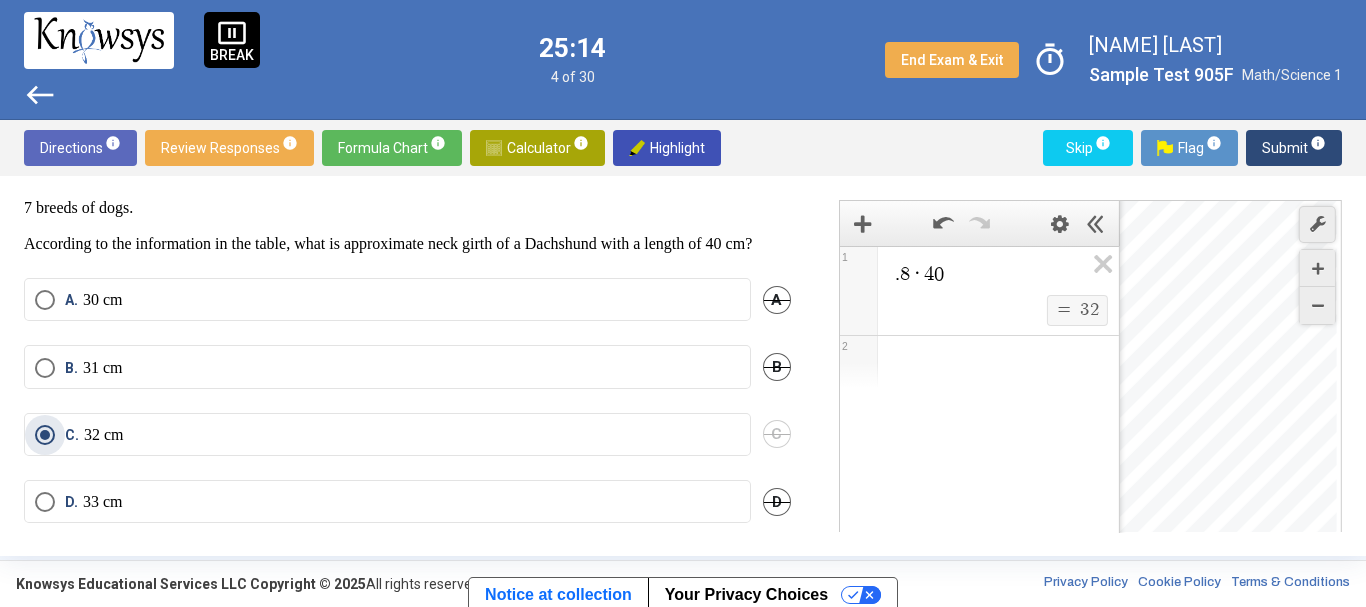 click on "Submit  info" at bounding box center (1294, 148) 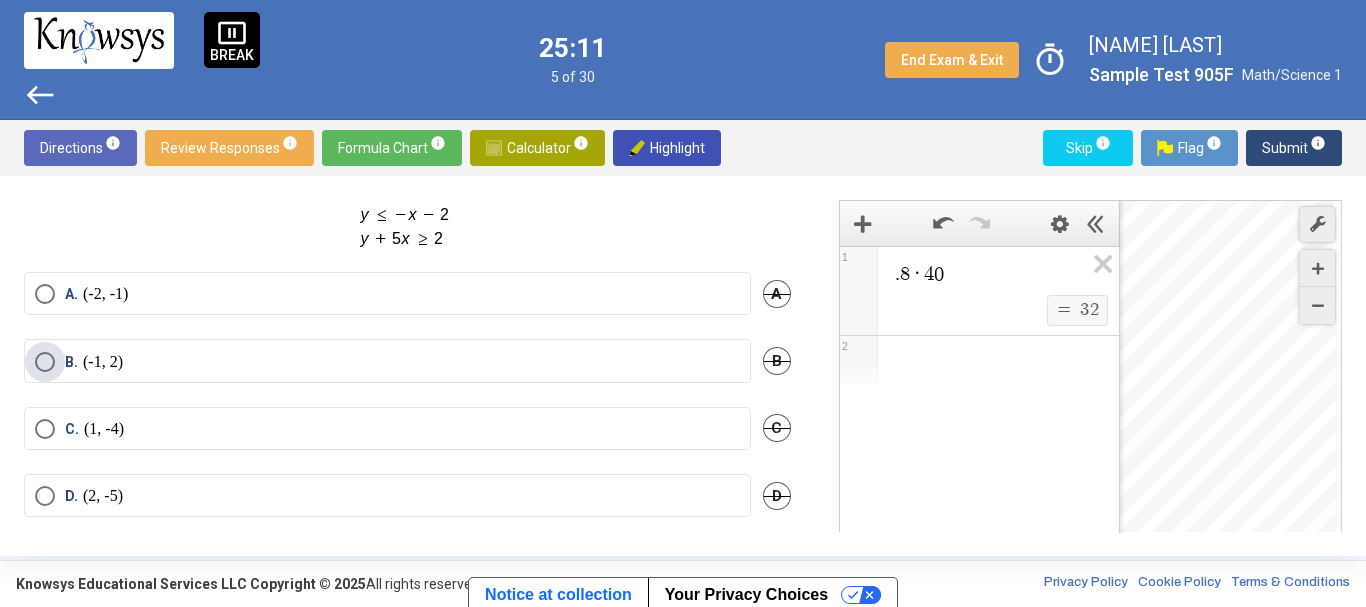 scroll, scrollTop: 81, scrollLeft: 0, axis: vertical 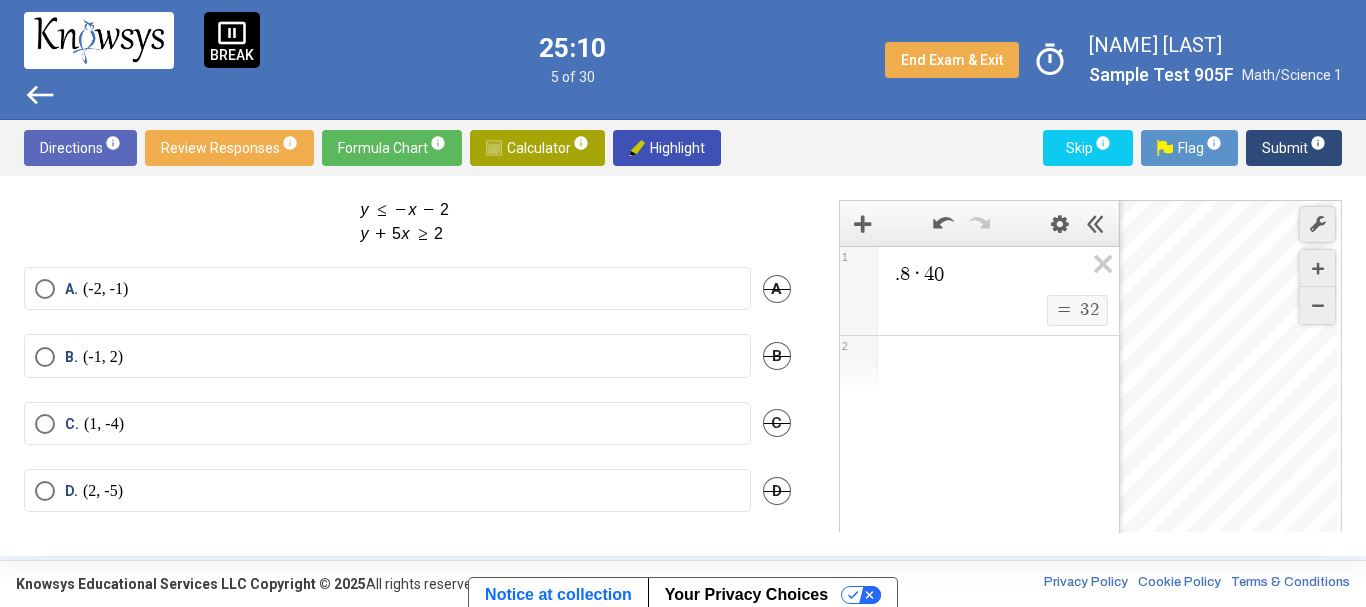 click on "west" at bounding box center [40, 95] 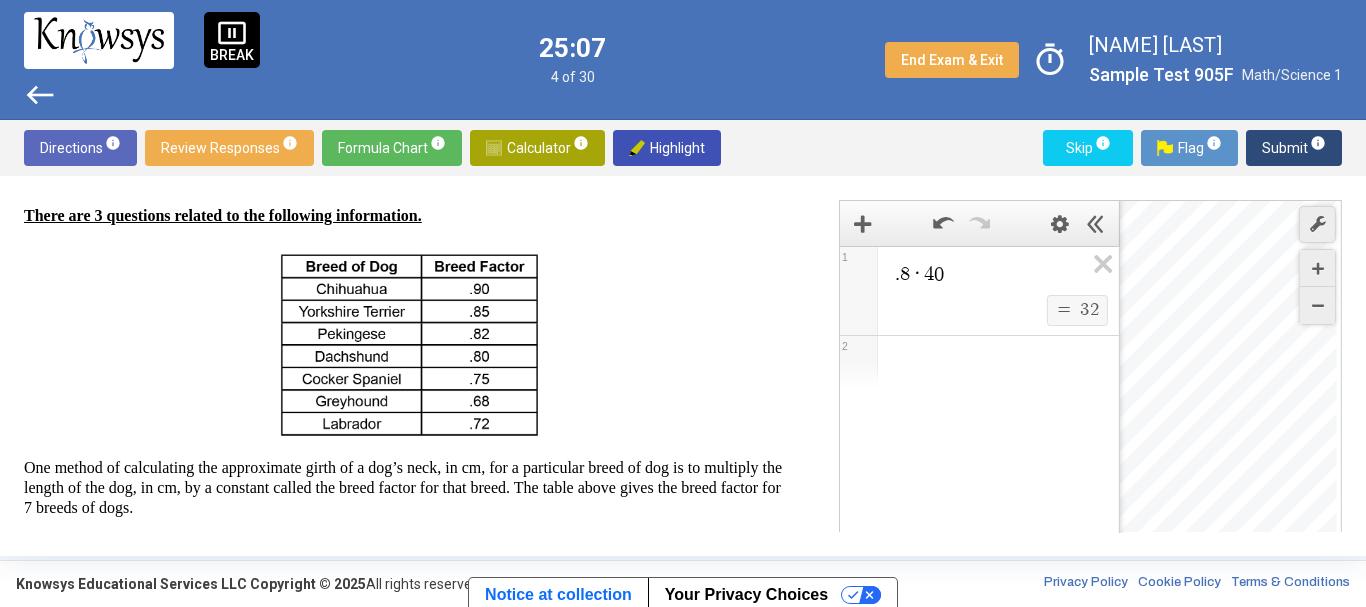 scroll, scrollTop: 0, scrollLeft: 0, axis: both 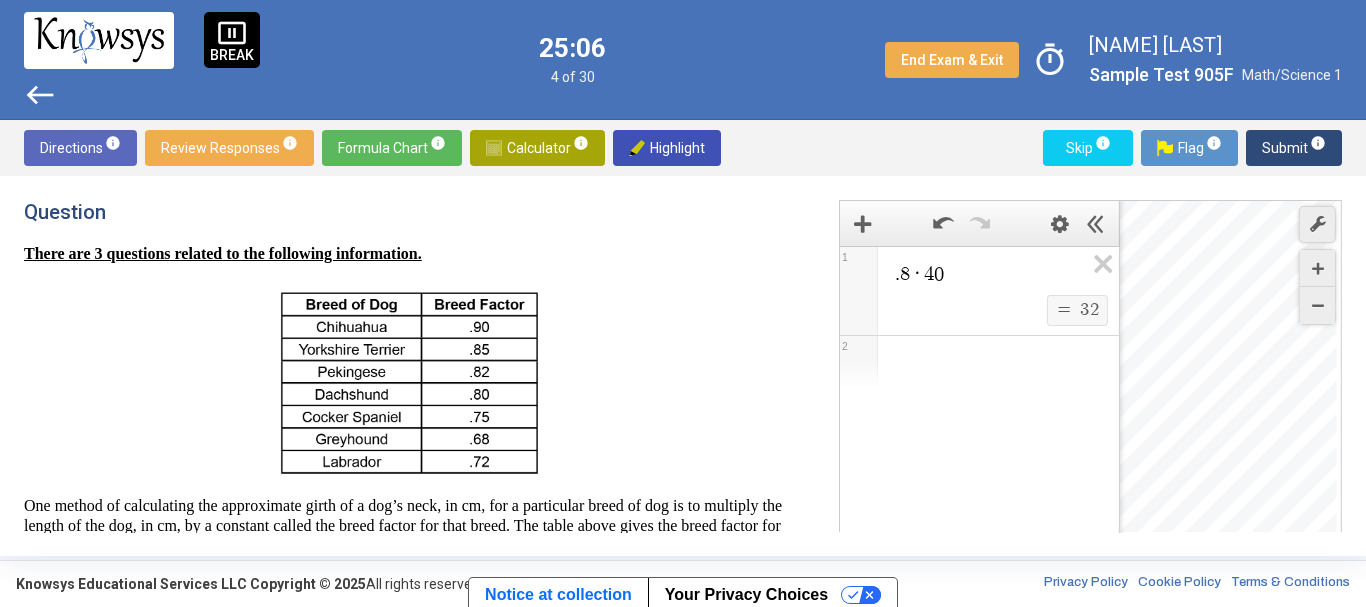 click on "info" at bounding box center (1318, 143) 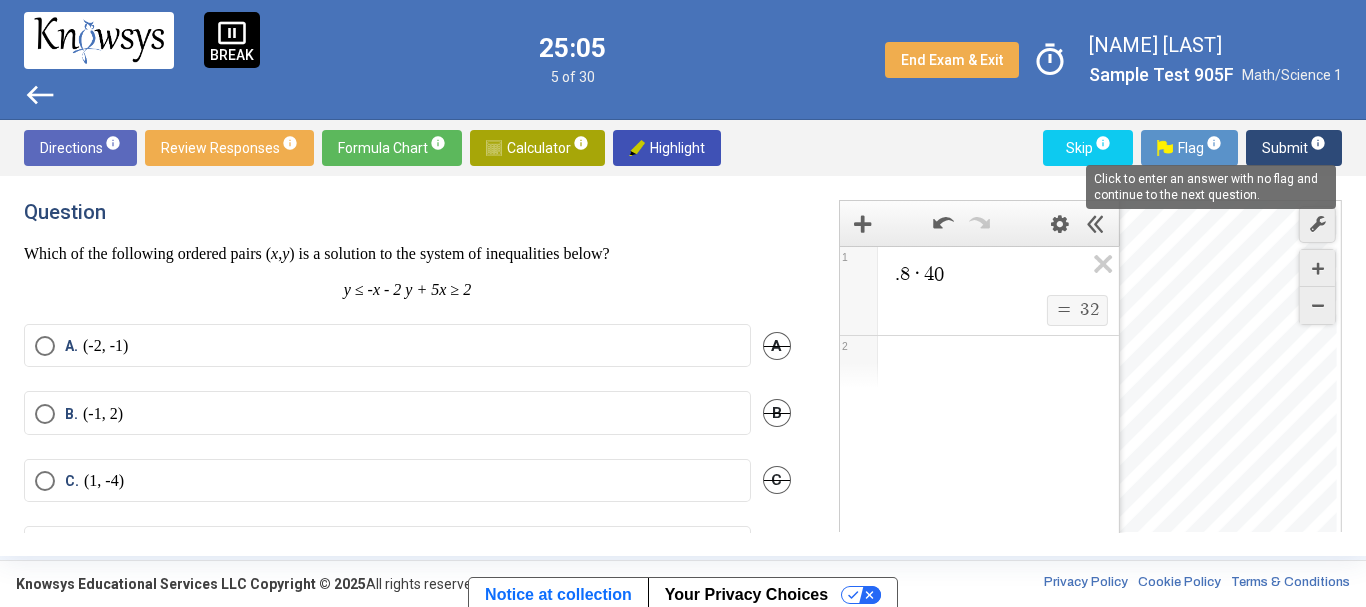 click on "Which of the following ordered pairs ( x ,  y ) is a solution to the system of inequalities below?" at bounding box center [407, 254] 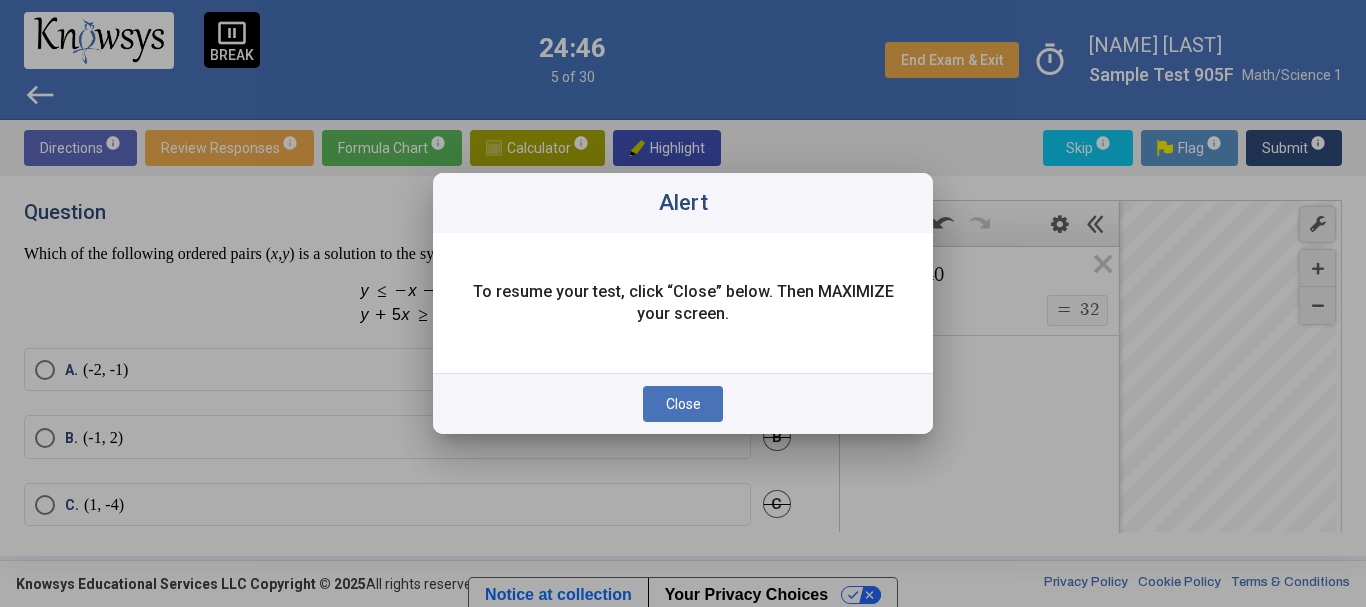 click on "Close" at bounding box center (683, 404) 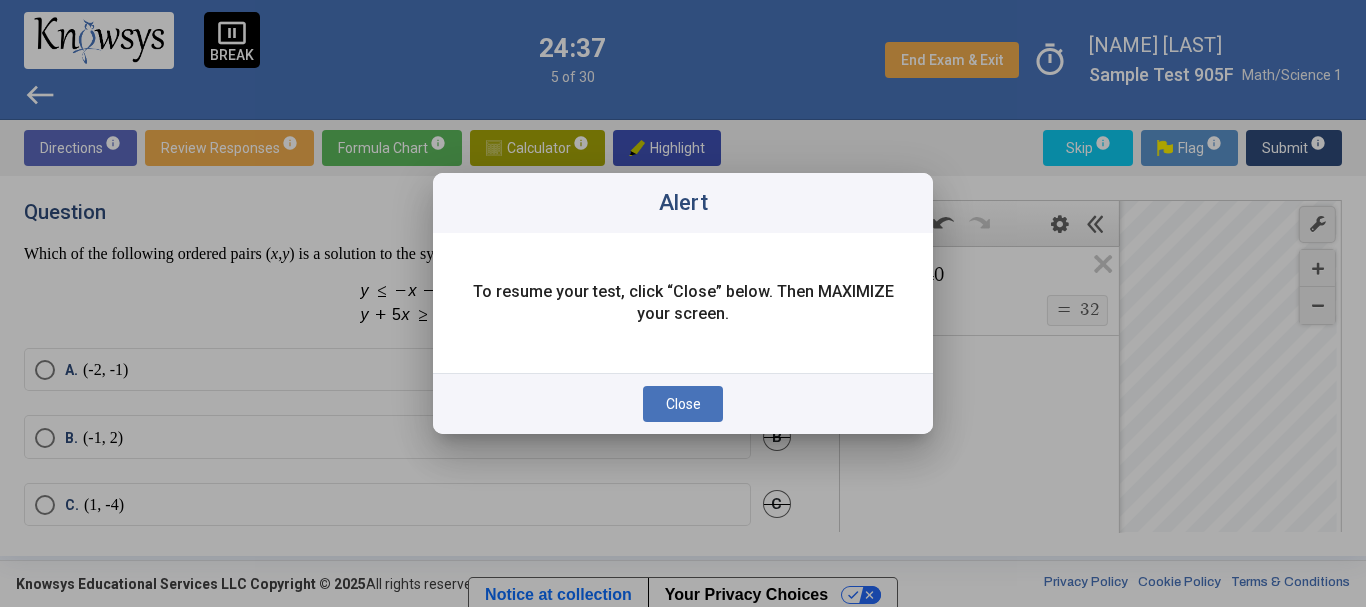 click on "Close" at bounding box center [683, 404] 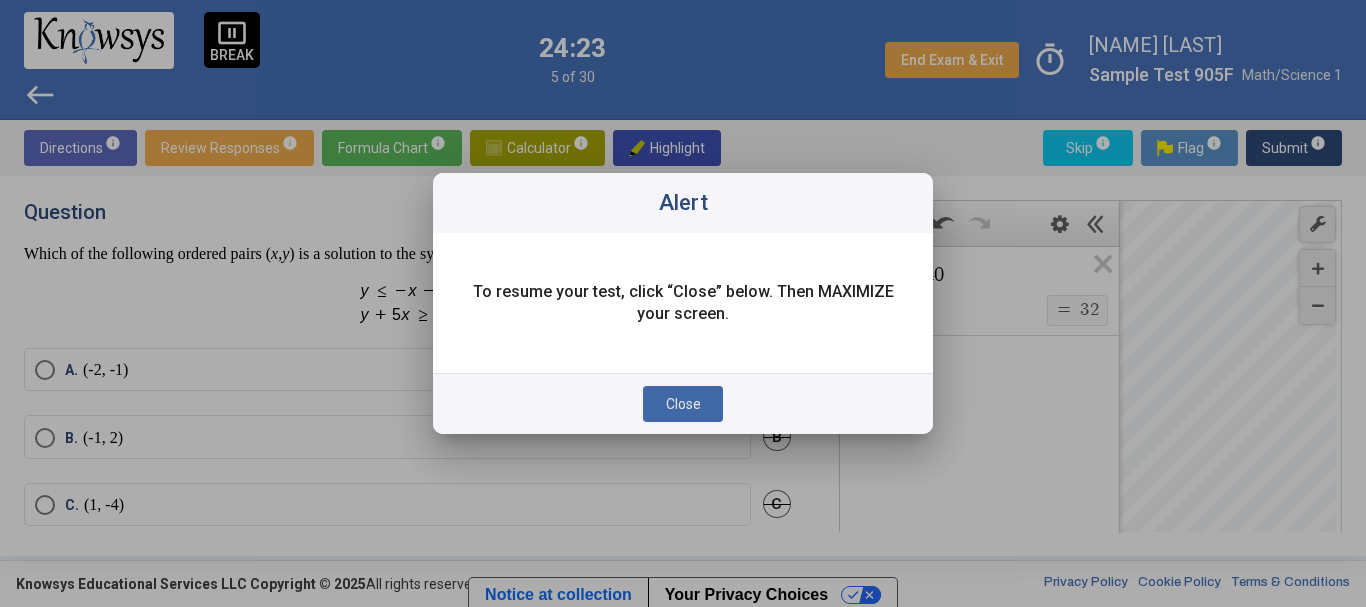 click on "Close" at bounding box center (683, 404) 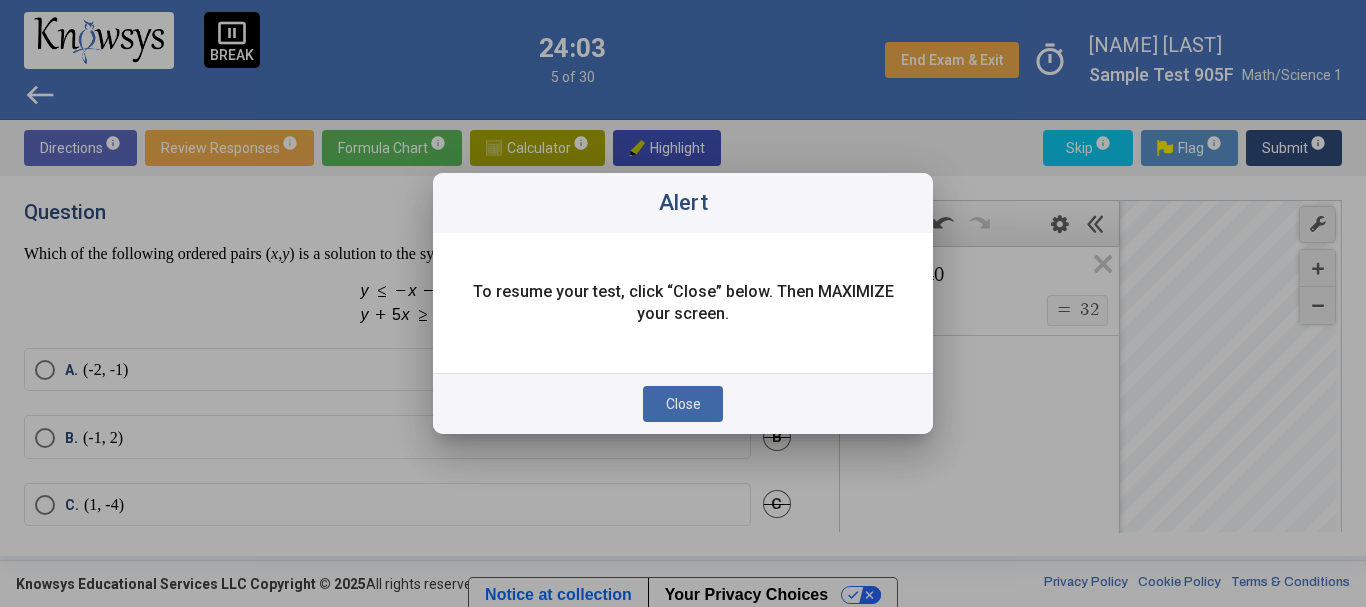 click on "Close" at bounding box center (683, 404) 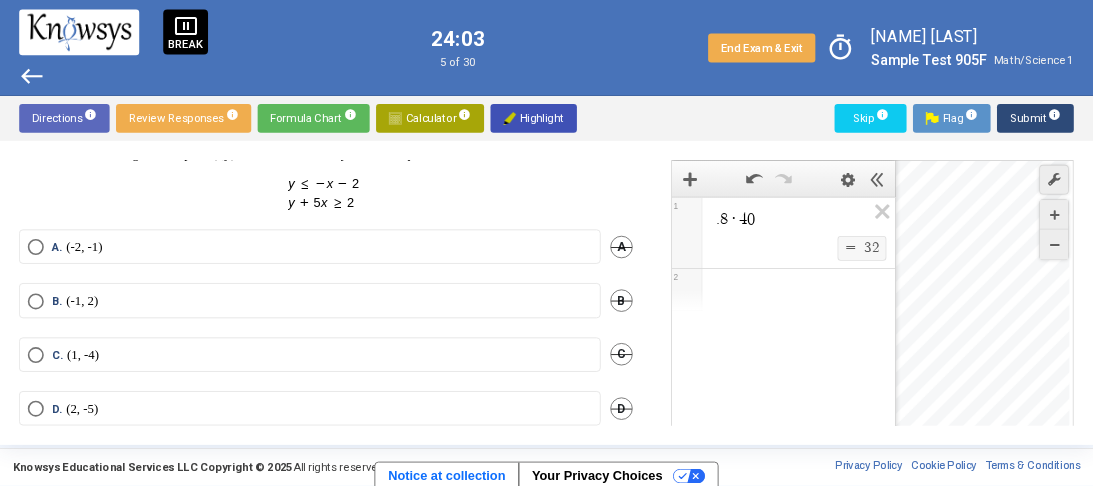 scroll, scrollTop: 81, scrollLeft: 0, axis: vertical 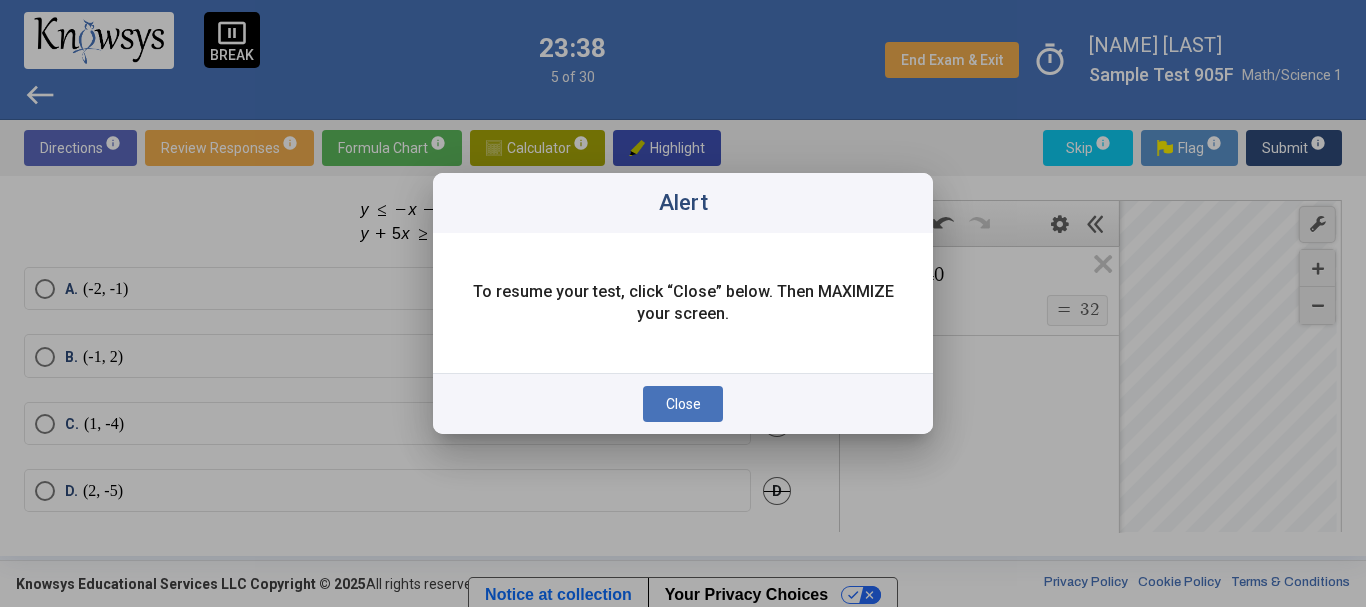 click at bounding box center (683, 303) 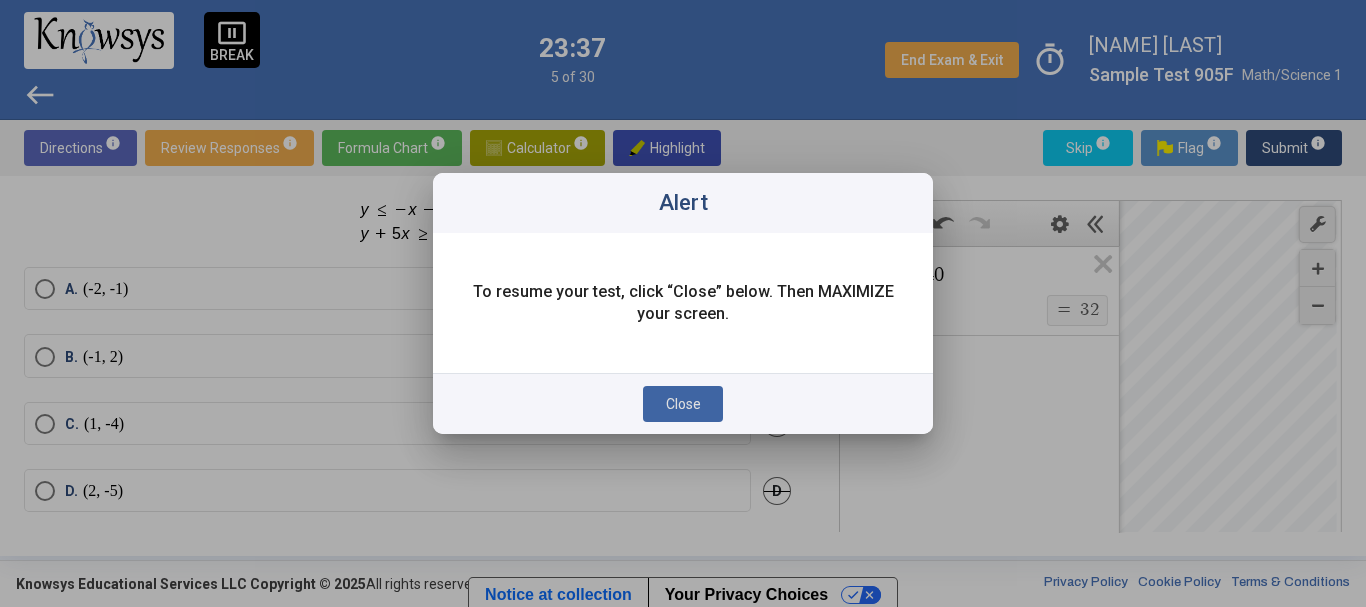 click on "Close" at bounding box center [683, 404] 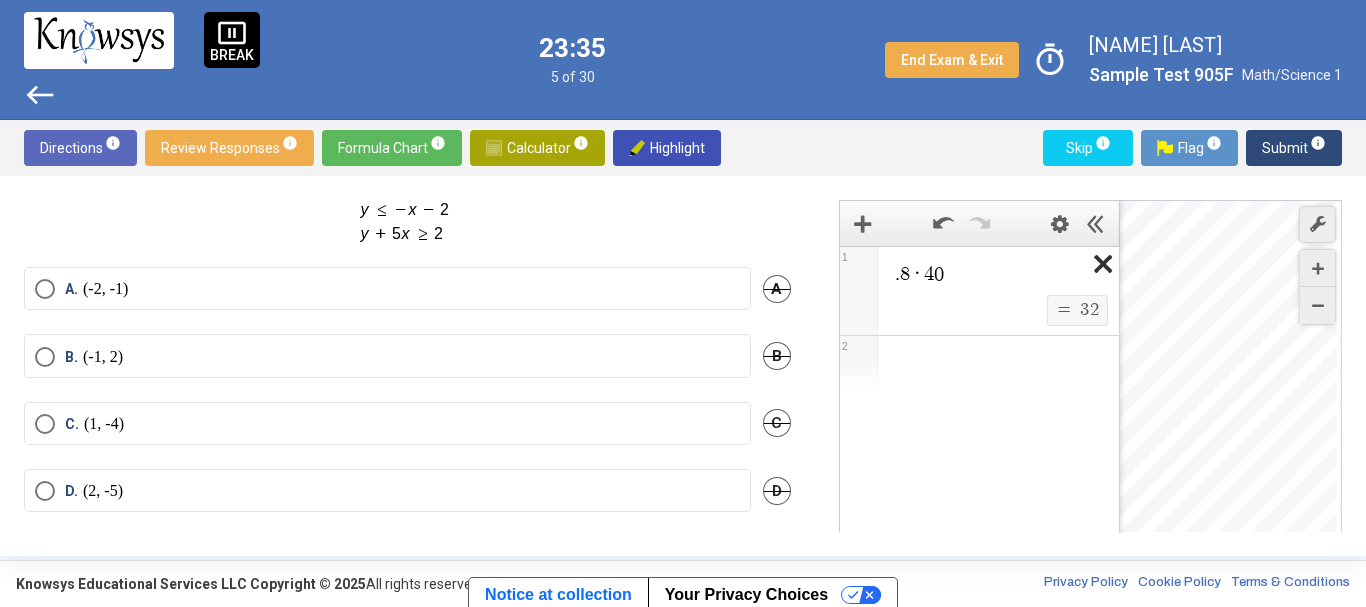 click at bounding box center (1096, 270) 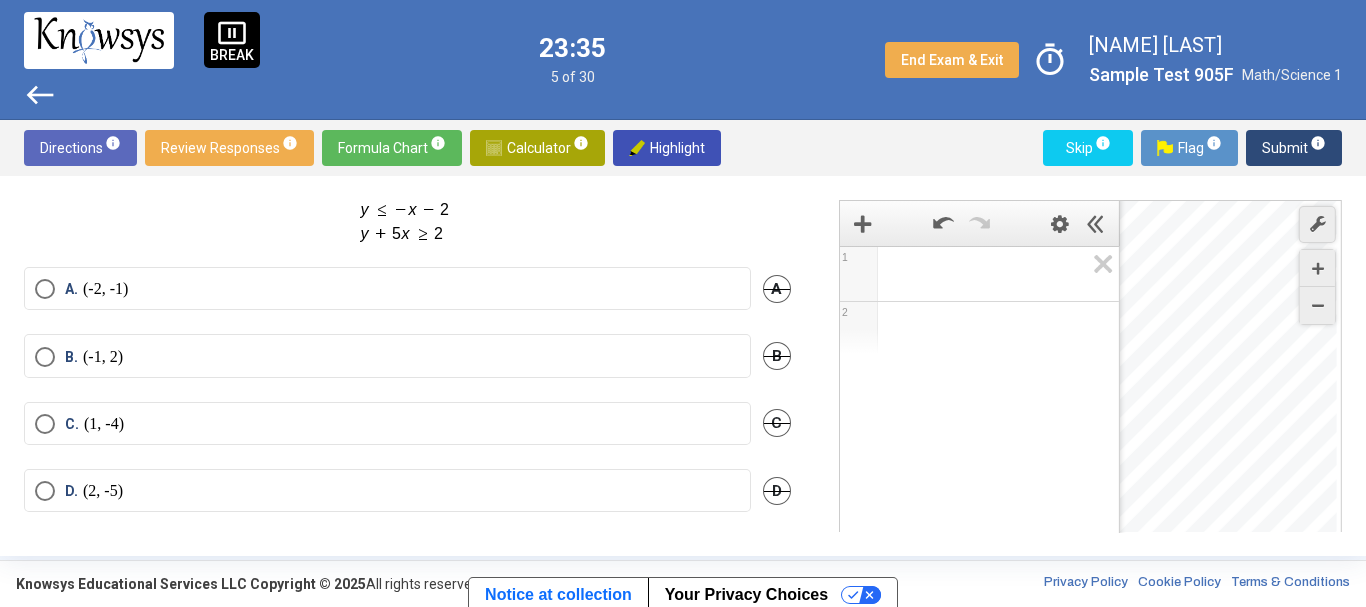 click at bounding box center (988, 274) 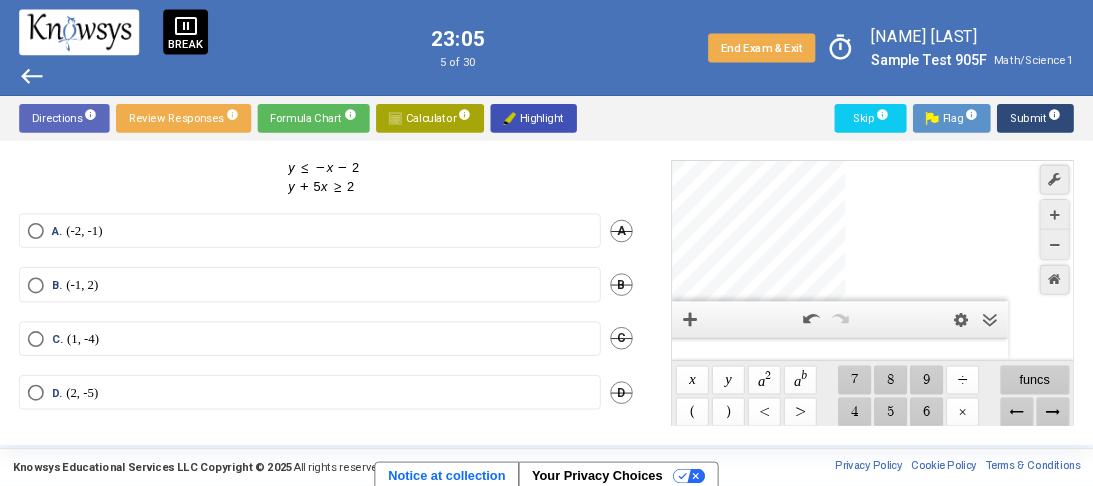 scroll, scrollTop: 80, scrollLeft: 0, axis: vertical 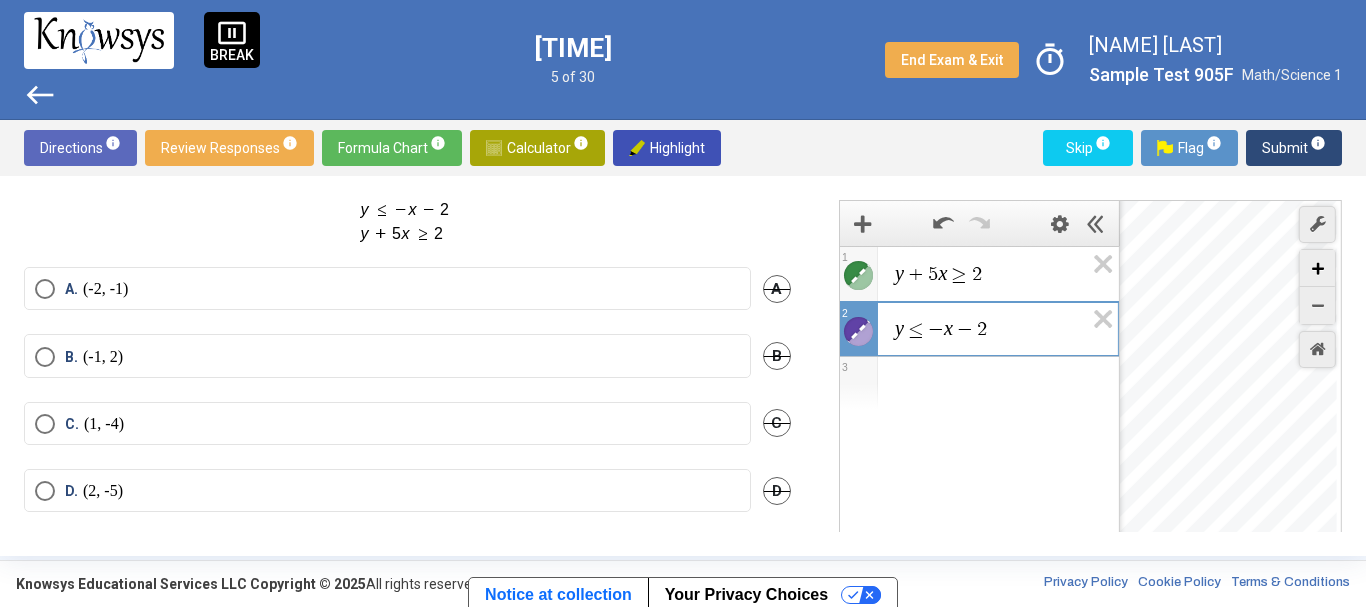 click at bounding box center [1317, 268] 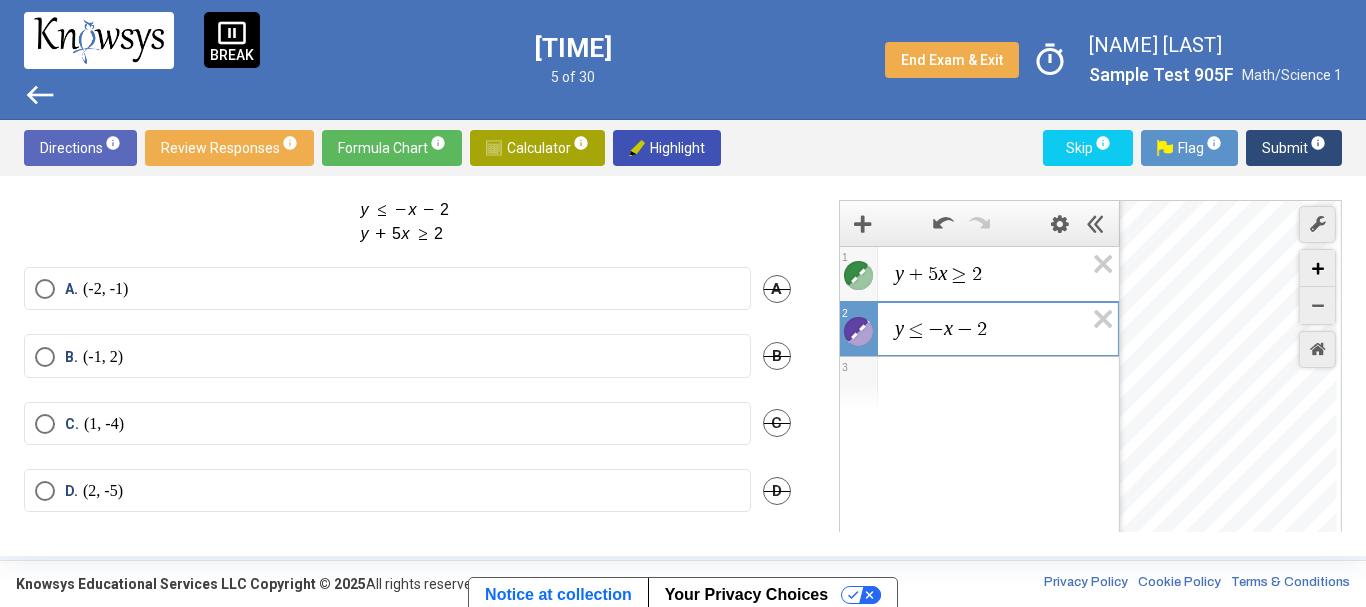 click at bounding box center (1317, 268) 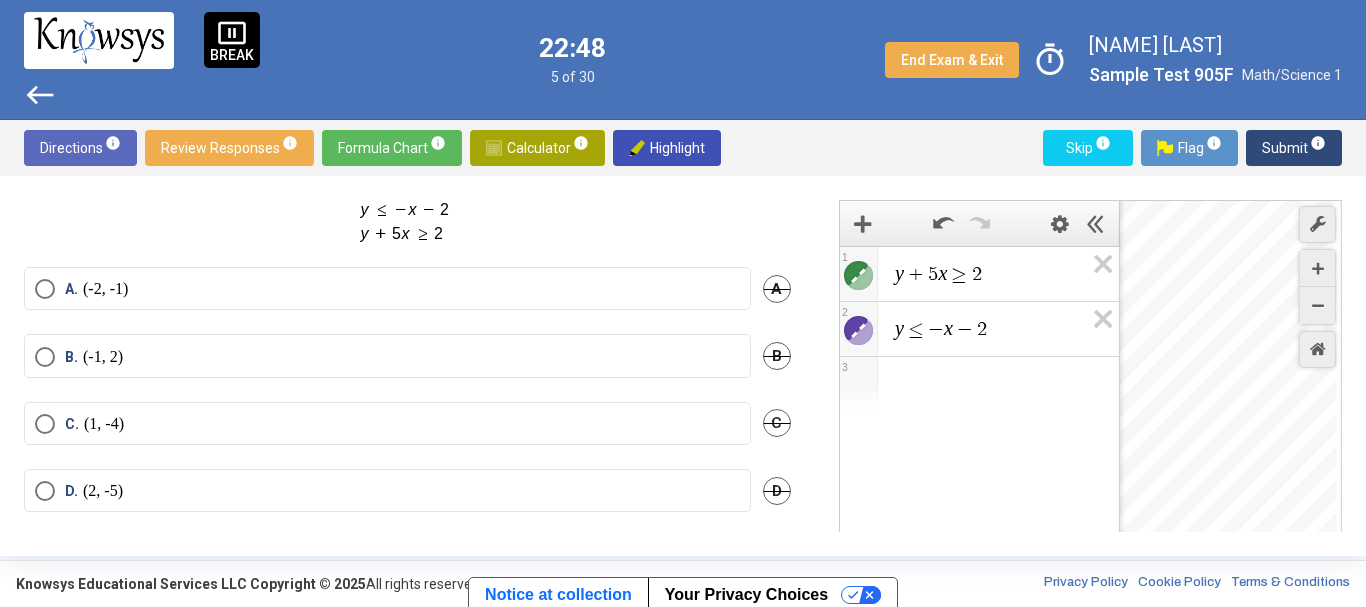 drag, startPoint x: 1241, startPoint y: 414, endPoint x: 1354, endPoint y: 451, distance: 118.90332 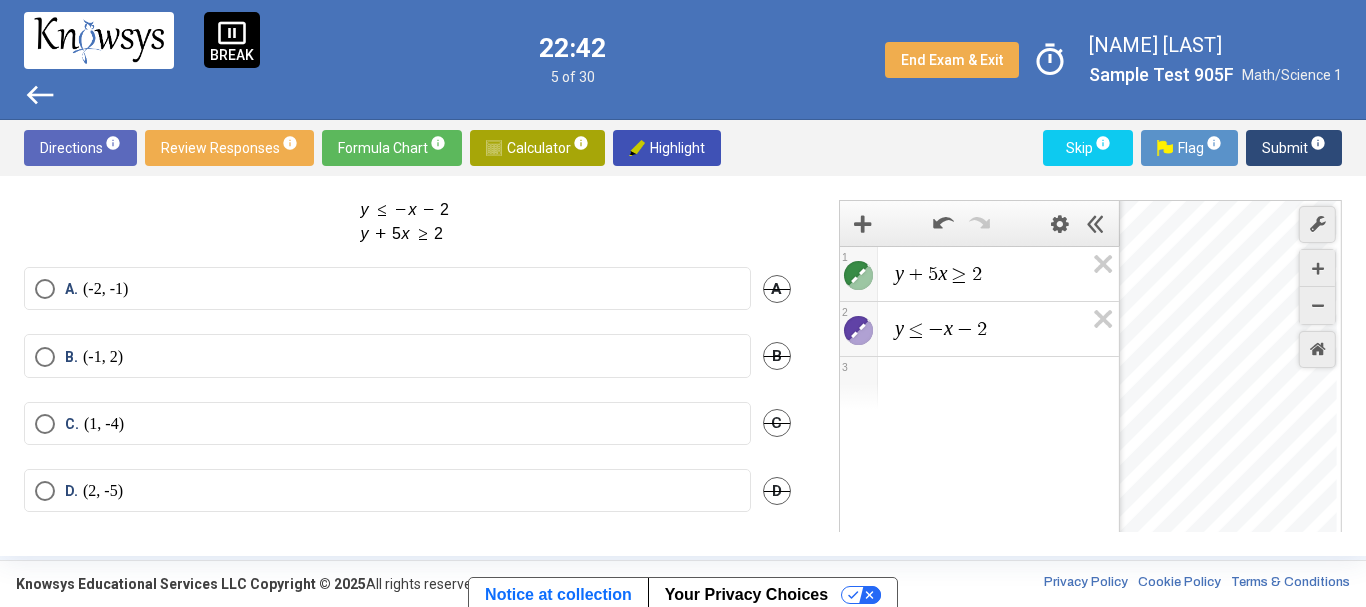 click on "A.  ([NUMBER], [NUMBER])   A" at bounding box center (407, 300) 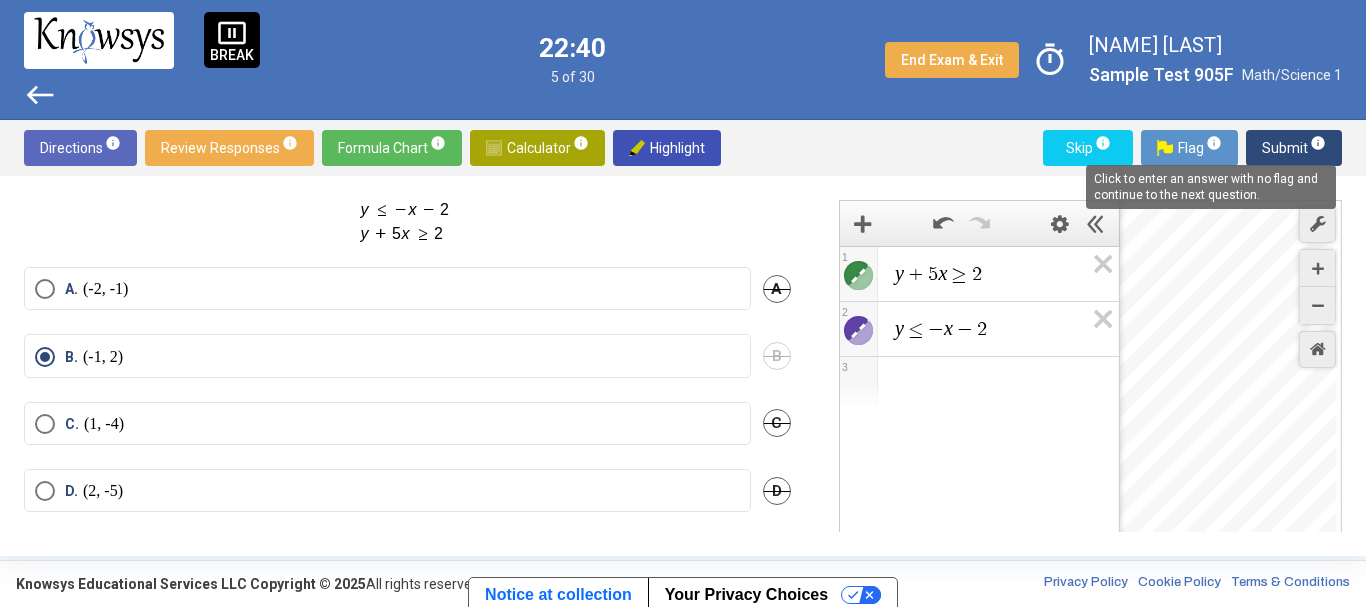 click on "info" at bounding box center (1318, 143) 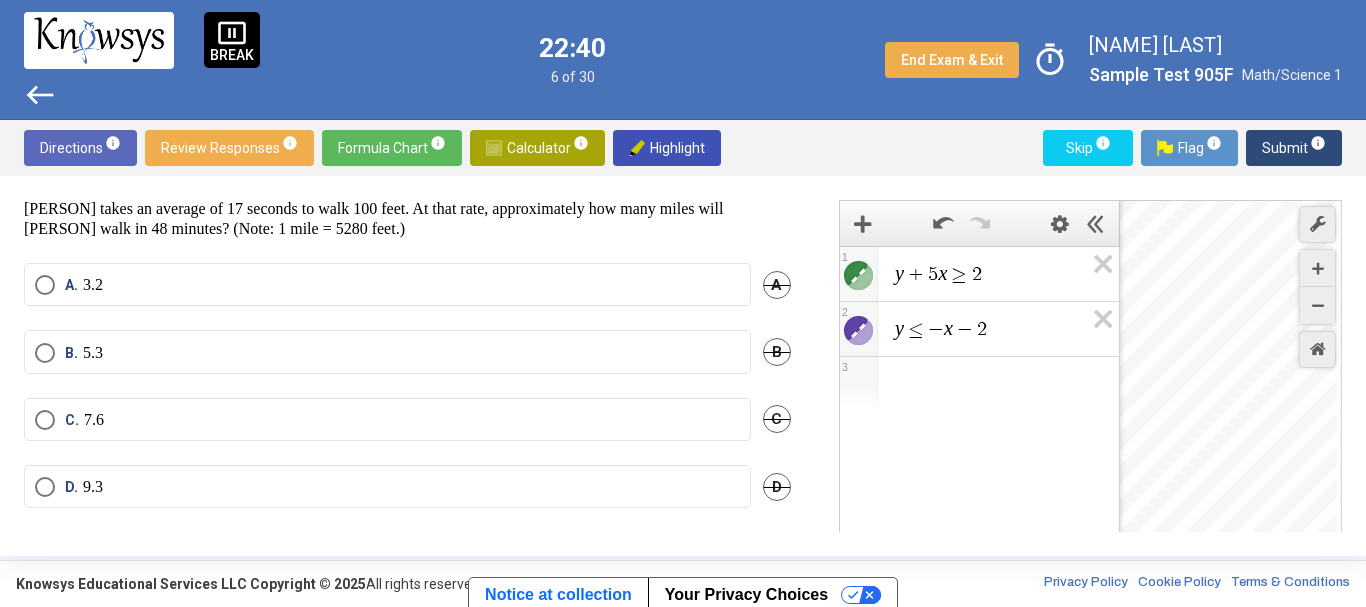 scroll, scrollTop: 41, scrollLeft: 0, axis: vertical 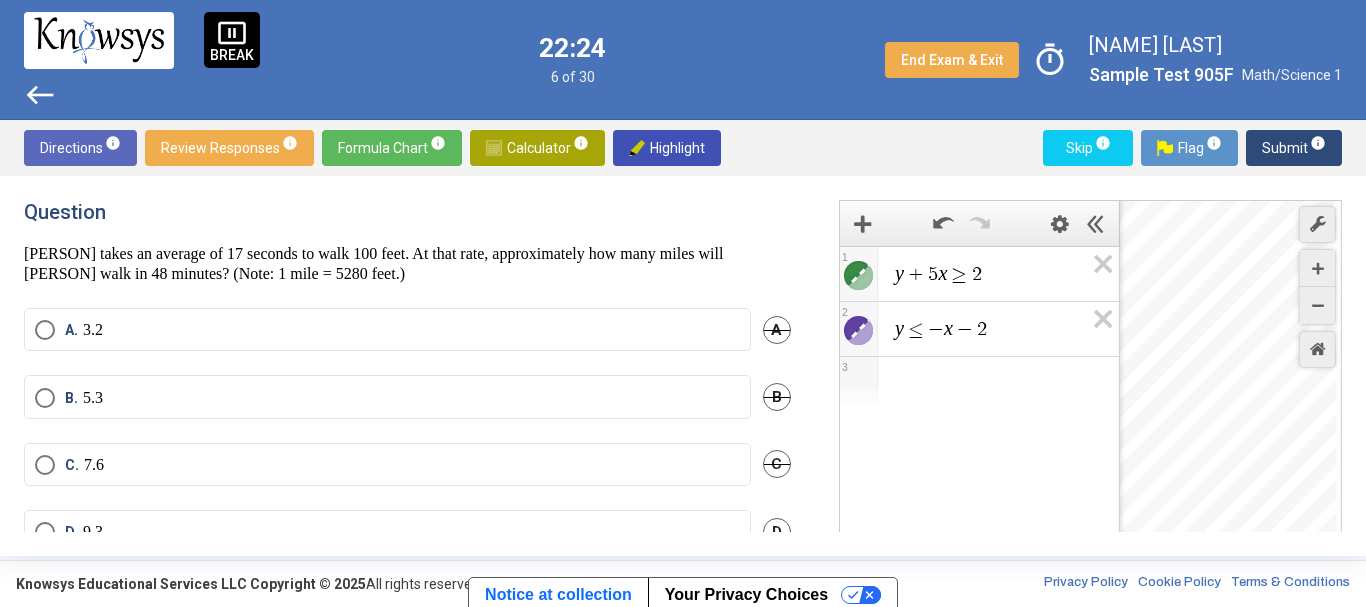 drag, startPoint x: 438, startPoint y: 236, endPoint x: 3, endPoint y: 249, distance: 435.1942 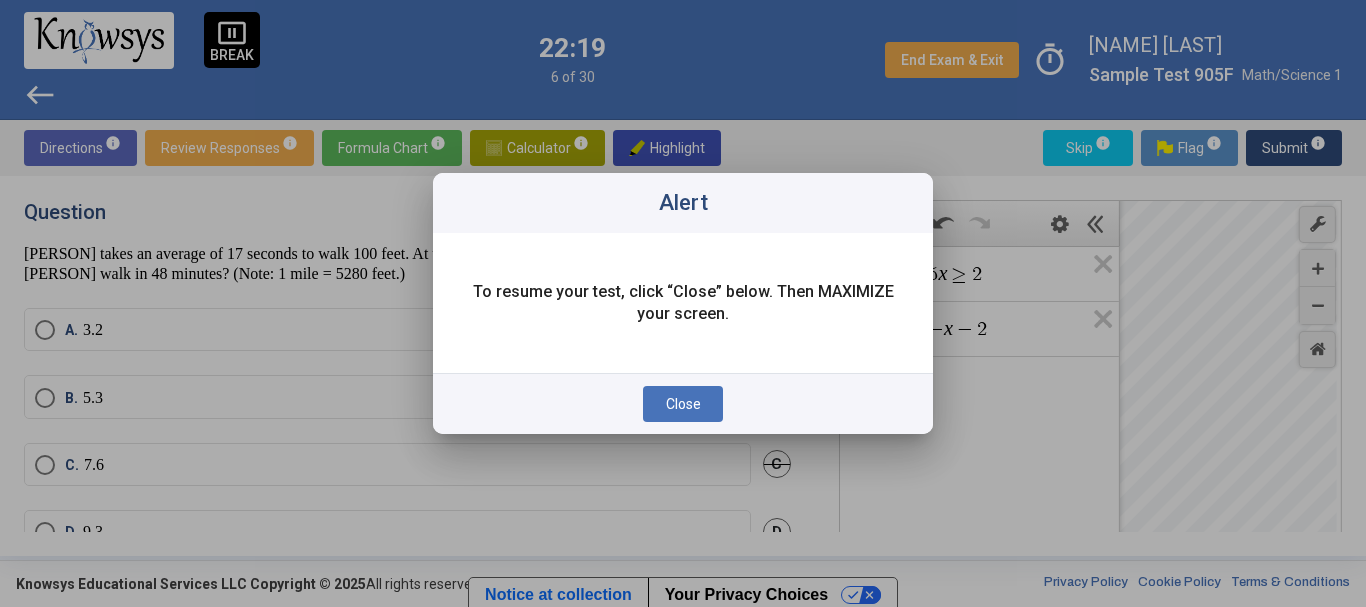 click at bounding box center [683, 303] 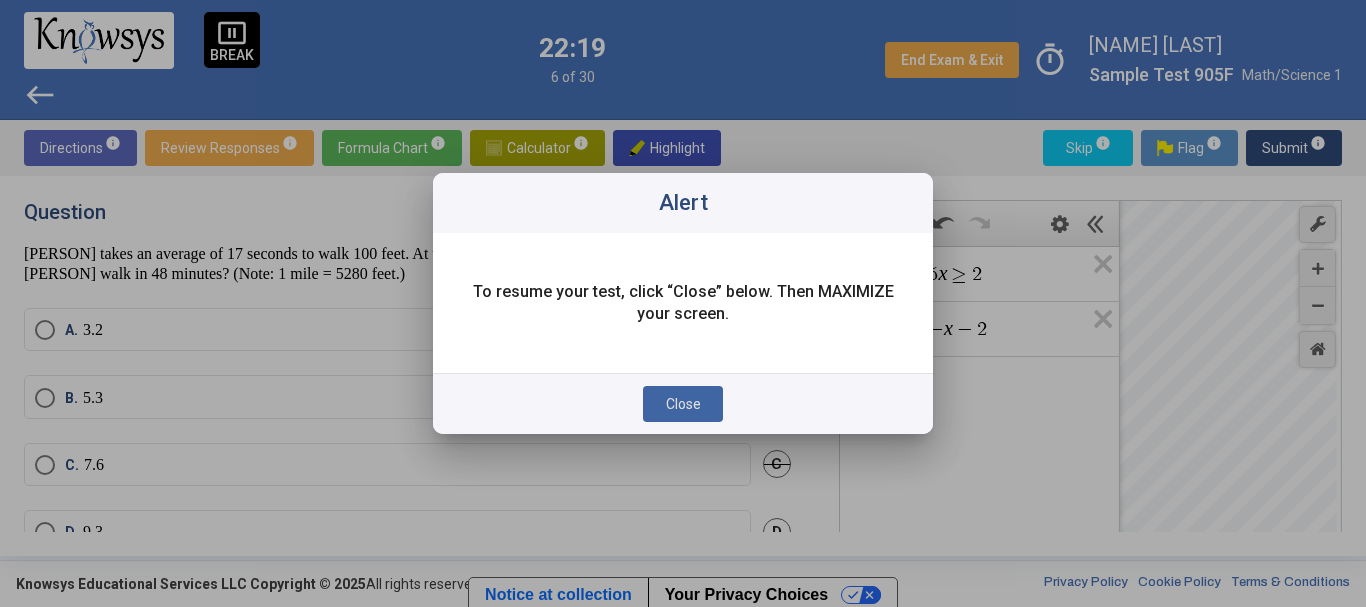 click on "Close" at bounding box center [683, 404] 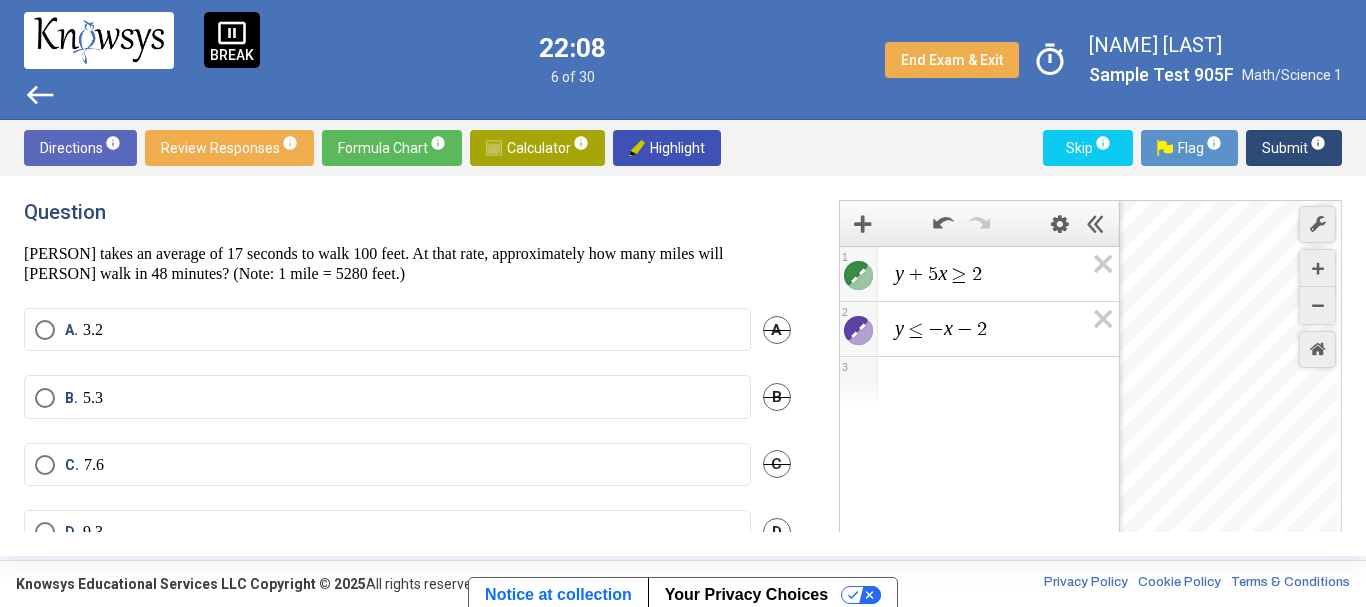 click at bounding box center [1096, 270] 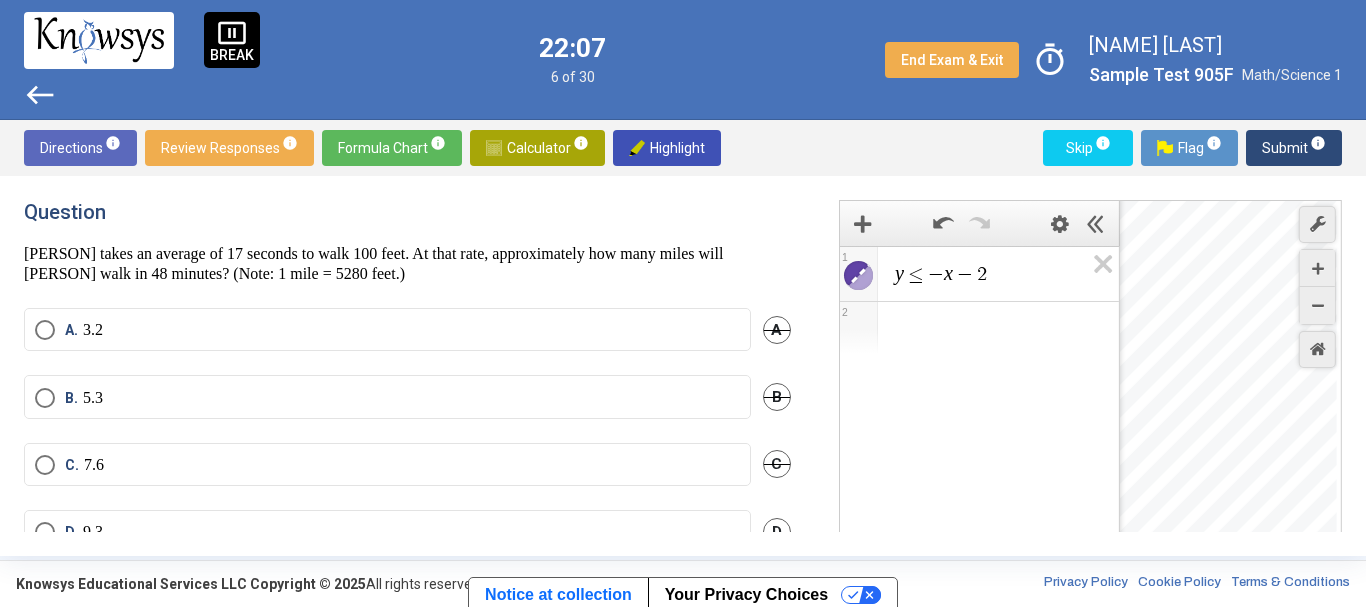 click at bounding box center [1096, 270] 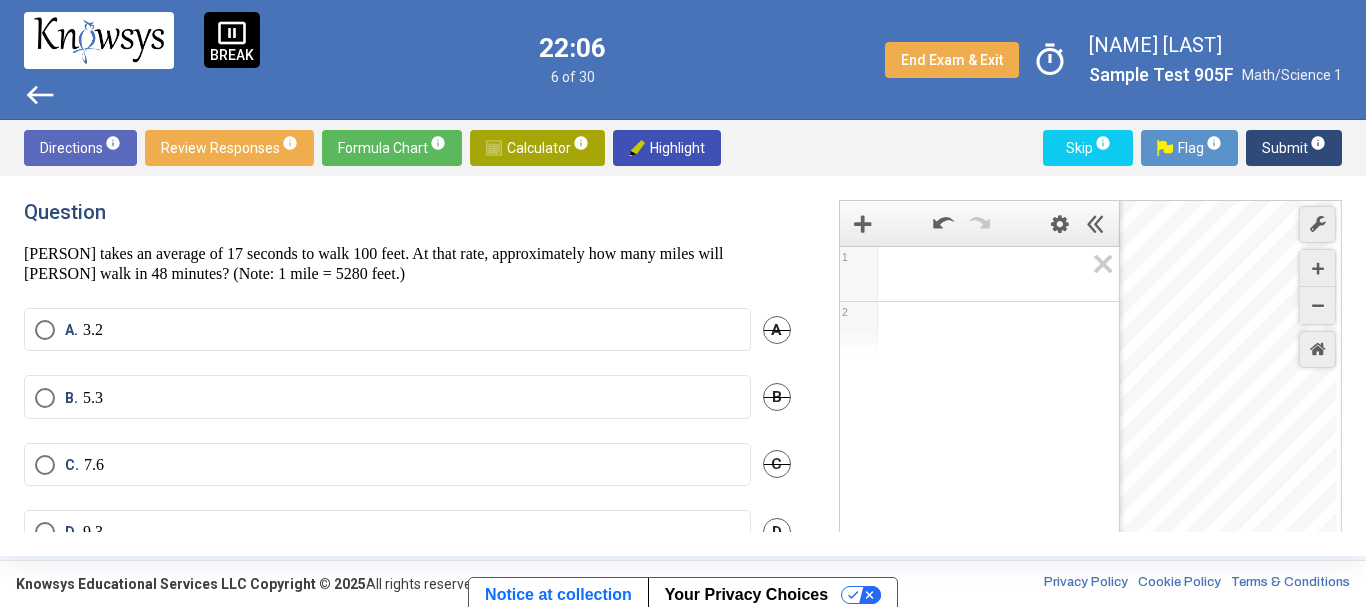 click at bounding box center [988, 274] 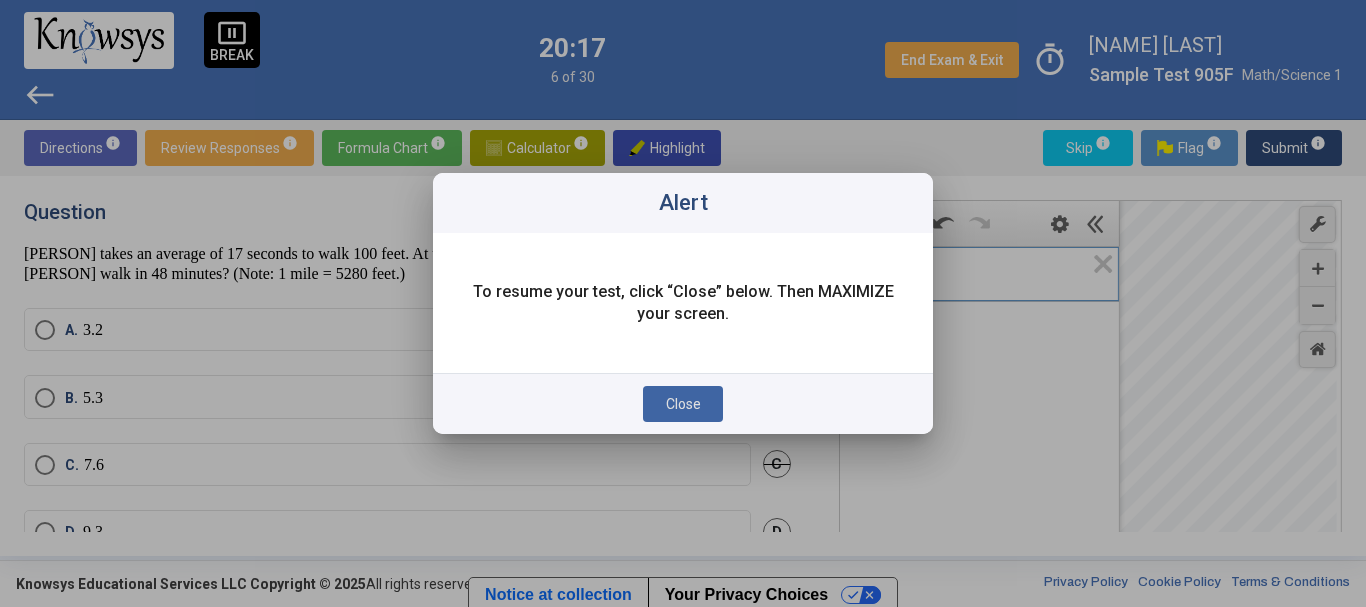 click at bounding box center (683, 303) 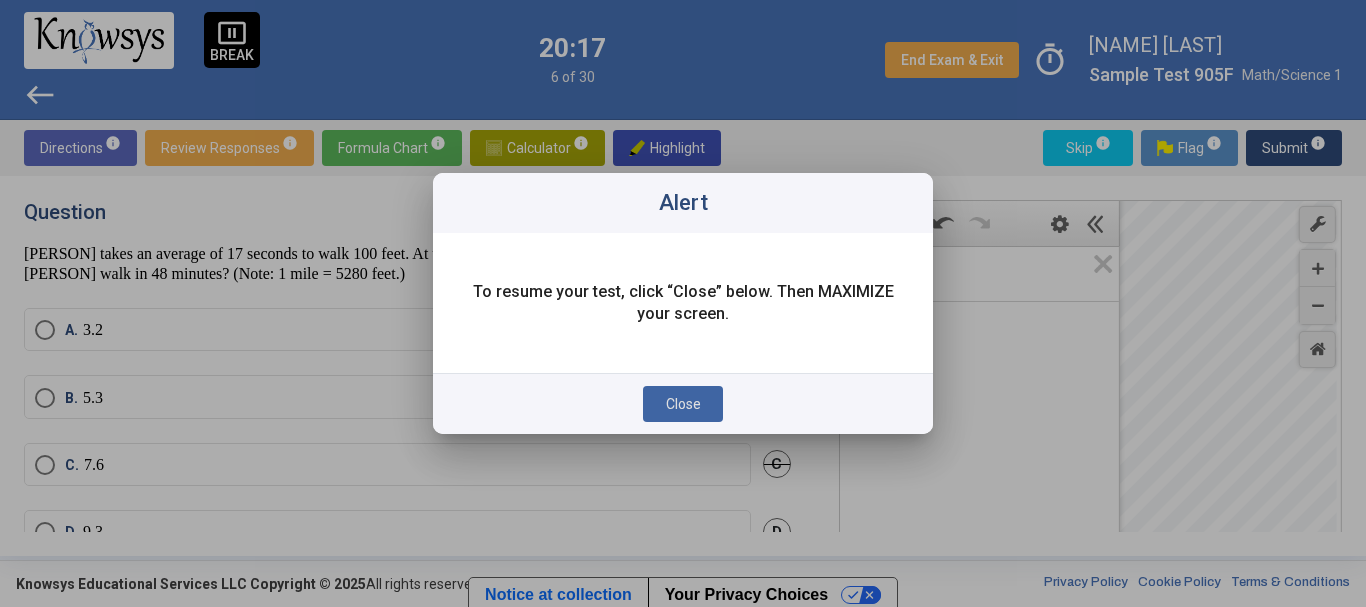 click on "Close" at bounding box center (683, 404) 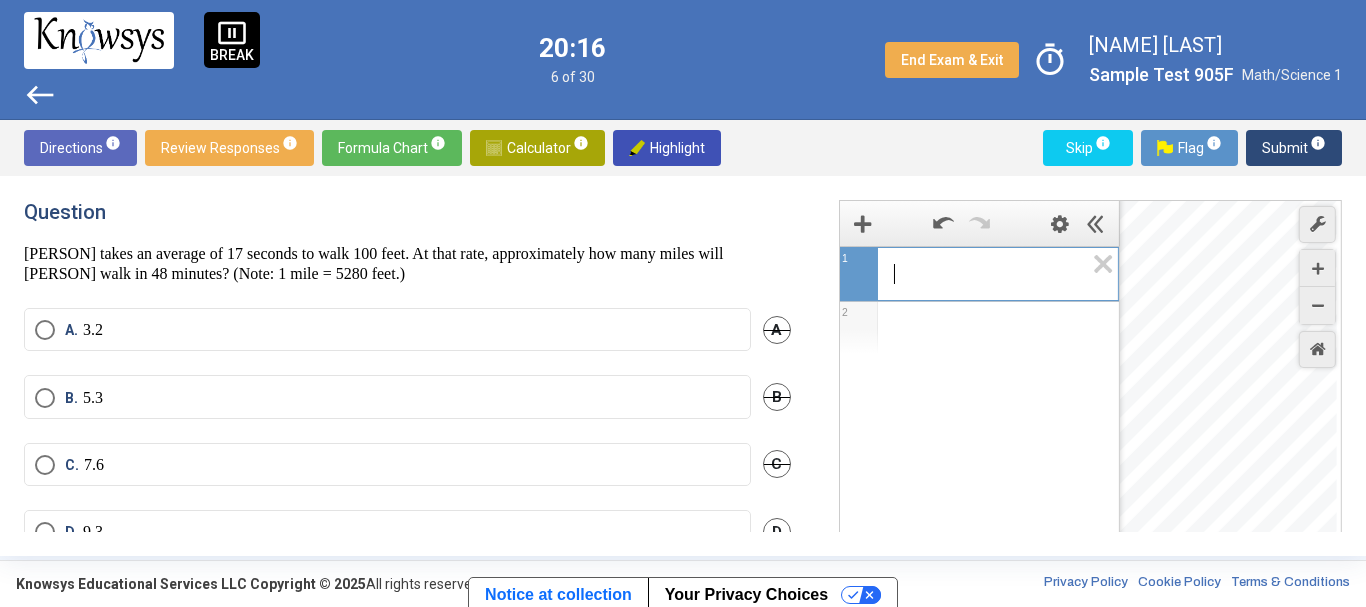 click on "A. [NUMBER]" at bounding box center [387, 330] 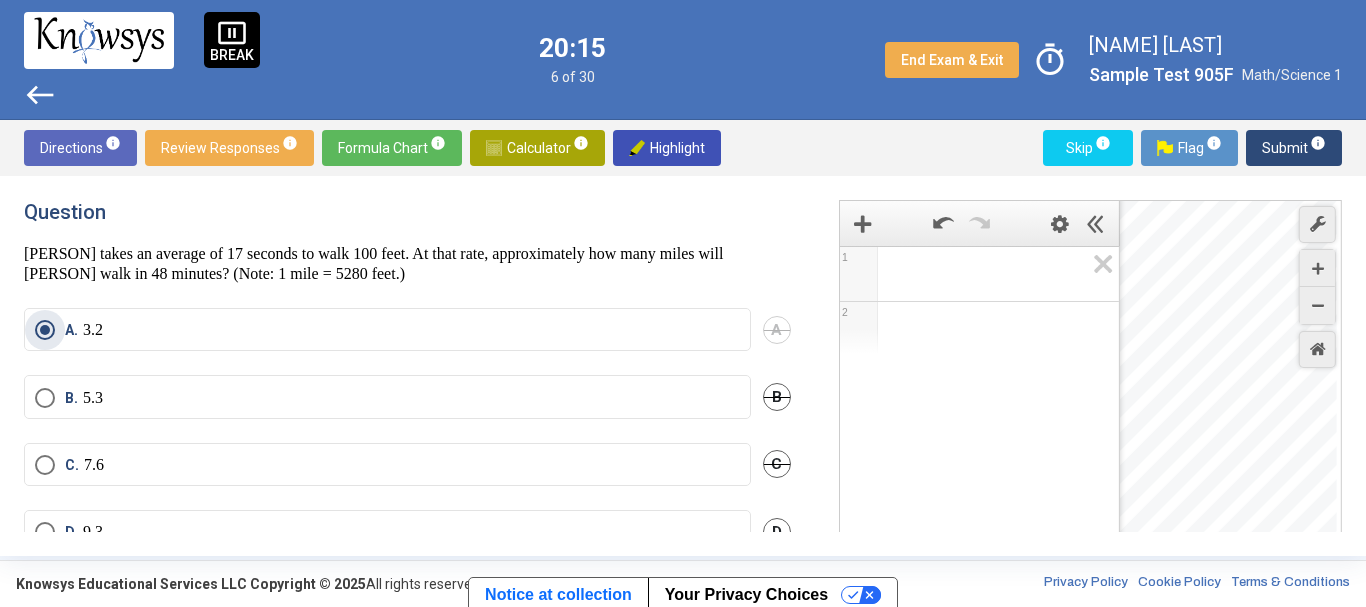 click on "info" at bounding box center (1318, 143) 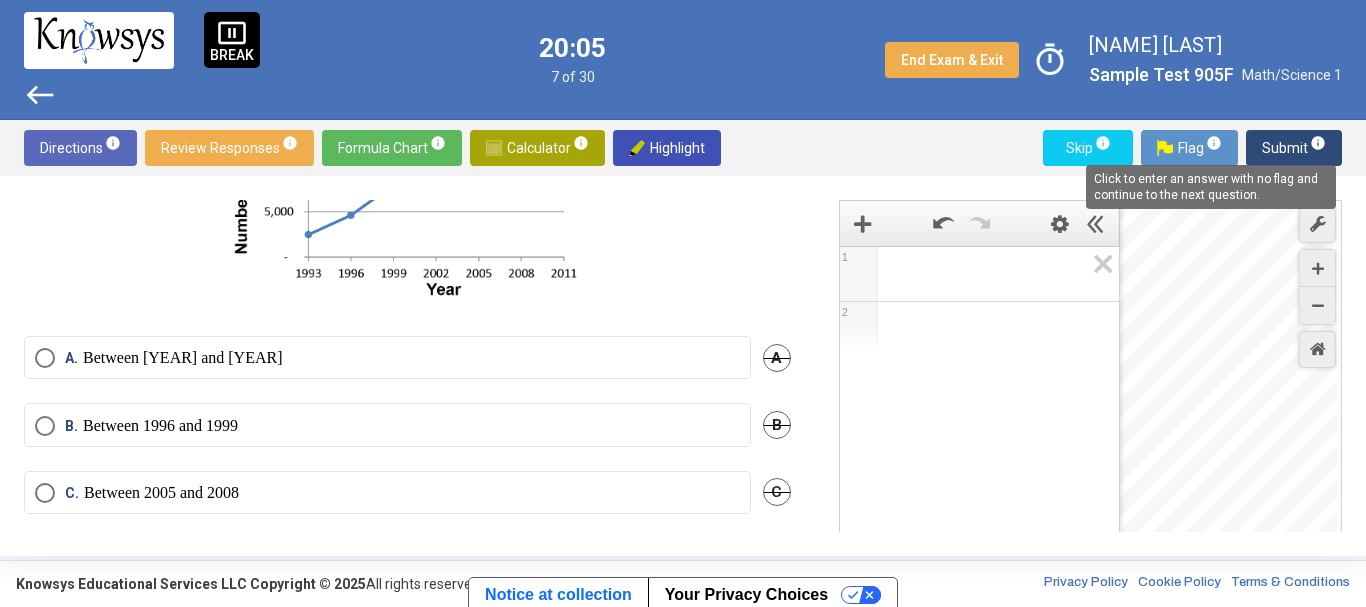 scroll, scrollTop: 313, scrollLeft: 0, axis: vertical 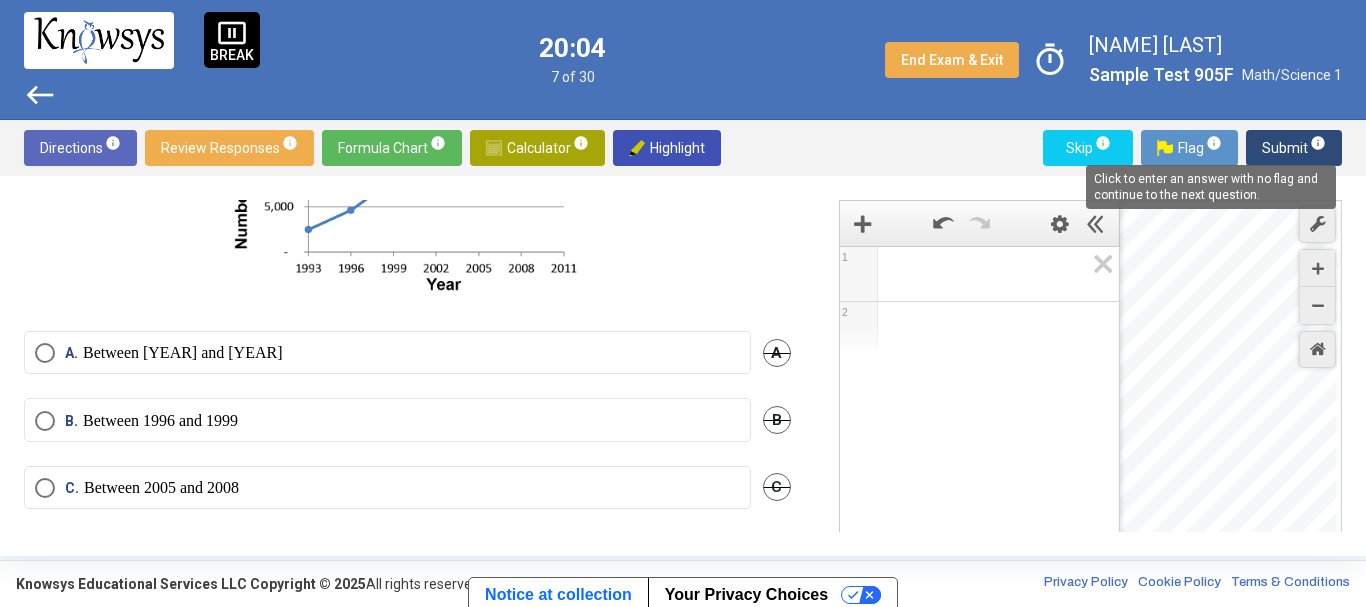 click on "C.    Between 2005 and 2008" at bounding box center [387, 488] 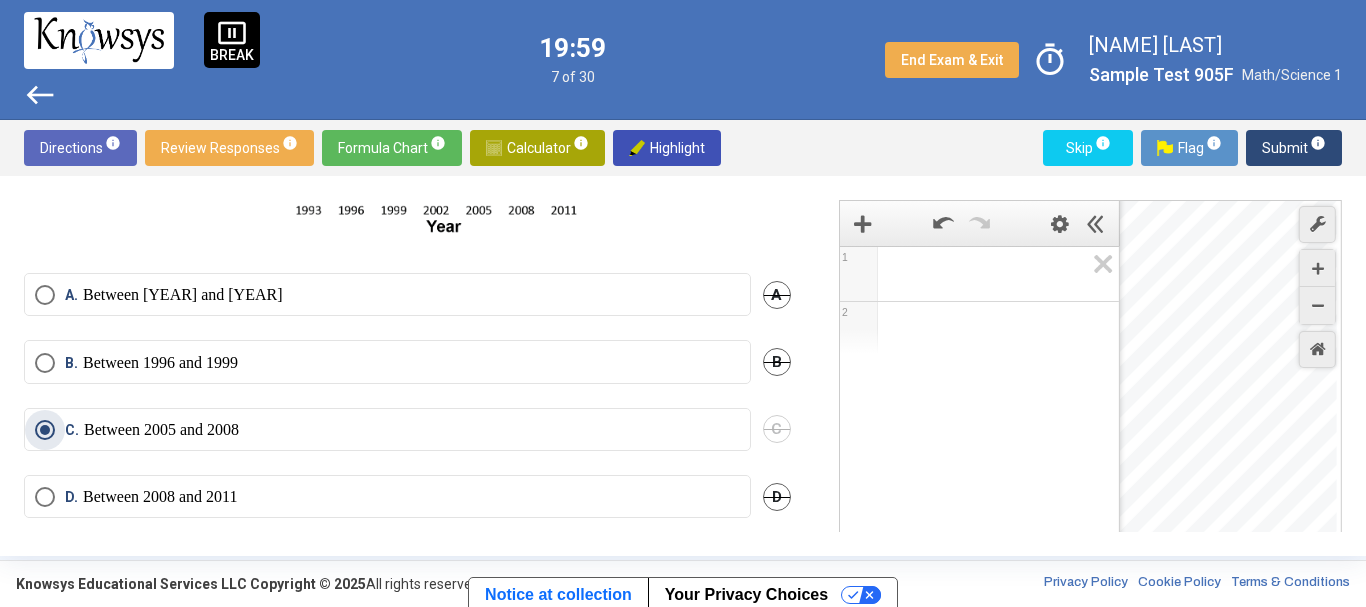 scroll, scrollTop: 377, scrollLeft: 0, axis: vertical 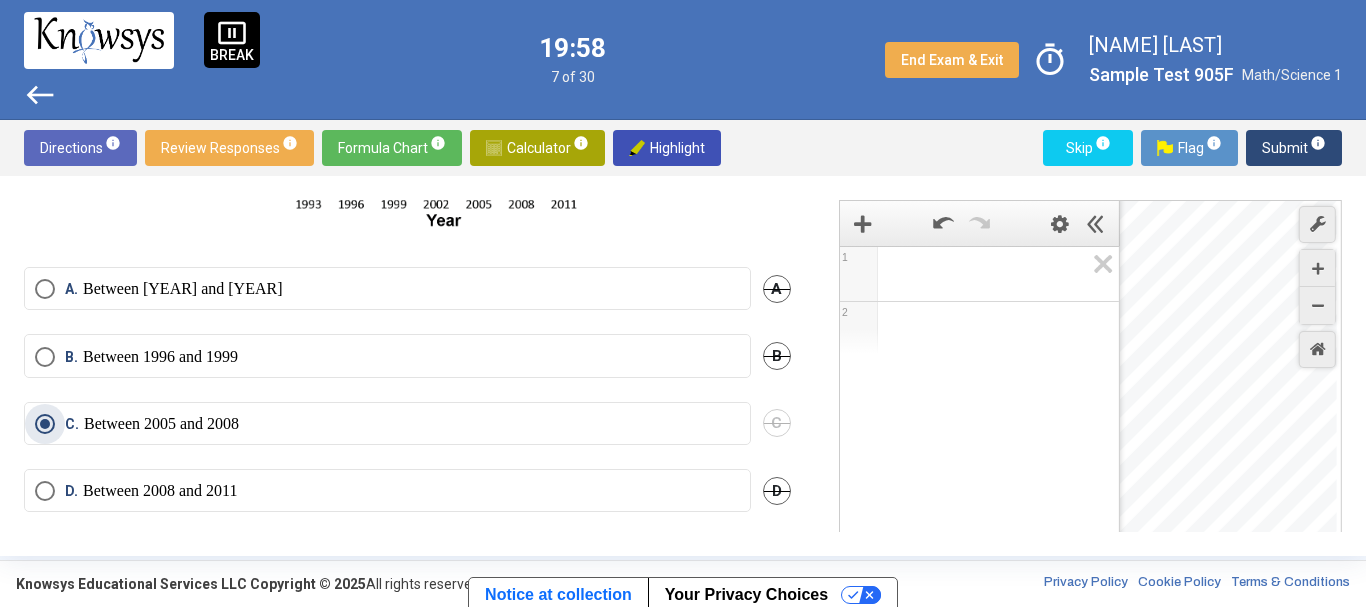 click on "Submit  info" at bounding box center [1294, 148] 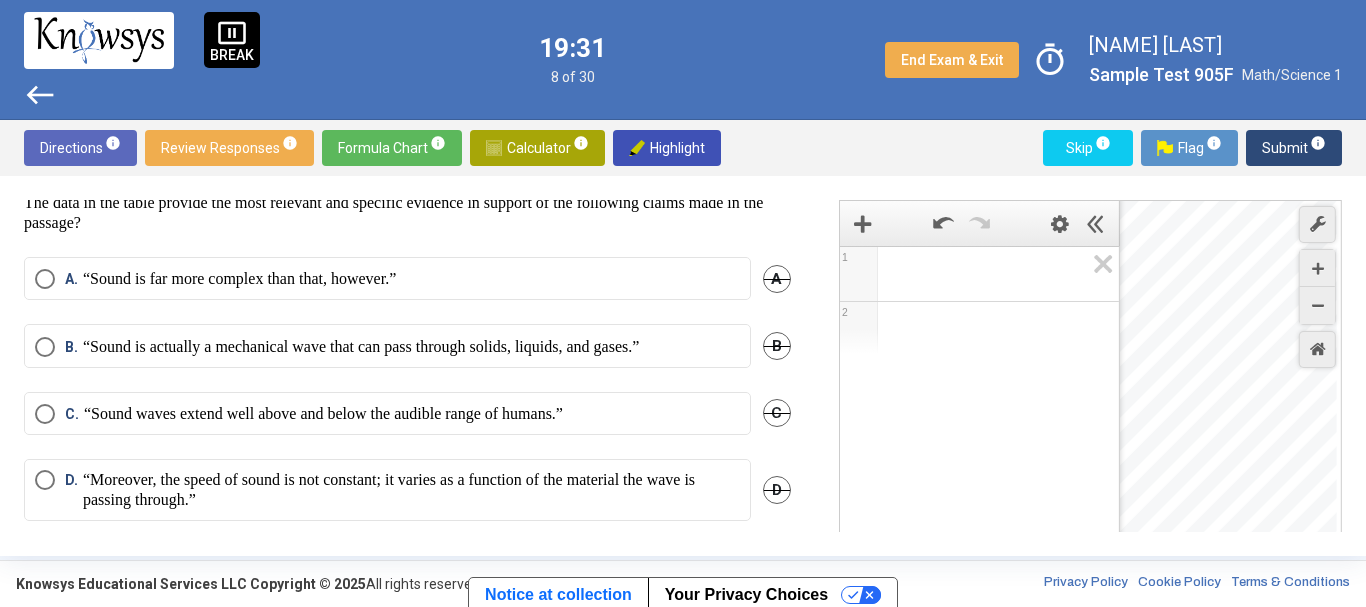 scroll, scrollTop: 705, scrollLeft: 0, axis: vertical 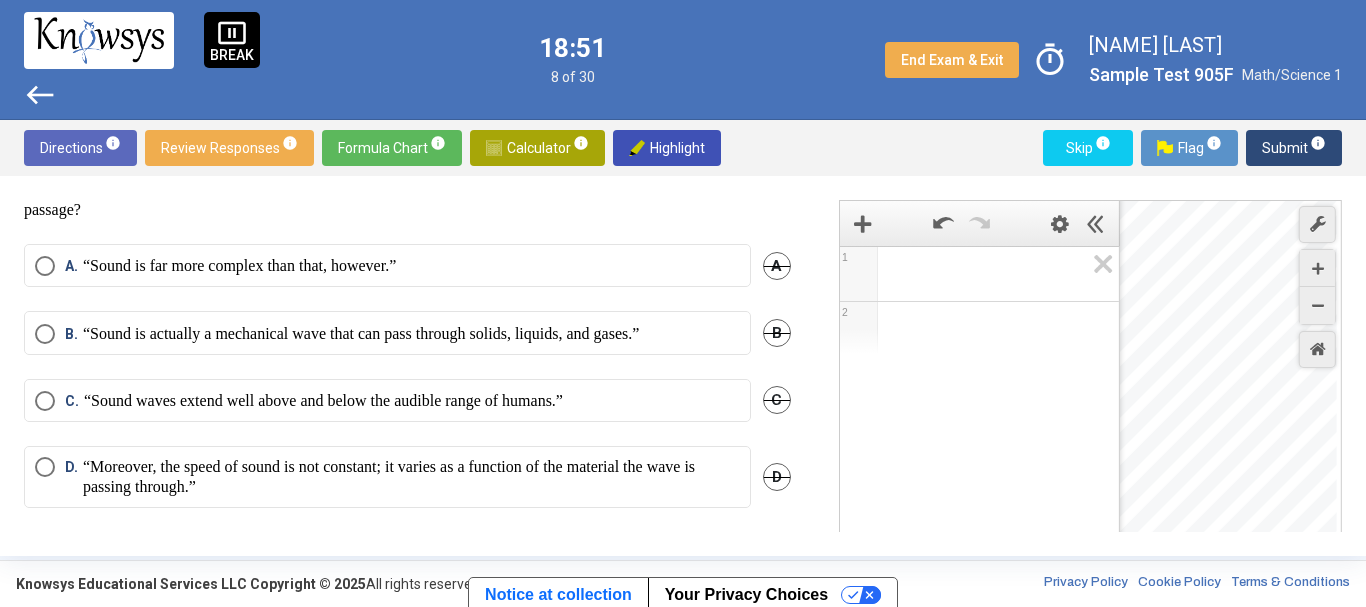 click on "“Sound waves extend well above and below the audible range of humans.”" at bounding box center [323, 401] 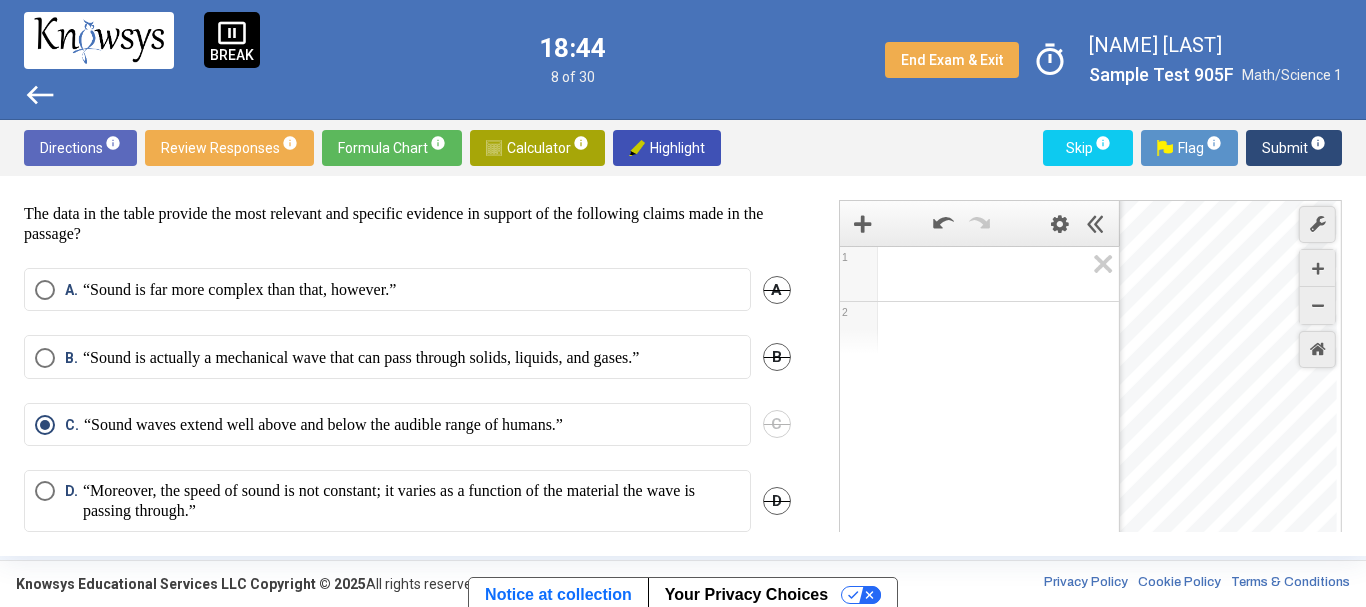 scroll, scrollTop: 705, scrollLeft: 0, axis: vertical 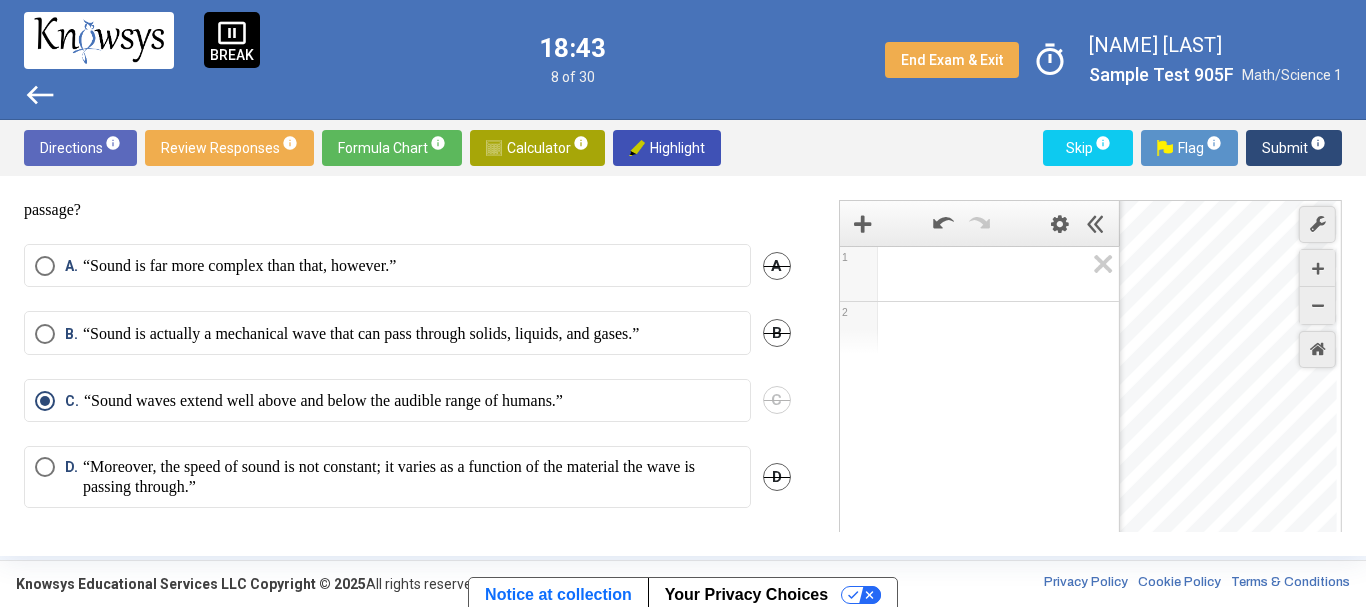 click on "“Moreover, the speed of sound is not constant; it varies as a function of the material the wave is passing through.”" at bounding box center (411, 477) 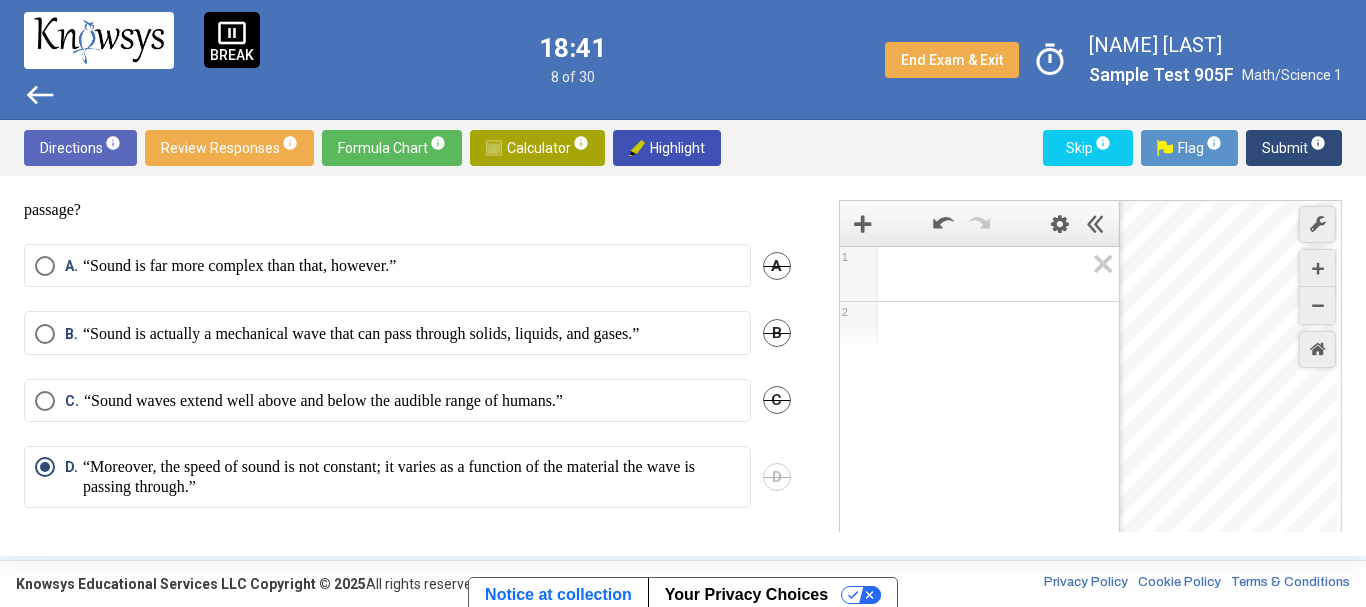 click on "Submit  info" at bounding box center (1294, 148) 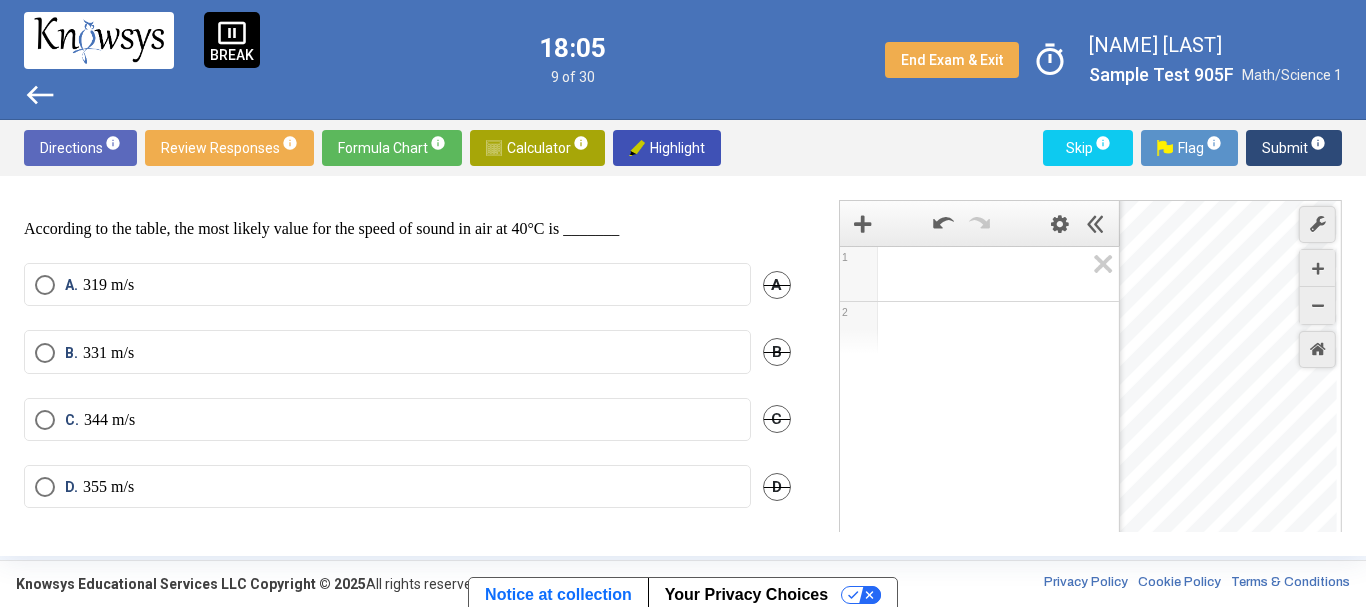 scroll, scrollTop: 629, scrollLeft: 0, axis: vertical 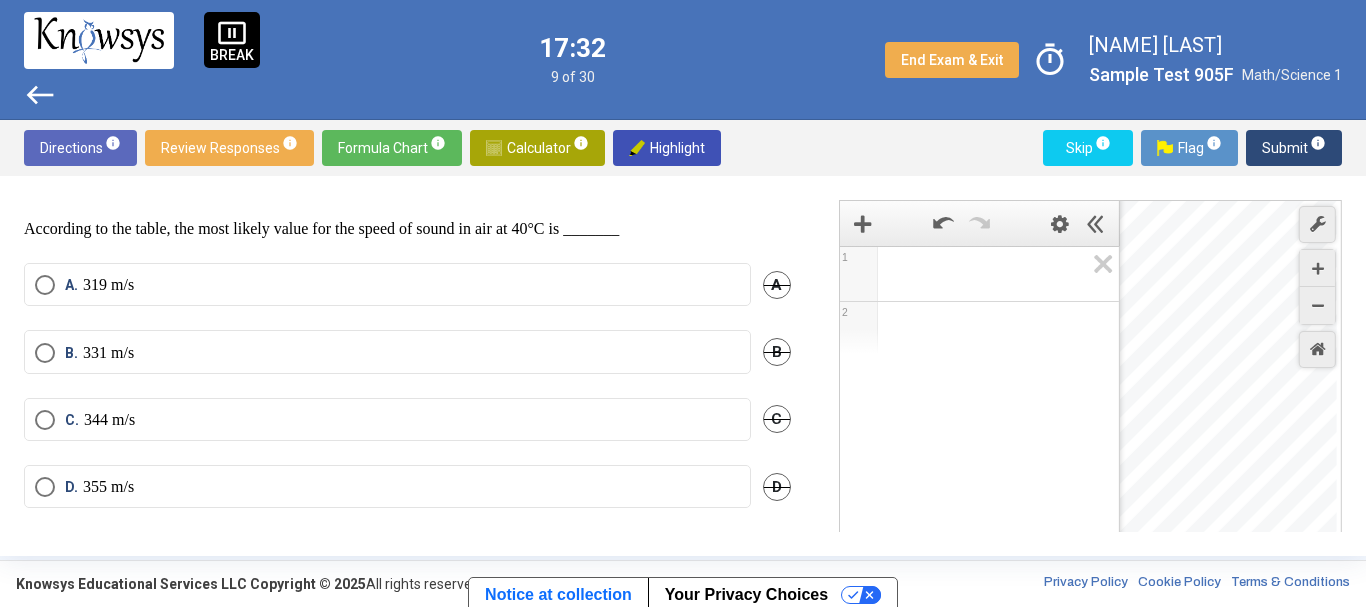 click on "D. [NUMBER] [UNIT]" at bounding box center (387, 487) 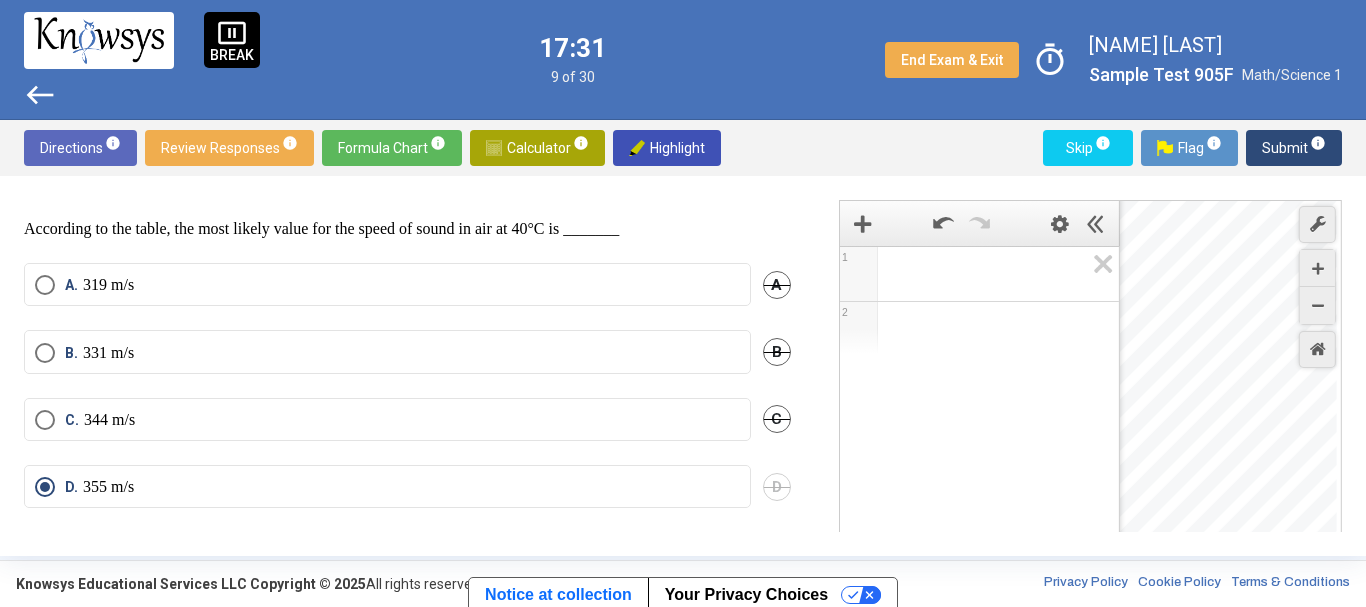 click on "Submit  info" at bounding box center (1294, 148) 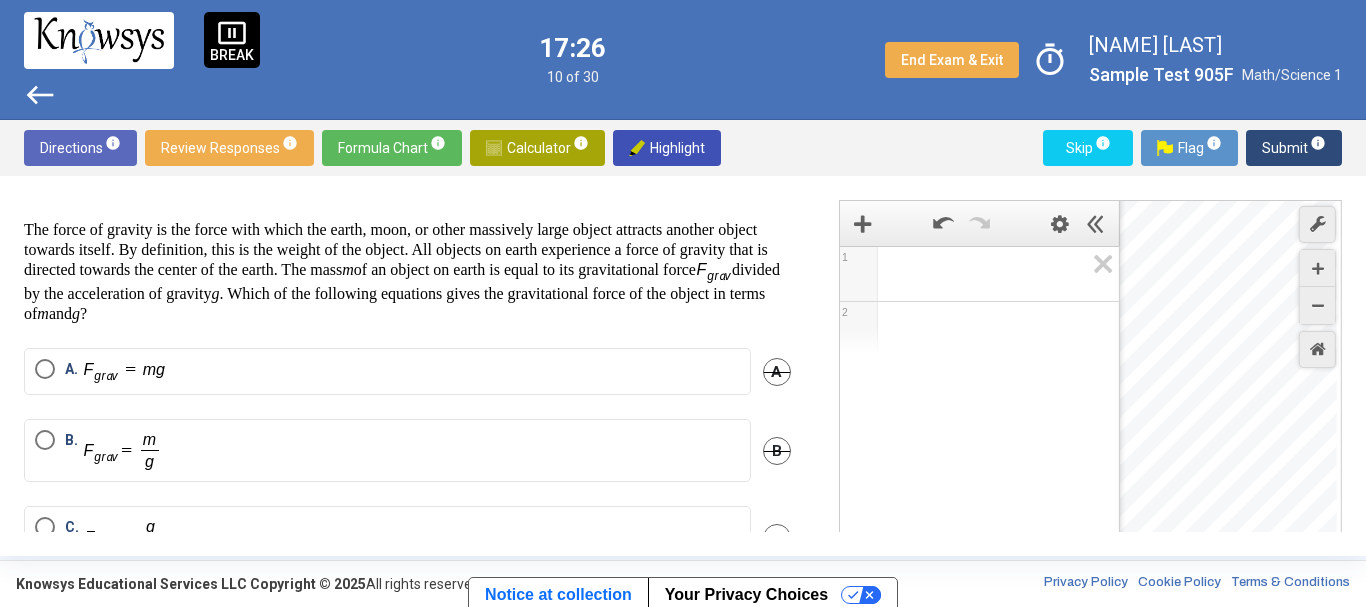 scroll, scrollTop: 0, scrollLeft: 0, axis: both 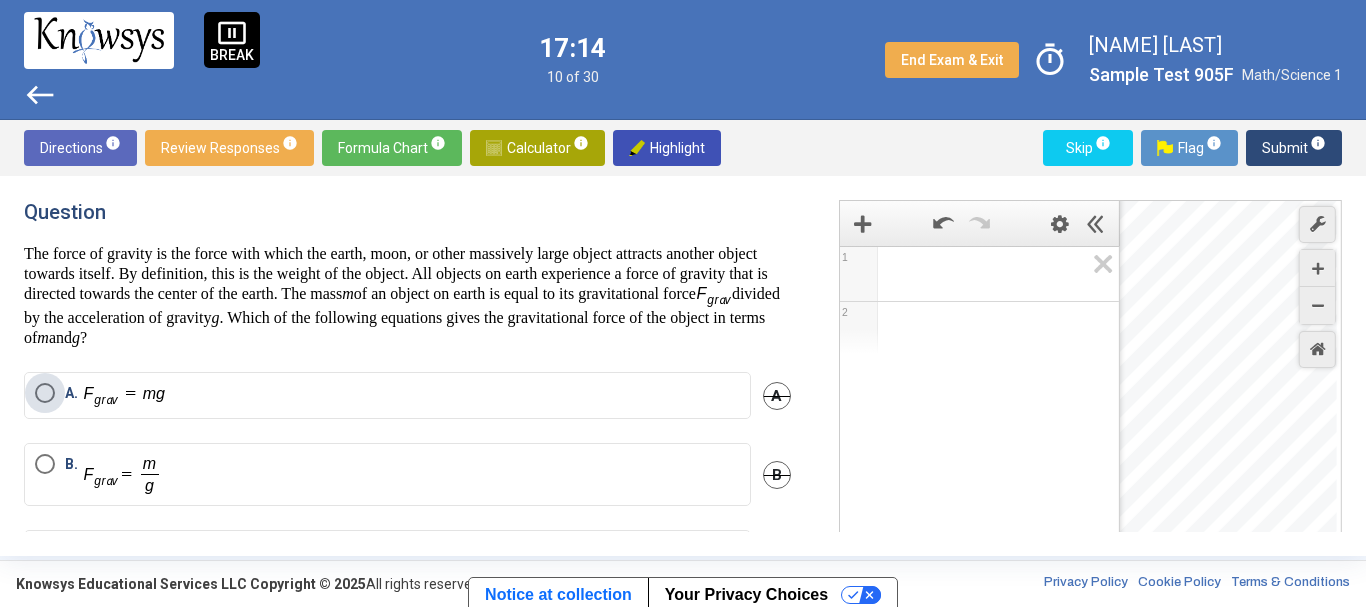 click on "A." at bounding box center (387, 395) 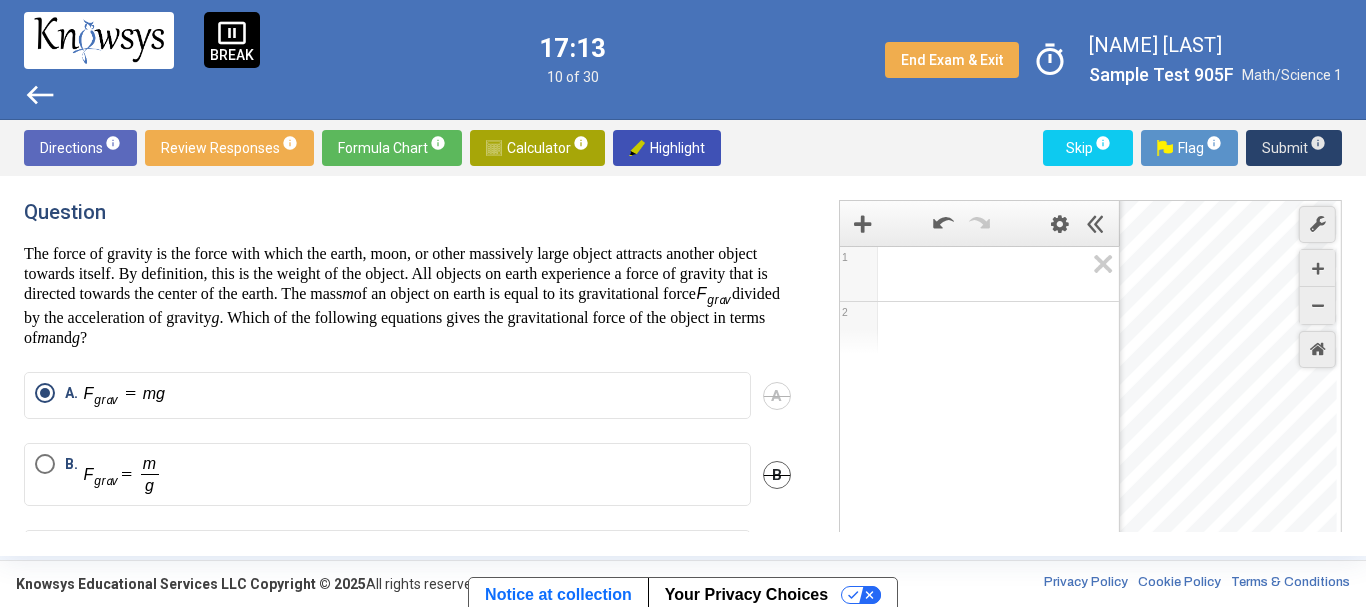 click on "Submit  info" at bounding box center [1294, 148] 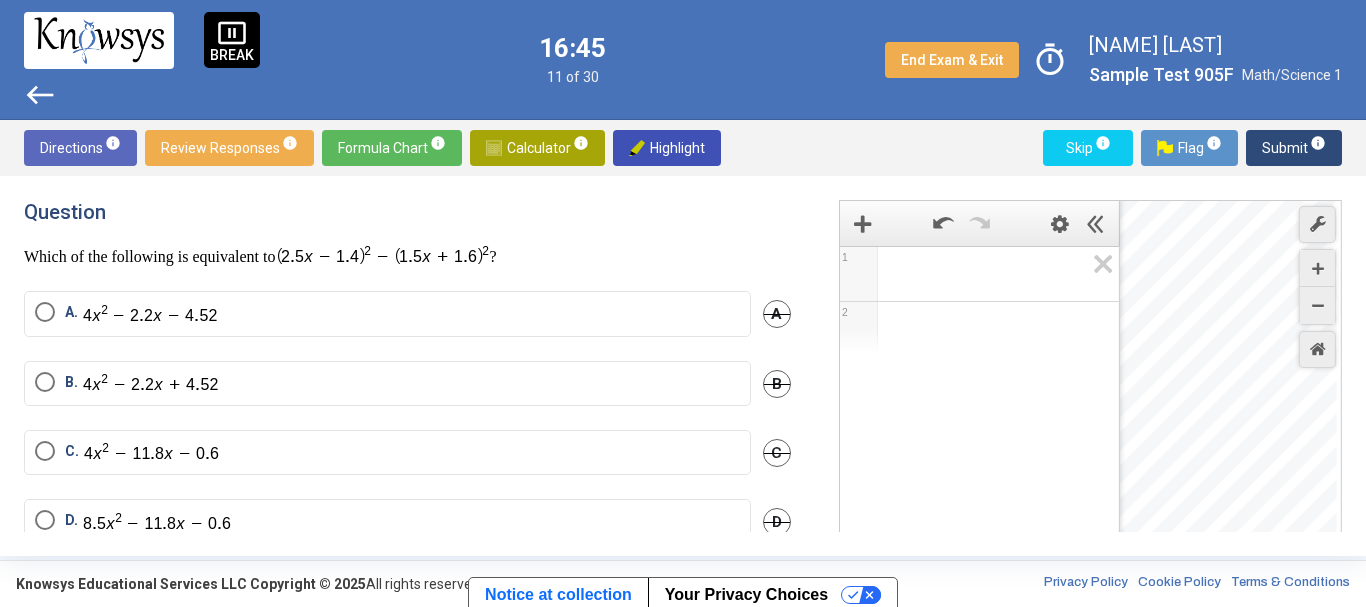 click on "C." at bounding box center [387, 452] 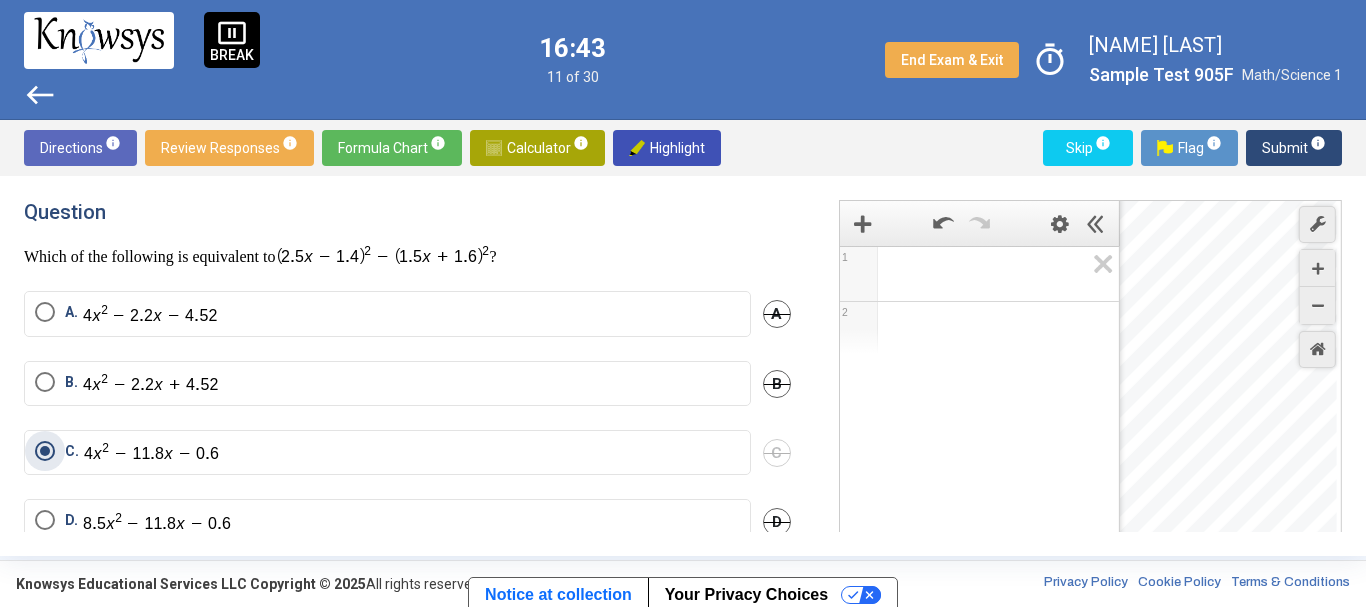click on "Submit  info" at bounding box center [1294, 148] 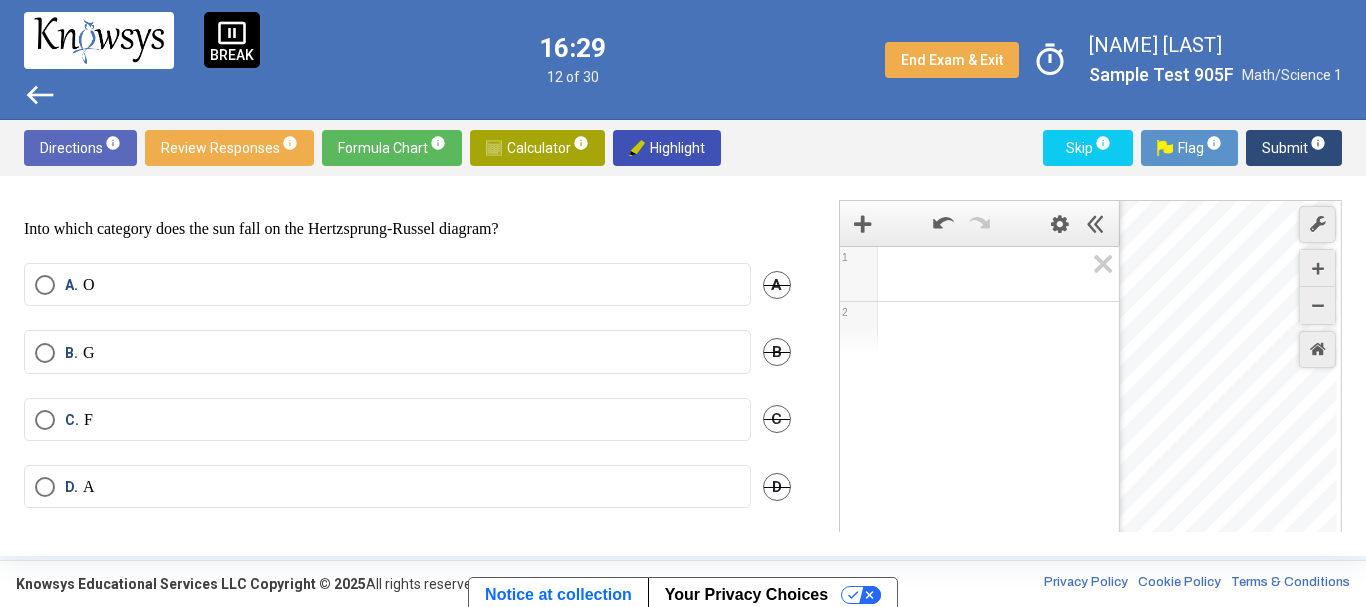 scroll, scrollTop: 752, scrollLeft: 0, axis: vertical 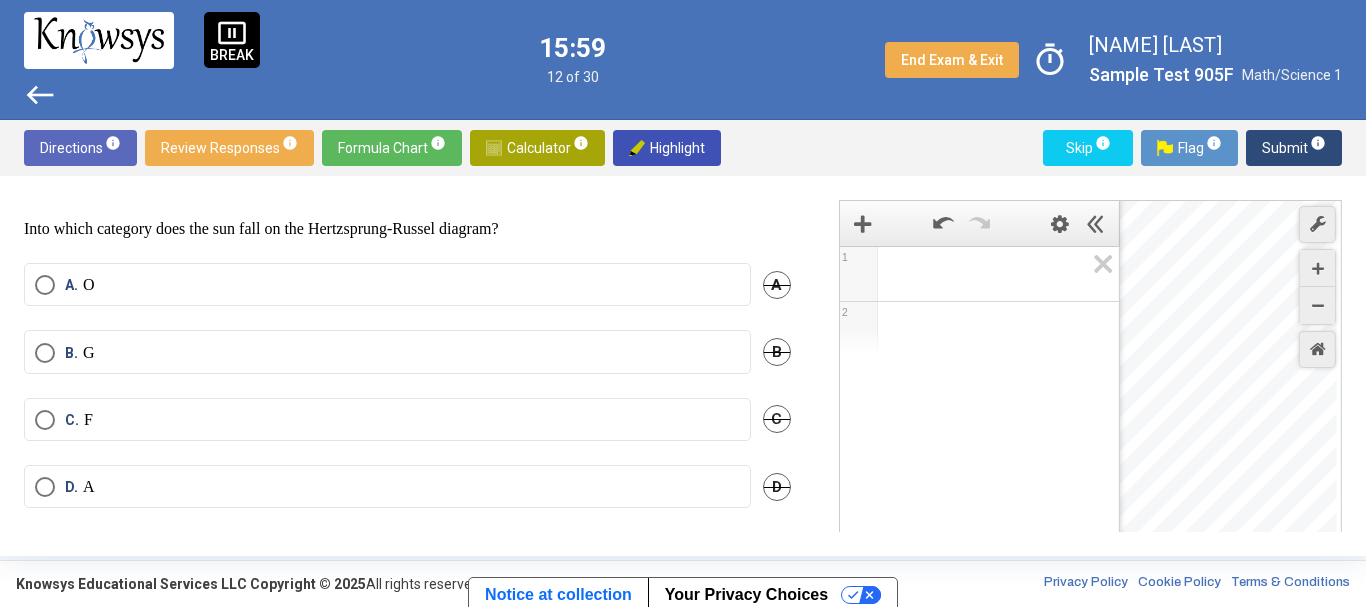 click on "B.     G" at bounding box center [387, 353] 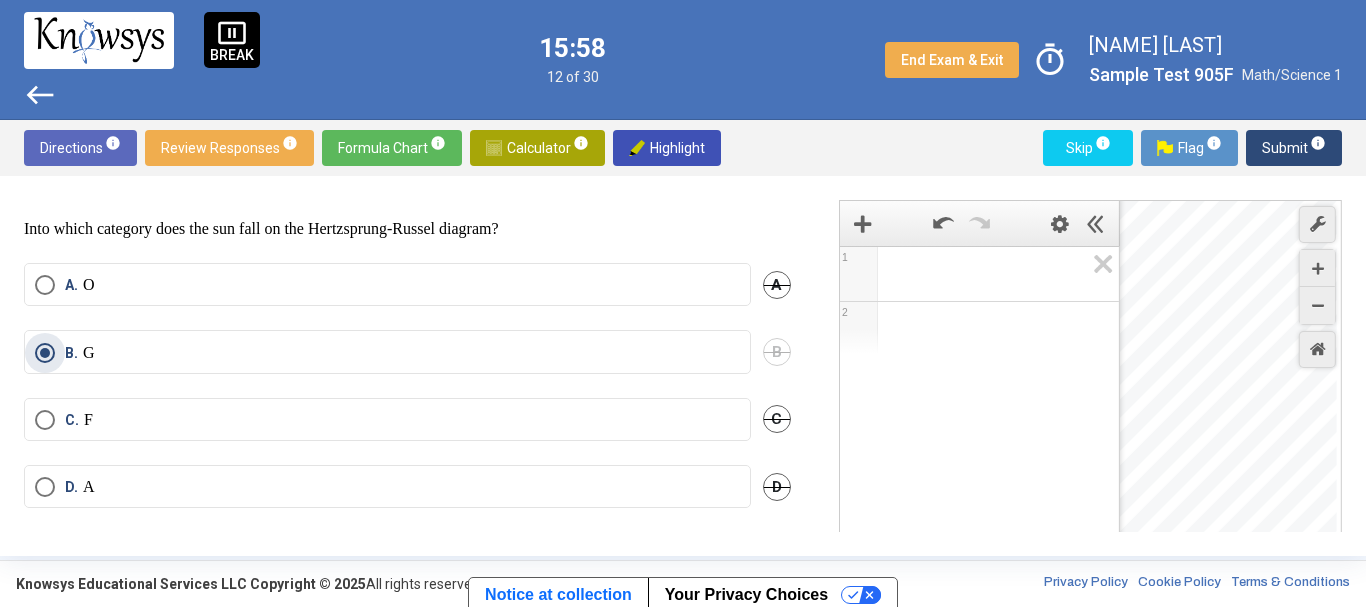 click on "info" at bounding box center [1318, 143] 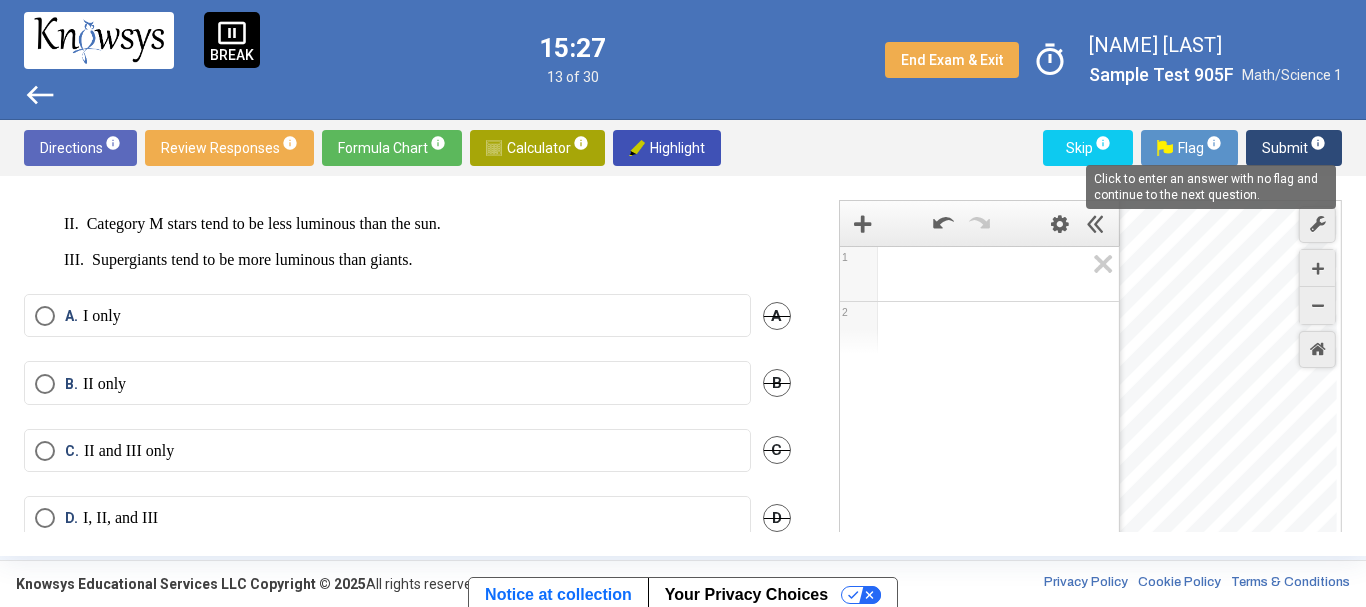 scroll, scrollTop: 880, scrollLeft: 0, axis: vertical 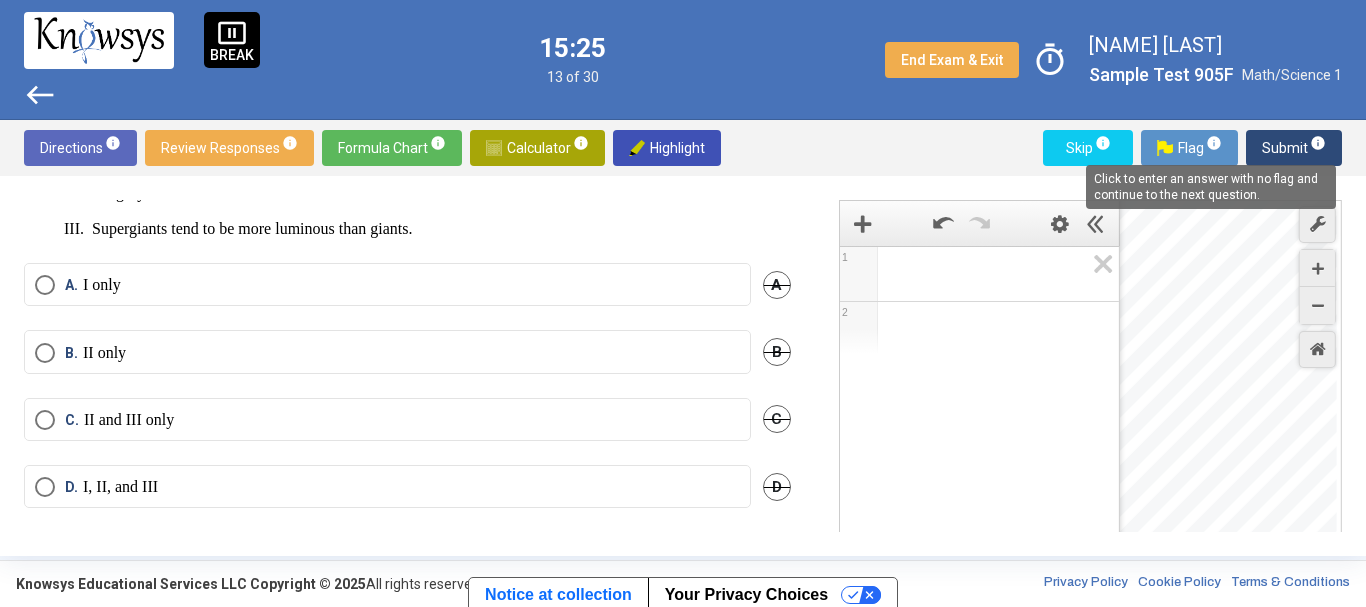 click on "D.     I, II, and III" at bounding box center [387, 487] 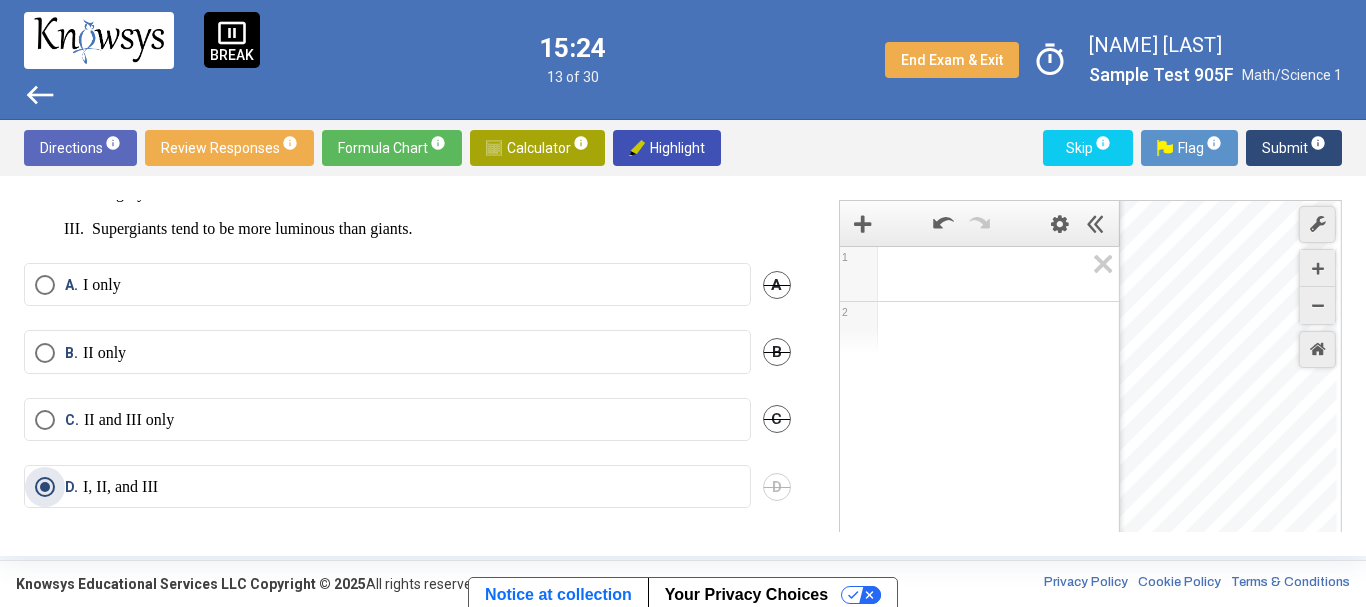 click on "Submit  info" at bounding box center [1294, 148] 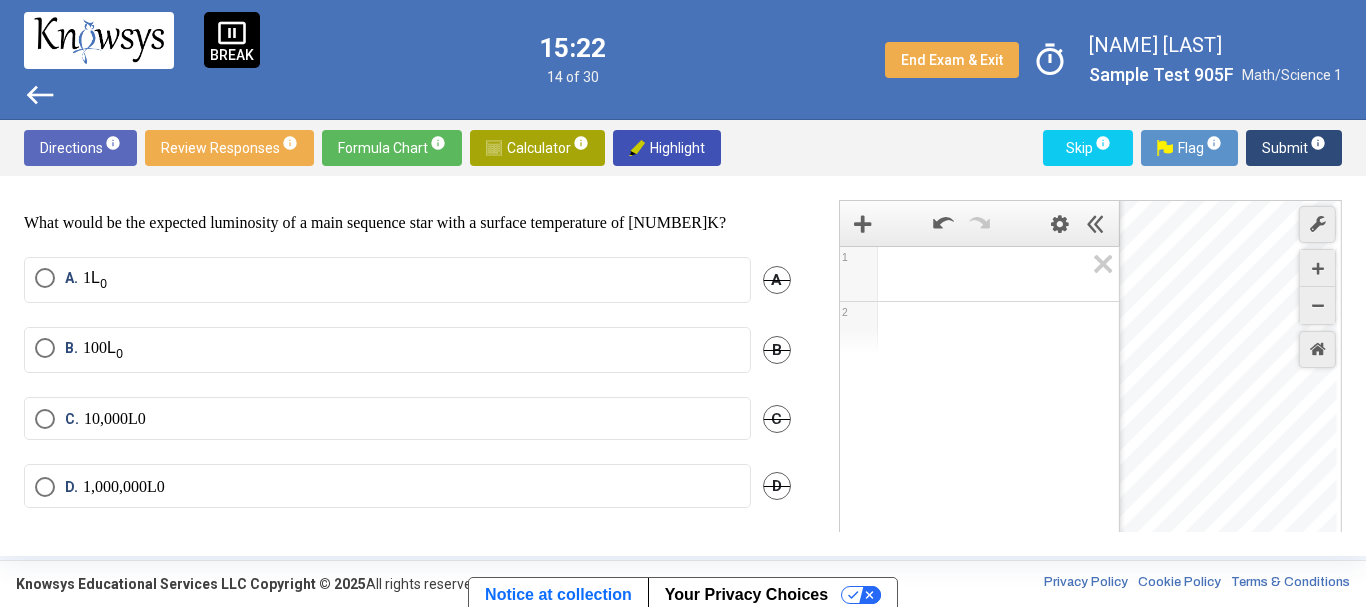 scroll, scrollTop: 807, scrollLeft: 0, axis: vertical 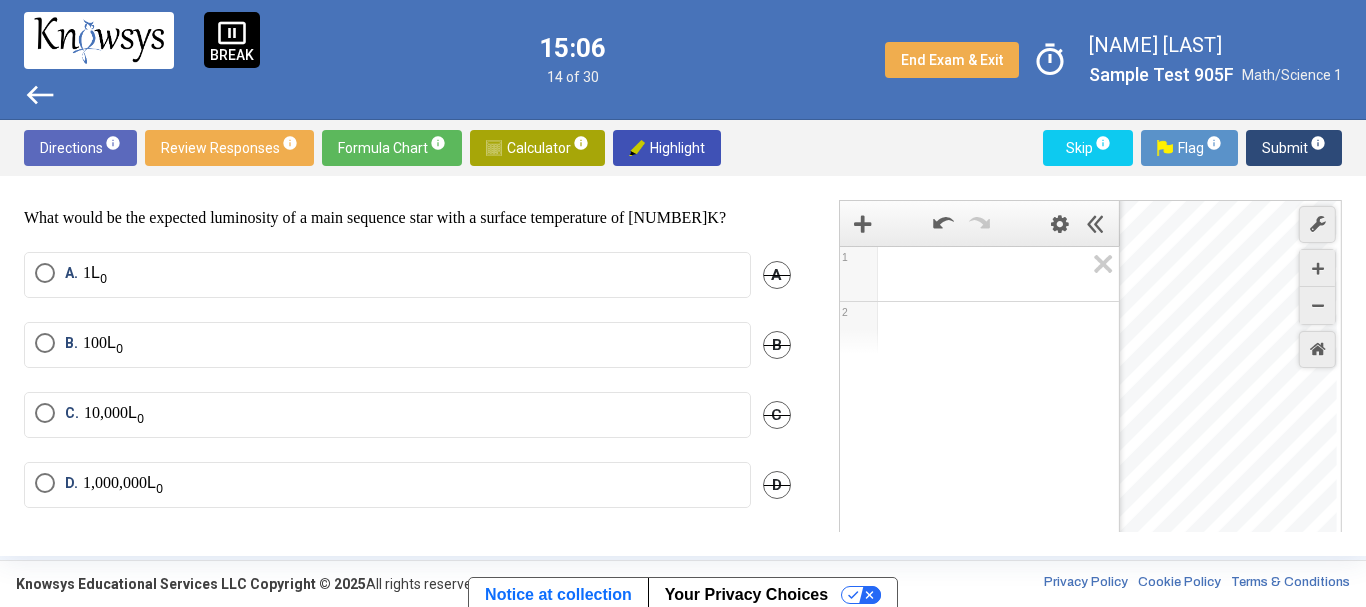 click on "B.     100" at bounding box center [387, 345] 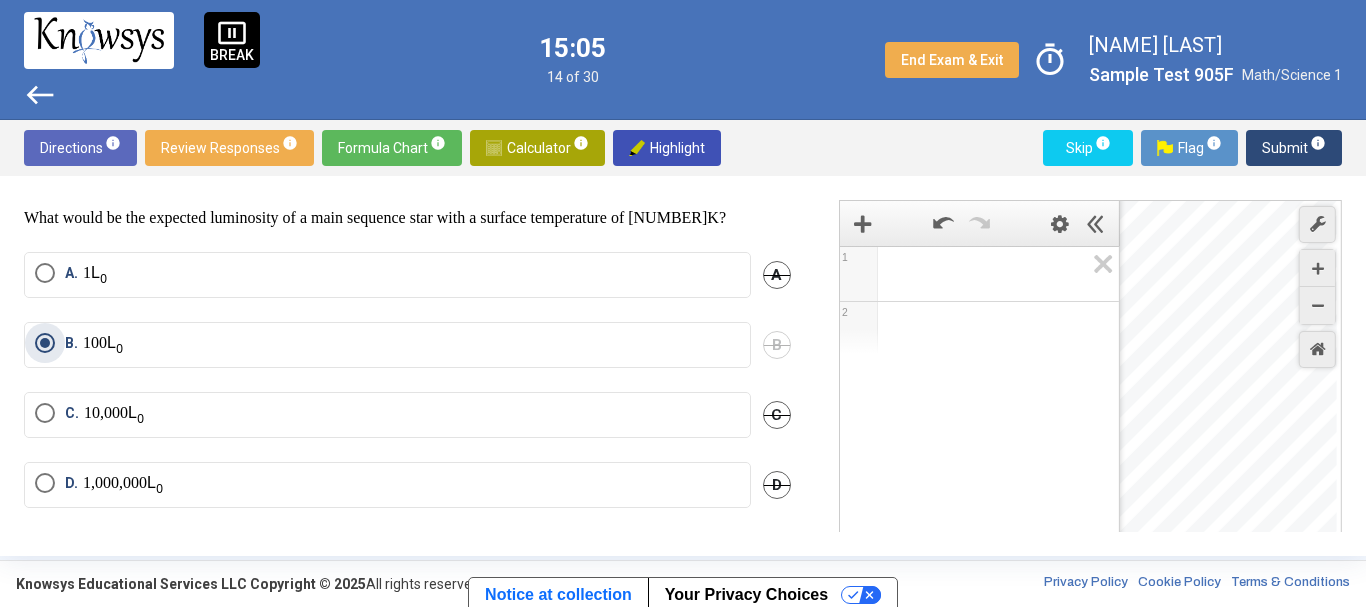 click on "Submit  info" at bounding box center [1294, 148] 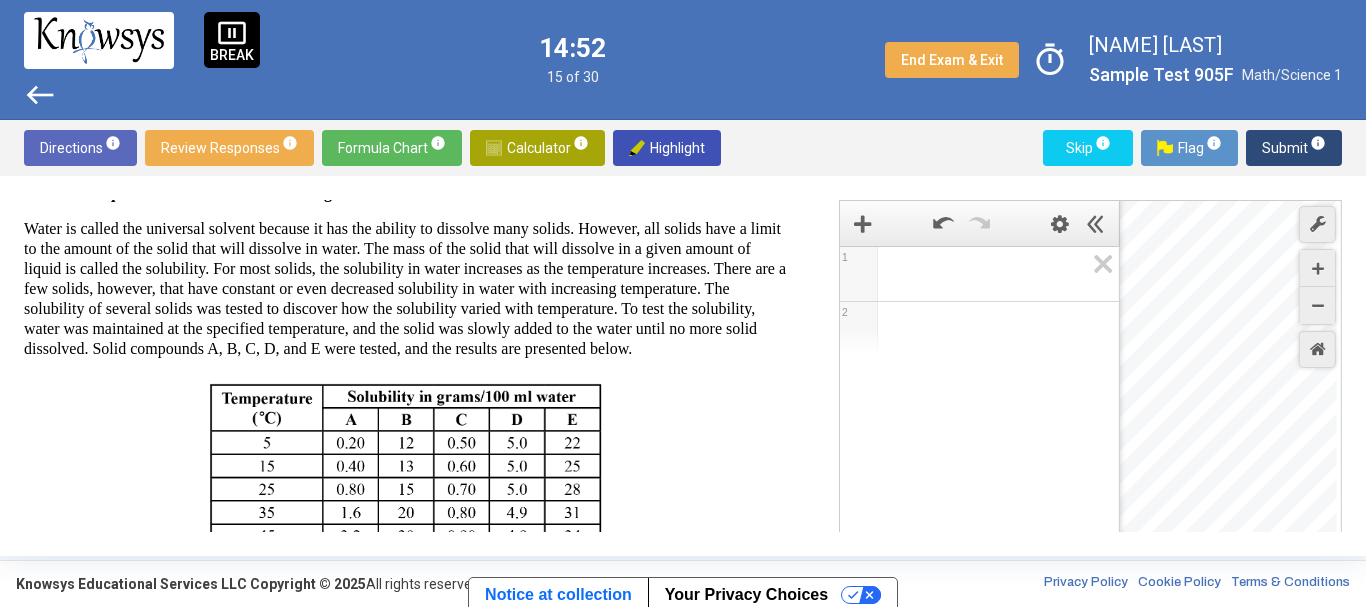 scroll, scrollTop: 0, scrollLeft: 0, axis: both 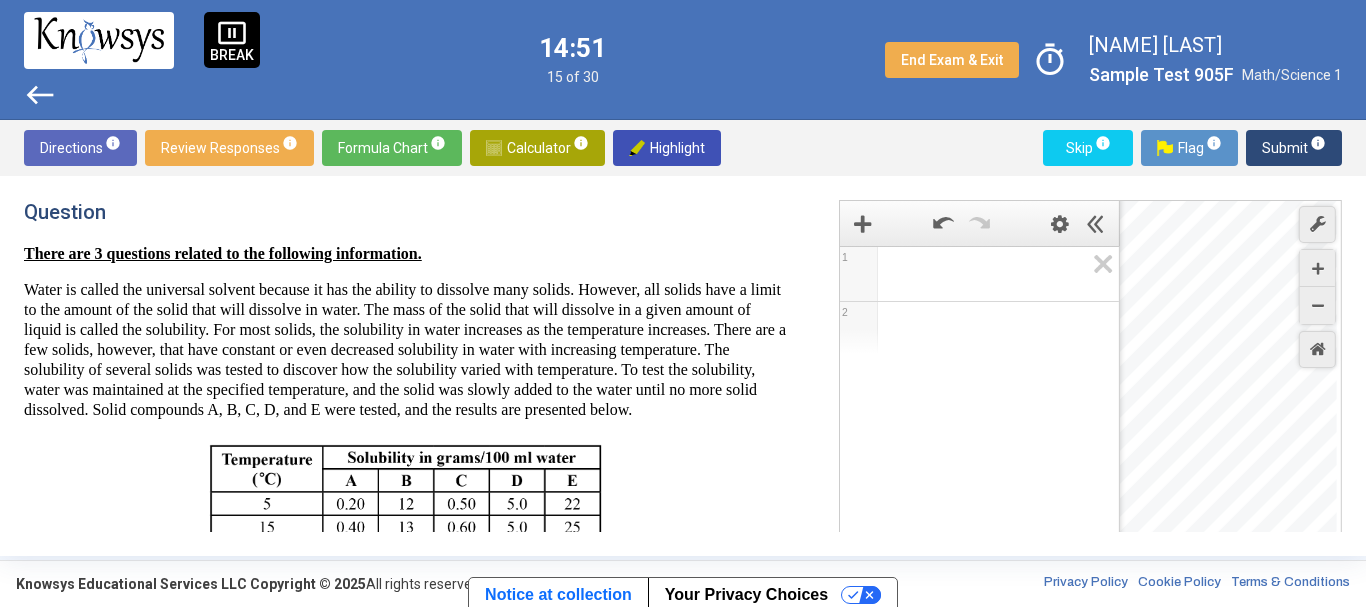 click at bounding box center [407, 561] 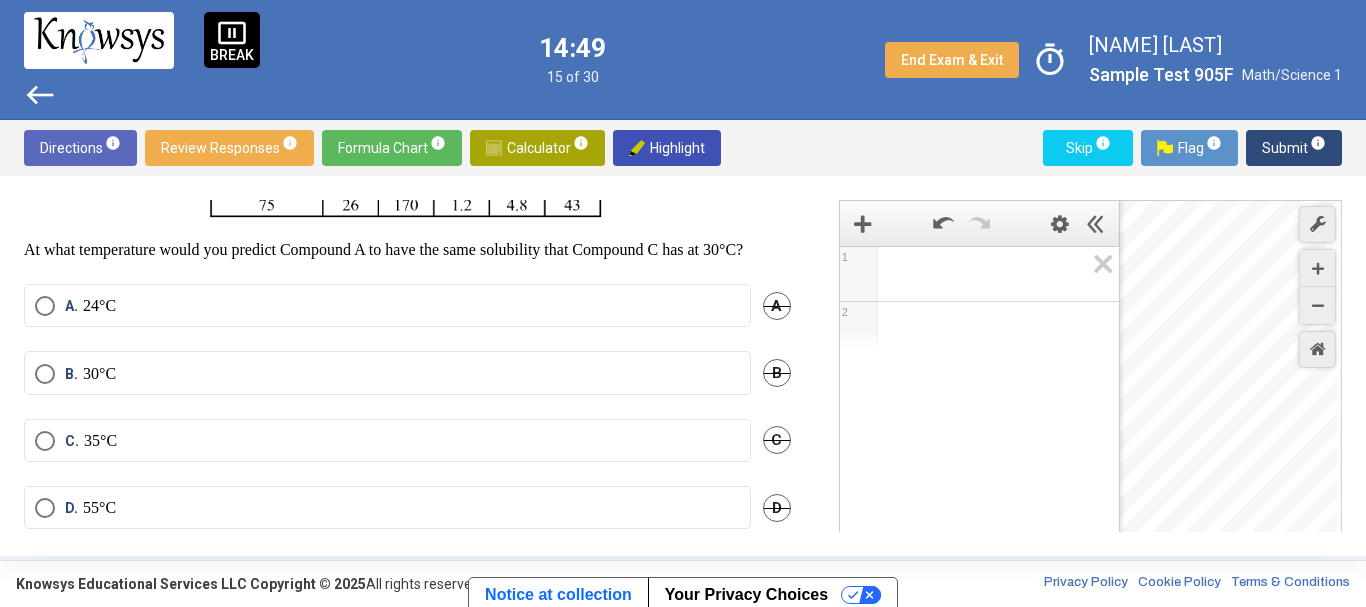 scroll, scrollTop: 472, scrollLeft: 0, axis: vertical 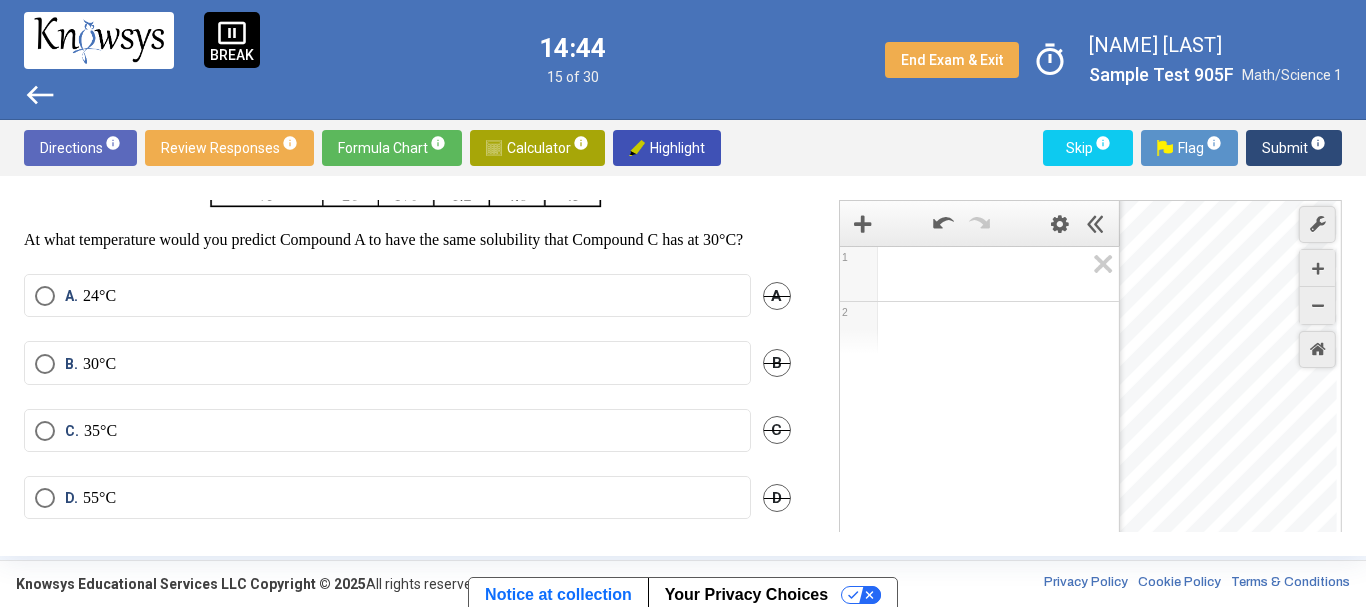 click on "B.     30°C" at bounding box center (387, 364) 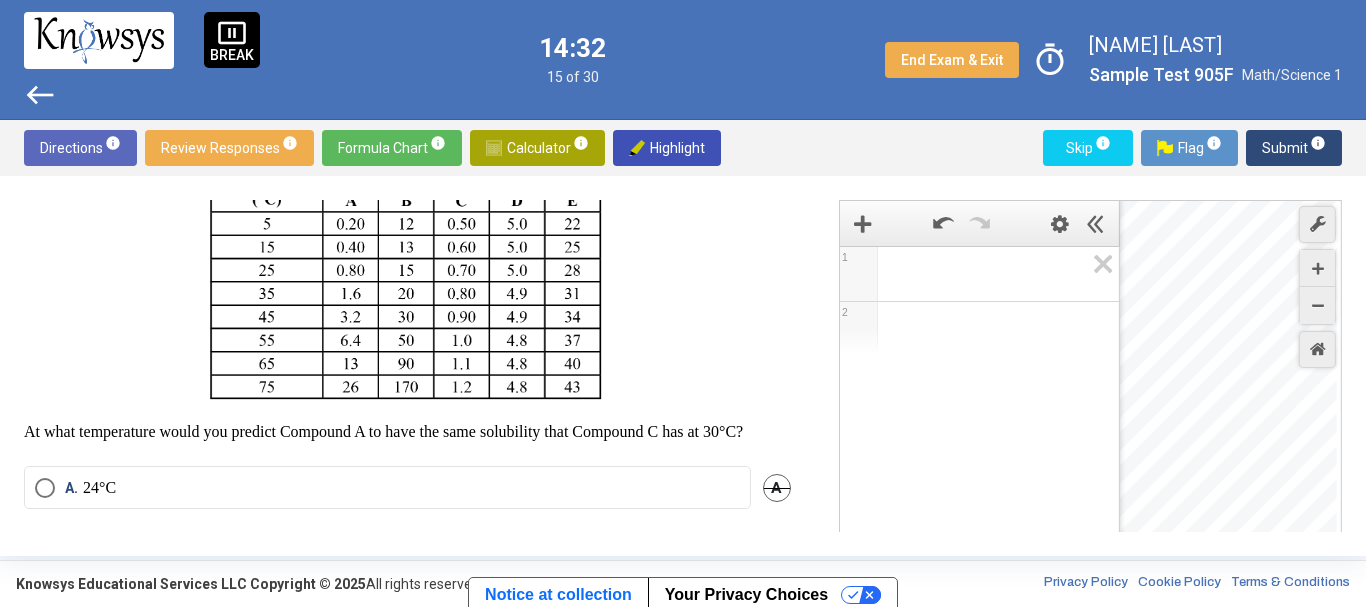 scroll, scrollTop: 286, scrollLeft: 0, axis: vertical 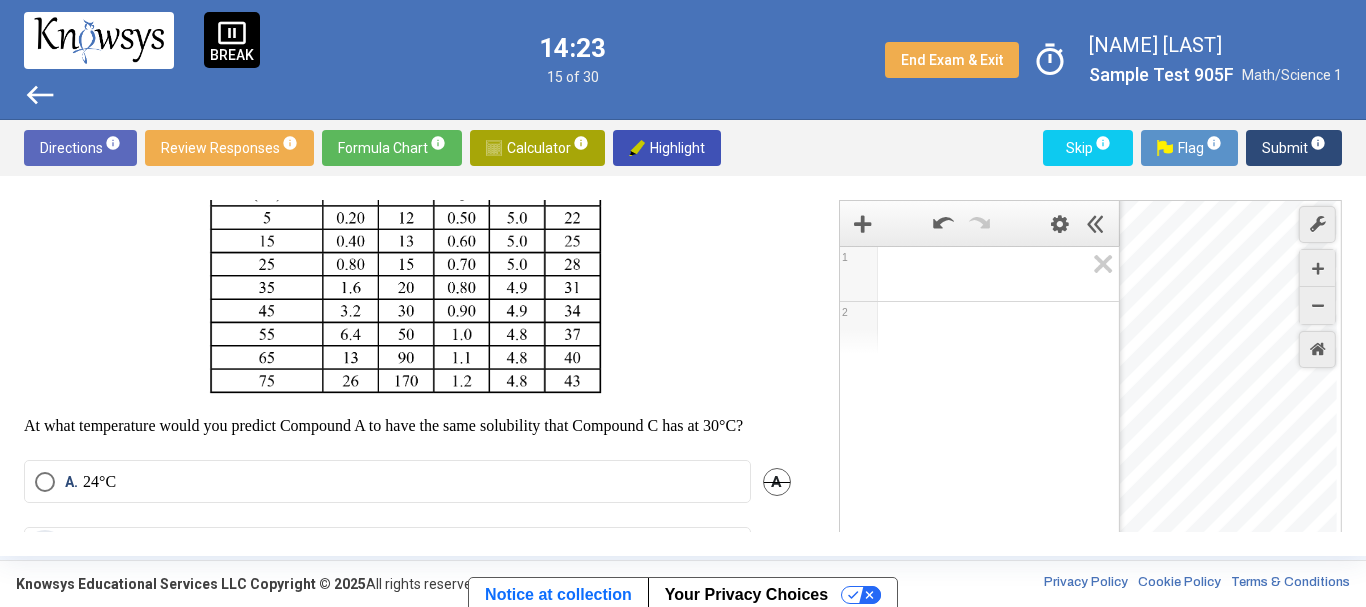click on "west" at bounding box center (40, 95) 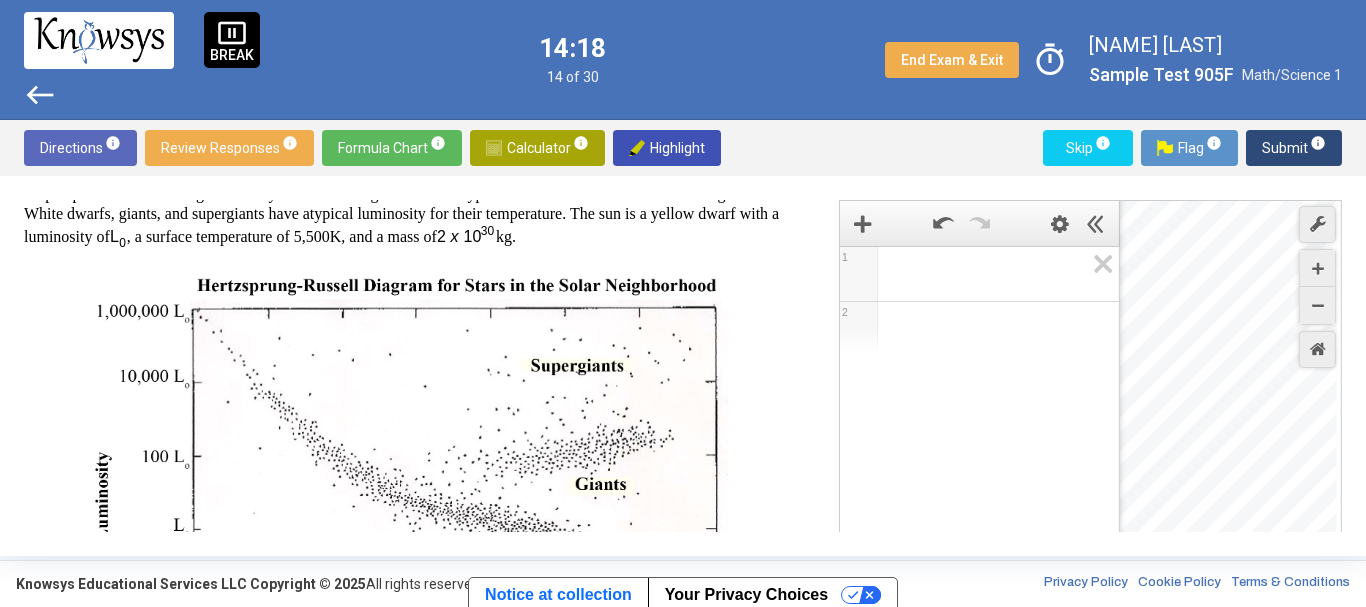 scroll, scrollTop: 0, scrollLeft: 0, axis: both 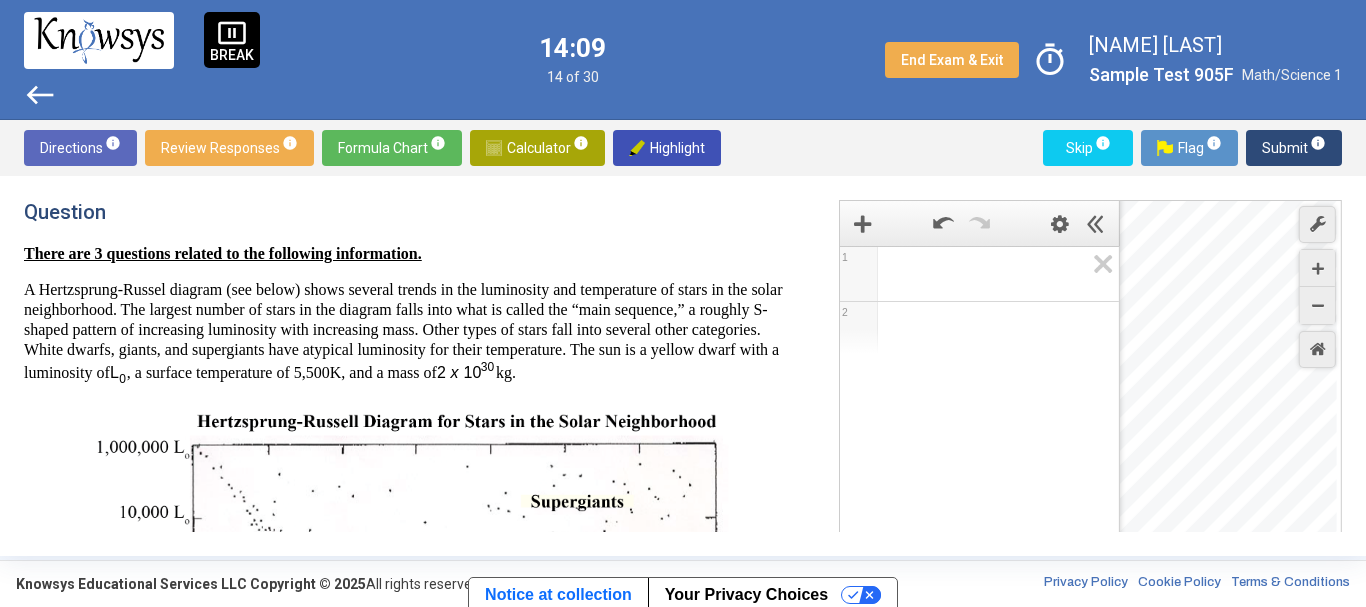 click at bounding box center (99, 40) 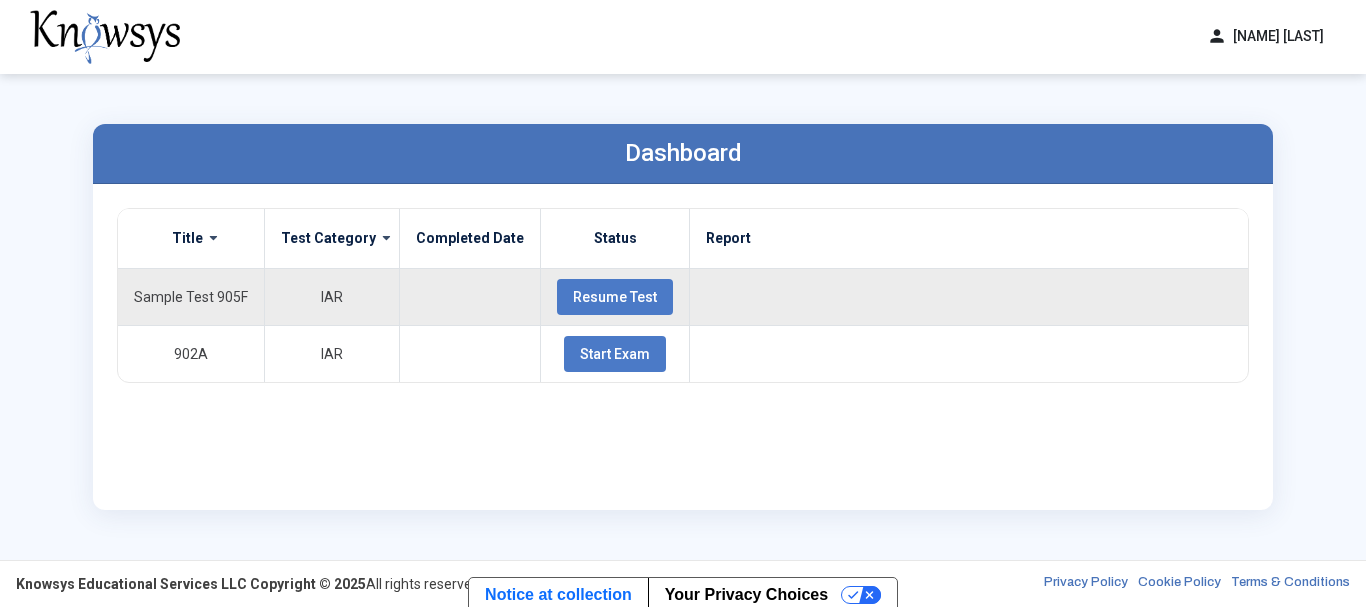click on "Resume Test" at bounding box center [615, 297] 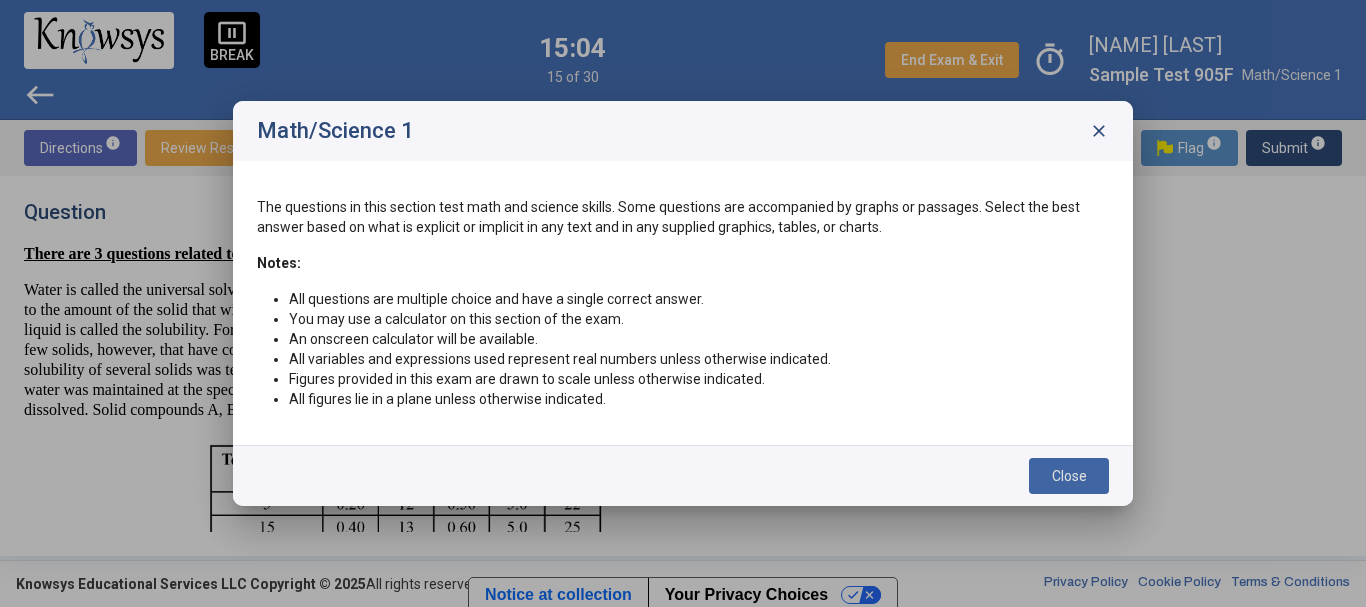 click on "Close" at bounding box center (1069, 476) 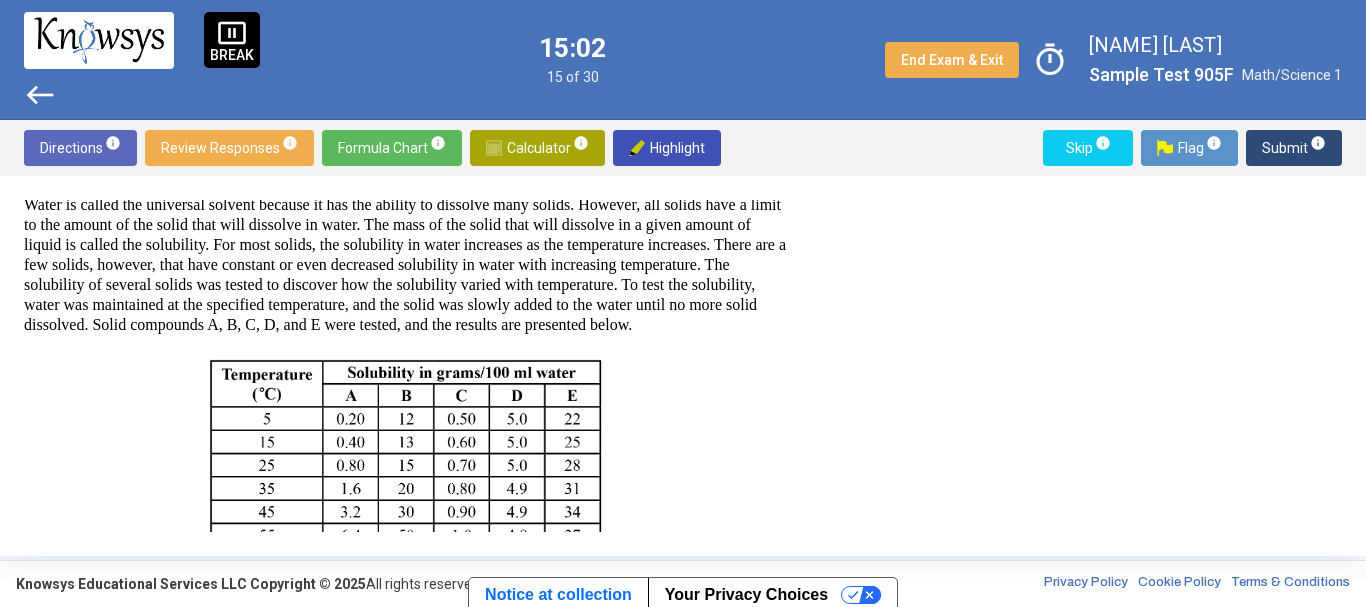 scroll, scrollTop: 0, scrollLeft: 0, axis: both 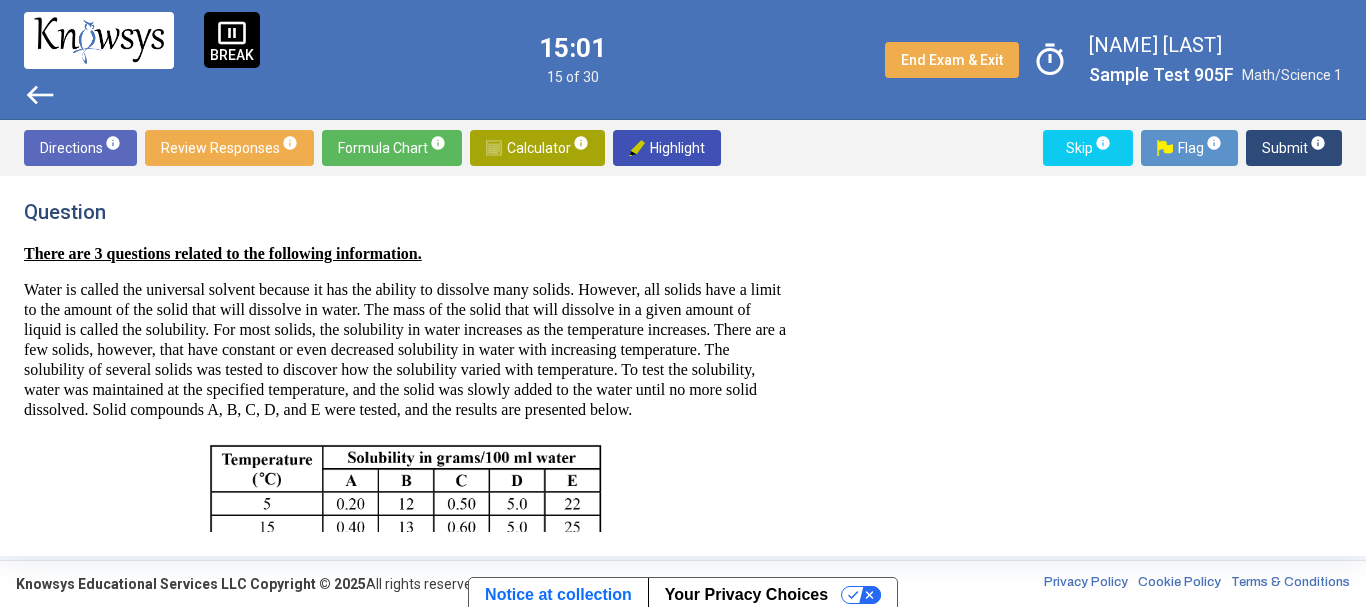 click on "west" at bounding box center (40, 95) 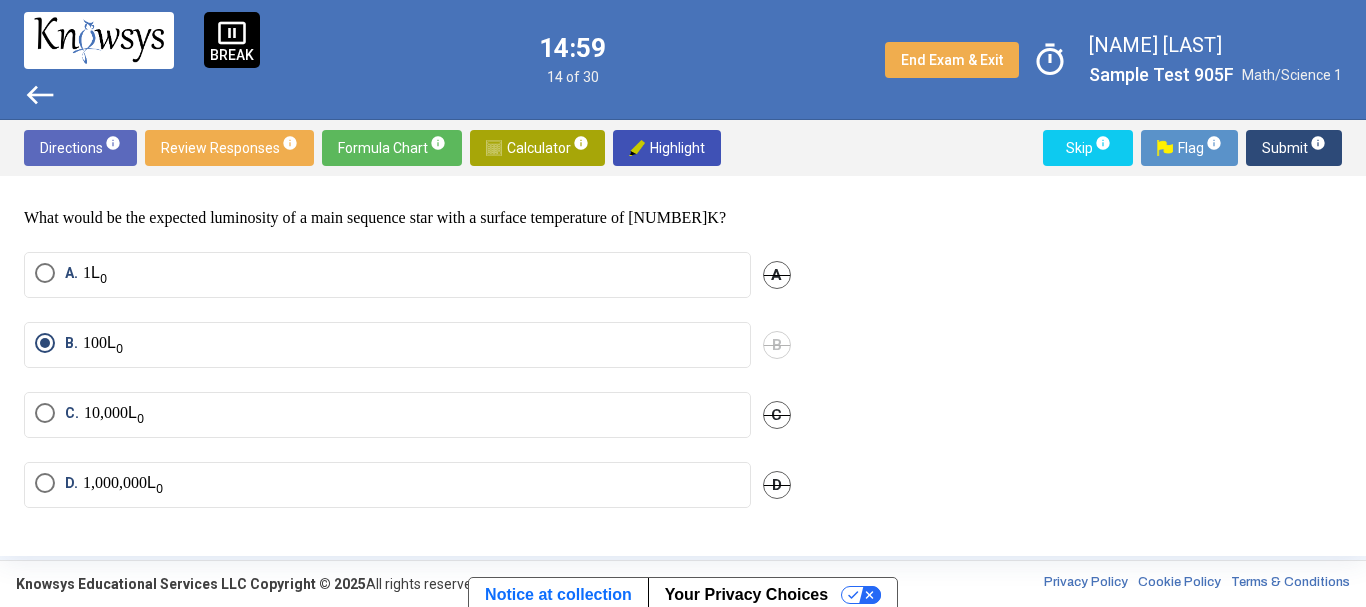 scroll, scrollTop: 803, scrollLeft: 0, axis: vertical 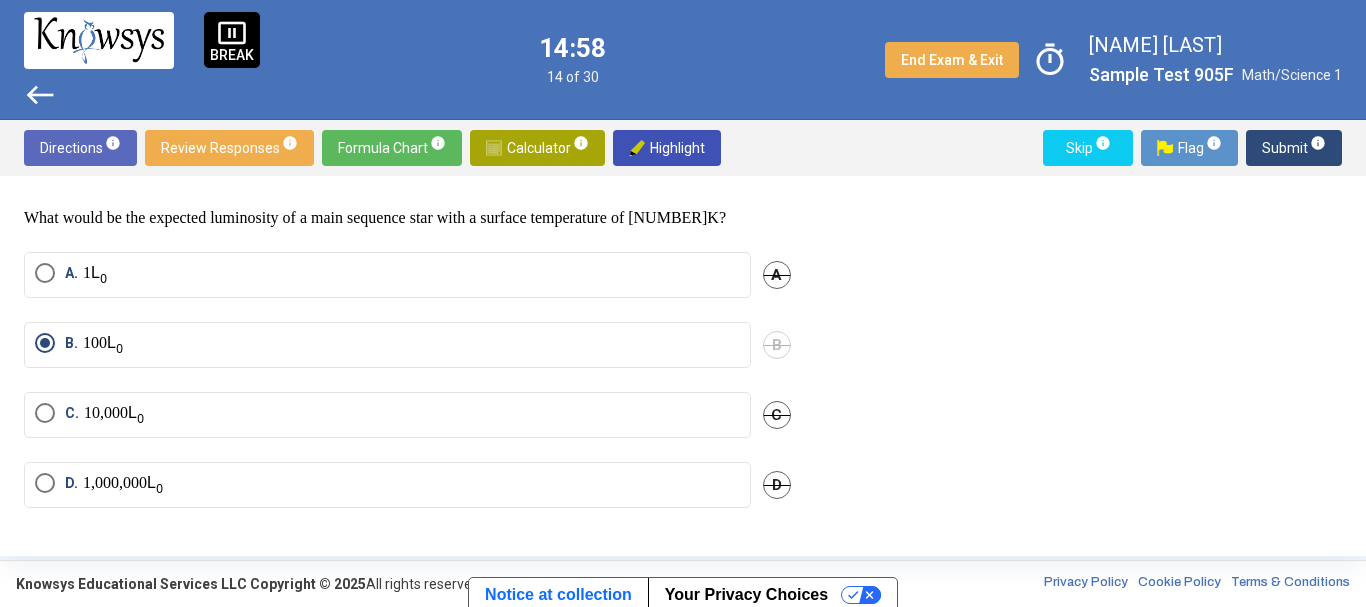 click on "west" at bounding box center (40, 95) 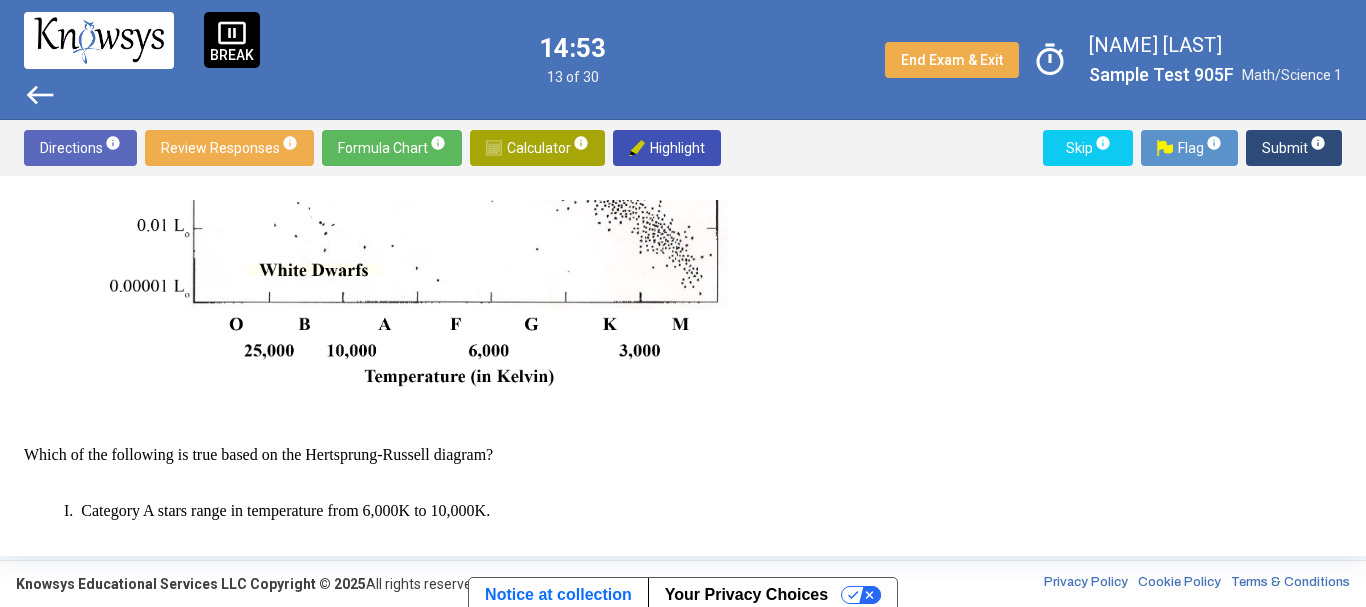 scroll, scrollTop: 506, scrollLeft: 0, axis: vertical 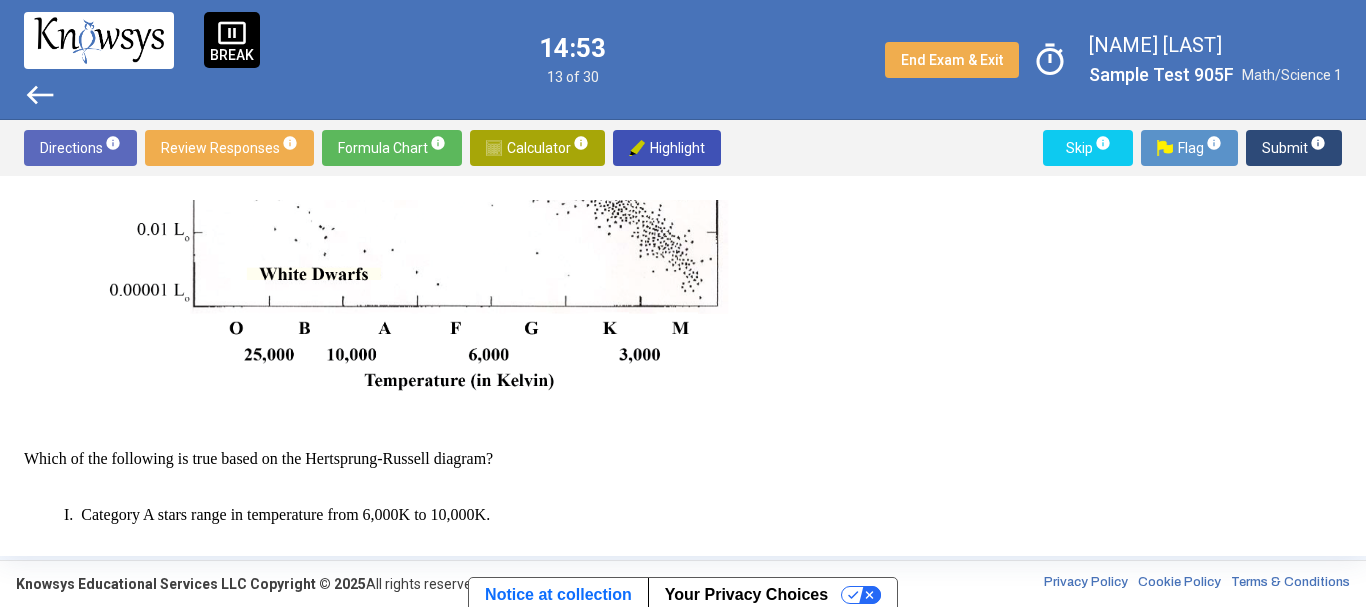 click on "west" at bounding box center (40, 95) 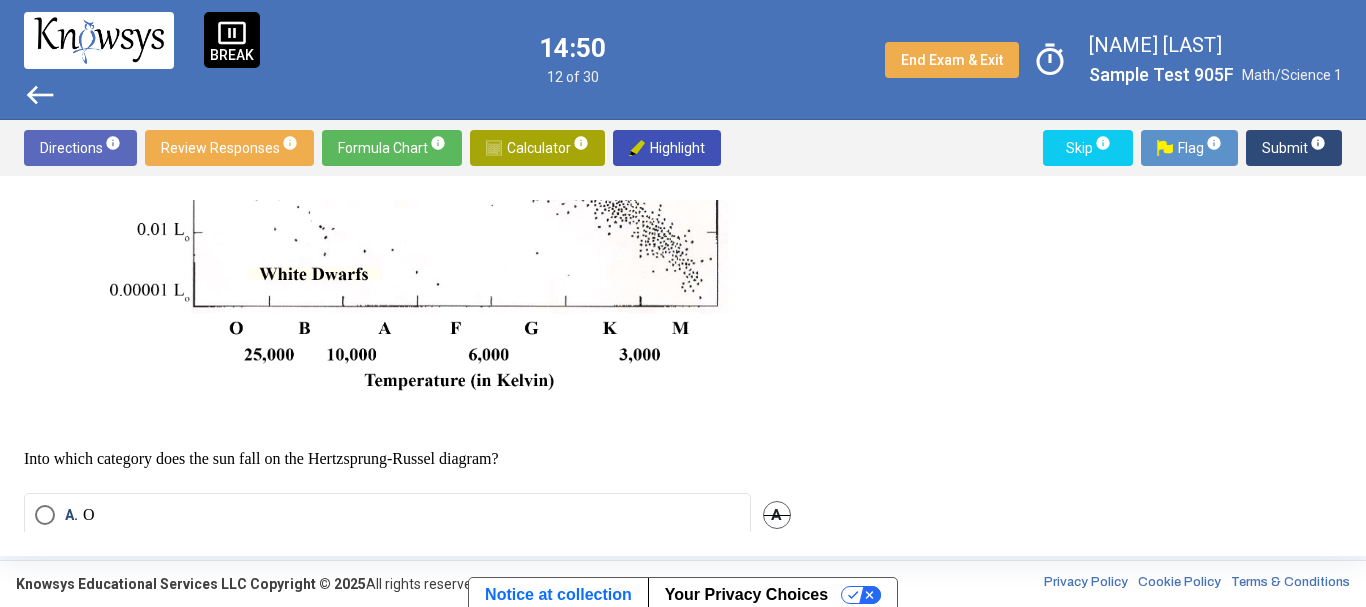 click on "Review Responses  info" at bounding box center (229, 148) 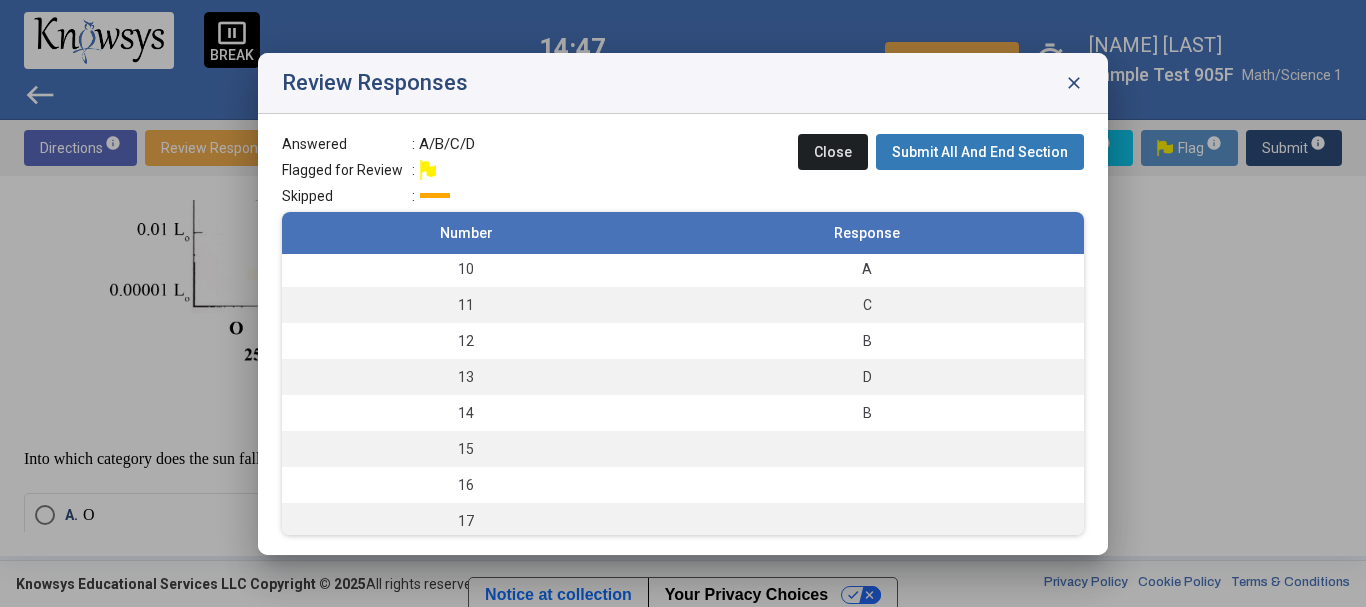 scroll, scrollTop: 337, scrollLeft: 0, axis: vertical 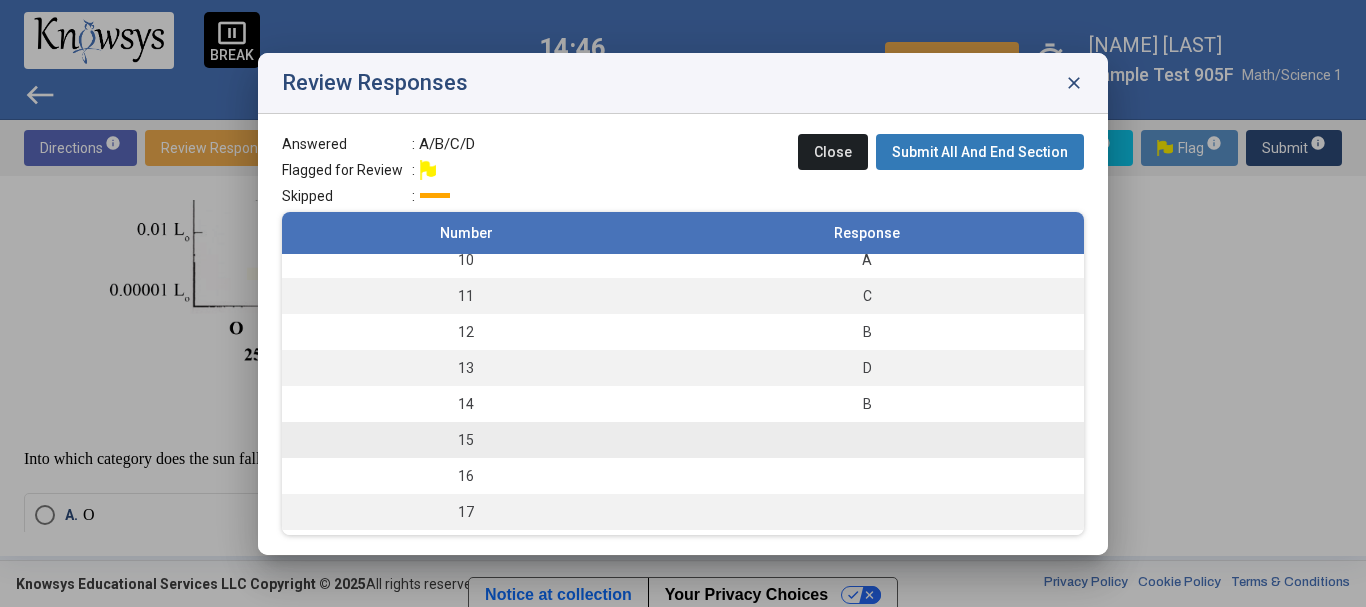 click on "15" at bounding box center [466, 440] 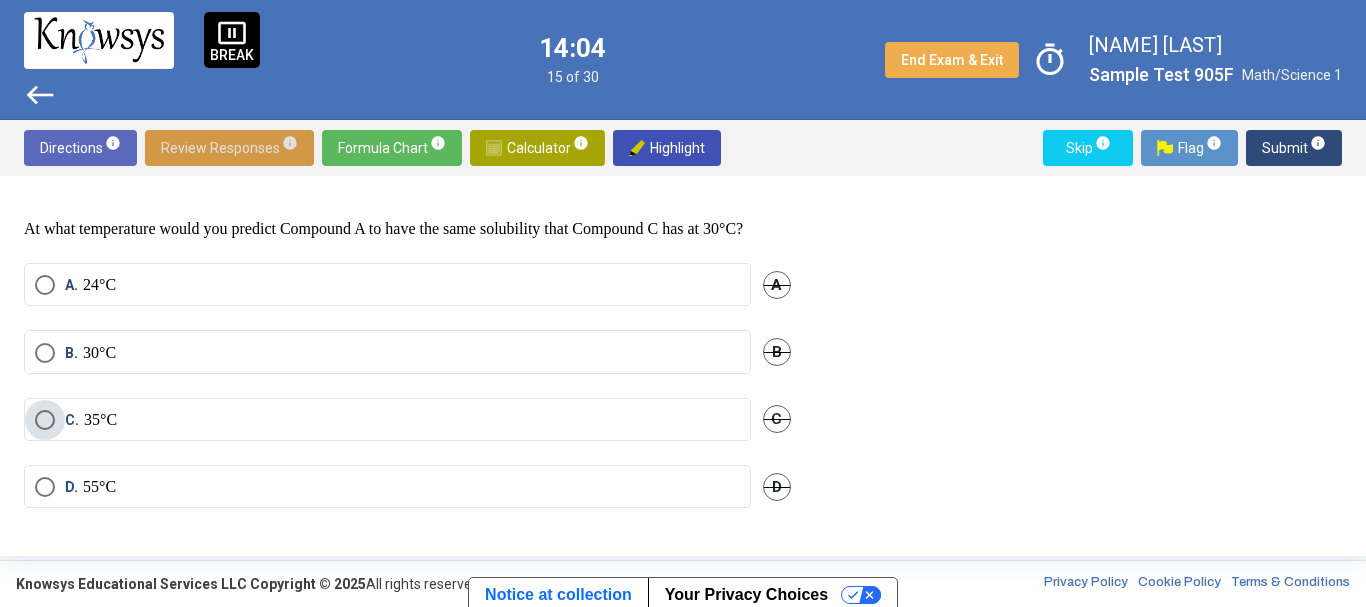 scroll, scrollTop: 519, scrollLeft: 0, axis: vertical 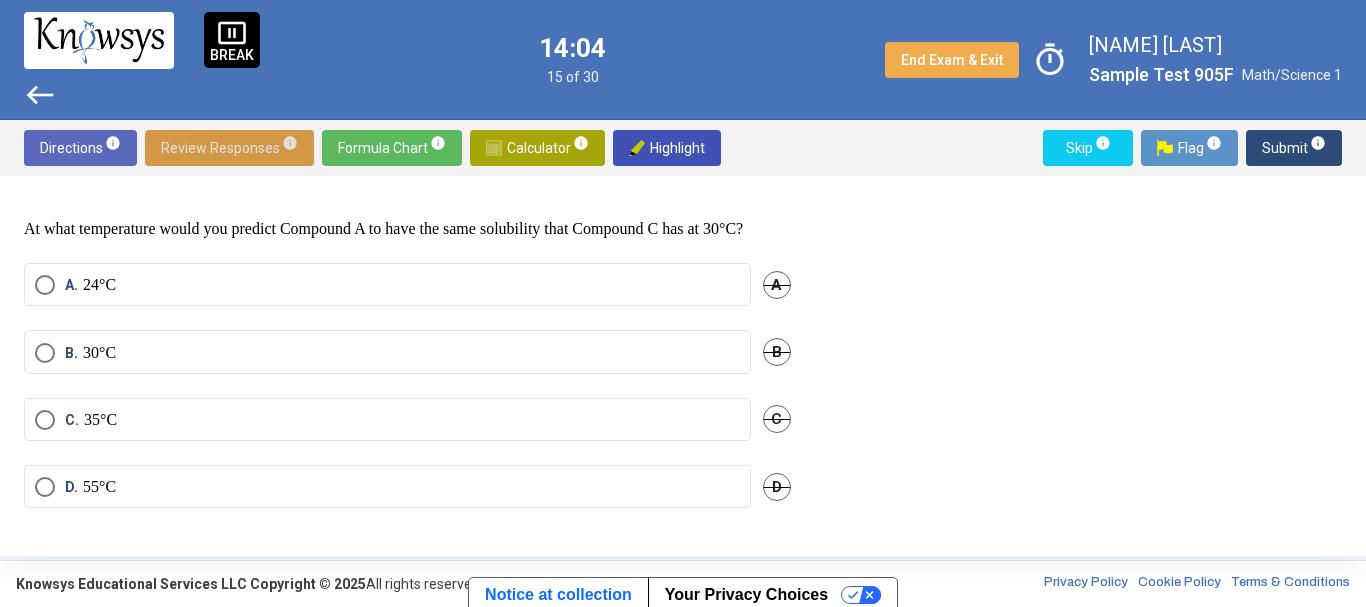 click on "A.  24°C" at bounding box center (387, 285) 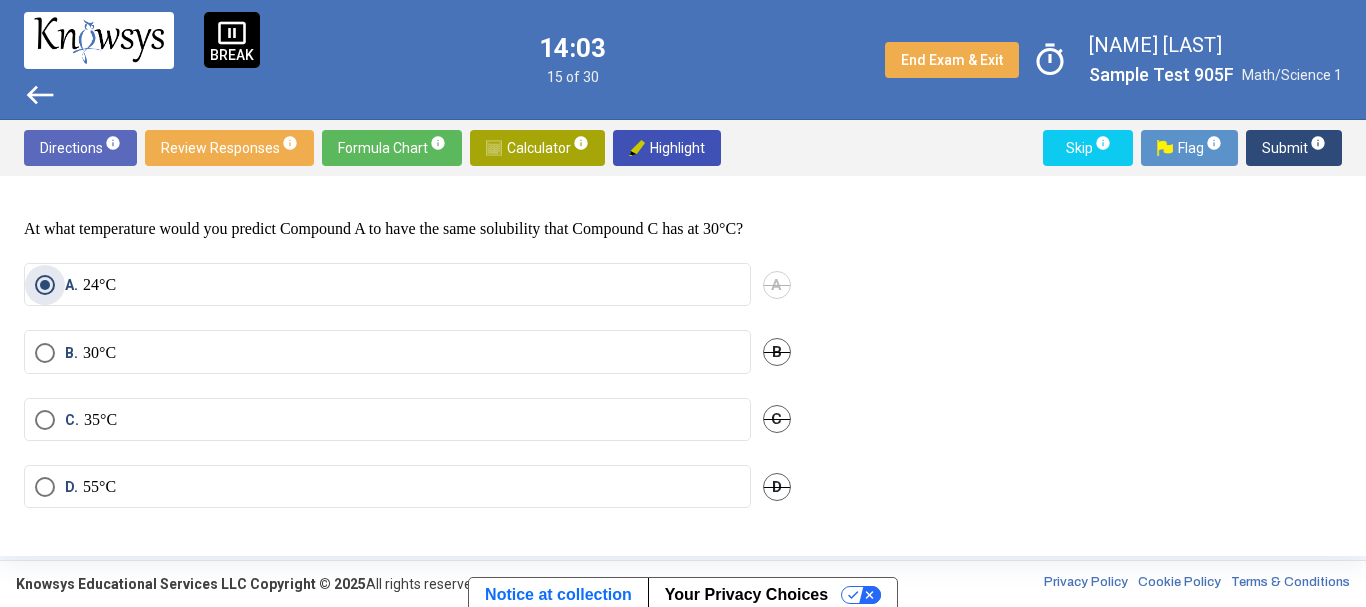click on "Submit  info" at bounding box center [1294, 148] 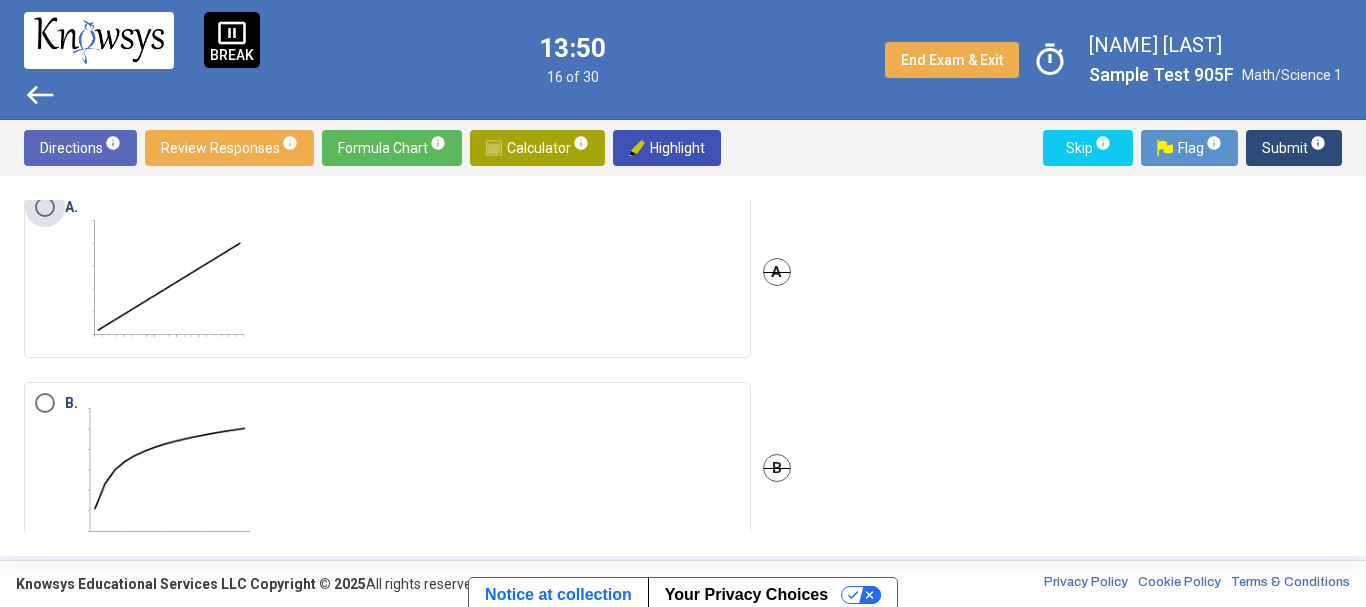 scroll, scrollTop: 611, scrollLeft: 0, axis: vertical 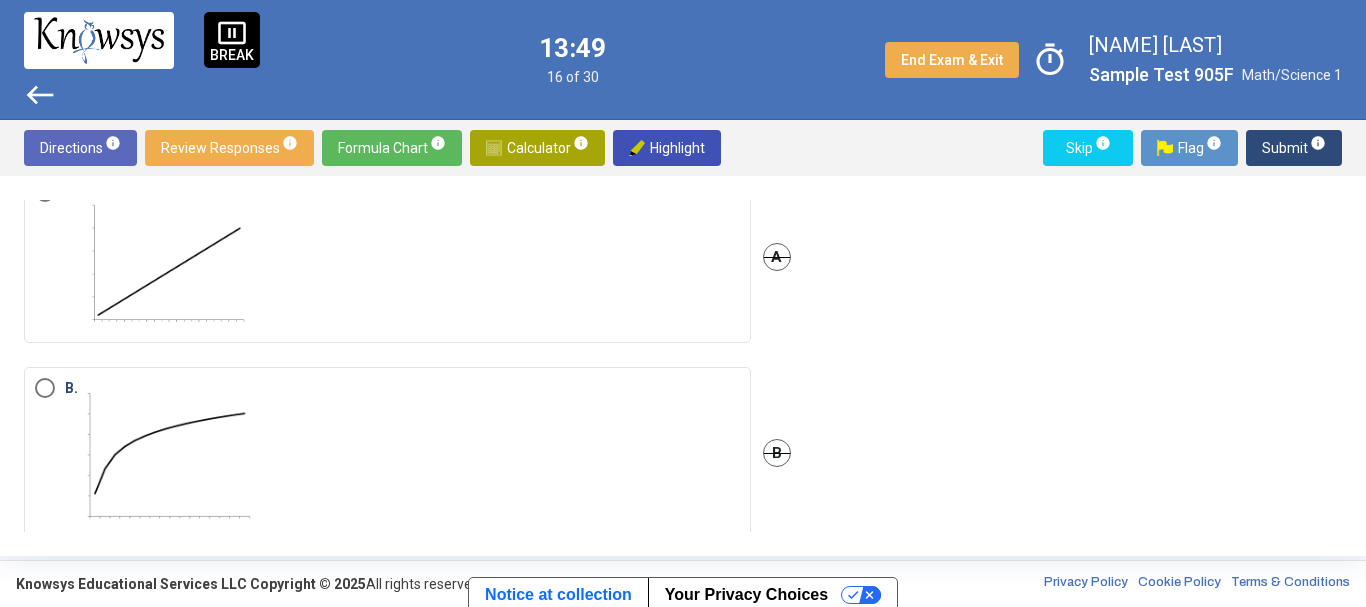 click on "A." at bounding box center [387, 257] 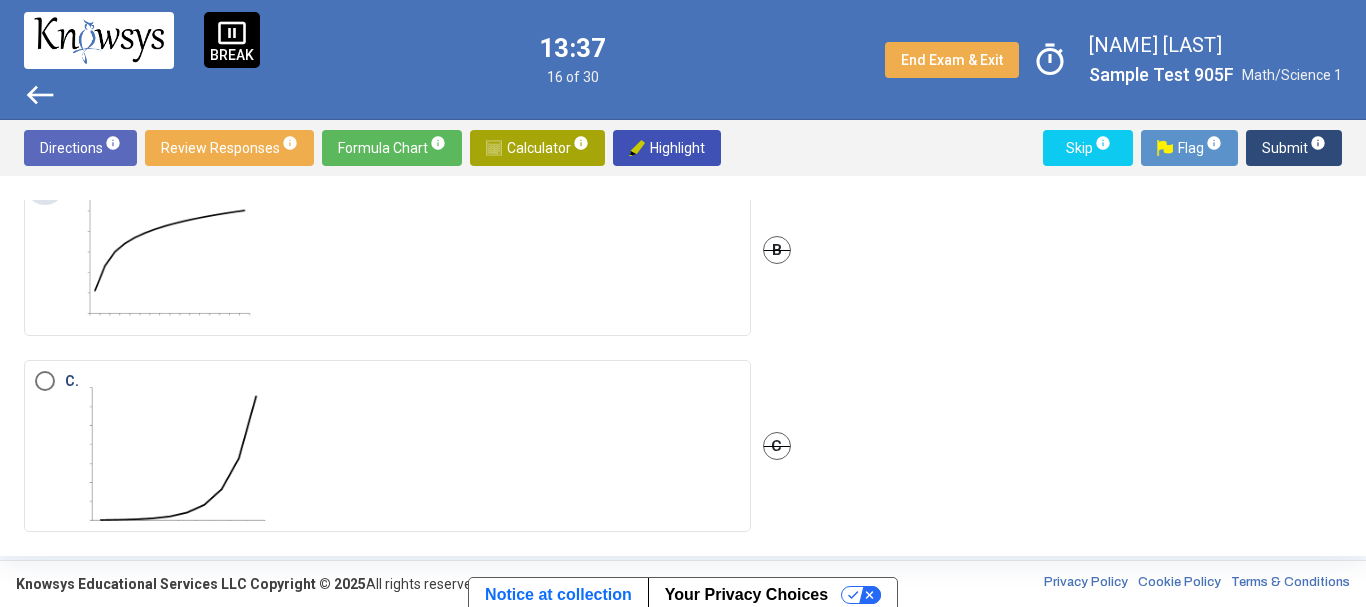scroll, scrollTop: 817, scrollLeft: 0, axis: vertical 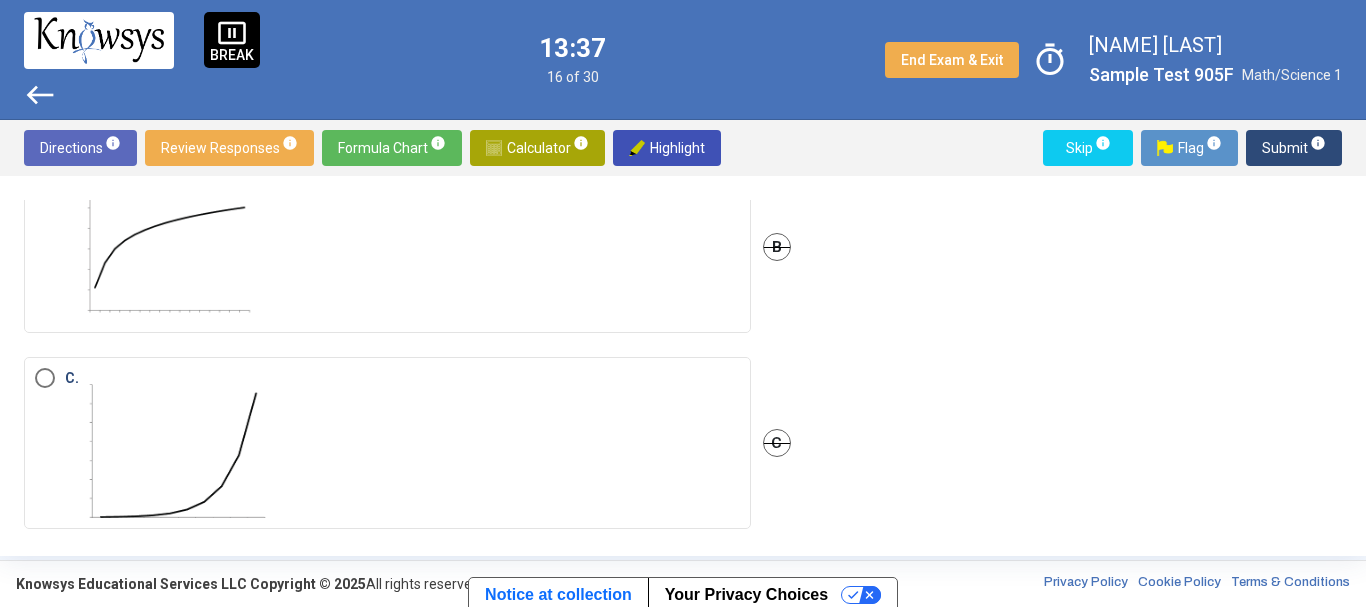 click on "C." at bounding box center (387, 443) 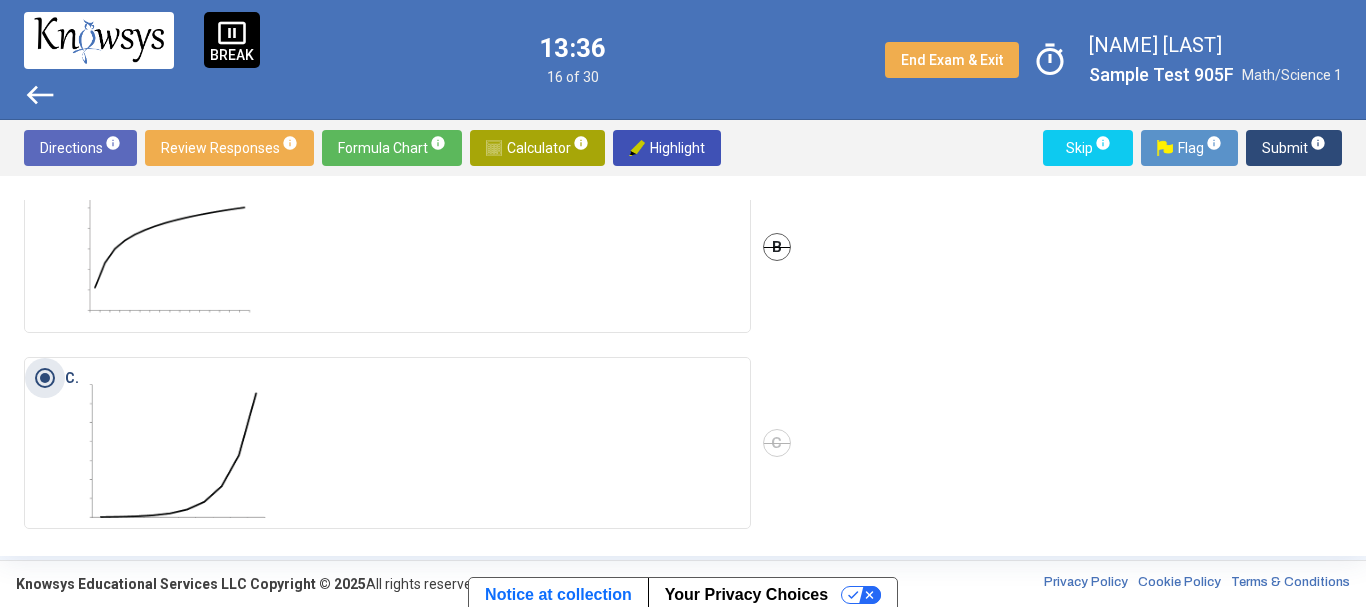 click on "Submit  info" at bounding box center (1294, 148) 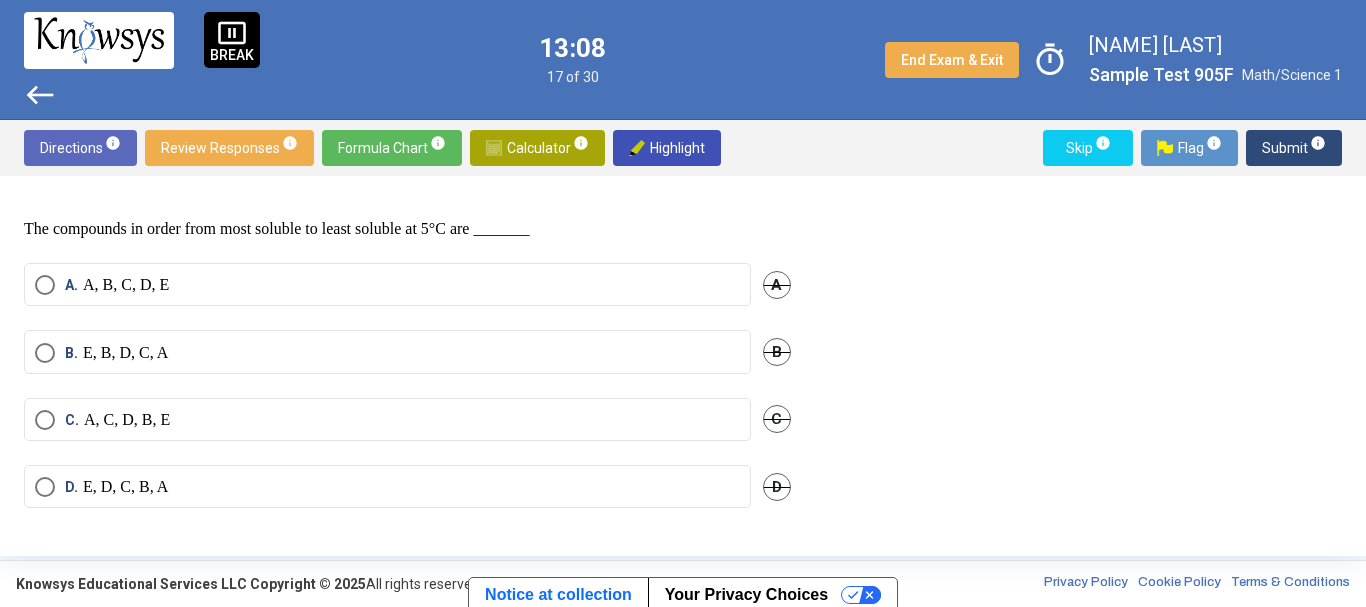 scroll, scrollTop: 535, scrollLeft: 0, axis: vertical 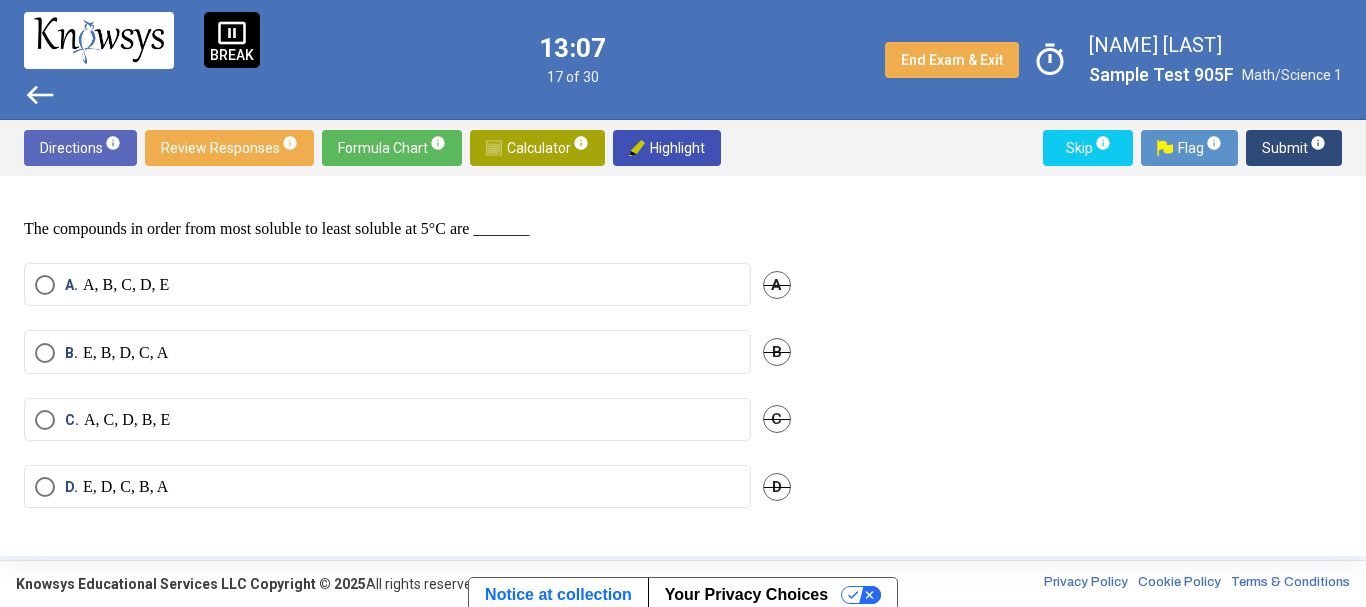 click on "B.     E, B, D, C, A" at bounding box center (387, 353) 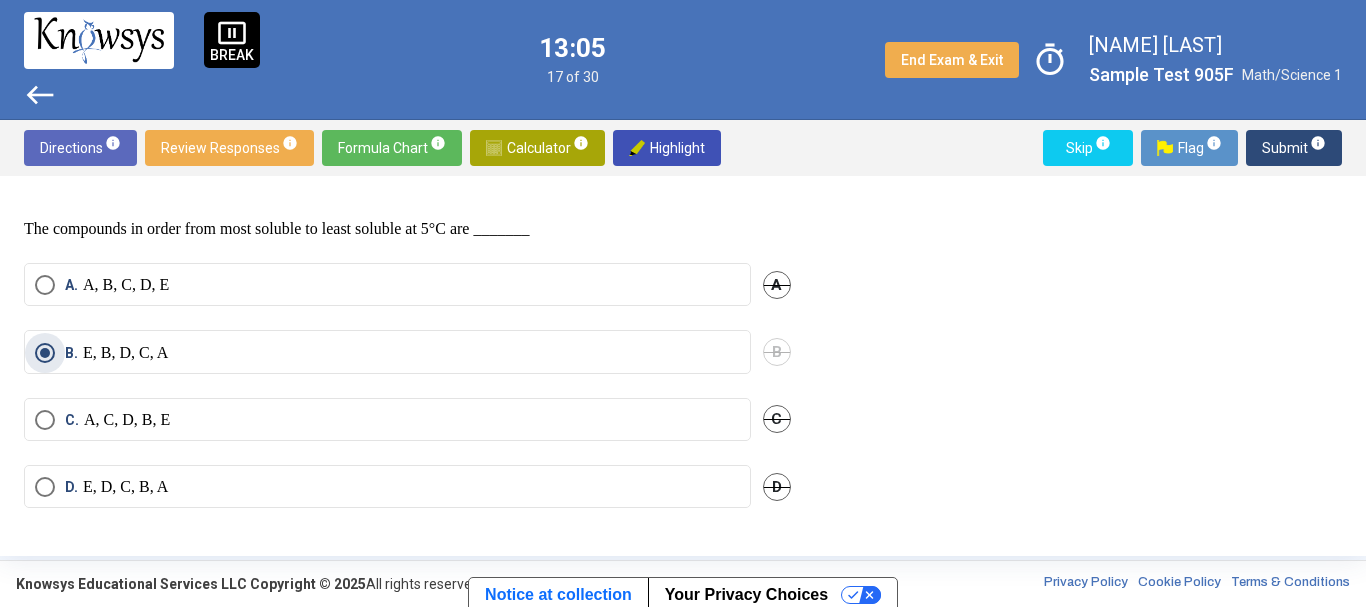 click on "Submit  info" at bounding box center (1294, 148) 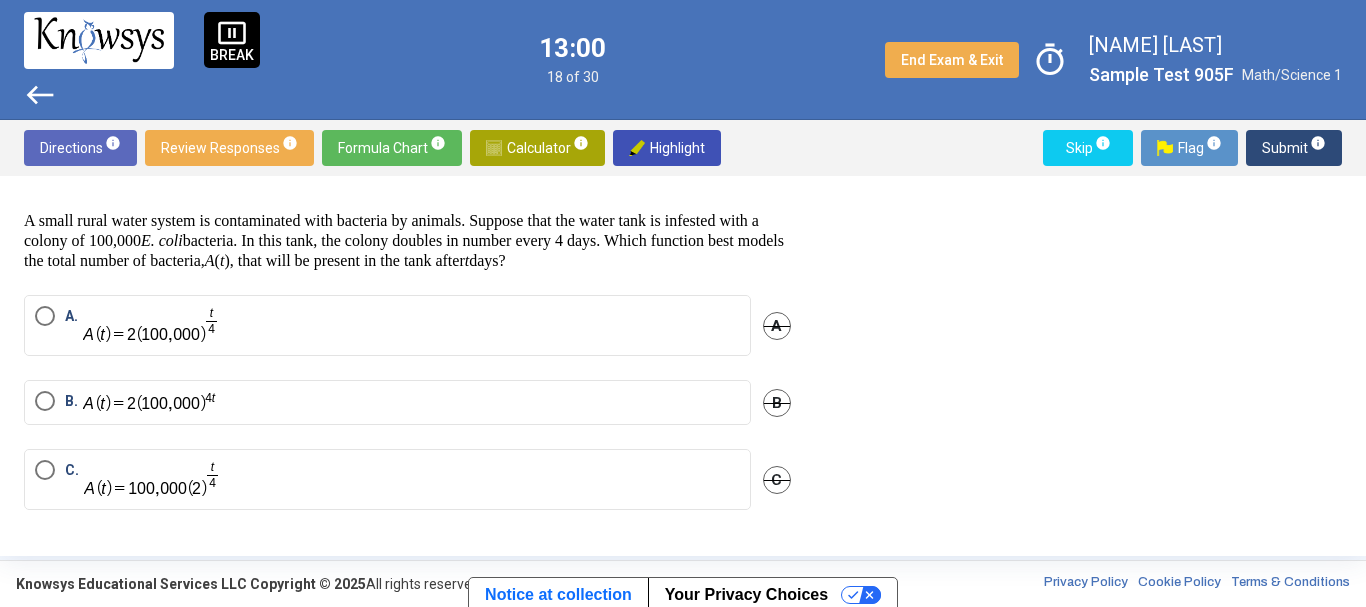 scroll, scrollTop: 0, scrollLeft: 0, axis: both 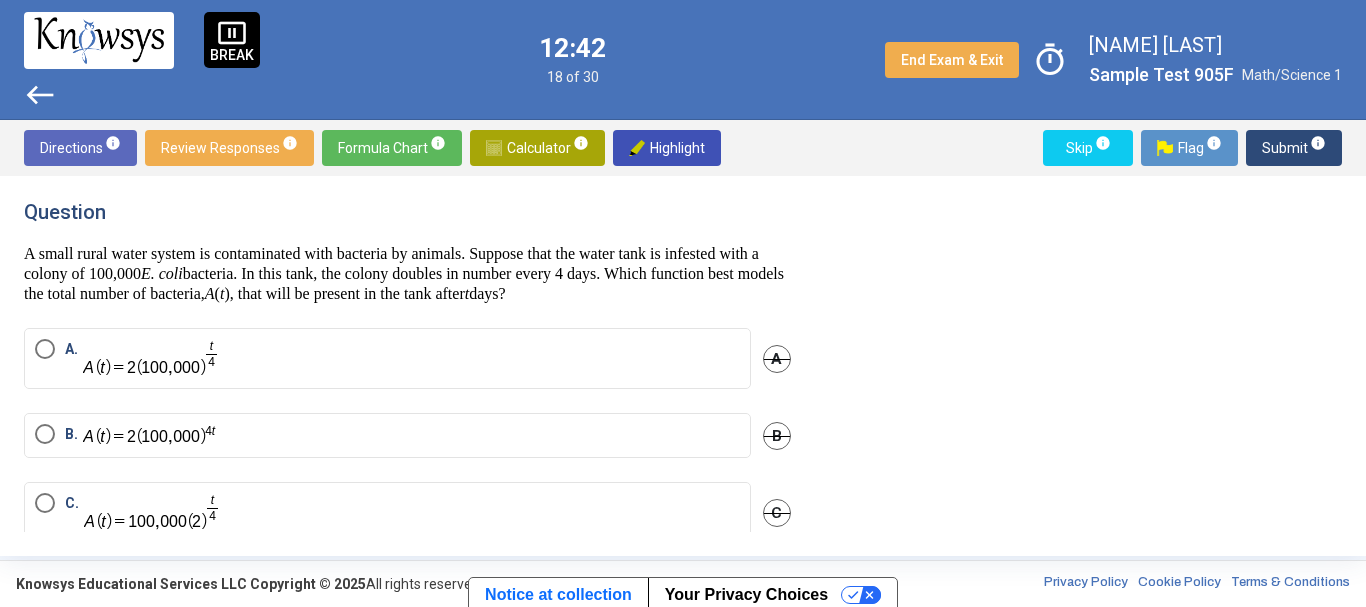 click at bounding box center [152, 512] 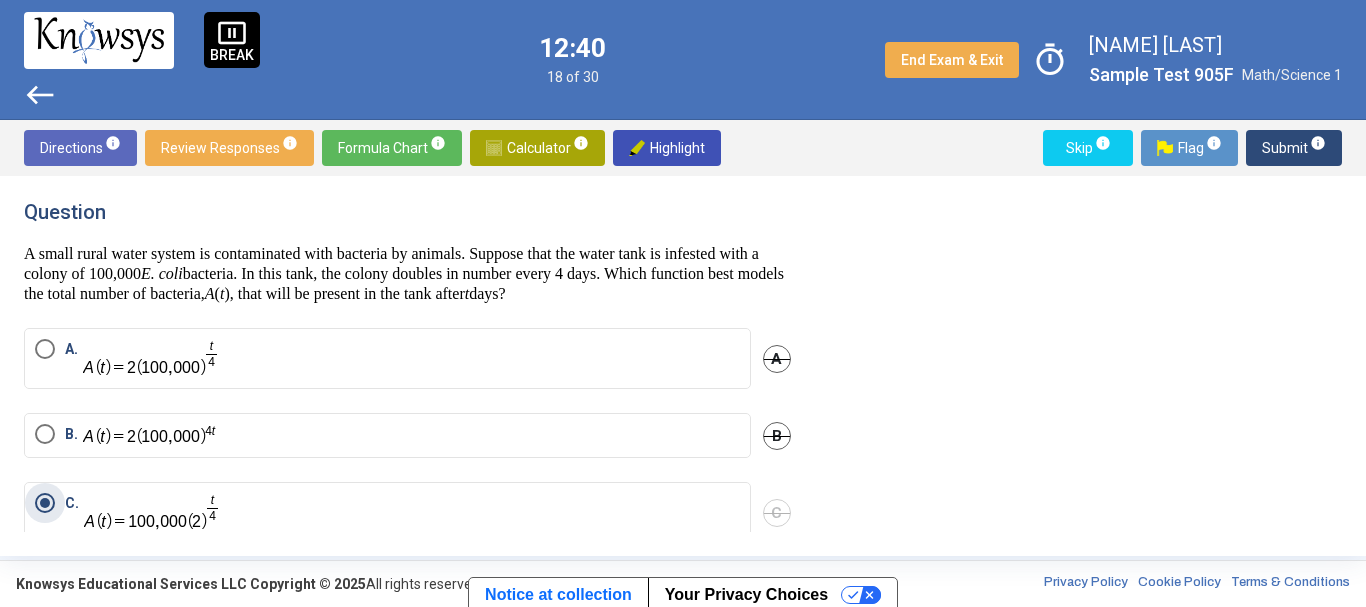click on "Submit  info" at bounding box center [1294, 148] 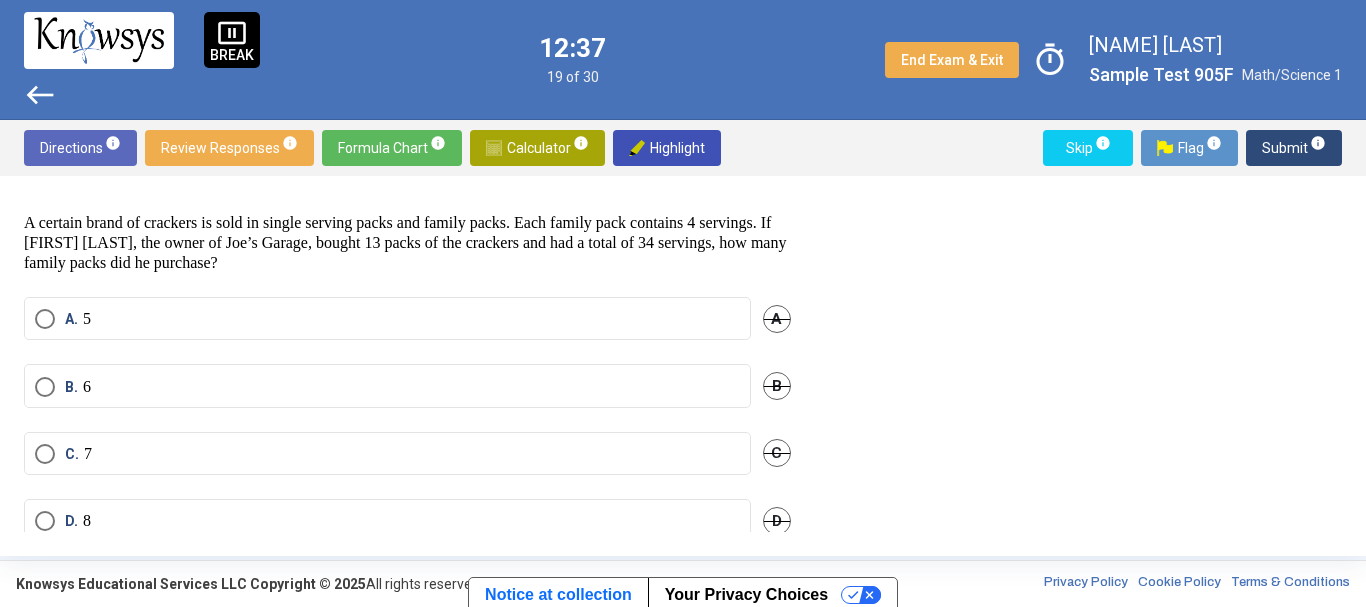 scroll, scrollTop: 32, scrollLeft: 0, axis: vertical 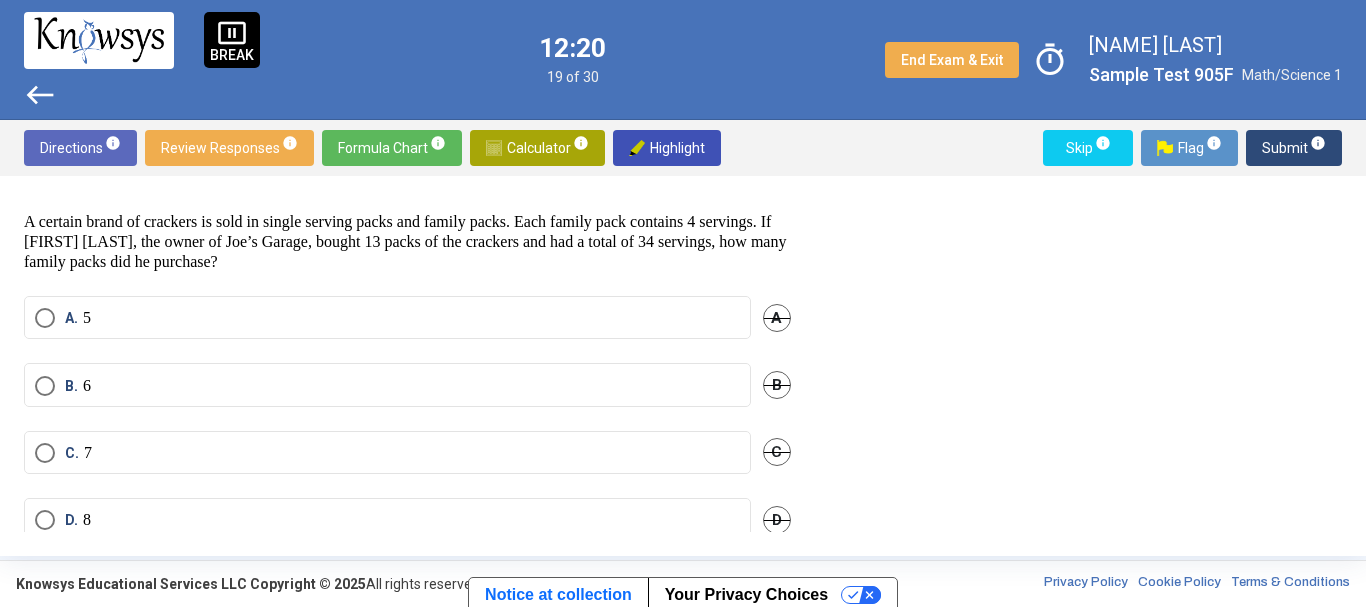 click on "C.    7" at bounding box center [387, 453] 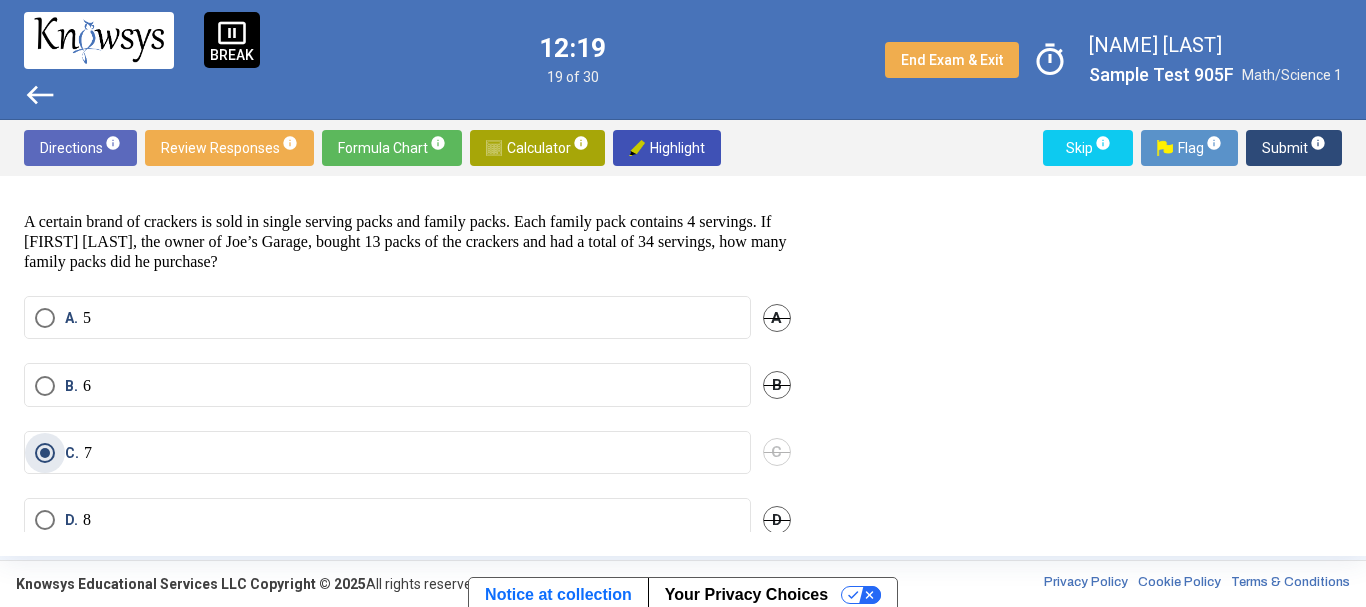 click on "Submit  info" at bounding box center [1294, 148] 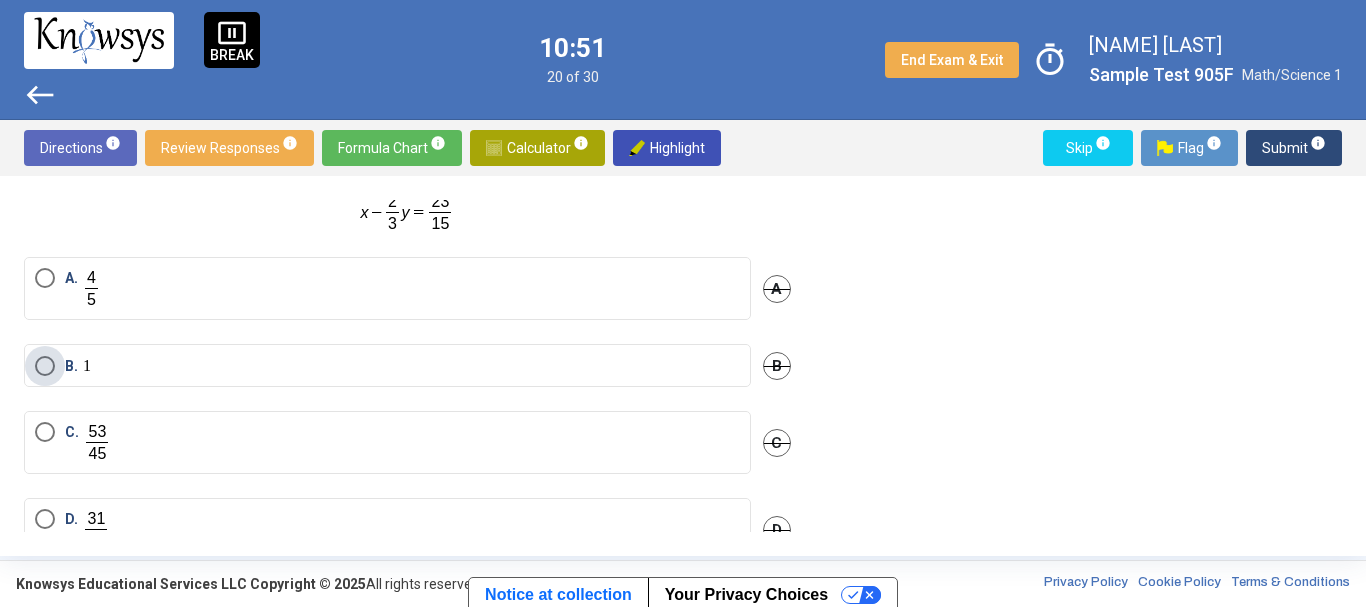 scroll, scrollTop: 164, scrollLeft: 0, axis: vertical 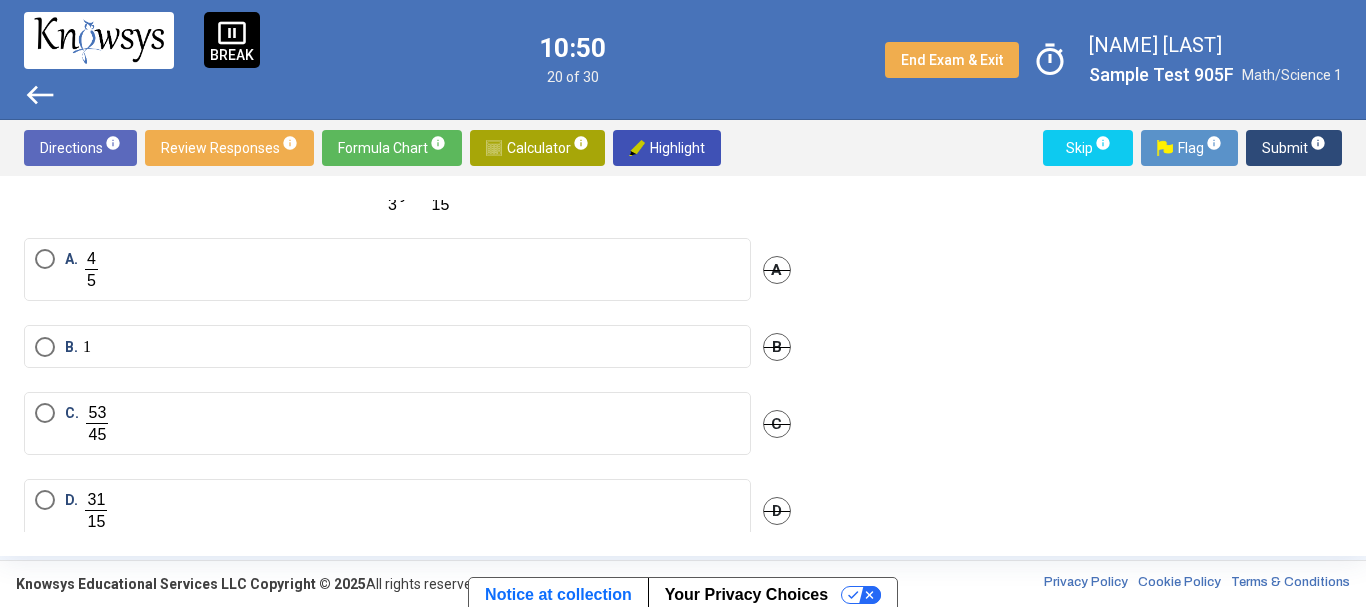 click on "D." at bounding box center [387, 510] 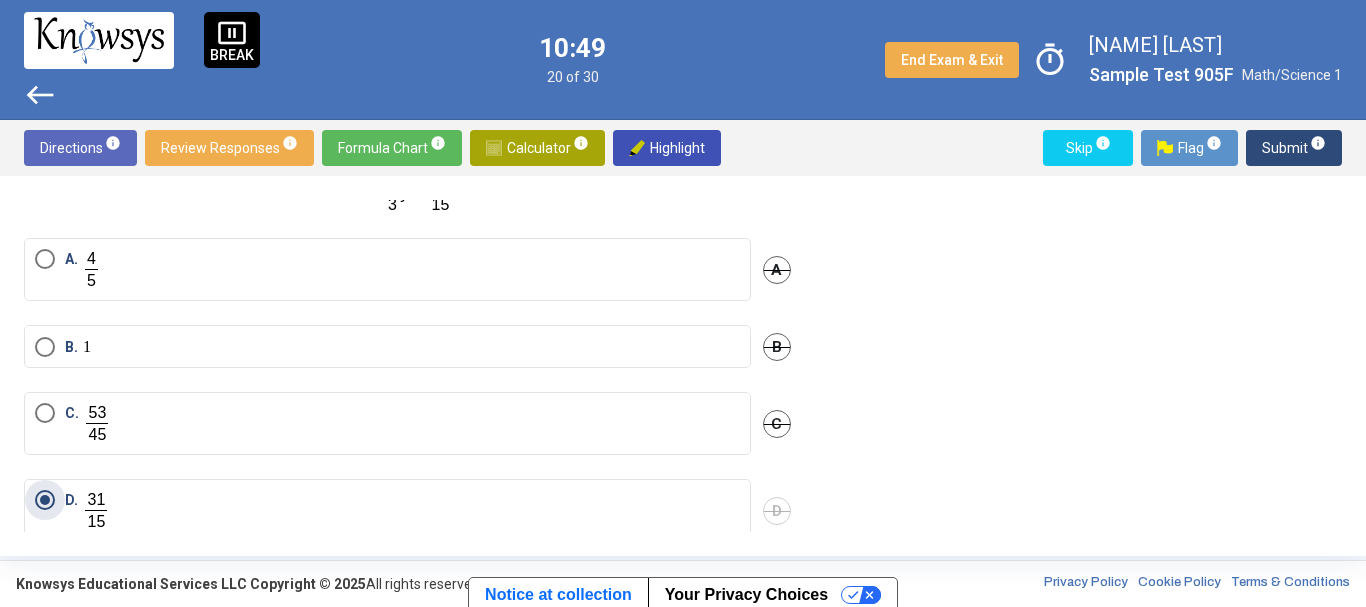 click on "Submit  info" at bounding box center (1294, 148) 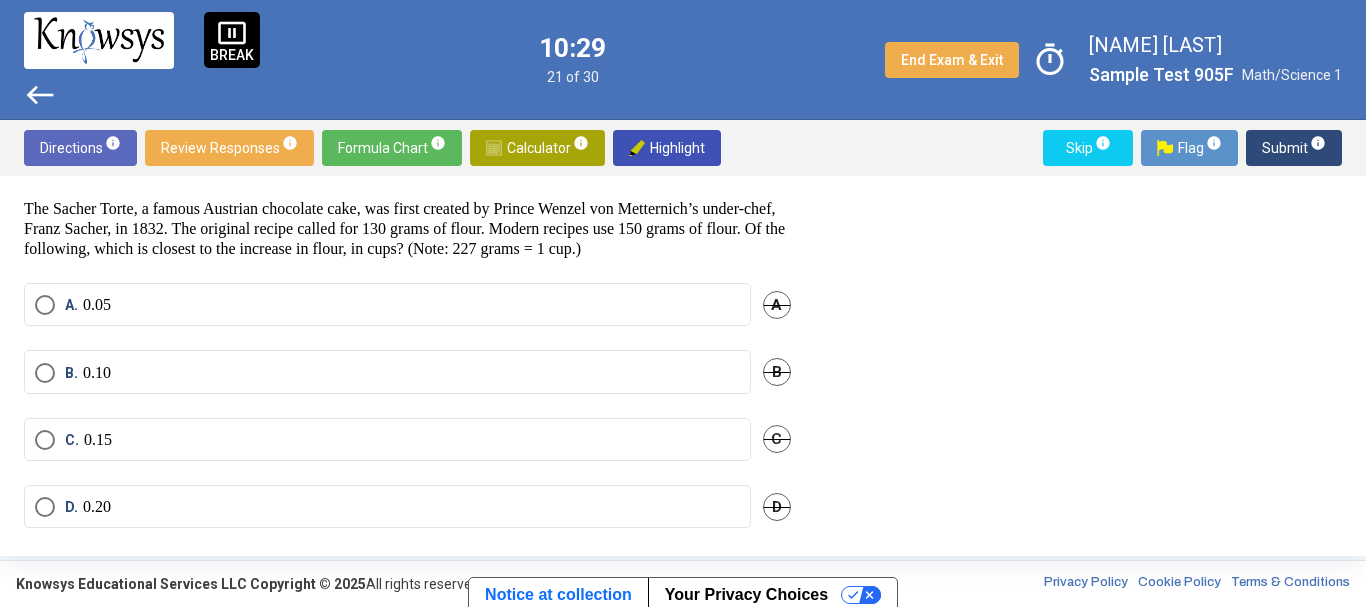 scroll, scrollTop: 39, scrollLeft: 0, axis: vertical 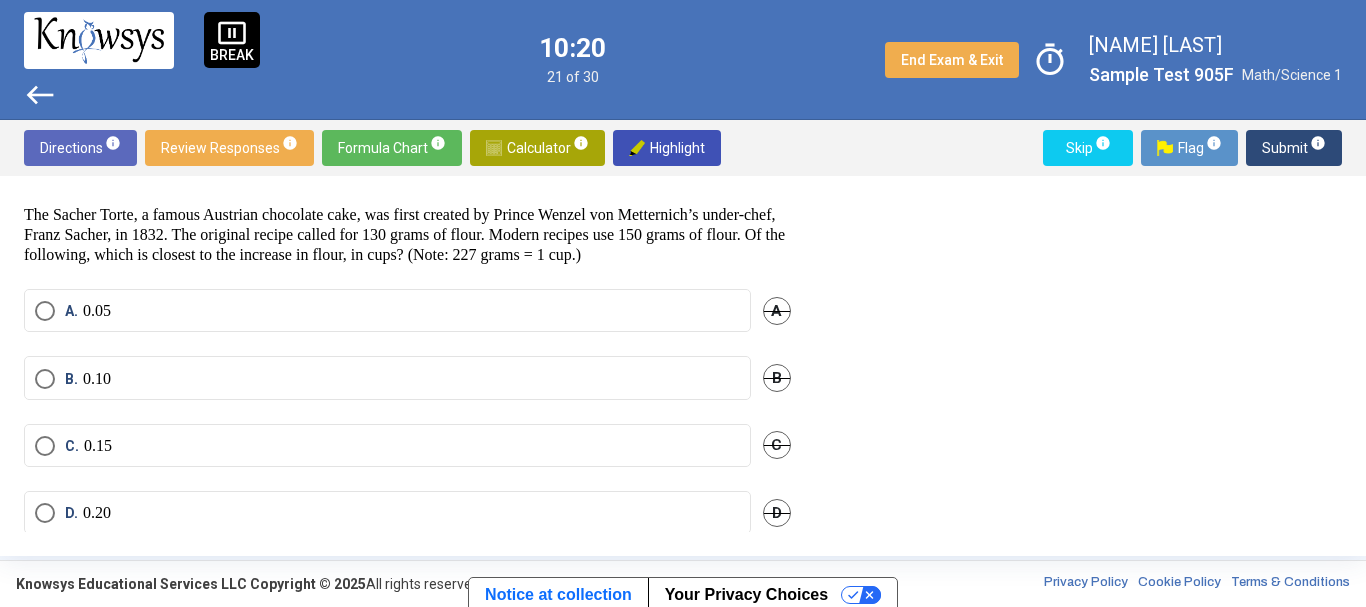 click on "B.    0.10" at bounding box center (387, 379) 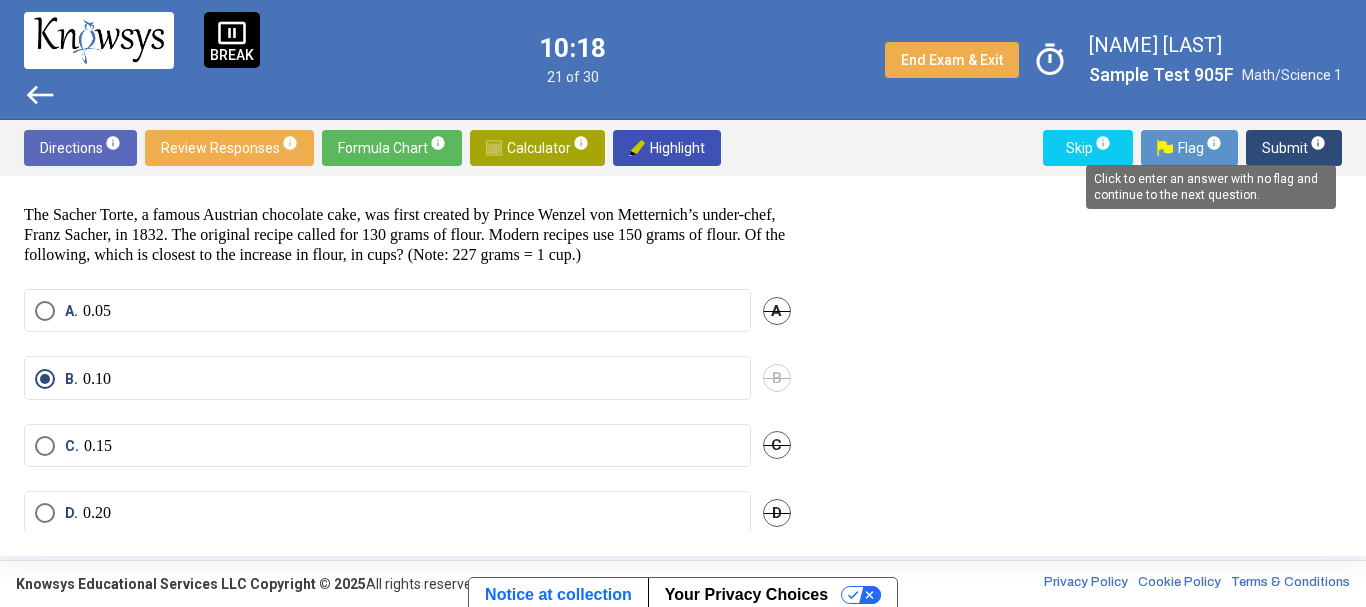 click on "Click to enter an answer with no flag and continue to the next question." at bounding box center (1211, 187) 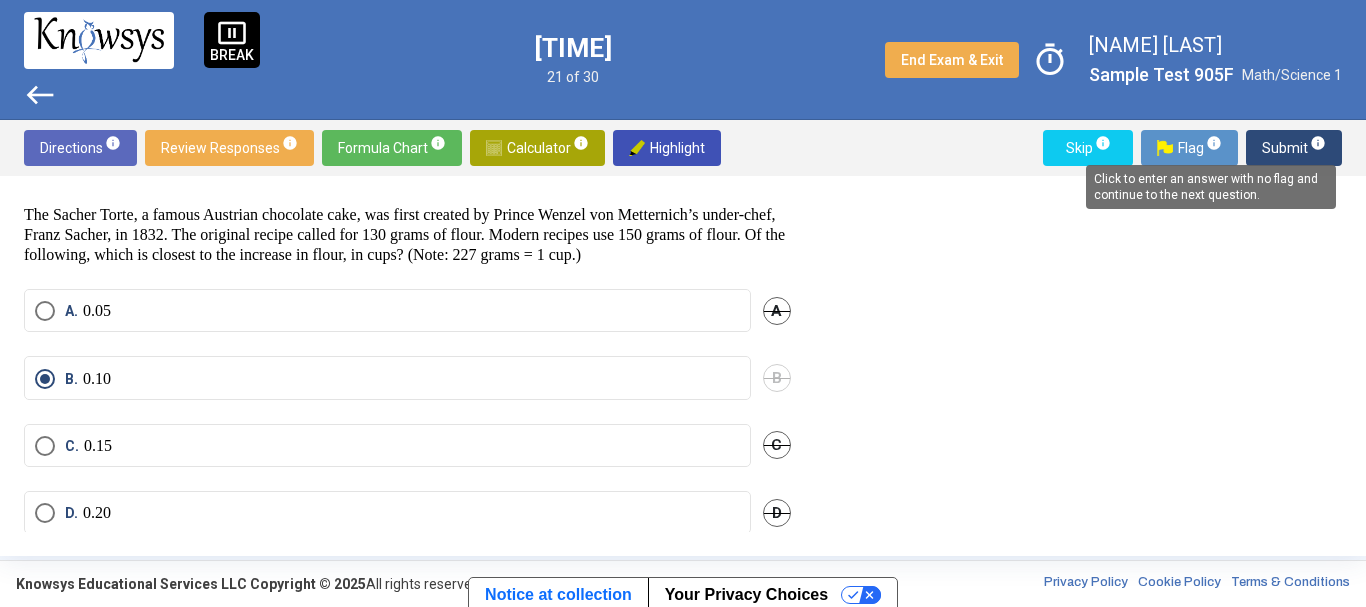 click on "Click to enter an answer with no flag and continue to the next question." at bounding box center [1211, 187] 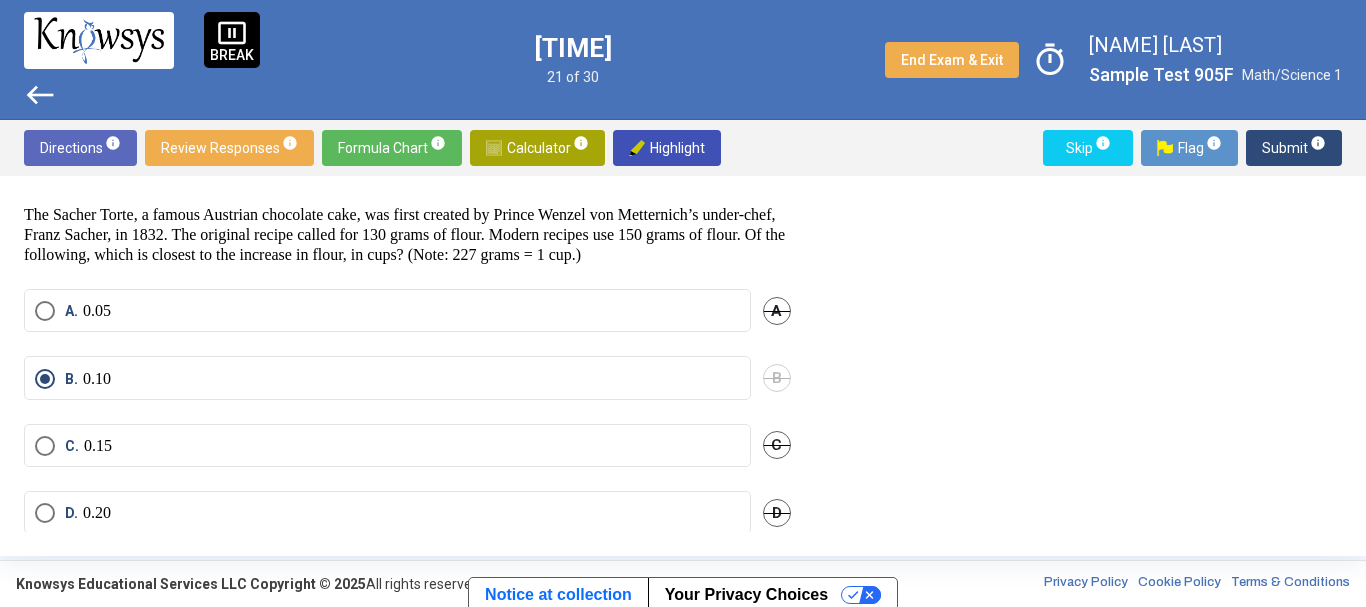 click on "Submit  info" at bounding box center [1294, 148] 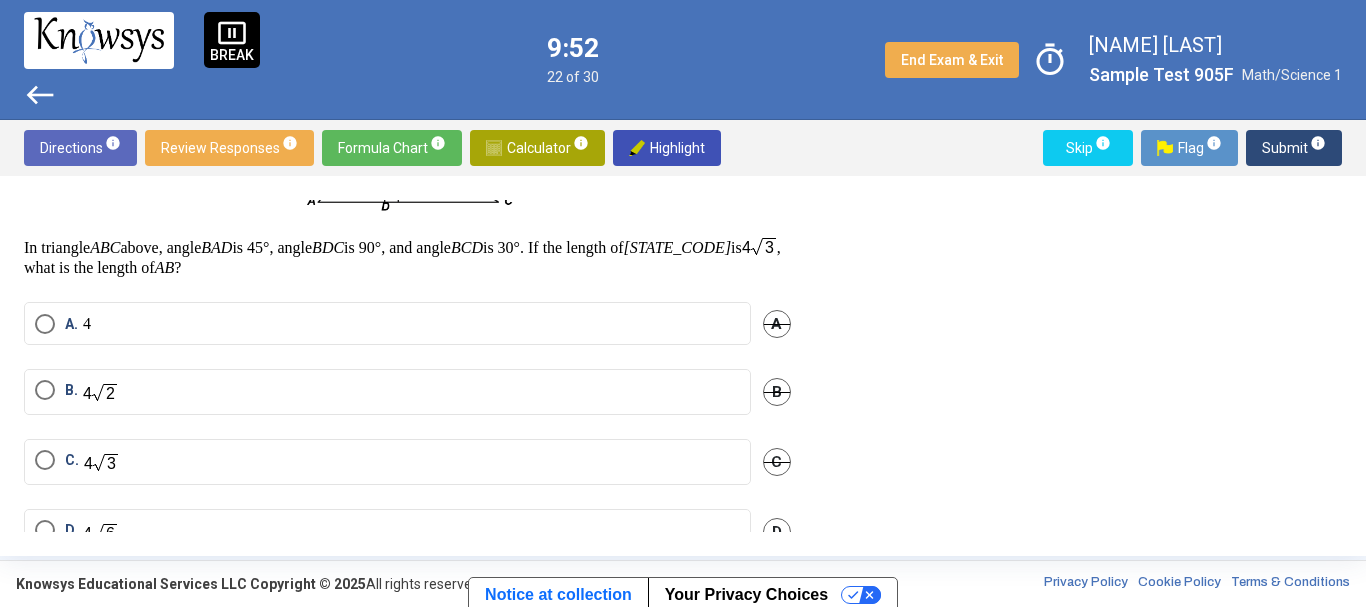 scroll, scrollTop: 168, scrollLeft: 0, axis: vertical 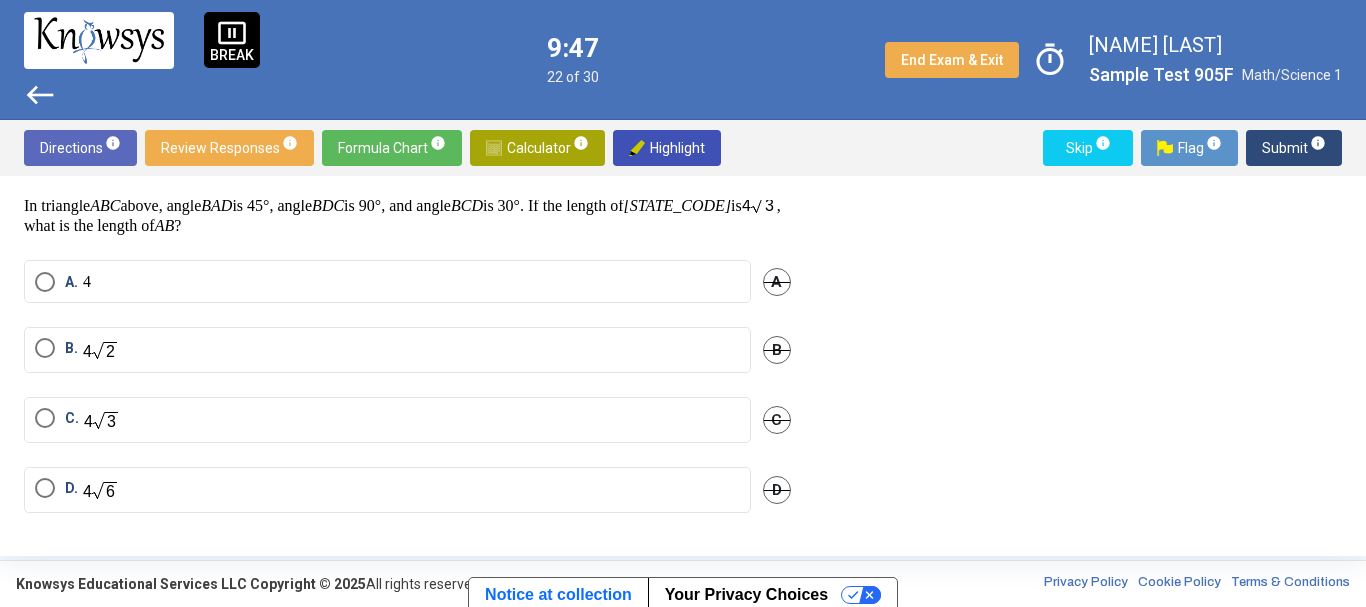 click on "D." at bounding box center (387, 490) 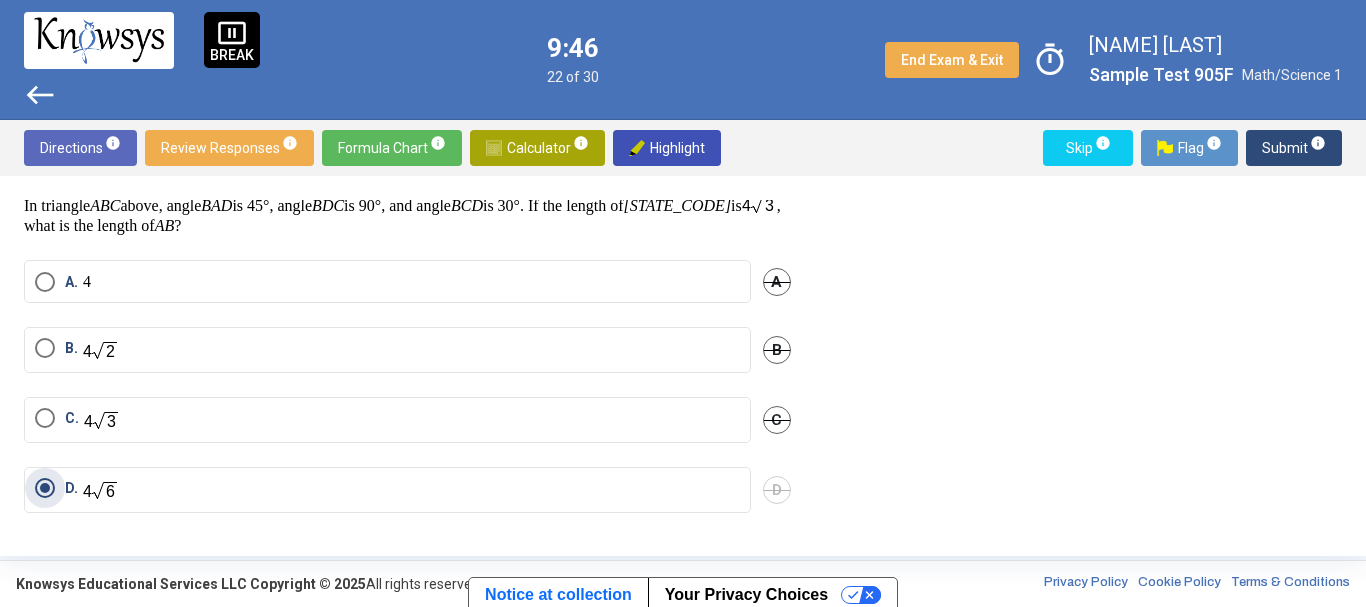 click on "Submit  info" at bounding box center [1294, 148] 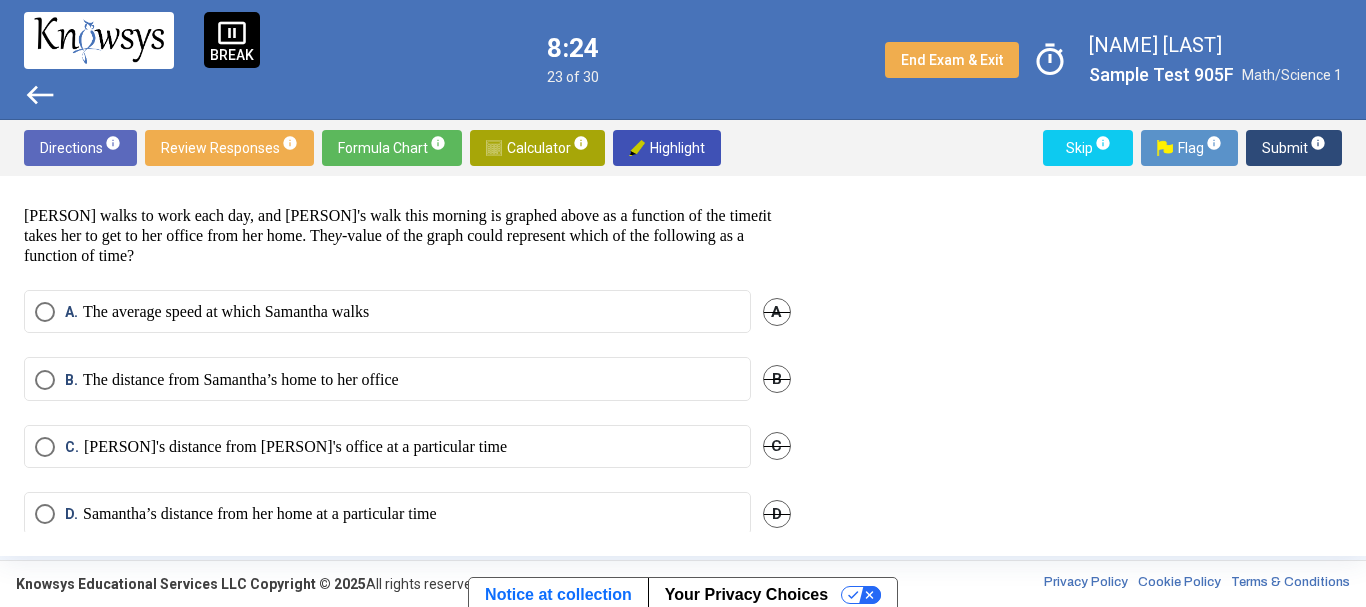 scroll, scrollTop: 227, scrollLeft: 0, axis: vertical 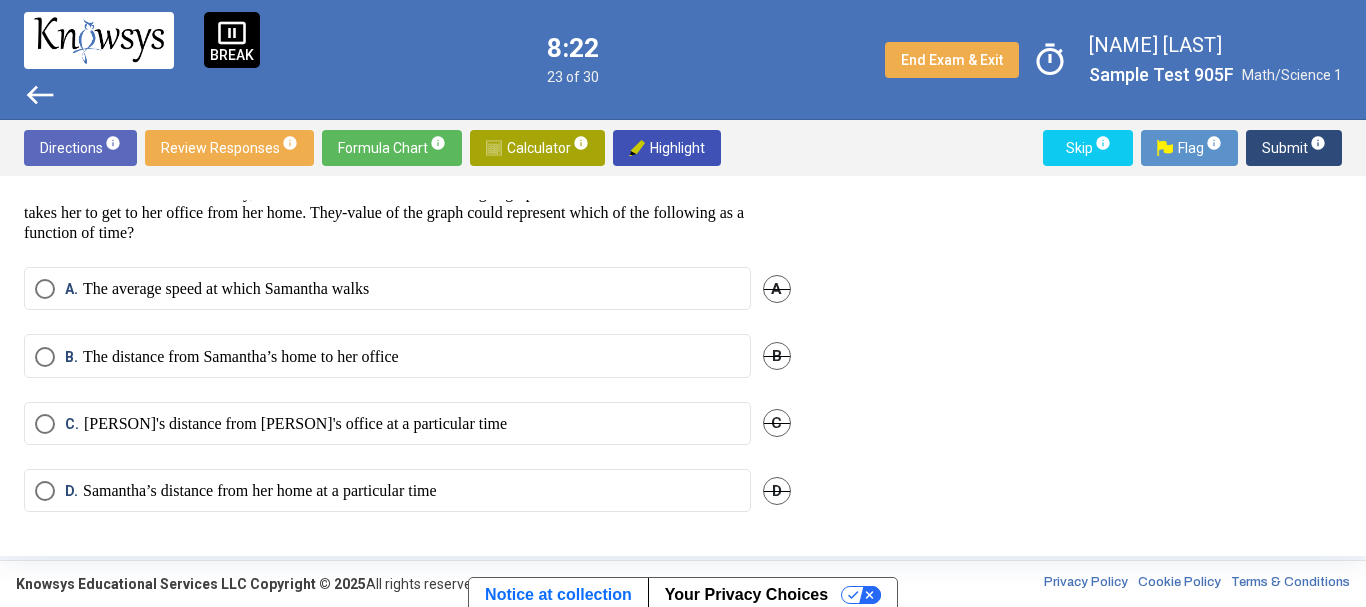 click on "C.     [PERSON]'s distance from [PERSON]'s office at a particular time" at bounding box center [387, 423] 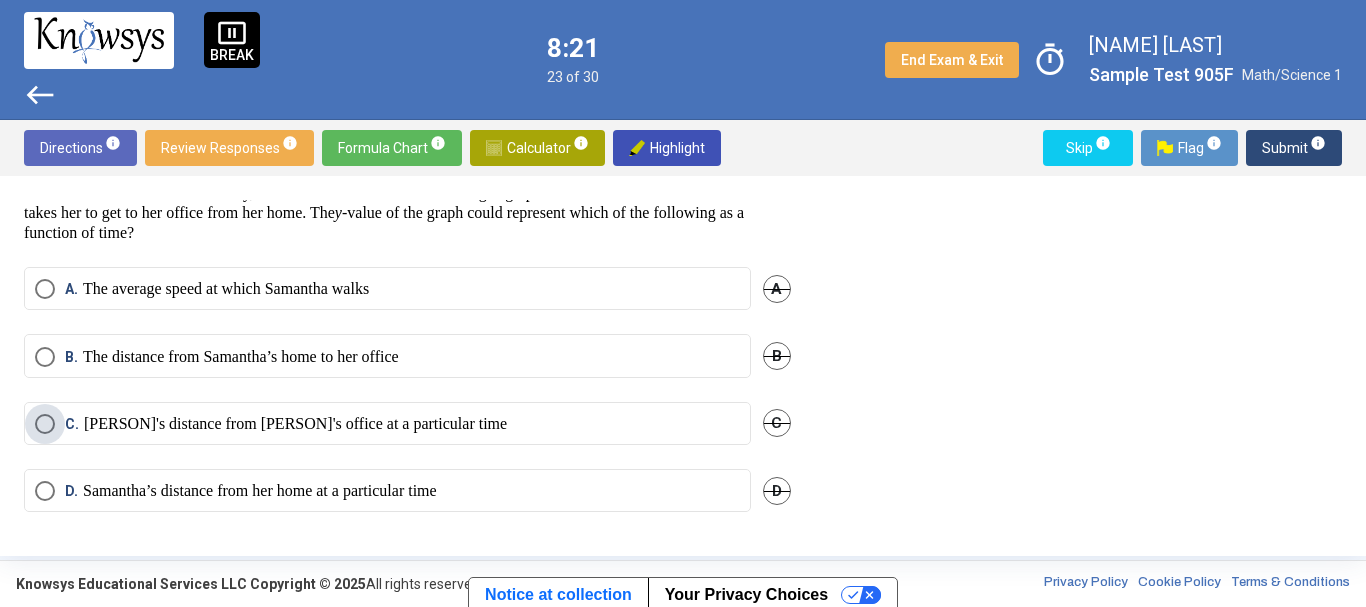 click on "[PERSON]'s distance from [PERSON]'s office at a particular time" at bounding box center (295, 424) 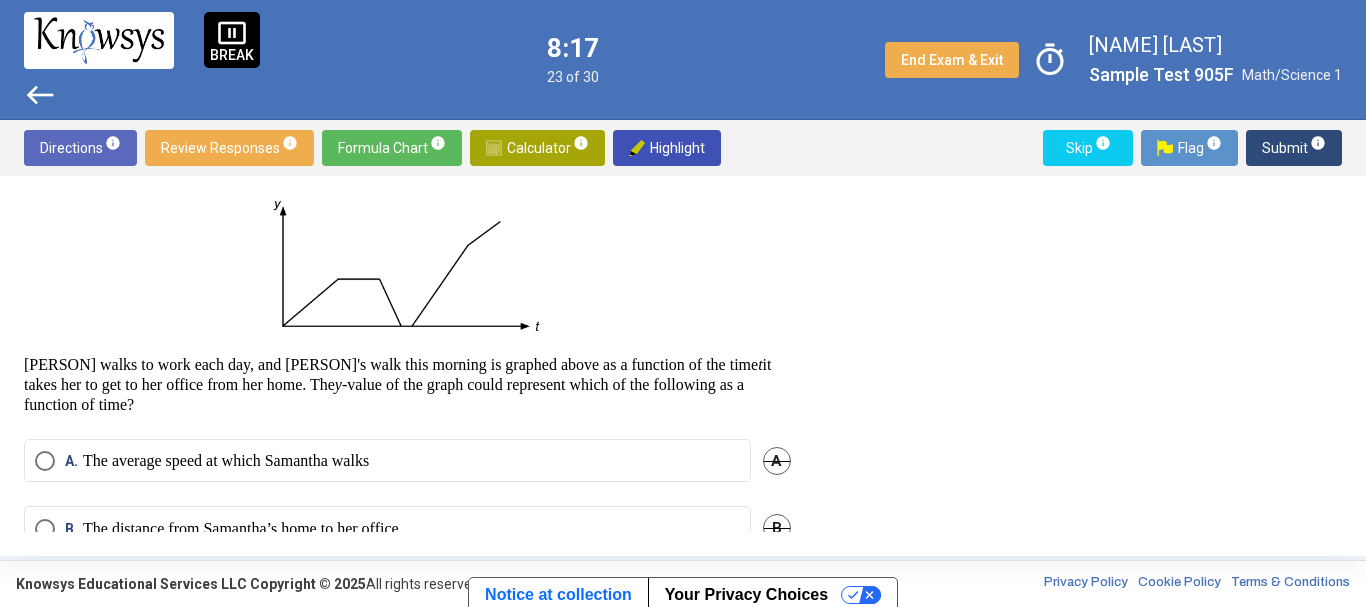 scroll, scrollTop: 67, scrollLeft: 0, axis: vertical 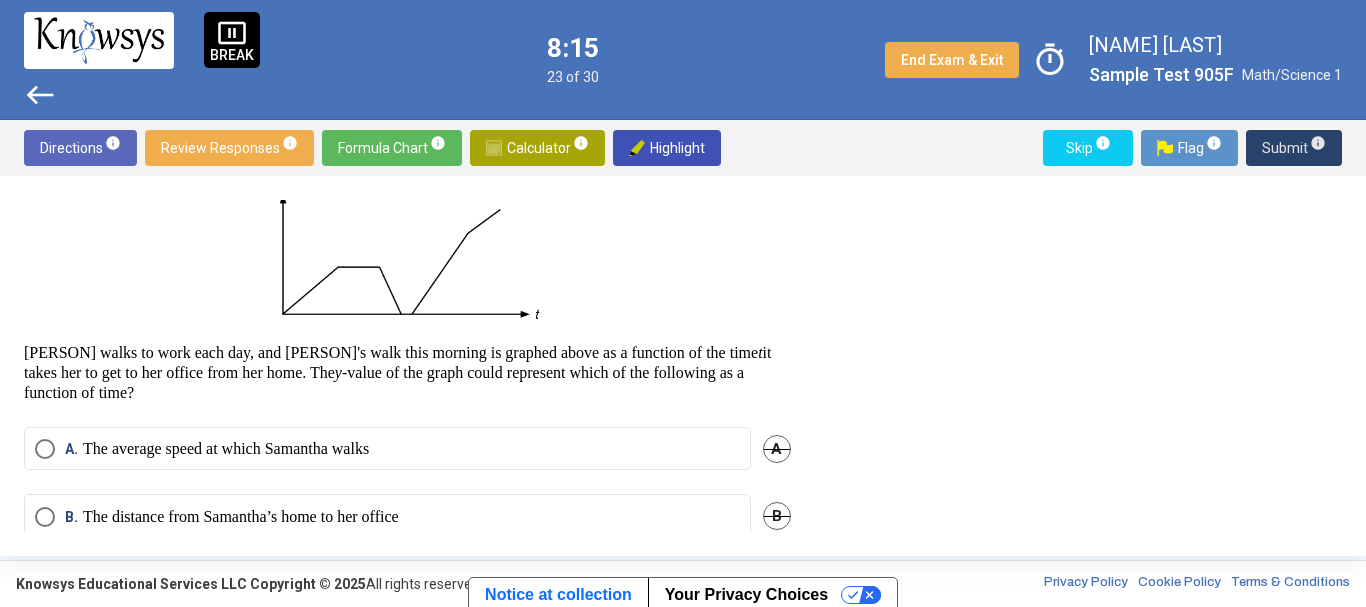 click on "Submit  info" at bounding box center [1294, 148] 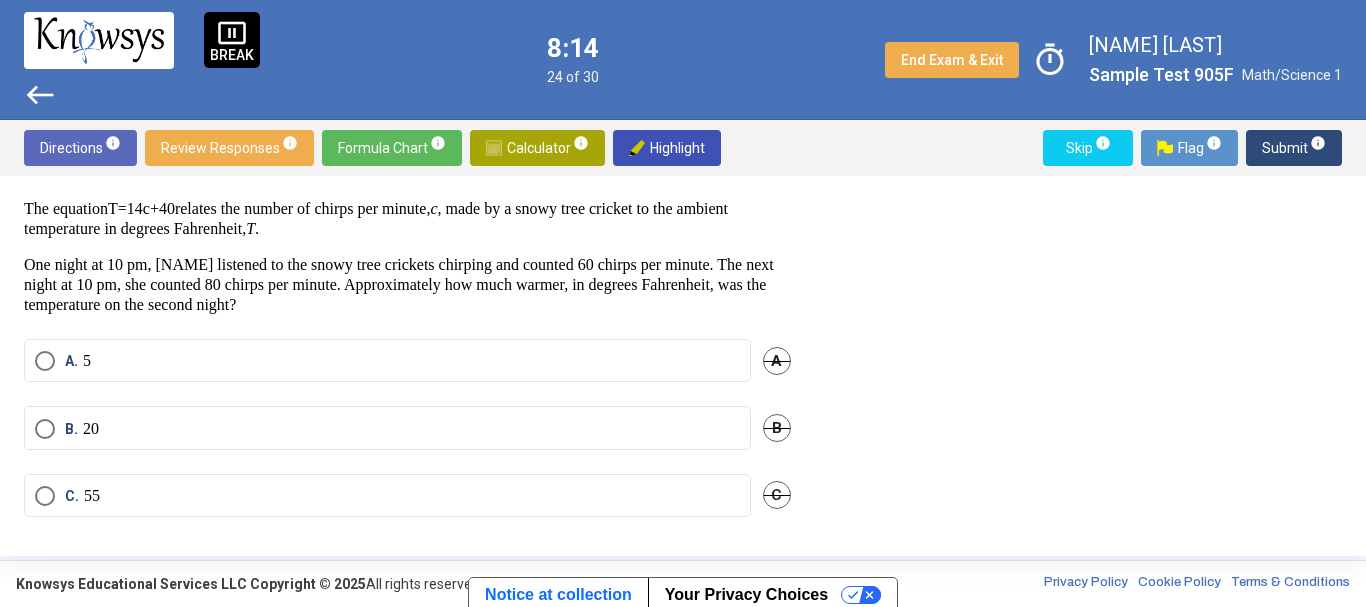 scroll, scrollTop: 0, scrollLeft: 0, axis: both 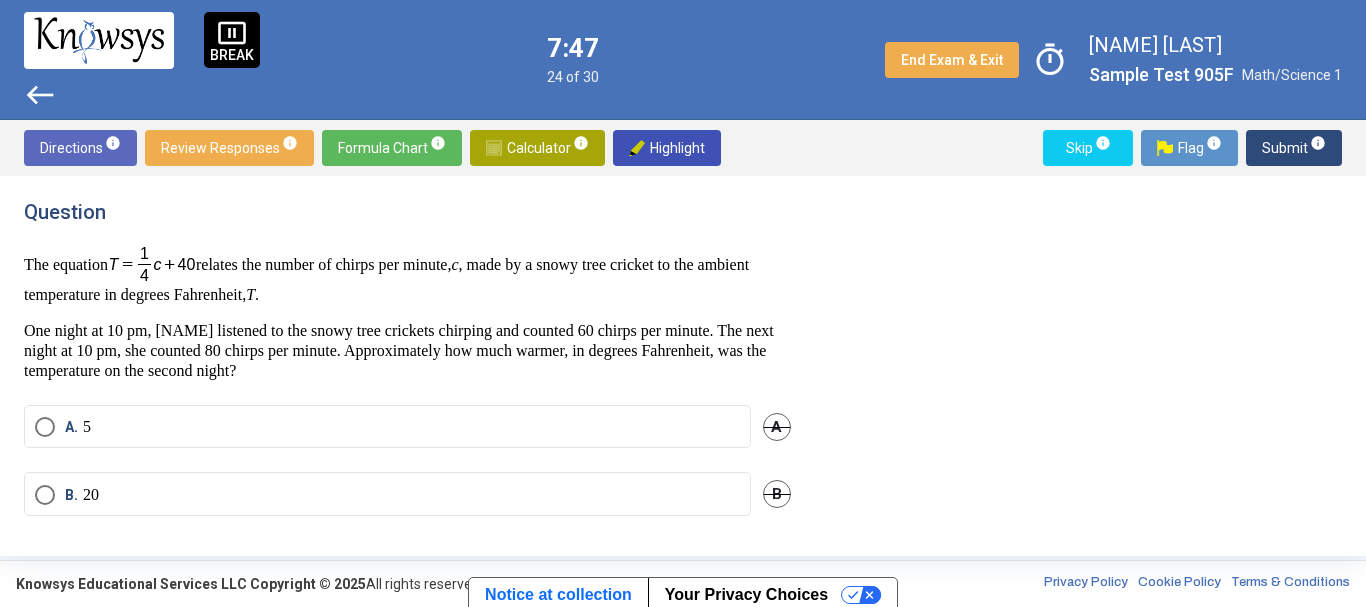 click on "A.  [NUMBER]" at bounding box center (387, 427) 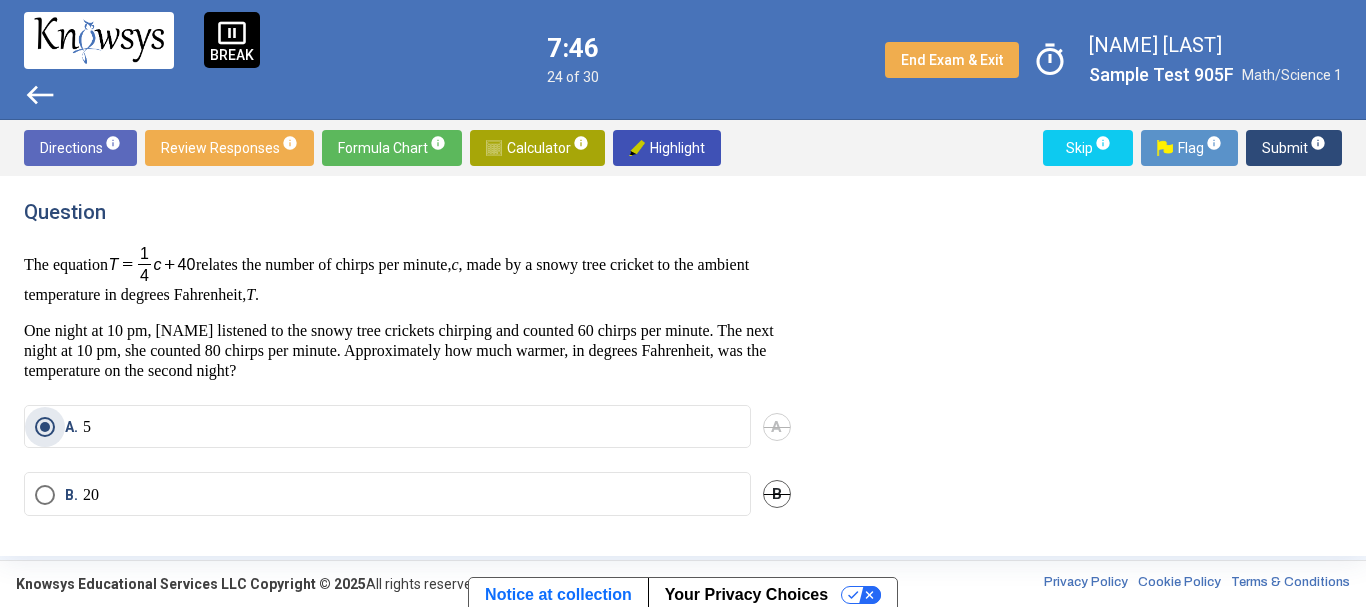 click on "Submit  info" at bounding box center (1294, 148) 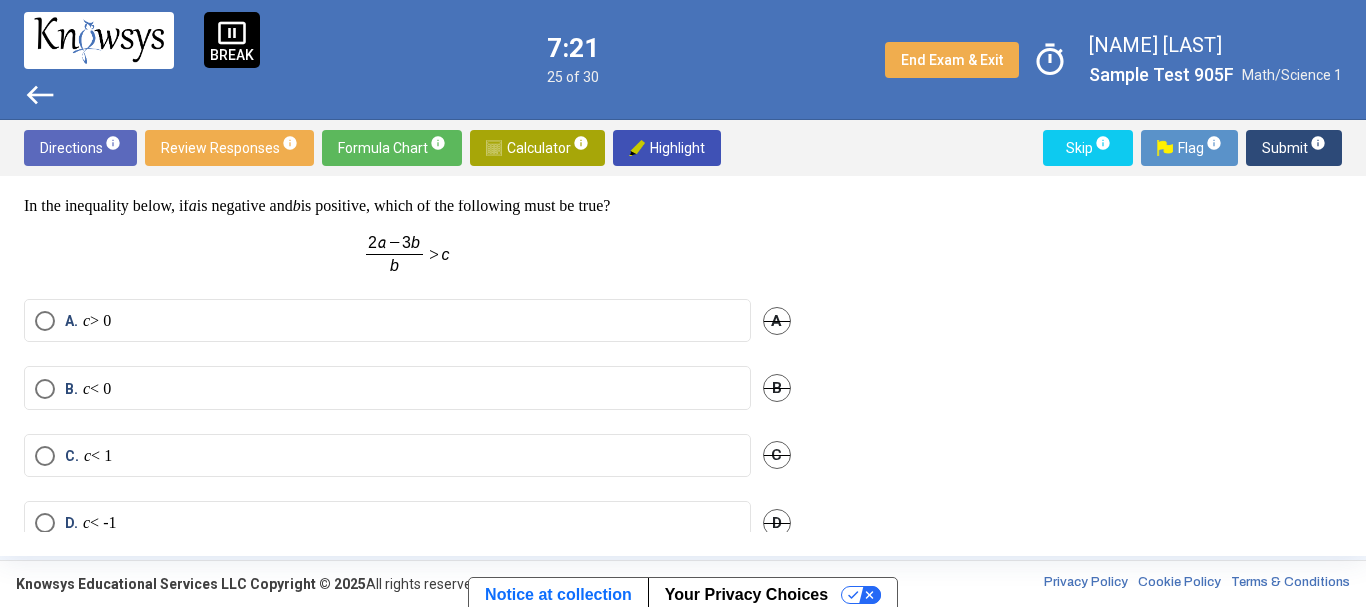 scroll, scrollTop: 47, scrollLeft: 0, axis: vertical 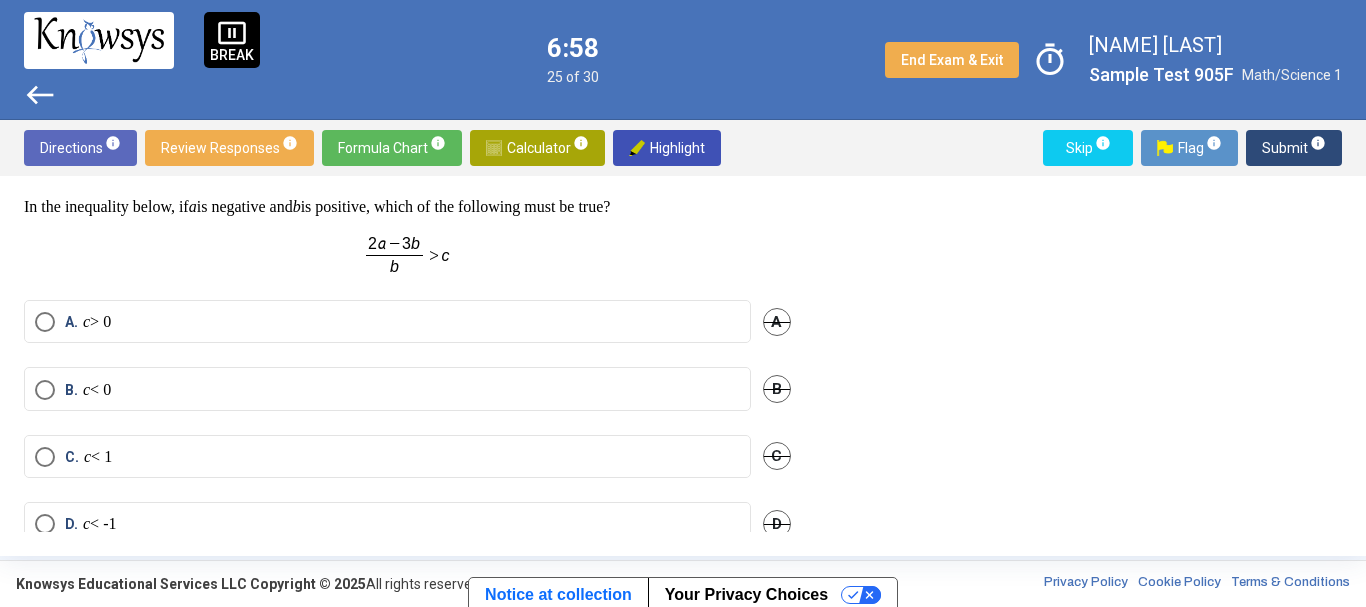 click on "B.    c  < 0" at bounding box center (387, 390) 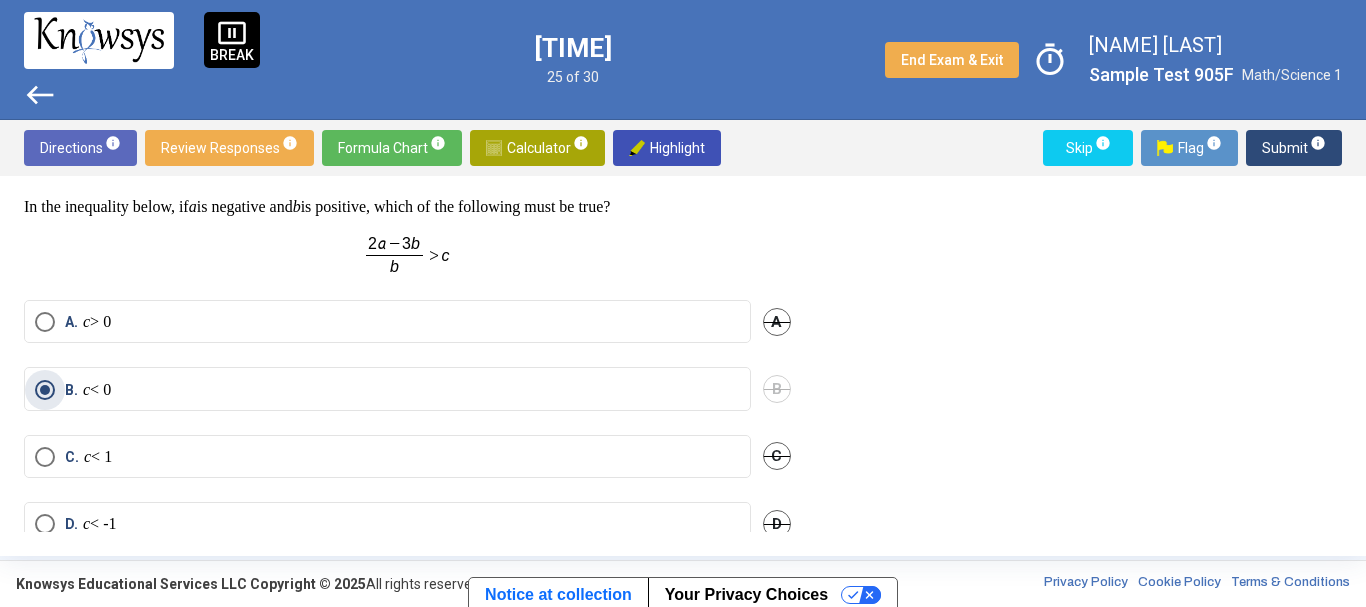 click on "Submit  info" at bounding box center (1294, 148) 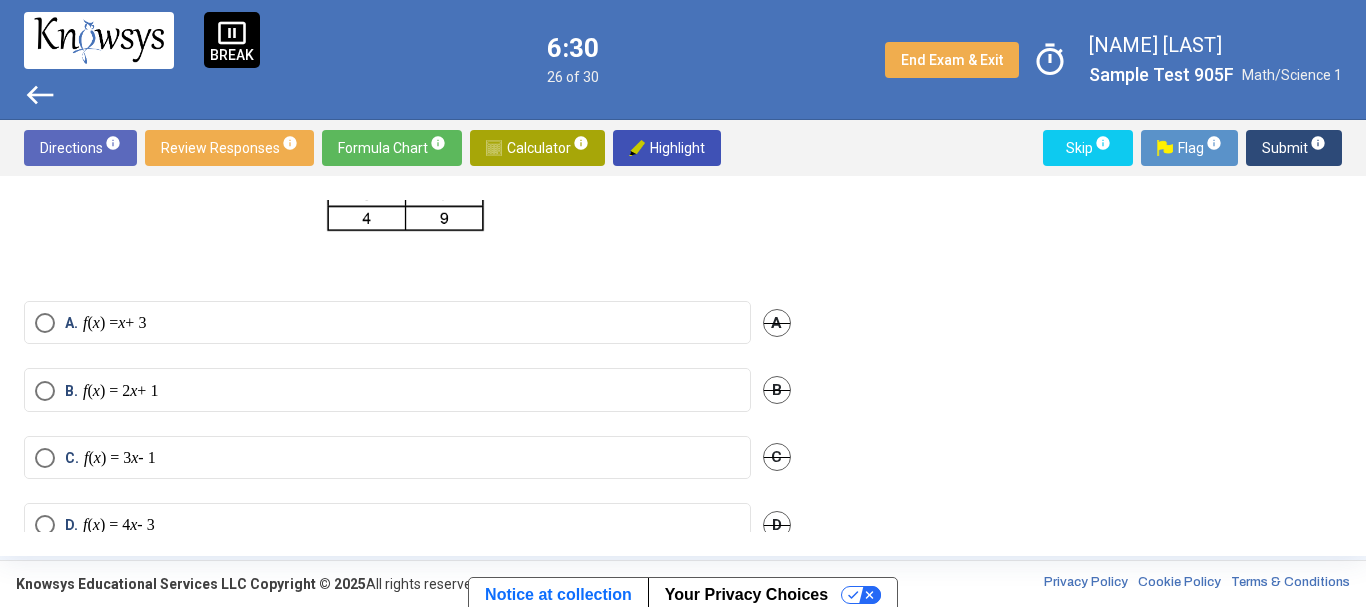 scroll, scrollTop: 161, scrollLeft: 0, axis: vertical 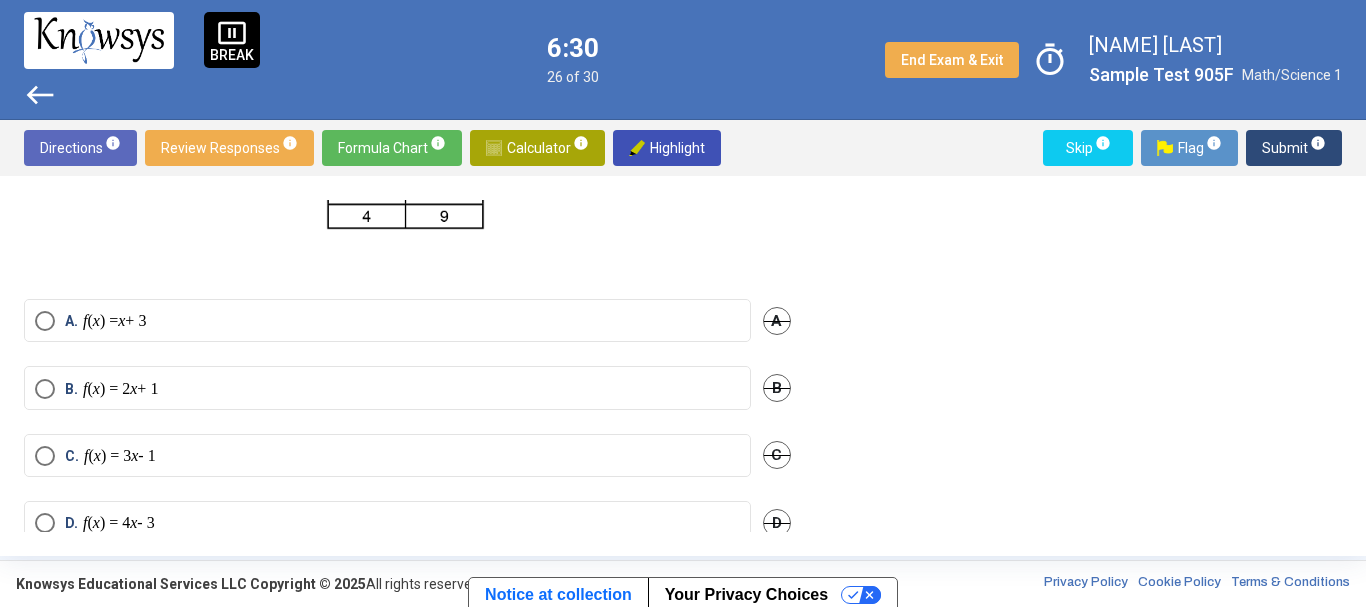 click on "B.    f ( x ) = 2 x  + 1" at bounding box center [387, 389] 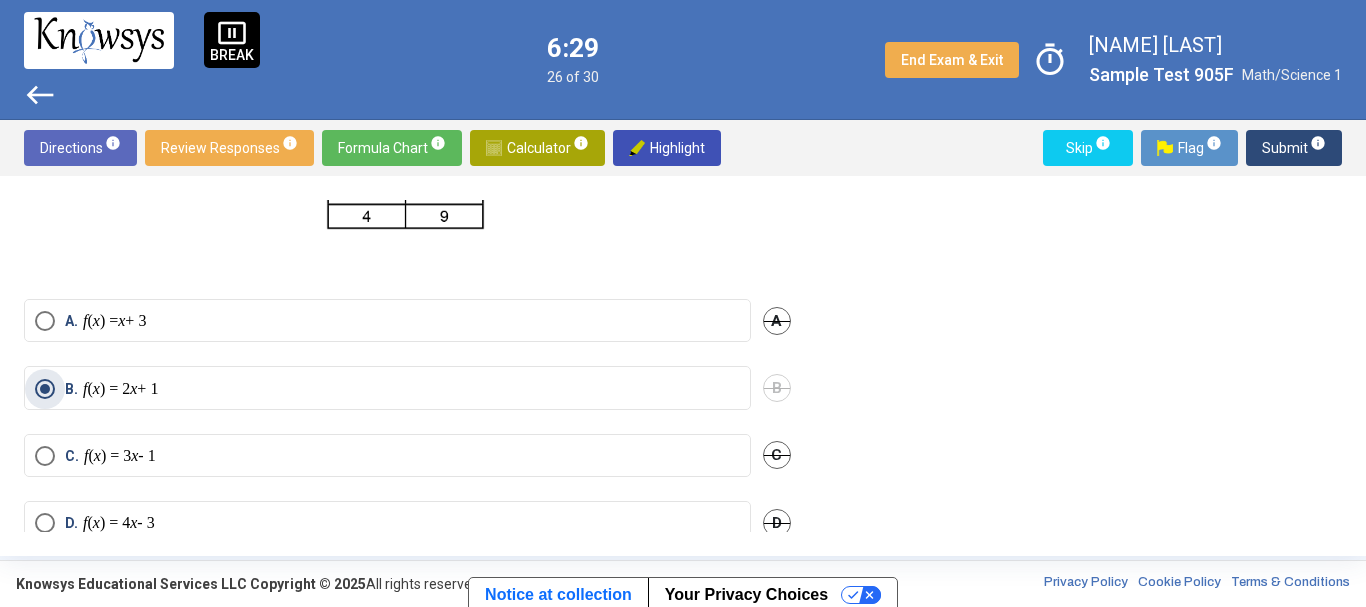 click on "Submit  info" at bounding box center [1294, 148] 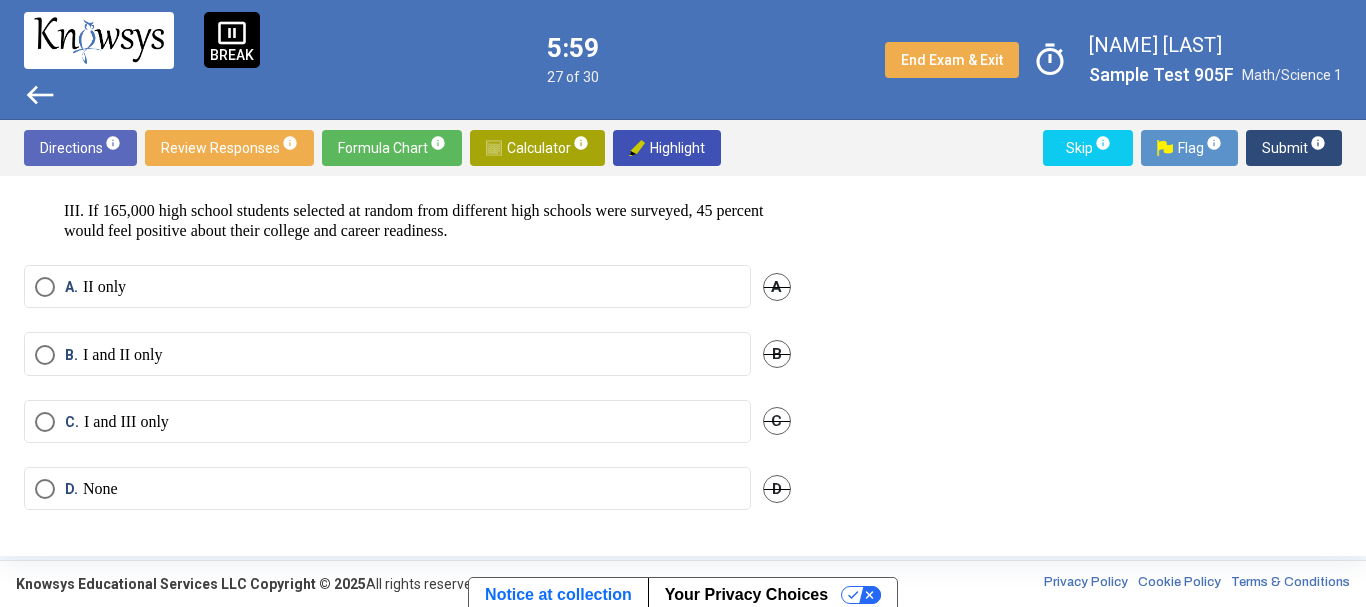 scroll, scrollTop: 248, scrollLeft: 0, axis: vertical 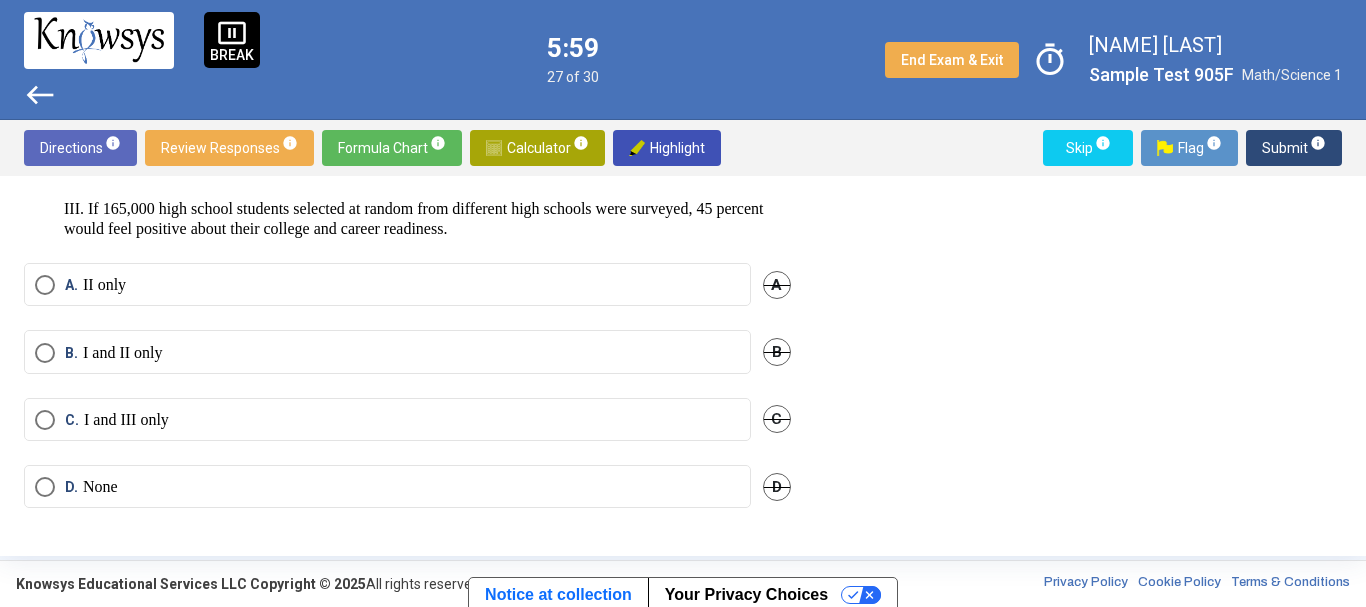 click on "D.    None" at bounding box center (387, 487) 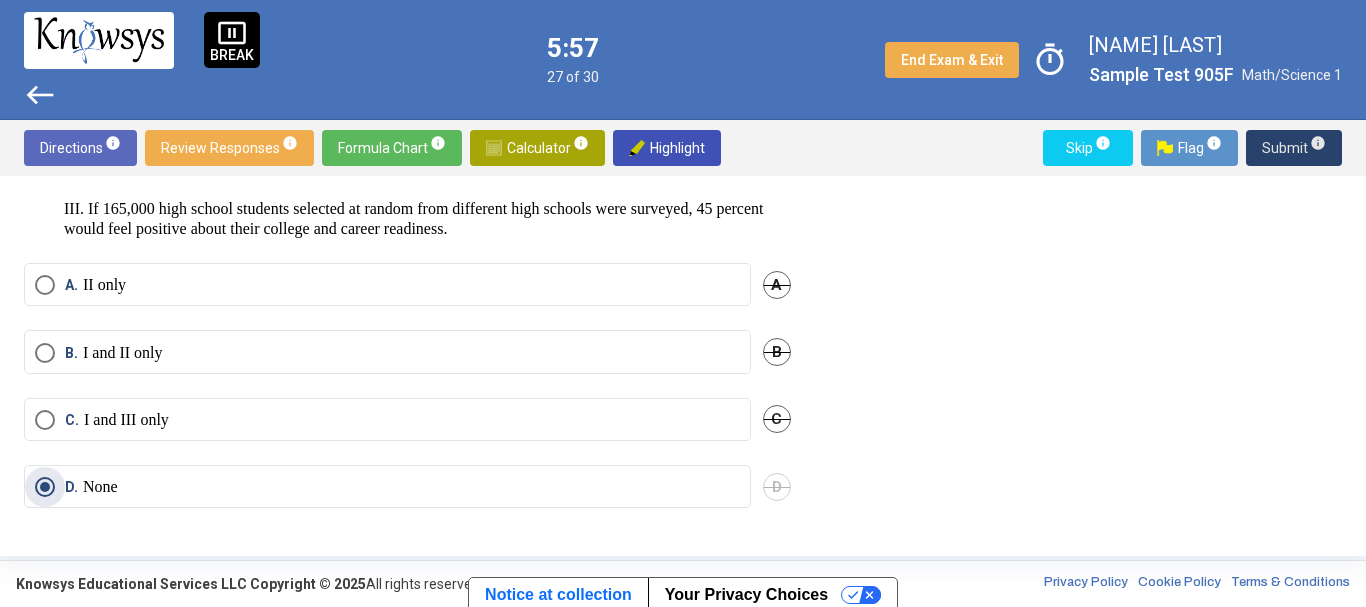 click on "Submit  info" at bounding box center [1294, 148] 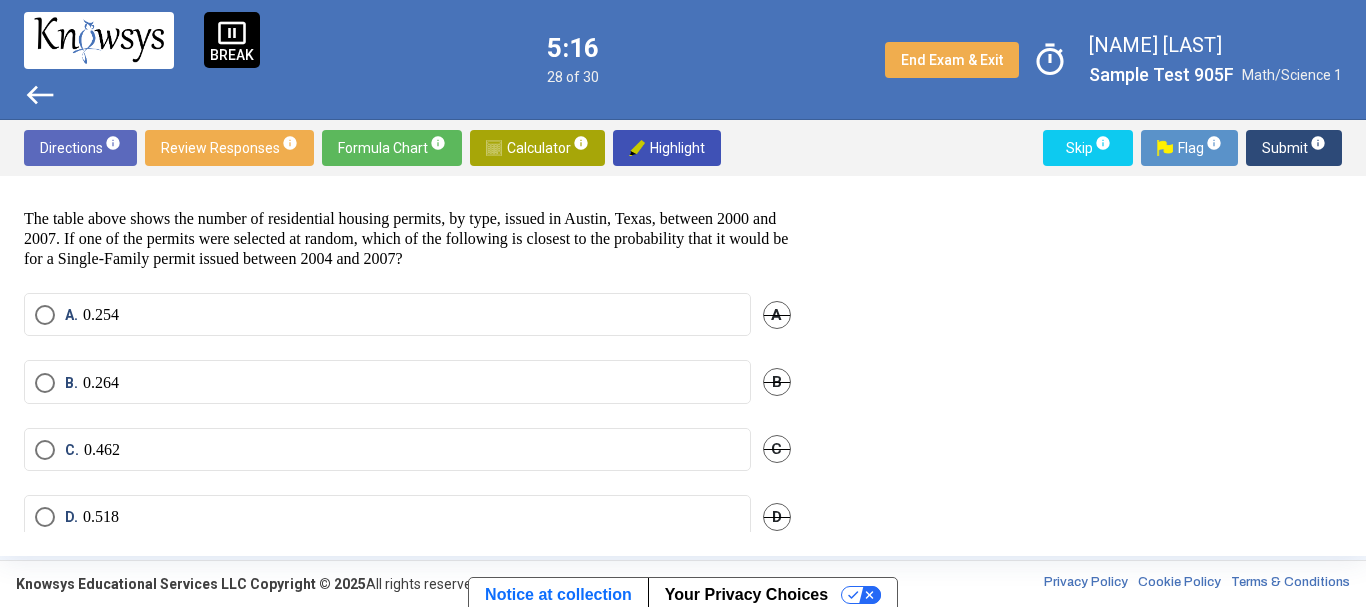 scroll, scrollTop: 228, scrollLeft: 0, axis: vertical 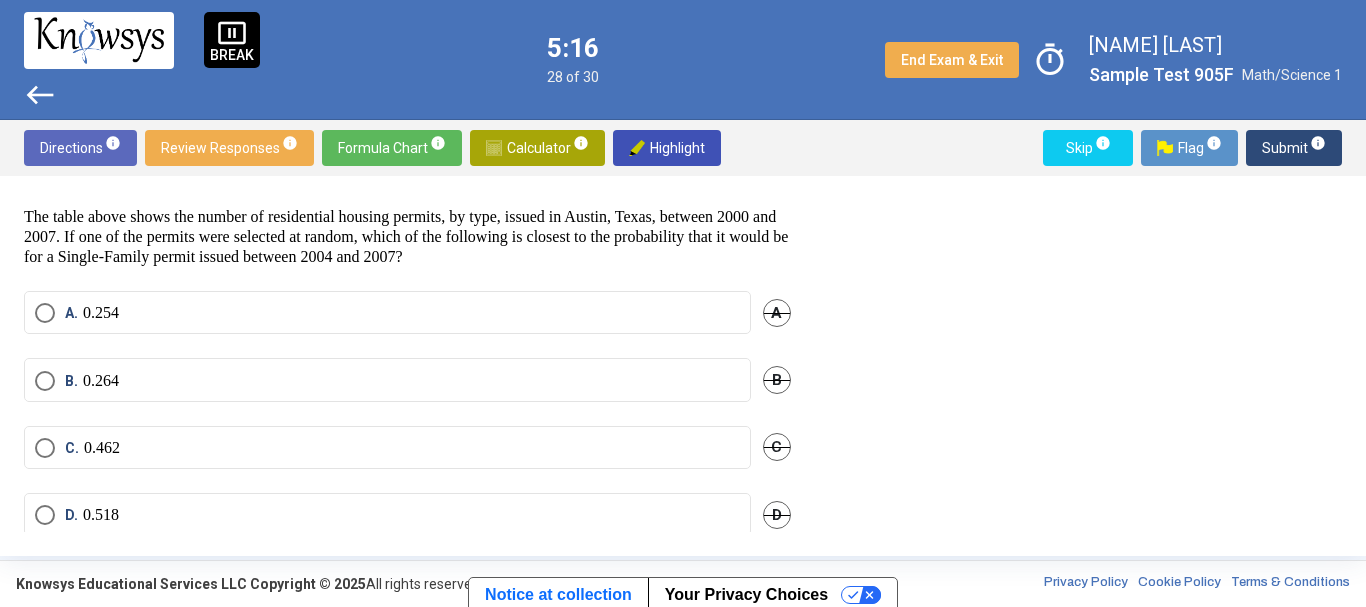 click on "B.     0.264" at bounding box center (387, 381) 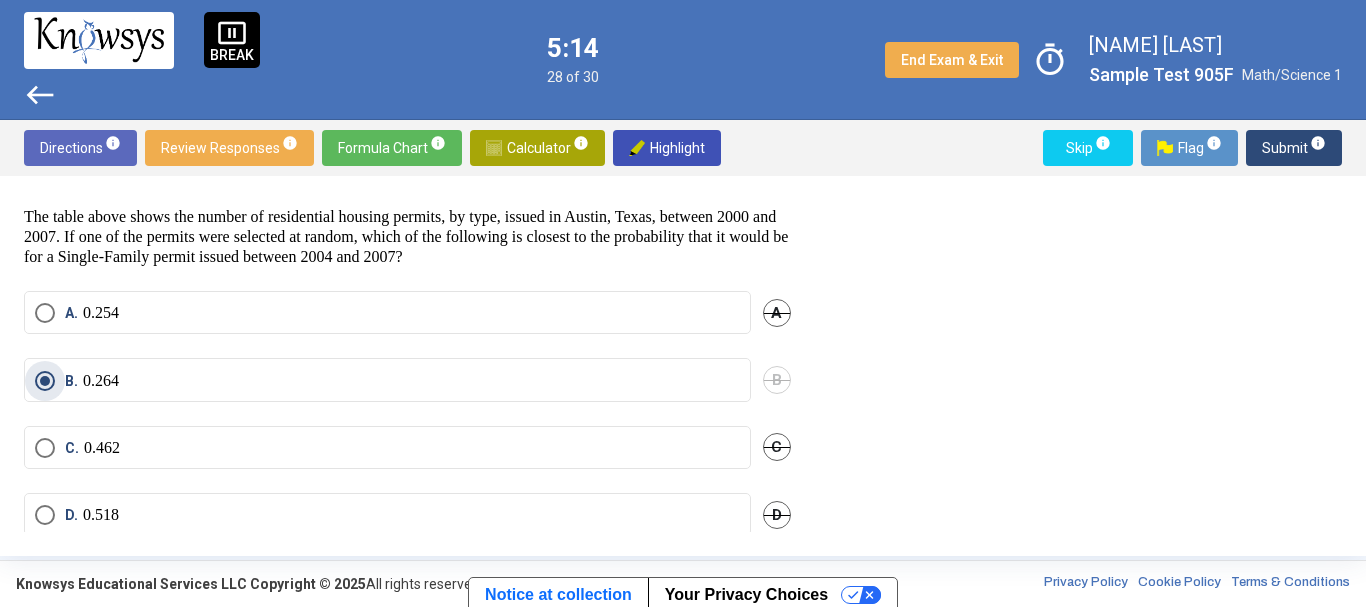 click on "Submit  info" at bounding box center (1294, 148) 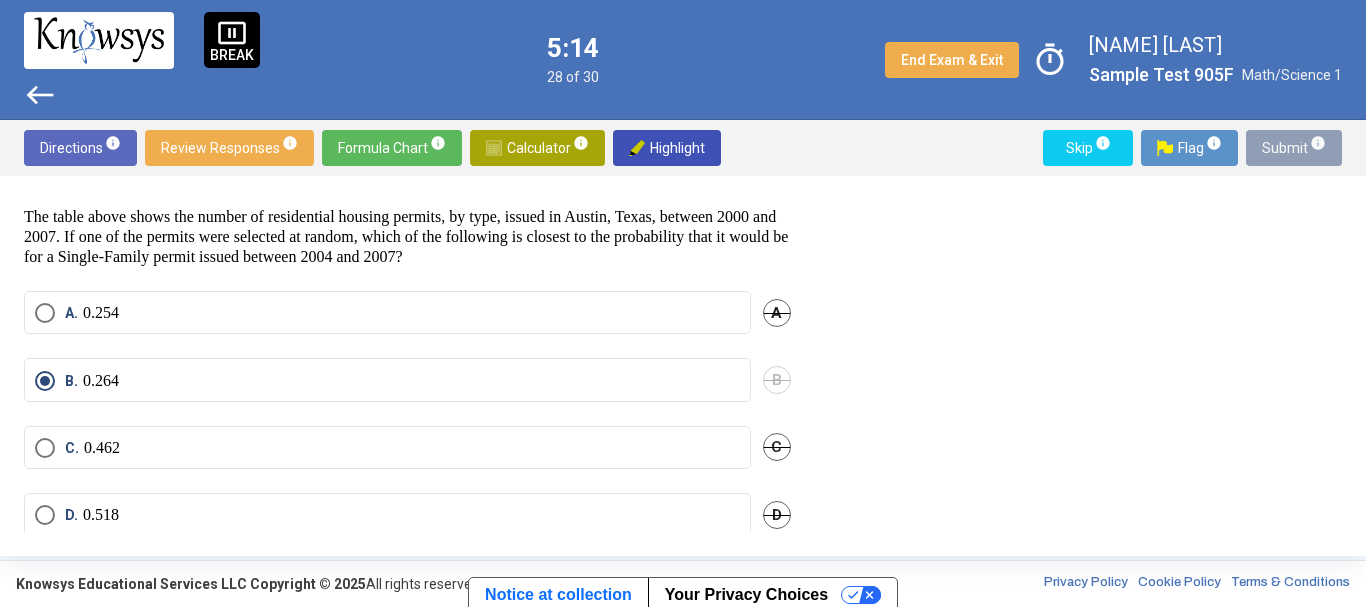 scroll, scrollTop: 21, scrollLeft: 0, axis: vertical 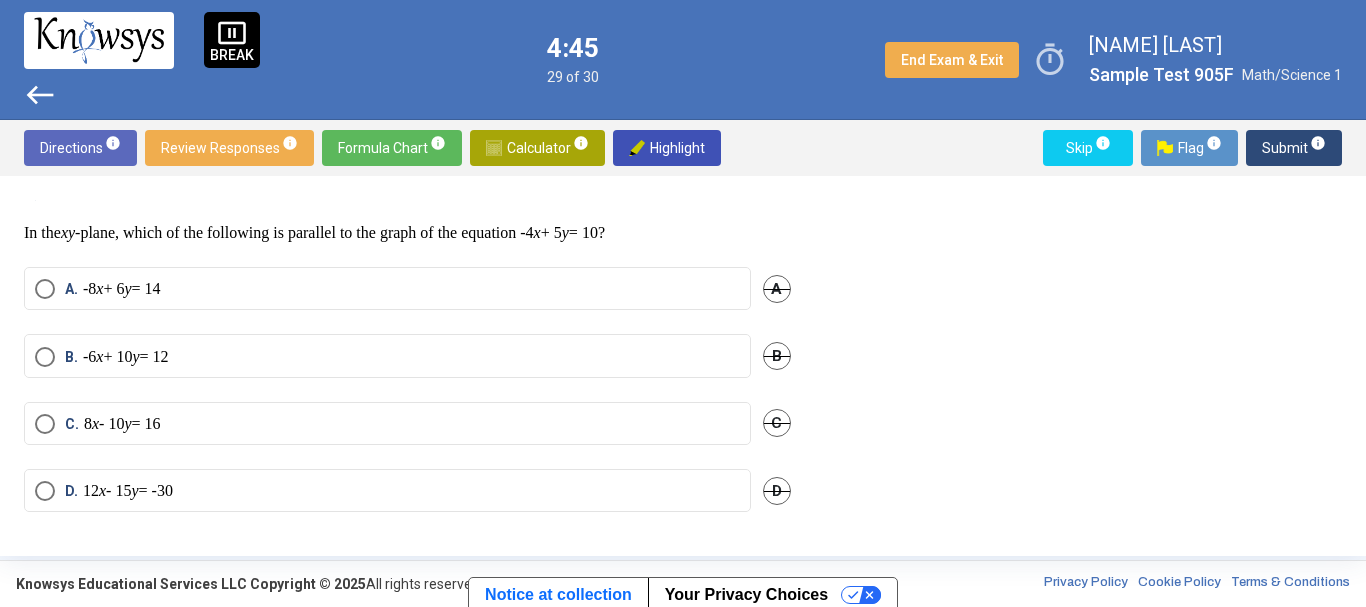 click on "C.    8 x  - 10 y  = 16" at bounding box center [387, 424] 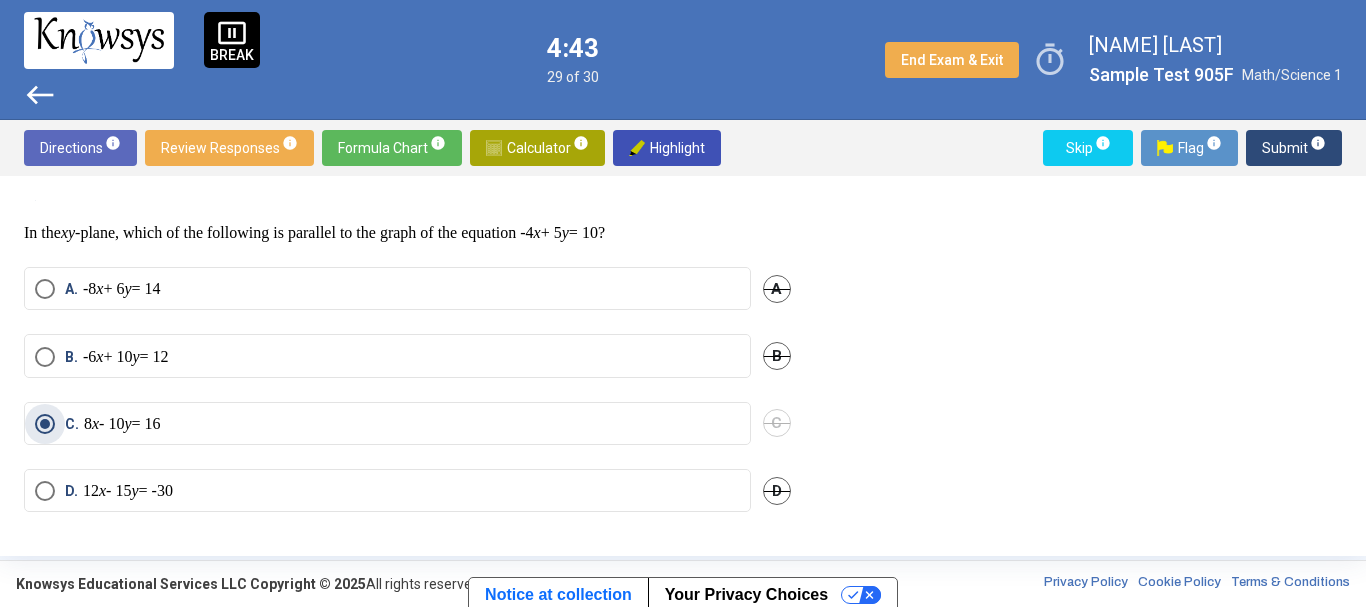 click on "Submit  info" at bounding box center [1294, 148] 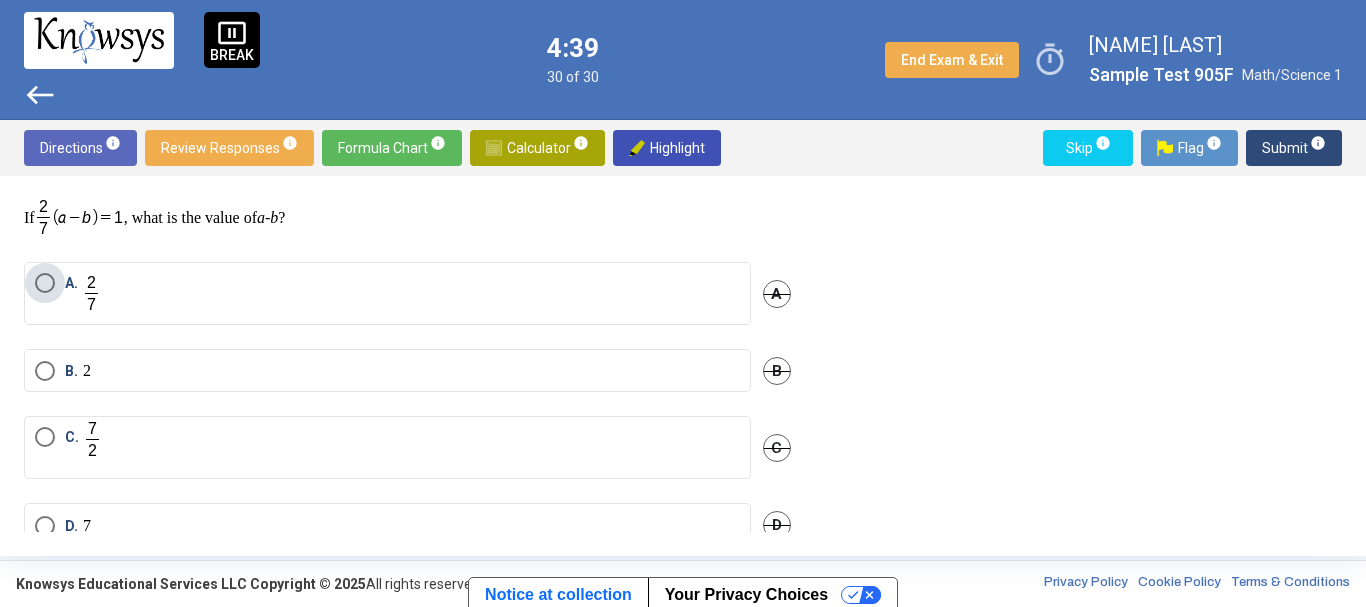 scroll, scrollTop: 40, scrollLeft: 0, axis: vertical 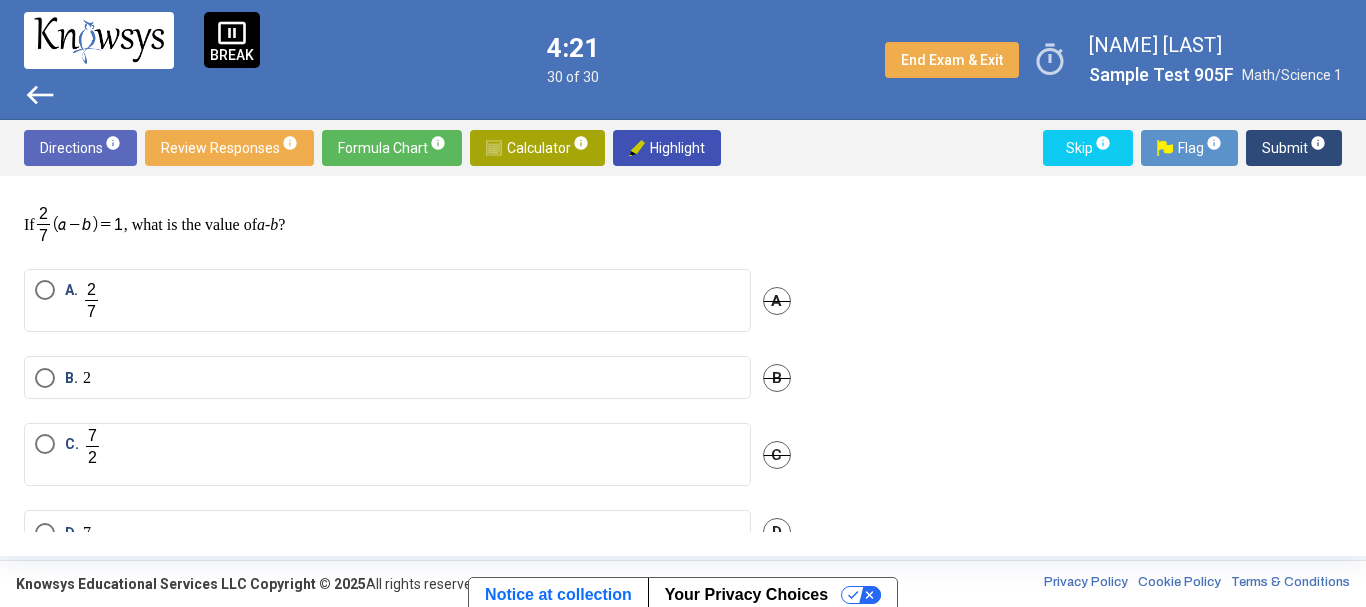 click on "C." at bounding box center [387, 454] 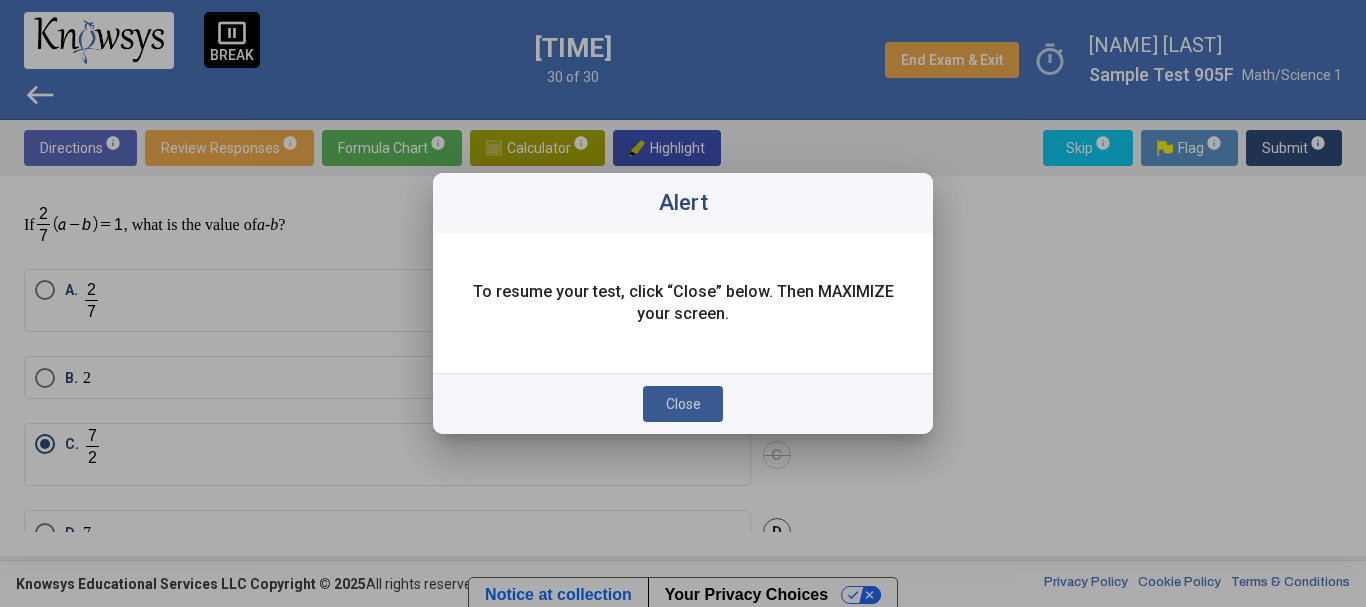 click on "Close" at bounding box center (683, 404) 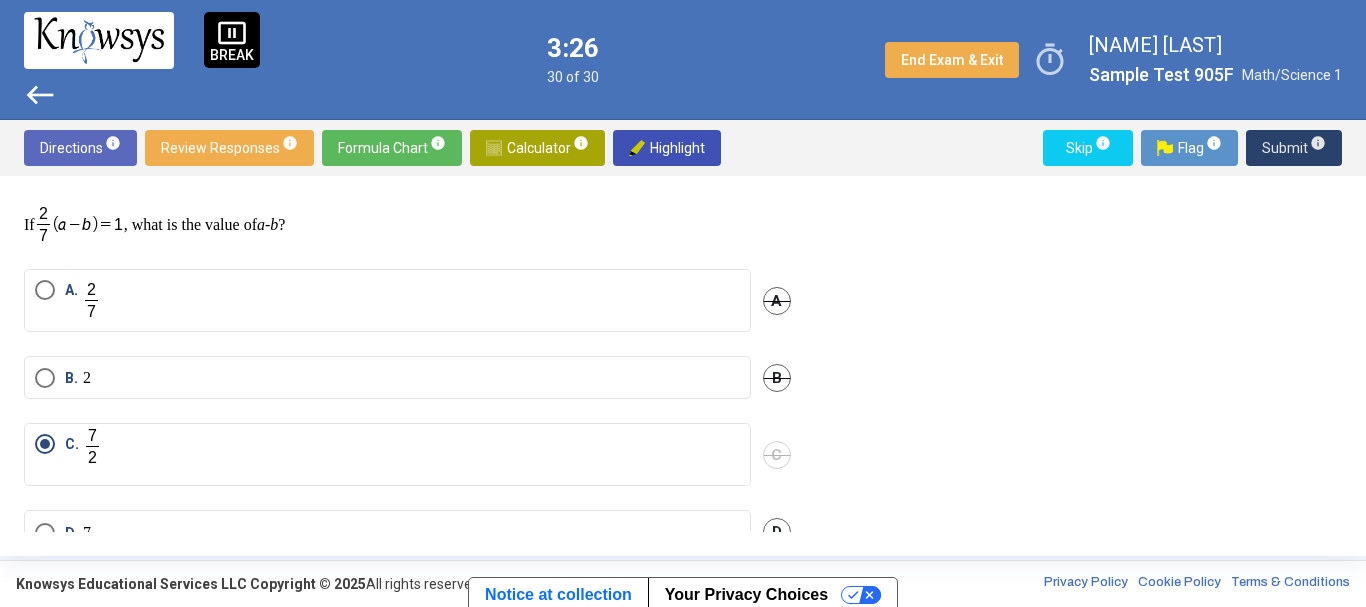 click on "Submit  info" at bounding box center (1294, 148) 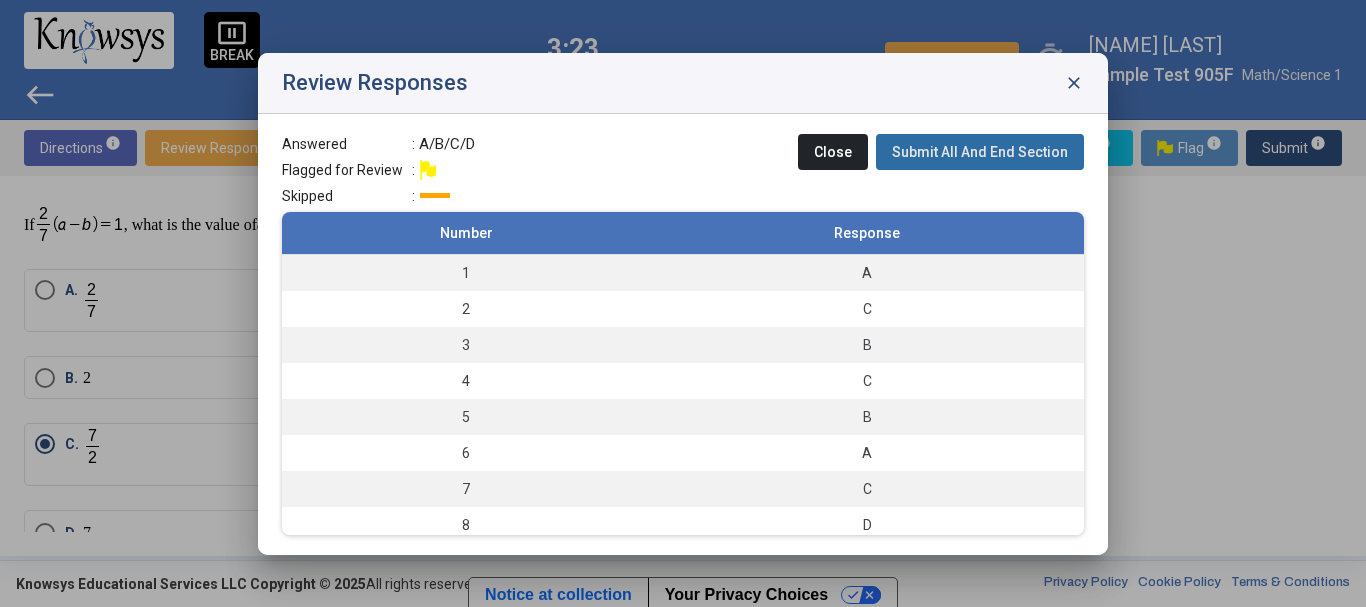 click on "Submit All And End Section" at bounding box center [980, 152] 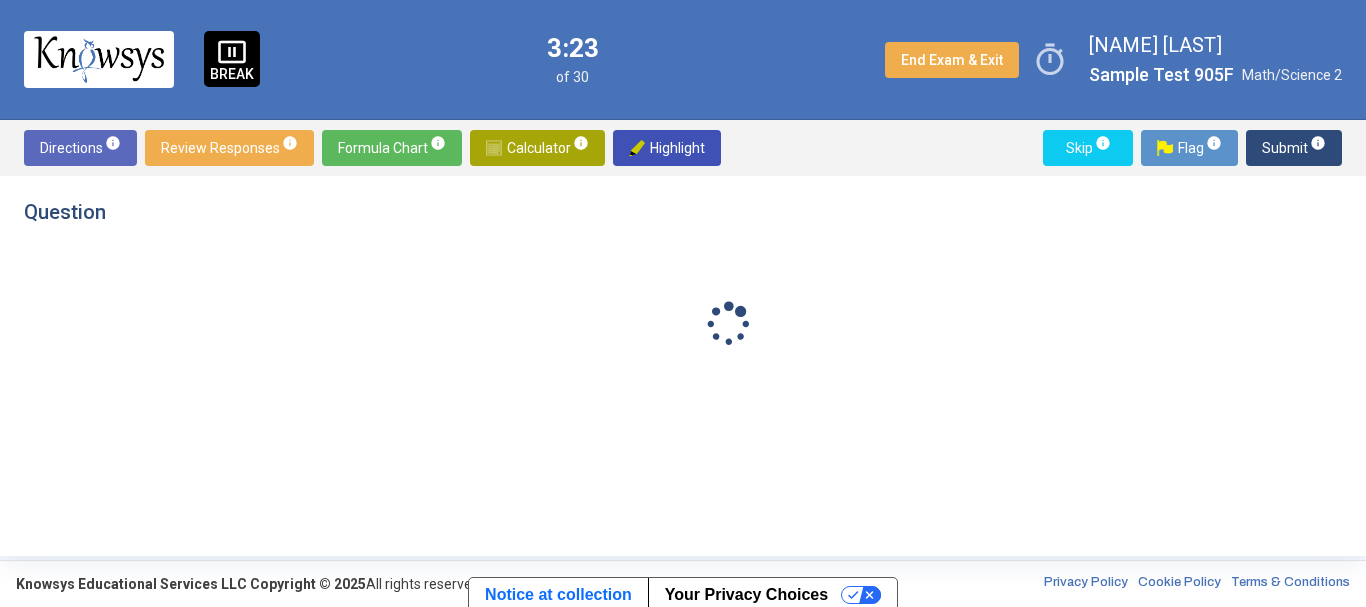 scroll, scrollTop: 0, scrollLeft: 0, axis: both 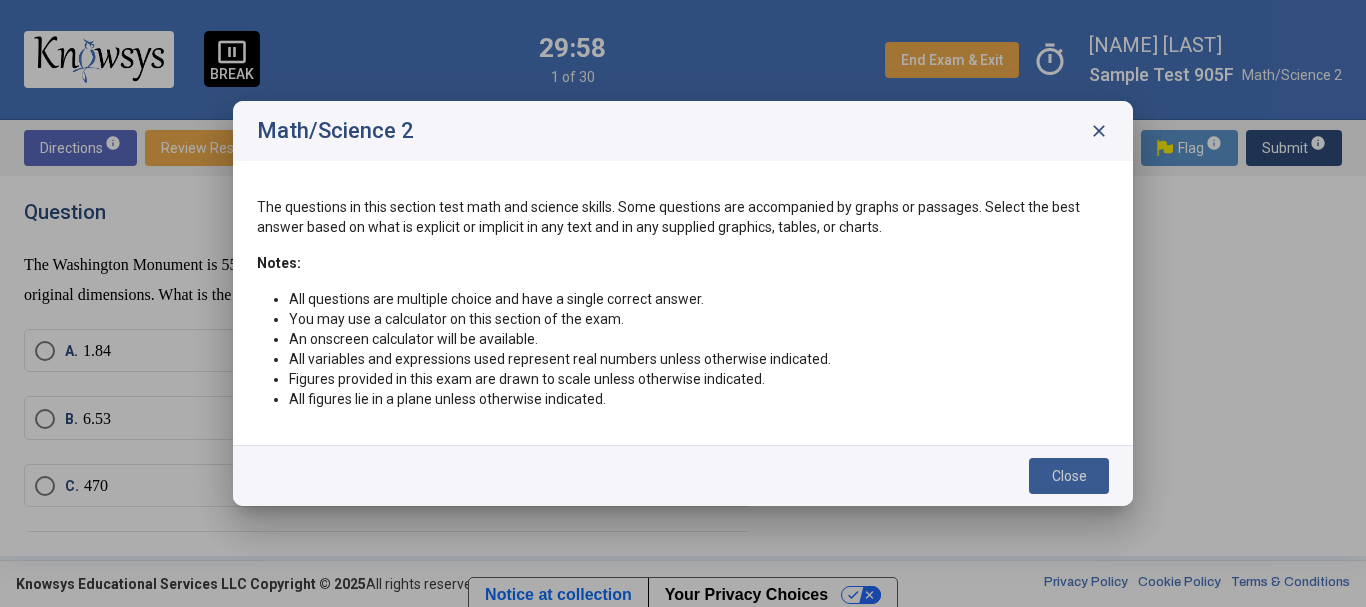 click on "Close" at bounding box center (1069, 476) 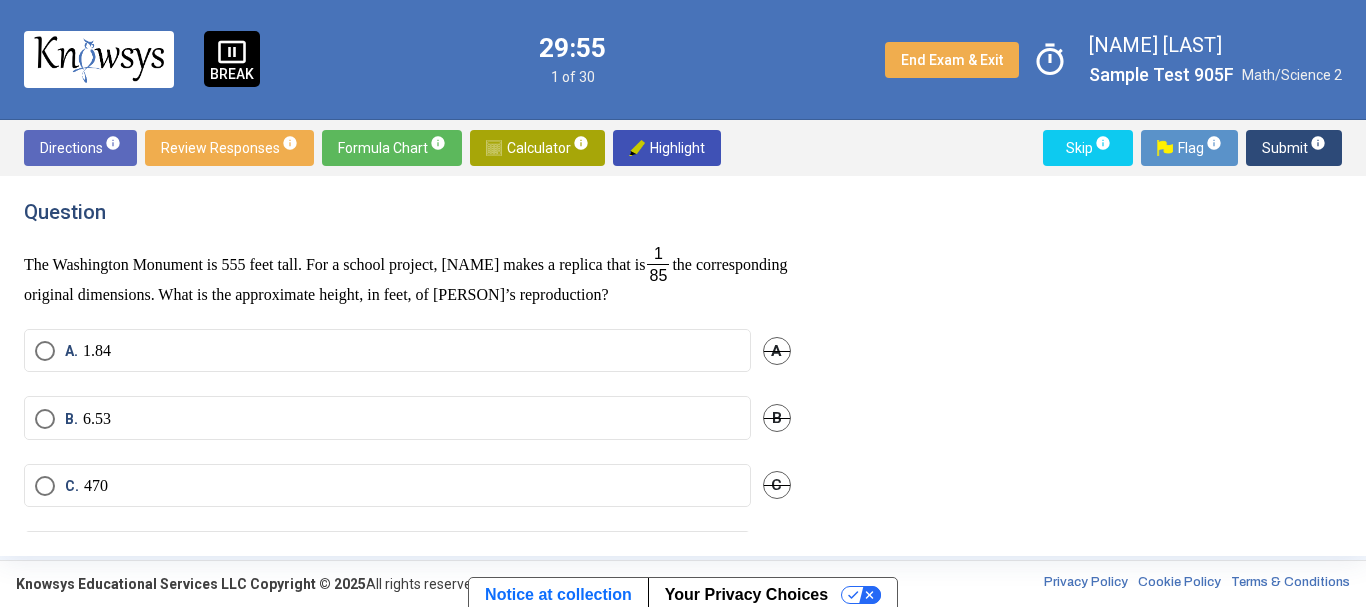 scroll, scrollTop: 33, scrollLeft: 0, axis: vertical 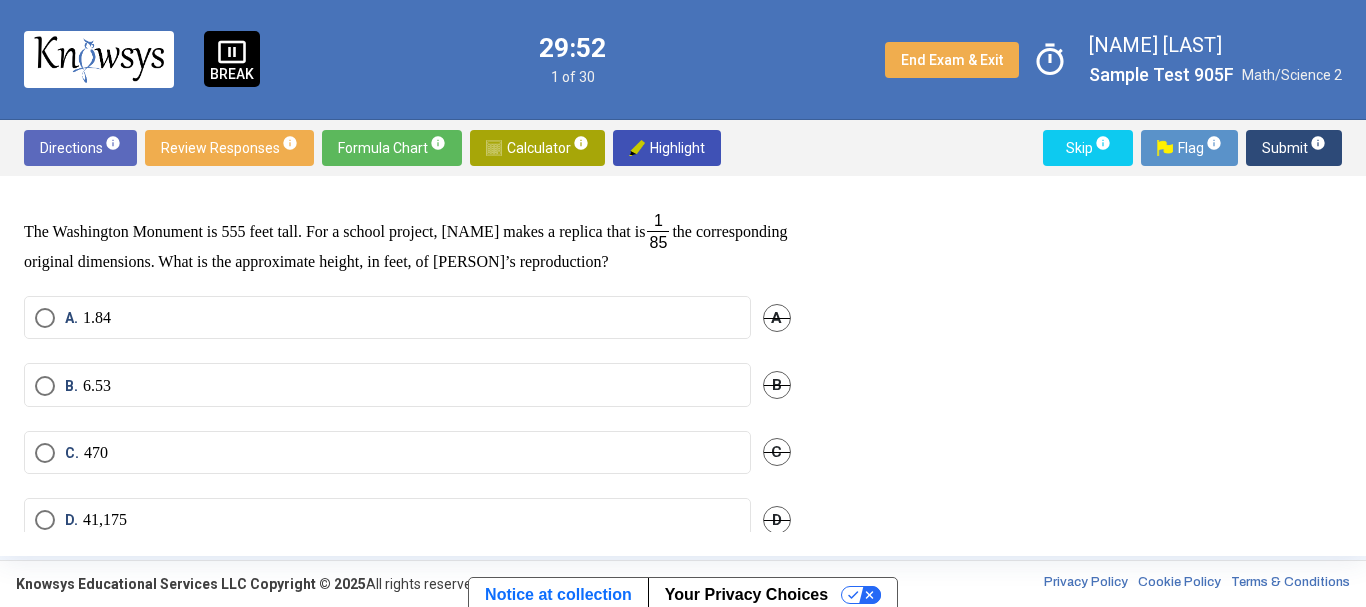 click on "Calculator  info" at bounding box center [537, 148] 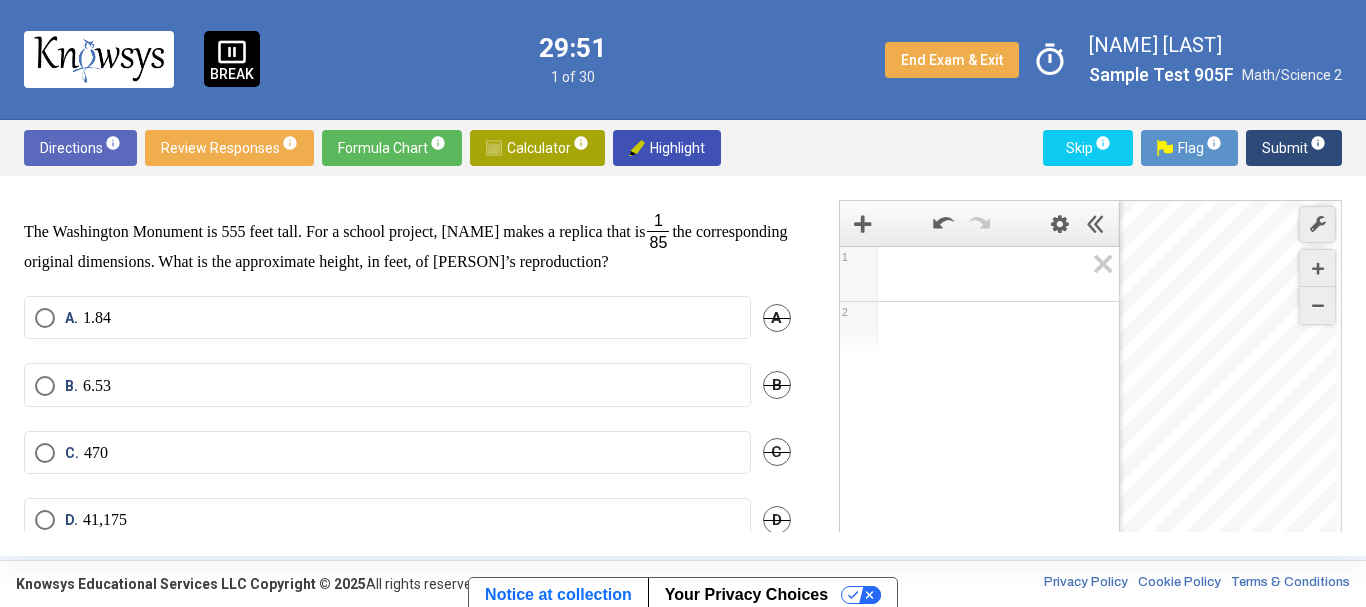 click at bounding box center (988, 274) 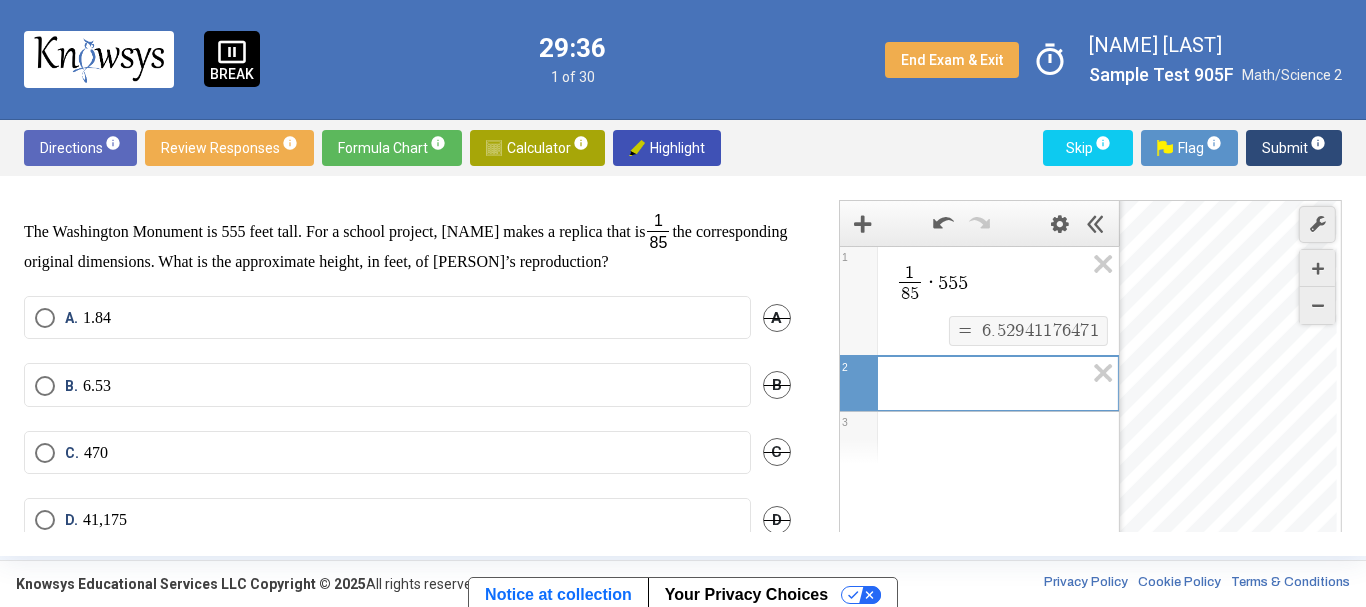click on "B.    6.53" at bounding box center [387, 386] 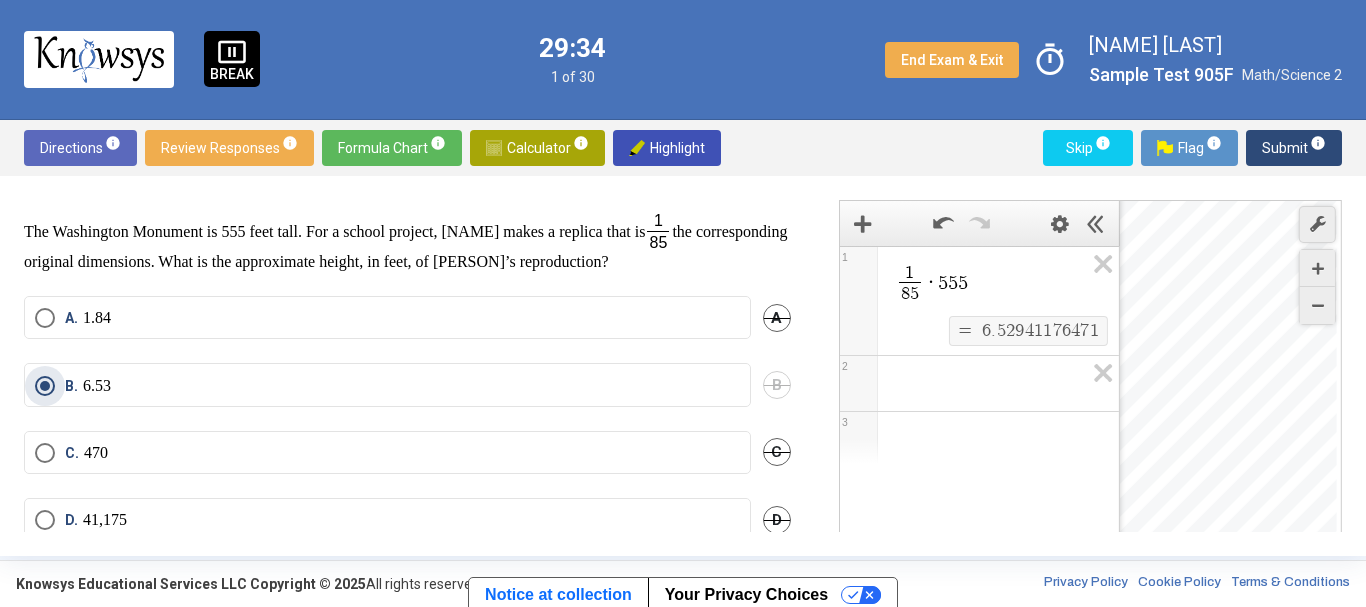 click on "Submit  info" at bounding box center (1294, 148) 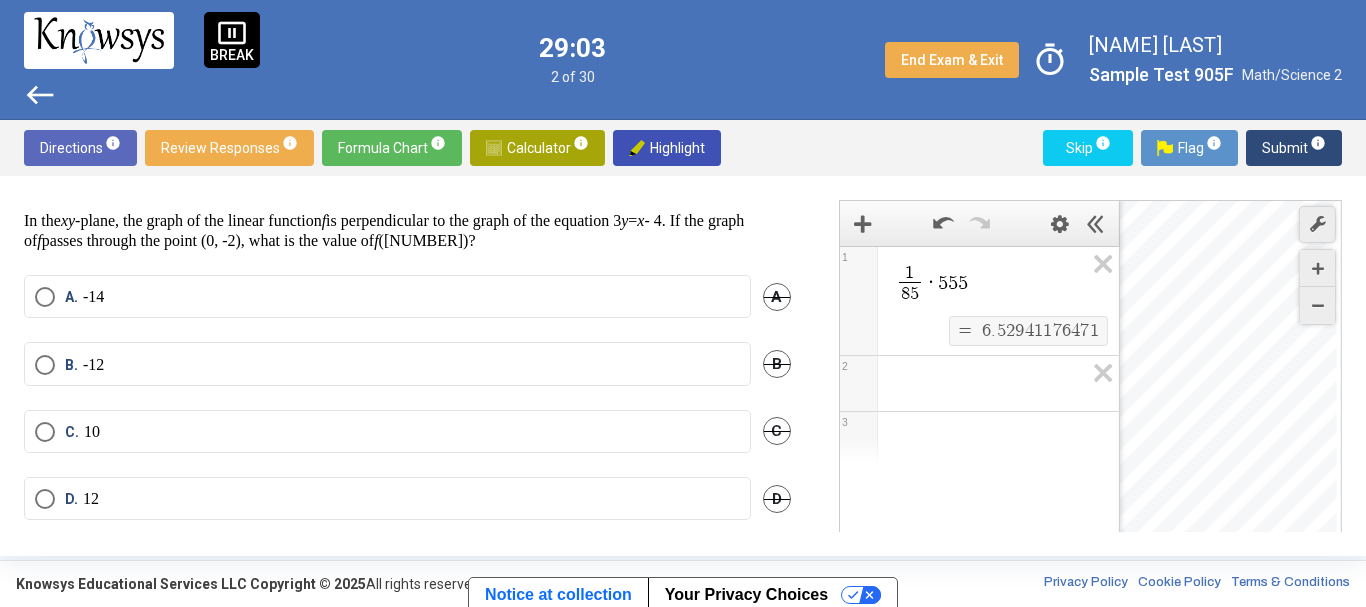 click on "C.    10" at bounding box center [387, 432] 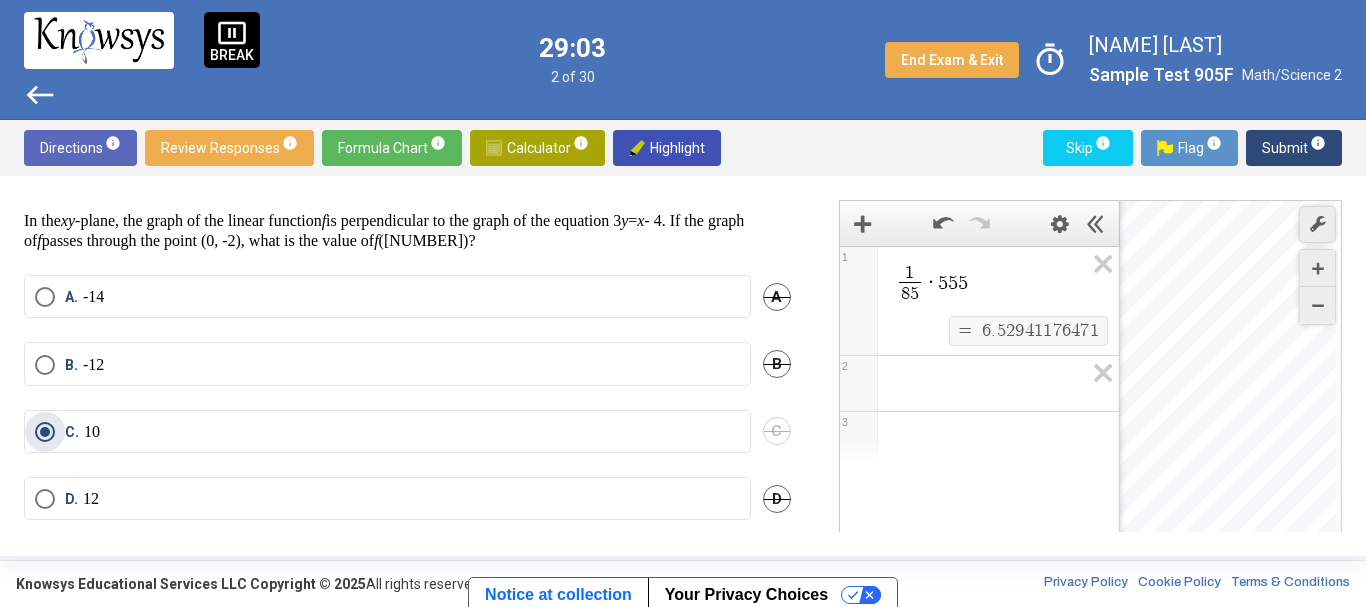click on "Submit  info" at bounding box center [1294, 148] 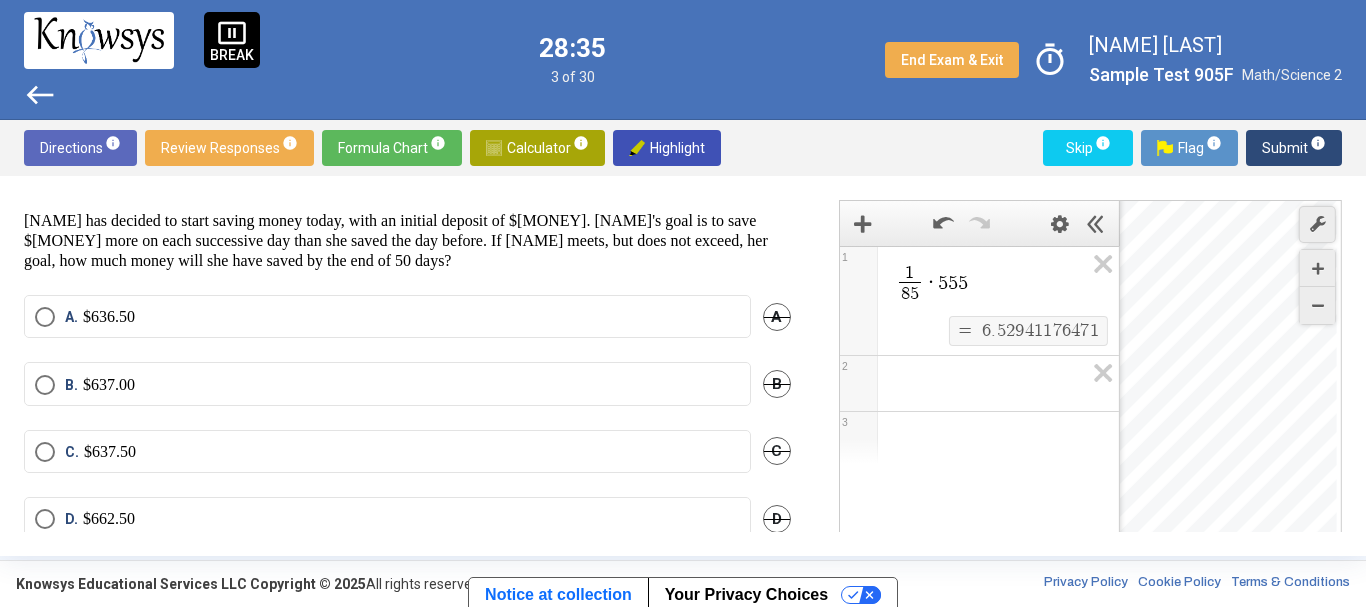 click on "D.    $662.50" at bounding box center (387, 519) 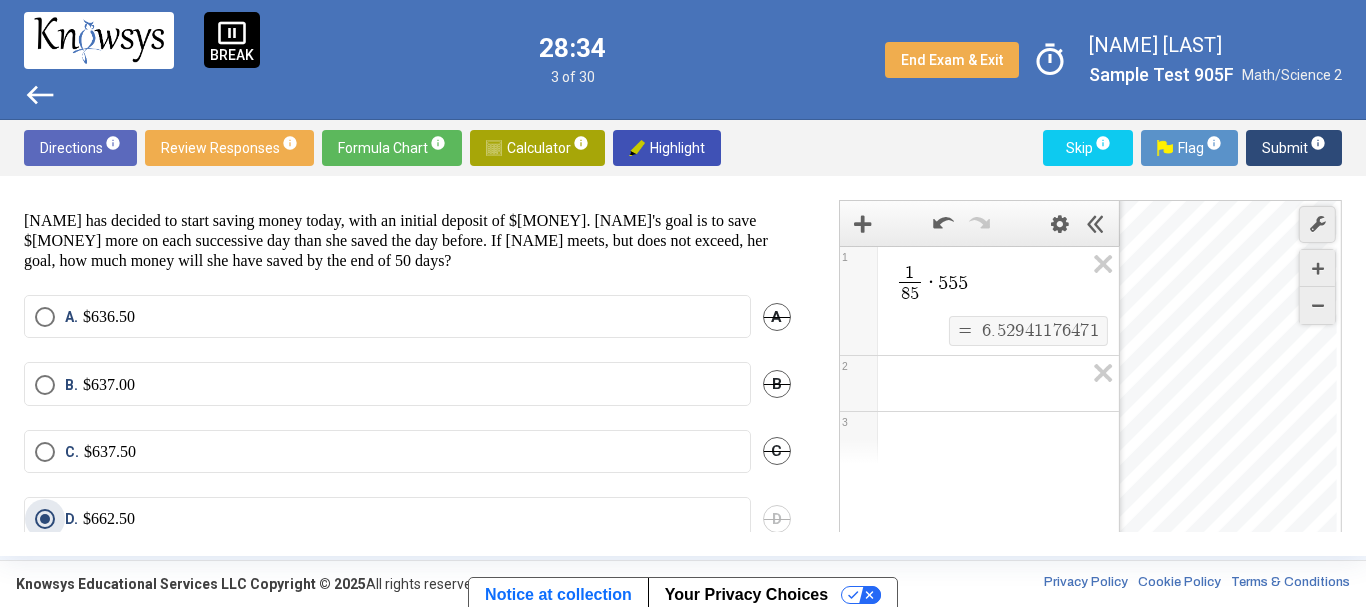 click on "info" at bounding box center (1318, 143) 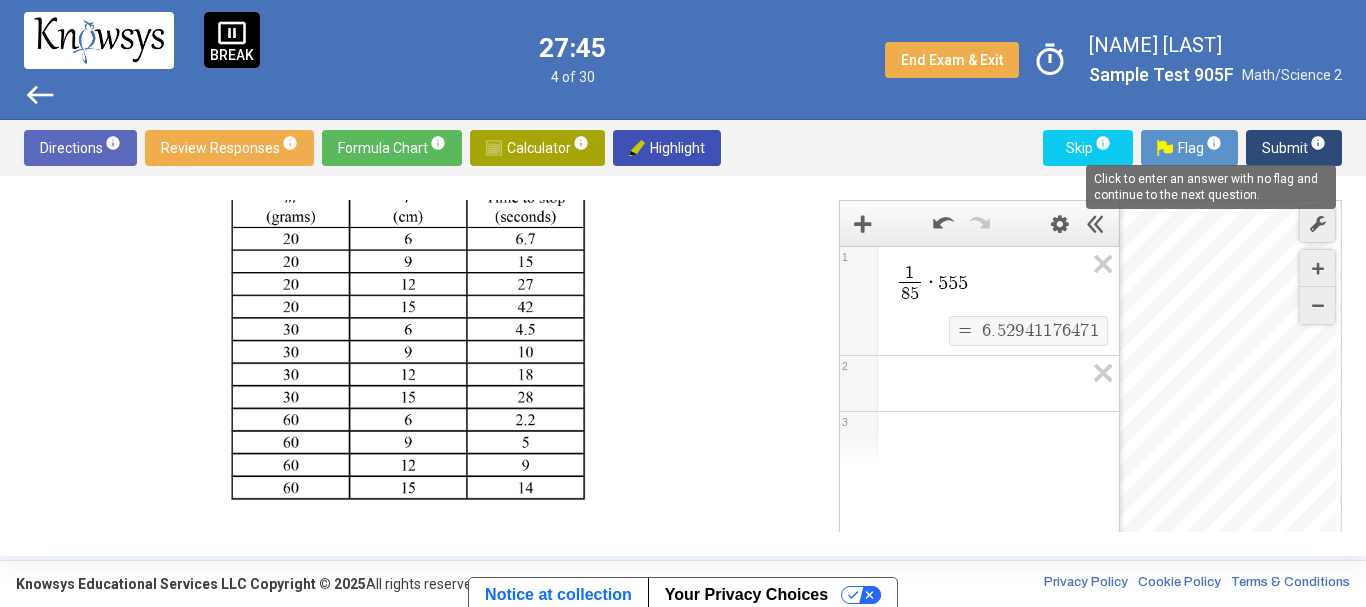 scroll, scrollTop: 531, scrollLeft: 0, axis: vertical 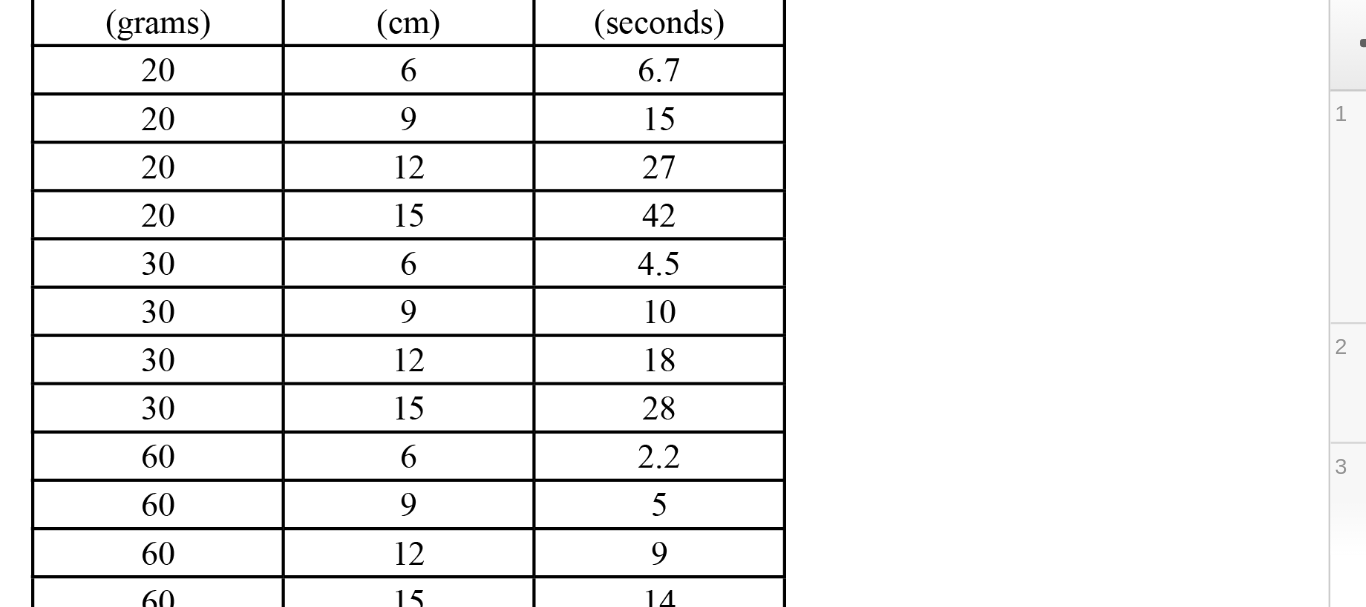 click at bounding box center [407, 338] 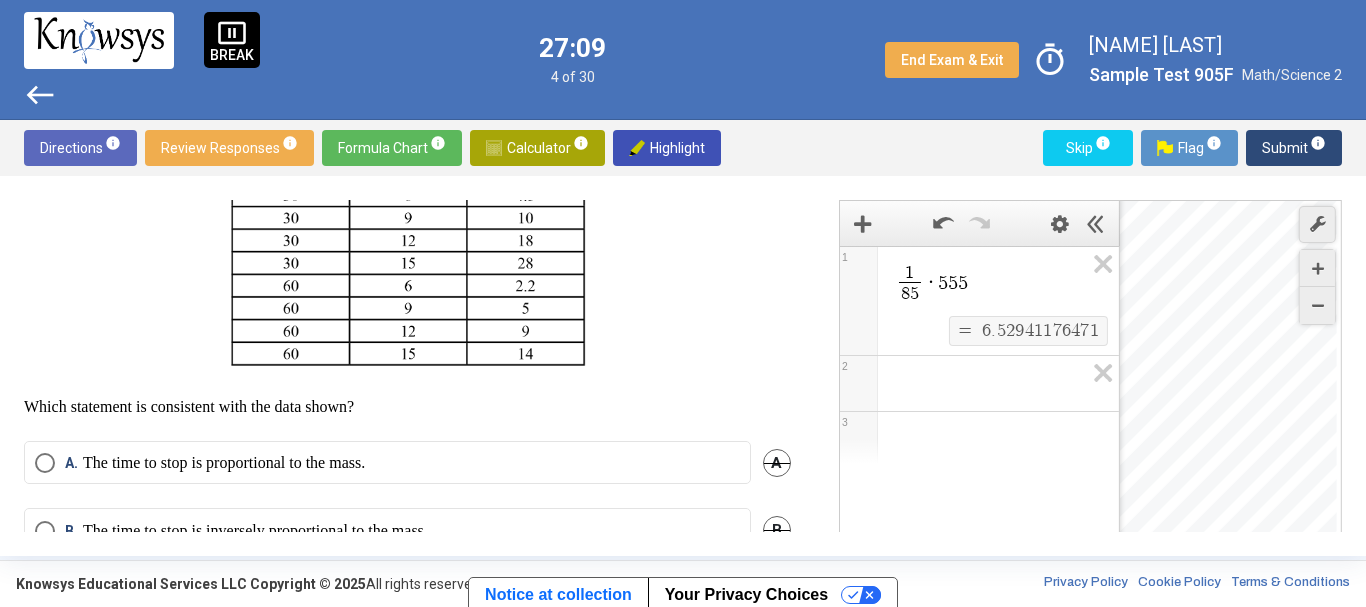 scroll, scrollTop: 653, scrollLeft: 0, axis: vertical 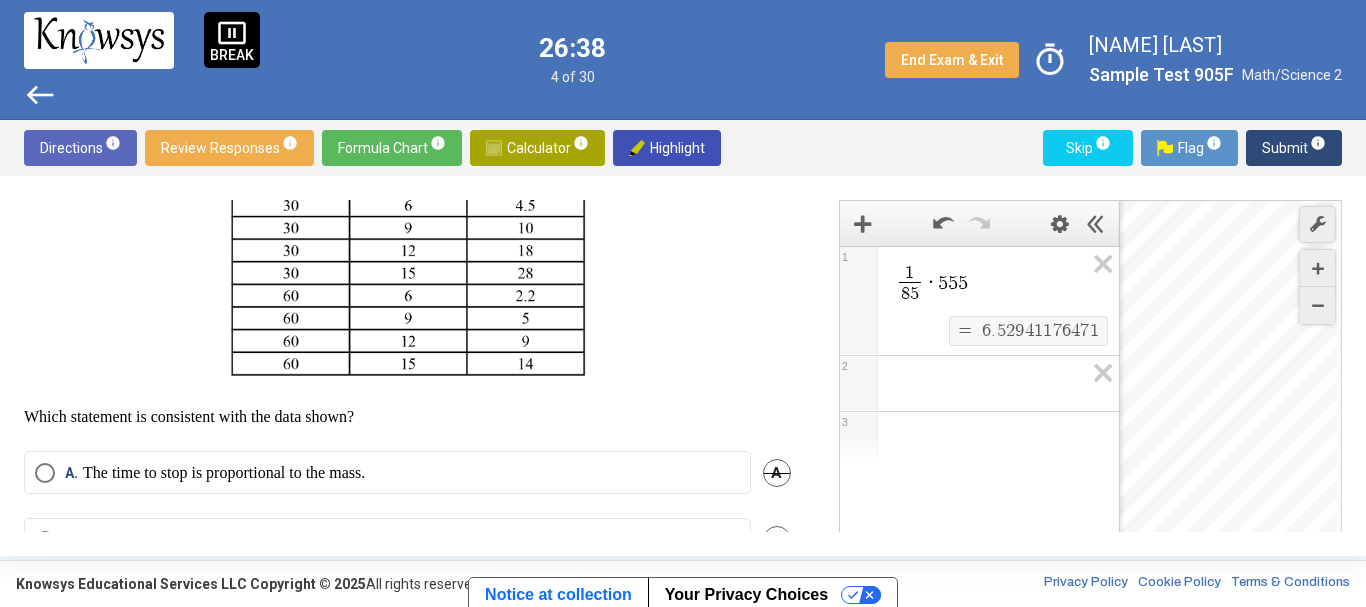 click at bounding box center (407, 216) 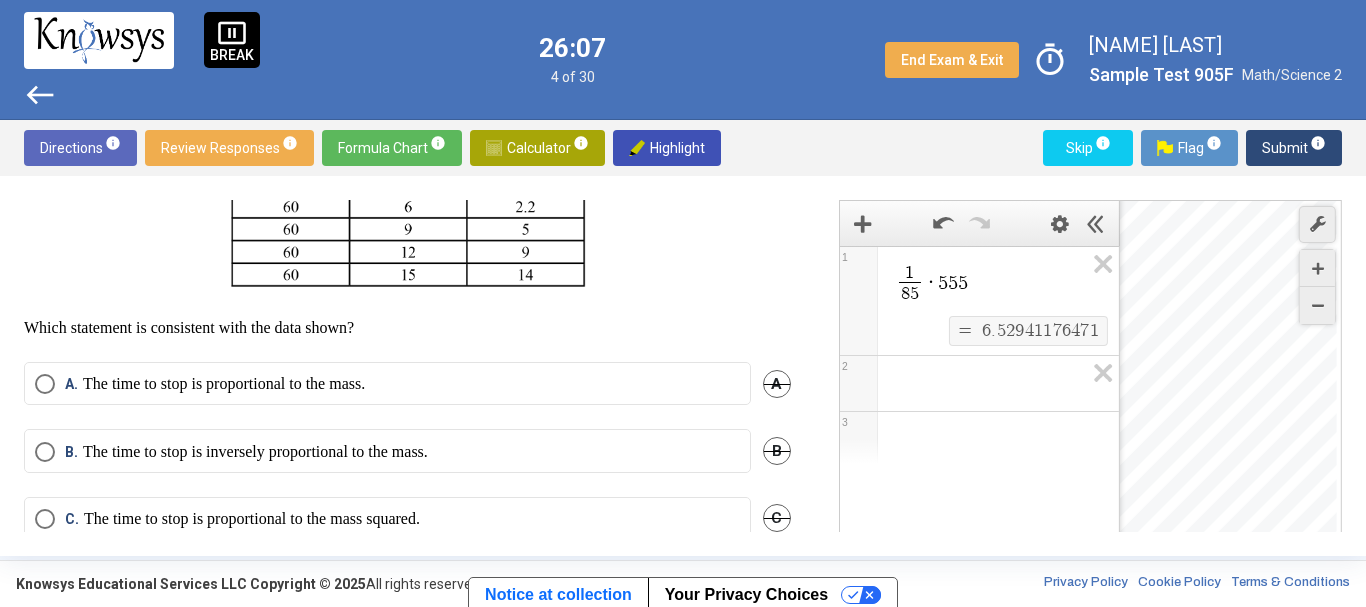 scroll, scrollTop: 746, scrollLeft: 0, axis: vertical 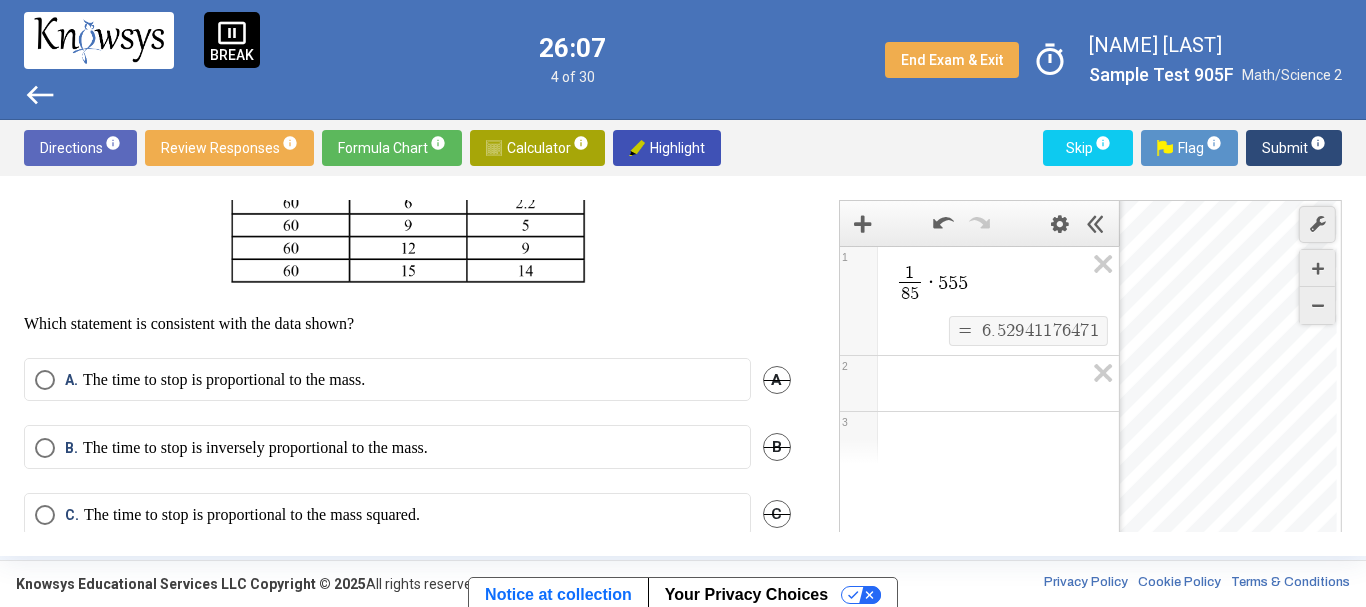 click on "The time to stop is inversely proportional to the mass." at bounding box center [255, 448] 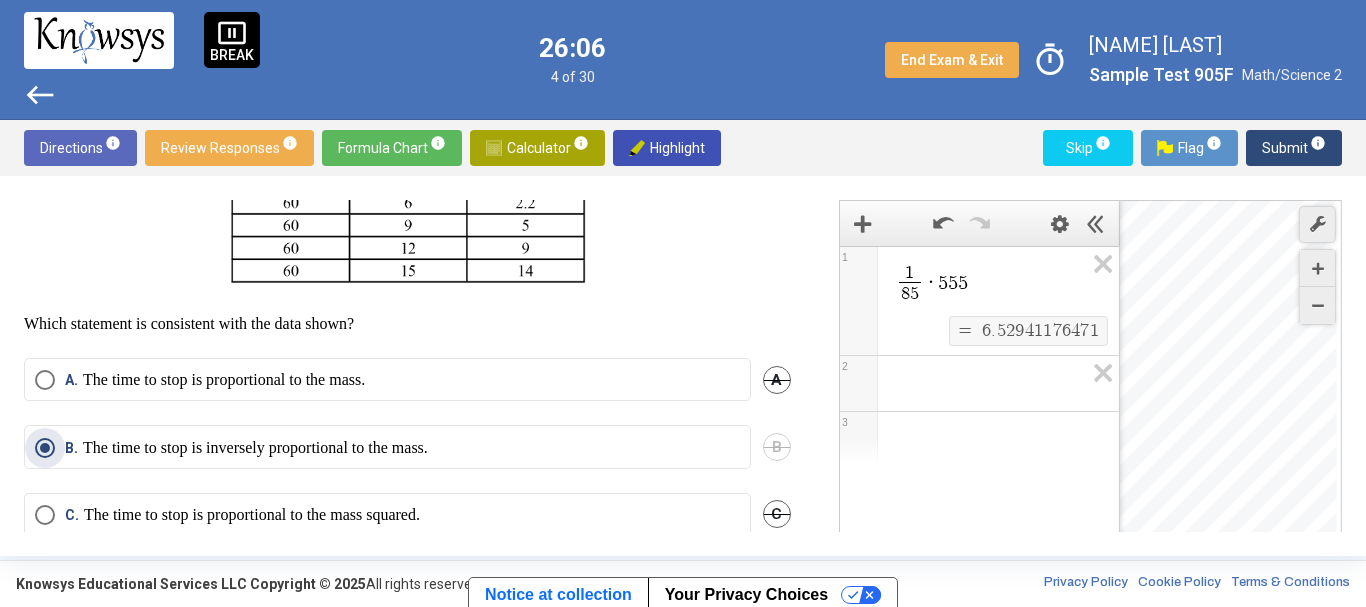 click on "Submit  info" at bounding box center (1294, 148) 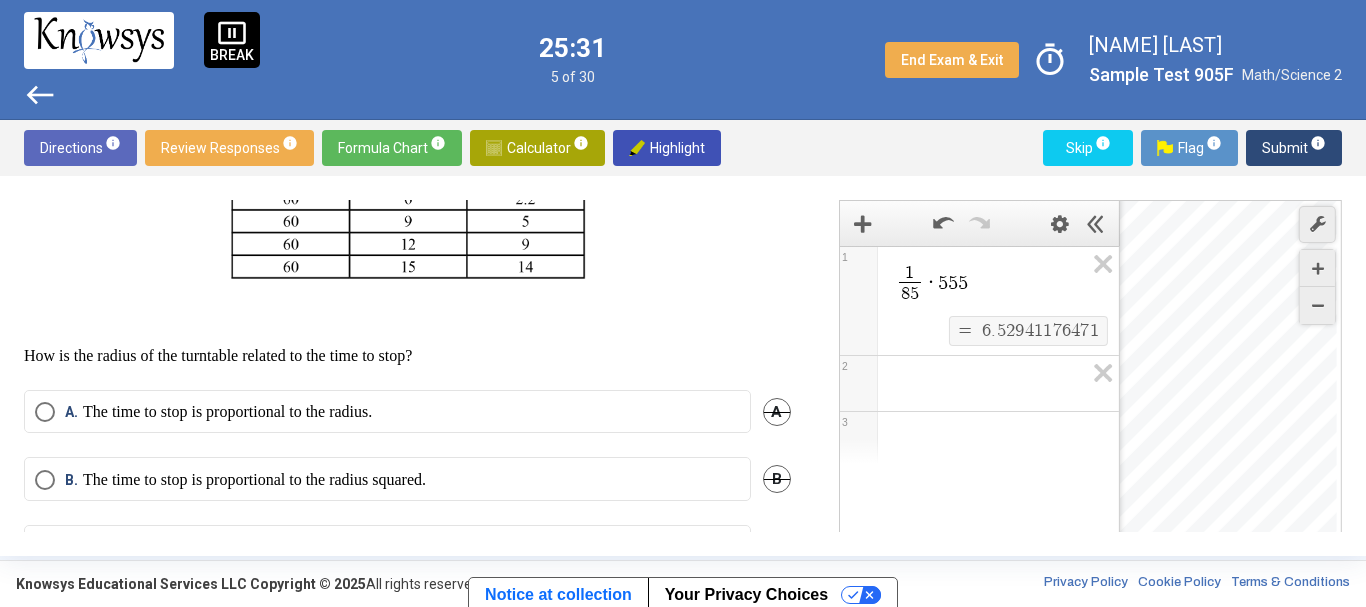 scroll, scrollTop: 759, scrollLeft: 0, axis: vertical 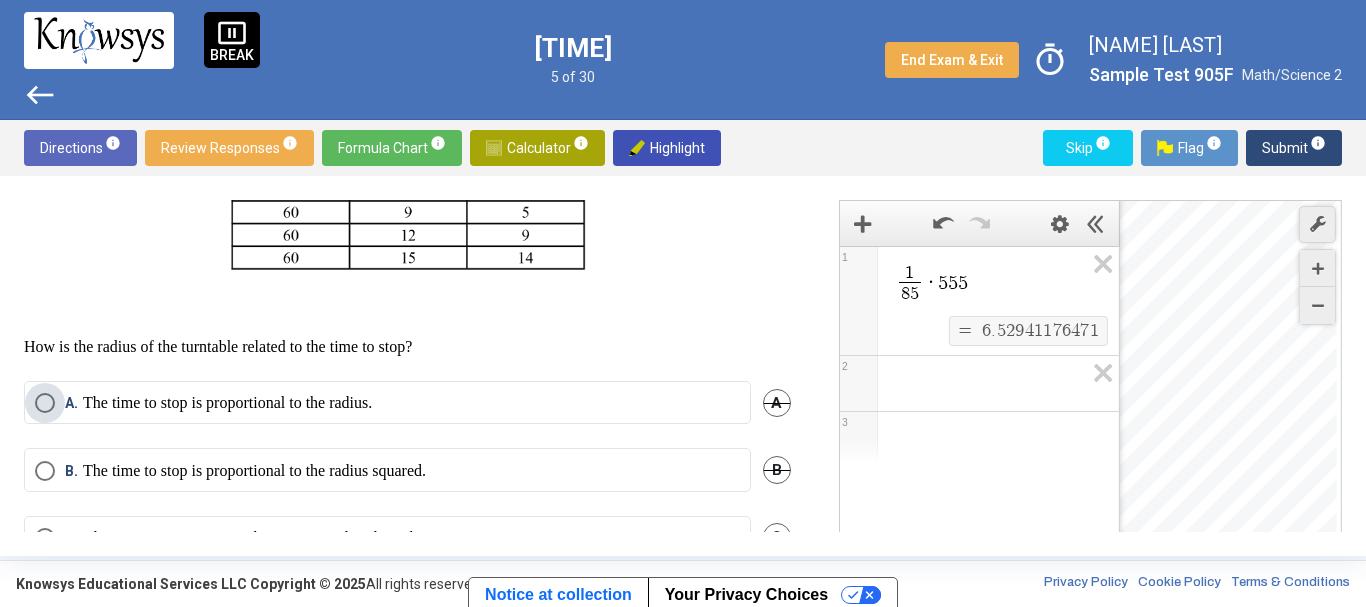 click on "The time to stop is proportional to the radius." at bounding box center [227, 403] 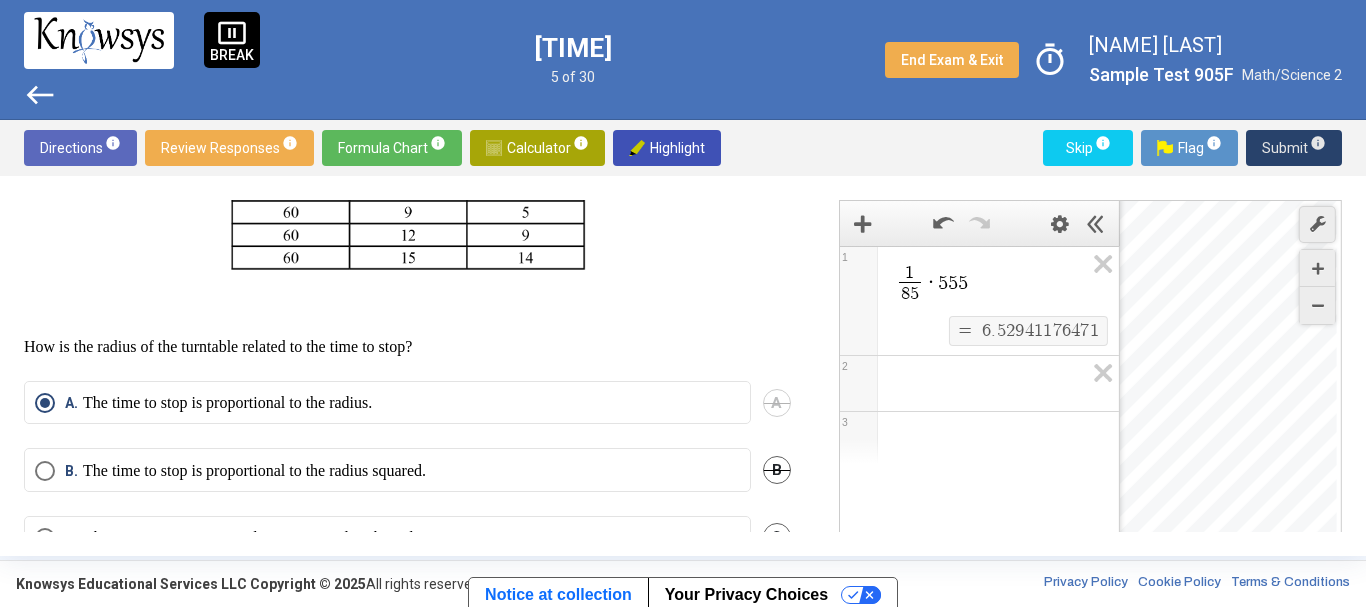 click on "Submit  info" at bounding box center (1294, 148) 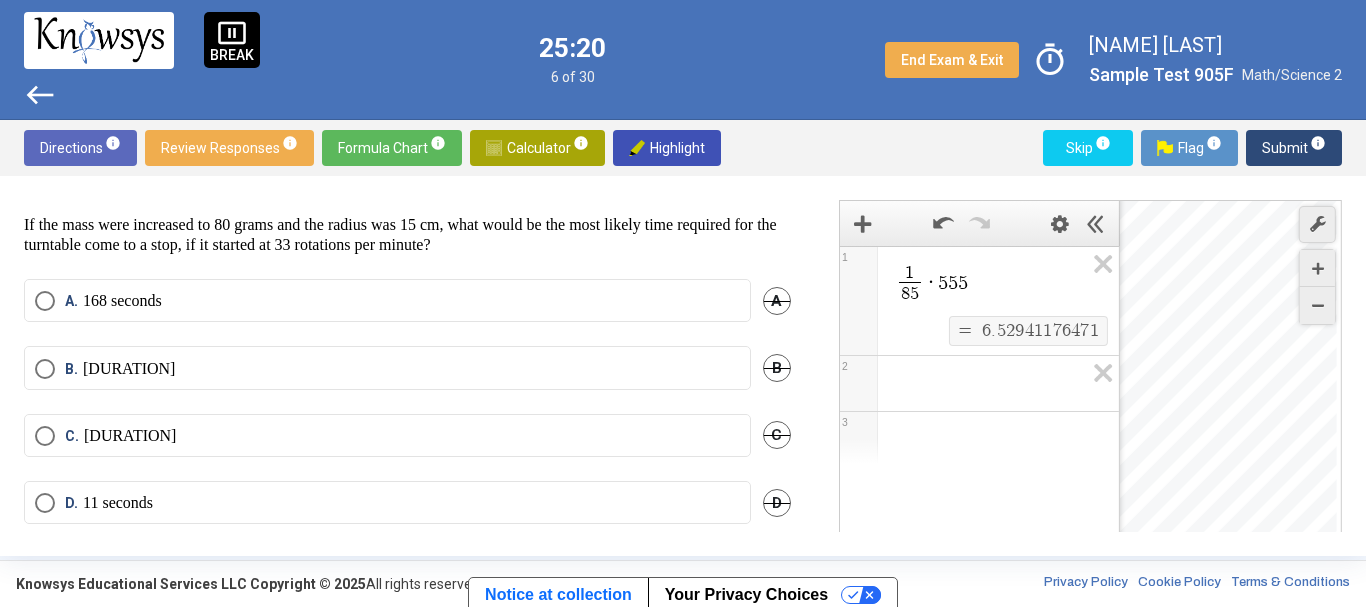 scroll, scrollTop: 913, scrollLeft: 0, axis: vertical 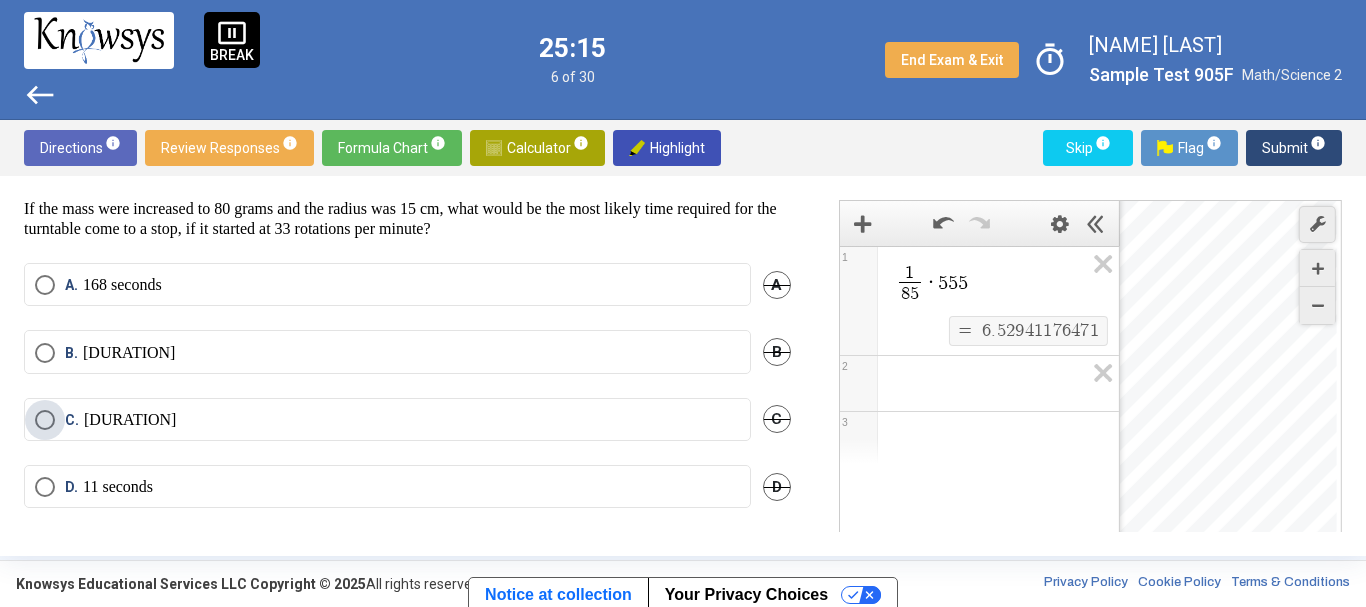 click on "C." at bounding box center [74, 420] 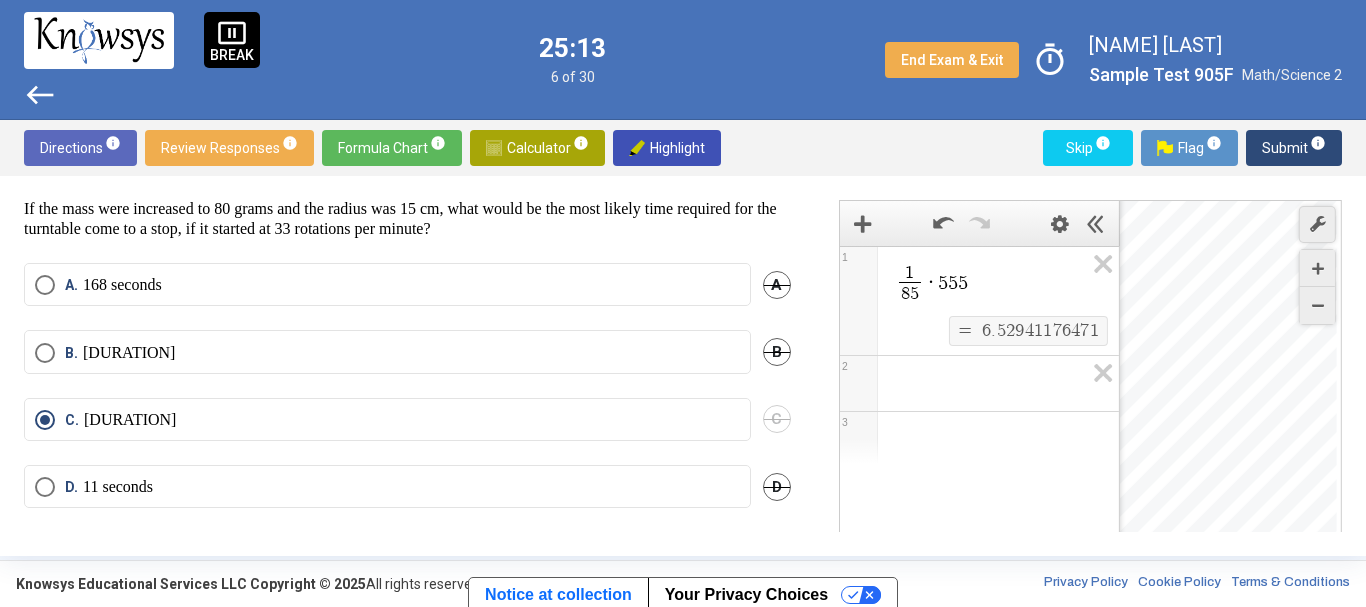 click on "Submit  info" at bounding box center [1294, 148] 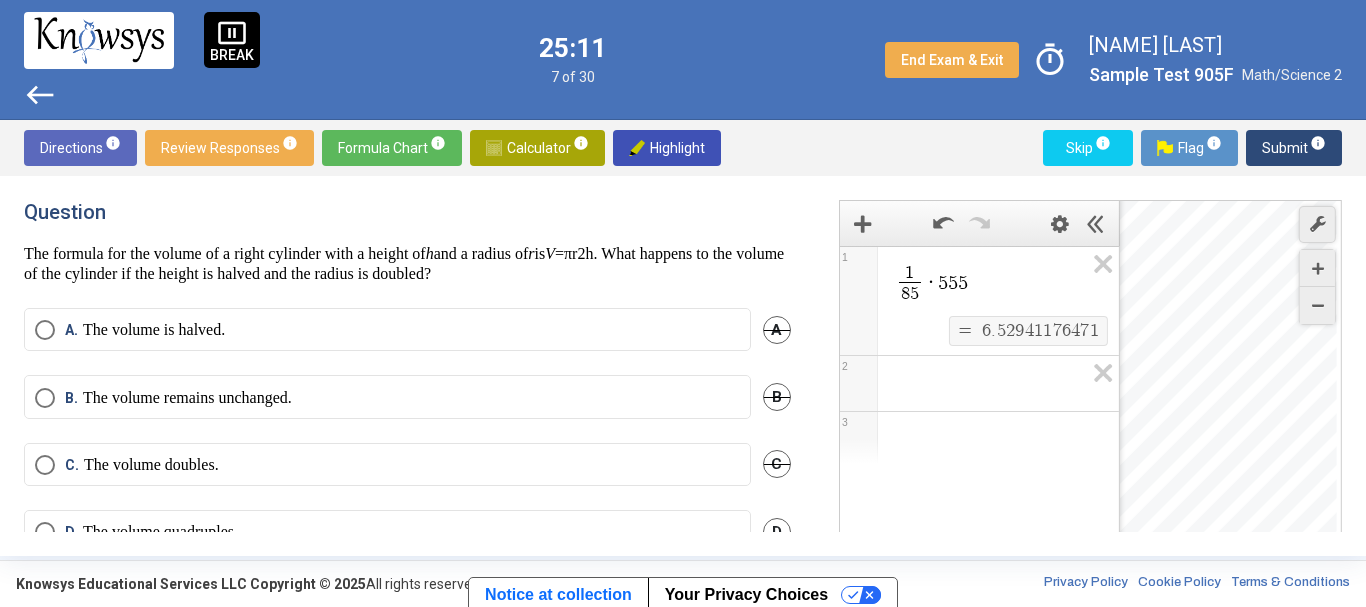 scroll, scrollTop: 33, scrollLeft: 0, axis: vertical 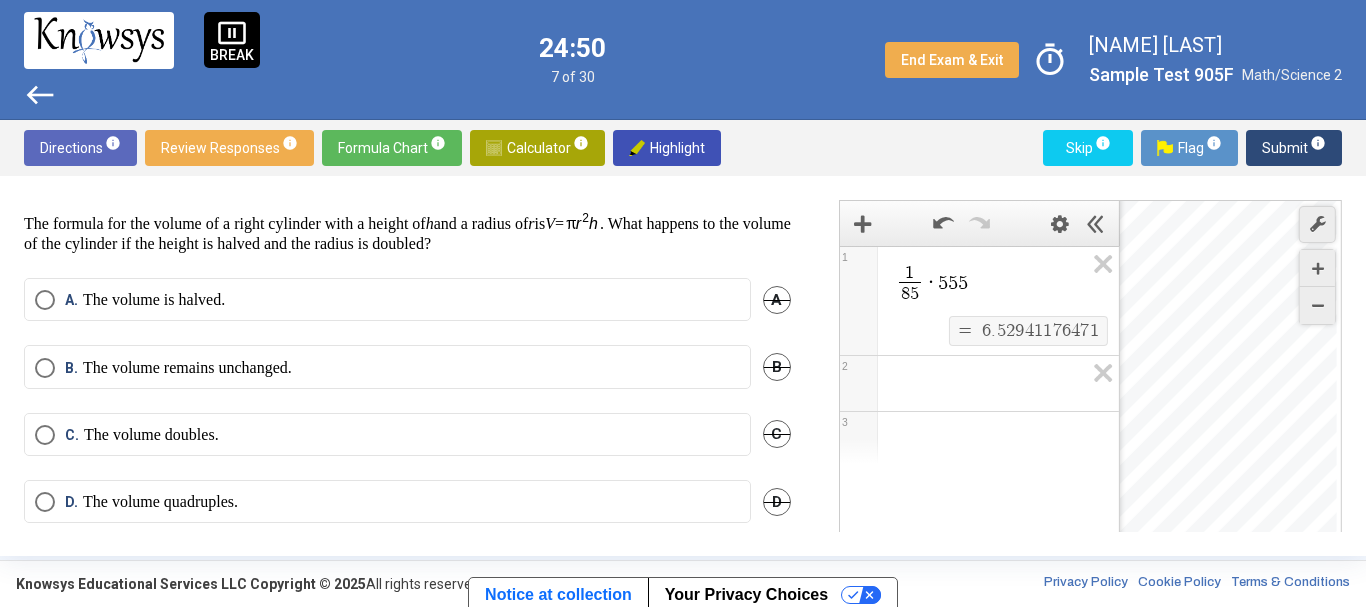 click on "C.    The volume doubles." at bounding box center [387, 434] 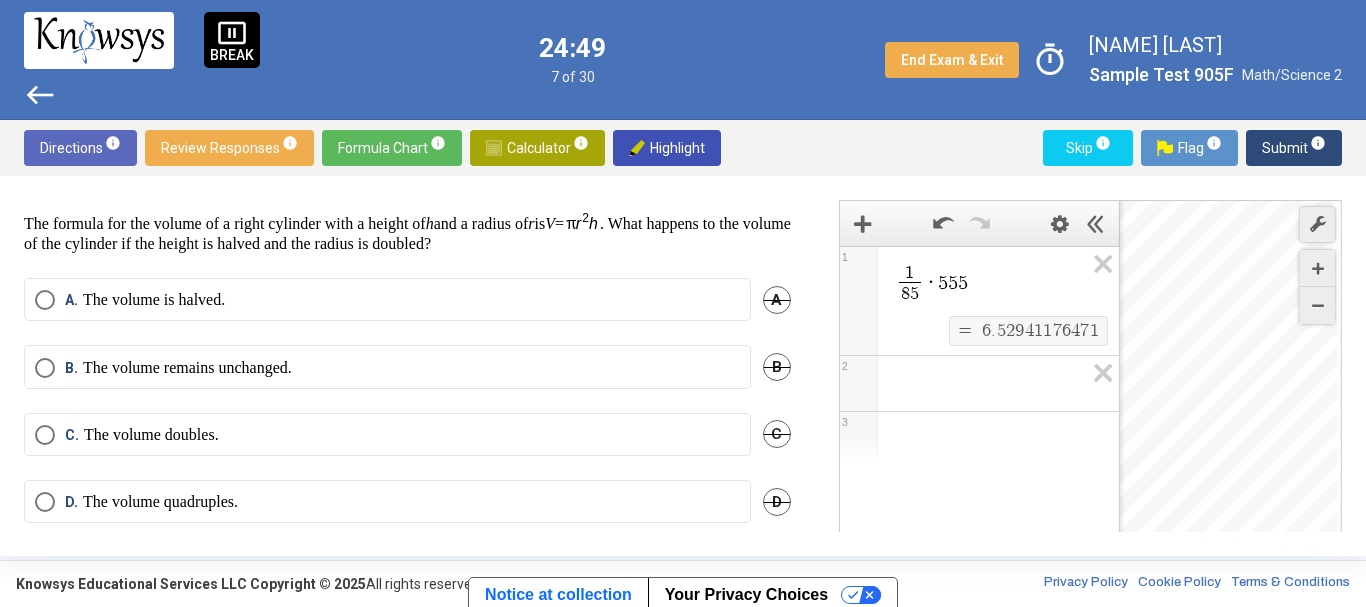 click on "The volume doubles." at bounding box center [151, 435] 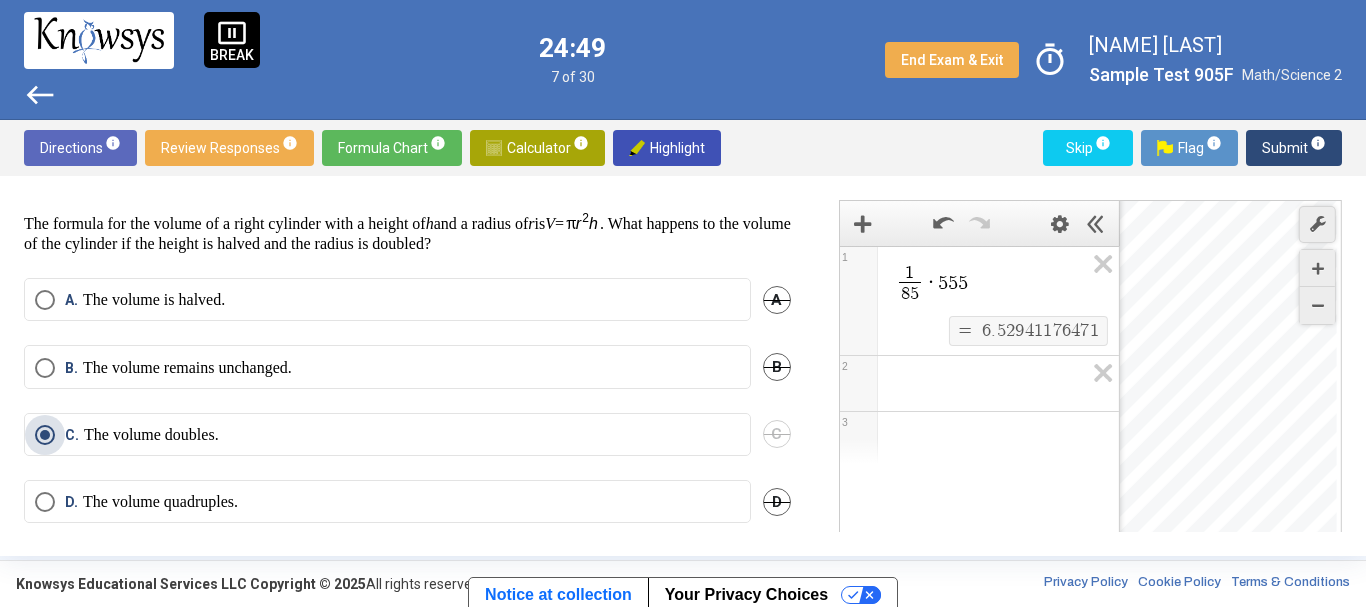 click on "The volume doubles." at bounding box center (151, 435) 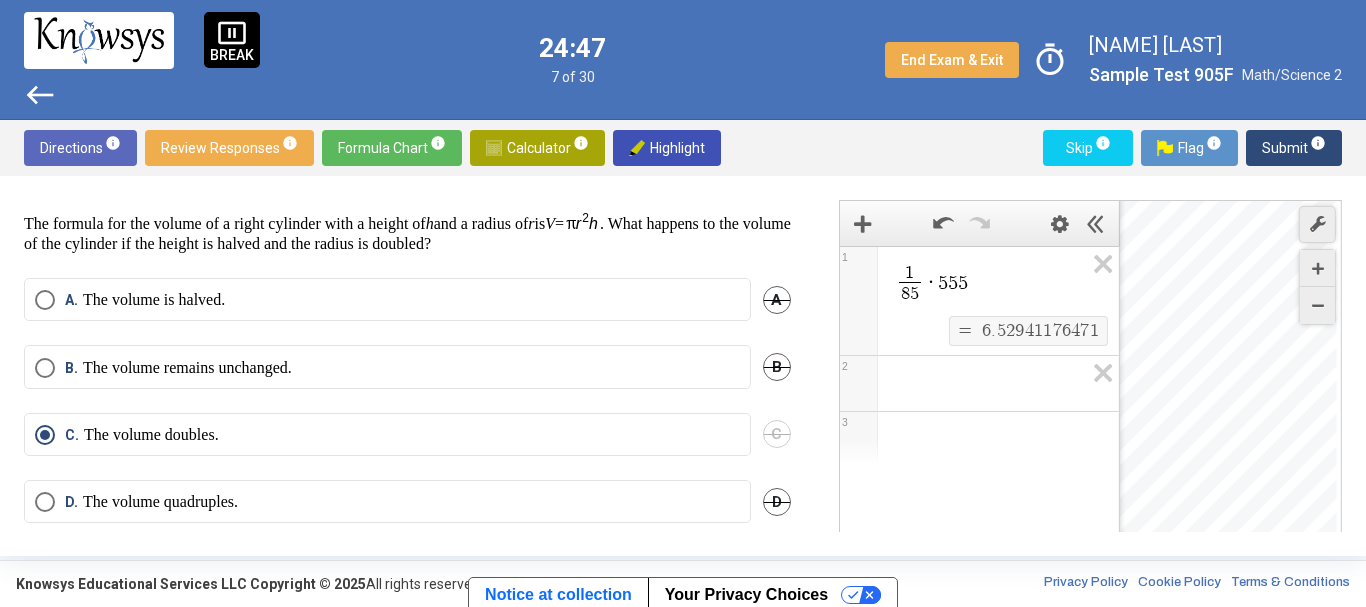 click on "Submit  info" at bounding box center (1294, 148) 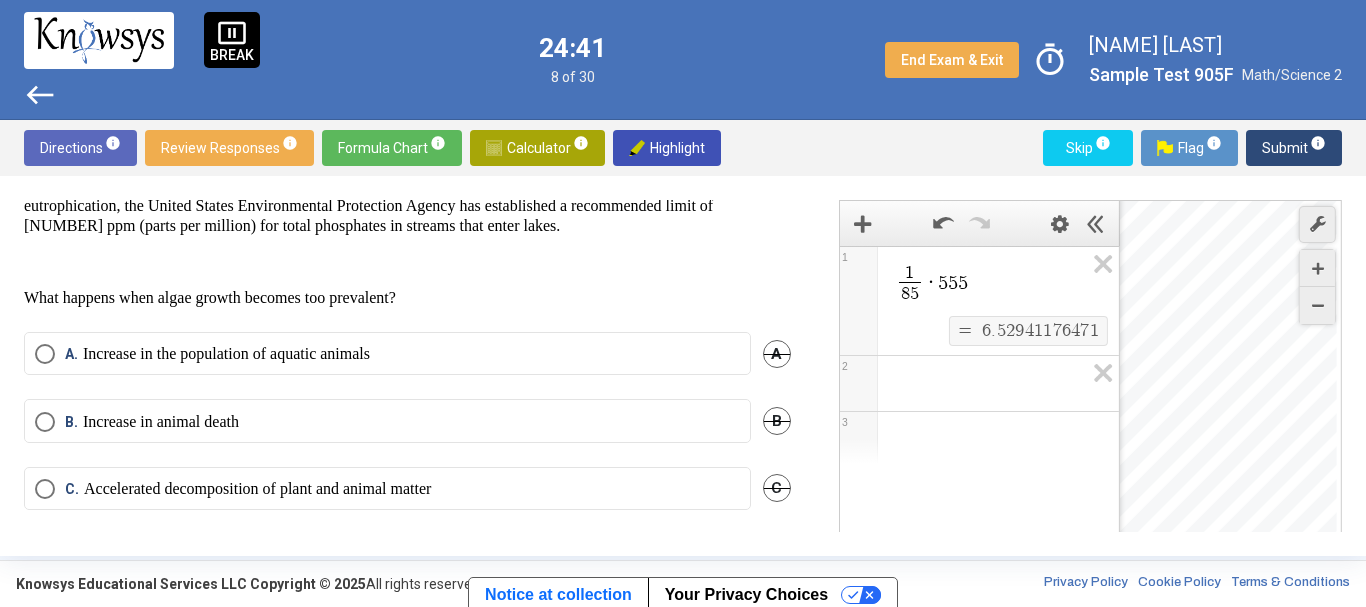 scroll, scrollTop: 233, scrollLeft: 0, axis: vertical 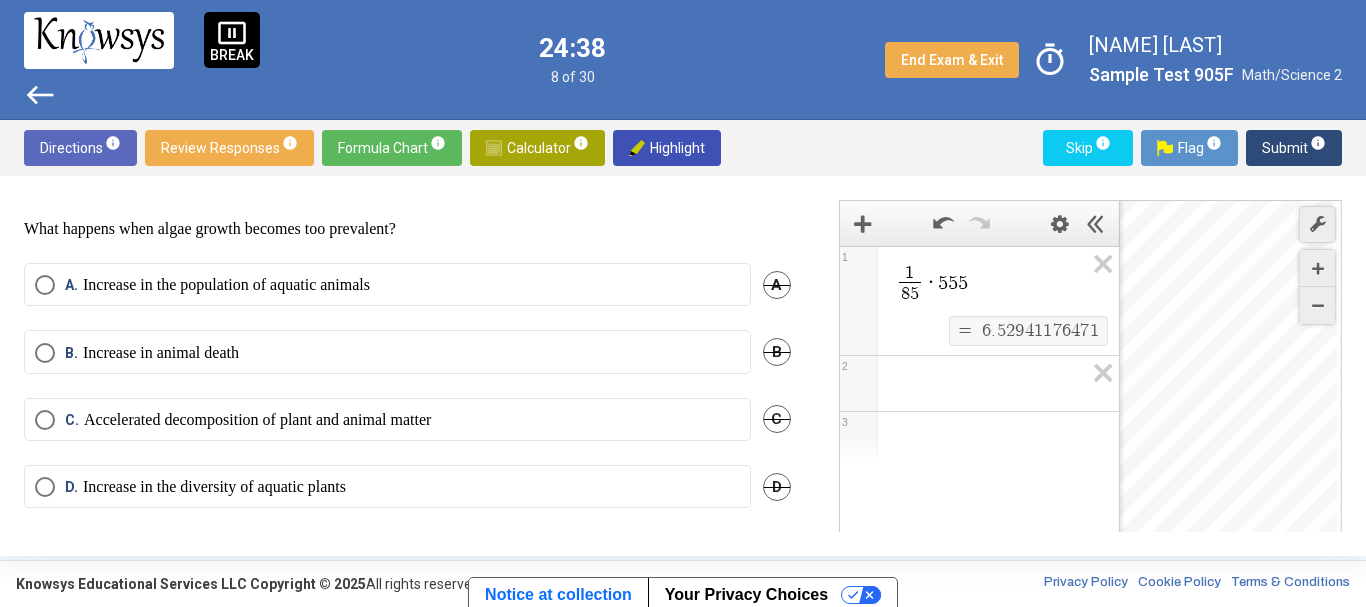 click on "B.    Increase in animal death" at bounding box center [387, 353] 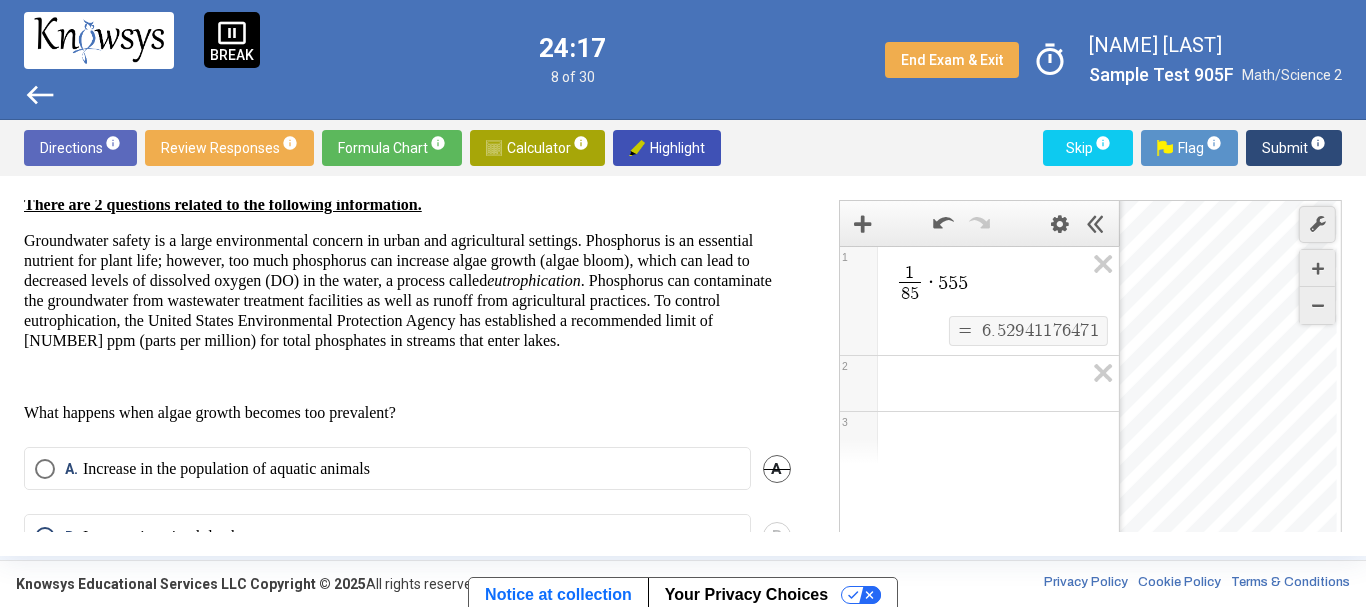 scroll, scrollTop: 149, scrollLeft: 0, axis: vertical 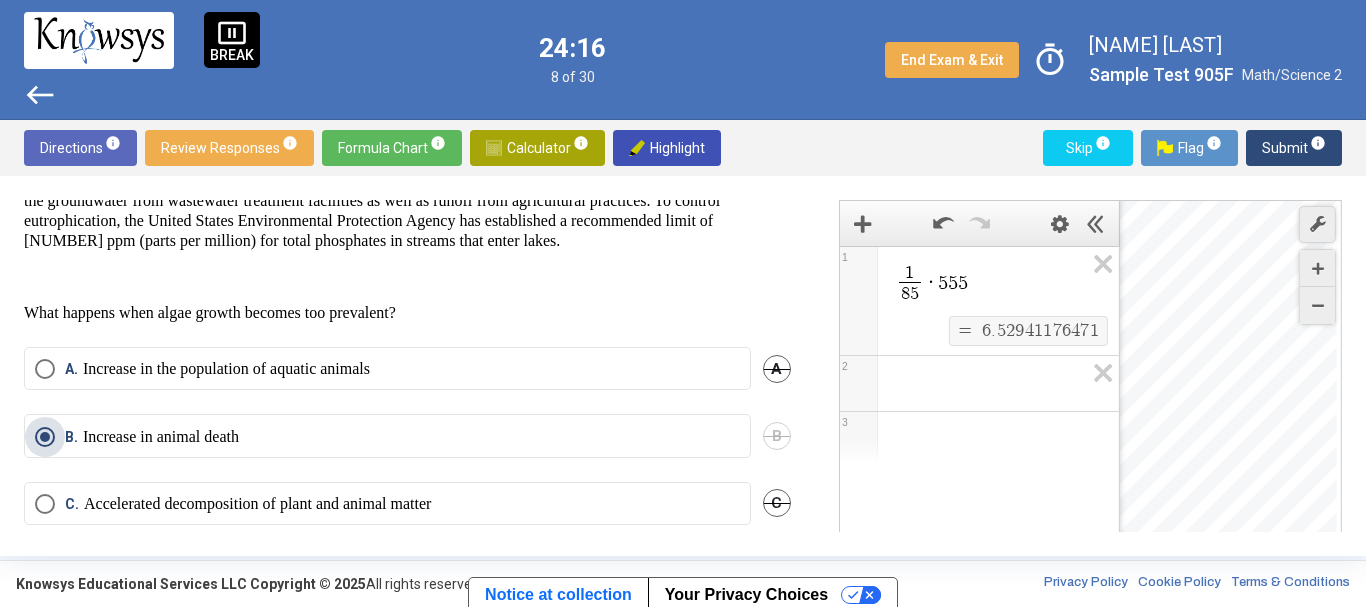 click at bounding box center [45, 437] 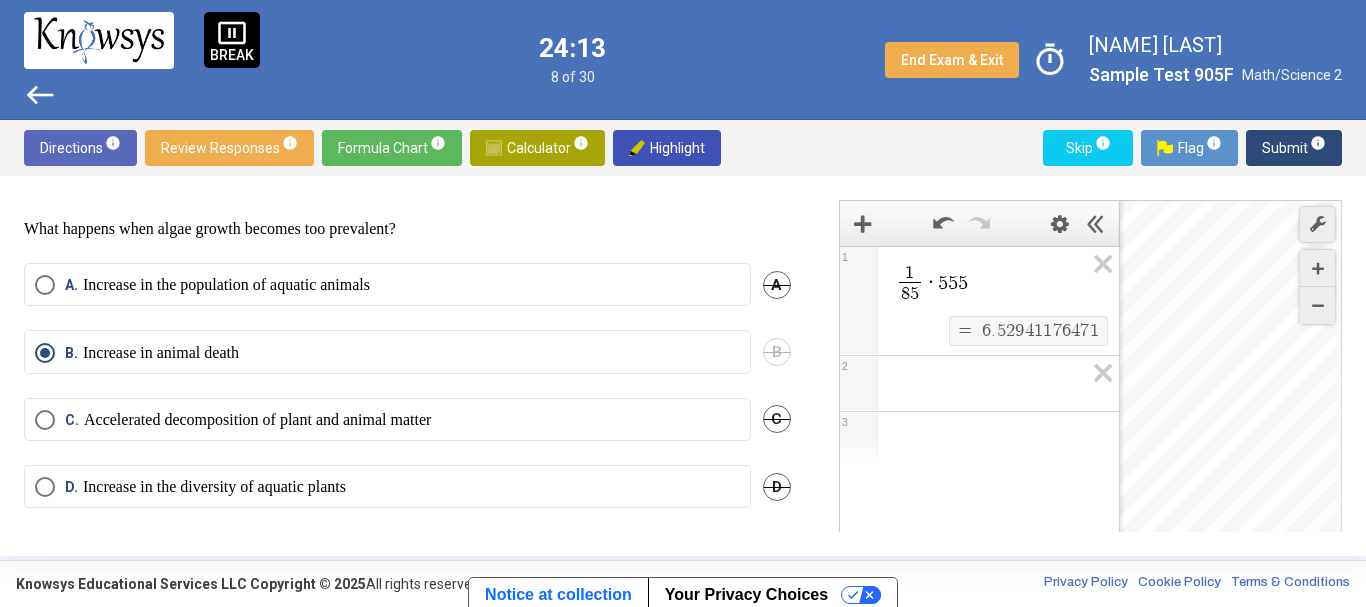 scroll, scrollTop: 249, scrollLeft: 0, axis: vertical 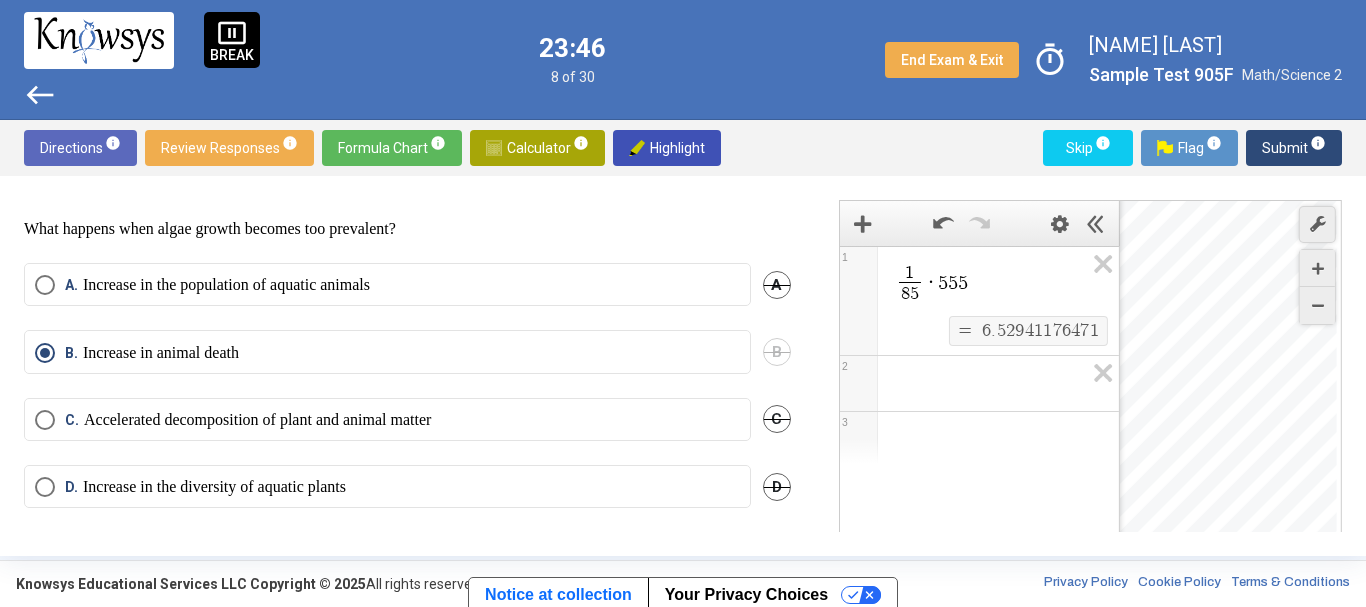 click on "B" at bounding box center (777, 351) 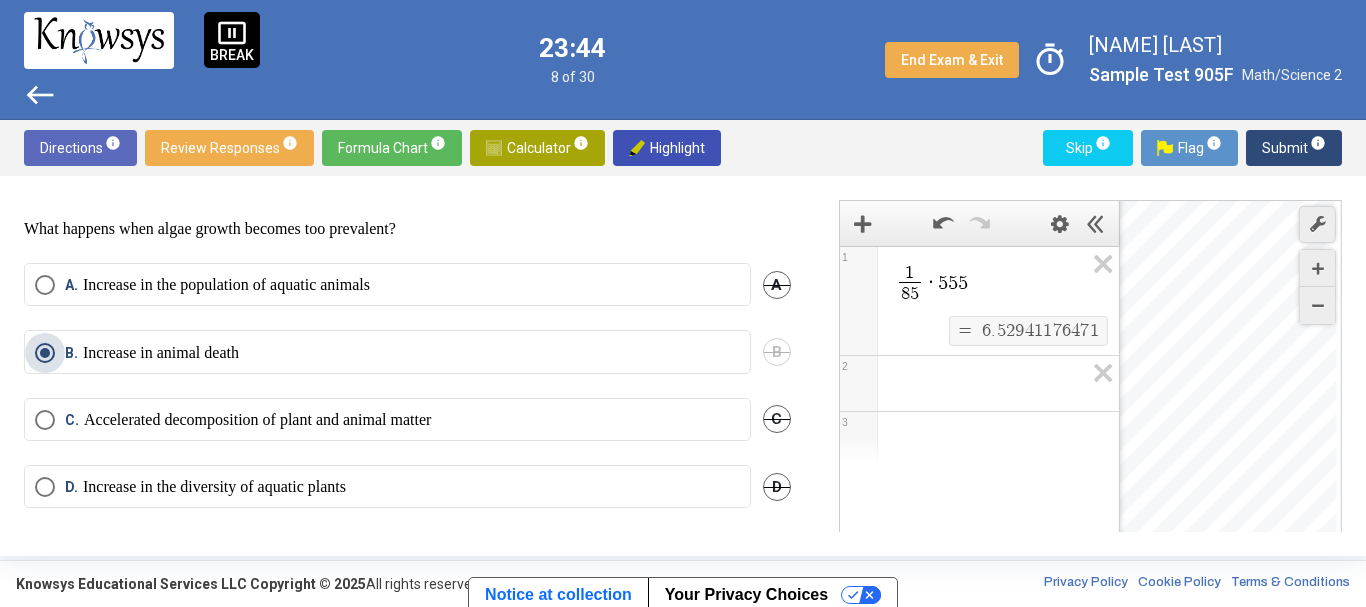 click at bounding box center (45, 353) 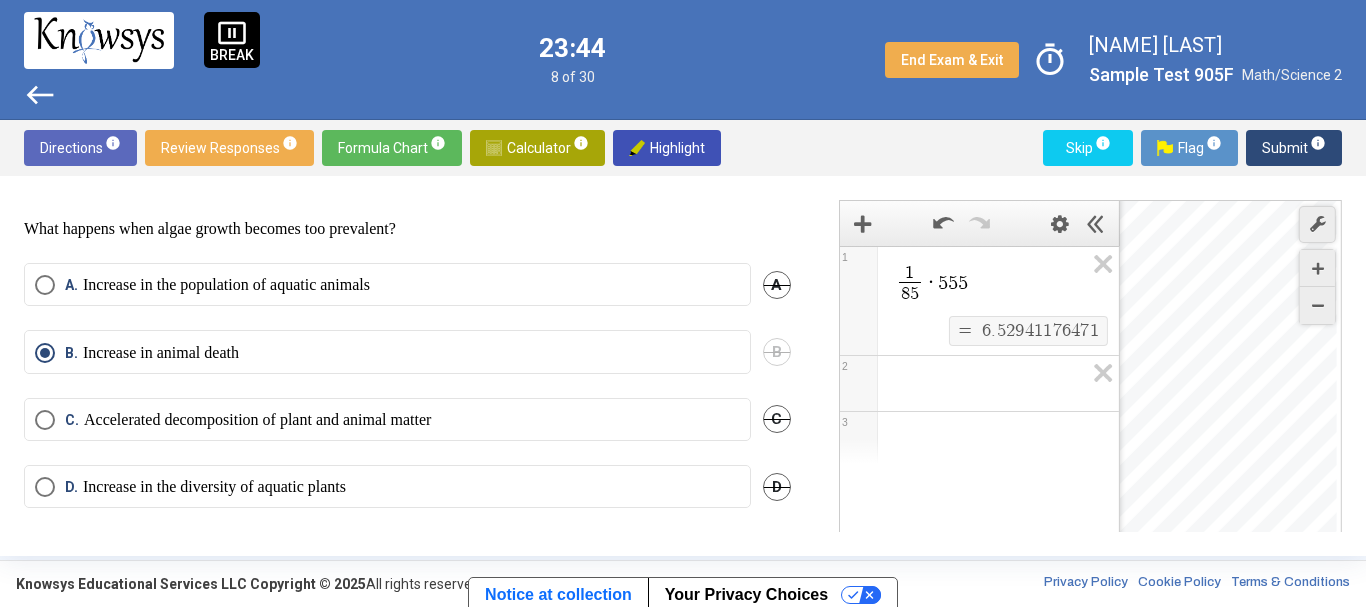 click at bounding box center [45, 353] 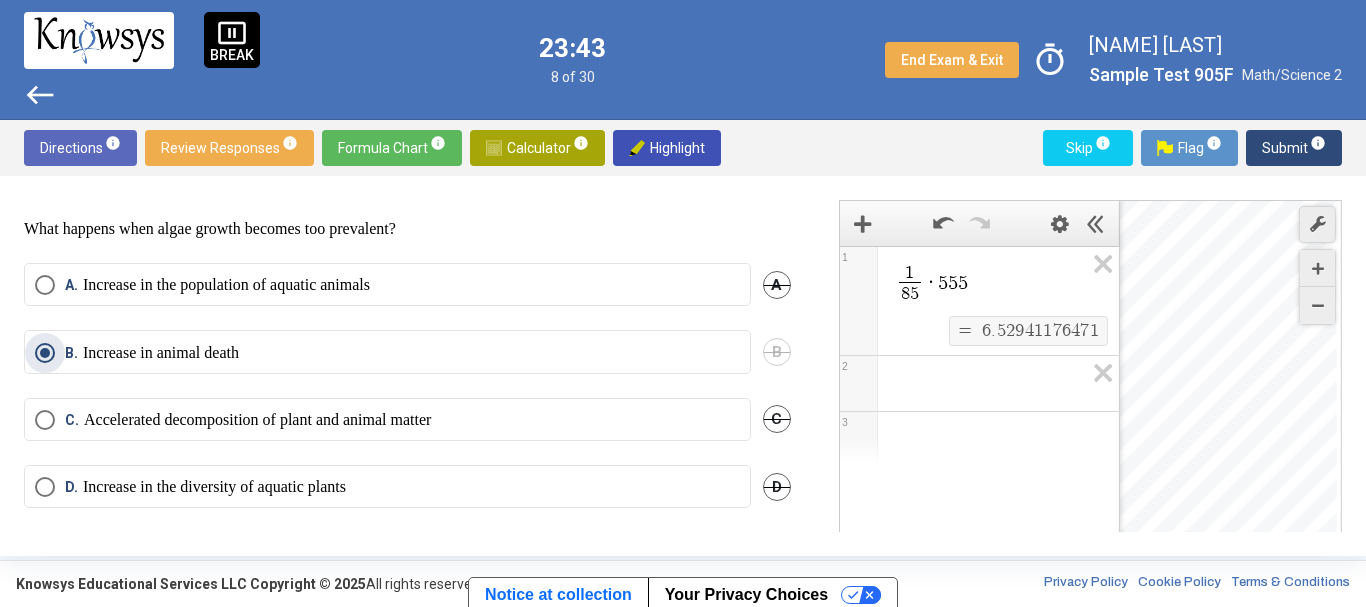 click on "Accelerated decomposition of plant and animal matter" at bounding box center [257, 420] 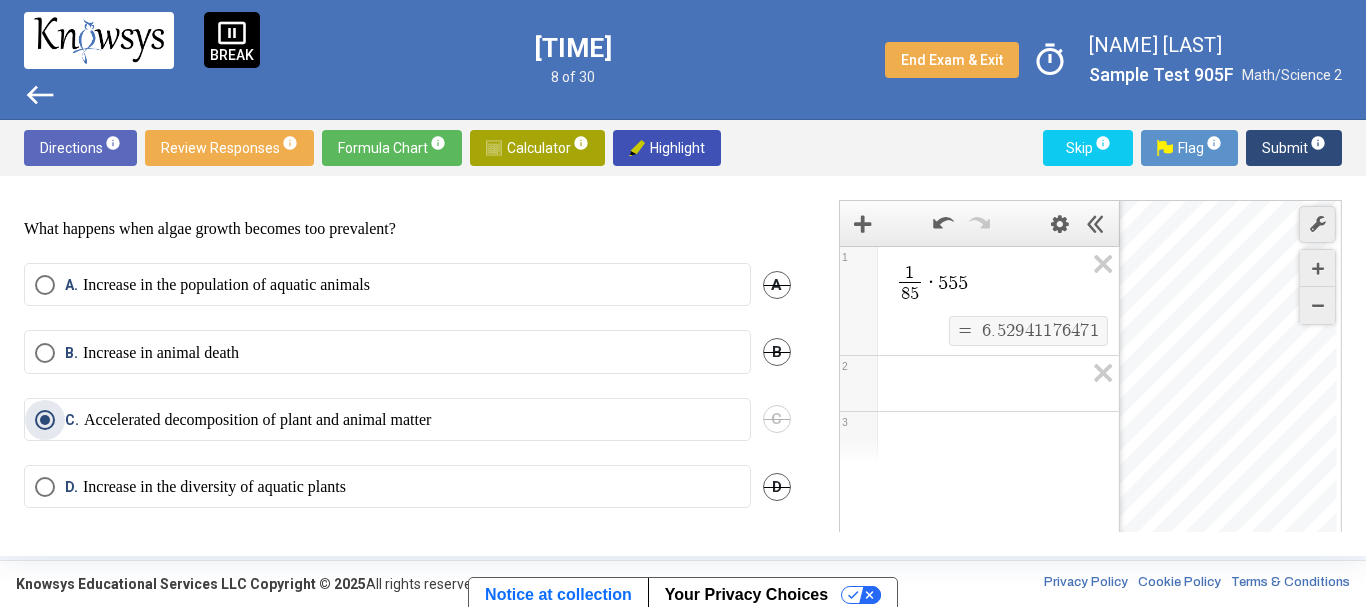 click on "Increase in the population of aquatic animals" at bounding box center [226, 285] 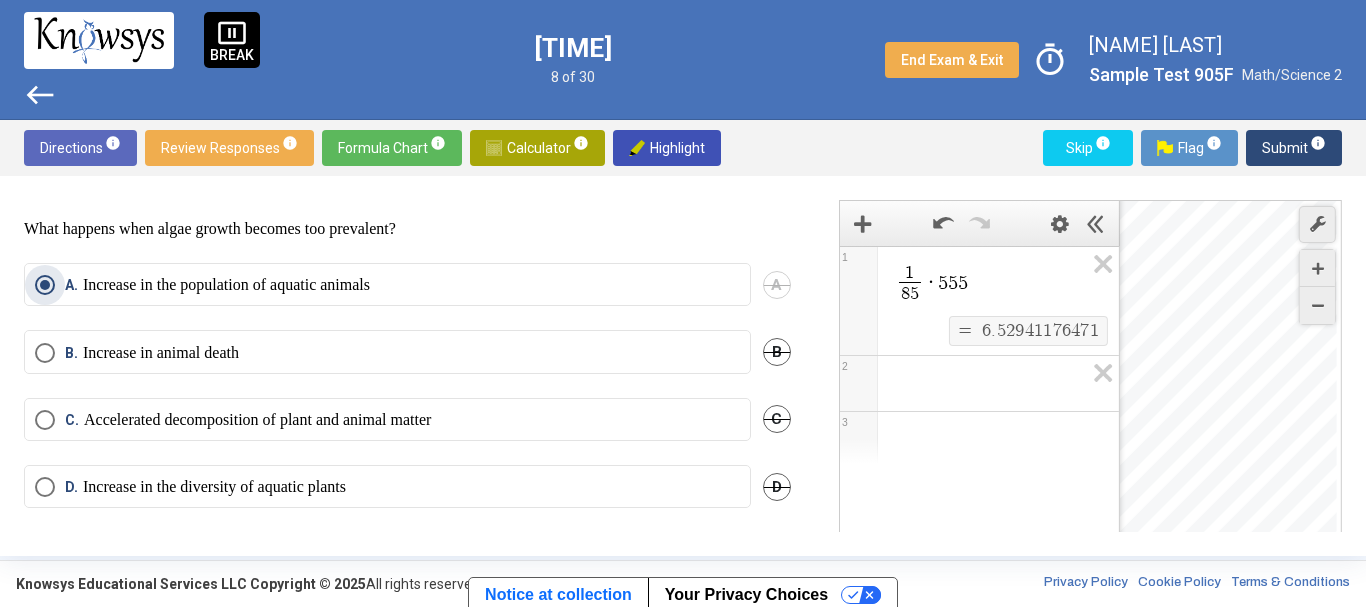click on "B.    Increase in animal death" at bounding box center (387, 353) 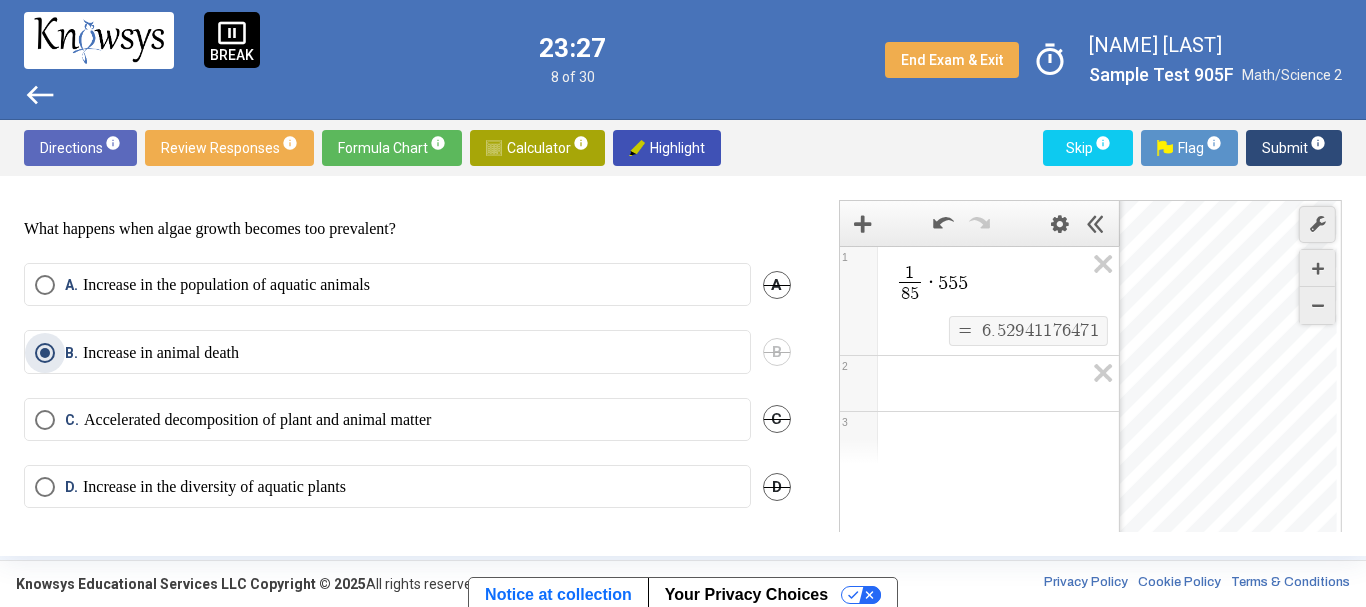 click on "Submit  info" at bounding box center (1294, 148) 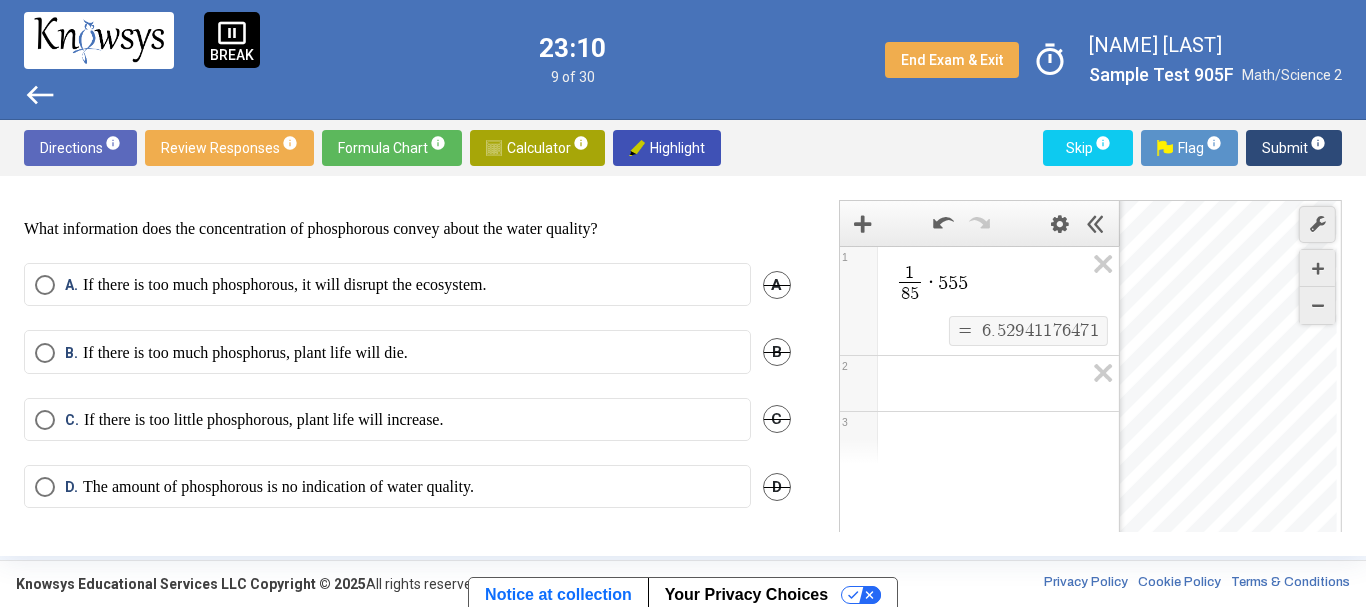 click on "A.  If there is too much phosphorous, it will disrupt the ecosystem." at bounding box center (387, 284) 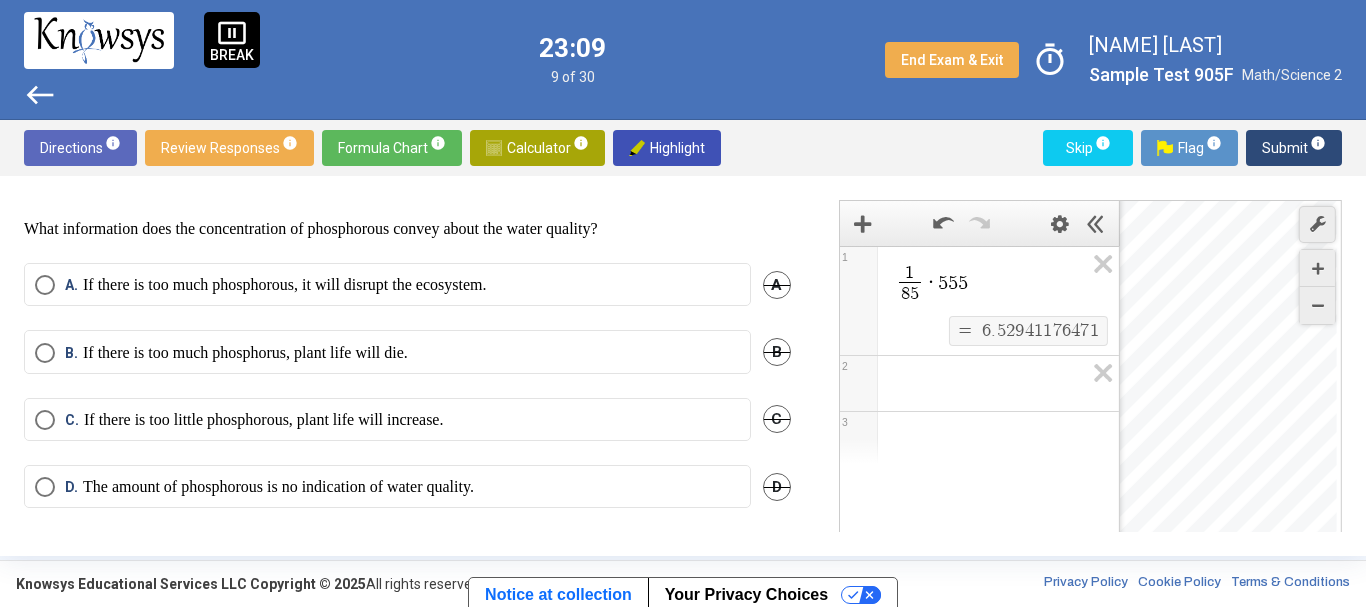 click on "If there is too much phosphorous, it will disrupt the ecosystem." at bounding box center (285, 285) 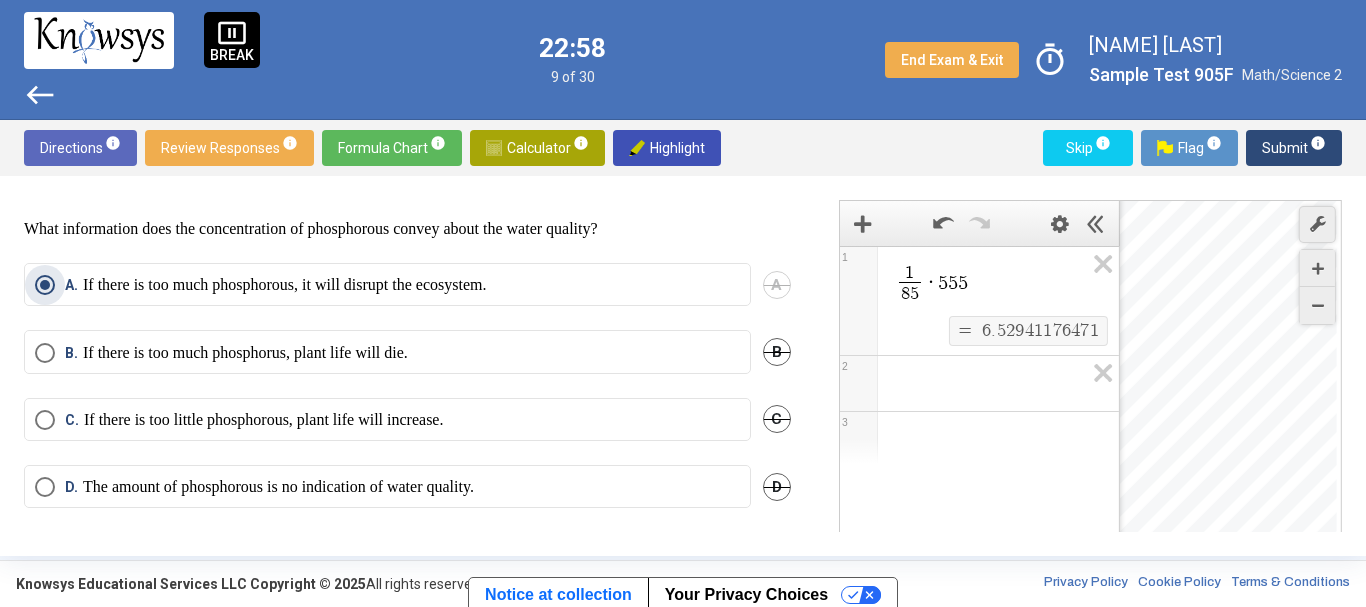 click on "Submit  info" at bounding box center [1294, 148] 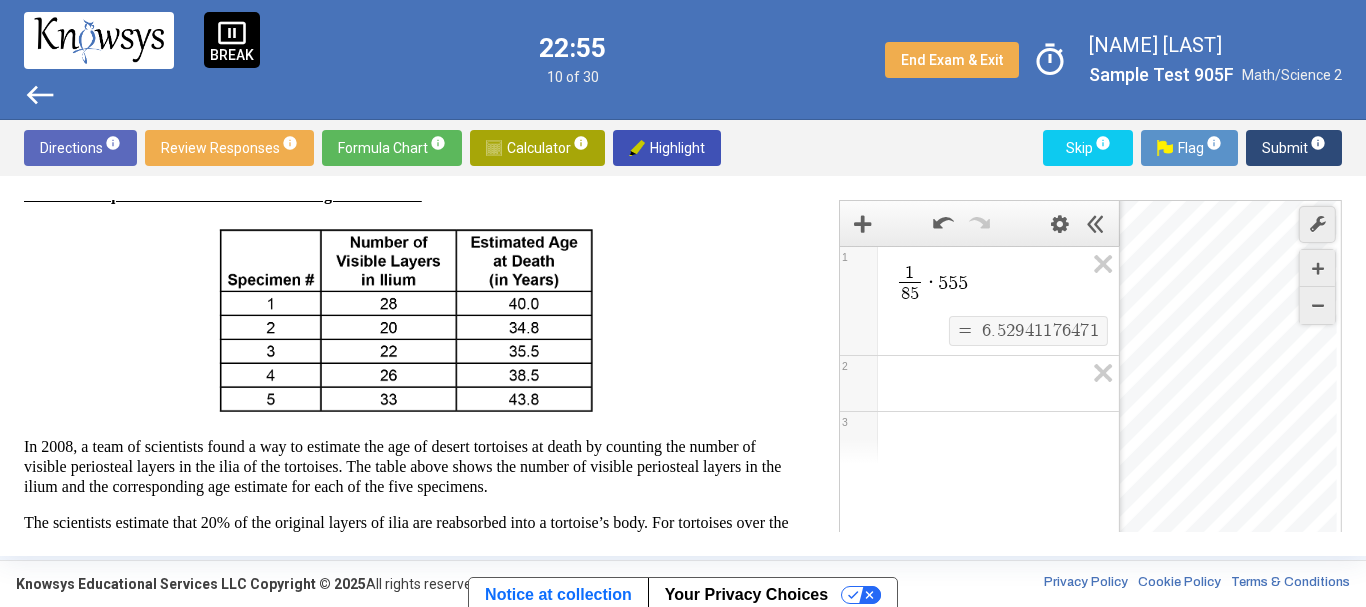 scroll, scrollTop: 0, scrollLeft: 0, axis: both 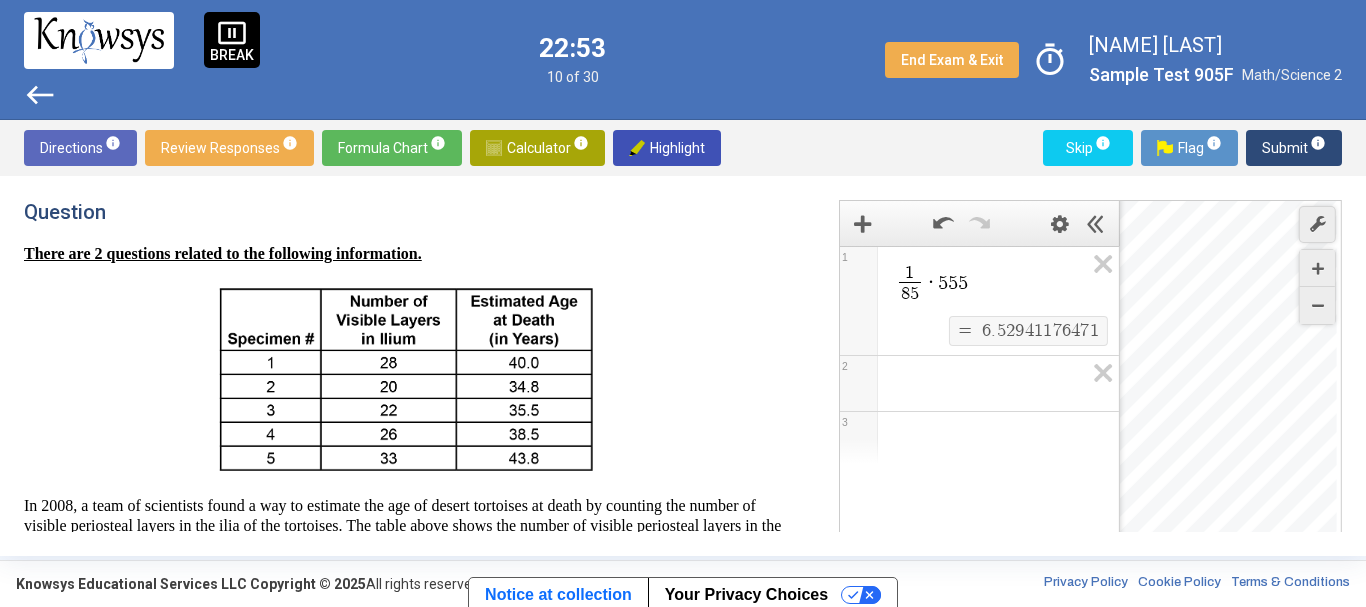 click at bounding box center (408, 380) 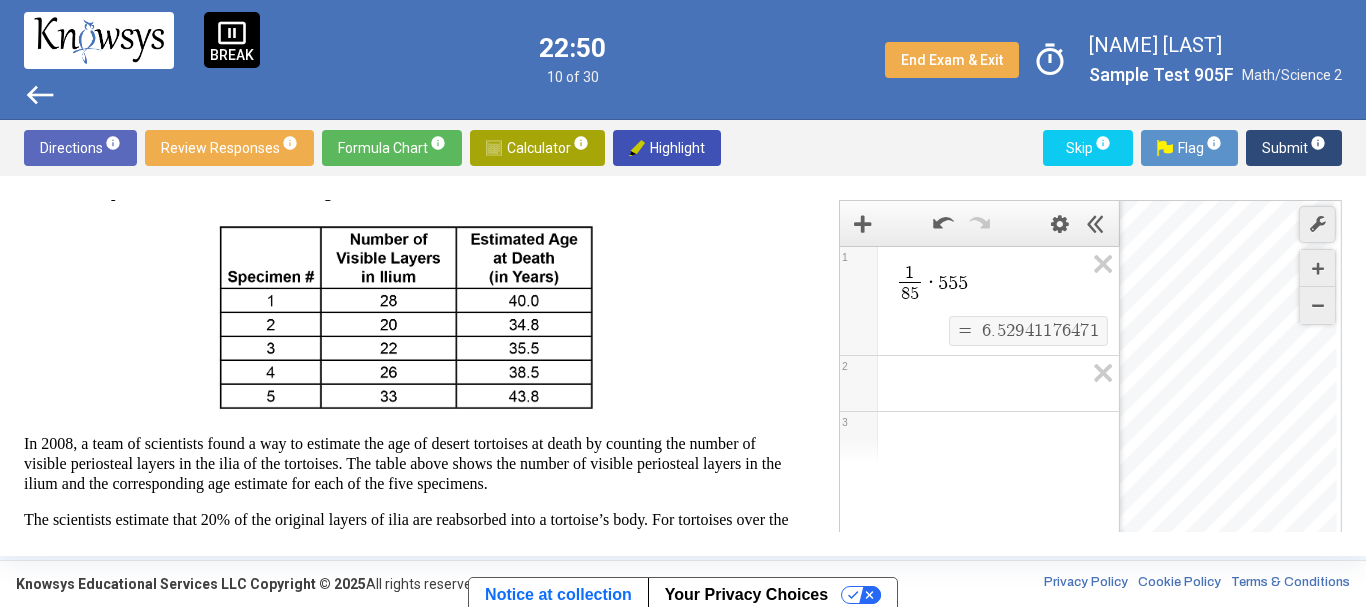 scroll, scrollTop: 64, scrollLeft: 0, axis: vertical 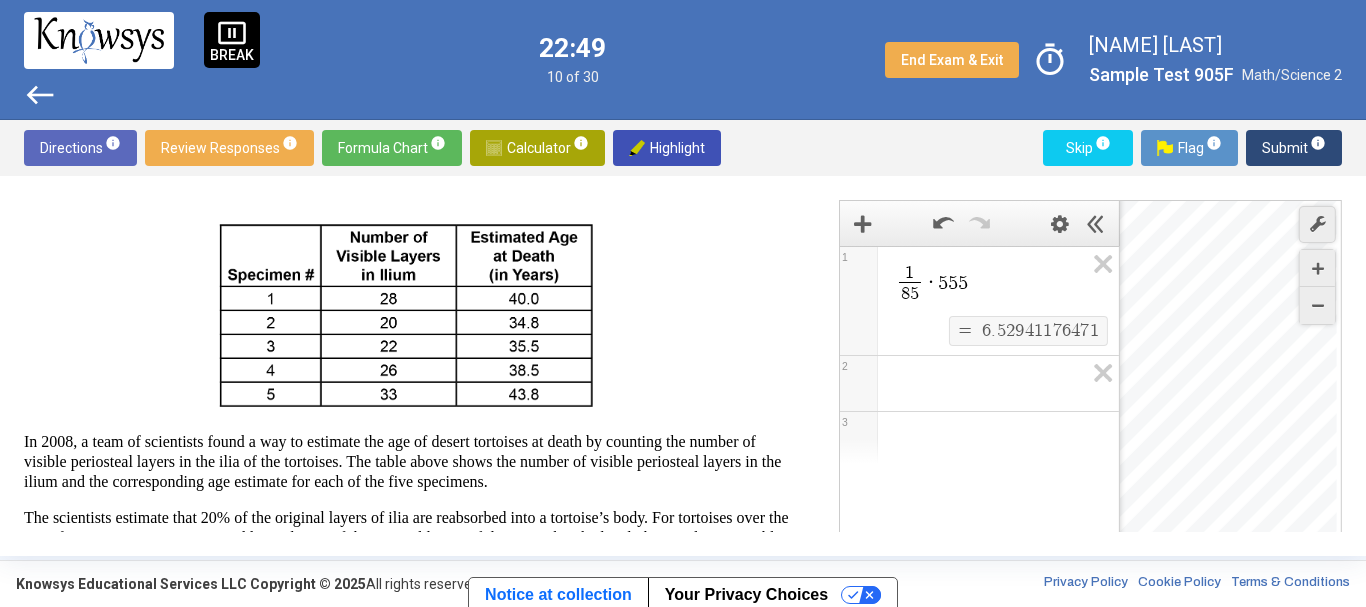 click at bounding box center (407, 316) 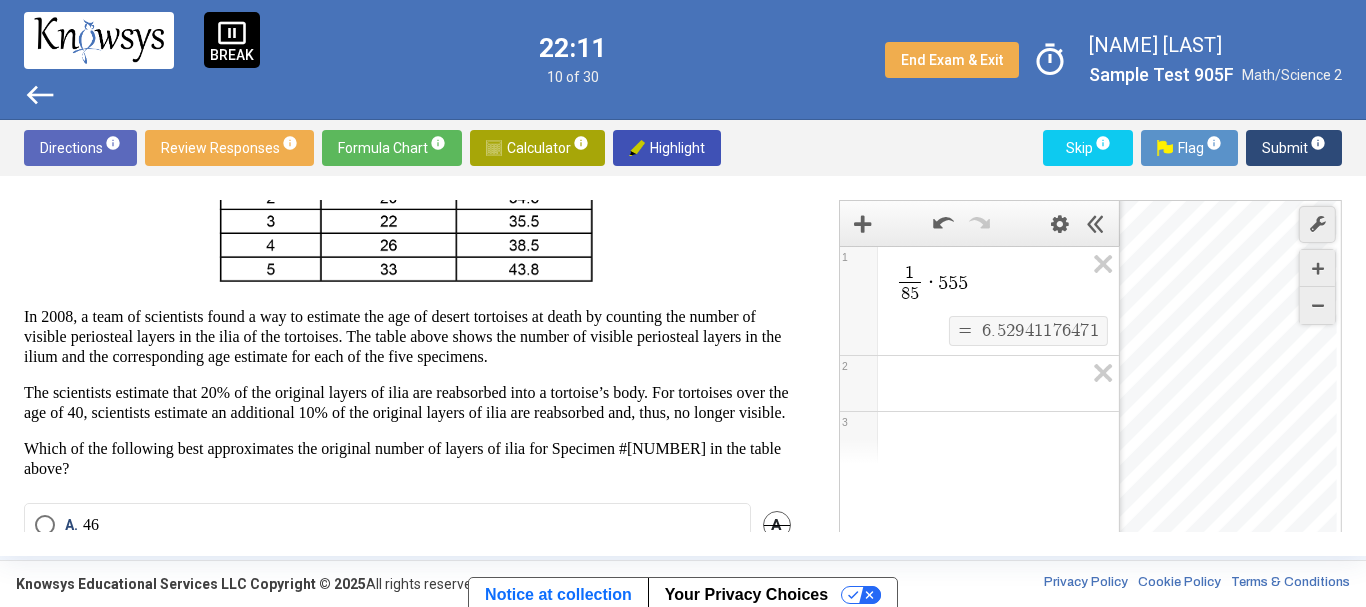 scroll, scrollTop: 197, scrollLeft: 0, axis: vertical 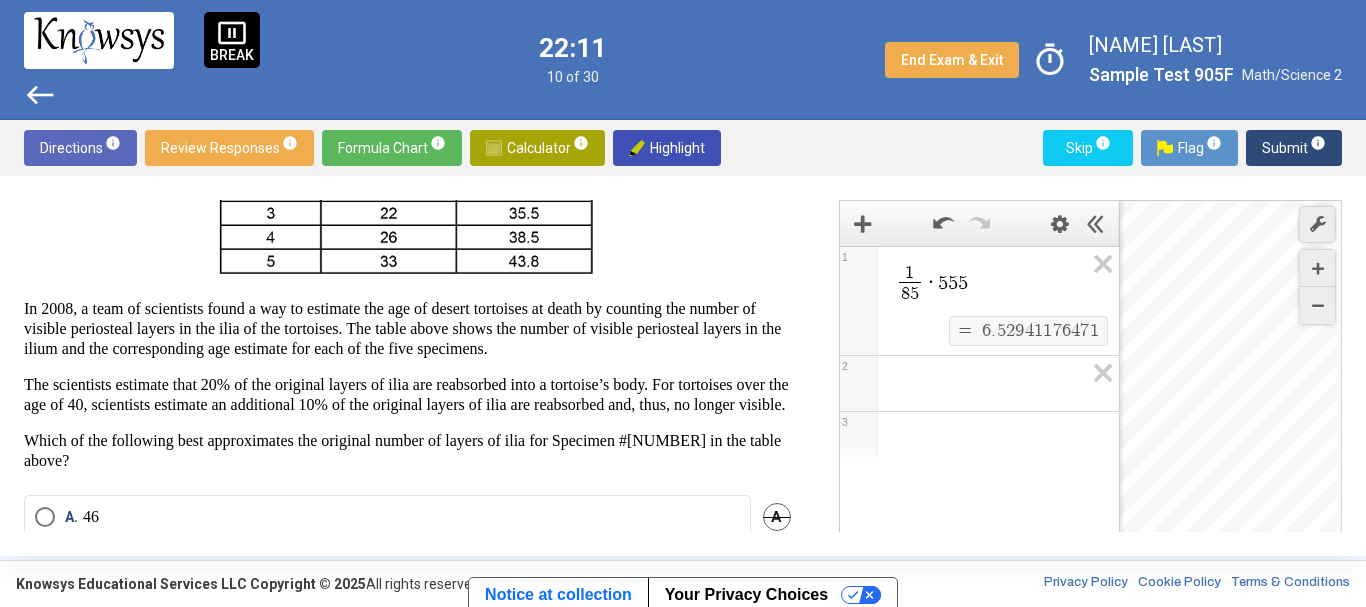 click on "The scientists estimate that 20% of the original layers of ilia are reabsorbed into a tortoise’s body. For tortoises over the age of 40, scientists estimate an additional 10% of the original layers of ilia are reabsorbed and, thus, no longer visible." at bounding box center (407, 395) 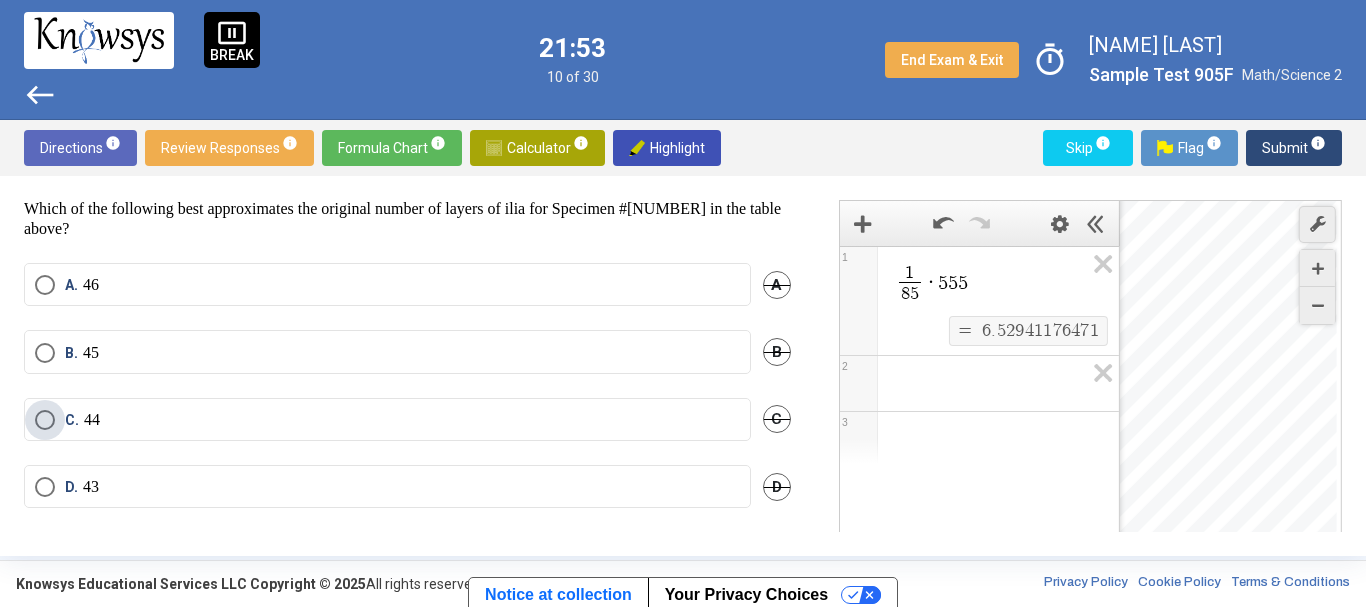 scroll, scrollTop: 485, scrollLeft: 0, axis: vertical 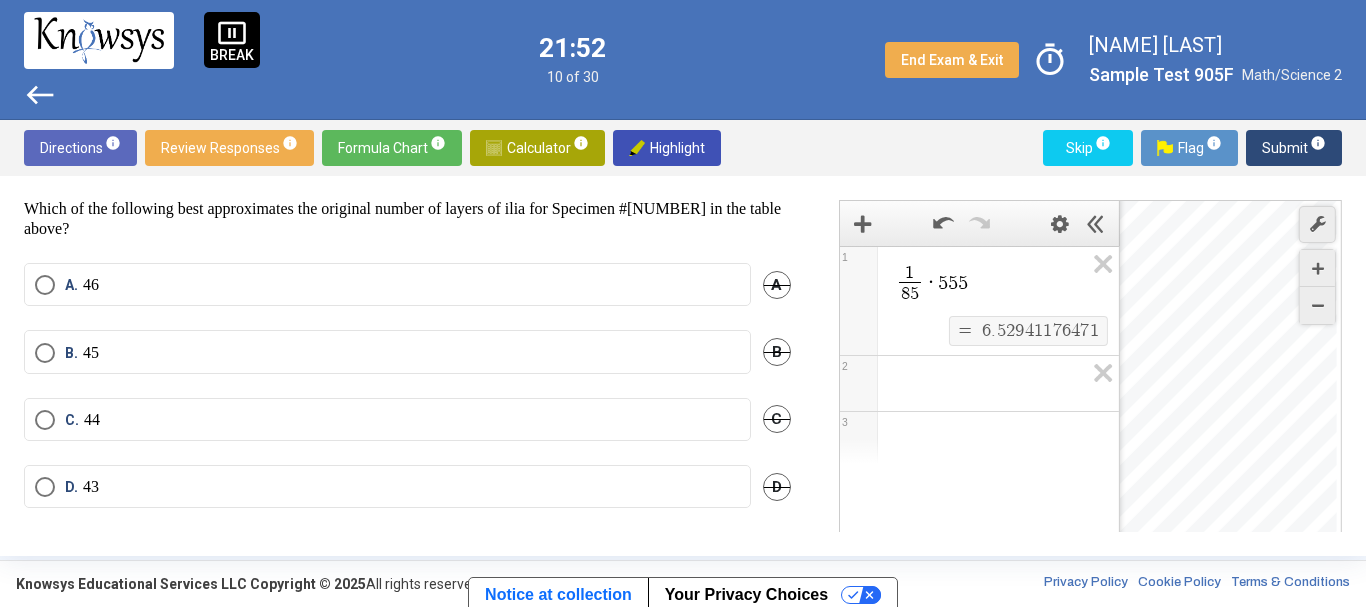 click on "A. [NUMBER]" at bounding box center [387, 285] 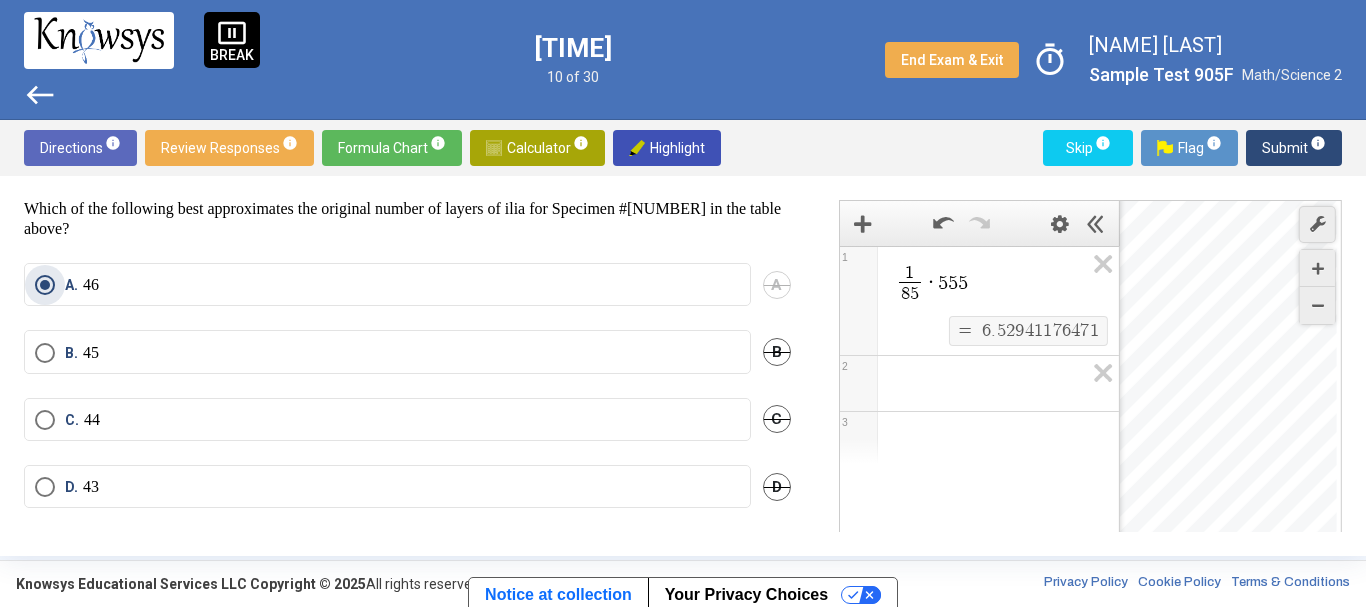 click on "Submit  info" at bounding box center [1294, 148] 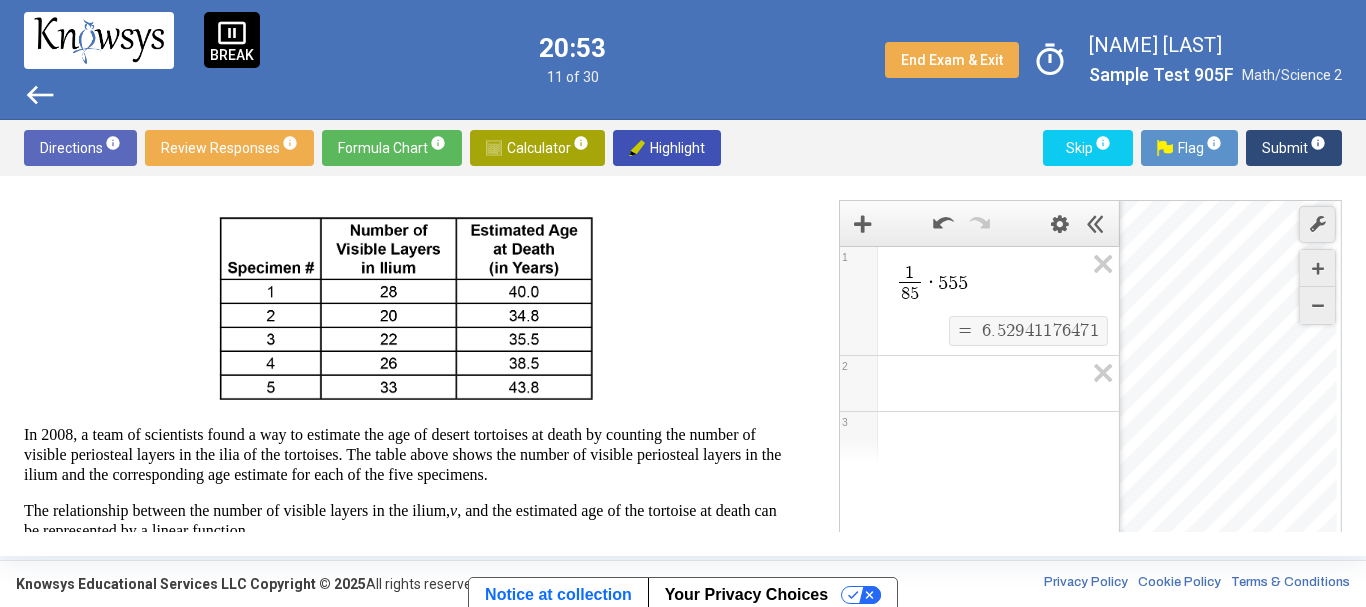 scroll, scrollTop: 74, scrollLeft: 0, axis: vertical 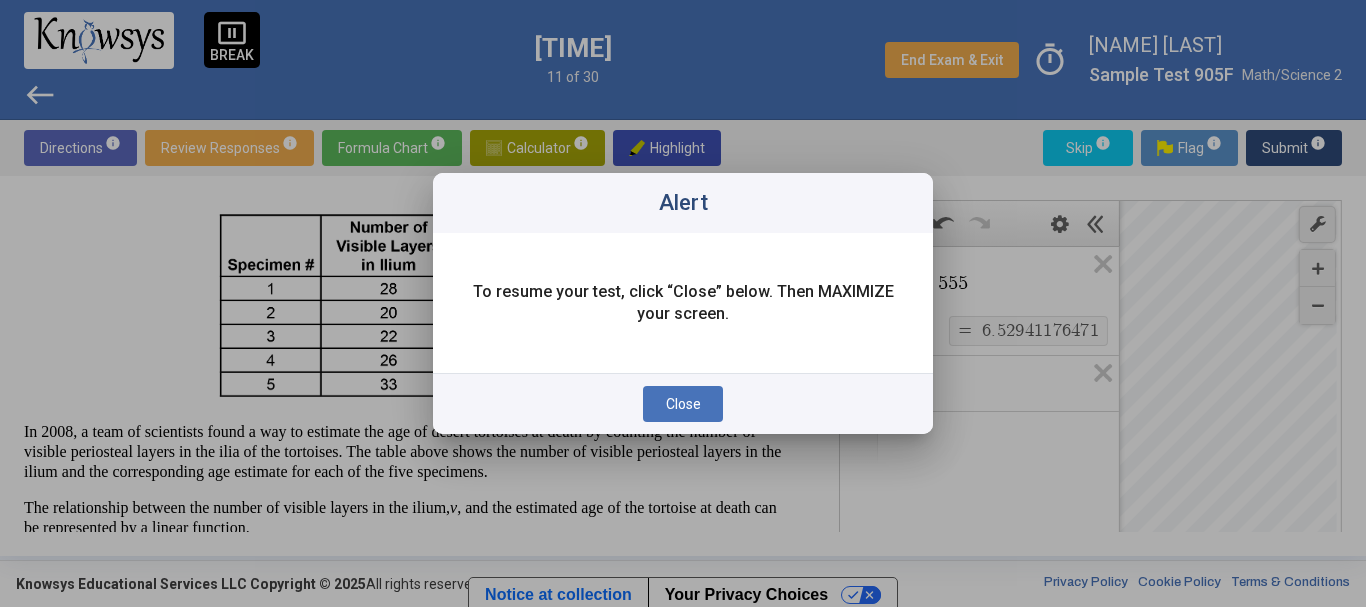 click on "Close" at bounding box center [683, 404] 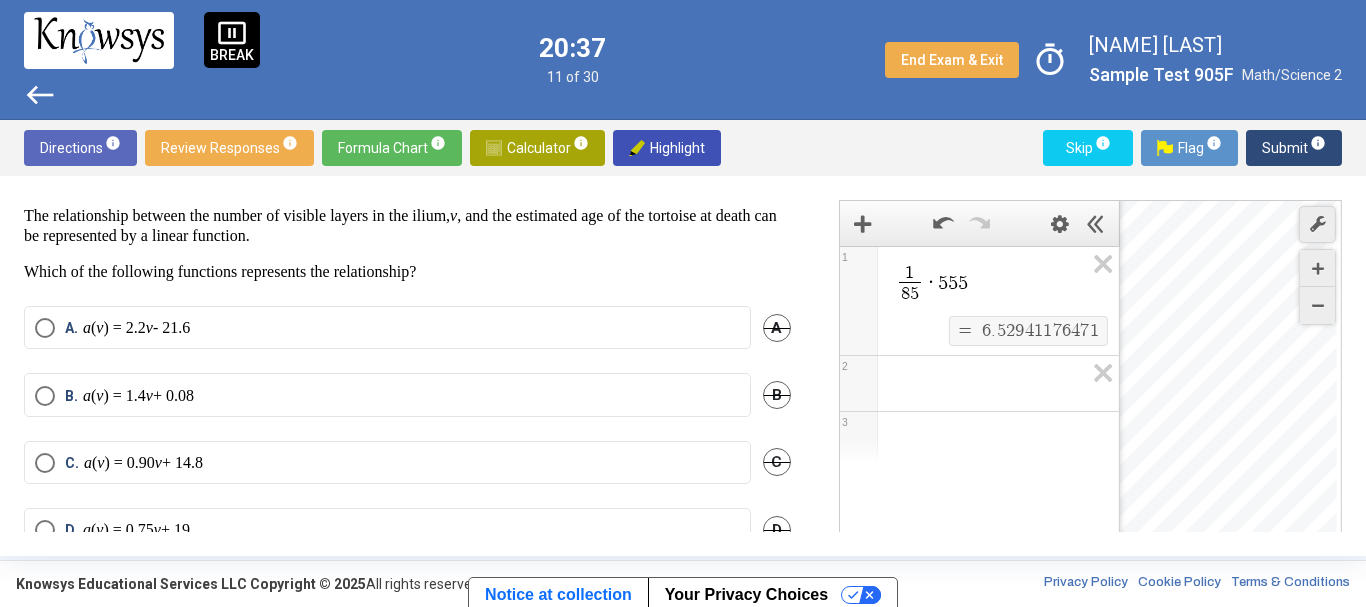 scroll, scrollTop: 367, scrollLeft: 0, axis: vertical 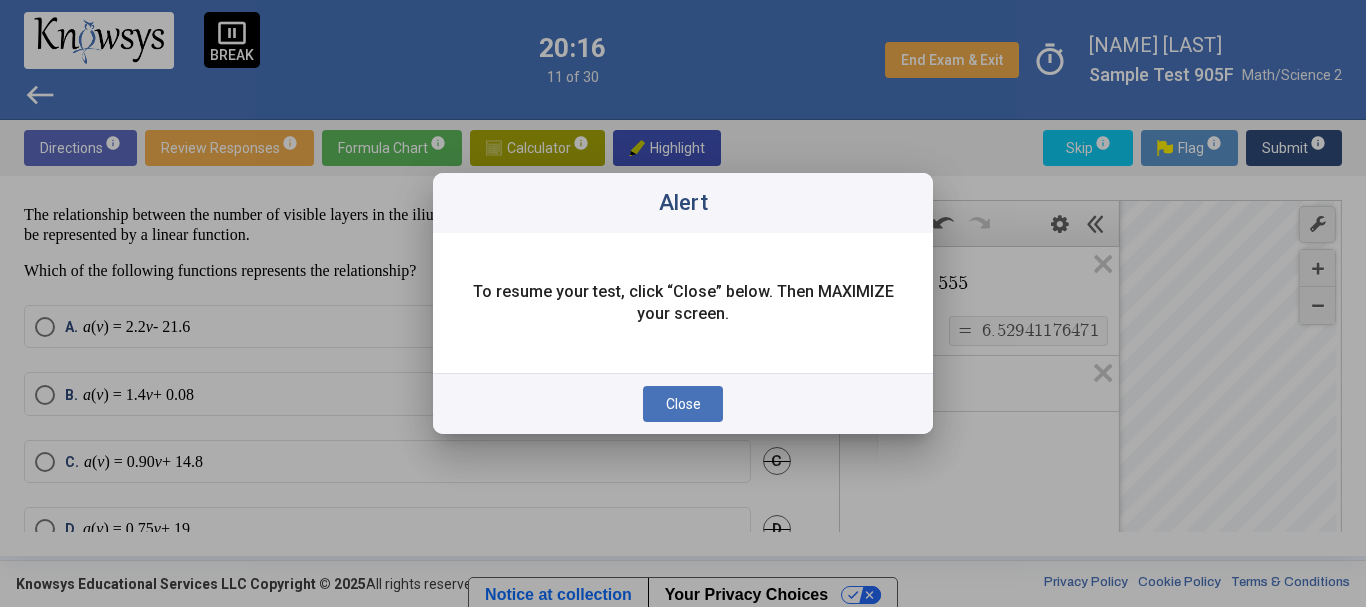 click on "Close" at bounding box center [683, 404] 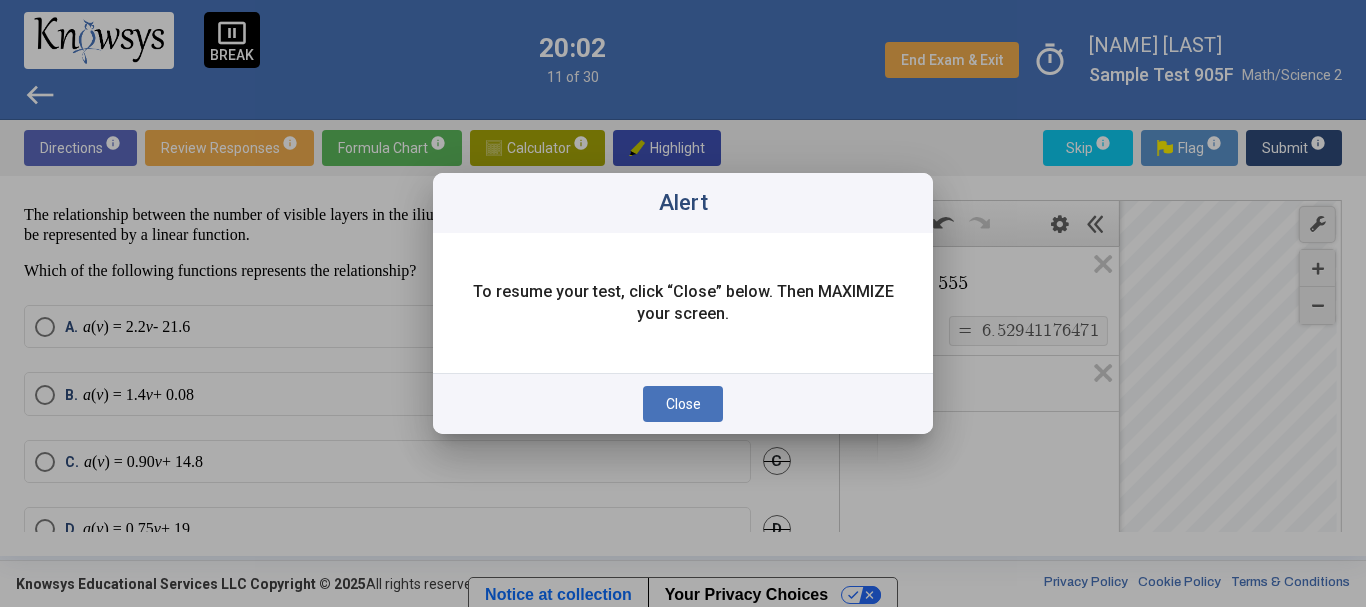 click on "Close" at bounding box center [683, 404] 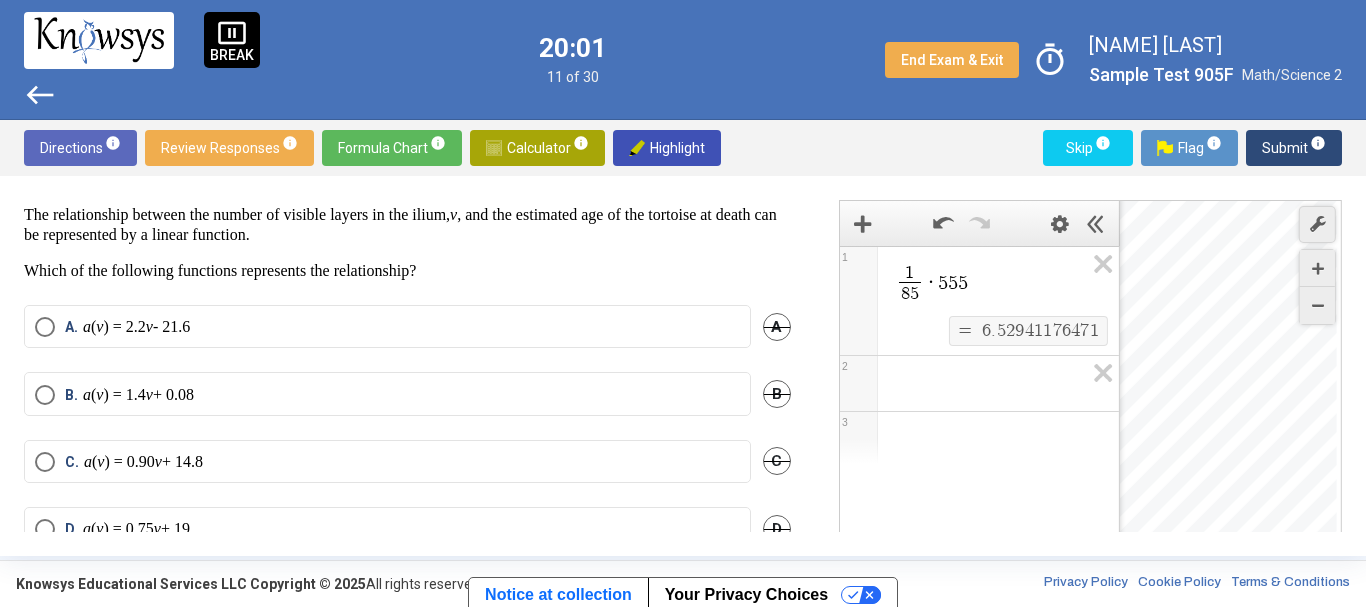 click on "C.     a ( v ) = 0.90 v  + 14.8" at bounding box center (387, 461) 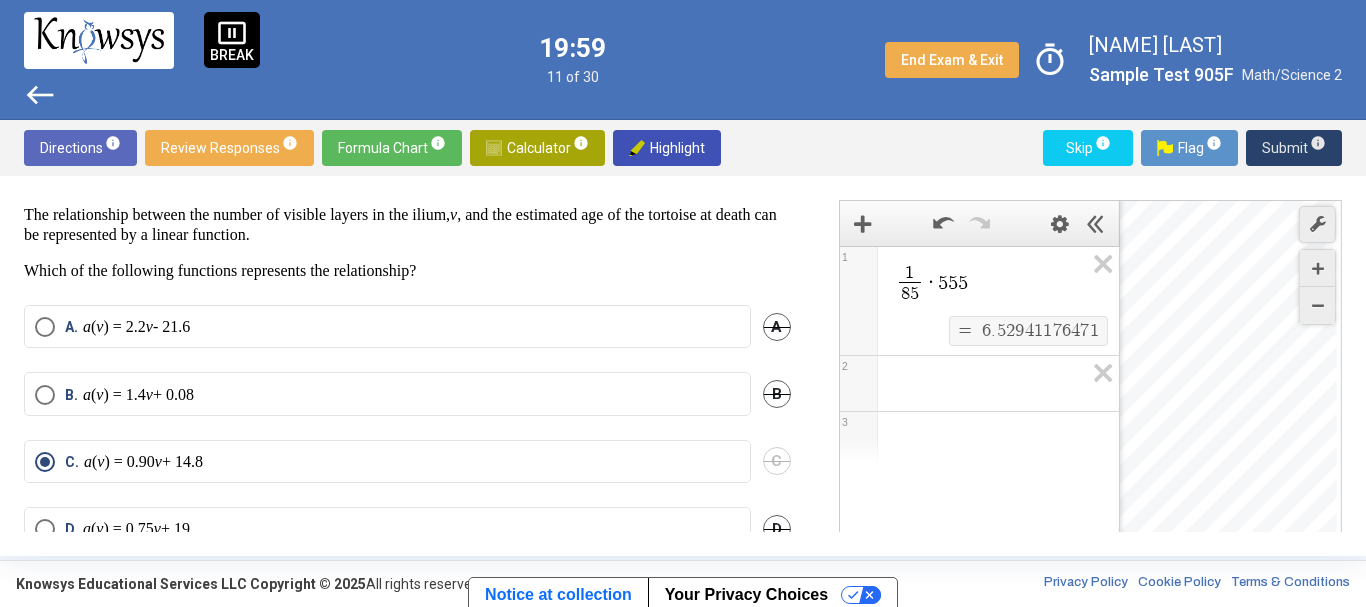 click on "Submit  info" at bounding box center [1294, 148] 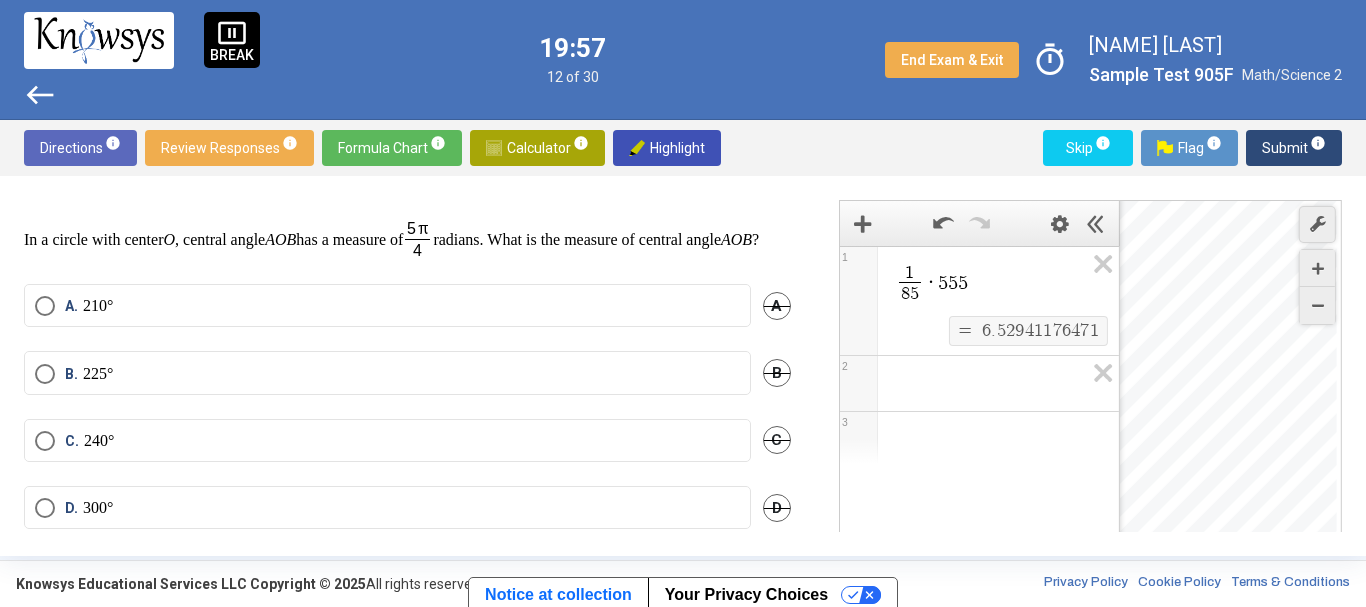scroll, scrollTop: 33, scrollLeft: 0, axis: vertical 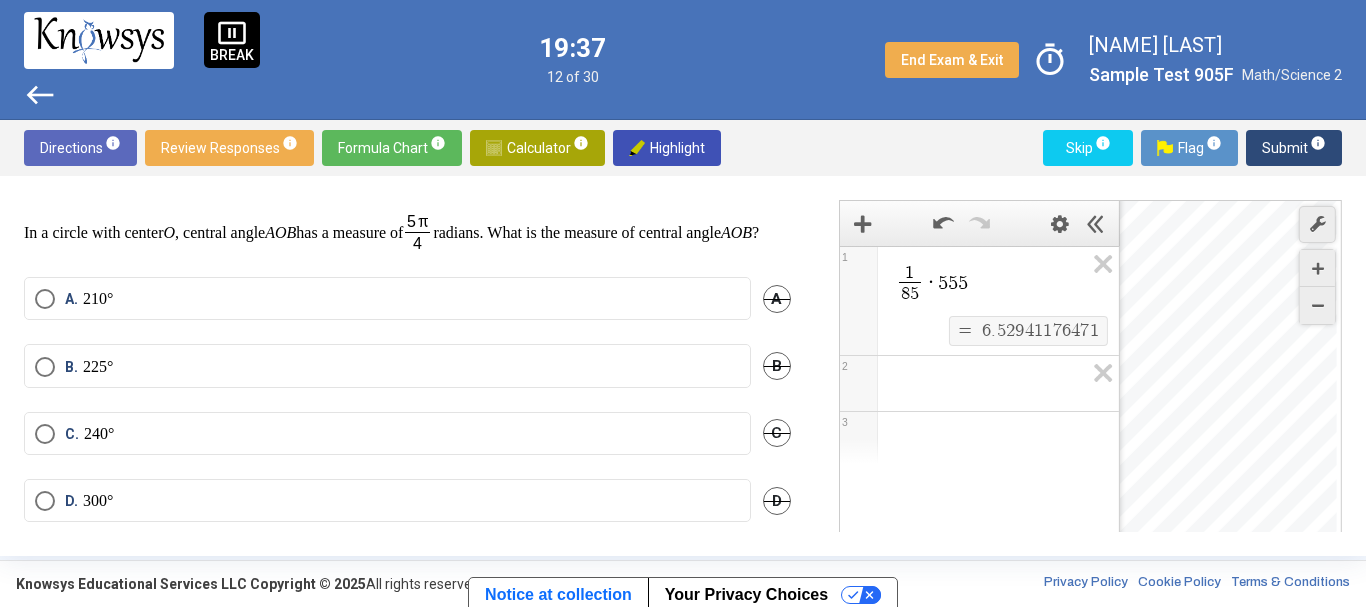 click on "B.    225°" at bounding box center [387, 367] 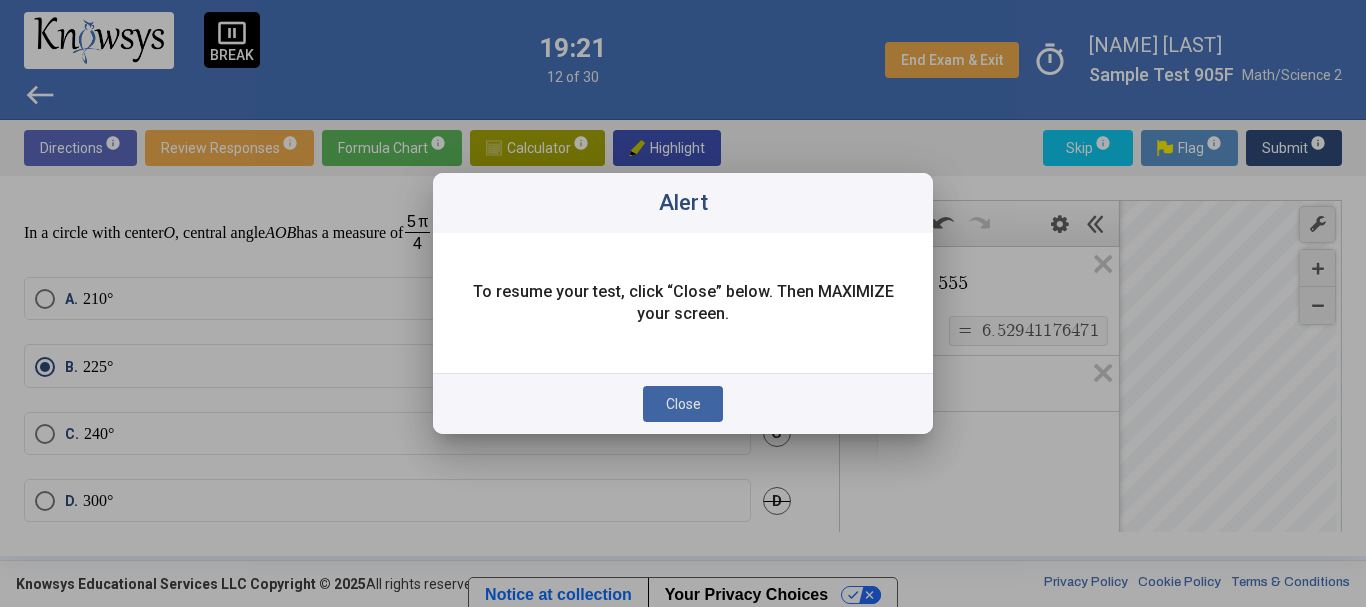 click on "Close" at bounding box center [683, 404] 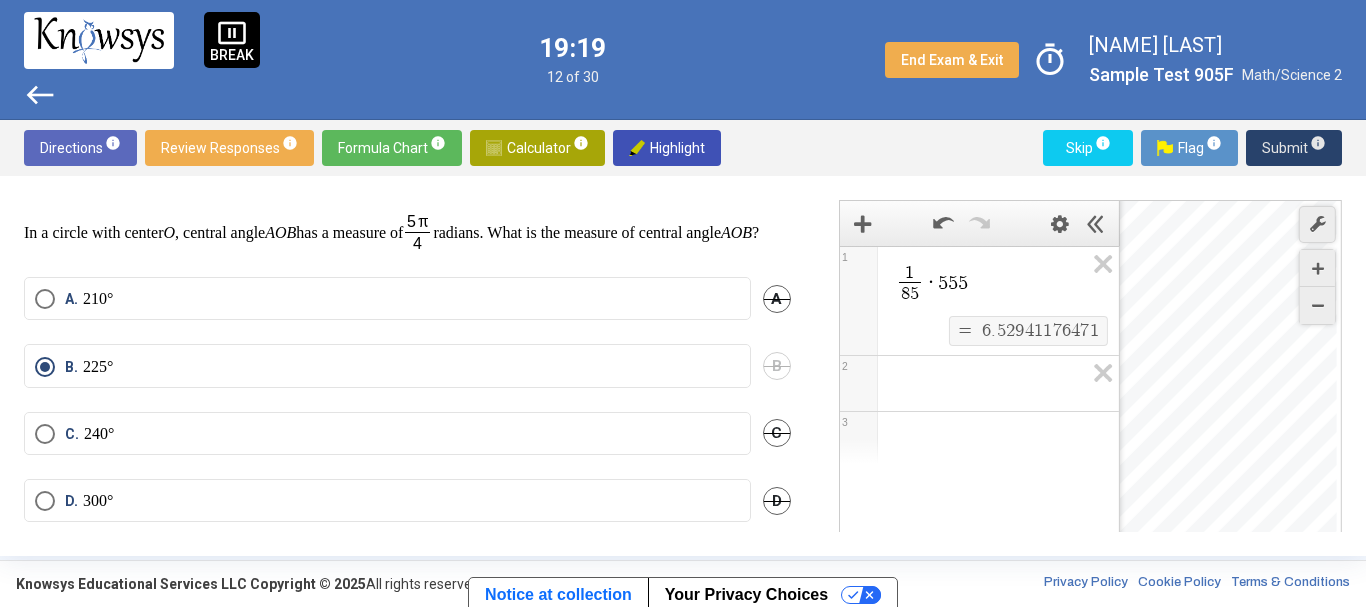click on "Submit  info" at bounding box center [1294, 148] 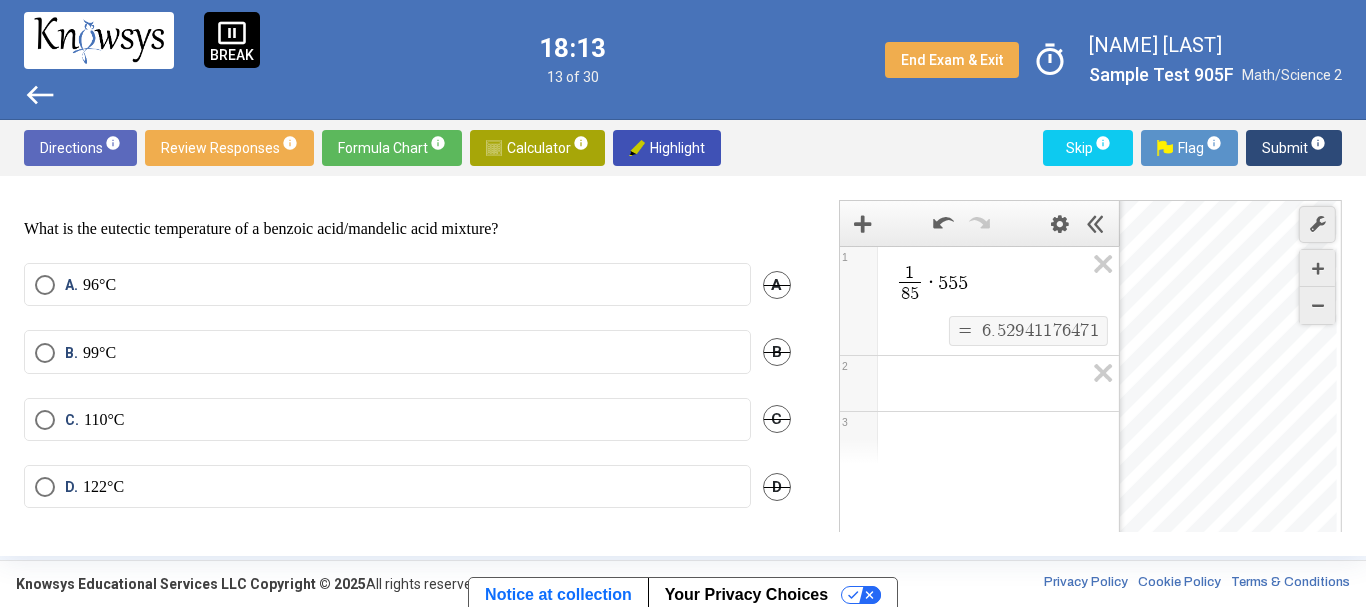 scroll, scrollTop: 669, scrollLeft: 0, axis: vertical 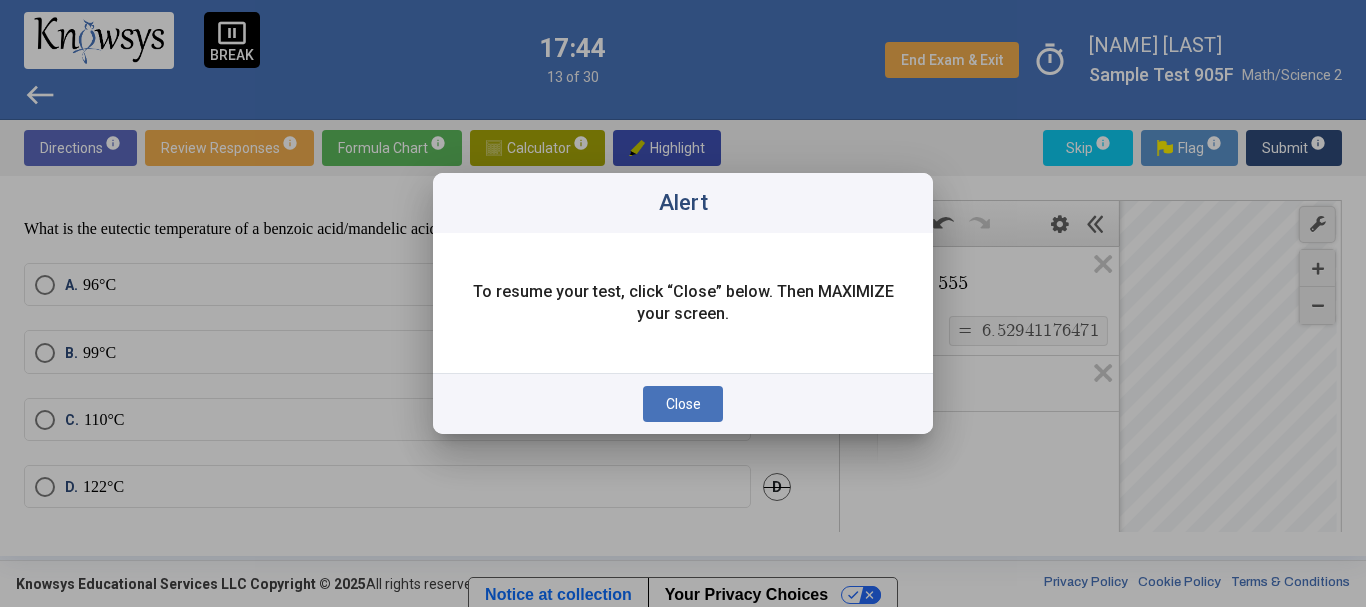 click on "Close" at bounding box center (683, 403) 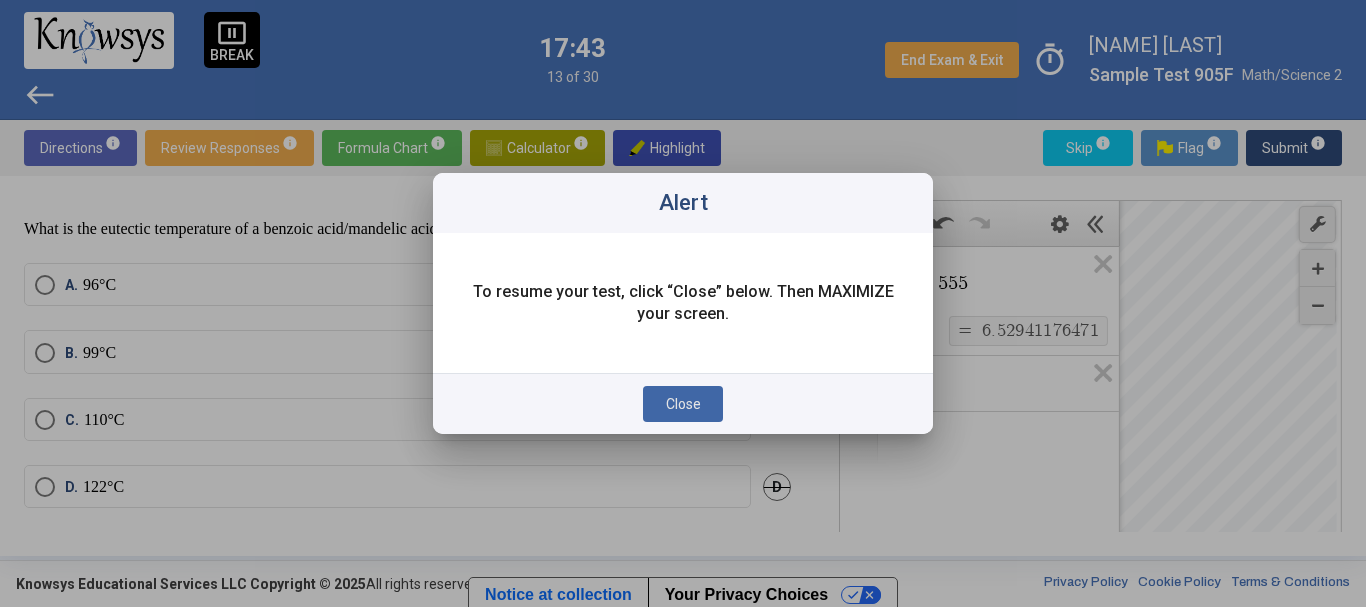 click on "Close" at bounding box center (683, 404) 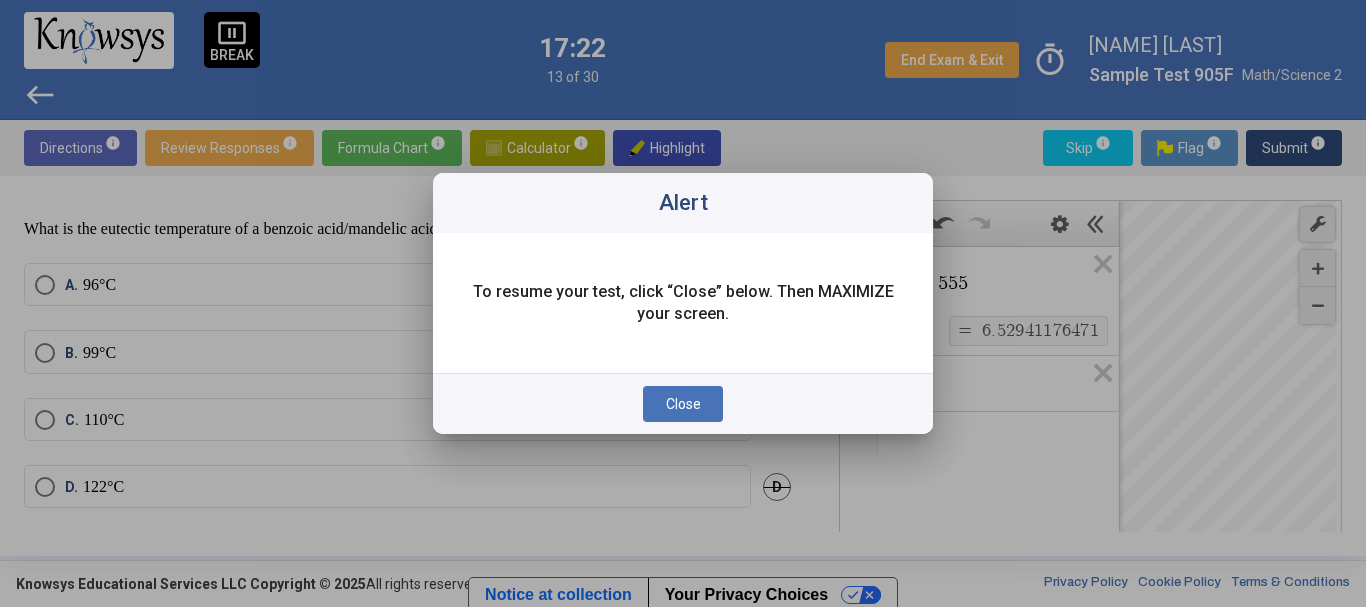 click on "Close" at bounding box center (683, 404) 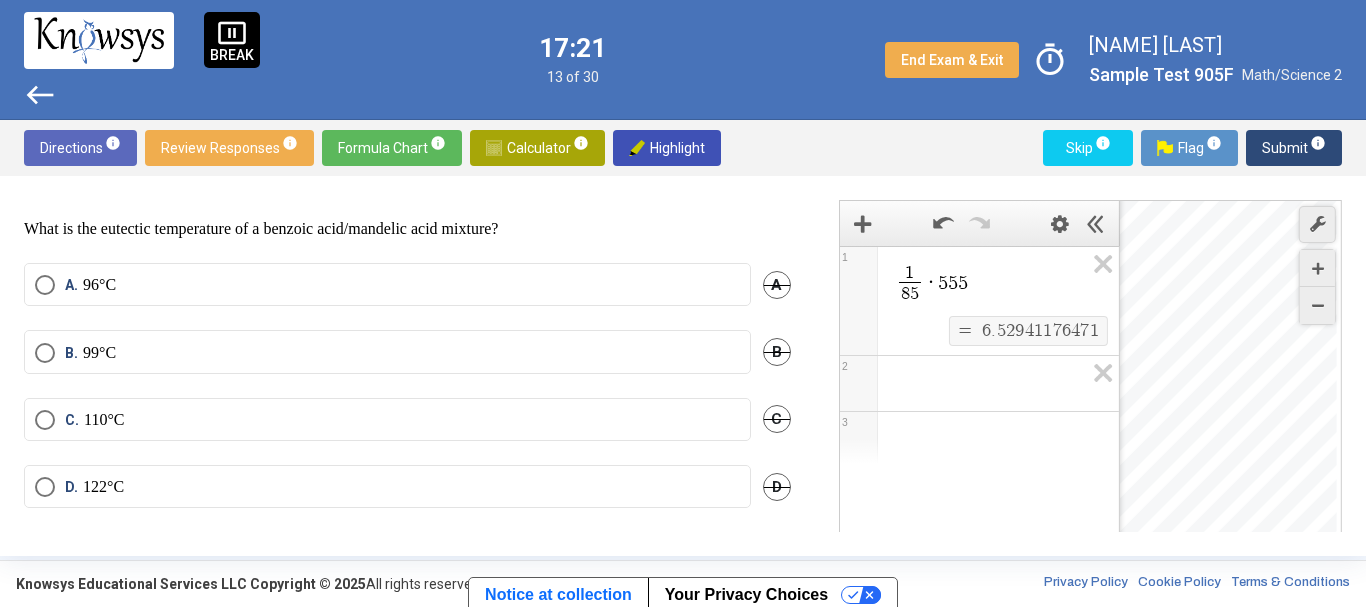 click on "A. [TEMP]" at bounding box center (387, 285) 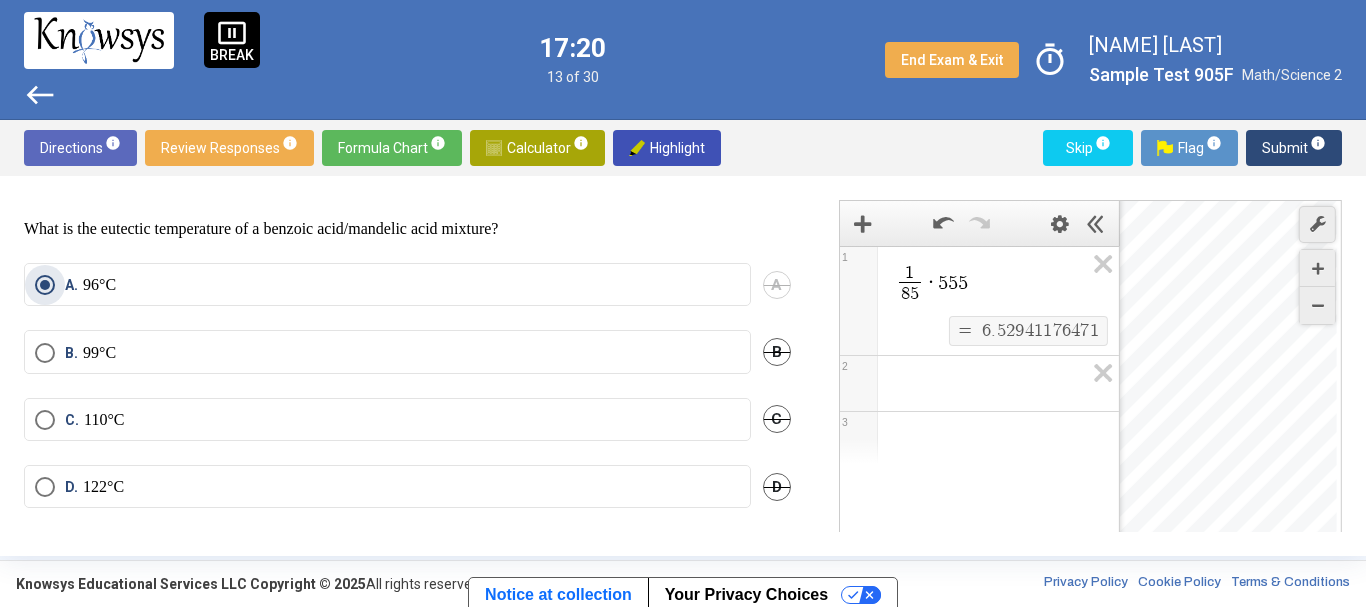 click on "Submit  info" at bounding box center [1294, 148] 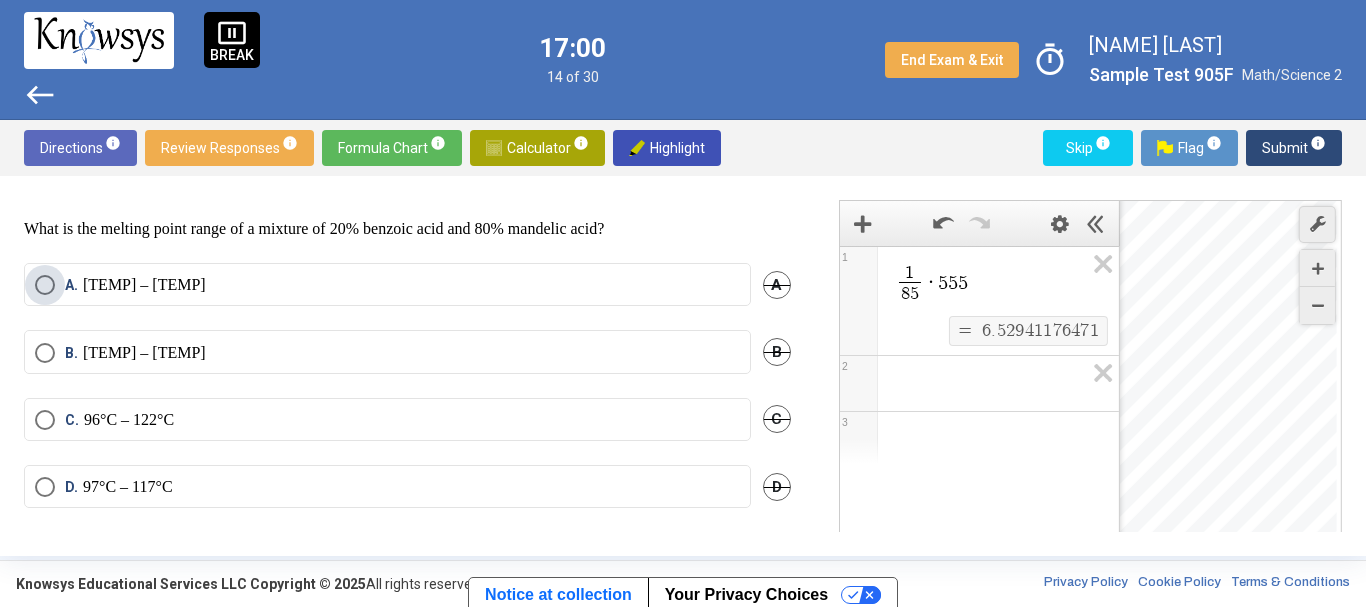 scroll, scrollTop: 705, scrollLeft: 0, axis: vertical 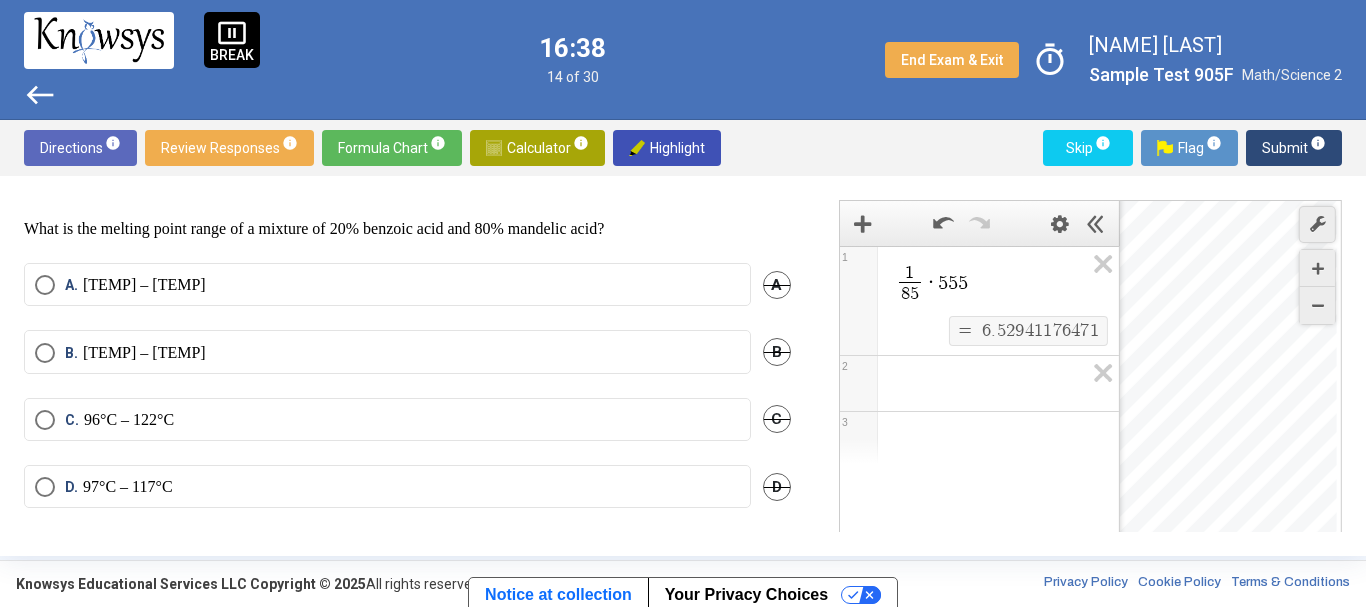 click on "C.     [TEMP] – [TEMP]" at bounding box center [387, 420] 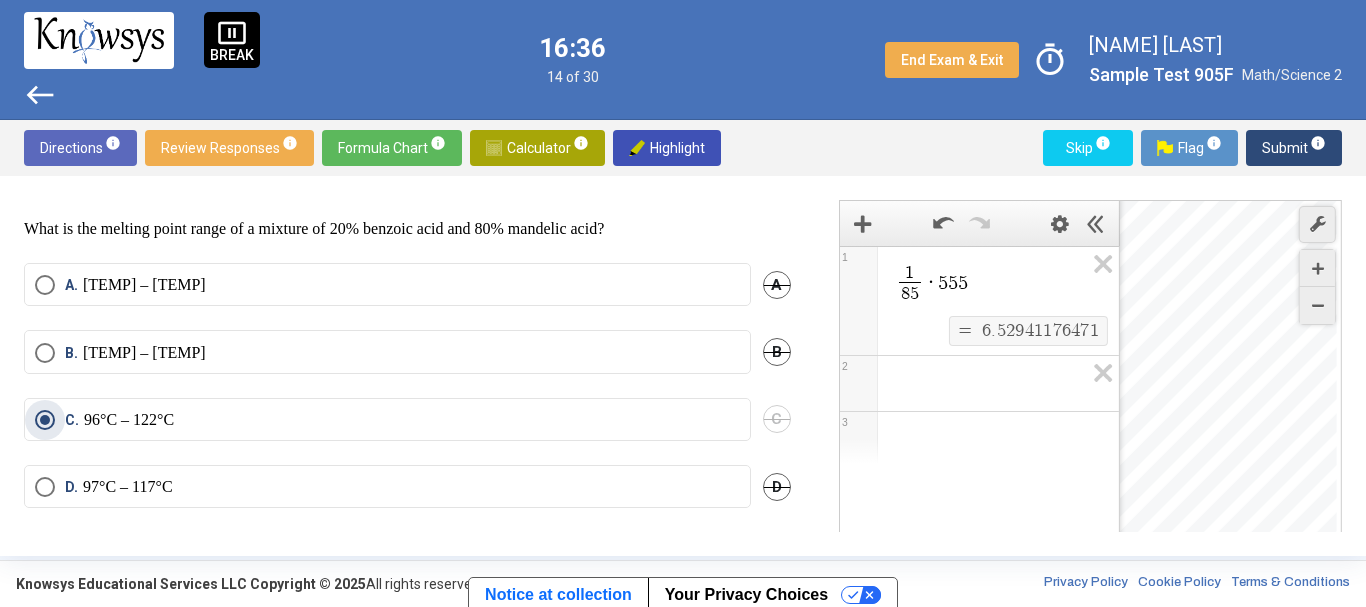 click on "Submit  info" at bounding box center (1294, 148) 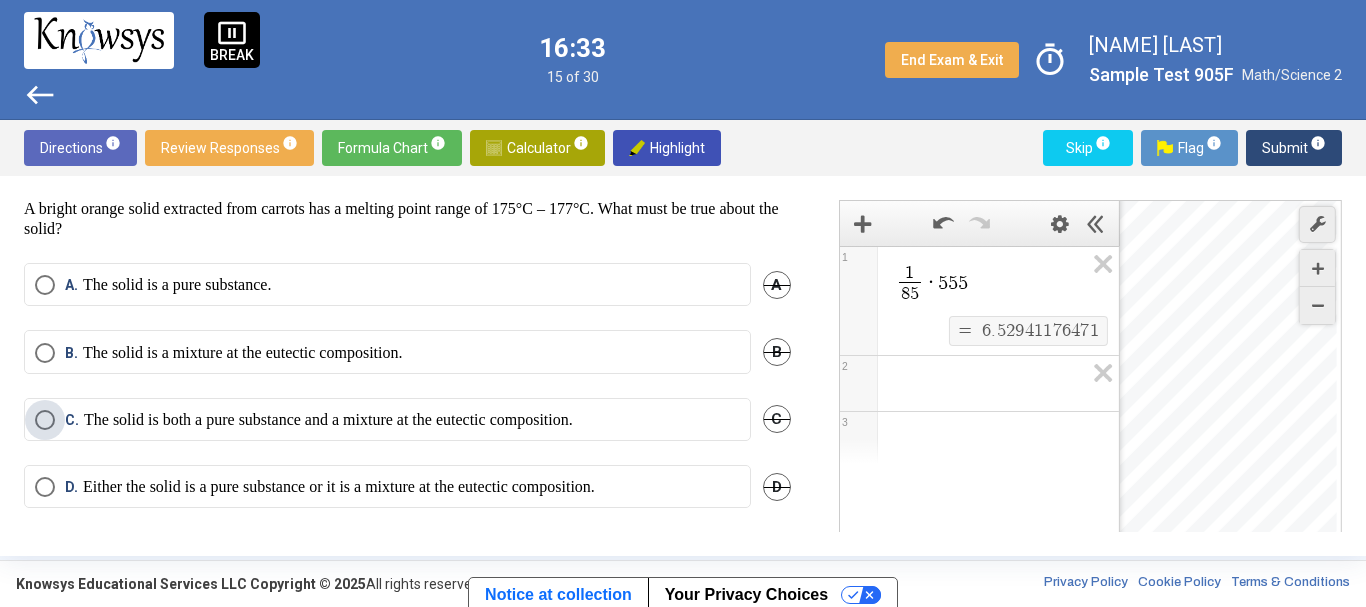 scroll, scrollTop: 725, scrollLeft: 0, axis: vertical 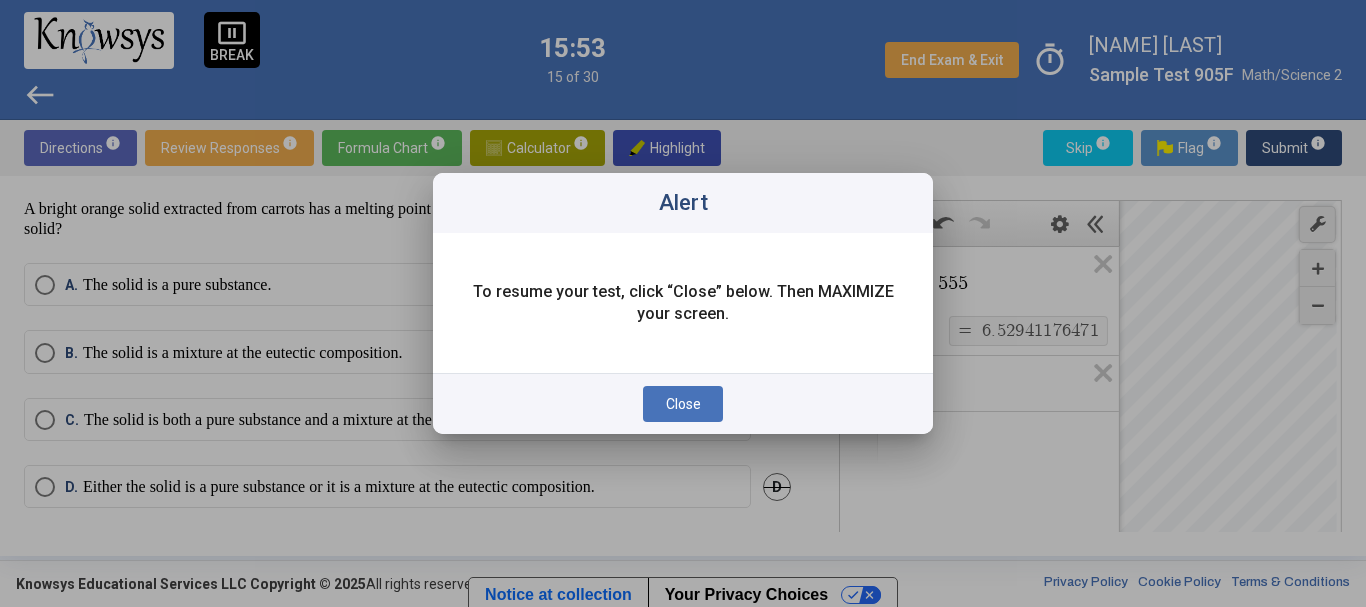 click on "Close" at bounding box center [683, 404] 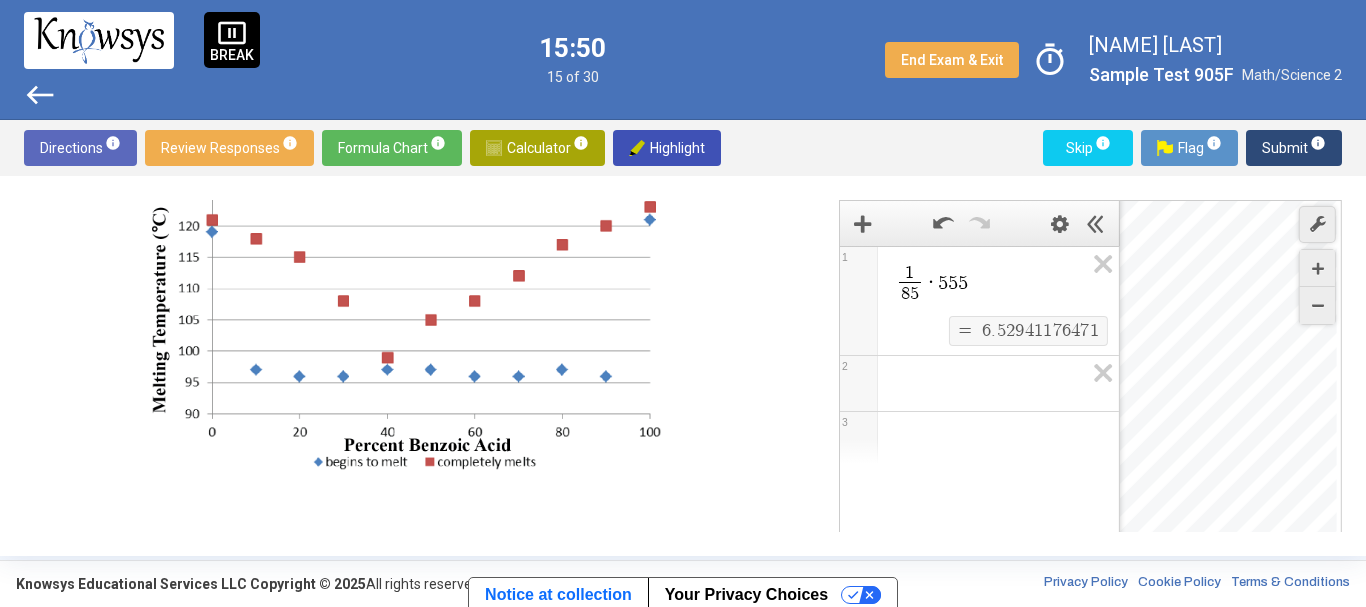 scroll, scrollTop: 376, scrollLeft: 0, axis: vertical 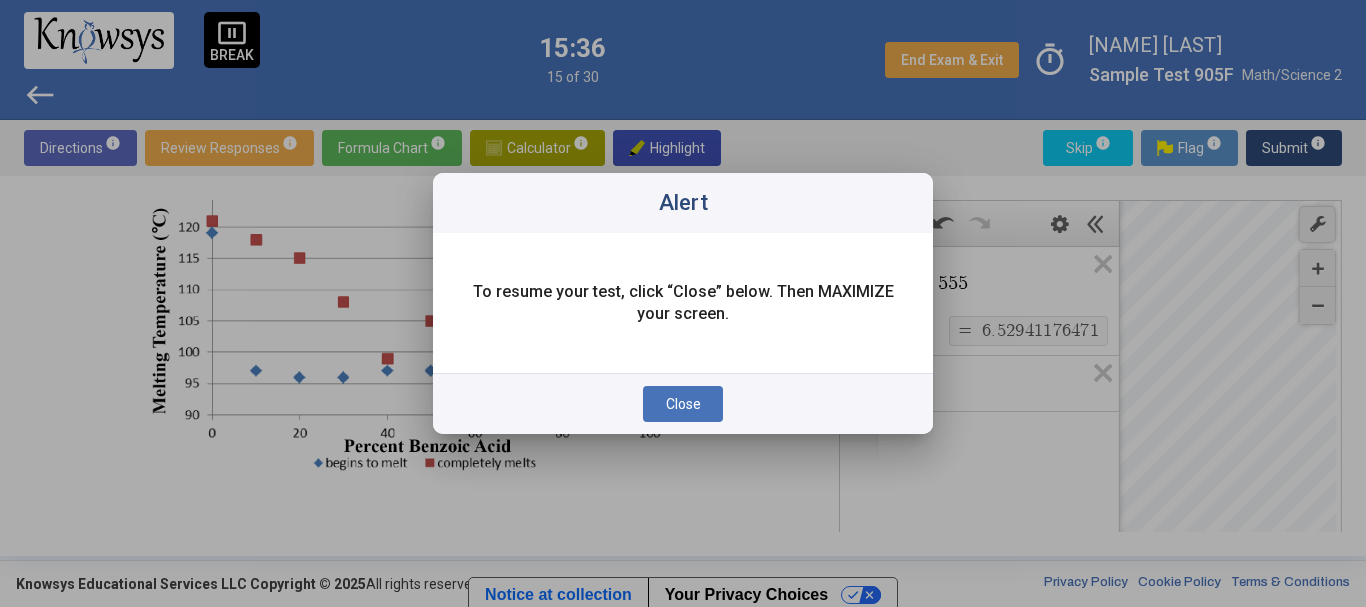 click on "Close" at bounding box center (683, 404) 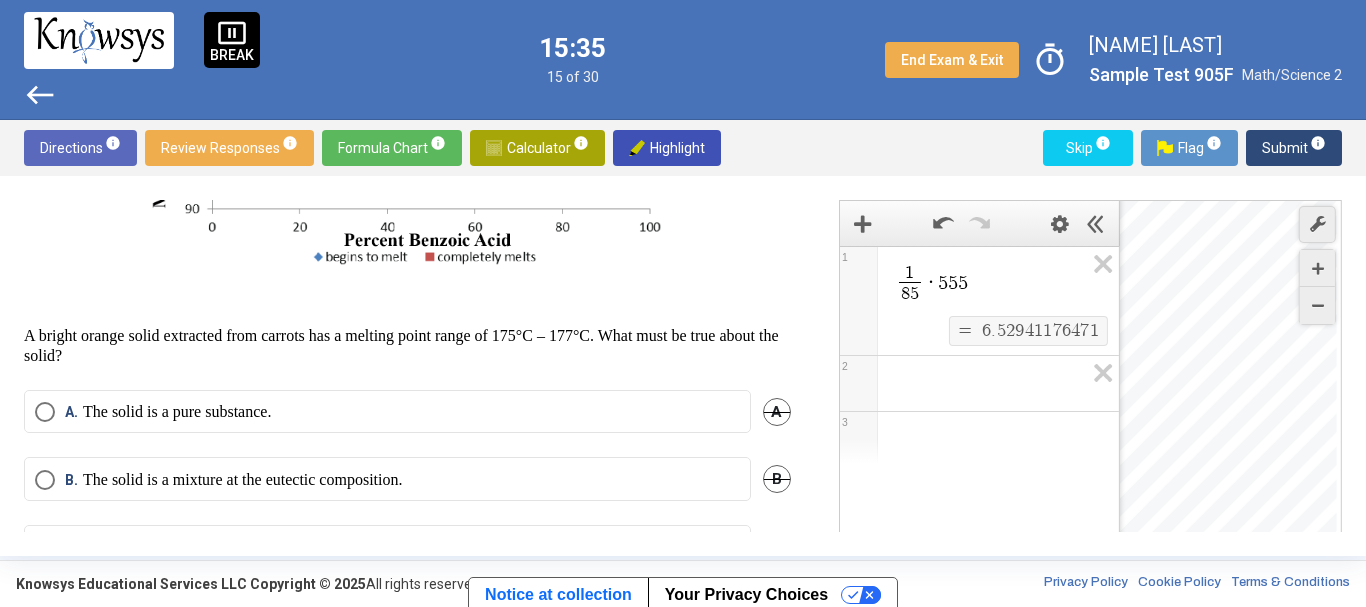 scroll, scrollTop: 725, scrollLeft: 0, axis: vertical 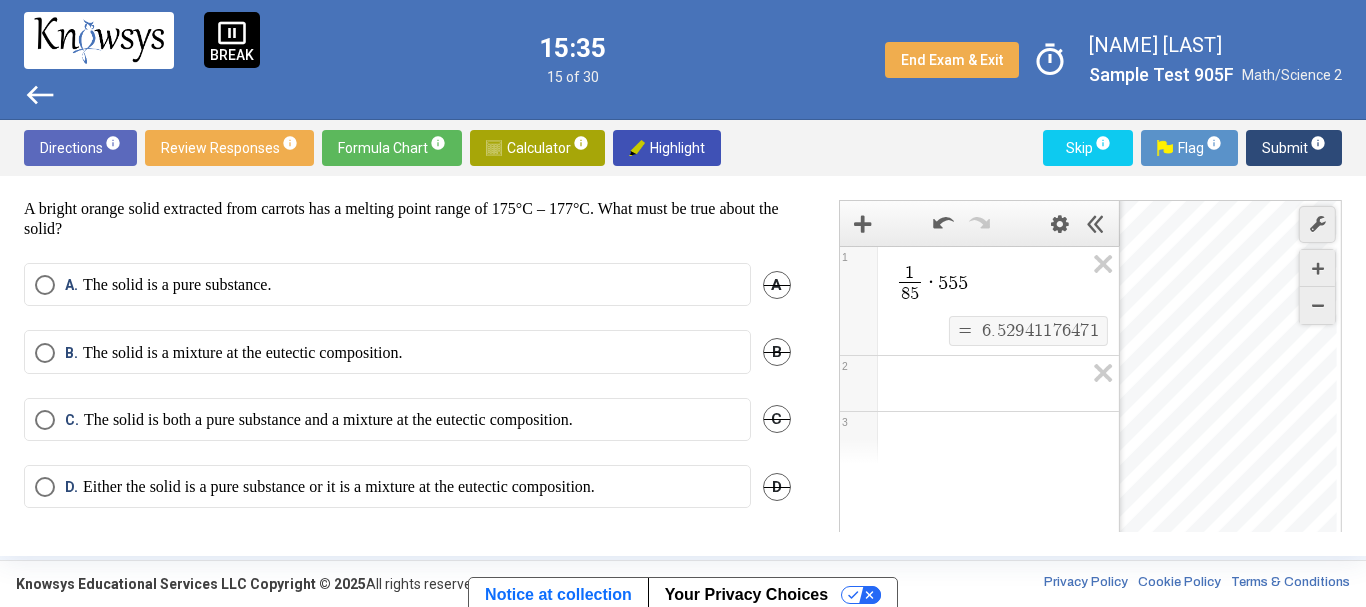 click on "Either the solid is a pure substance or it is a mixture at the eutectic composition." at bounding box center (339, 487) 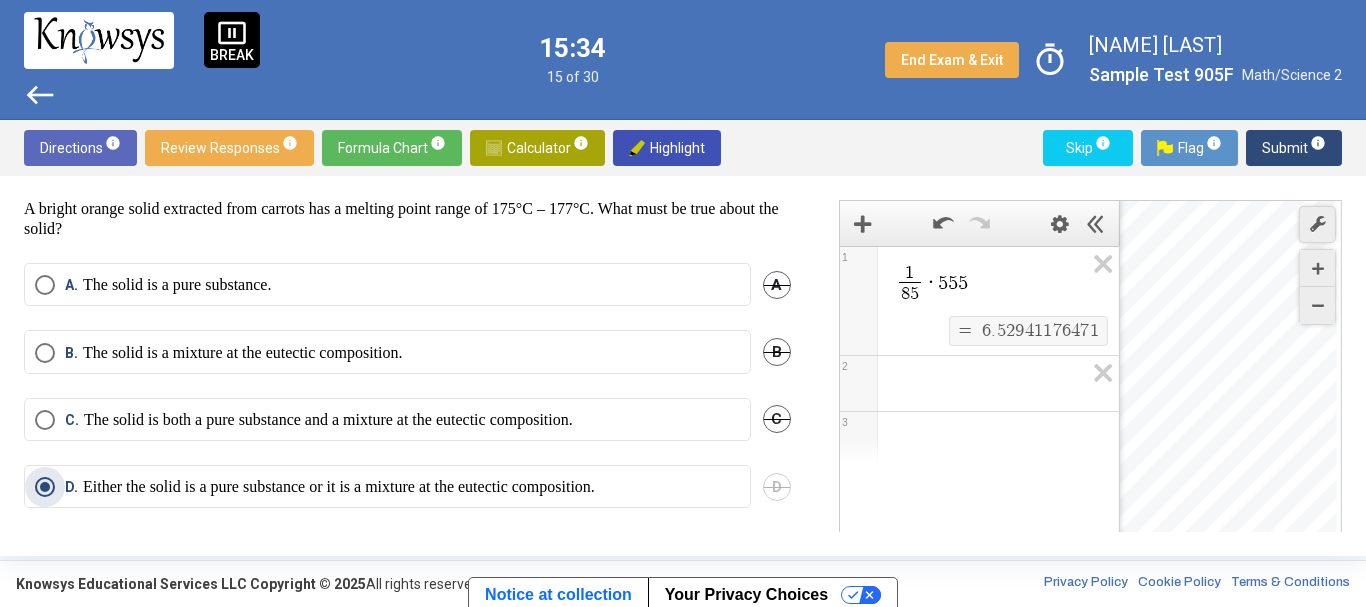 click on "Submit  info" at bounding box center (1294, 148) 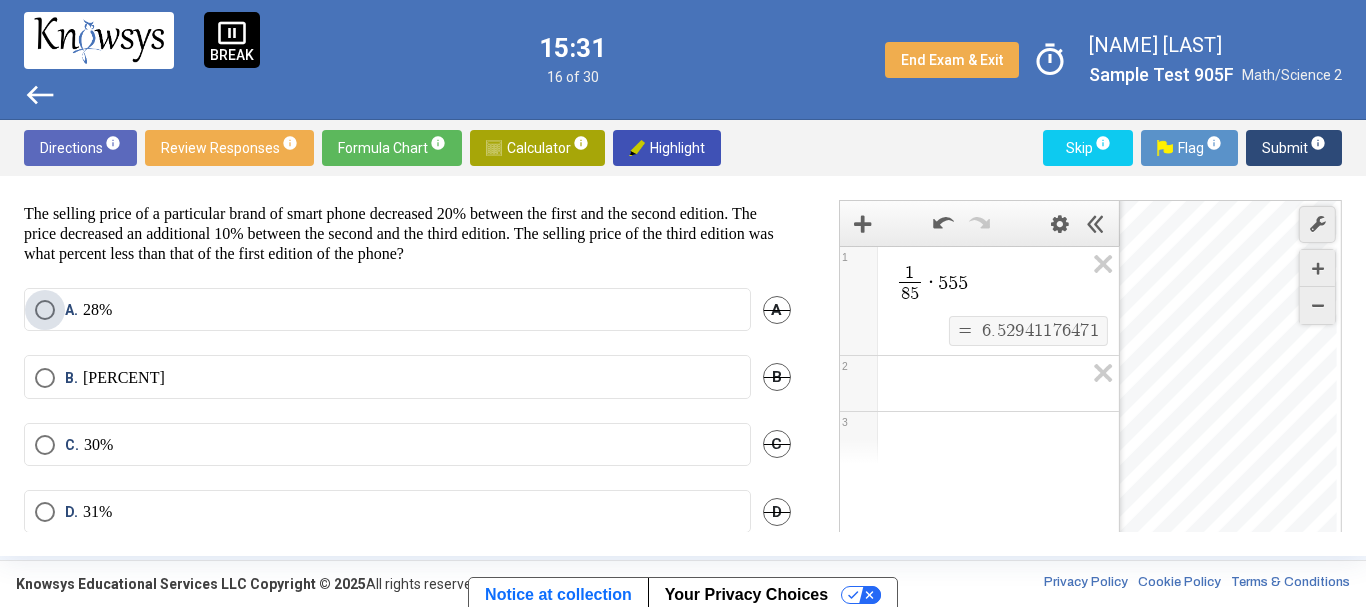 scroll, scrollTop: 42, scrollLeft: 0, axis: vertical 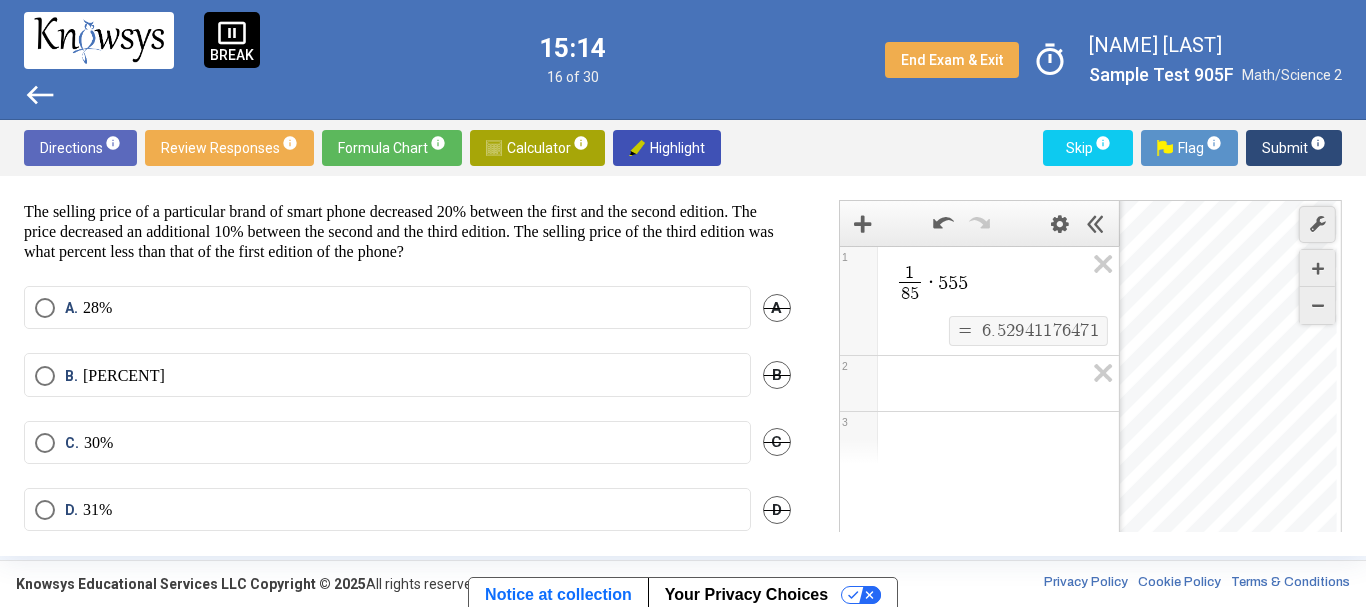click on "A.  28%" at bounding box center [387, 308] 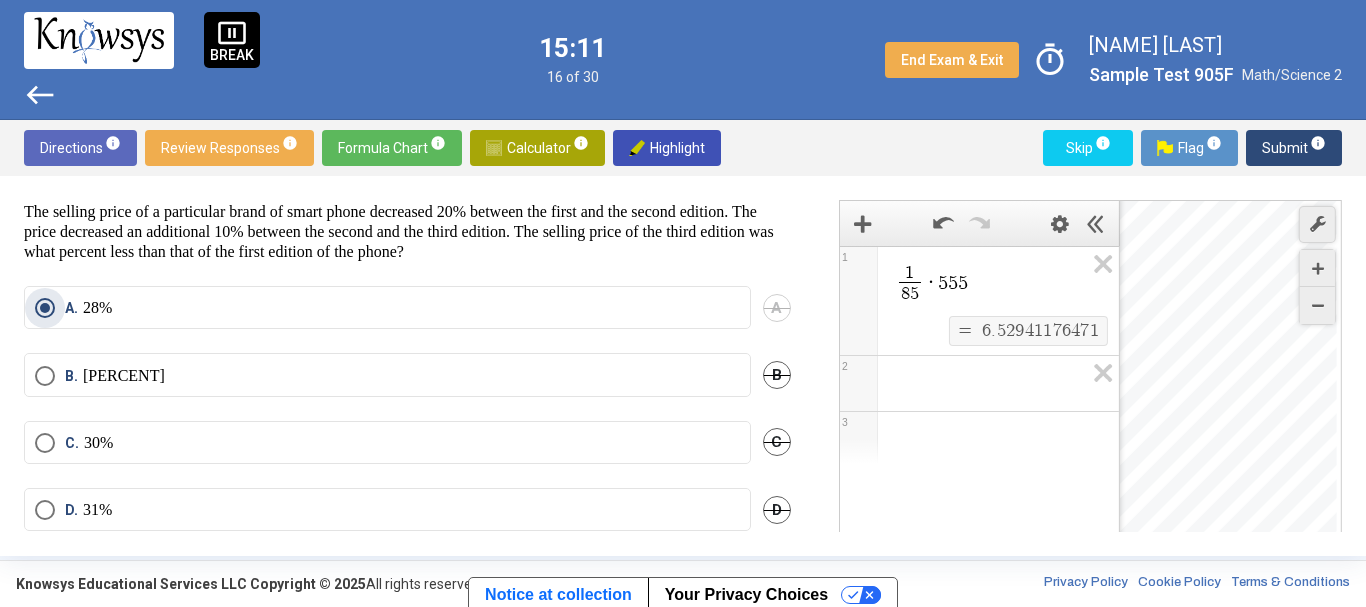 click on "Submit  info" at bounding box center (1294, 148) 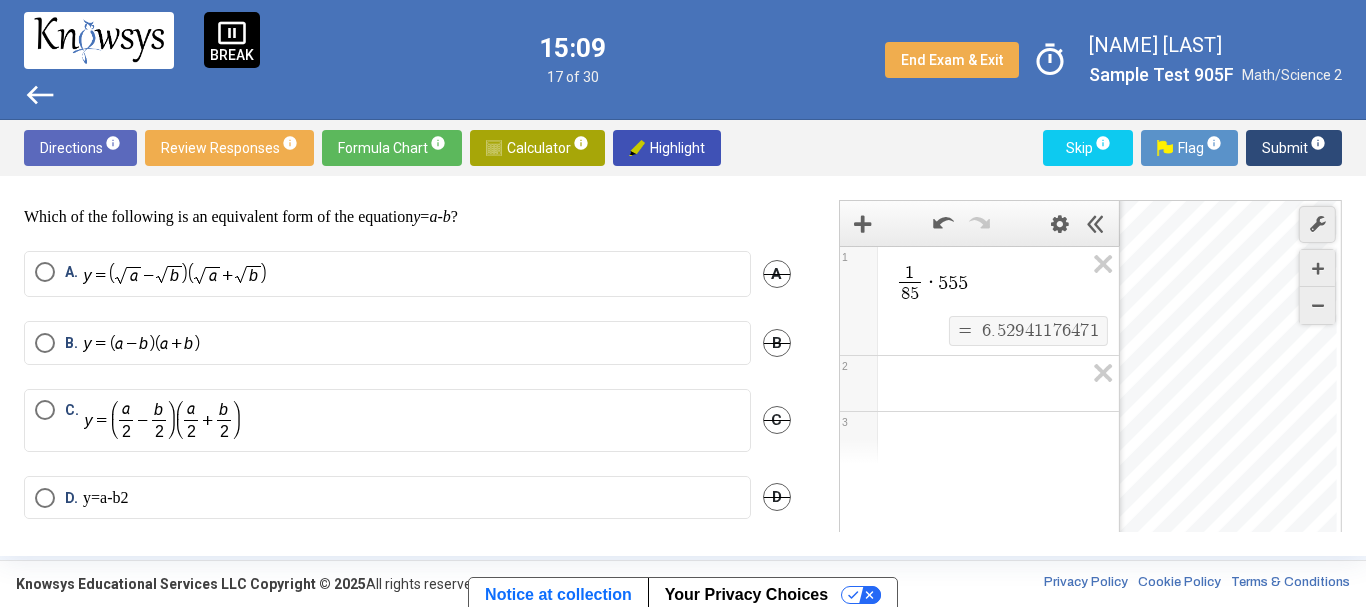 scroll, scrollTop: 42, scrollLeft: 0, axis: vertical 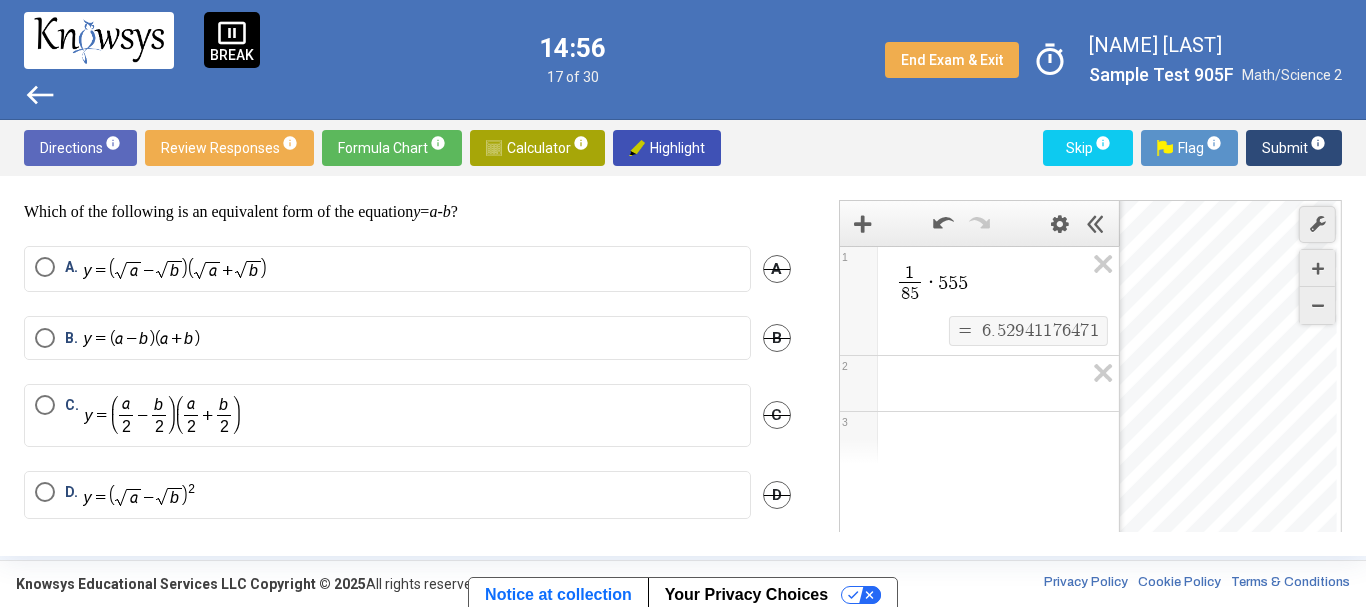 click on "A." at bounding box center (387, 269) 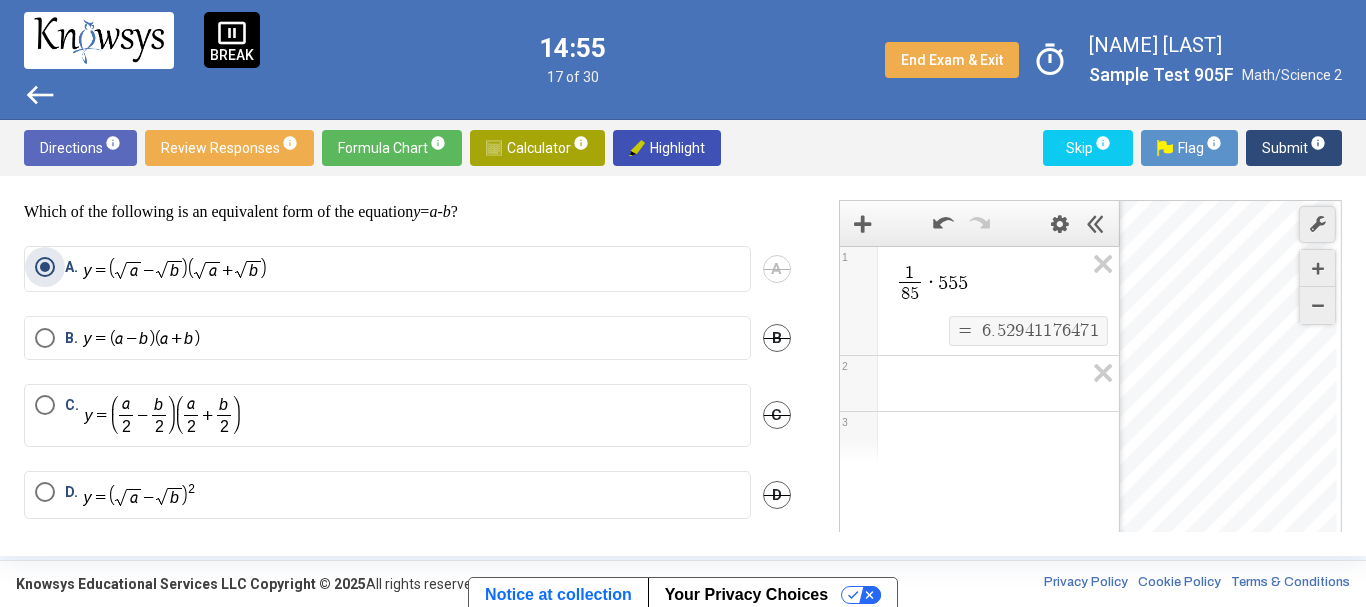 click on "Submit  info" at bounding box center (1294, 148) 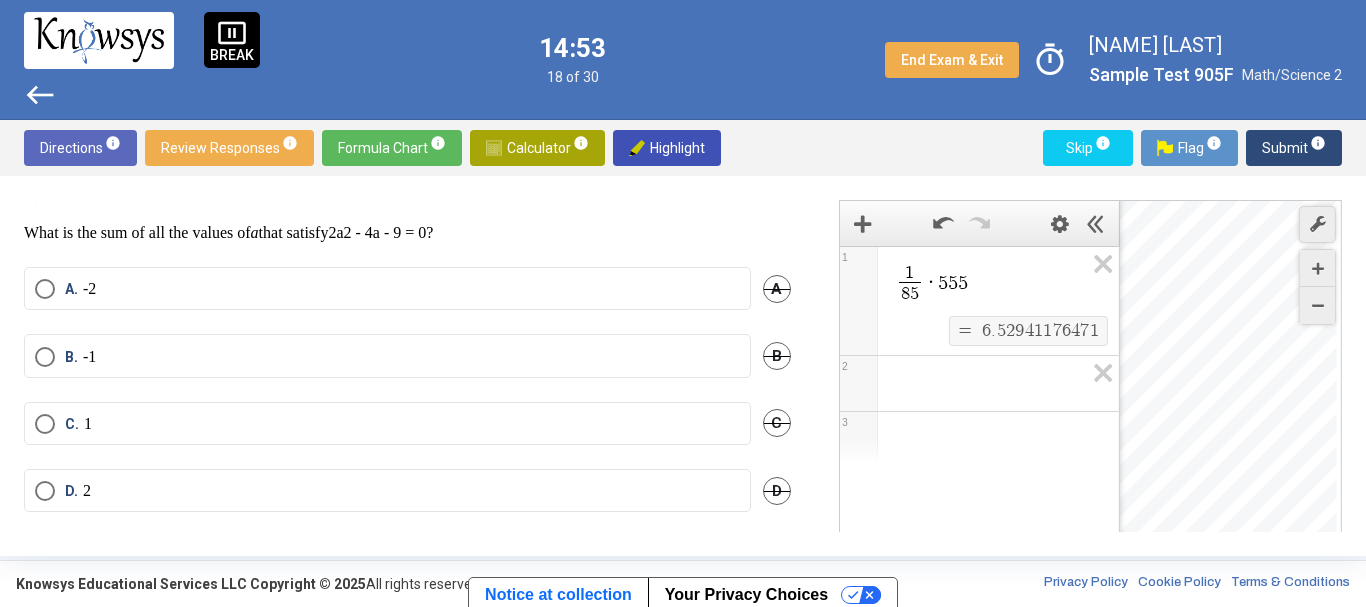 scroll, scrollTop: 24, scrollLeft: 0, axis: vertical 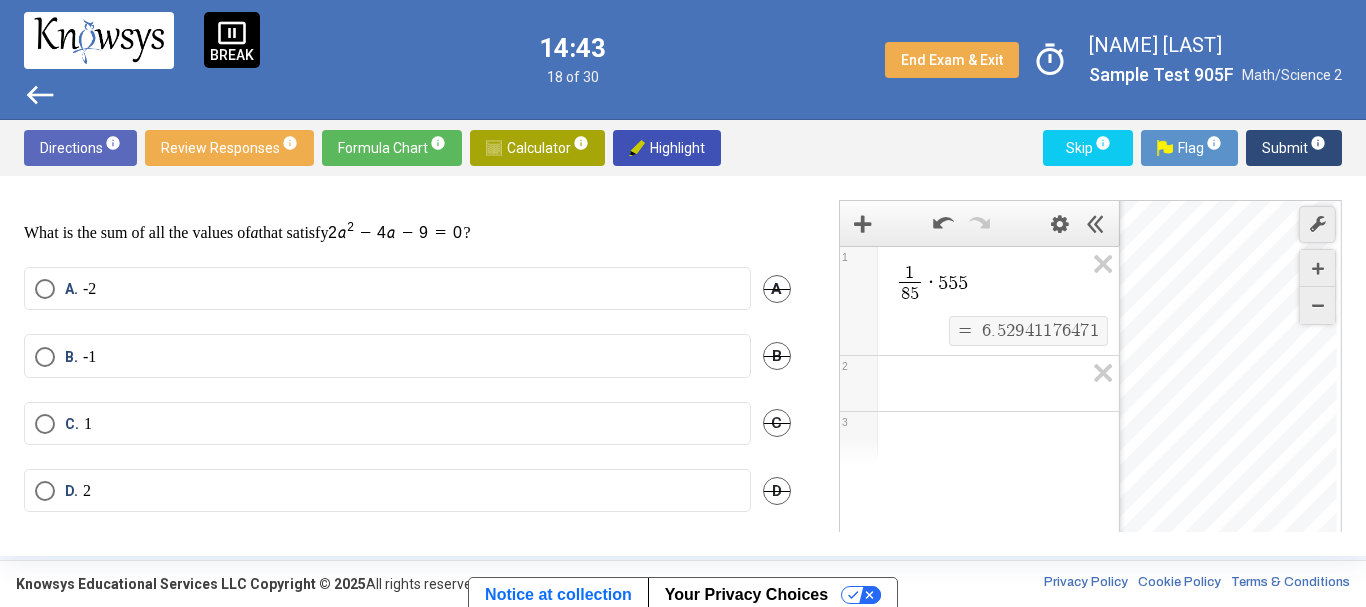 click on "D.    2" at bounding box center (387, 490) 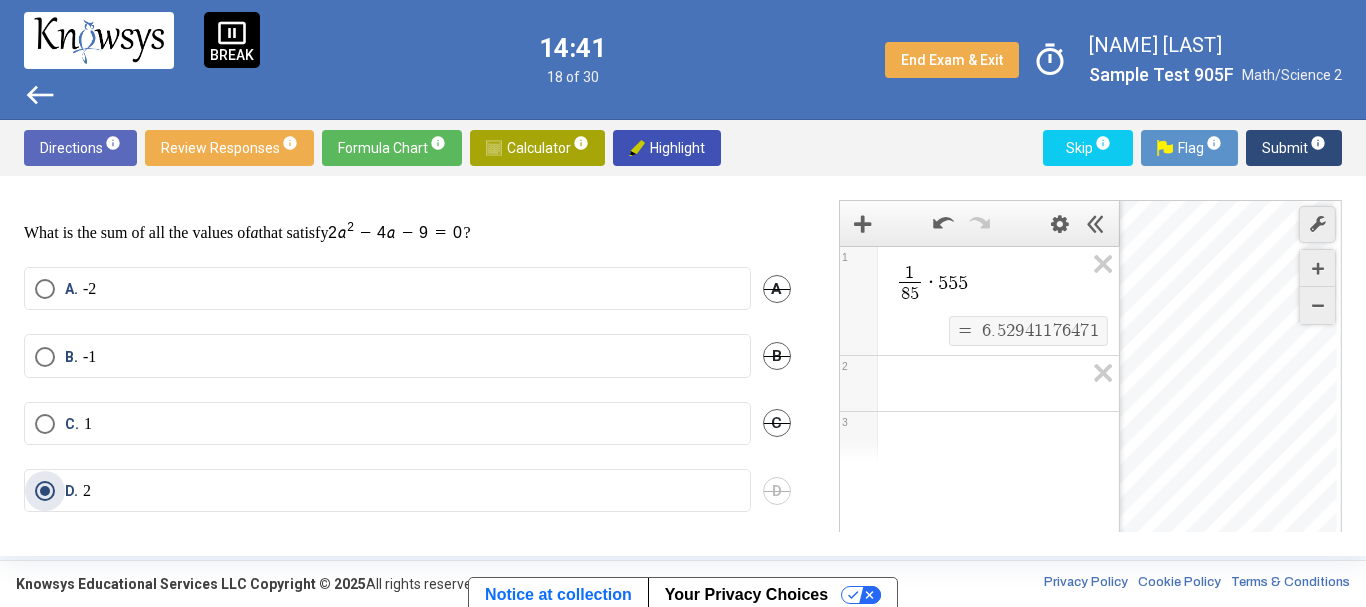 click on "Submit  info" at bounding box center [1294, 148] 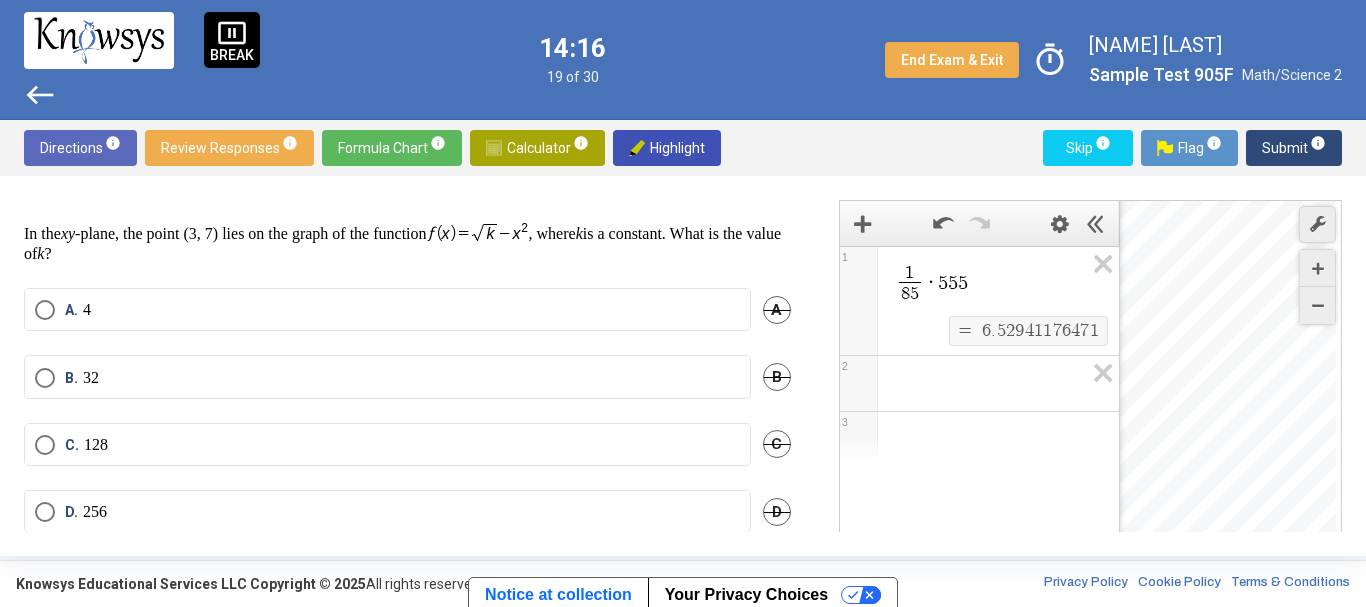 click on "B.    32" at bounding box center (387, 378) 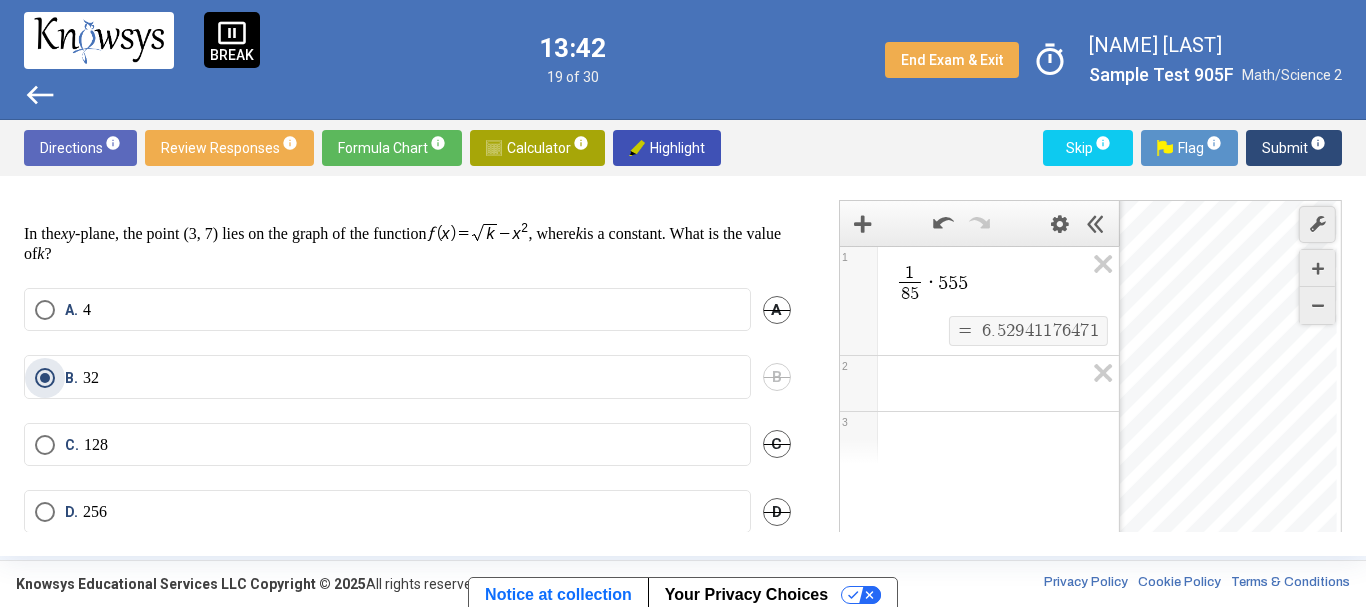 click on "Submit  info" at bounding box center (1294, 148) 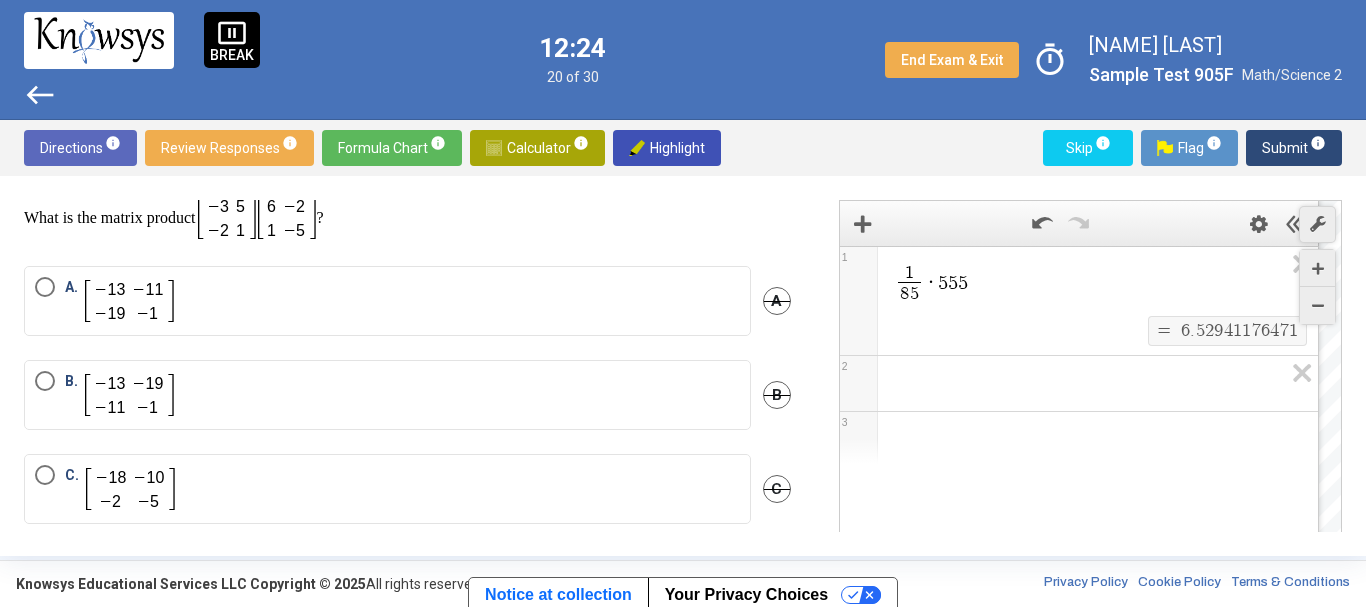 scroll, scrollTop: 0, scrollLeft: 0, axis: both 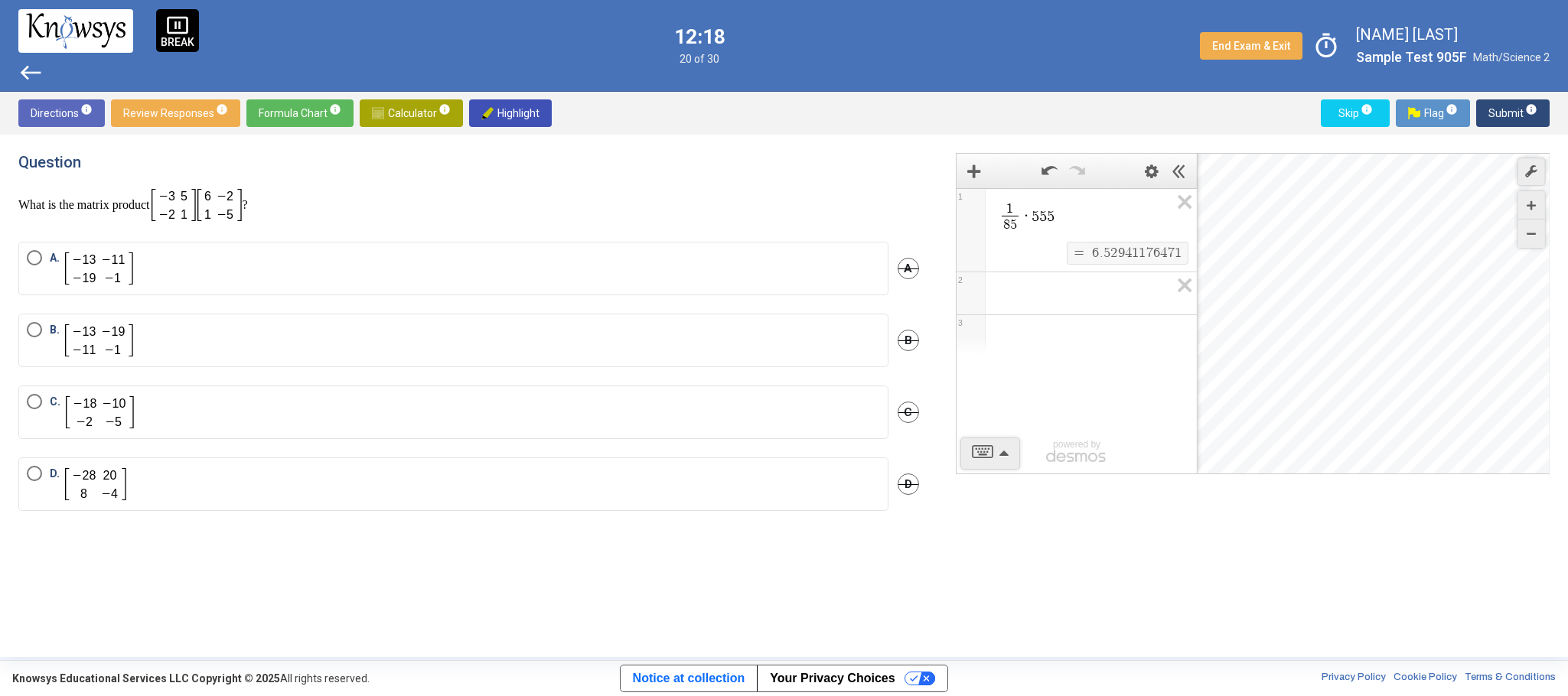 click on "D.    D" at bounding box center [468, 493] 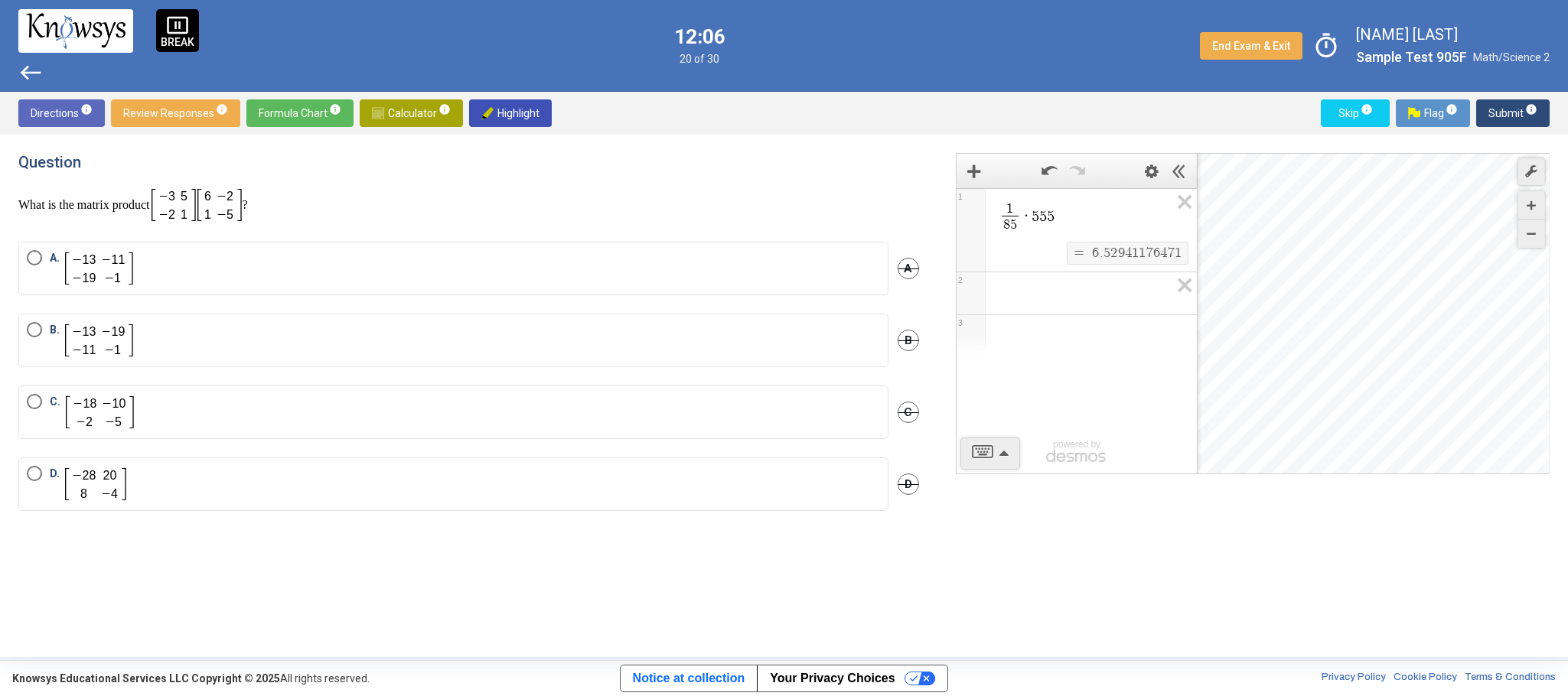 click on "B." at bounding box center [453, 340] 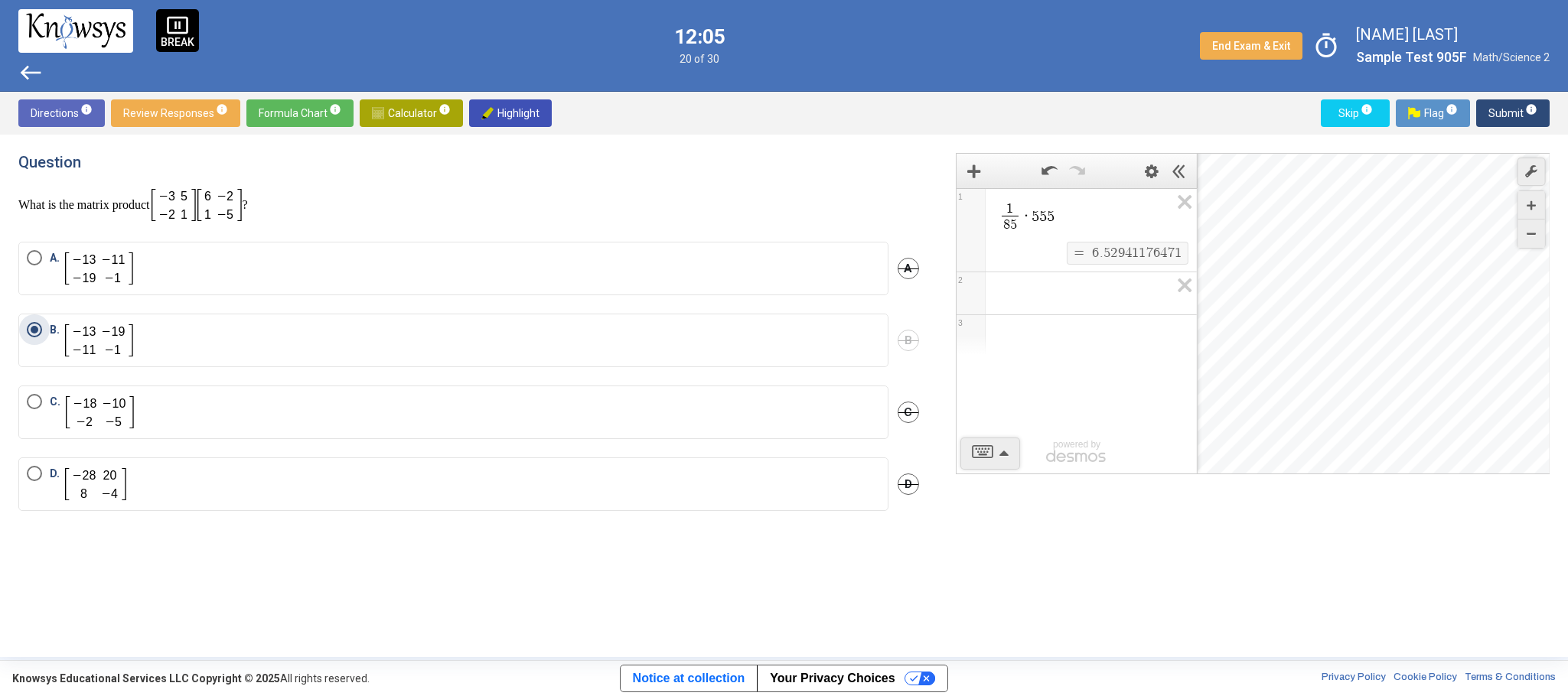 click on "info" at bounding box center [1531, 109] 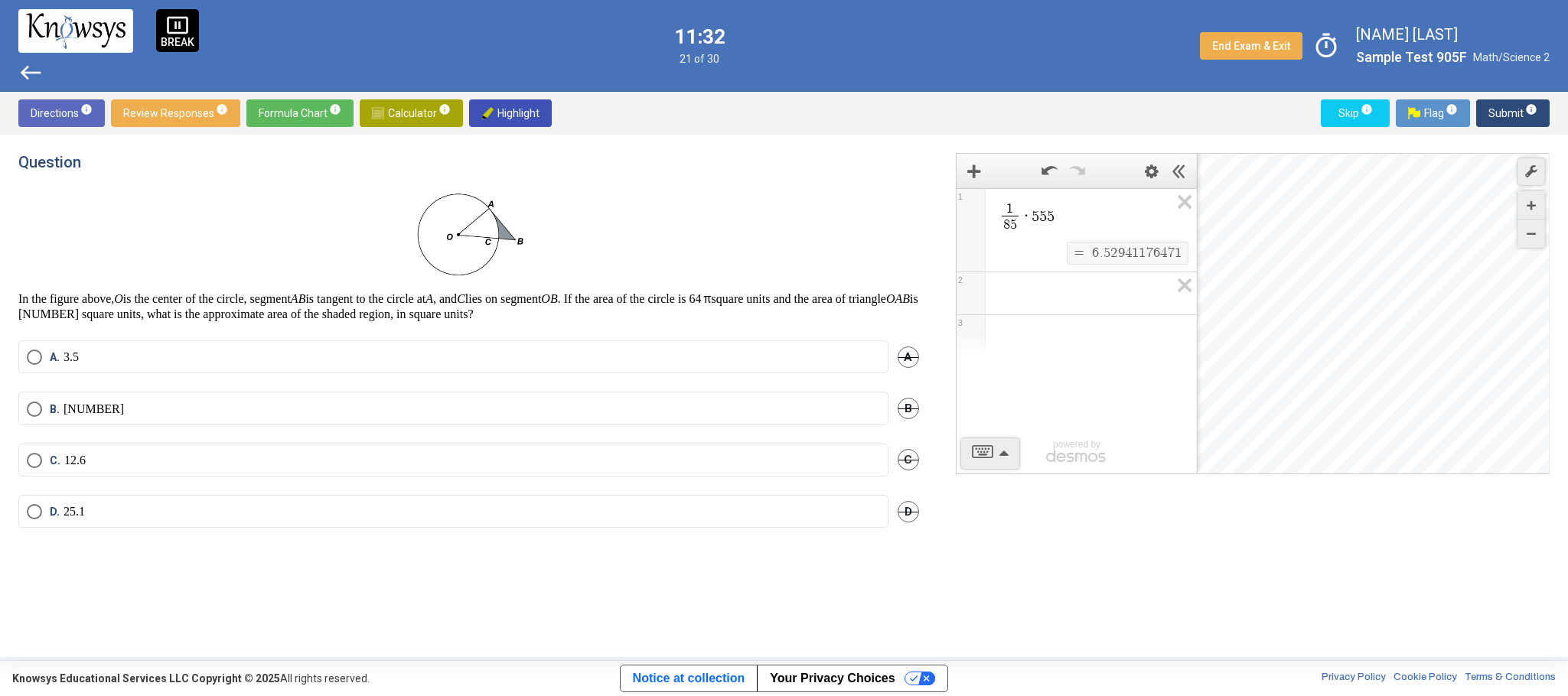 click on "D.     [NUMBER]" at bounding box center (453, 511) 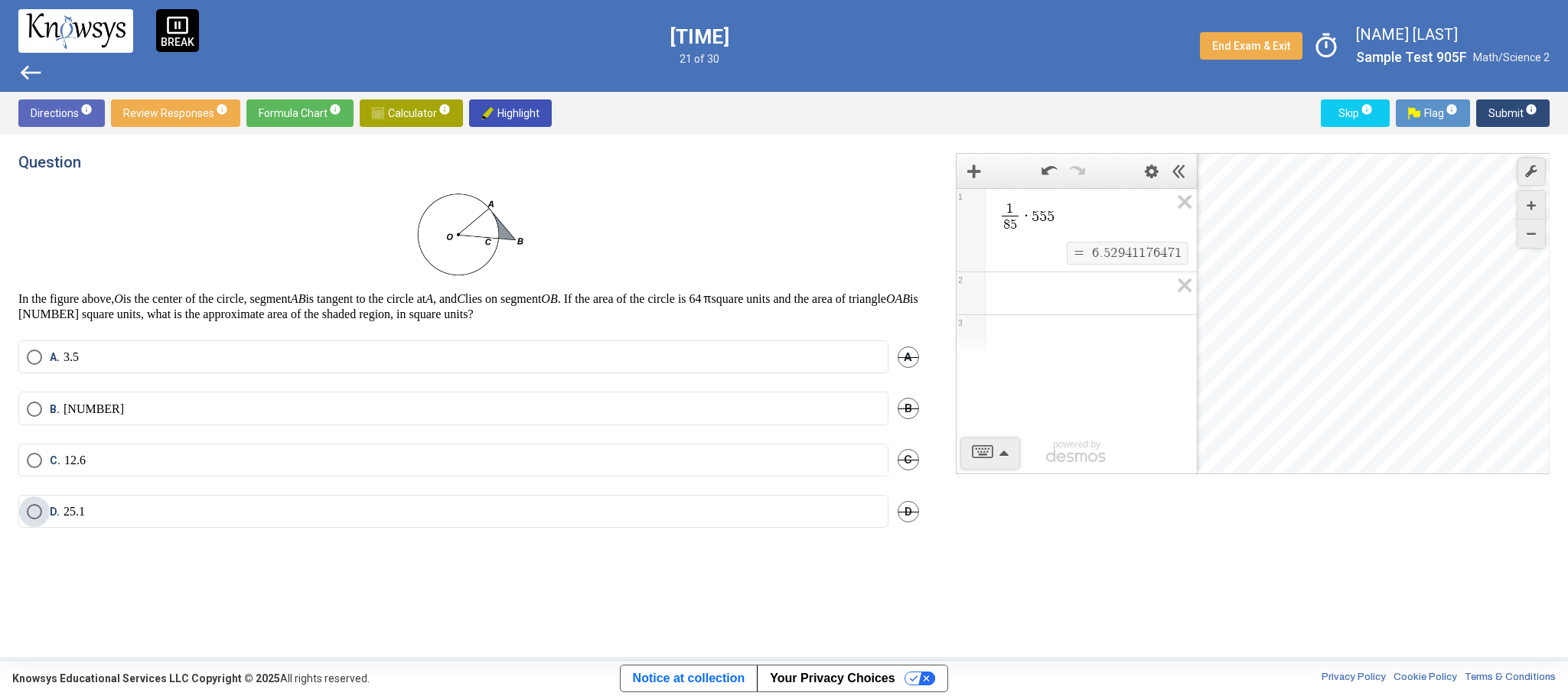 click on "D.     [NUMBER]" at bounding box center (453, 512) 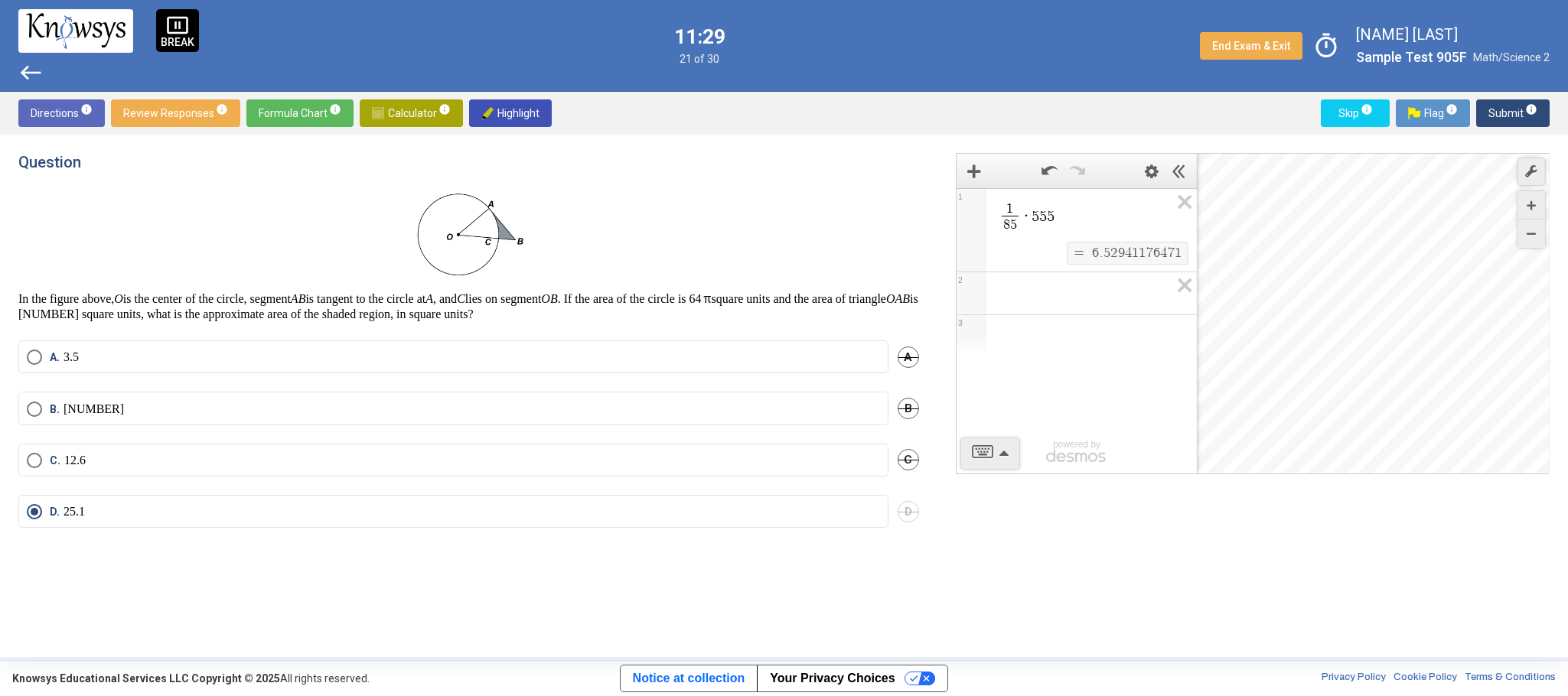 click on "Question
In the figure above,  O  is the center of the circle, segment  AB  is tangent to the circle at  A , and  C  lies on segment  OB . If the area of the circle is [NUMBER]  square units and the area of triangle  OAB  is [NUMBER] square units, what is the approximate area of the shaded region, in square units?   A.  [NUMBER]    A   B.     [NUMBER]    B   C.     [NUMBER]    C   D.     [NUMBER] D" at bounding box center [478, 395] 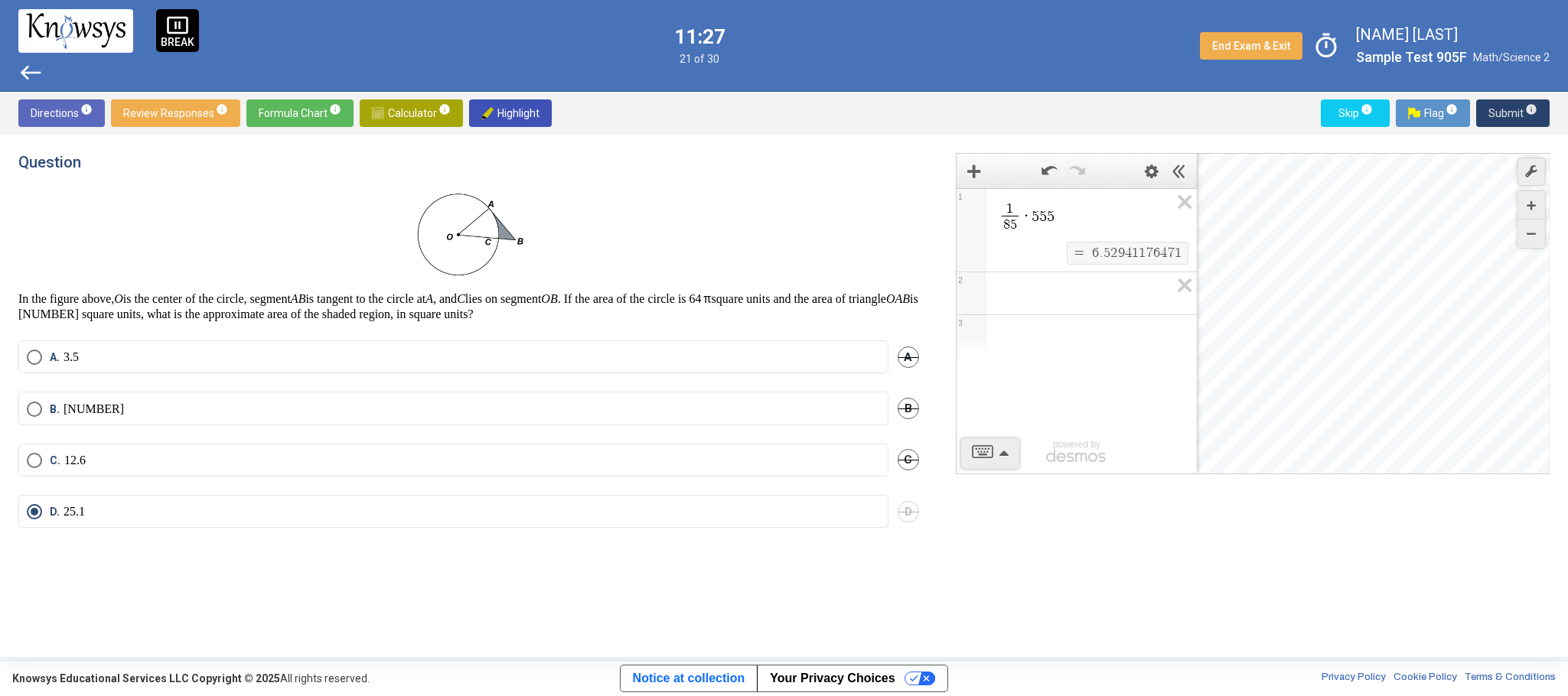 click on "Submit  info" at bounding box center [1513, 113] 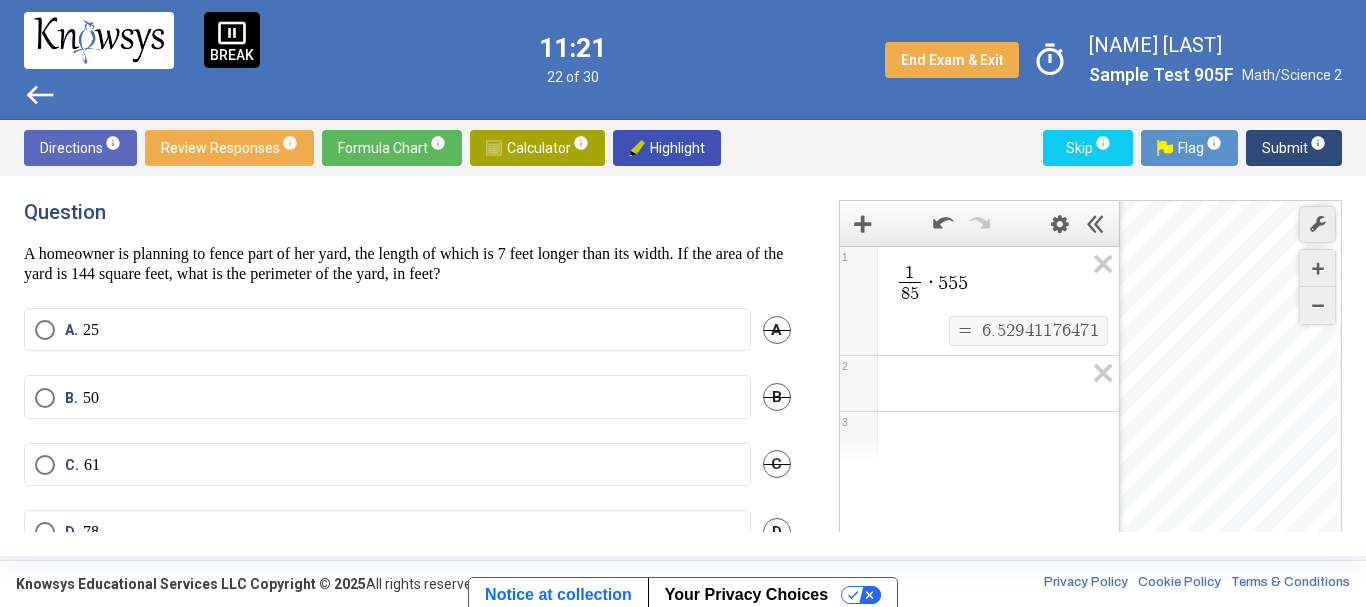 click on "A homeowner is planning to fence part of her yard, the length of which is 7 feet longer than its width. If the area of the yard is 144 square feet, what is the perimeter of the yard, in feet?" at bounding box center (407, 264) 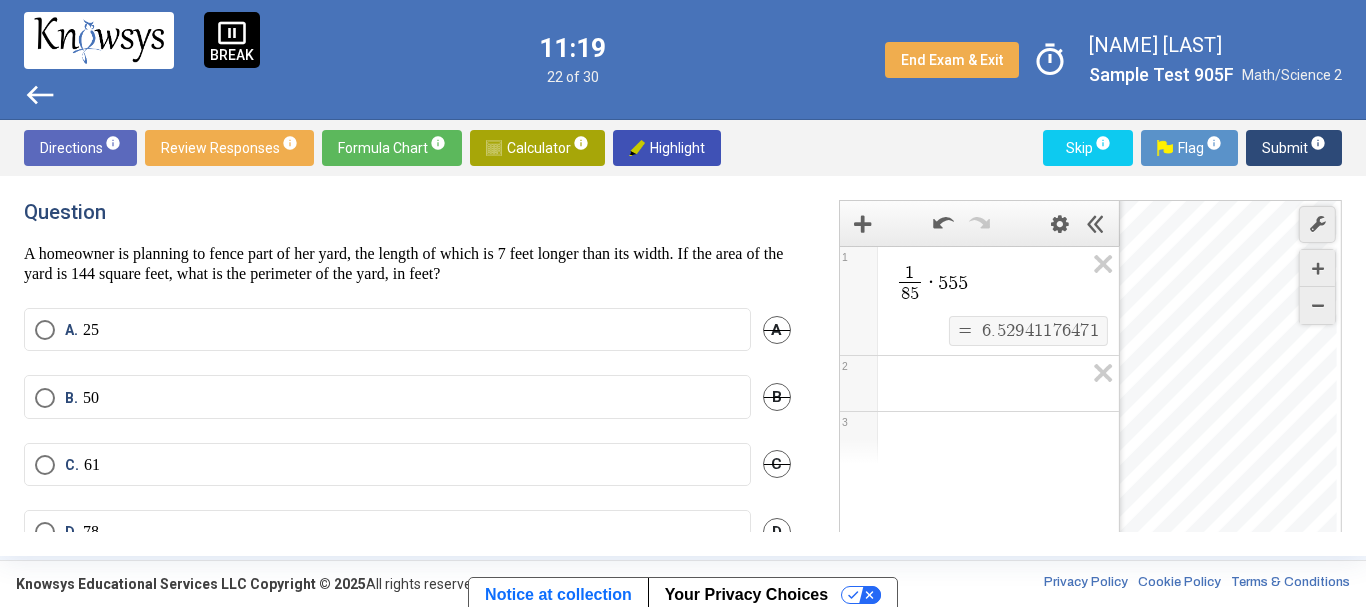click on "west" at bounding box center [40, 95] 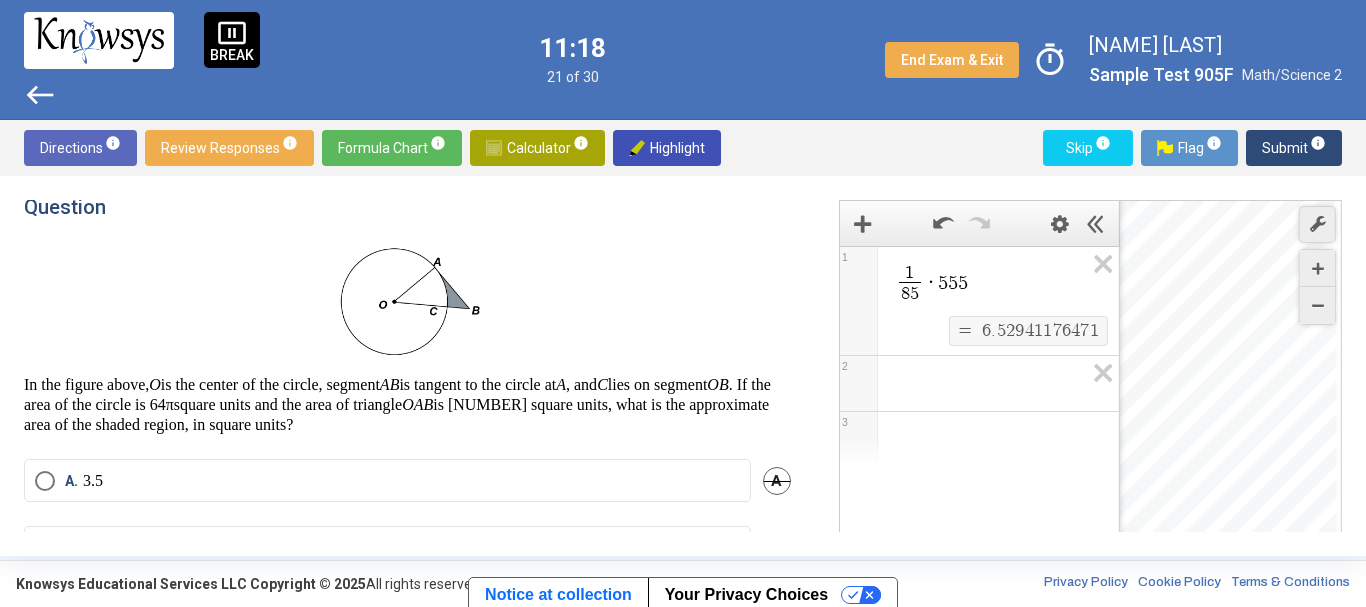 scroll, scrollTop: 0, scrollLeft: 0, axis: both 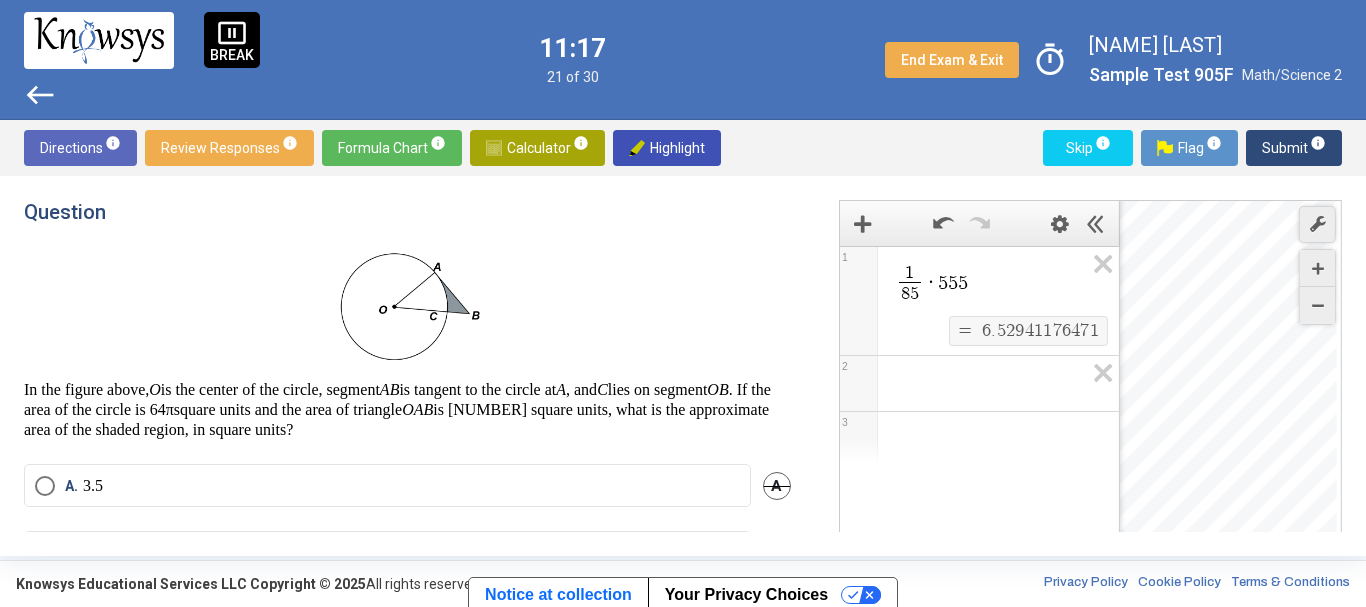 click on "info" at bounding box center [1318, 143] 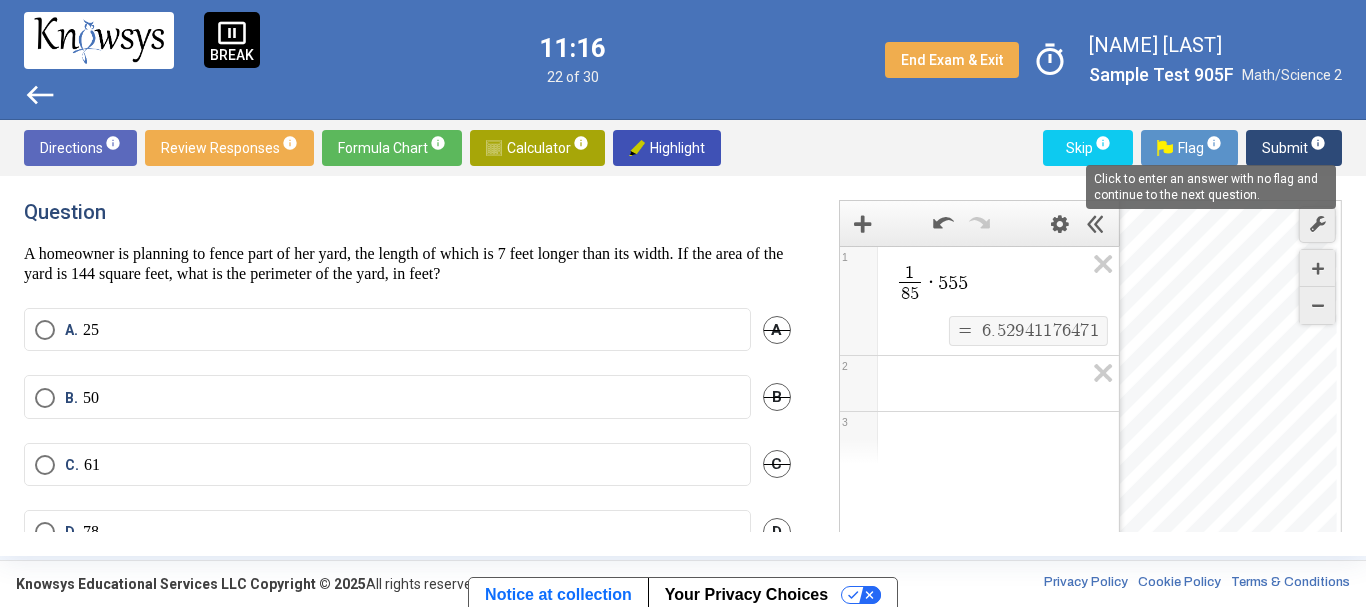 click on "A homeowner is planning to fence part of her yard, the length of which is 7 feet longer than its width. If the area of the yard is 144 square feet, what is the perimeter of the yard, in feet?" at bounding box center (407, 264) 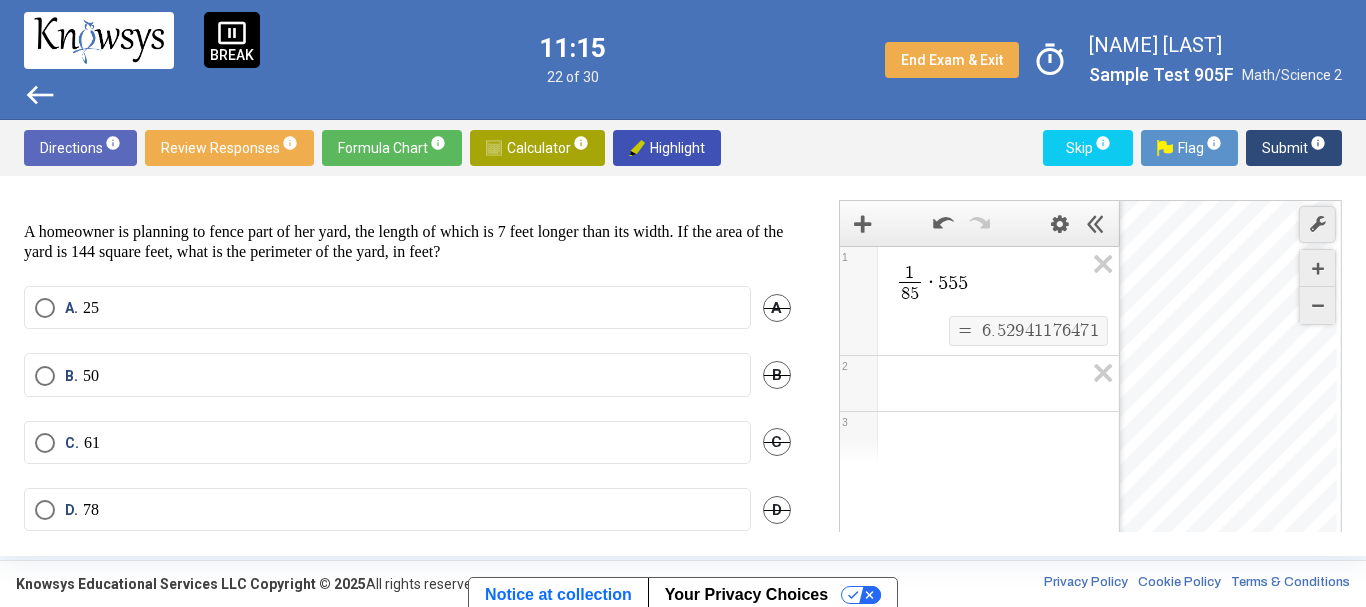 scroll, scrollTop: 25, scrollLeft: 0, axis: vertical 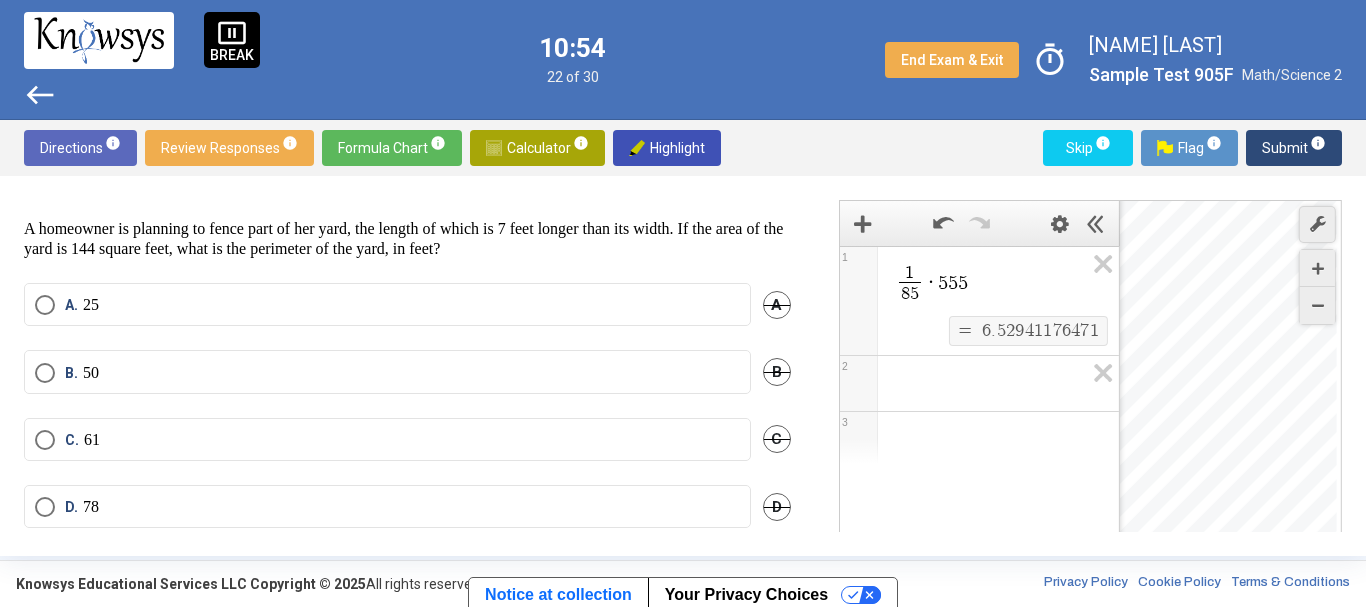 click on "B.    50" at bounding box center [387, 373] 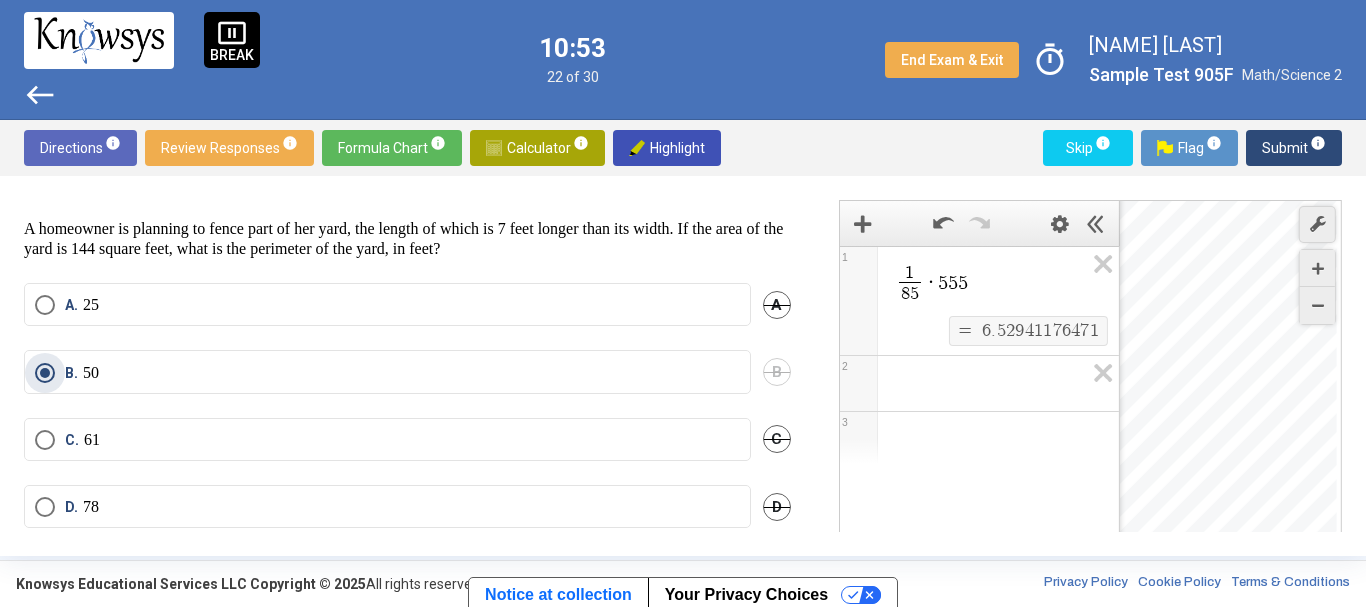 click on "Submit  info" at bounding box center (1294, 148) 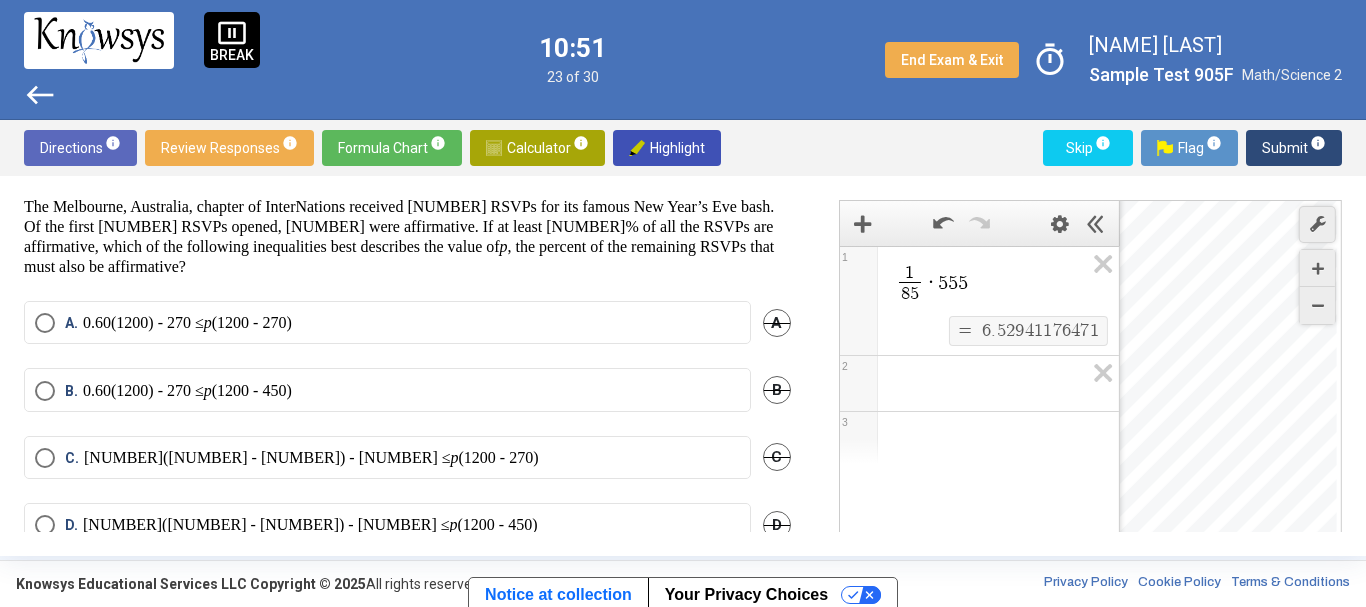 scroll, scrollTop: 48, scrollLeft: 0, axis: vertical 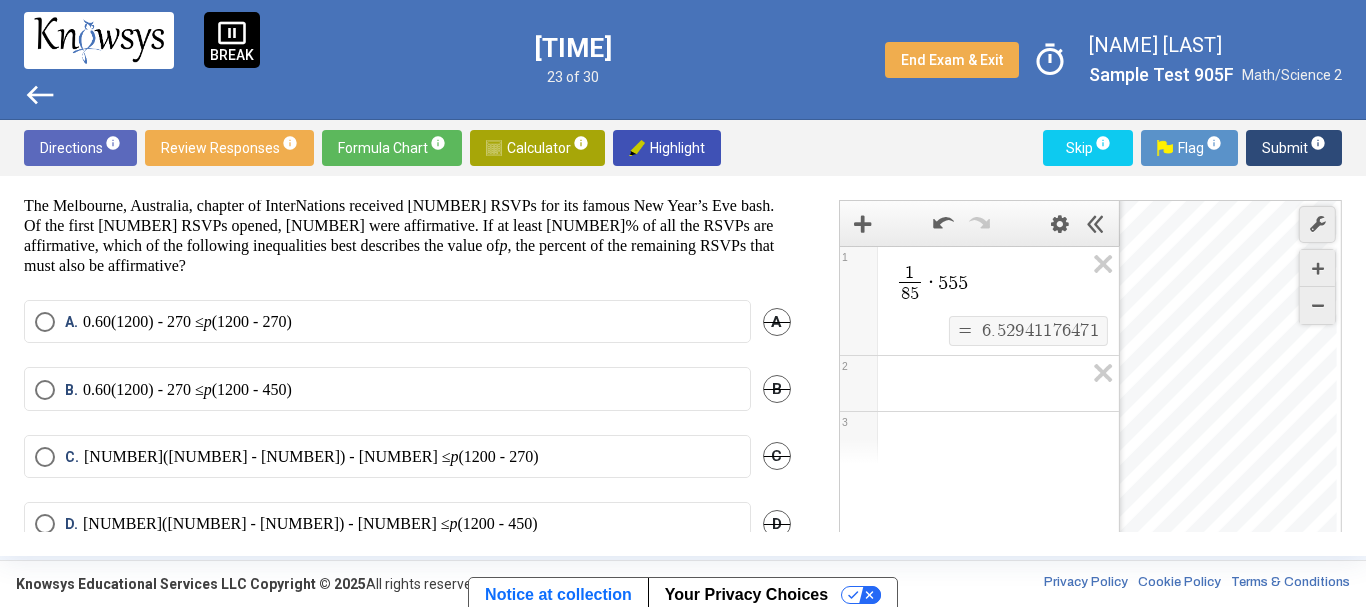 click on "0.60(1200) - 270 ≤  p (1200 - 450)" at bounding box center [187, 390] 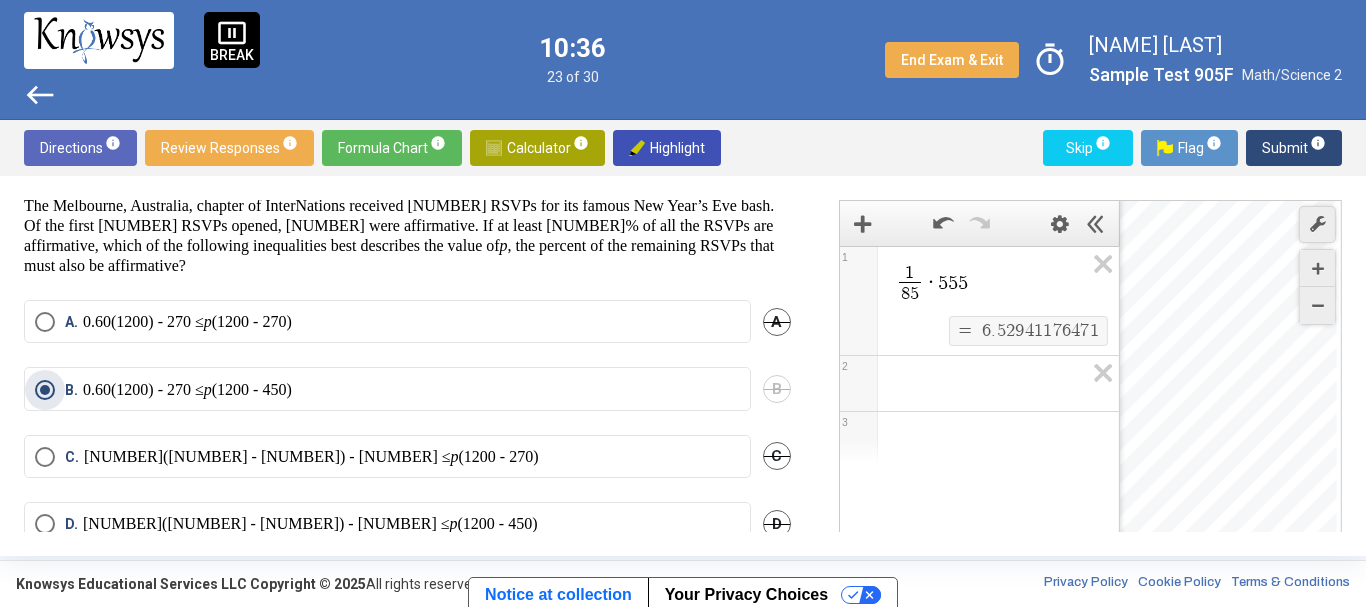 click on "Submit  info" at bounding box center [1294, 148] 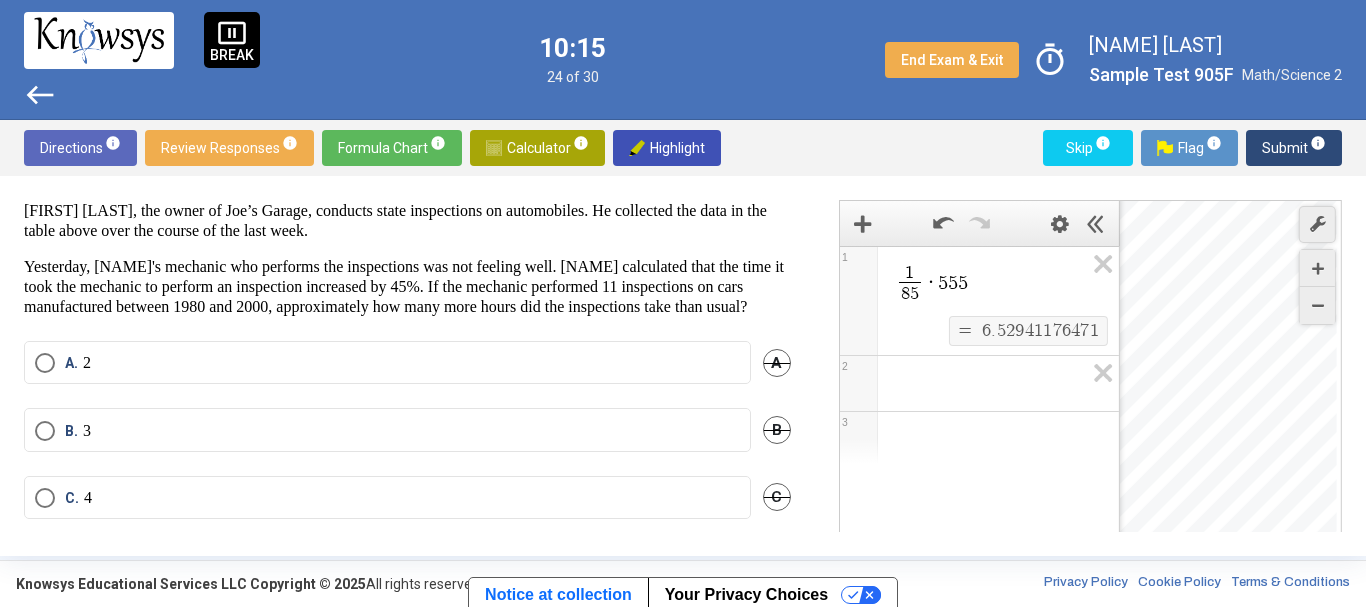 scroll, scrollTop: 281, scrollLeft: 0, axis: vertical 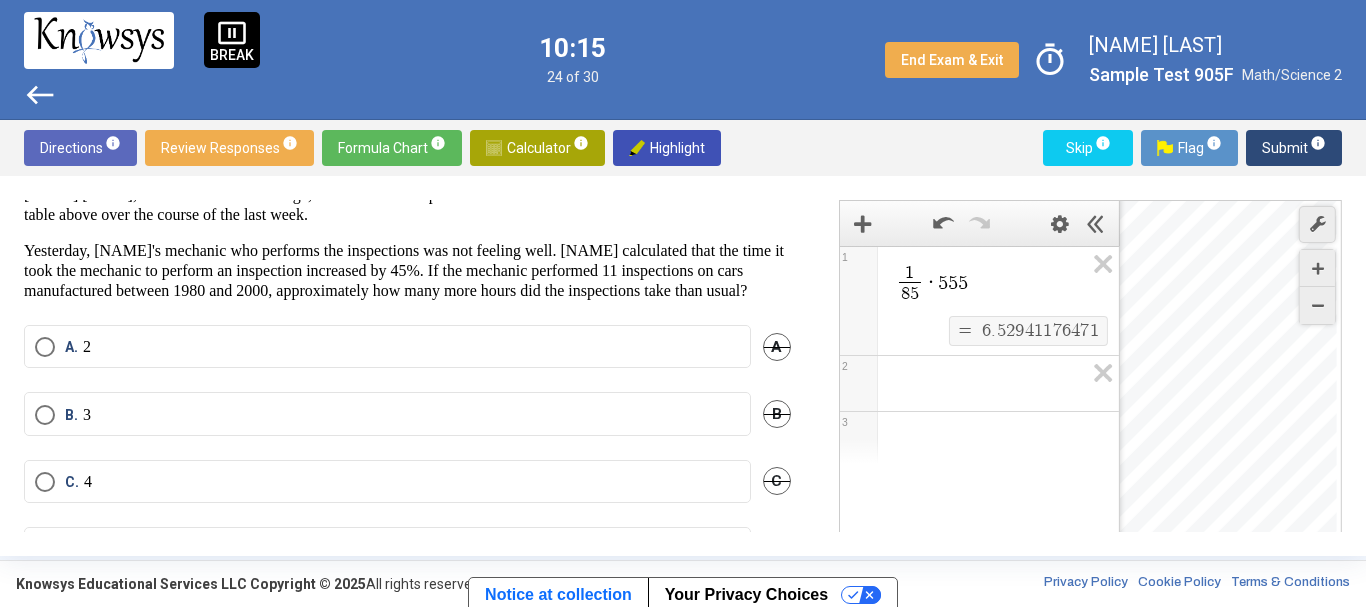 click on "B.     [NUMBER]" at bounding box center (387, 415) 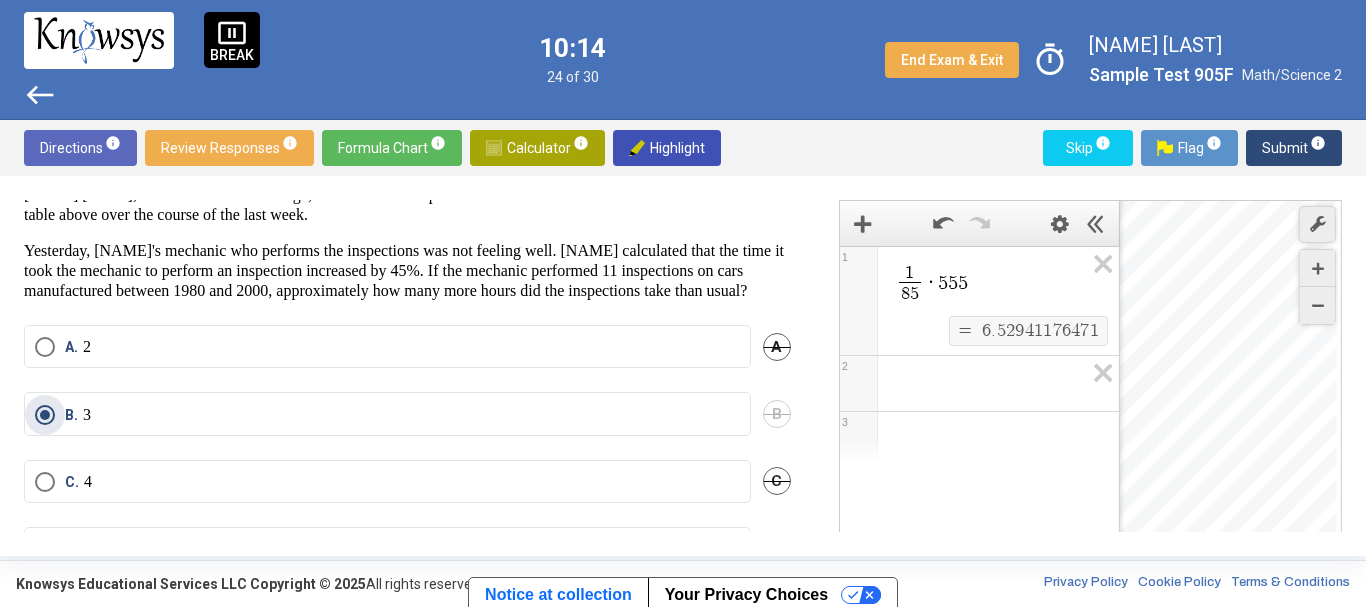 click on "Submit  info" at bounding box center [1294, 148] 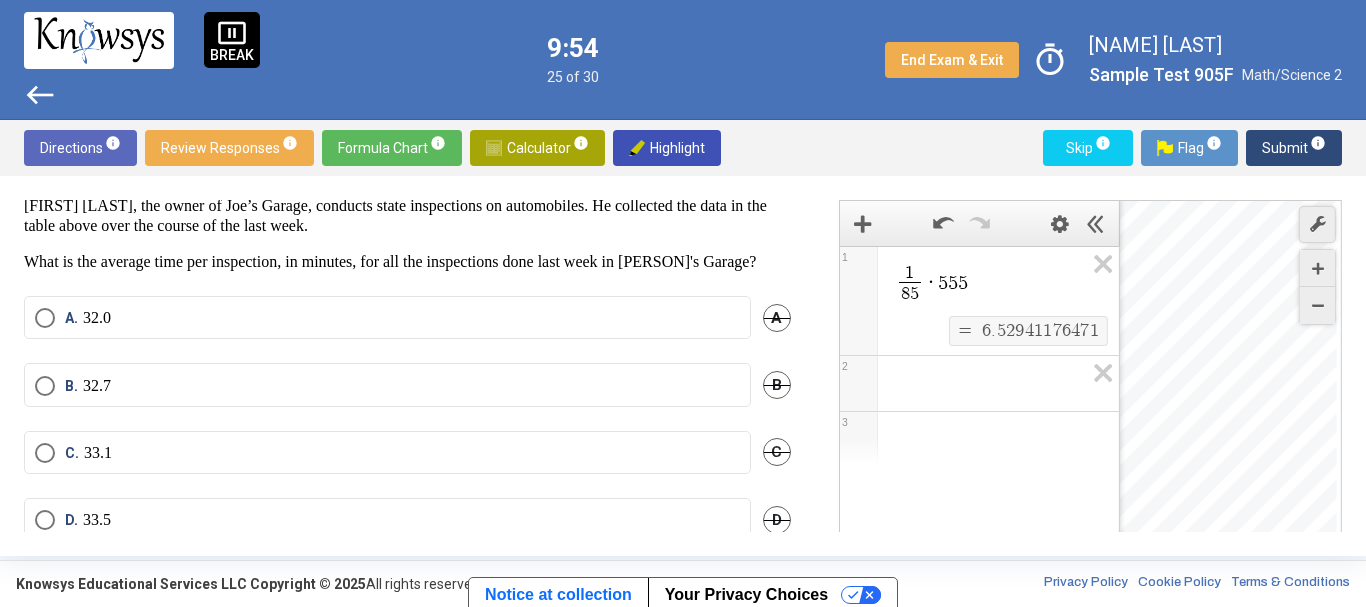 scroll, scrollTop: 272, scrollLeft: 0, axis: vertical 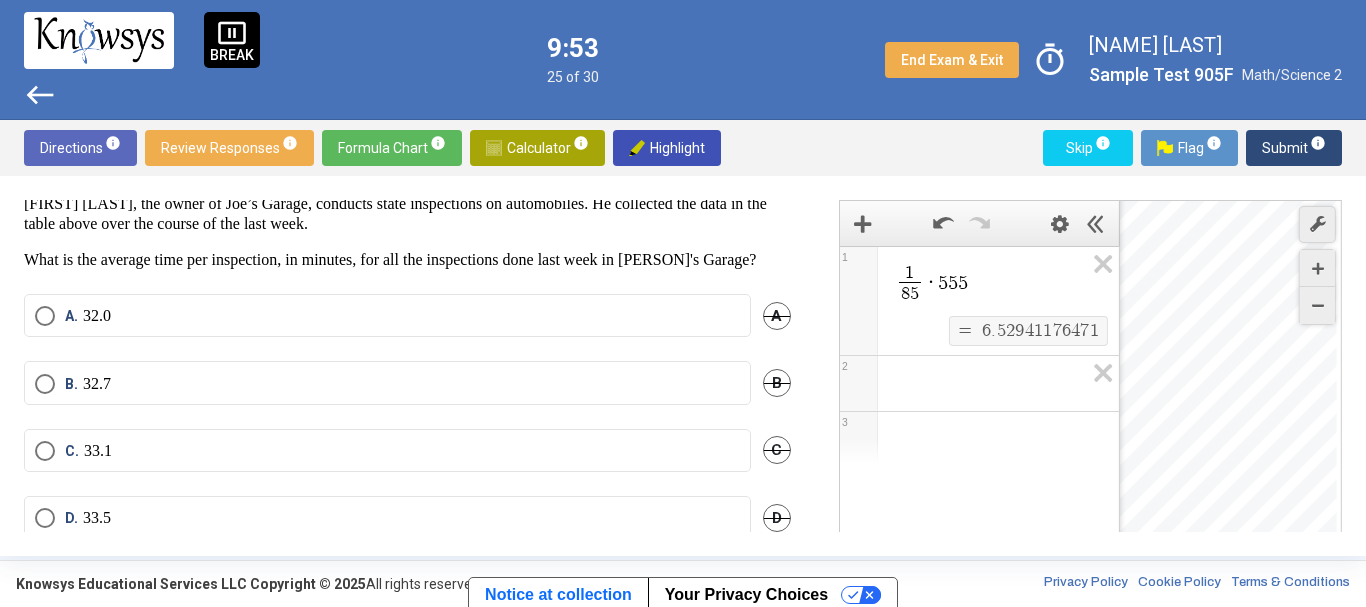 click on "B.     32.7" at bounding box center (387, 384) 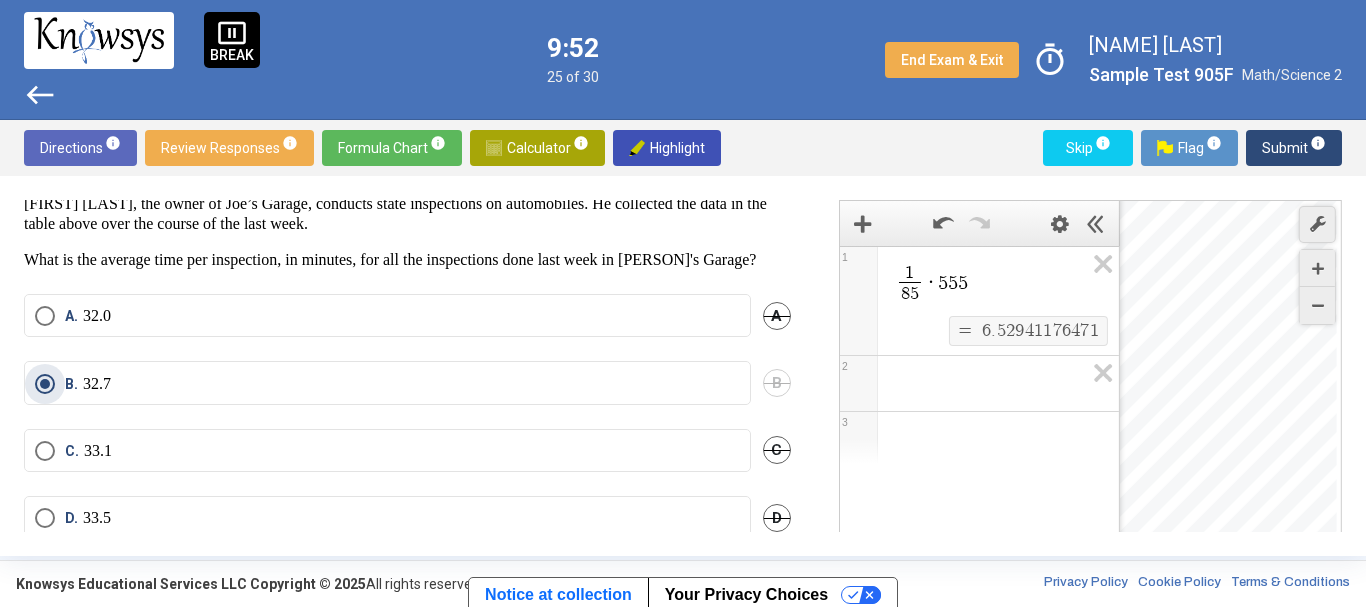 click on "Submit  info" at bounding box center [1294, 148] 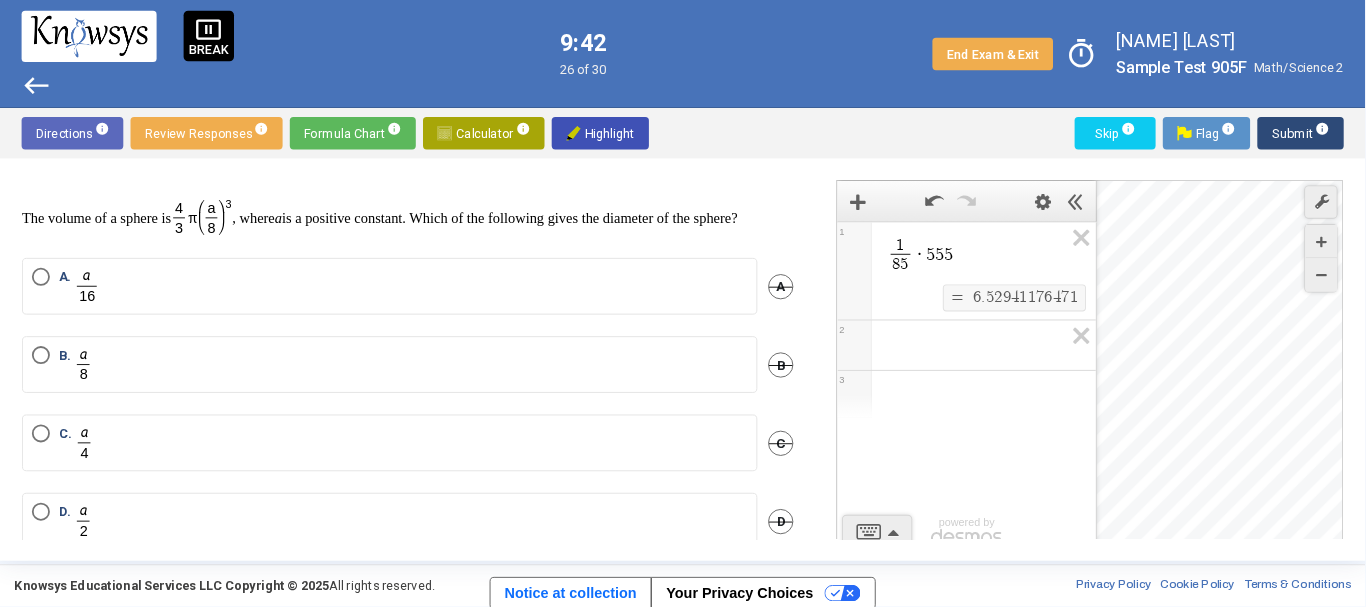 scroll, scrollTop: 0, scrollLeft: 0, axis: both 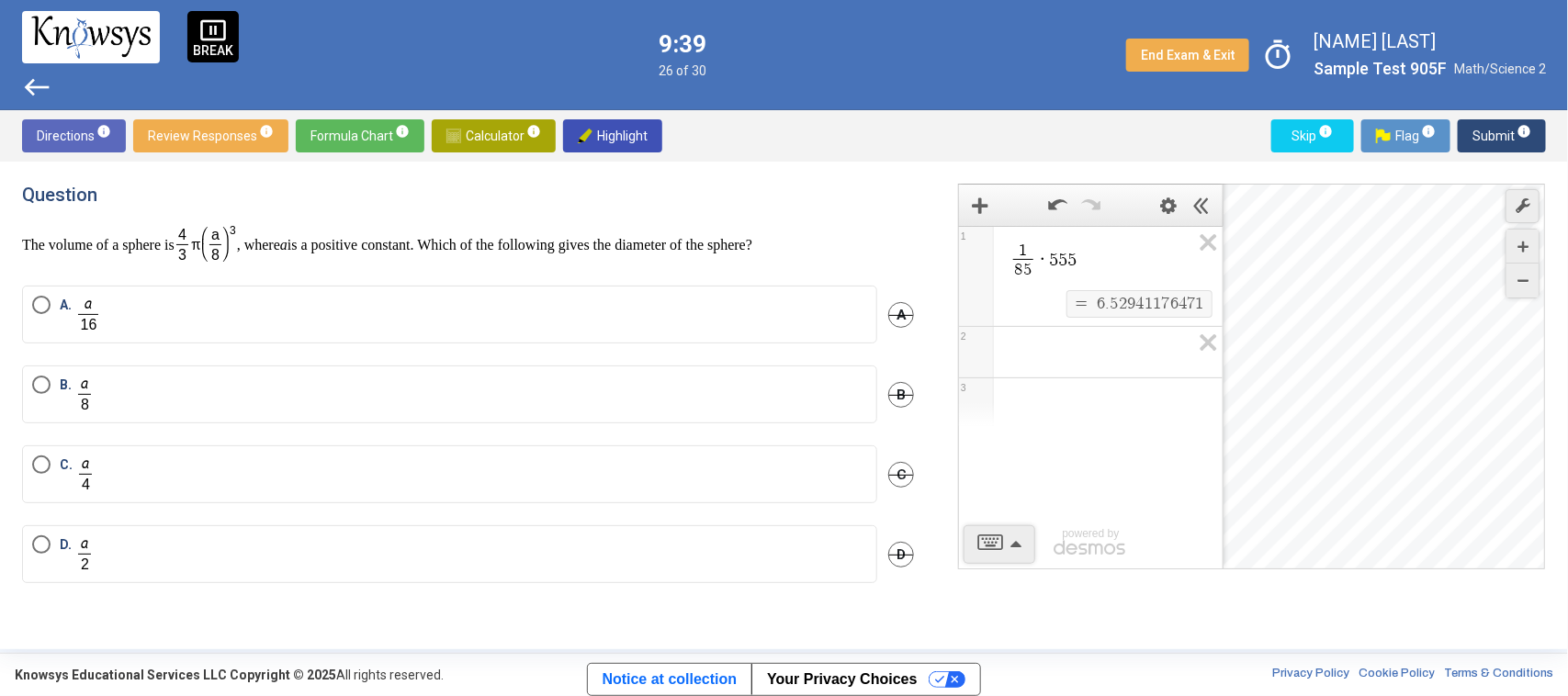 click on "Question The volume of a sphere is  , where  a  is a positive constant. Which of the following gives the diameter of the sphere?" at bounding box center [468, 223] 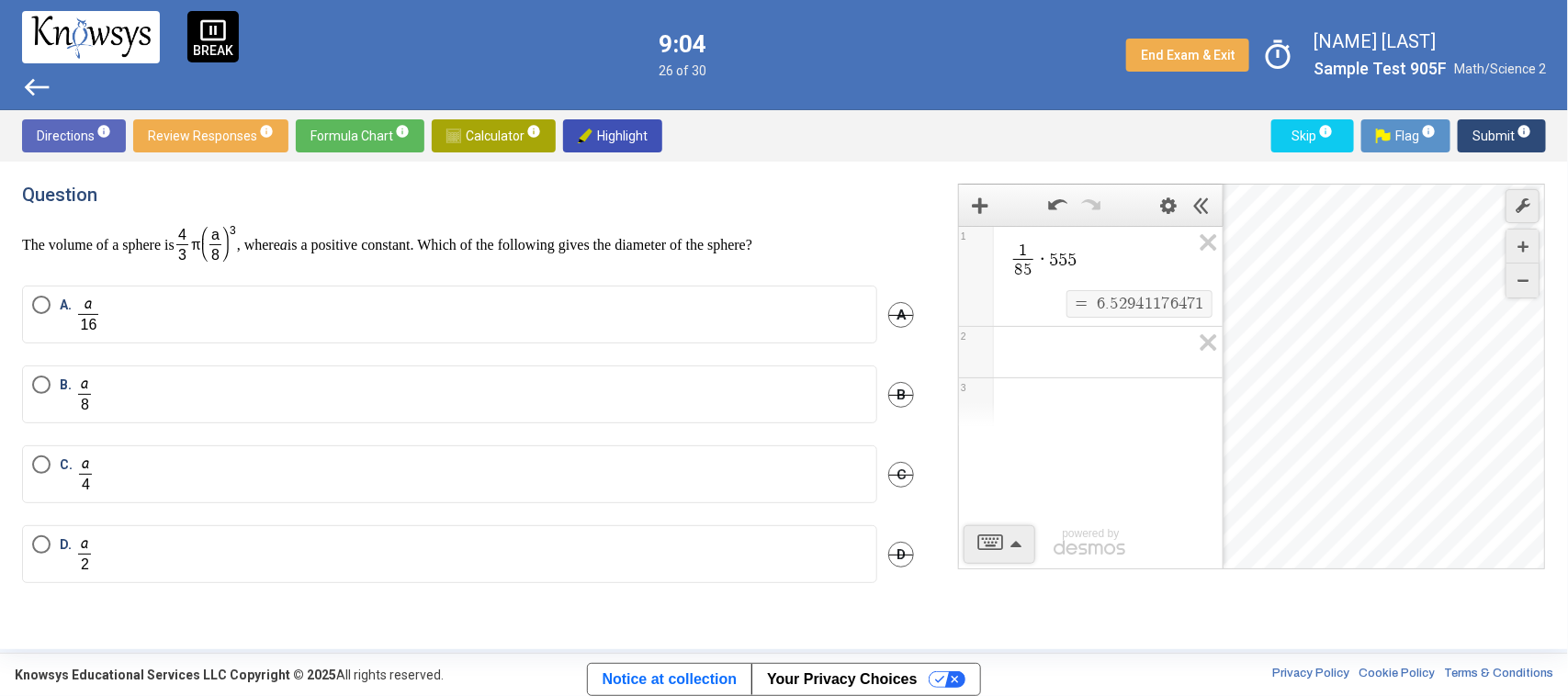 click on "D." at bounding box center (449, 554) 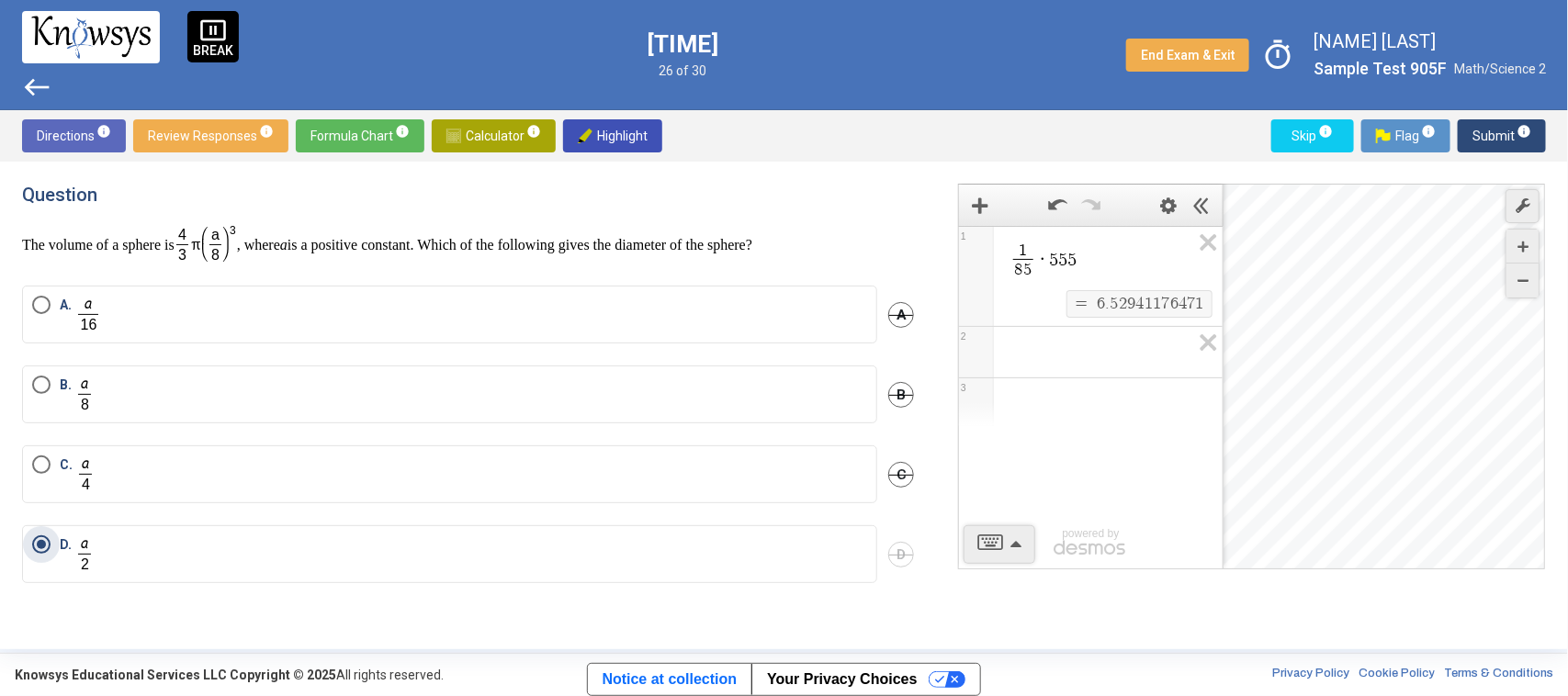 click on "info" at bounding box center [1524, 131] 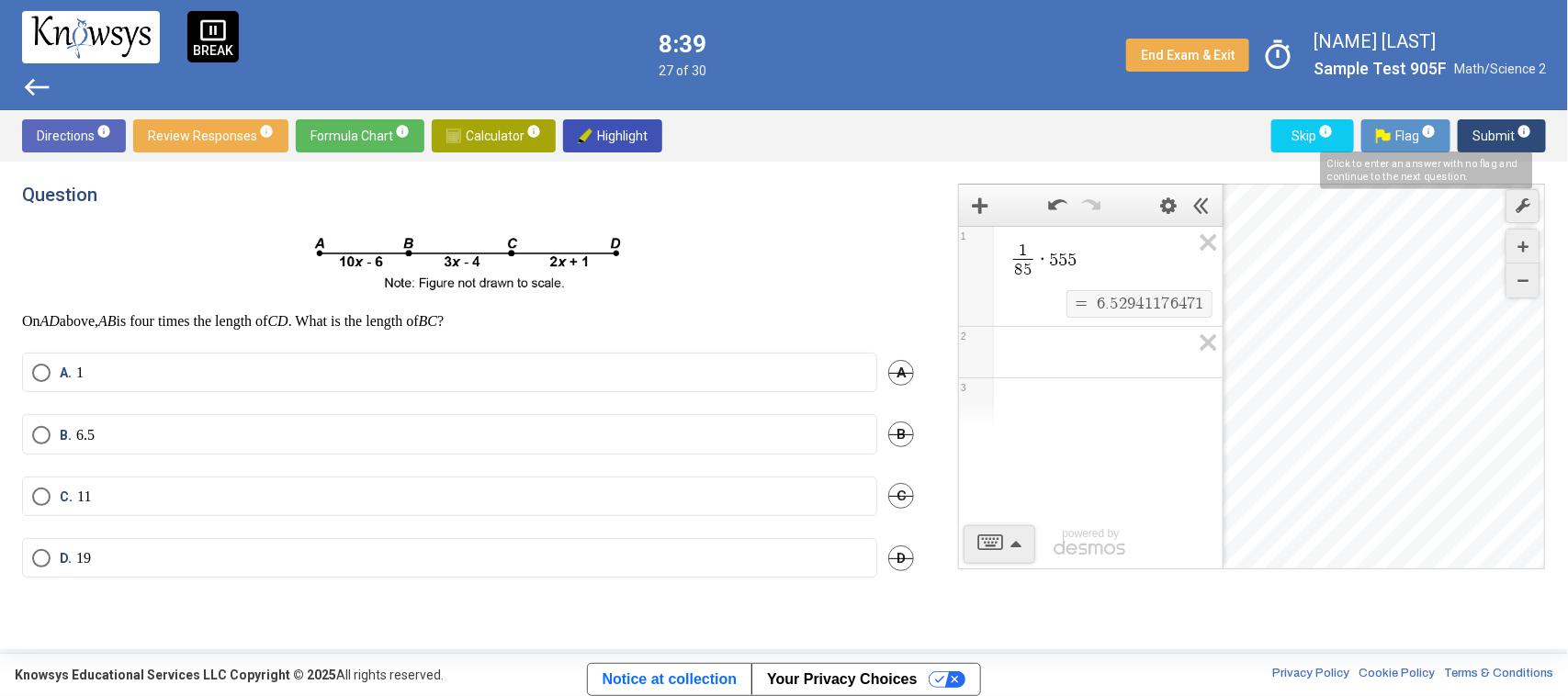 click on "C.     11" at bounding box center [449, 497] 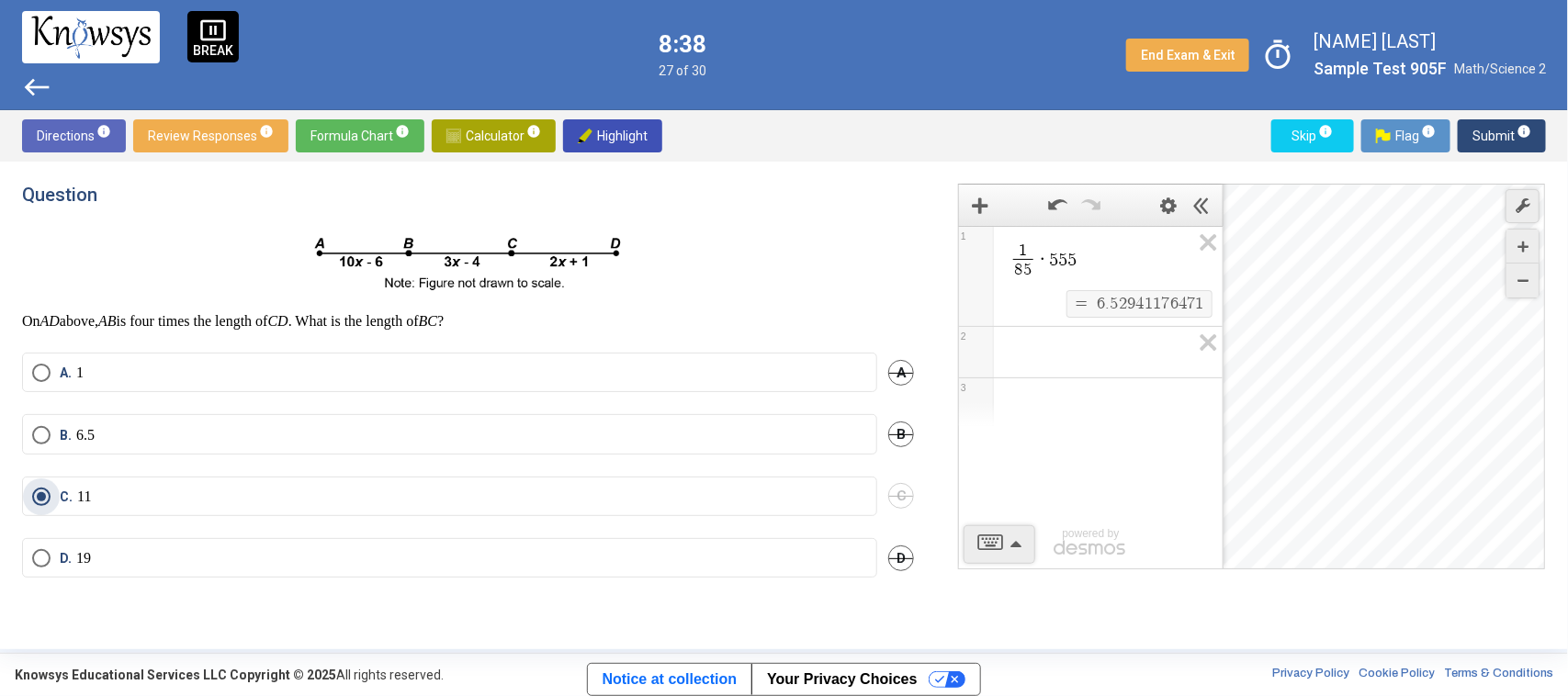 click on "info" at bounding box center (1524, 131) 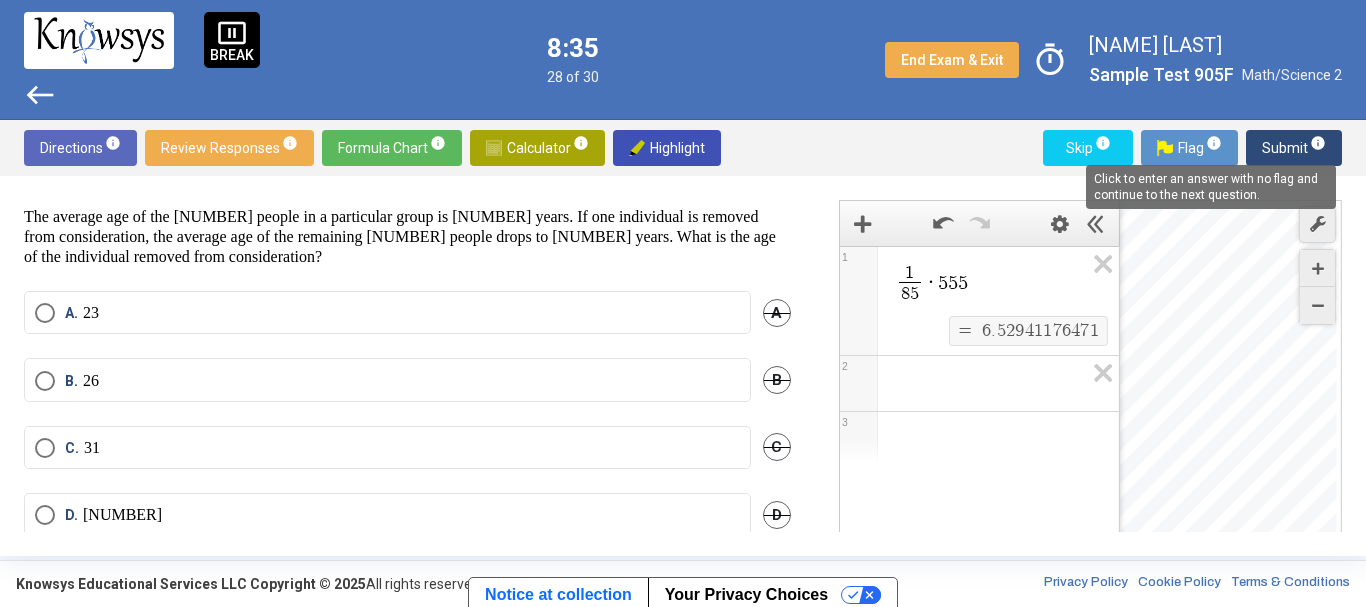 scroll, scrollTop: 36, scrollLeft: 0, axis: vertical 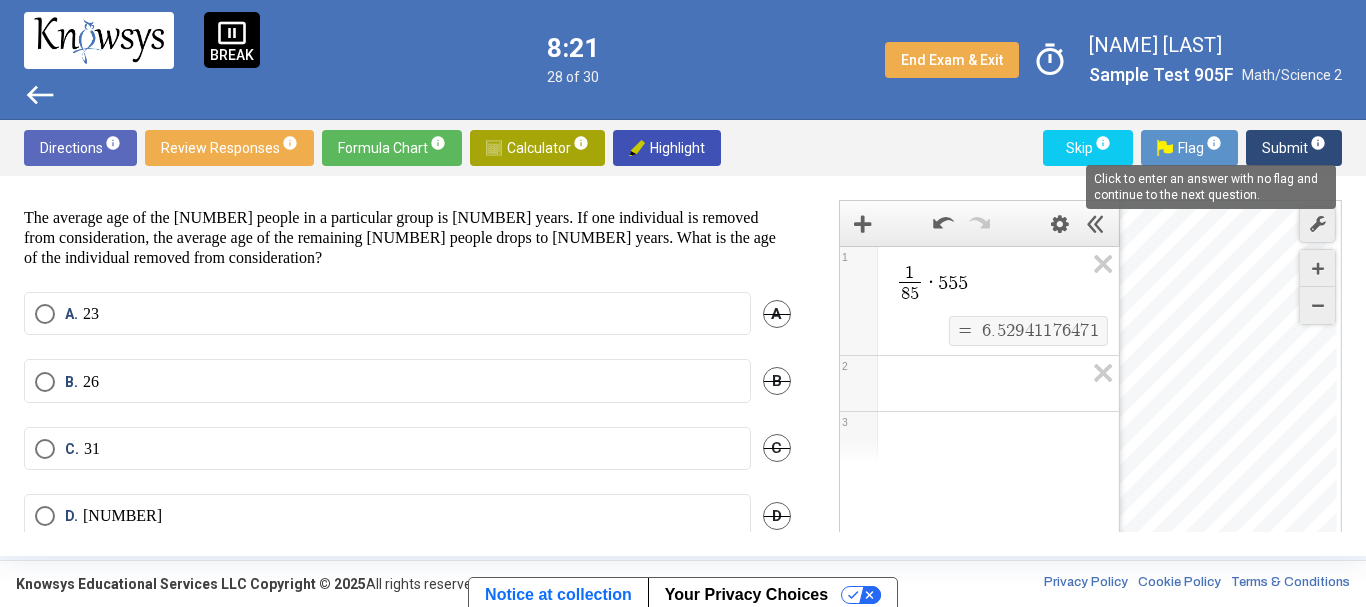 click on "B.    26" at bounding box center (387, 382) 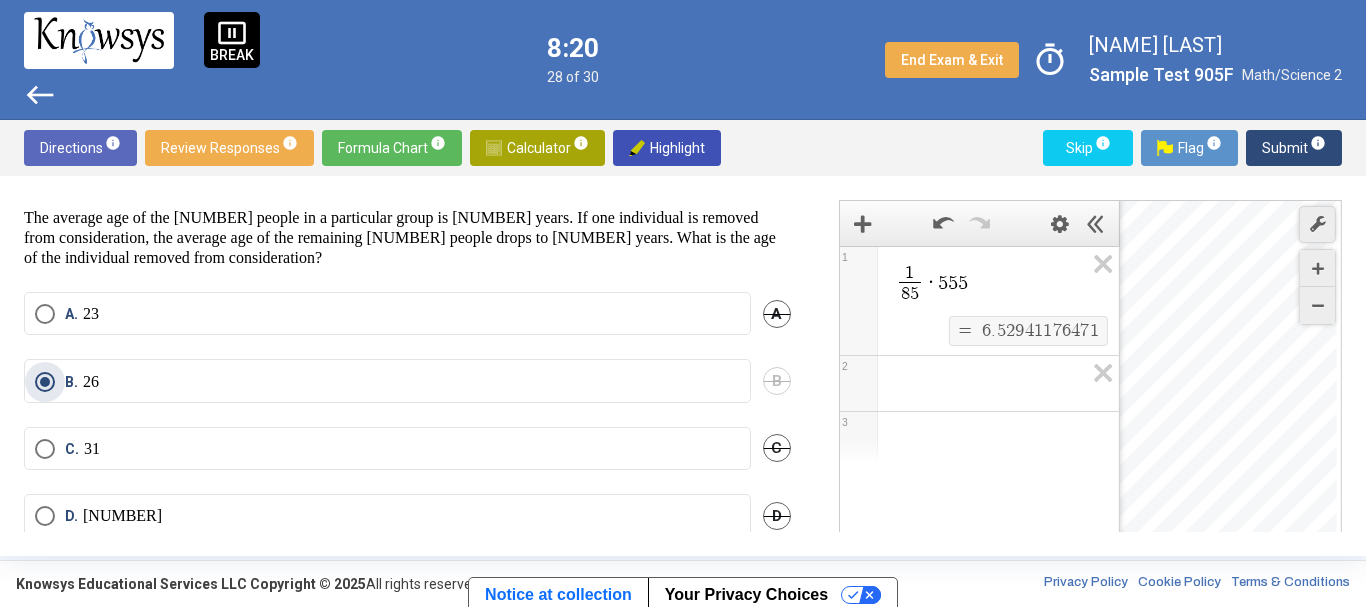 click on "Submit  info" at bounding box center [1294, 148] 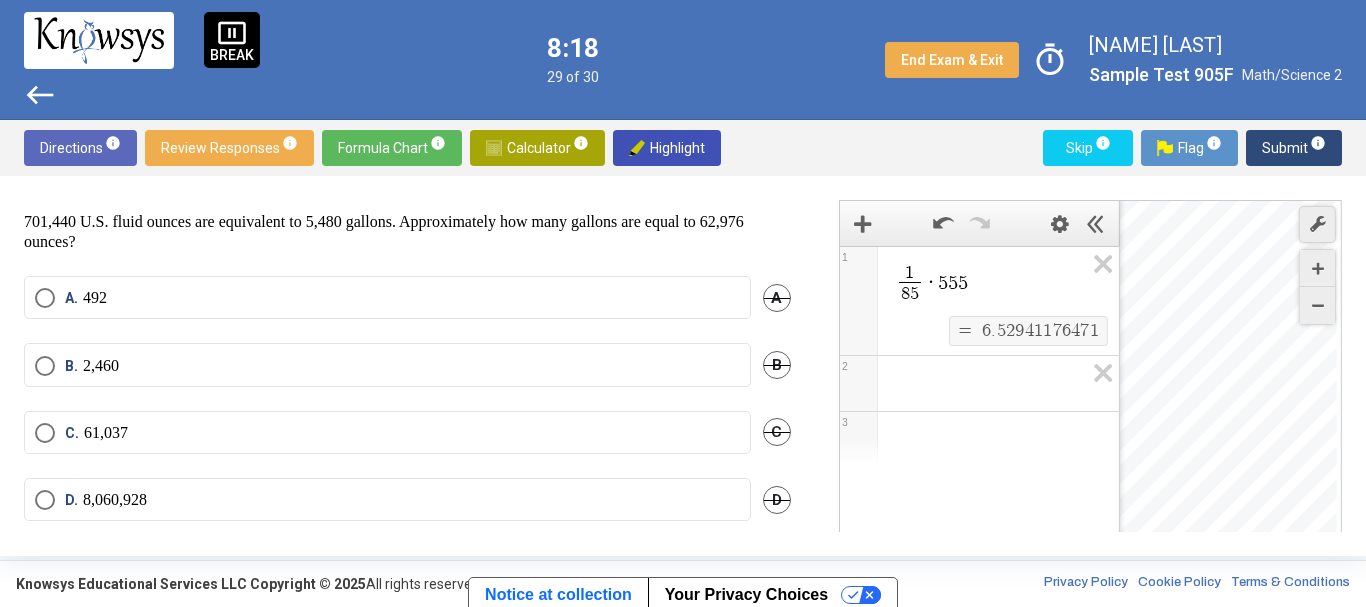 scroll, scrollTop: 34, scrollLeft: 0, axis: vertical 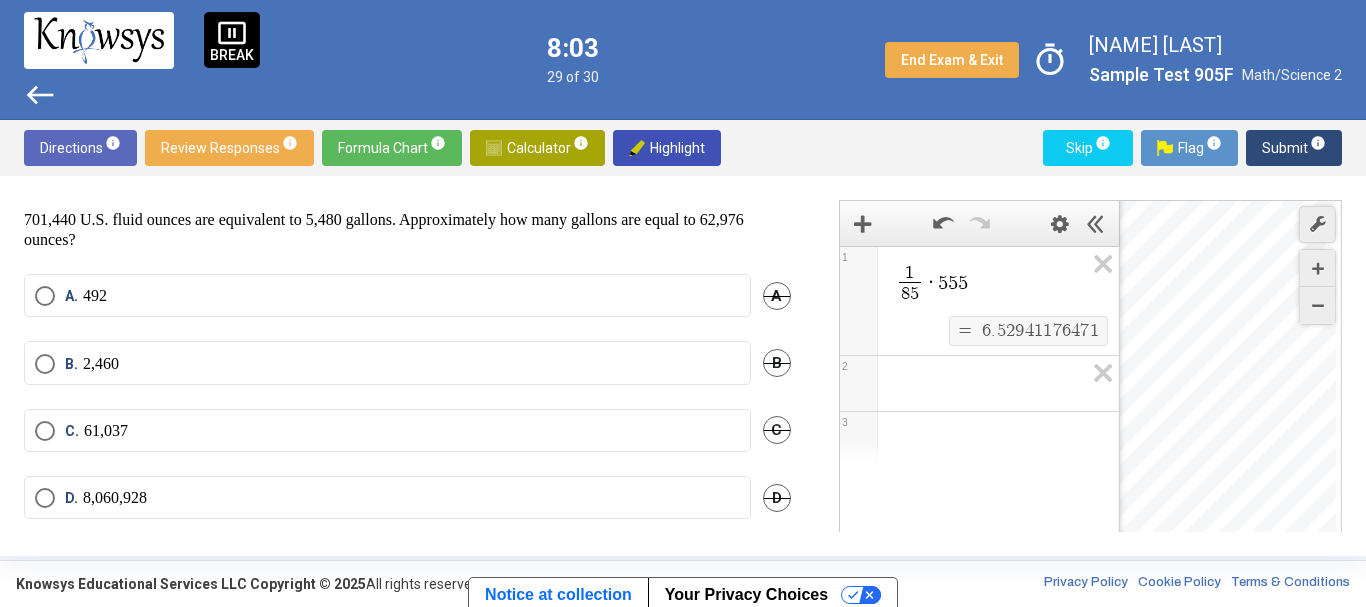 click on "A.  492" at bounding box center (387, 296) 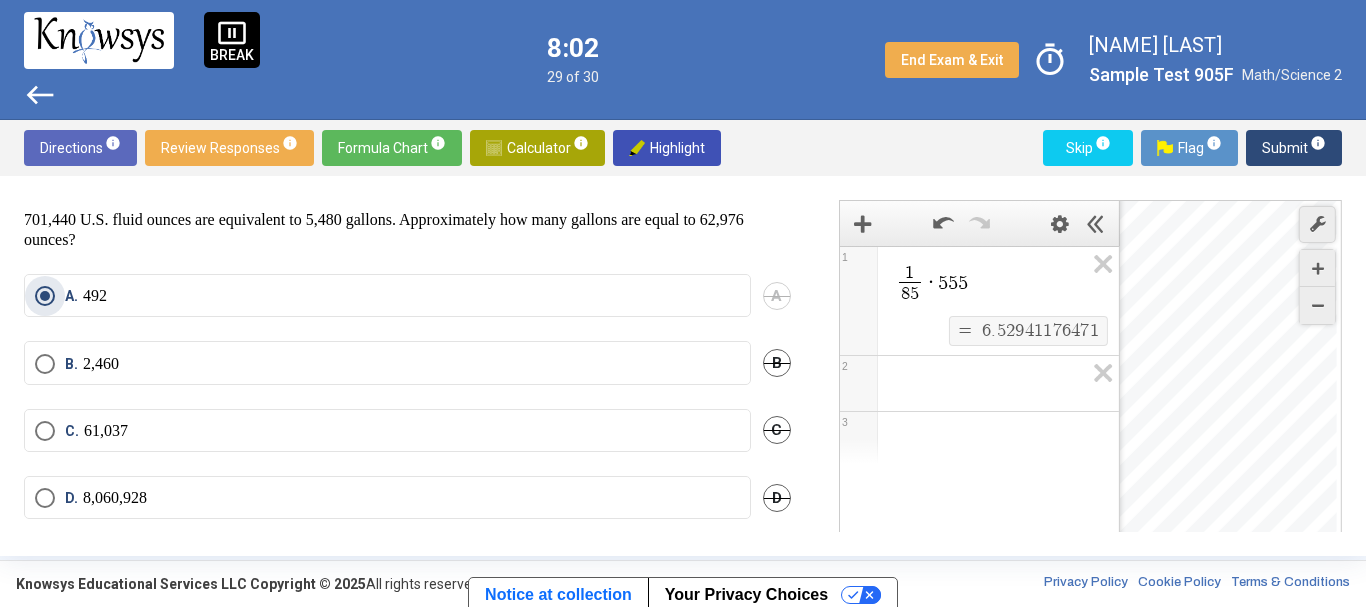 click on "Submit  info" at bounding box center [1294, 148] 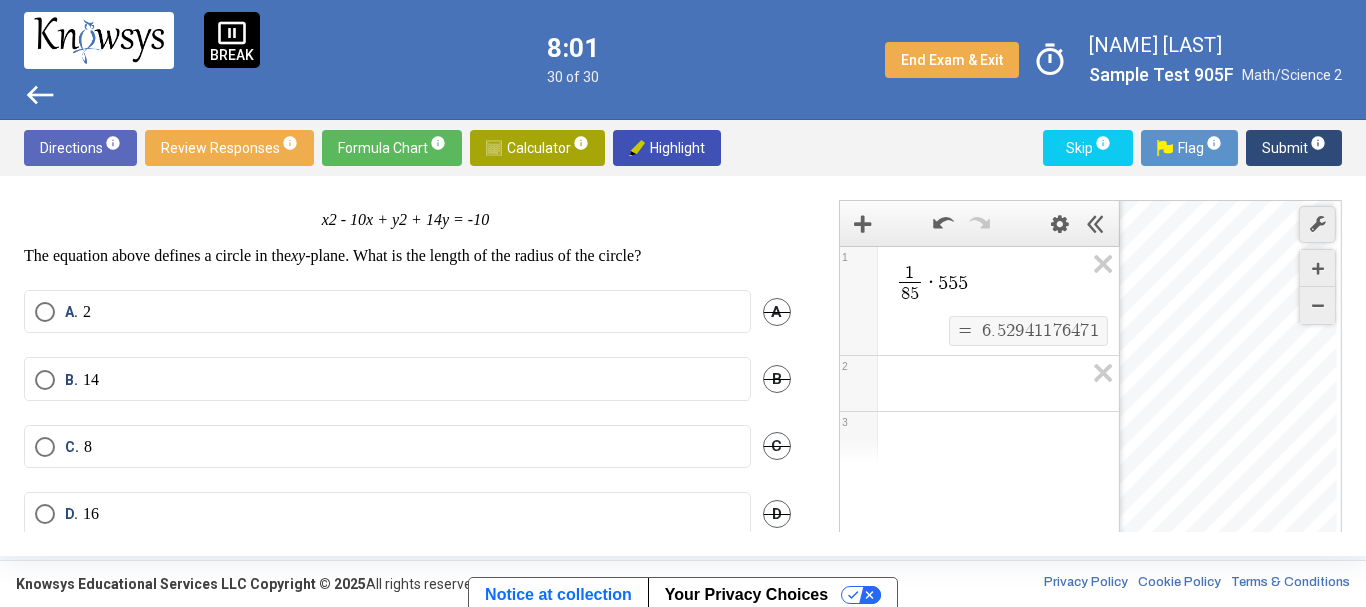 scroll, scrollTop: 0, scrollLeft: 0, axis: both 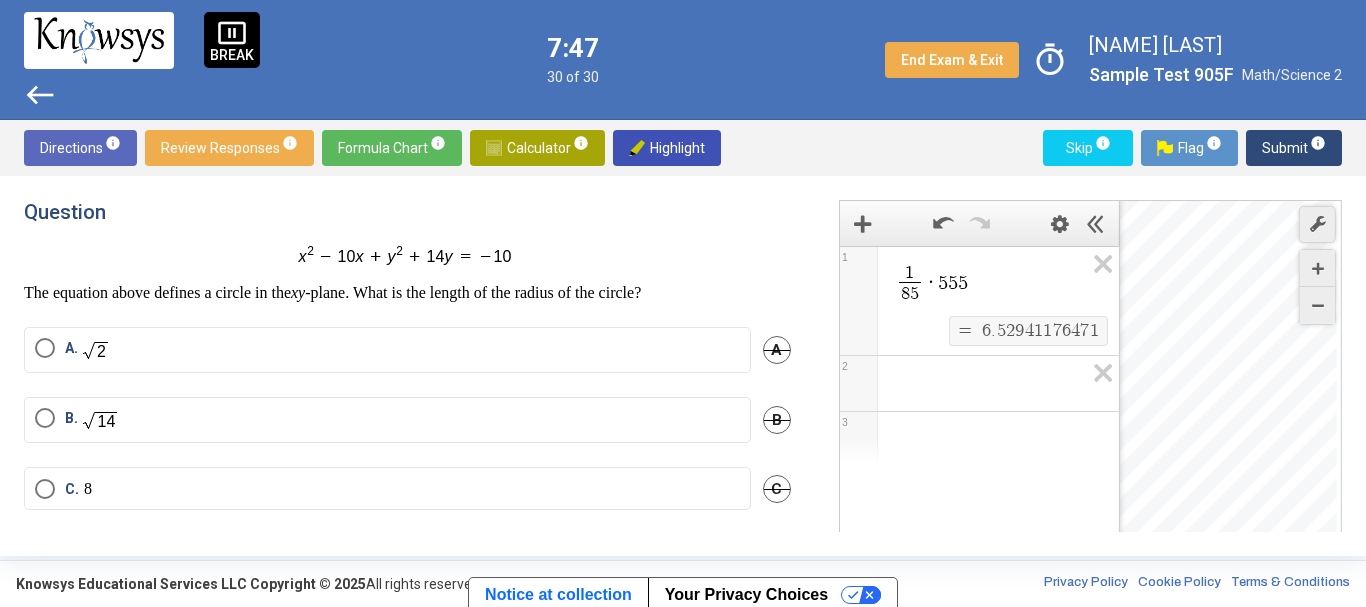 click on "C.    8" at bounding box center (387, 489) 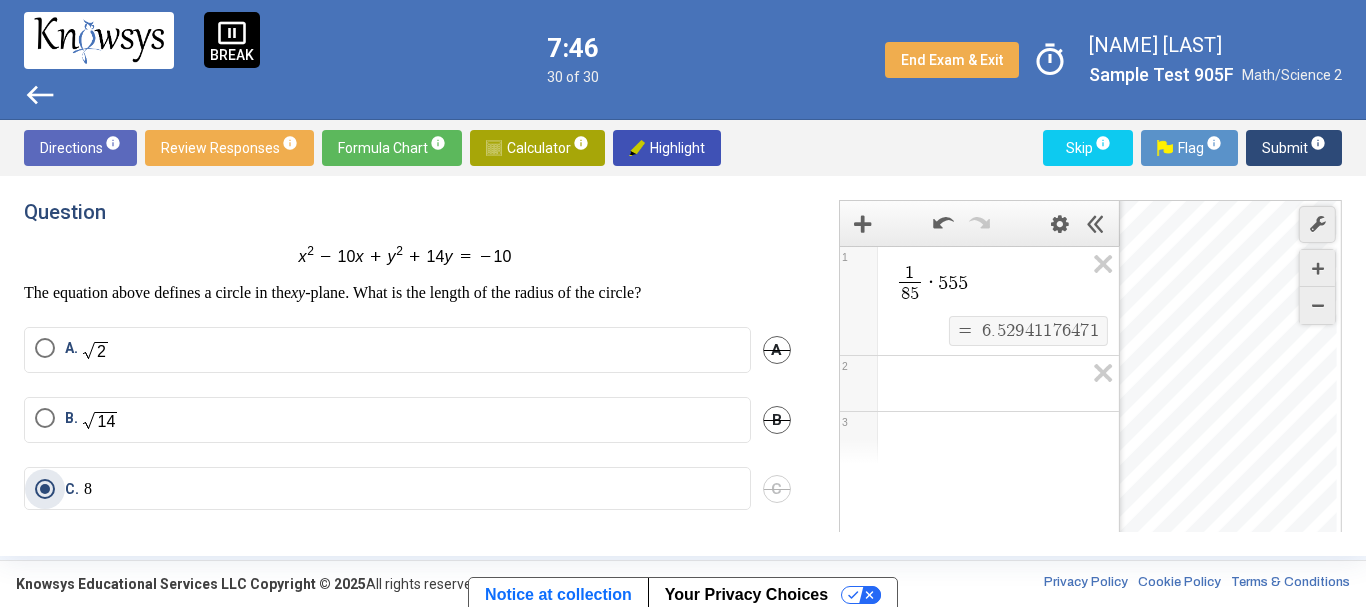 click on "Submit  info" at bounding box center (1294, 148) 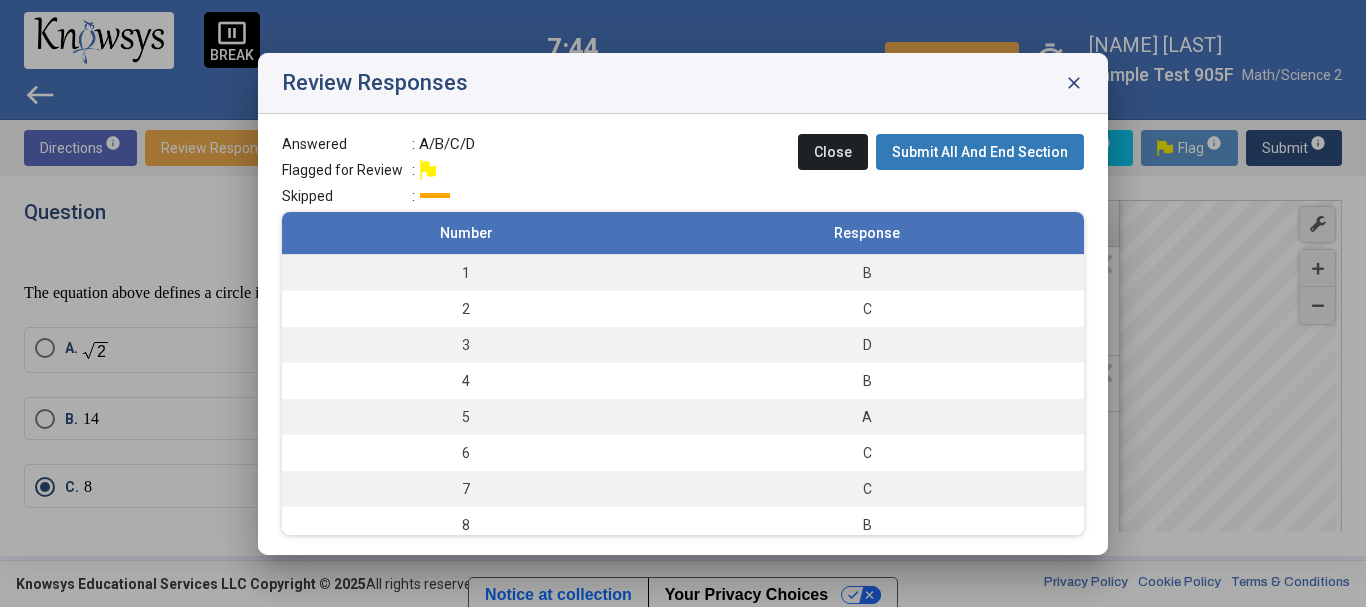 click on "Submit All And End Section" at bounding box center (980, 152) 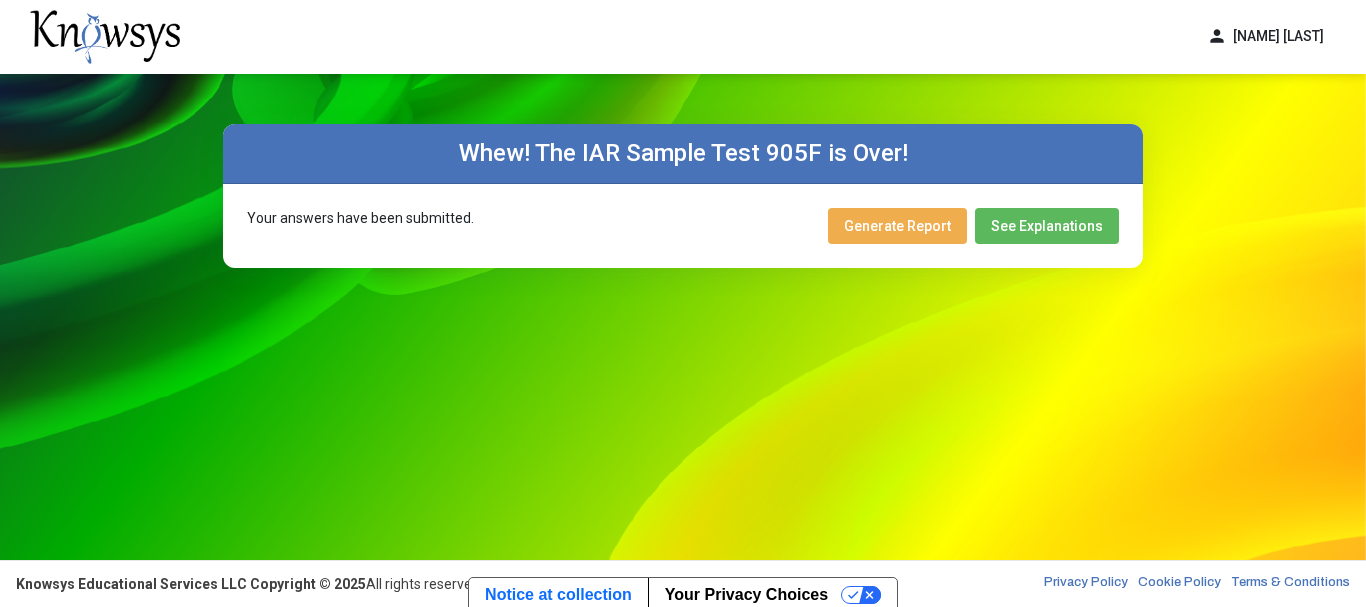 click on "Generate Report" at bounding box center (897, 226) 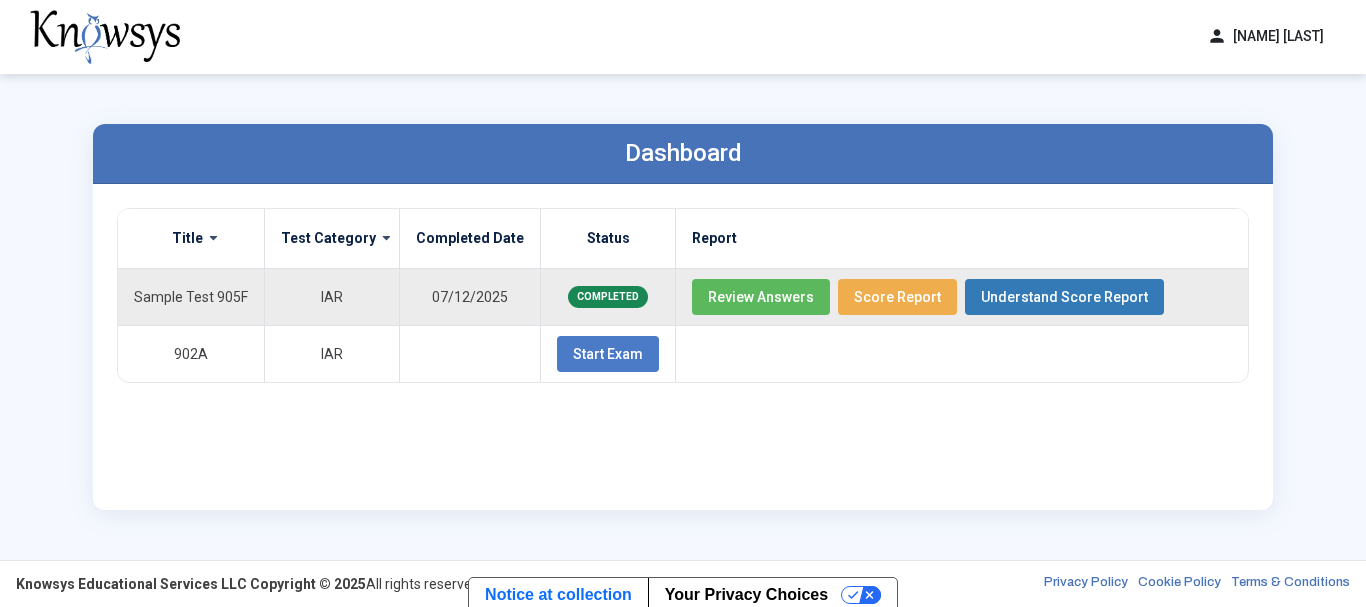 click on "Understand Score Report" at bounding box center (1064, 297) 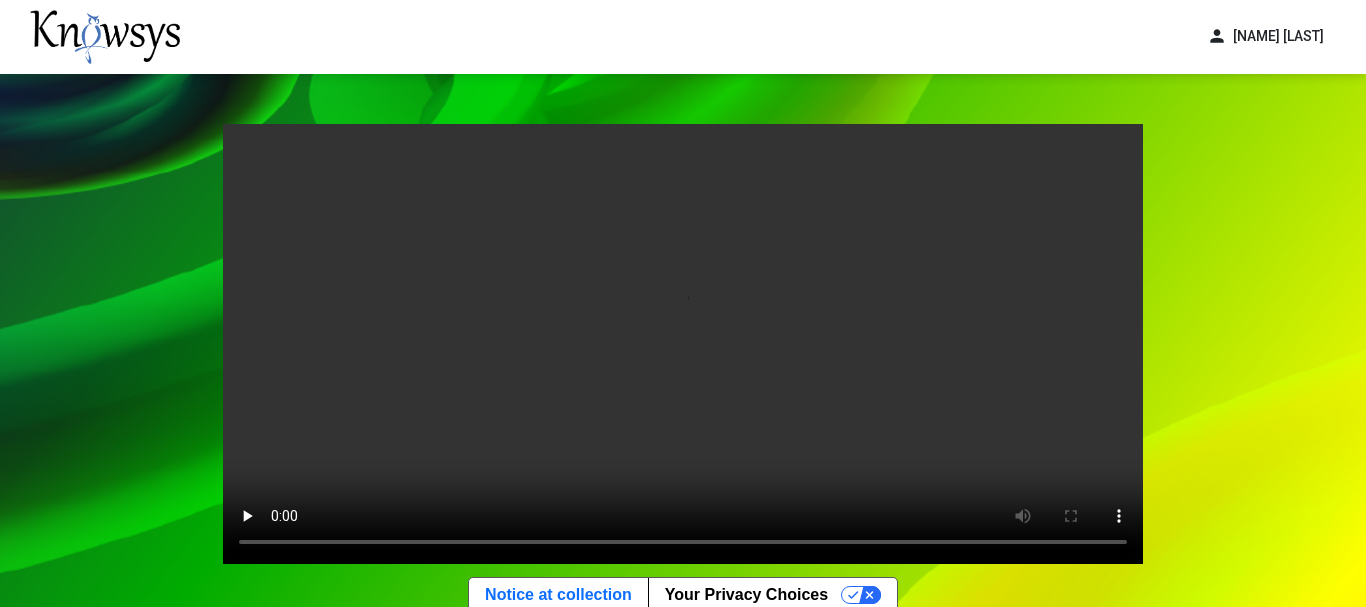 type 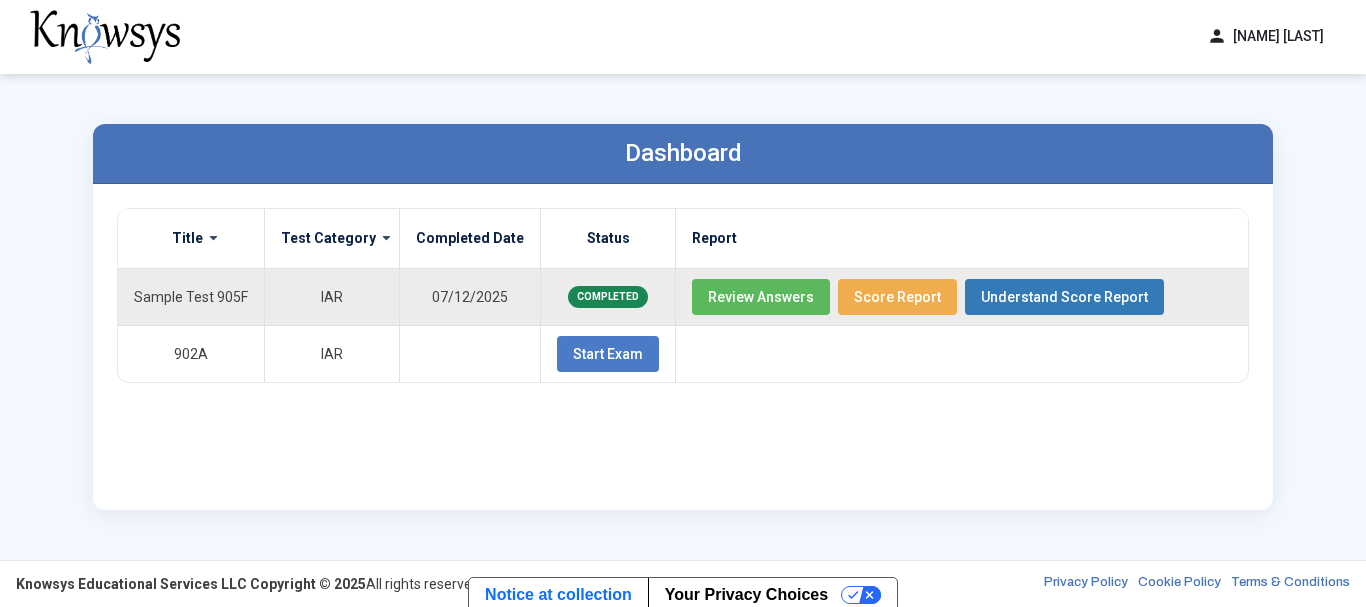 click on "Review Answers" at bounding box center (761, 297) 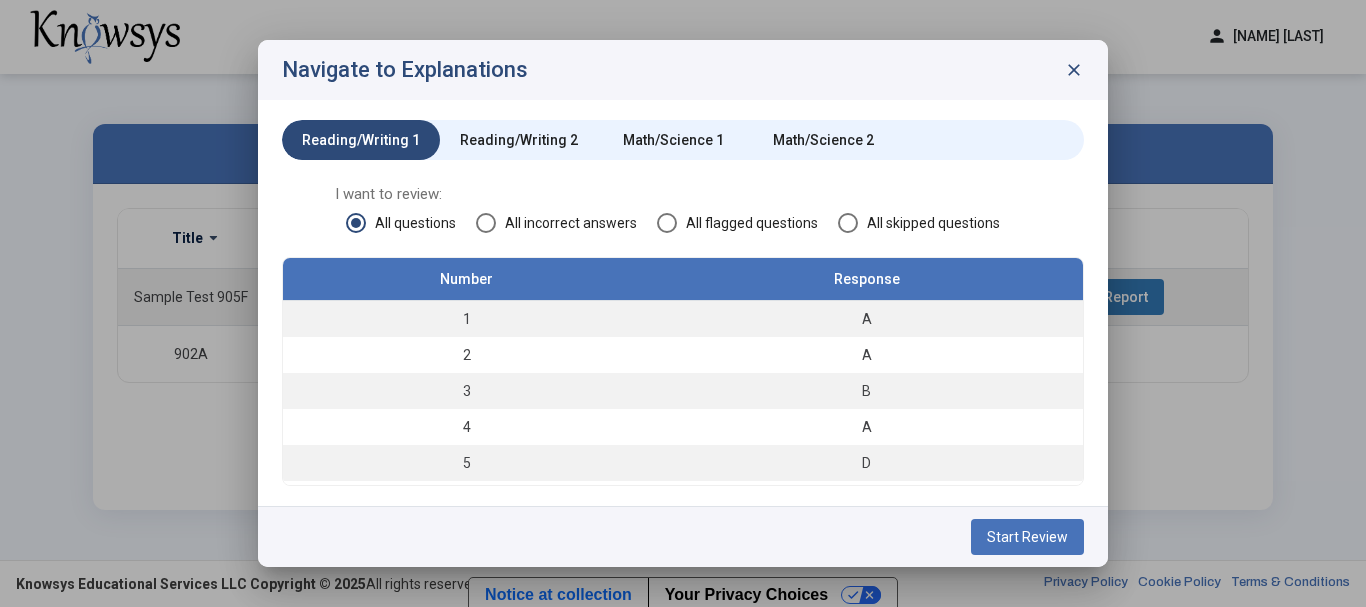 click on "close" at bounding box center [1074, 70] 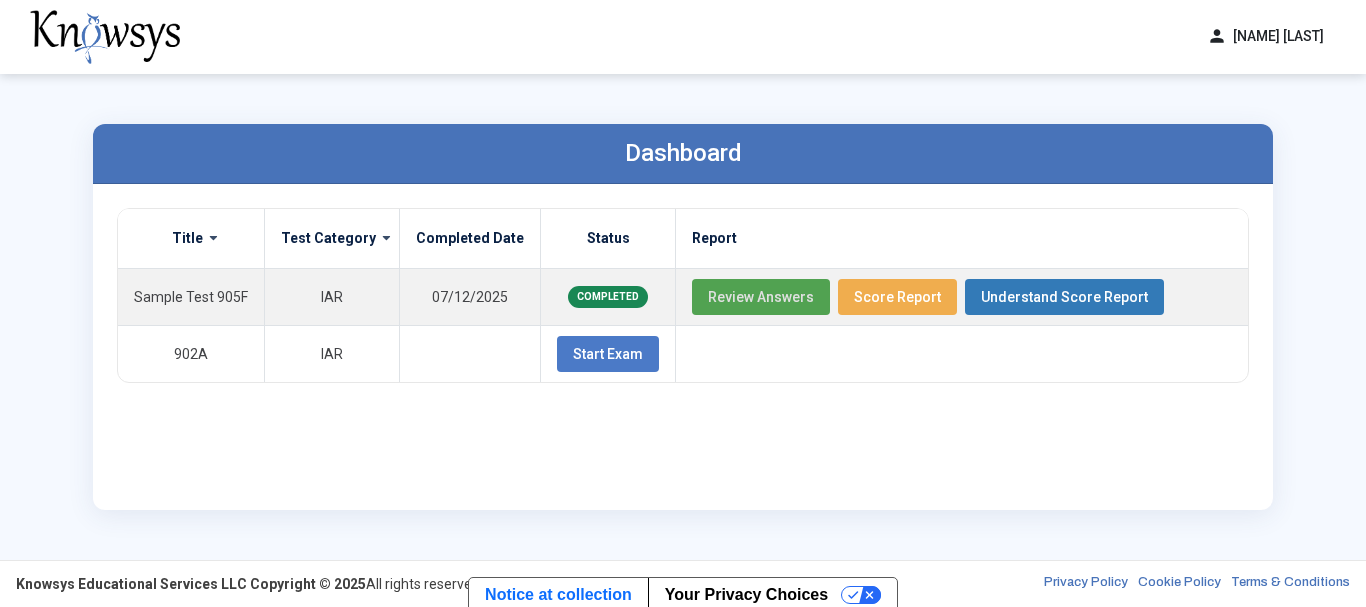 type 